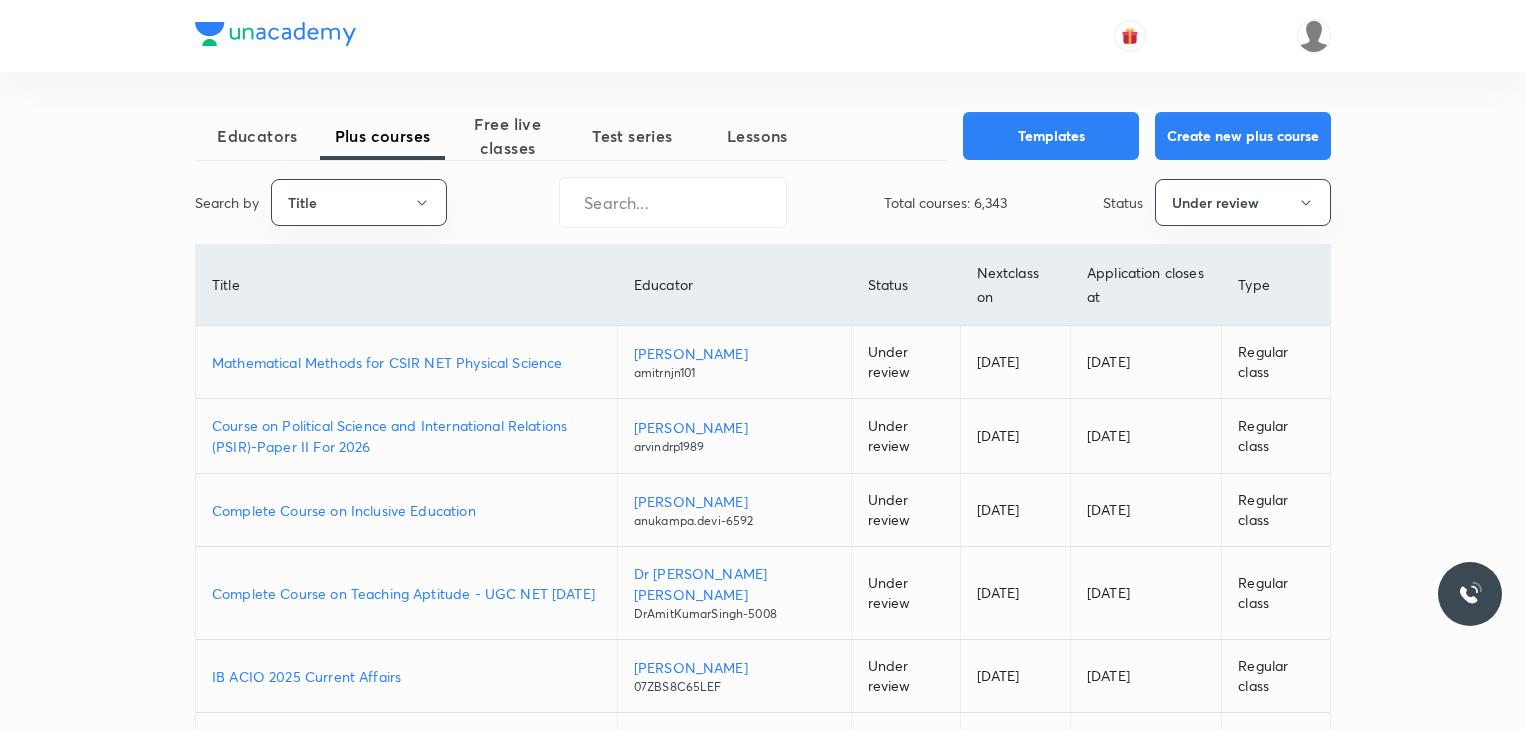 scroll, scrollTop: 0, scrollLeft: 0, axis: both 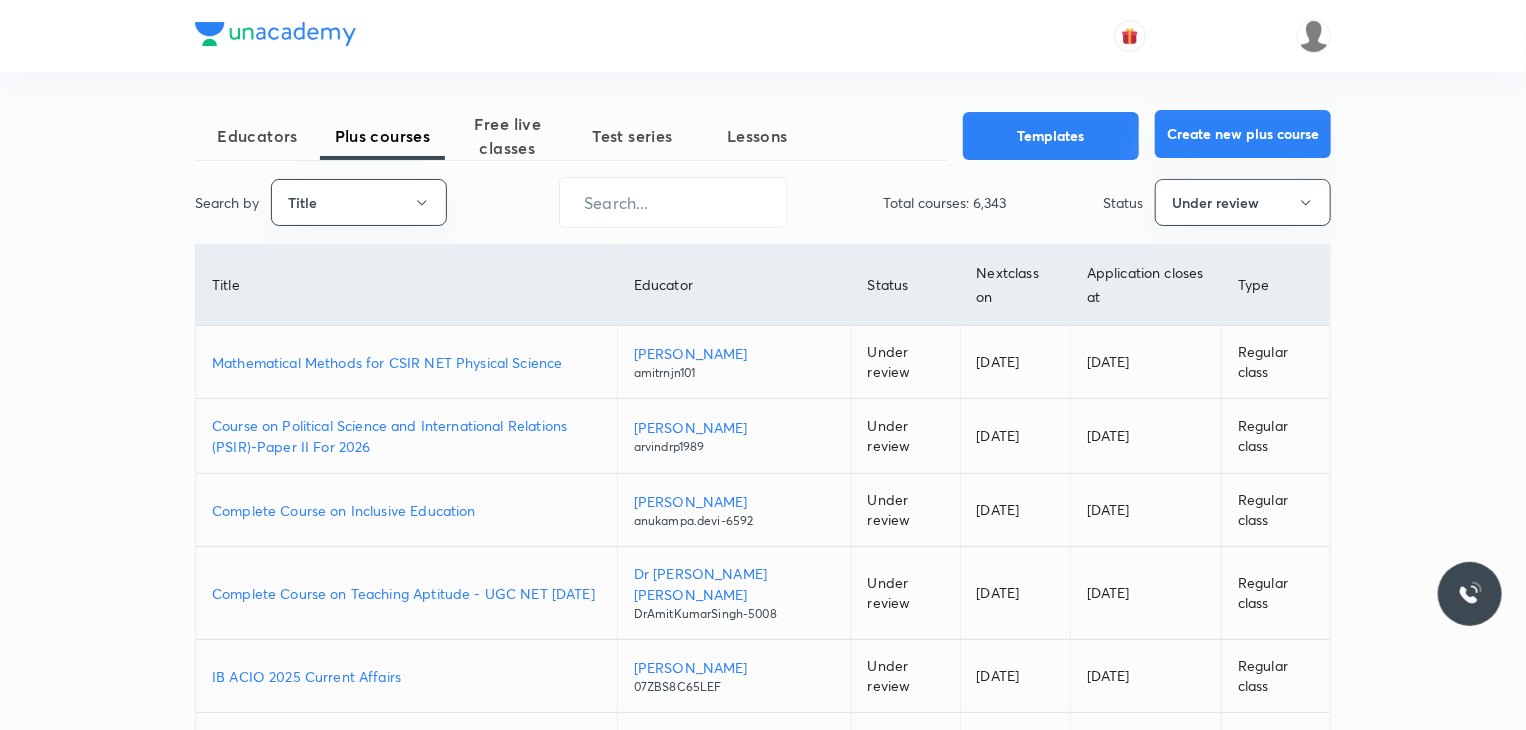click on "Create new plus course" at bounding box center [1243, 134] 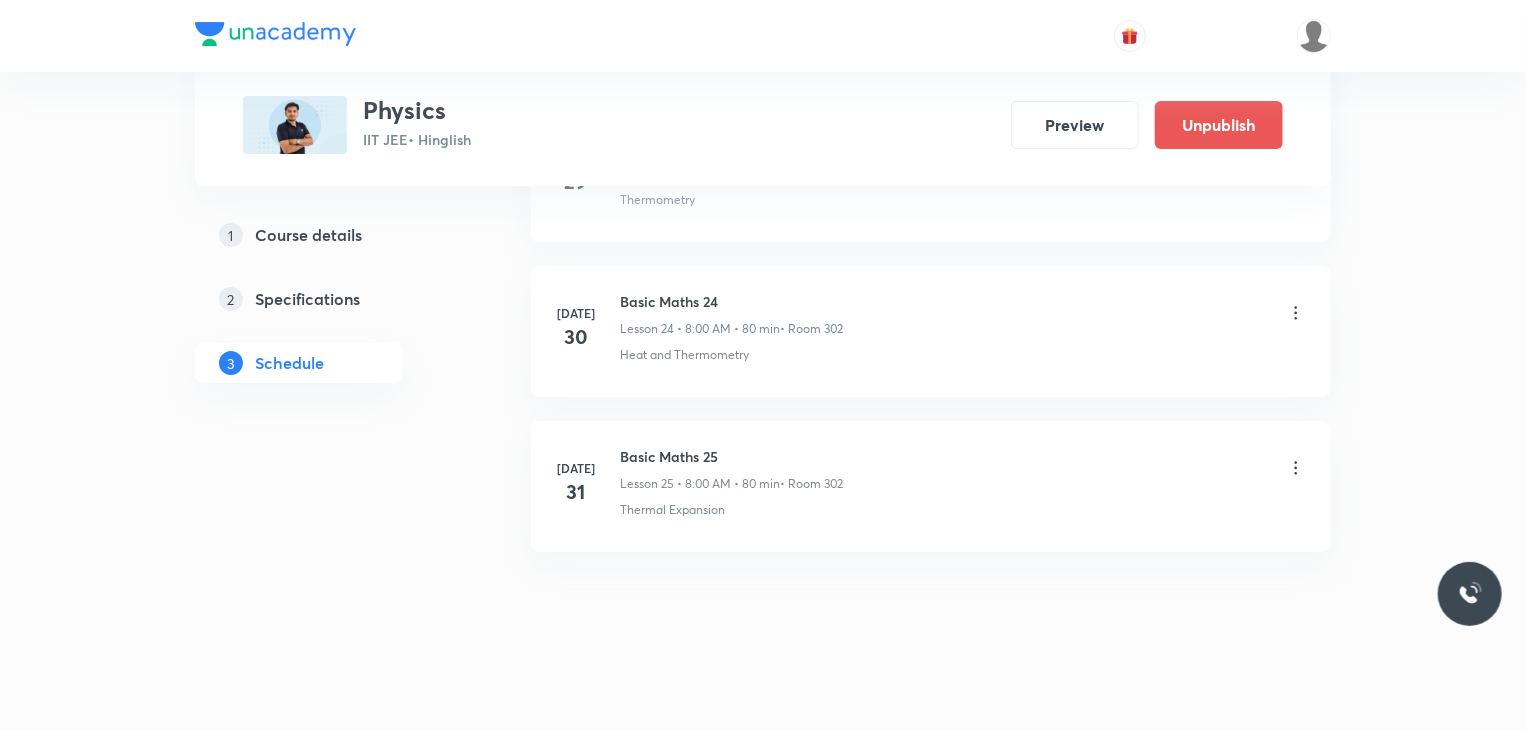 scroll, scrollTop: 3819, scrollLeft: 0, axis: vertical 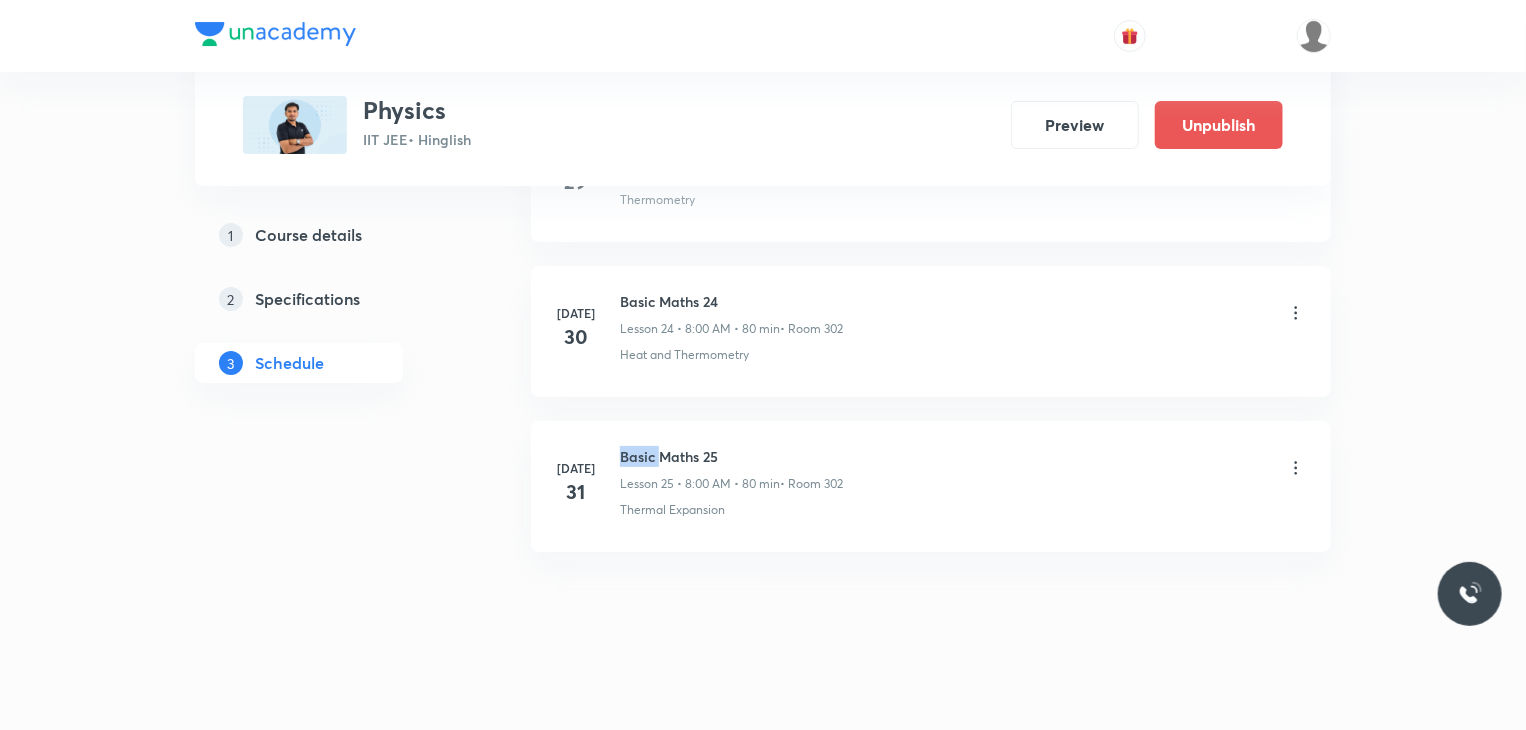 click on "Basic Maths 25" at bounding box center (731, 456) 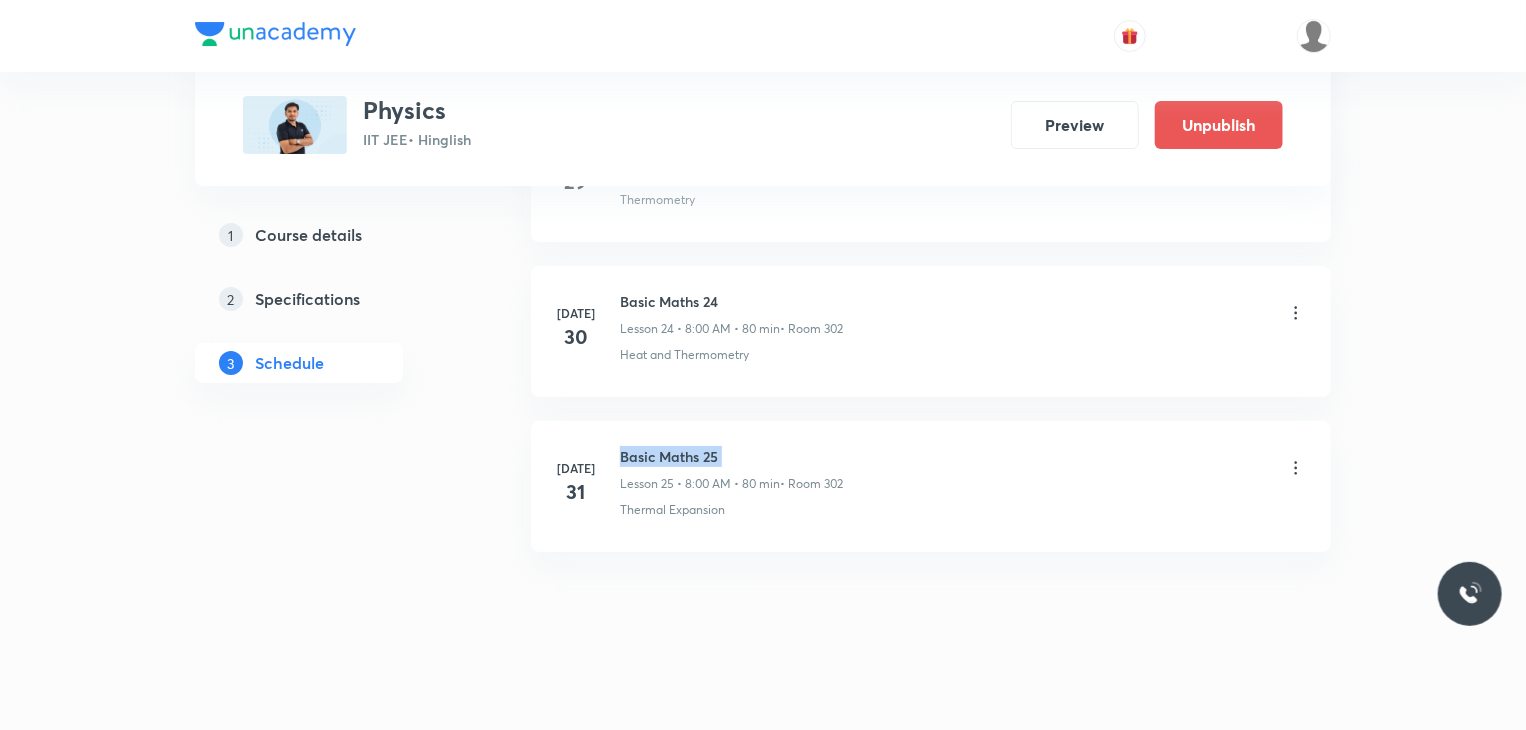 click on "Basic Maths 25" at bounding box center [731, 456] 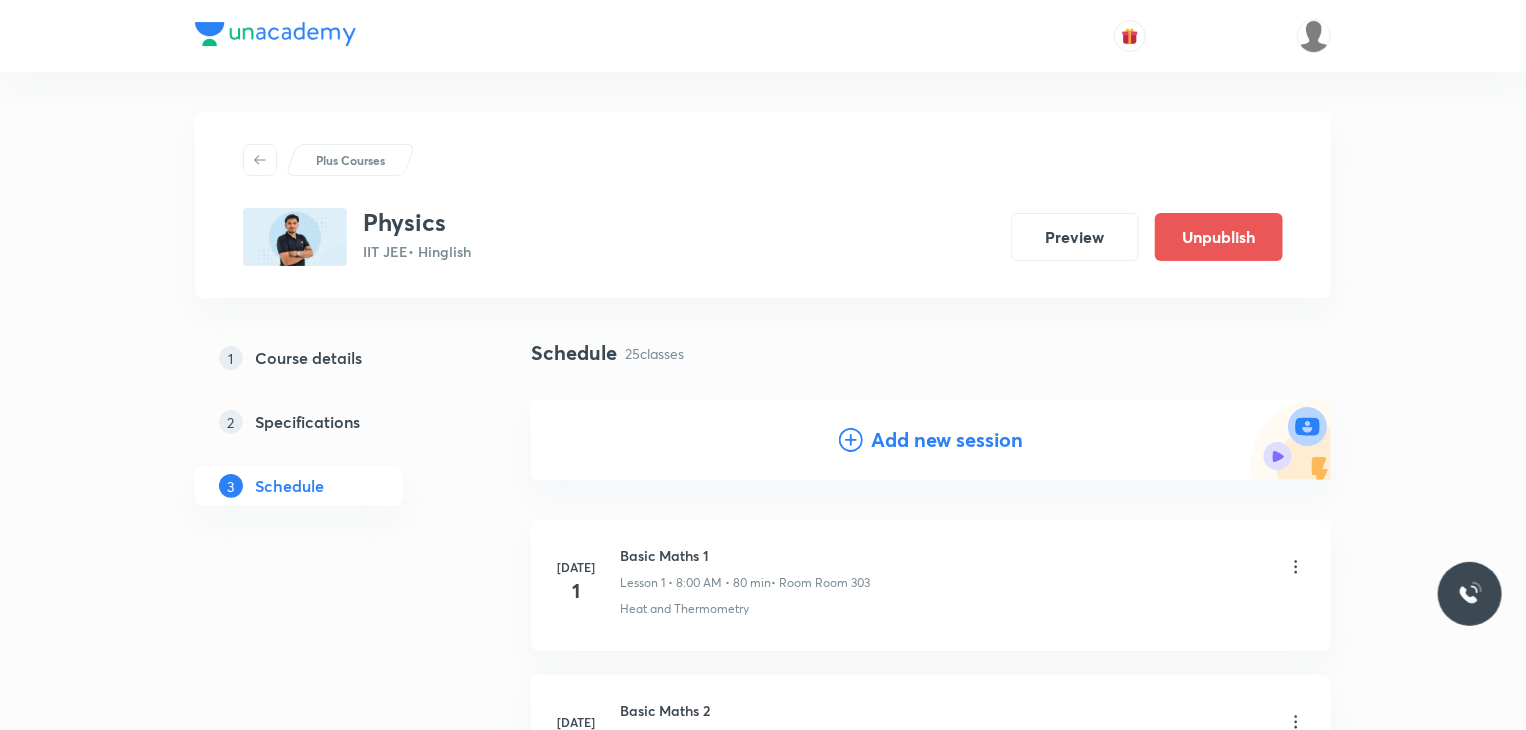 click on "Add new session" at bounding box center [947, 440] 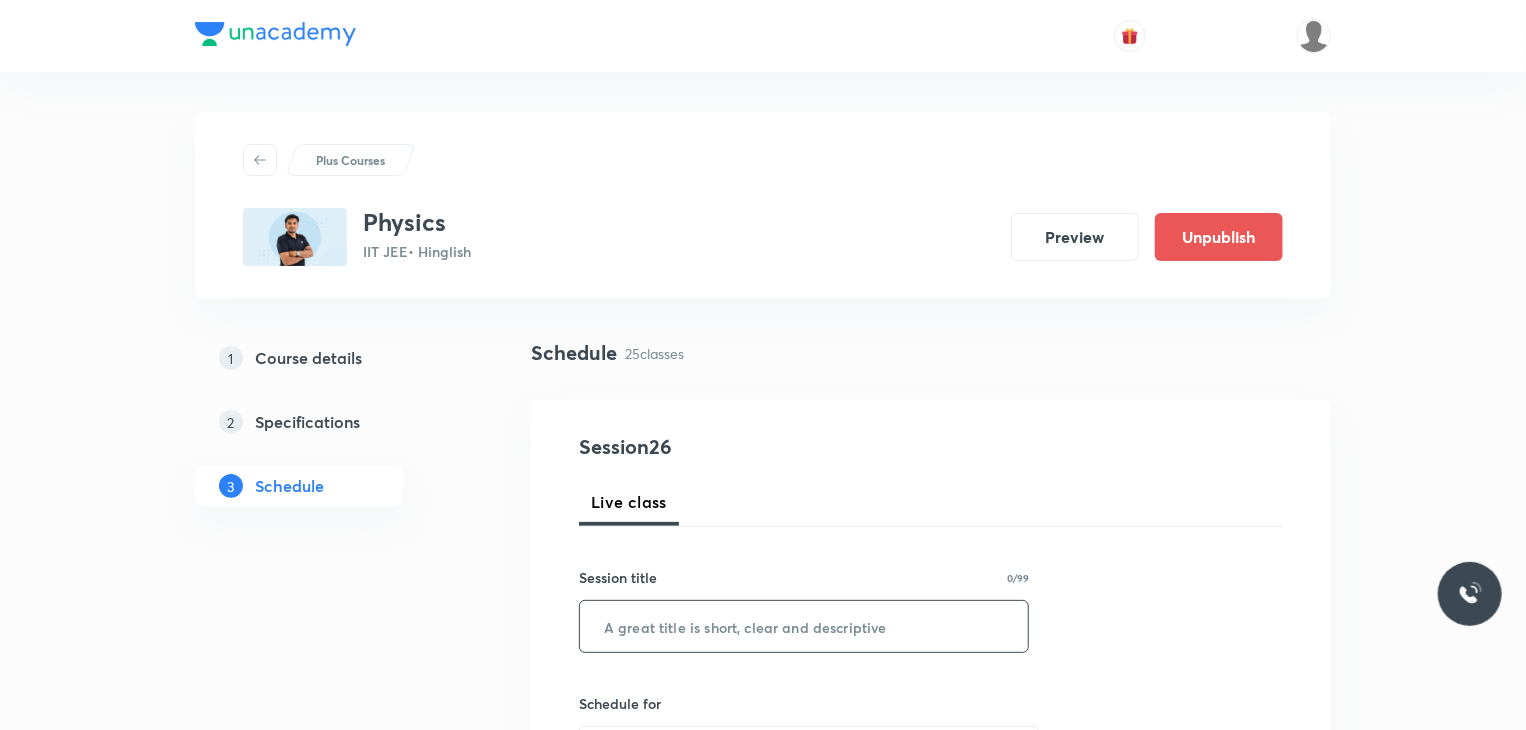 click at bounding box center [804, 626] 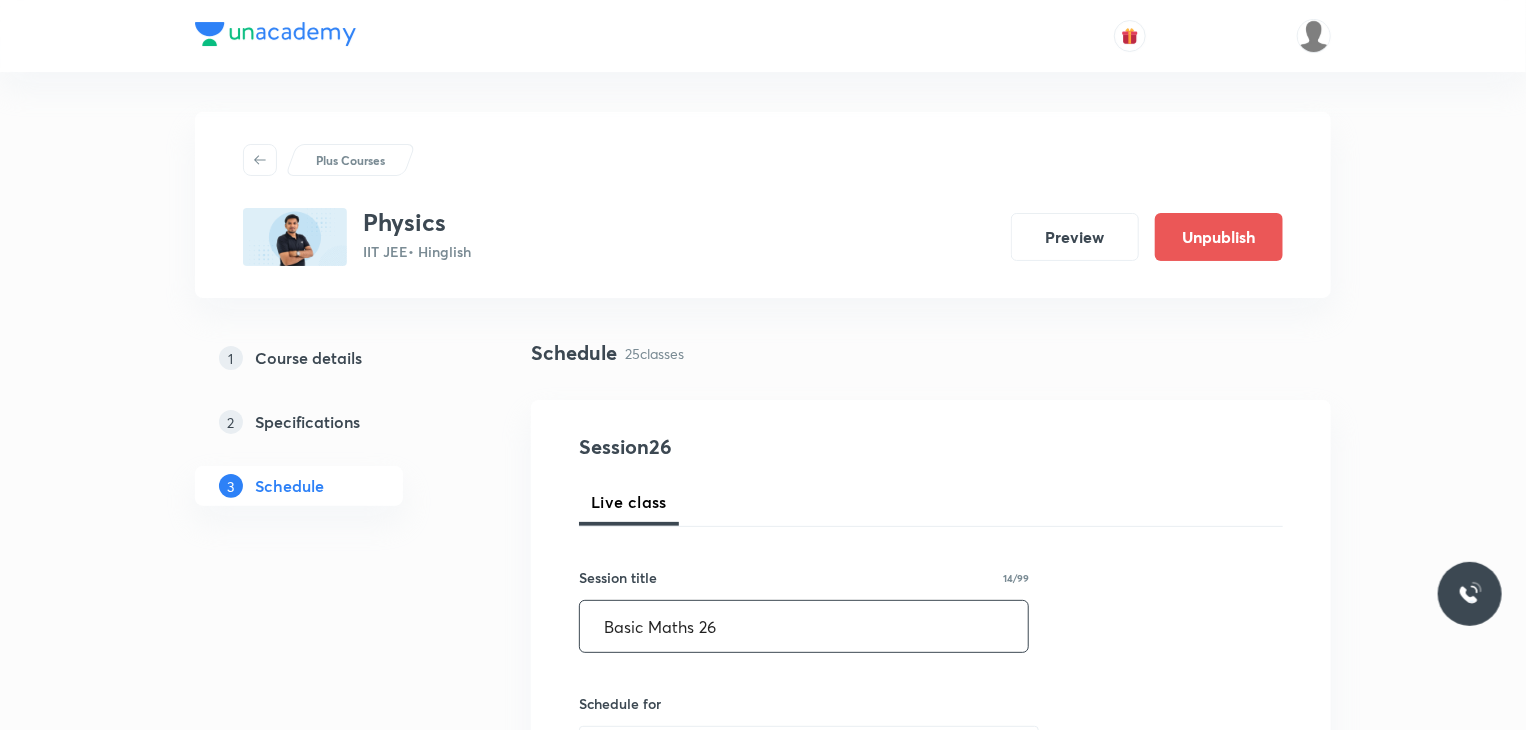 type on "Basic Maths 26" 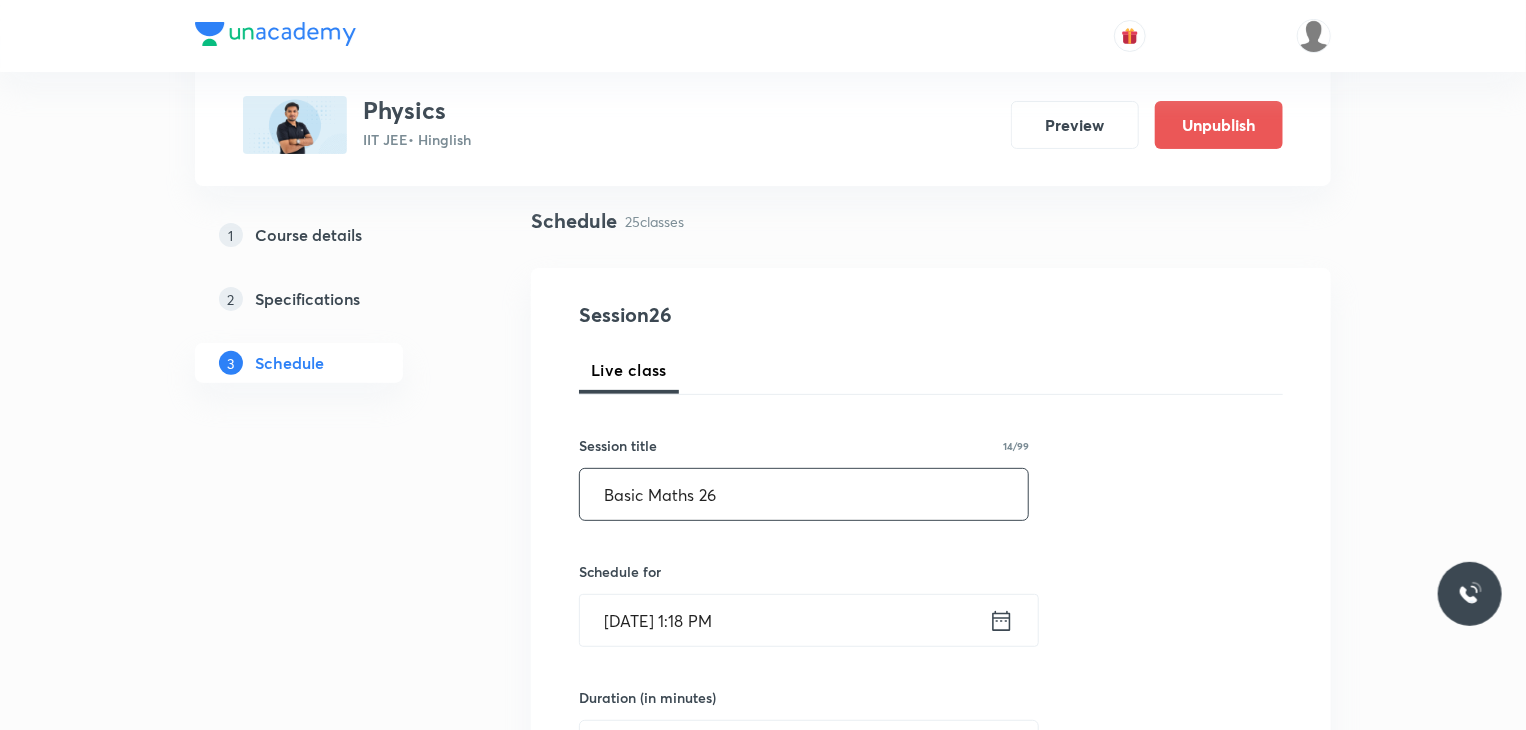 scroll, scrollTop: 300, scrollLeft: 0, axis: vertical 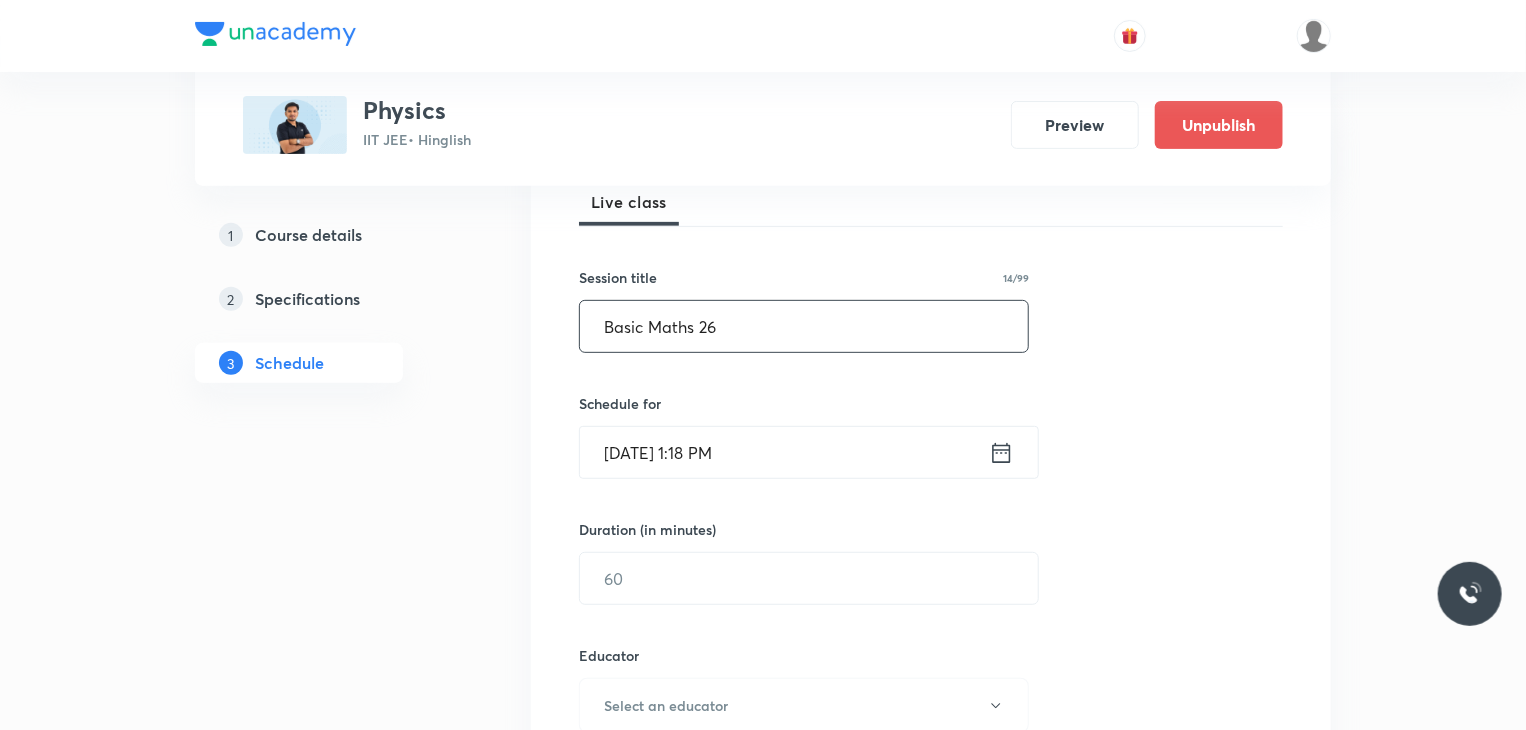 click on "Jul 30, 2025, 1:18 PM ​" at bounding box center (809, 452) 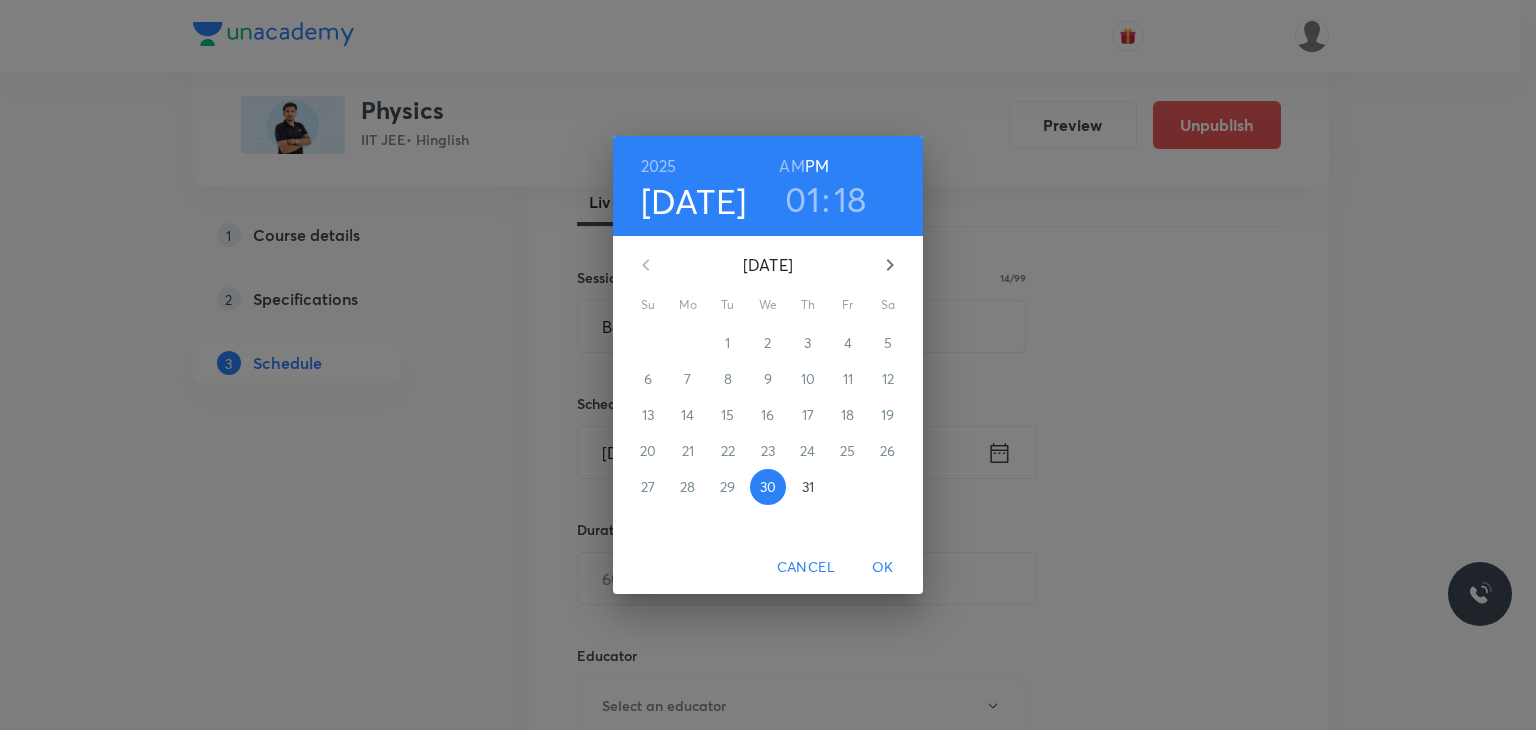 click on "31" at bounding box center [808, 487] 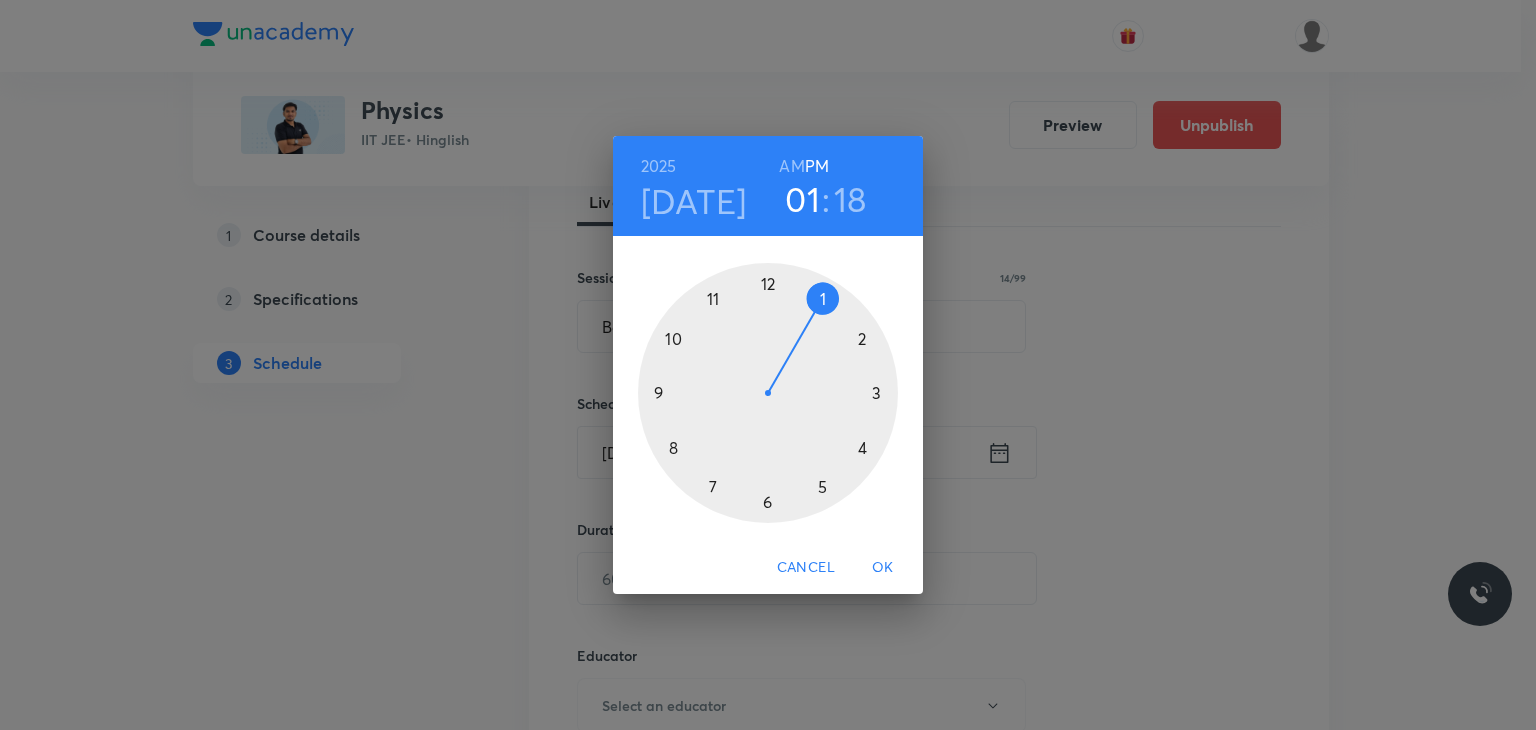 click on "AM" at bounding box center (791, 166) 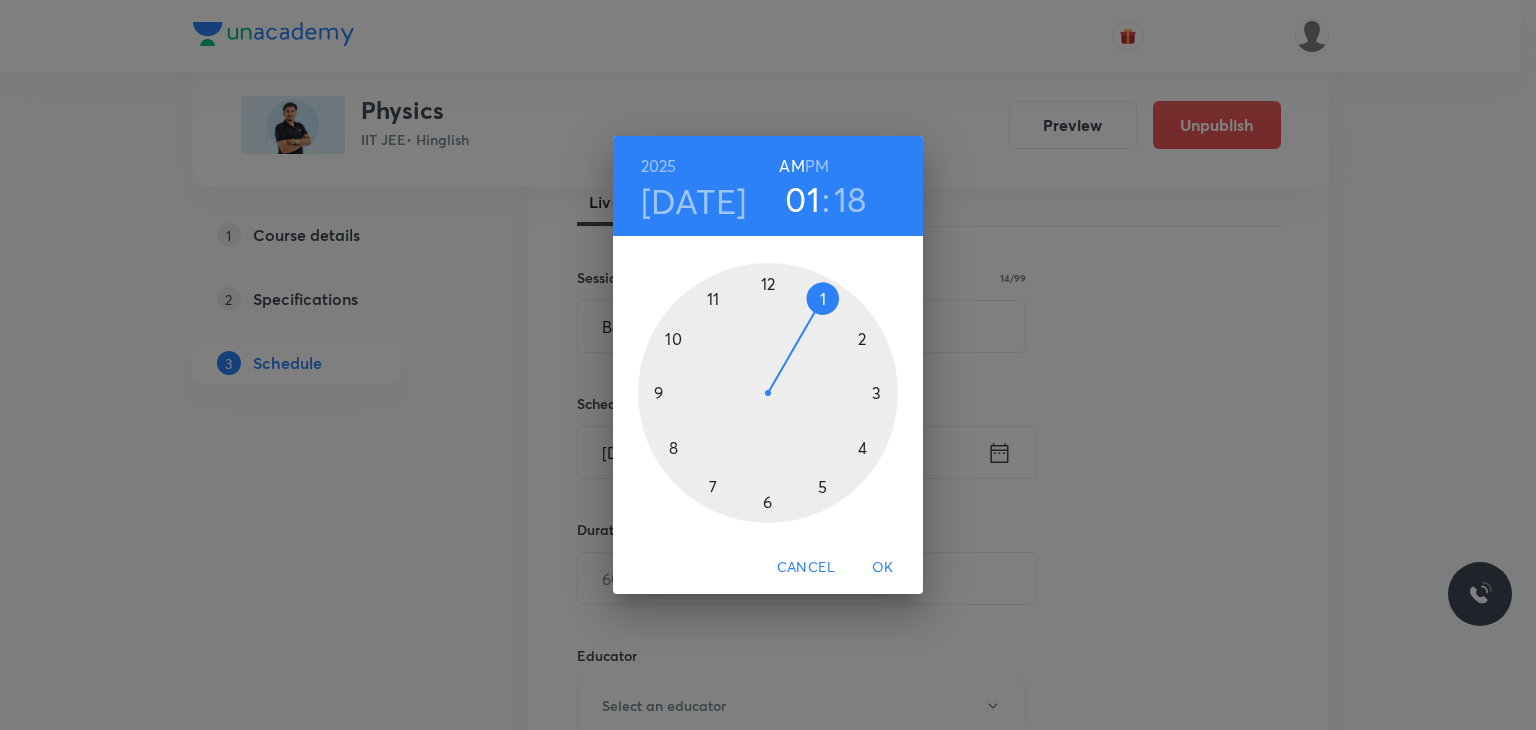 click at bounding box center [768, 393] 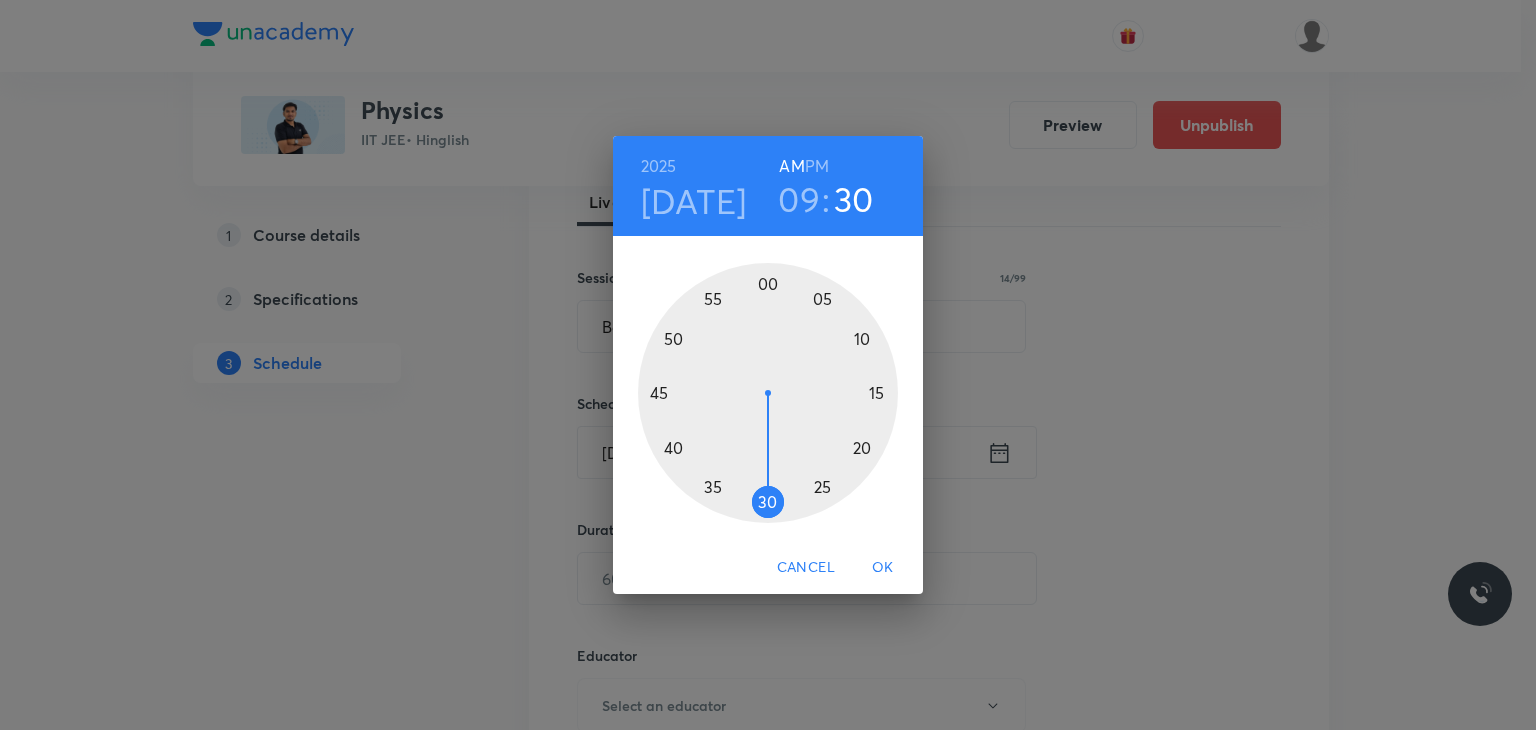 click at bounding box center [768, 393] 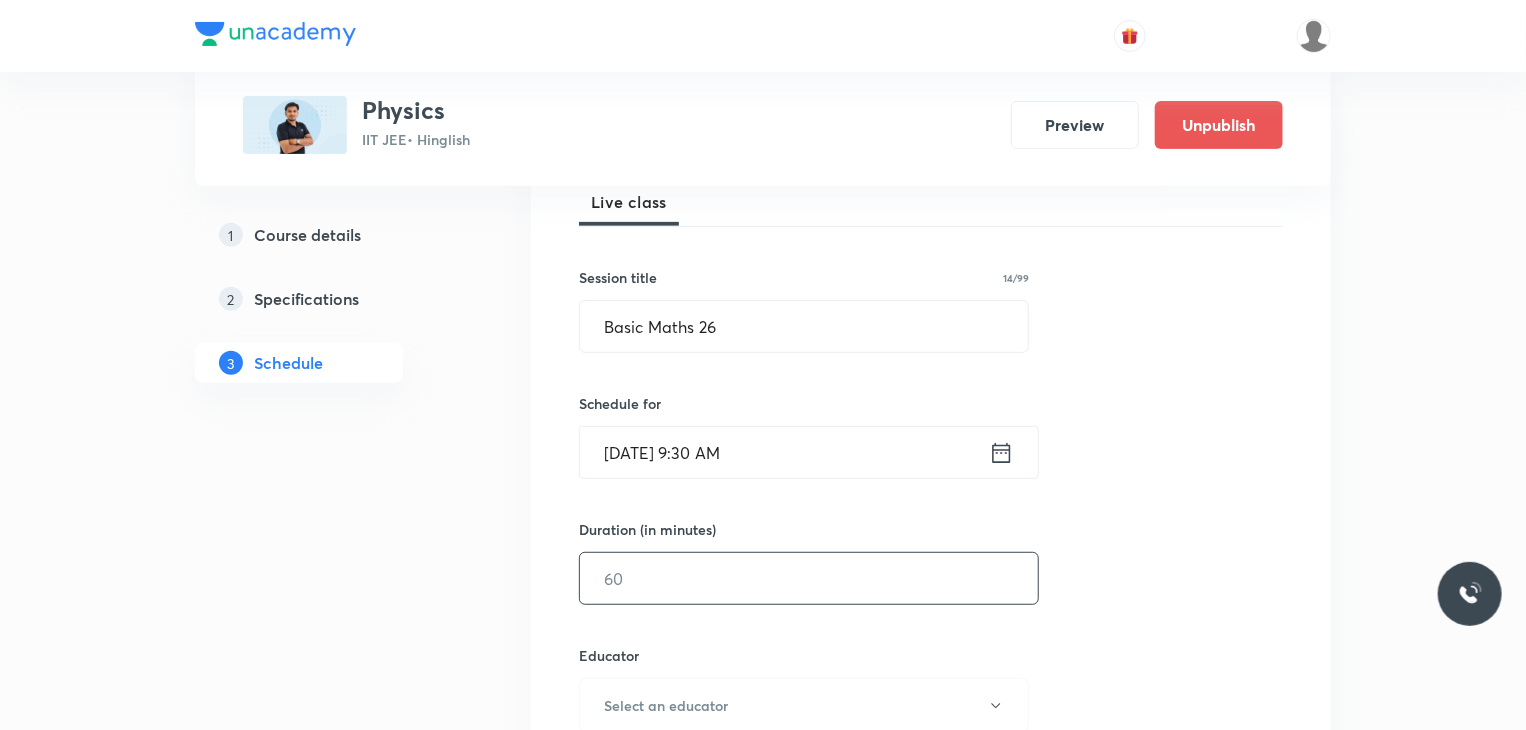 click at bounding box center [809, 578] 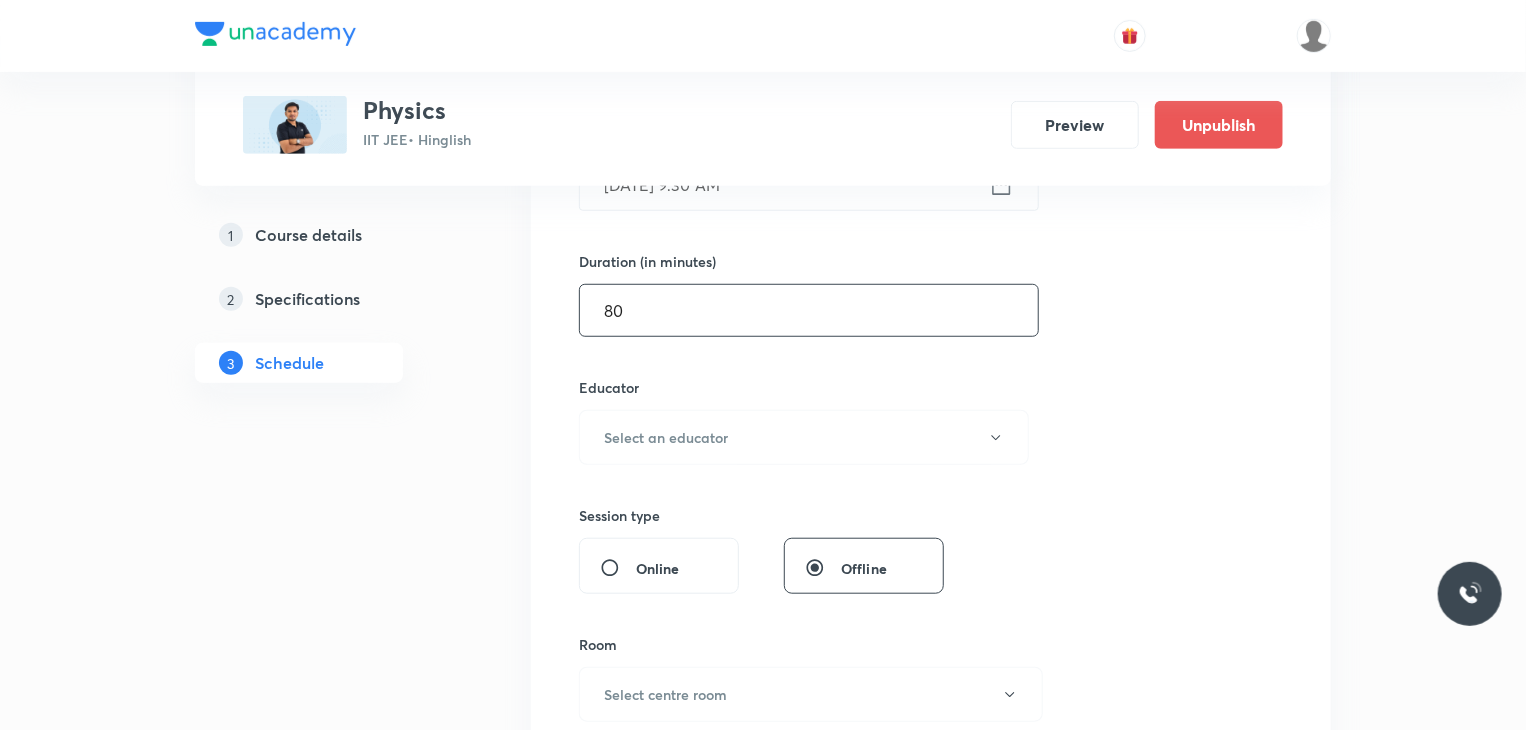 scroll, scrollTop: 600, scrollLeft: 0, axis: vertical 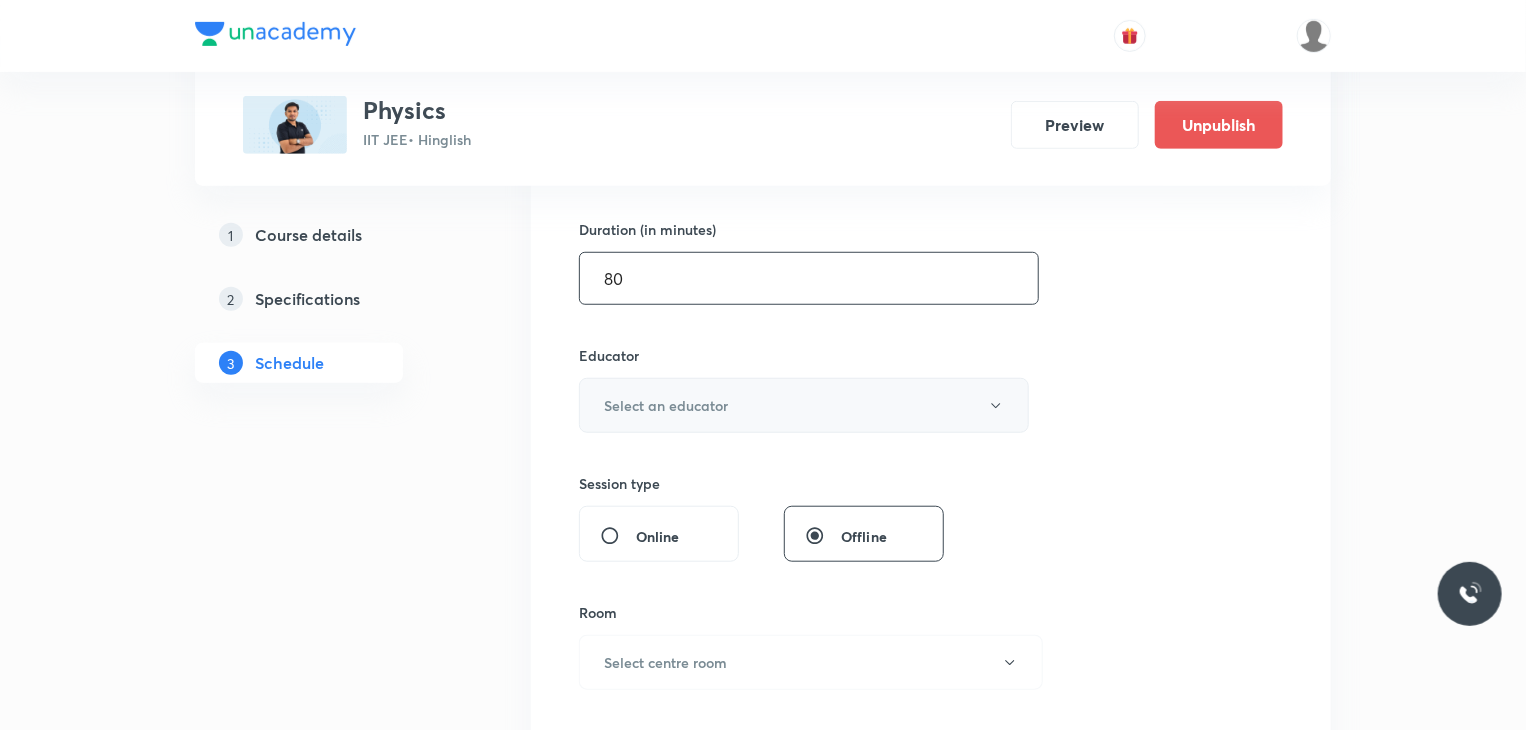 type on "80" 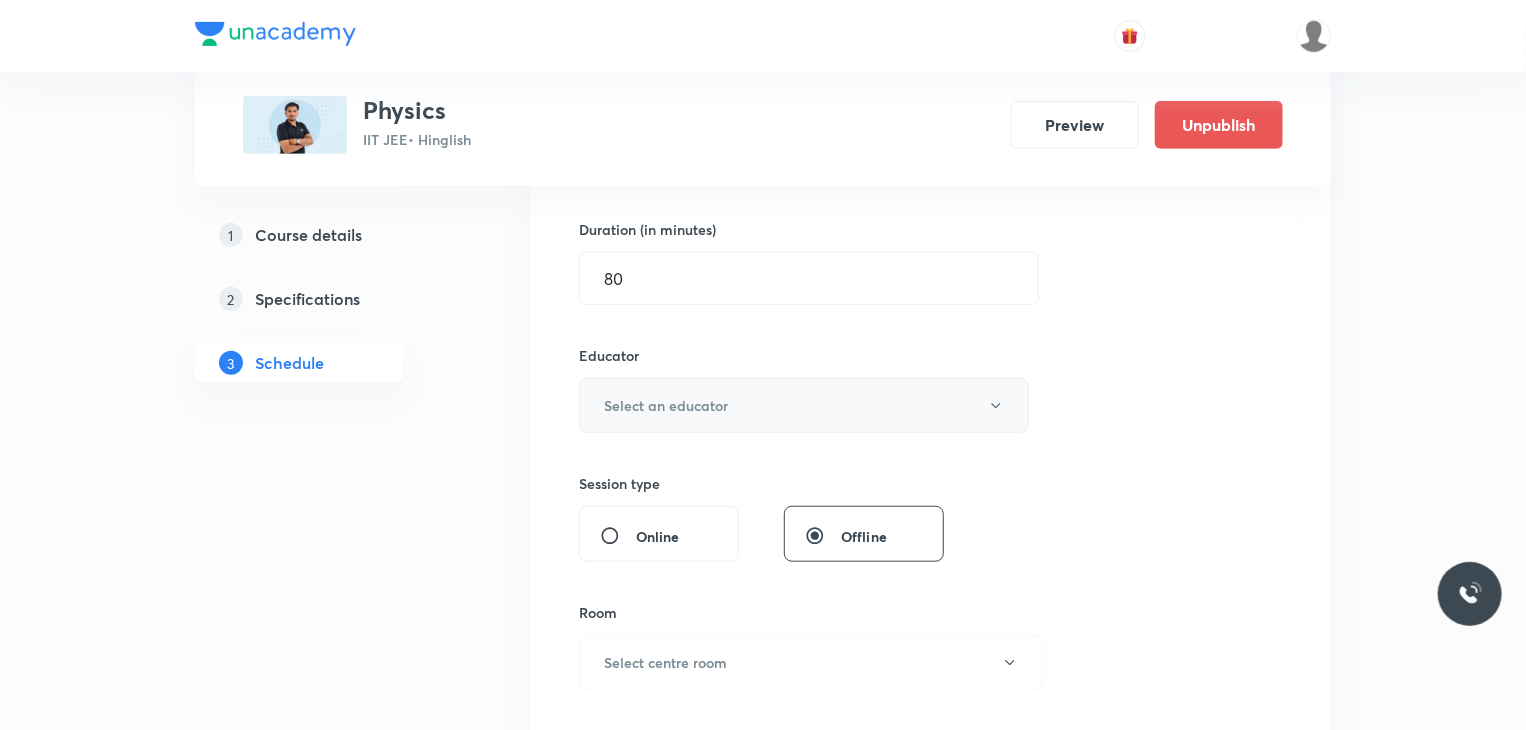 click on "Select an educator" at bounding box center (666, 405) 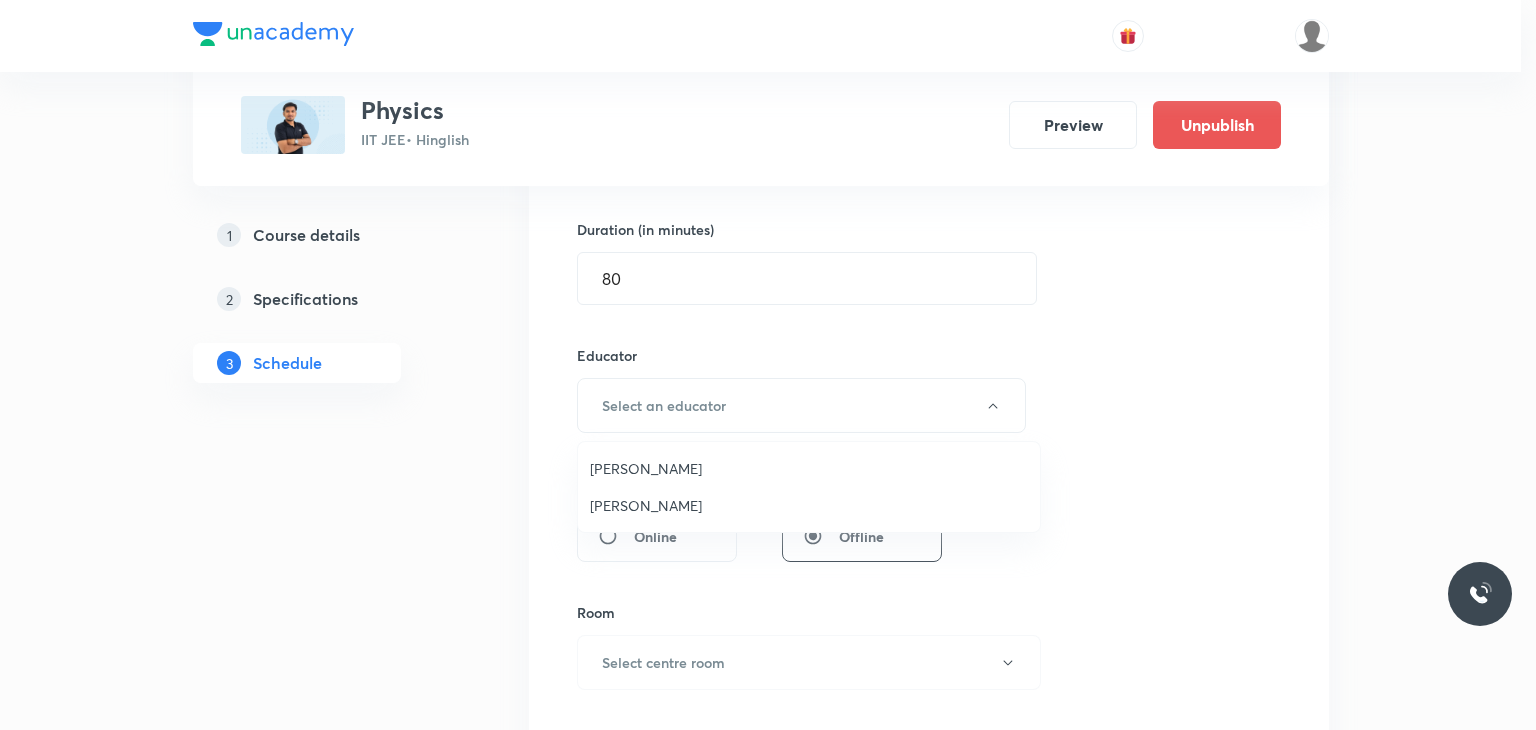 click on "Abhay Kumar" at bounding box center (809, 505) 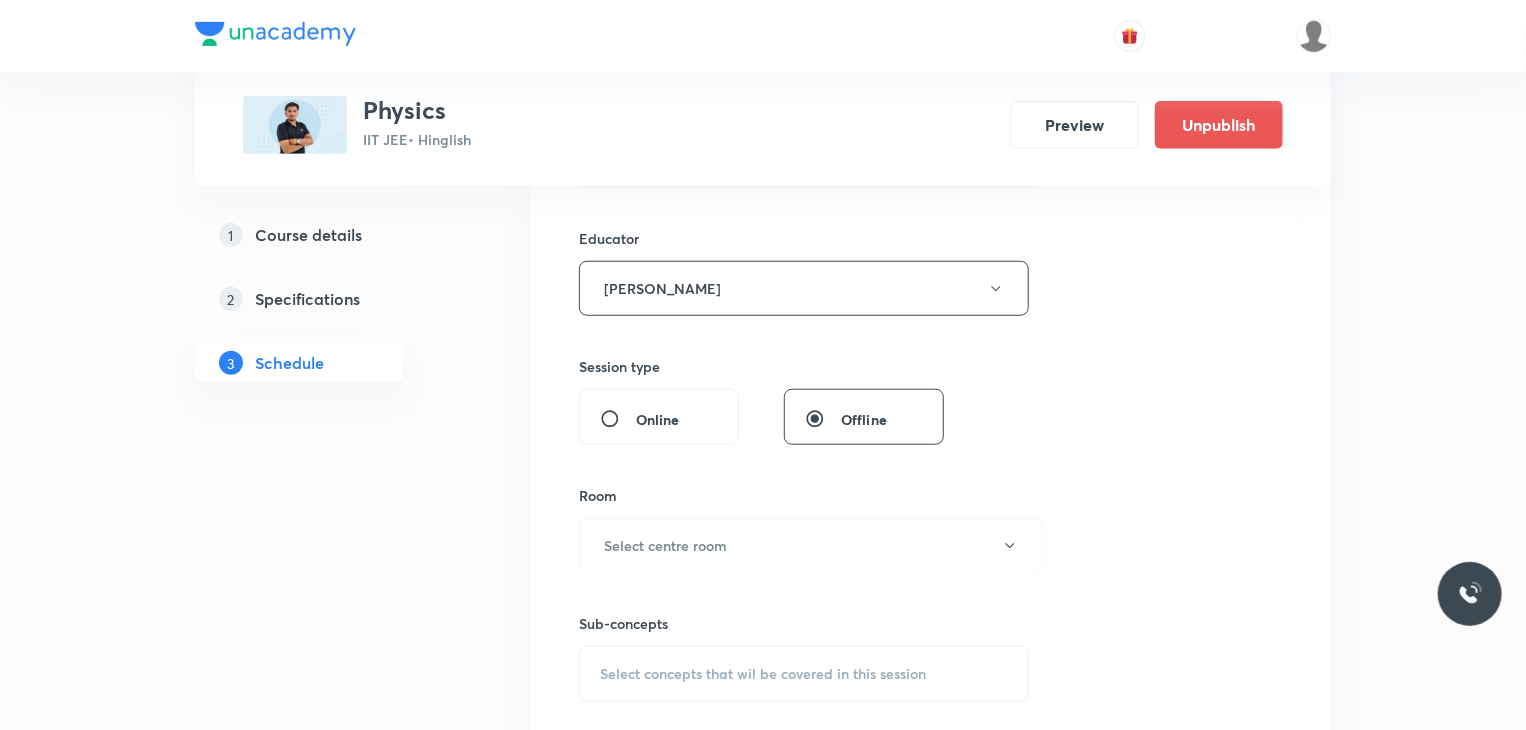scroll, scrollTop: 900, scrollLeft: 0, axis: vertical 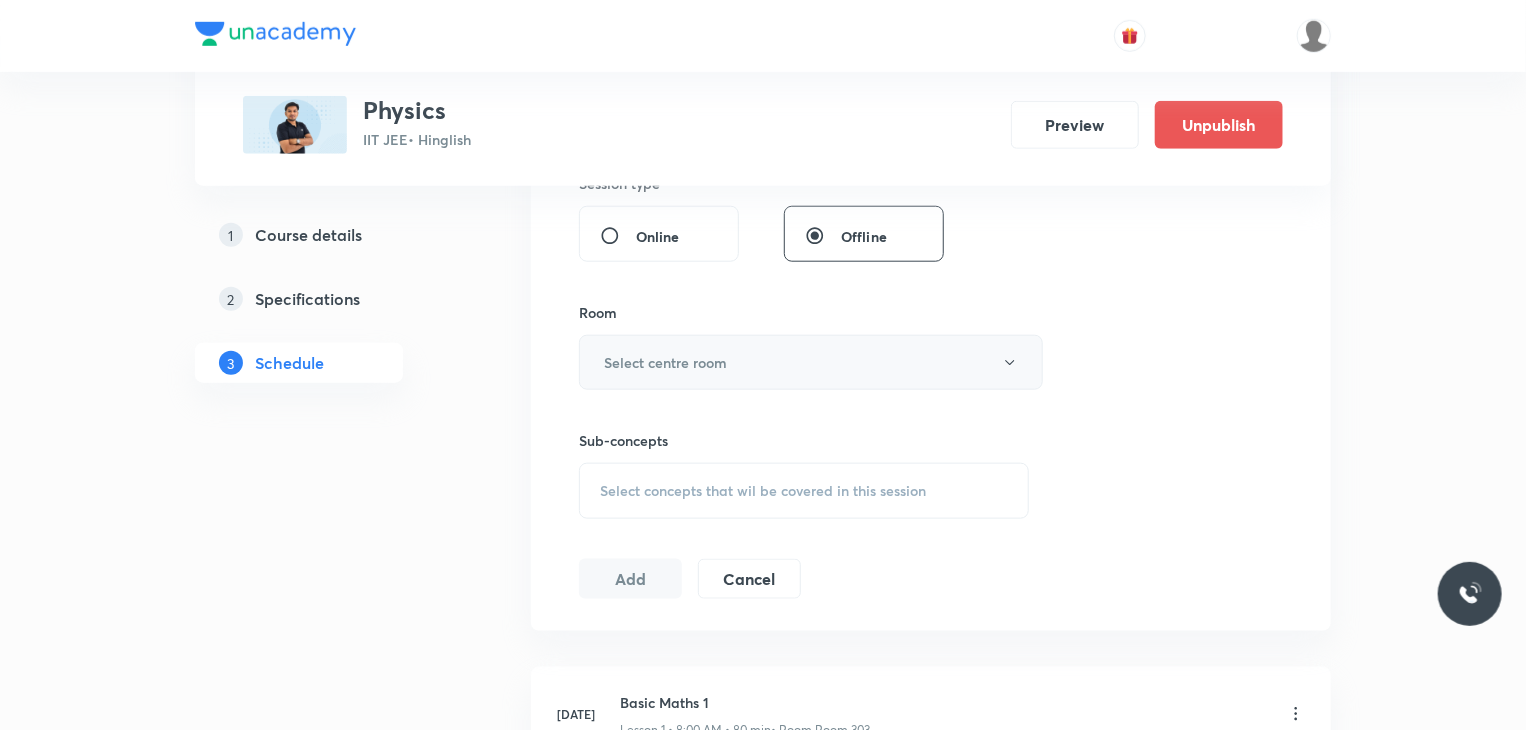 click on "Select centre room" at bounding box center (811, 362) 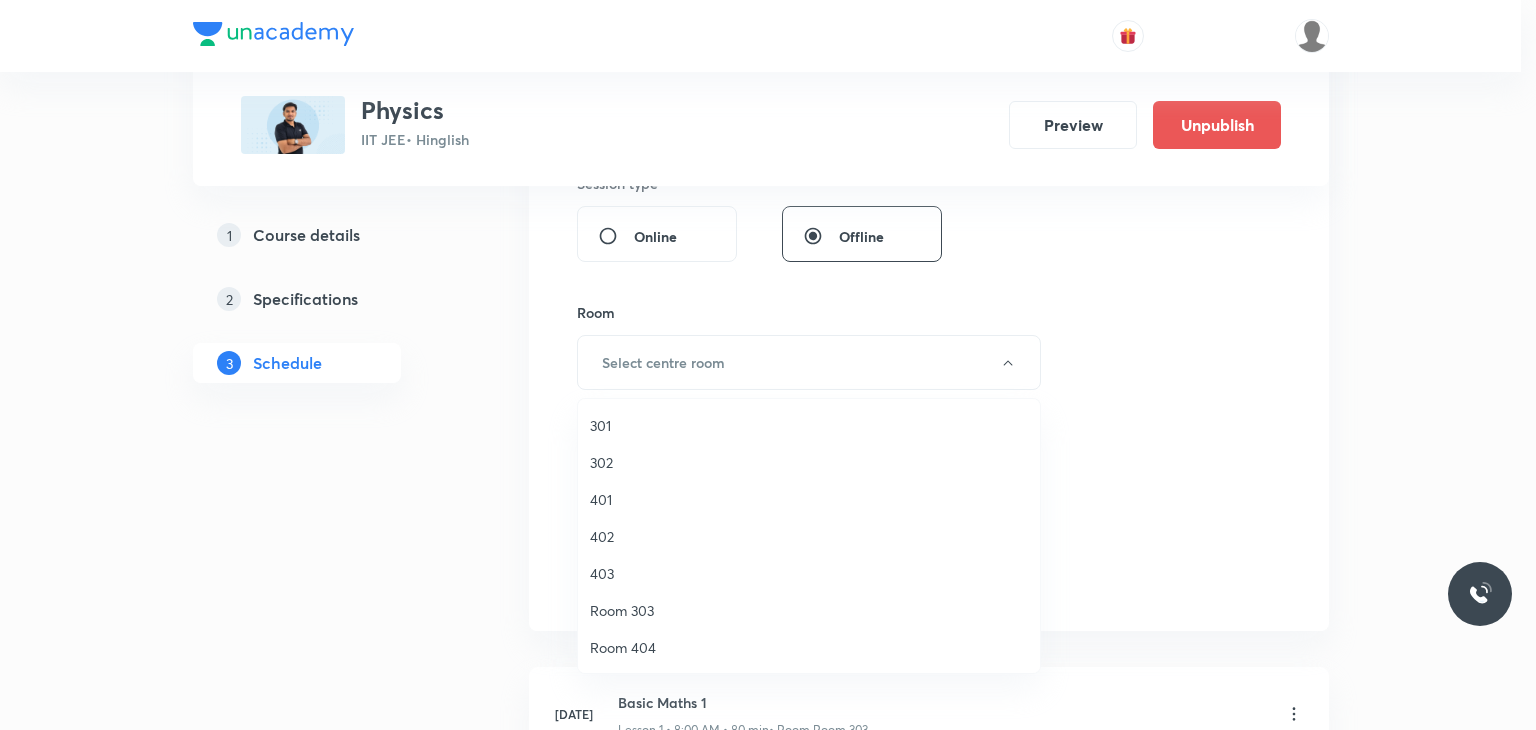 click on "401" at bounding box center [809, 499] 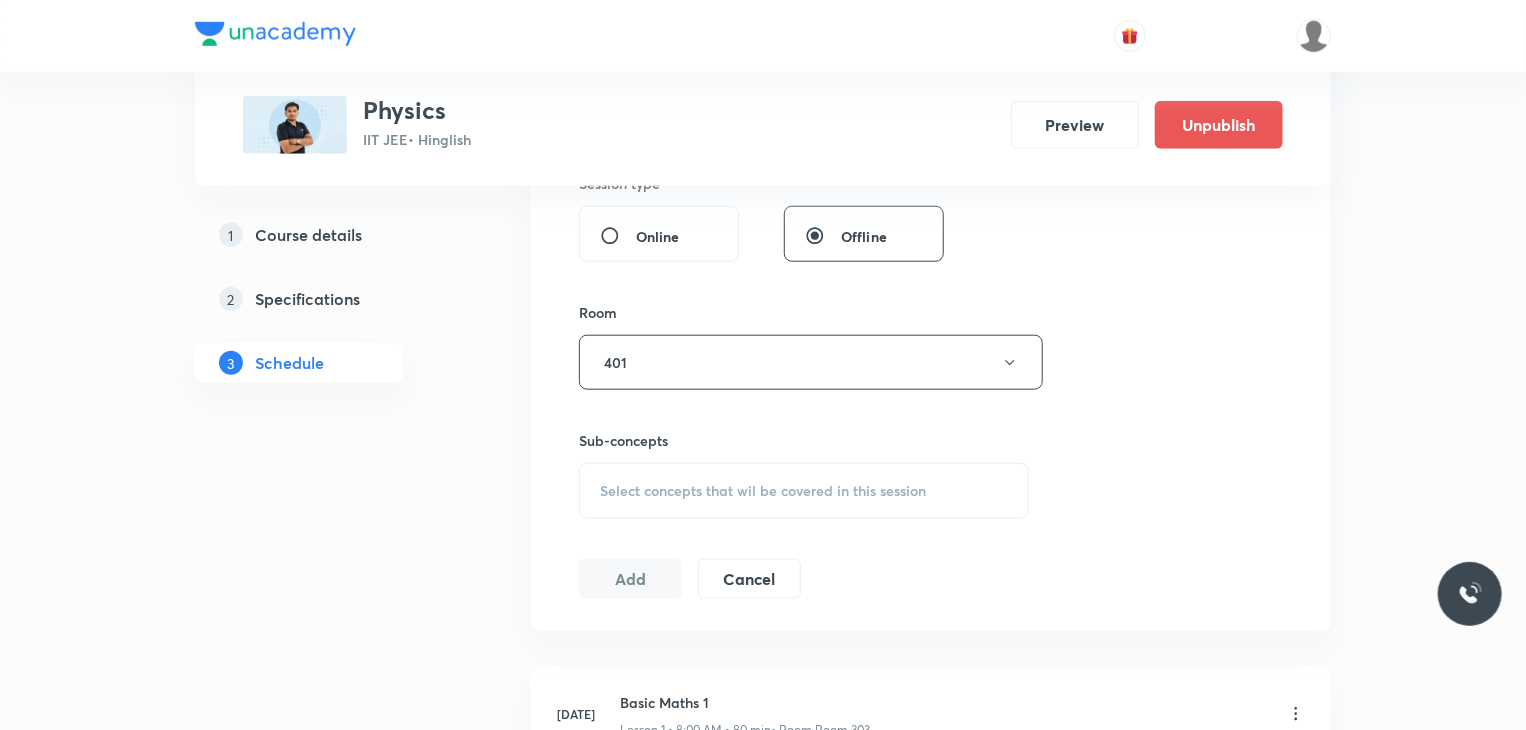 click on "Select concepts that wil be covered in this session" at bounding box center [804, 491] 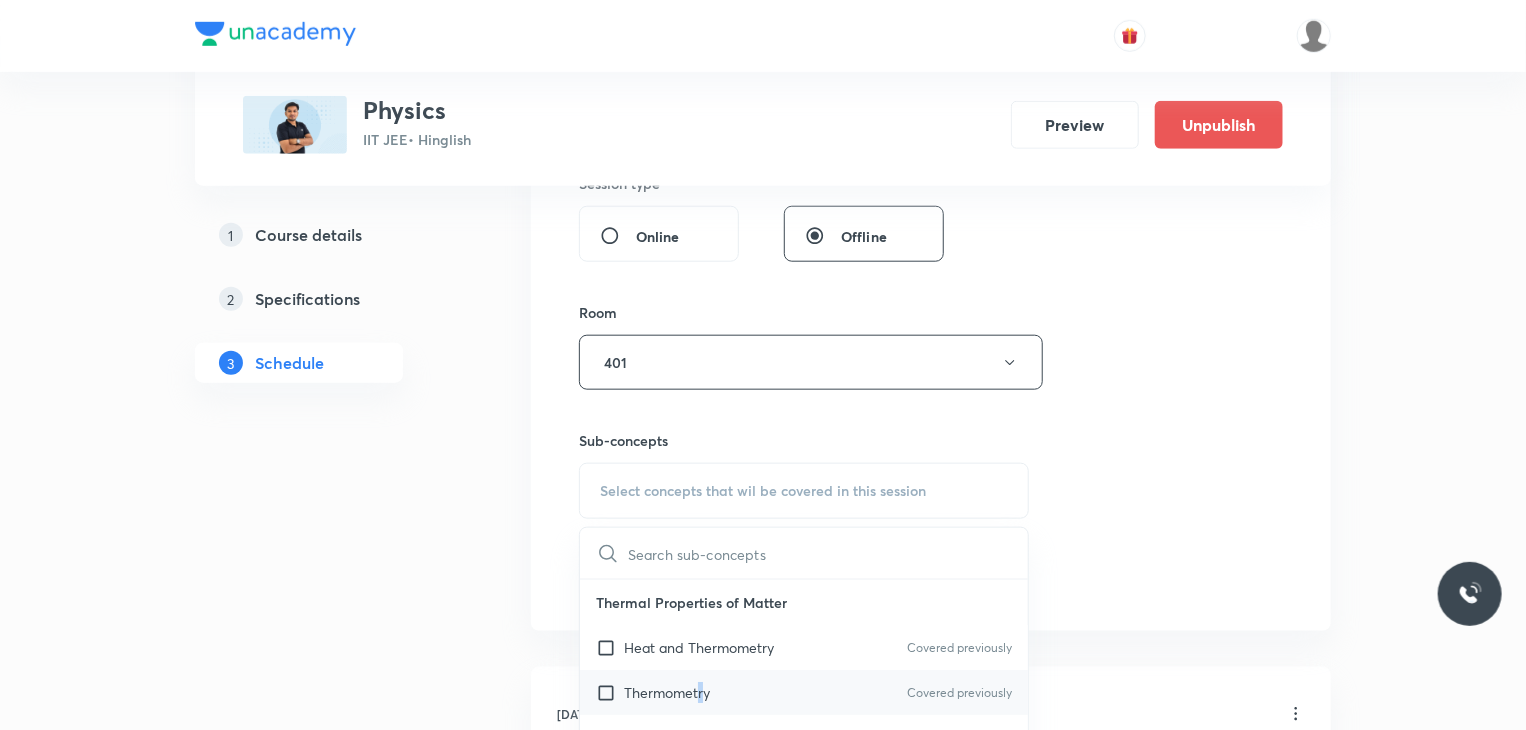 click on "Thermometry Covered previously" at bounding box center [804, 692] 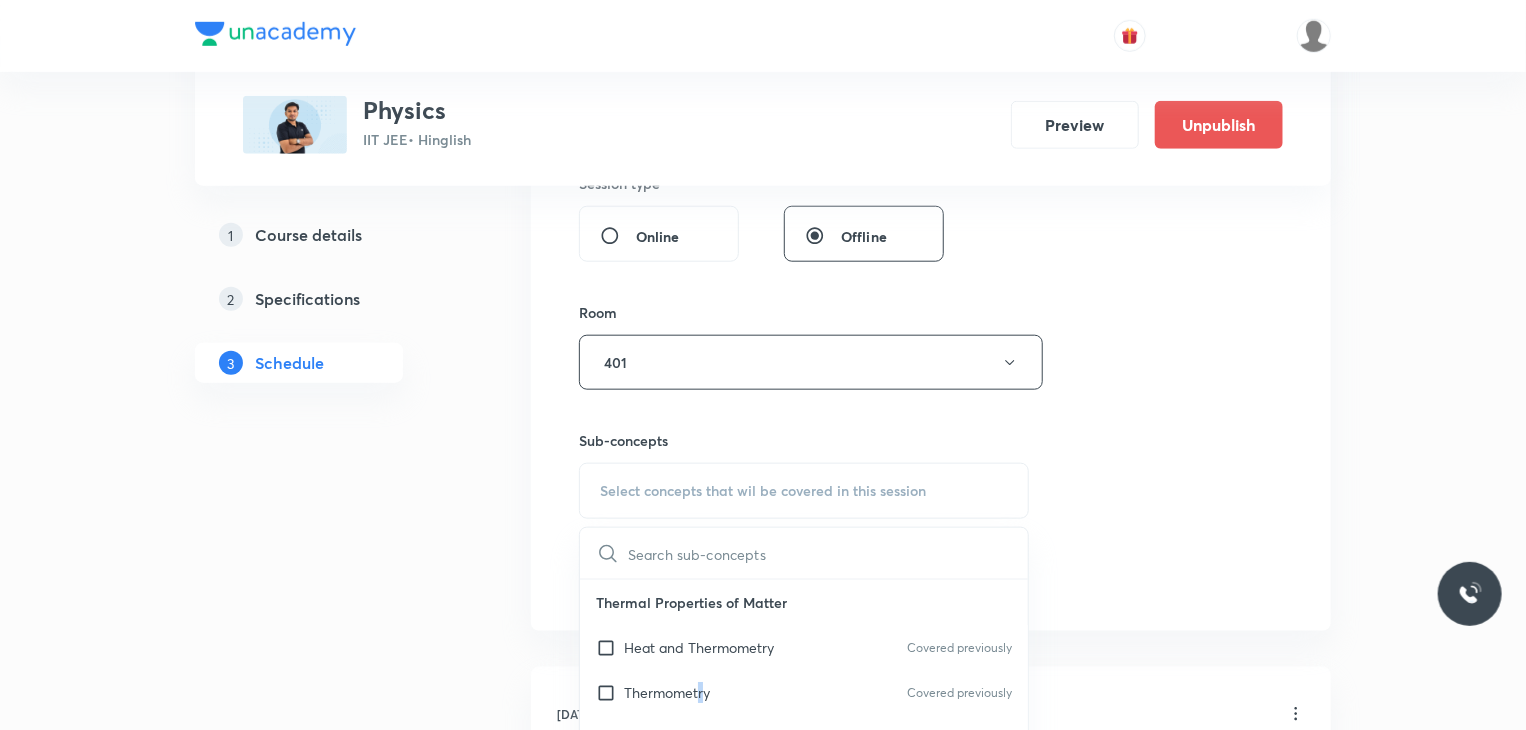 checkbox on "true" 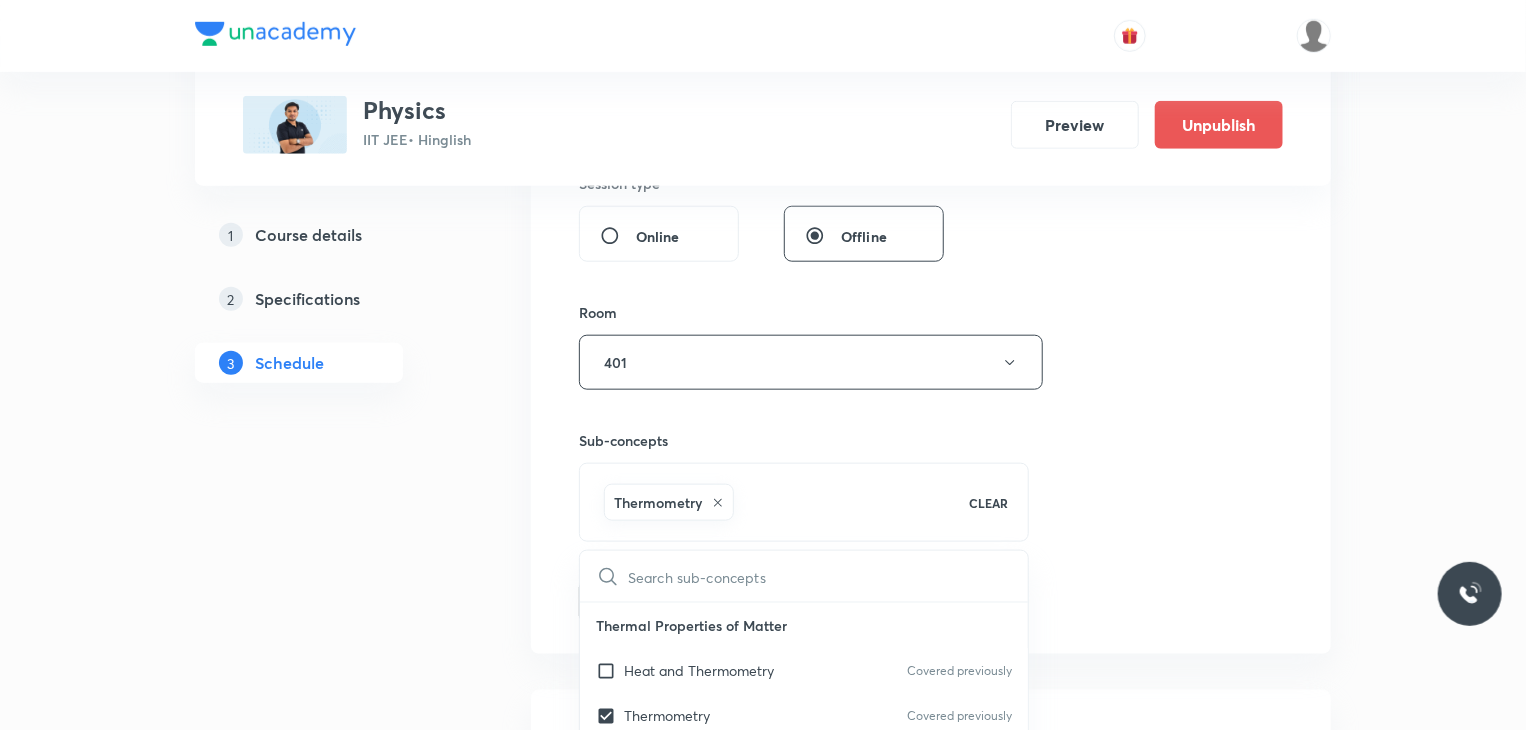 click on "Session  26 Live class Session title 14/99 Basic Maths 26 ​ Schedule for Jul 31, 2025, 9:30 AM ​ Duration (in minutes) 80 ​ Educator Abhay Kumar   Session type Online Offline Room 401 Sub-concepts Thermometry CLEAR ​ Thermal Properties of Matter Heat and Thermometry Covered previously Thermometry Covered previously Thermal Expansion Covered previously Calorimetry Conduction Radiation Conduction of Heat in Steady State Conduction Before Steady State (Qualitative Description) Convection of Heat (Qualitative Description) Kirchhoff's Law Newton's Law of Cooling Wien's Law of Blackbody Radiation & its Spectrum Radiation of Heat & Prevost Theory Stefan's-Boltzmann Law Emissivity, Absorptivity, Emissive Power Thermodynamics Thermodynamic System First Law of Thermodynamics Heat in Thermodynamics Gaseous Mixture Different Processes in First Law of Thermodynamics Reversible and irreversible Process Heat Engine Second Law of Thermodynamics Refrigerator or Heat Pump Kinetic Theory of Gases Gas Laws Matter Waves" at bounding box center [931, 77] 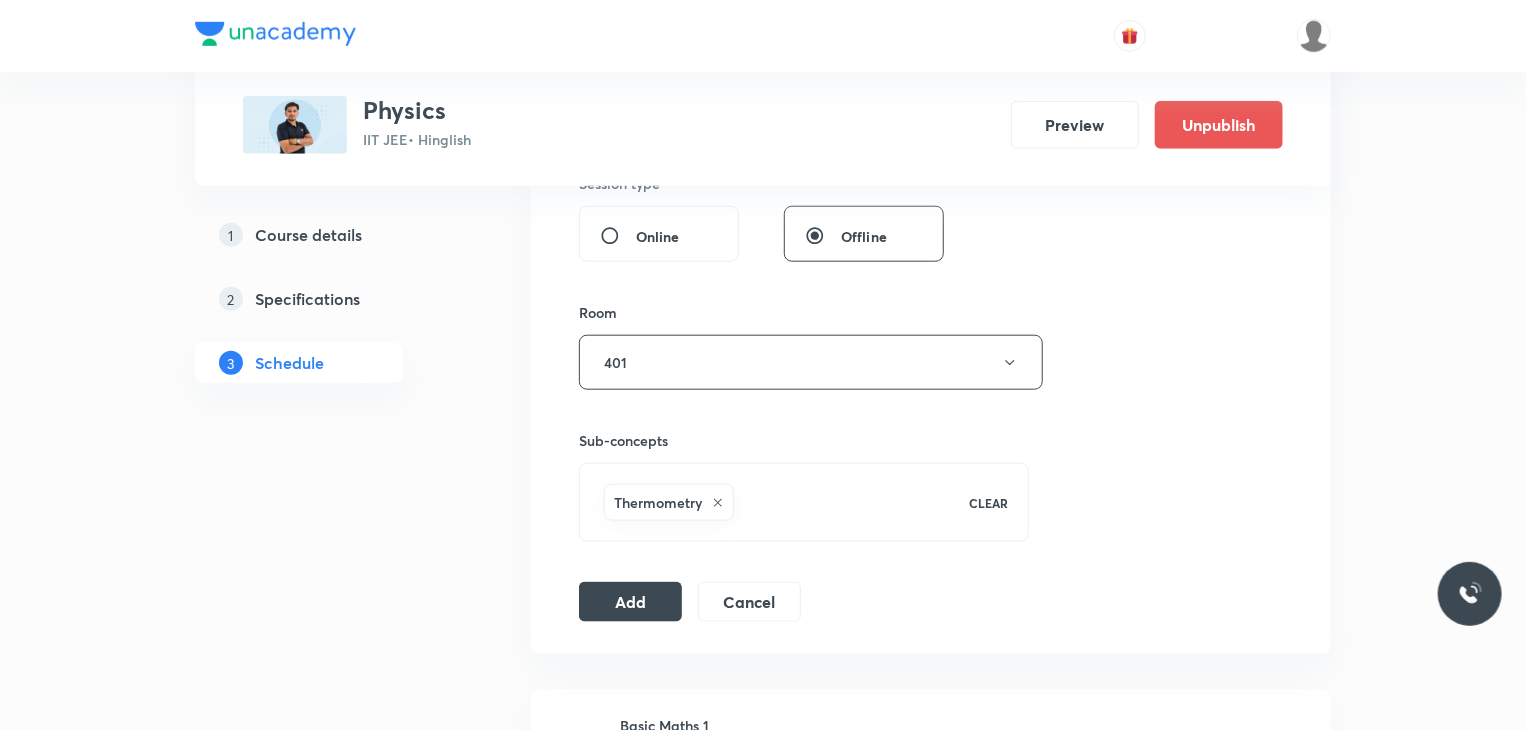 click on "Session  26 Live class Session title 14/99 Basic Maths 26 ​ Schedule for Jul 31, 2025, 9:30 AM ​ Duration (in minutes) 80 ​ Educator Abhay Kumar   Session type Online Offline Room 401 Sub-concepts Thermometry CLEAR Add Cancel" at bounding box center [931, 77] 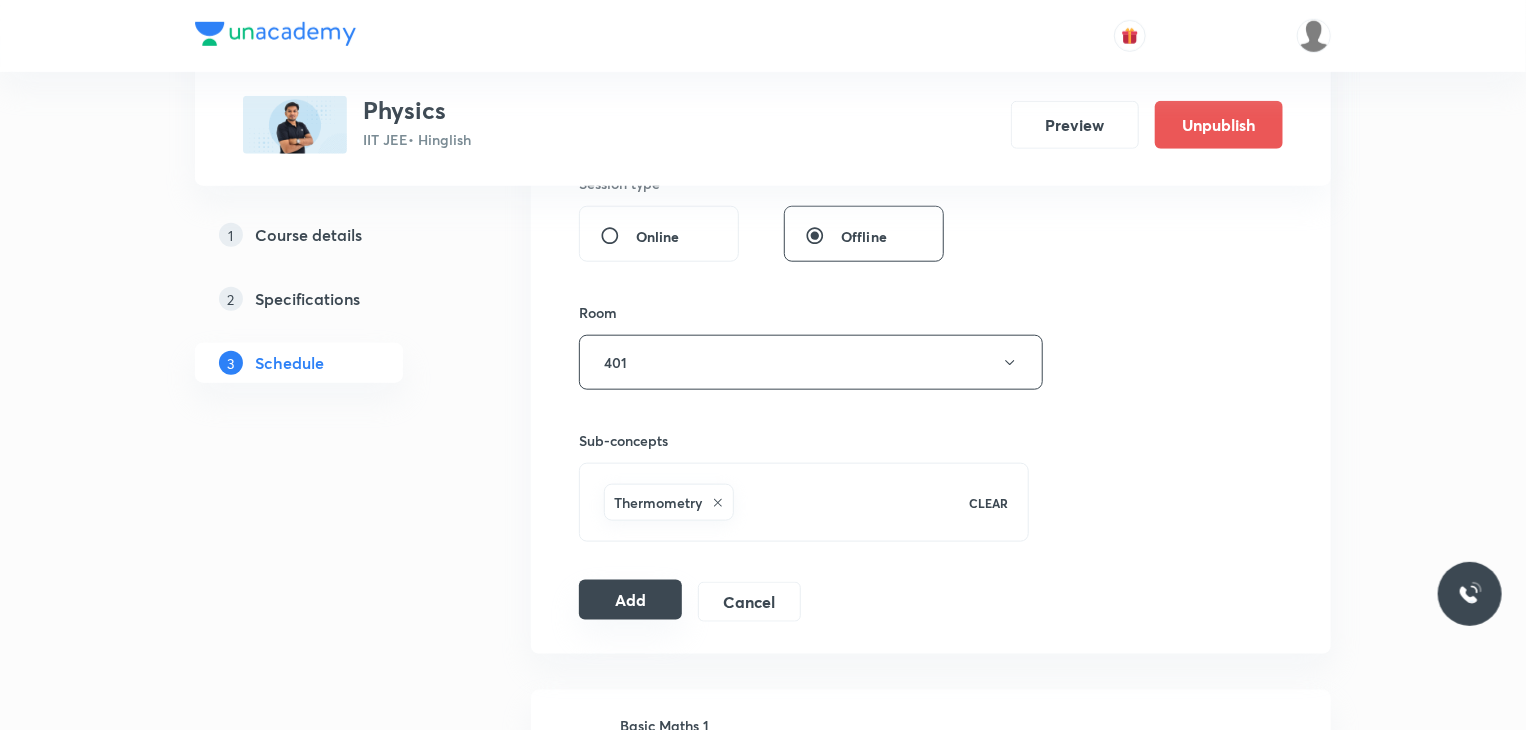 click on "Add" at bounding box center [630, 600] 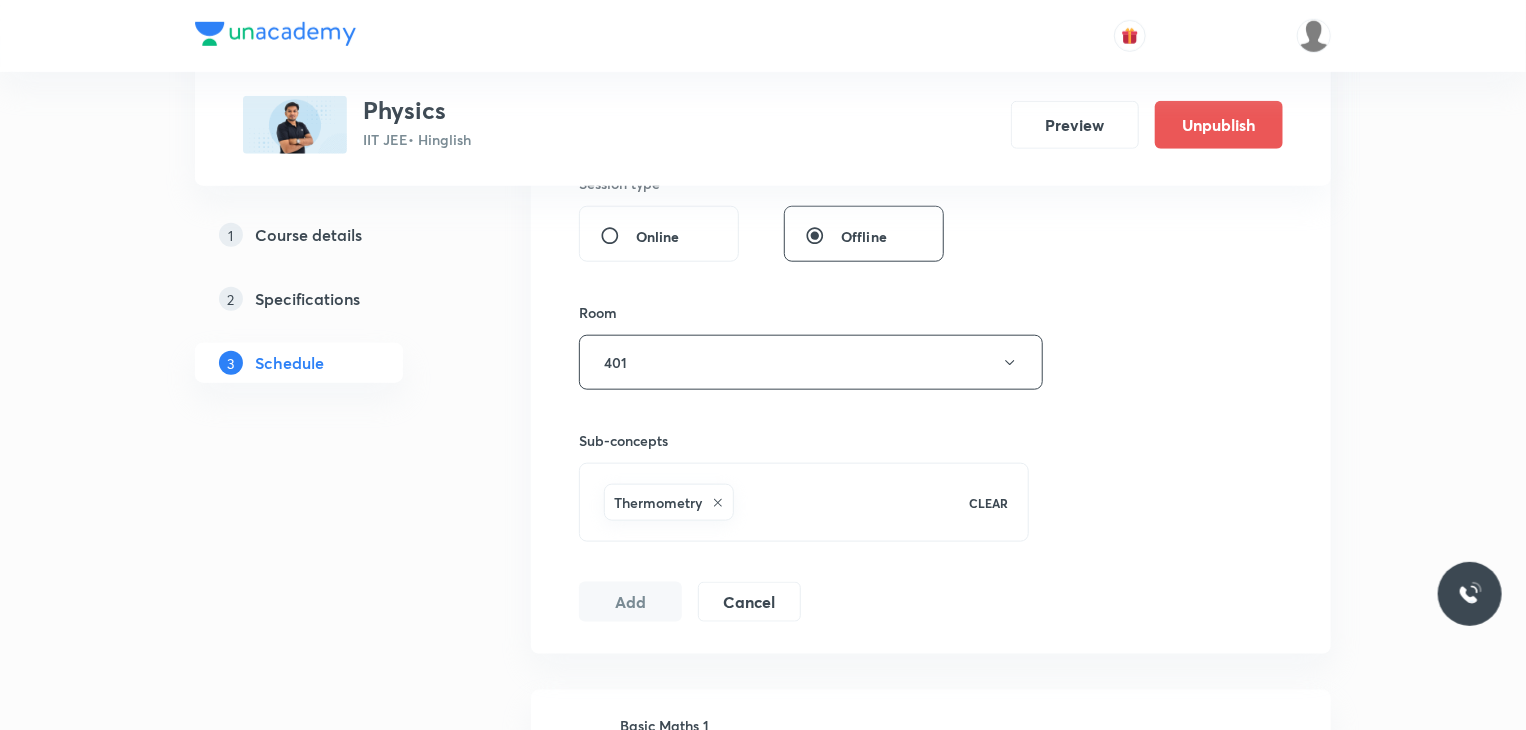 scroll, scrollTop: 4886, scrollLeft: 0, axis: vertical 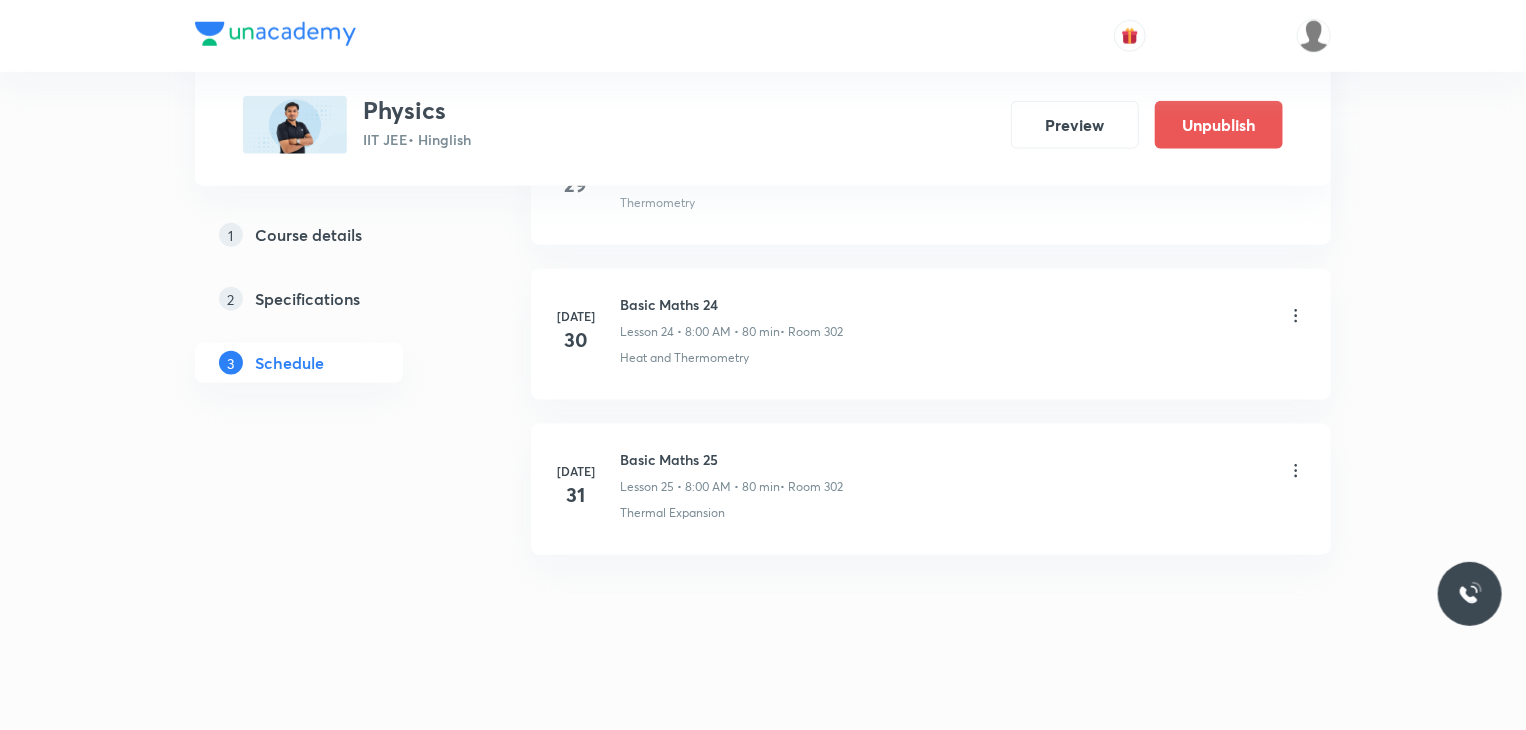 type 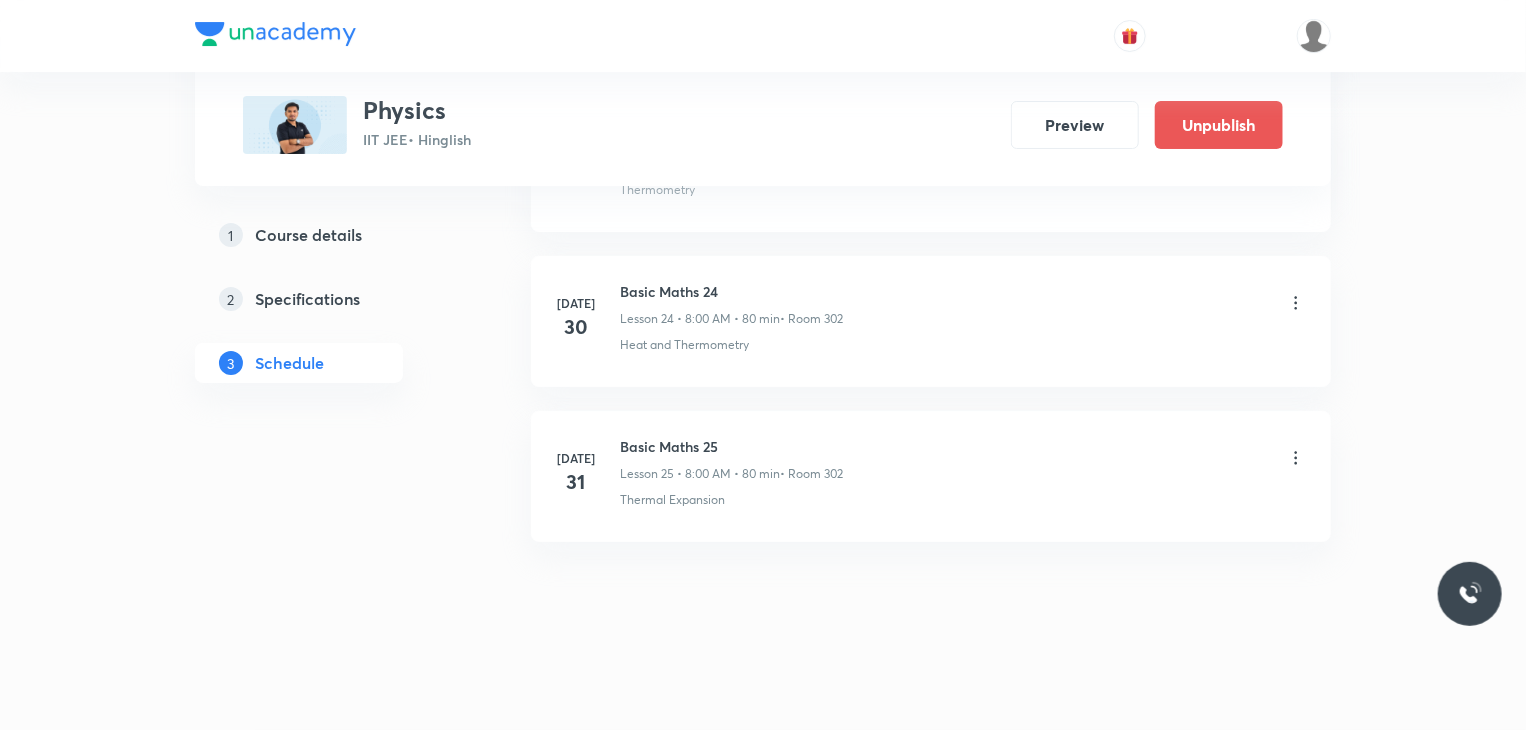 scroll, scrollTop: 3819, scrollLeft: 0, axis: vertical 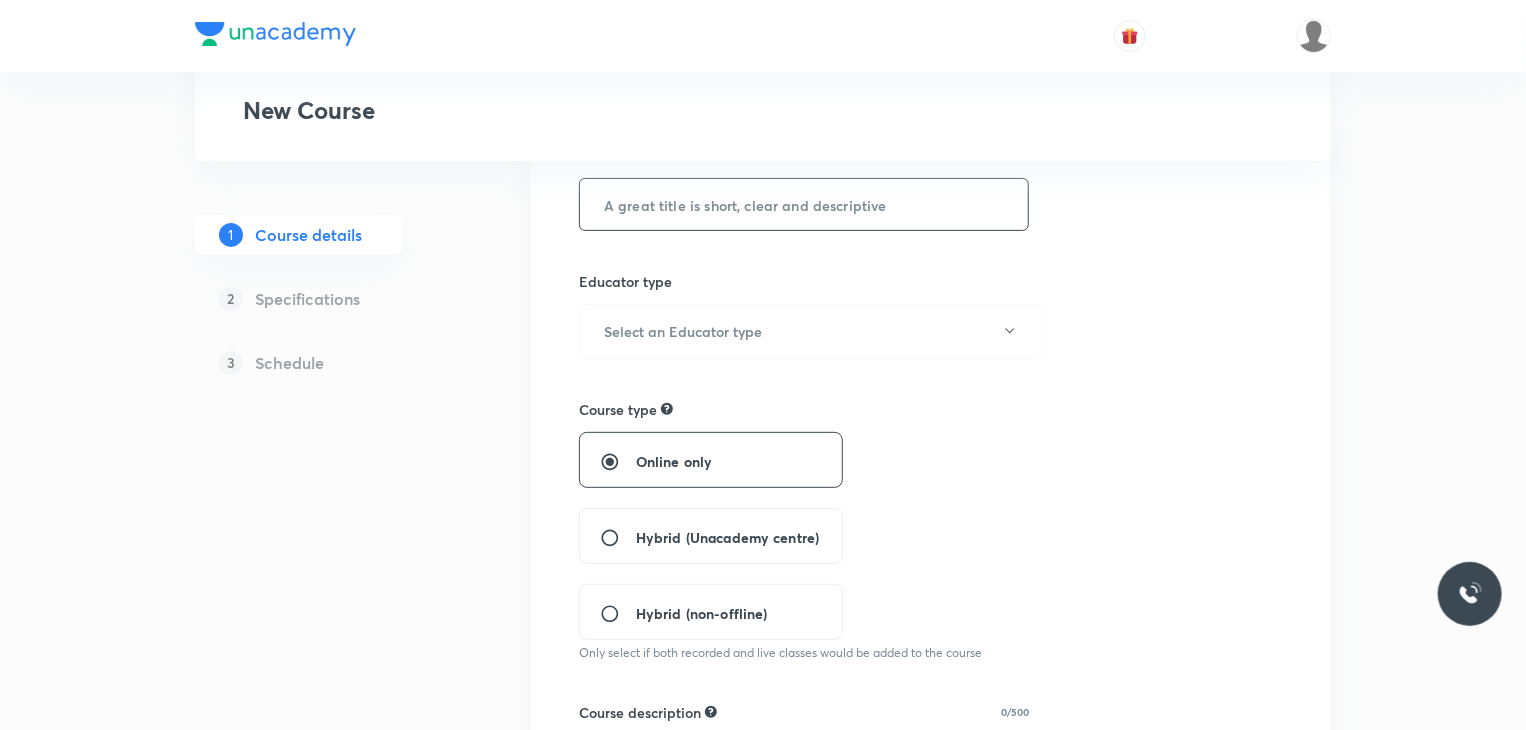 click at bounding box center (804, 204) 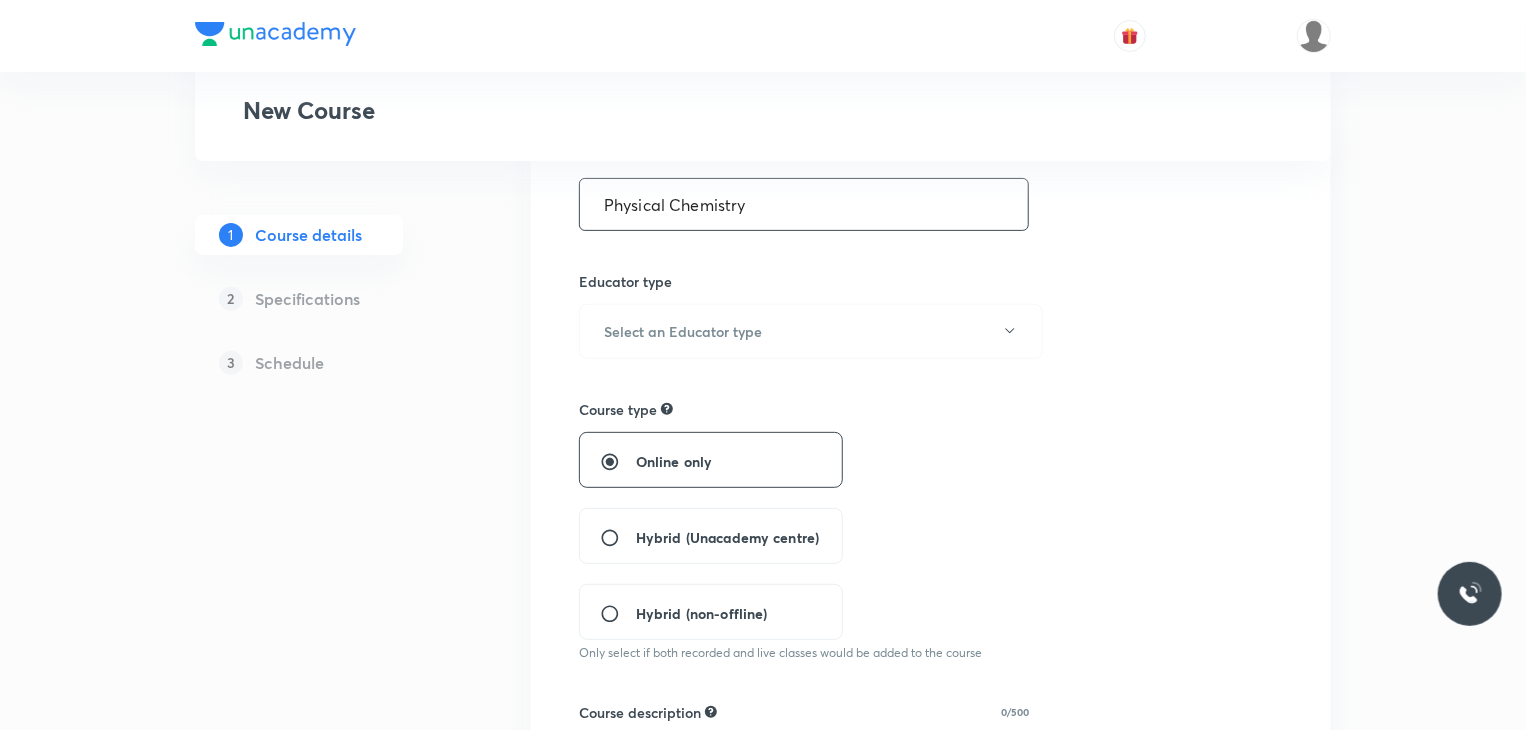 type on "Physical Chemistry" 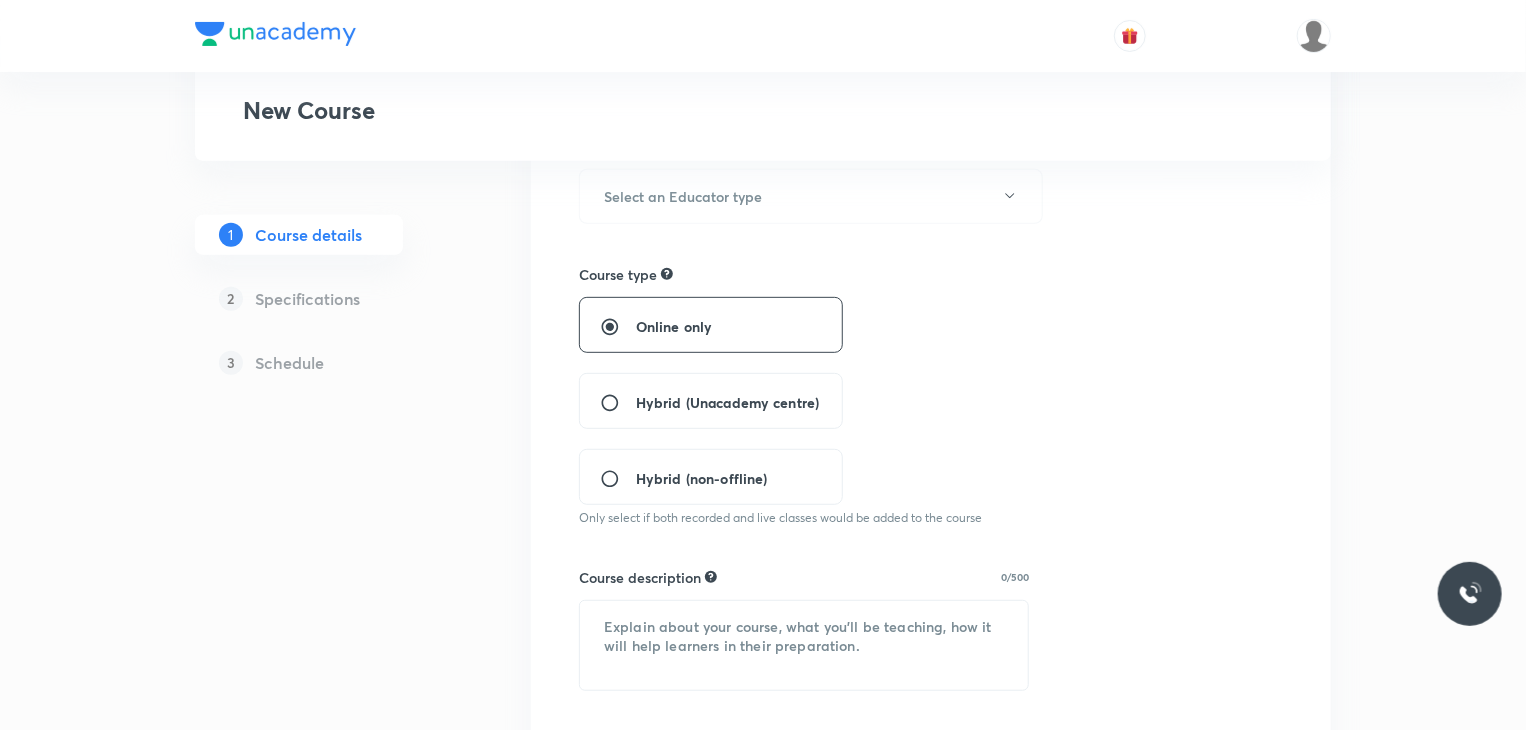 scroll, scrollTop: 300, scrollLeft: 0, axis: vertical 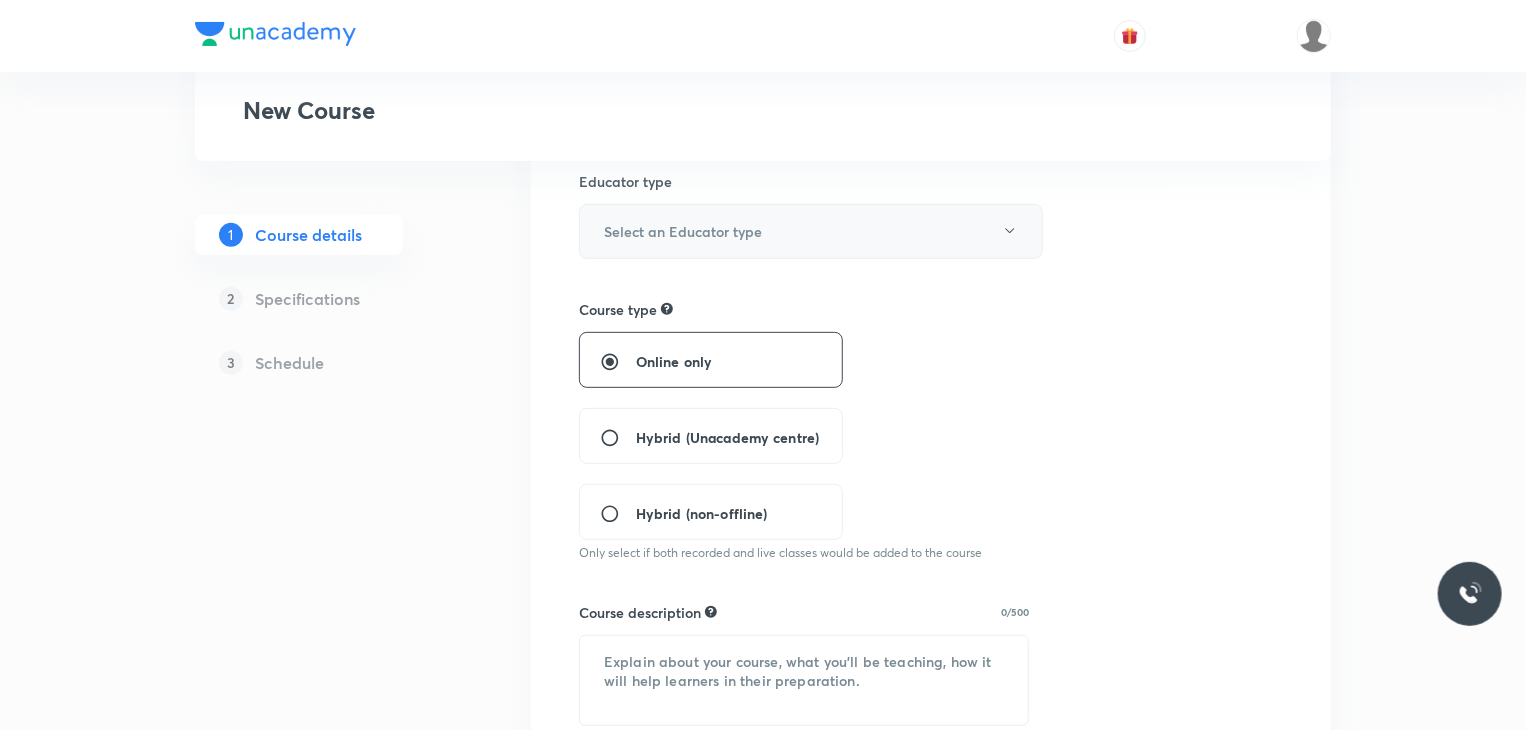 click on "Select an Educator type" at bounding box center (683, 231) 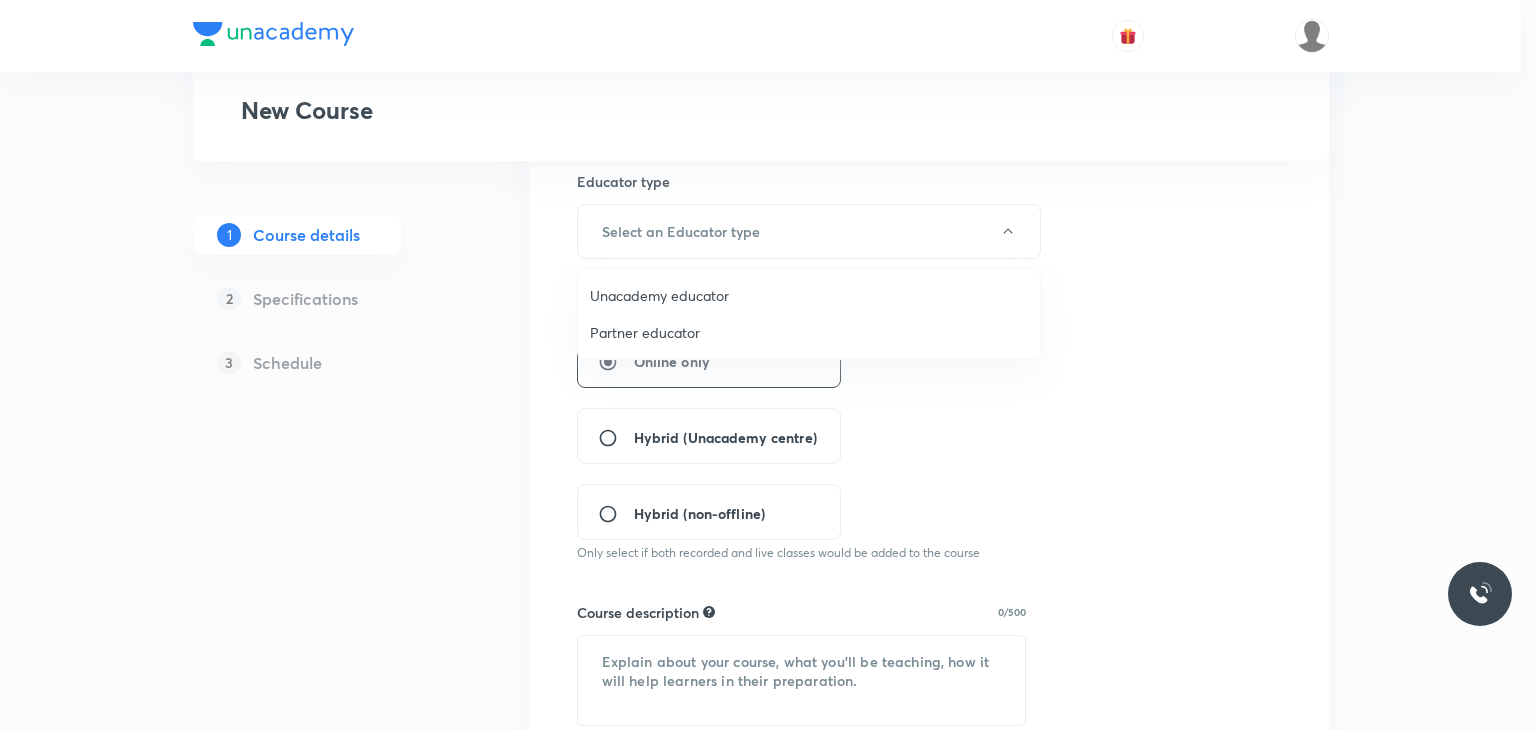 click on "Unacademy educator" at bounding box center (809, 295) 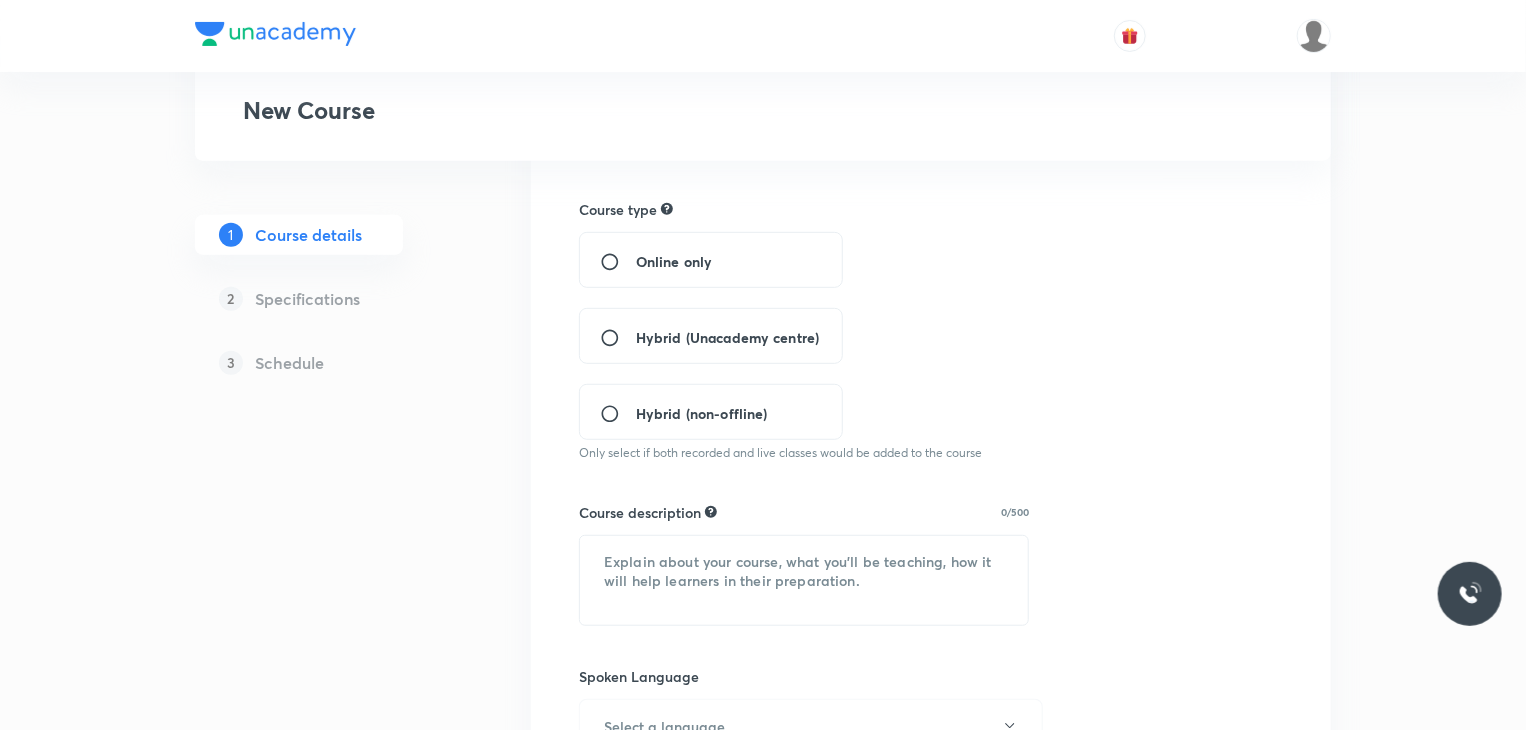 click on "Hybrid (Unacademy centre)" at bounding box center [618, 338] 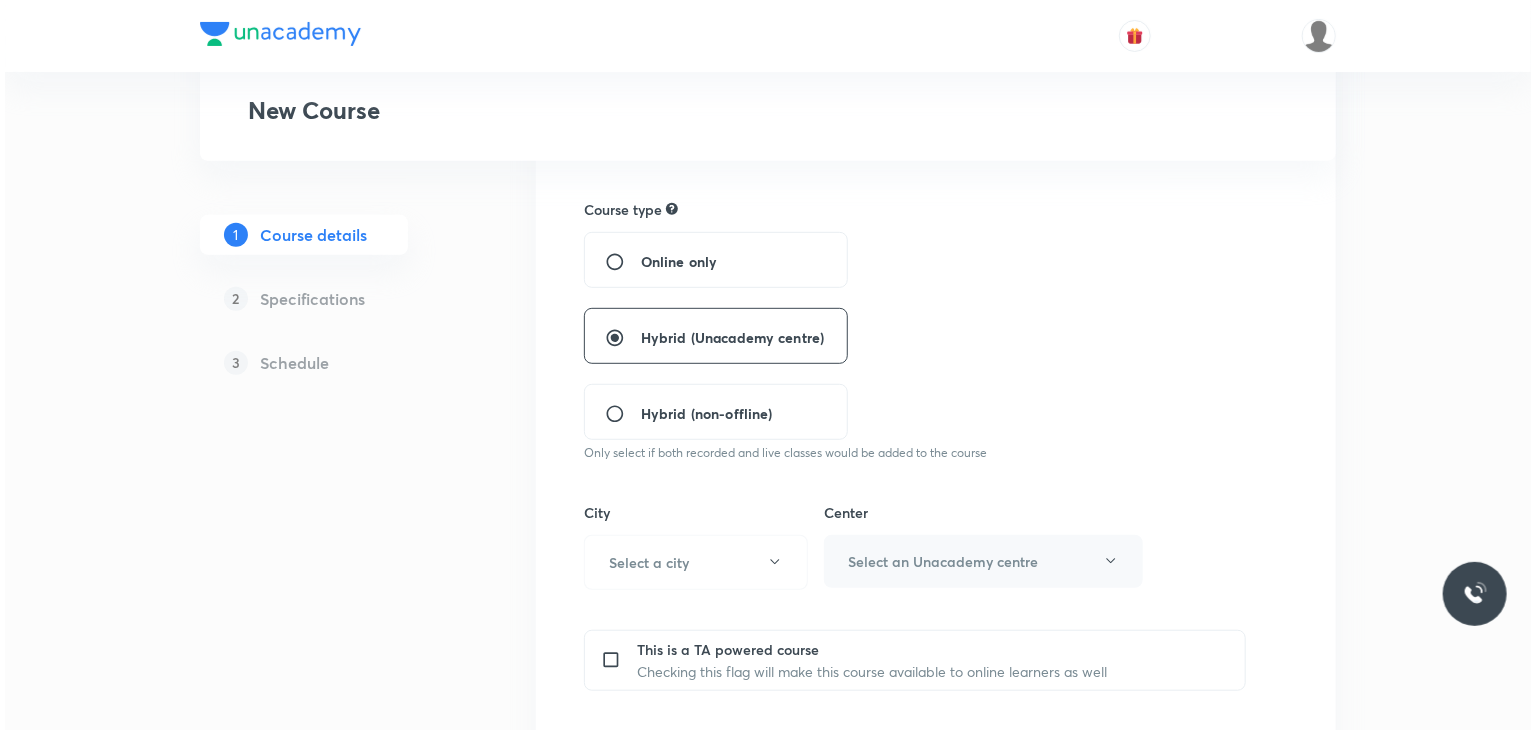 scroll, scrollTop: 600, scrollLeft: 0, axis: vertical 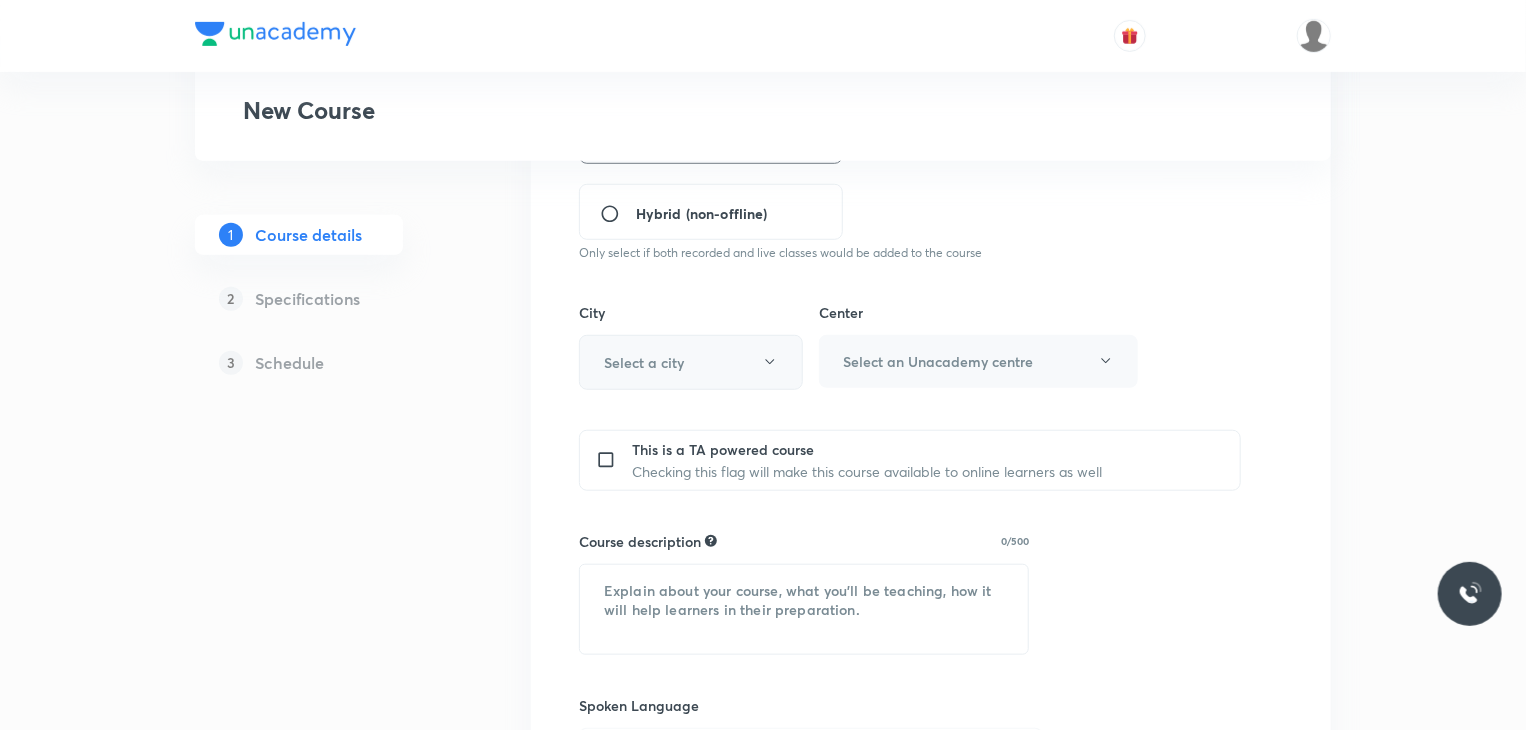click on "Select a city" at bounding box center (644, 362) 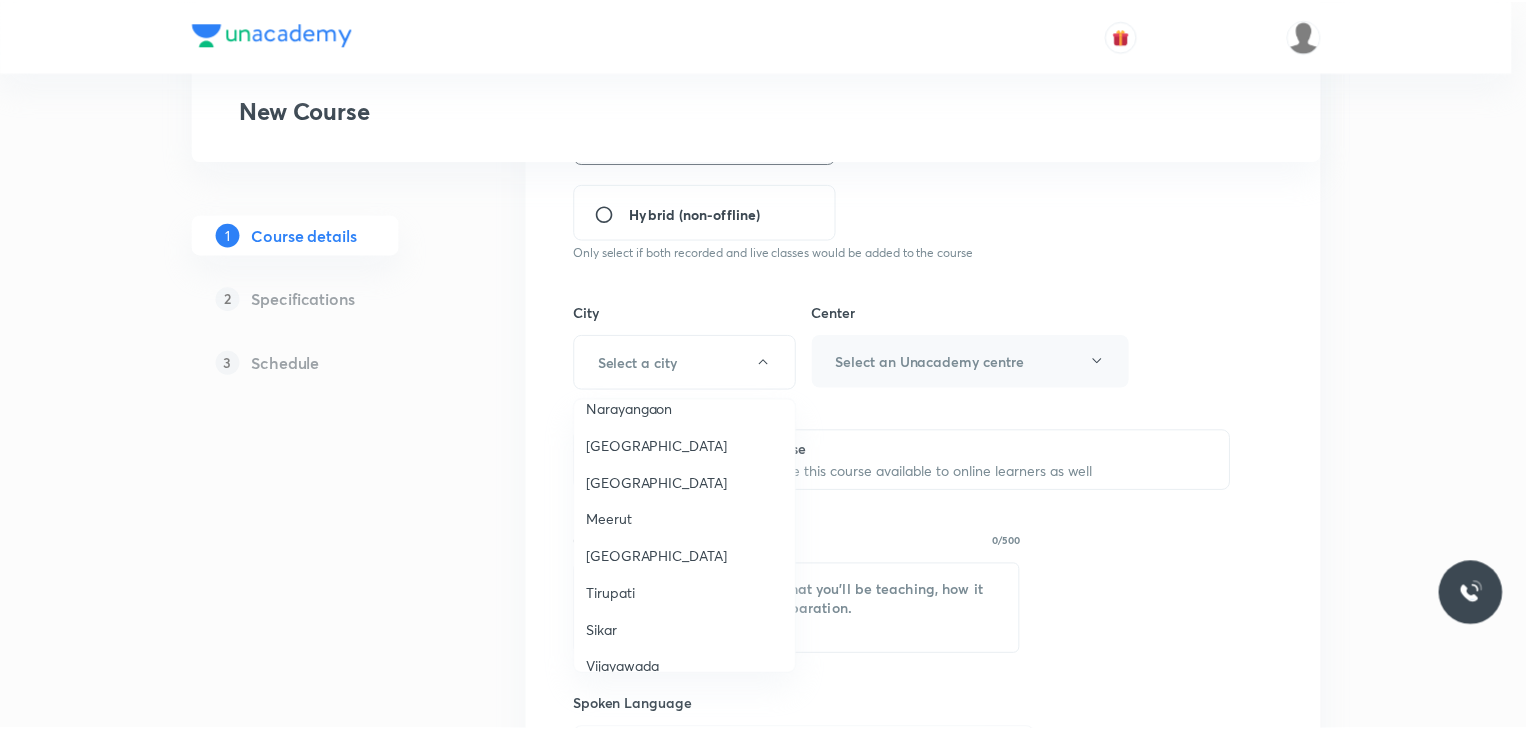 scroll, scrollTop: 1200, scrollLeft: 0, axis: vertical 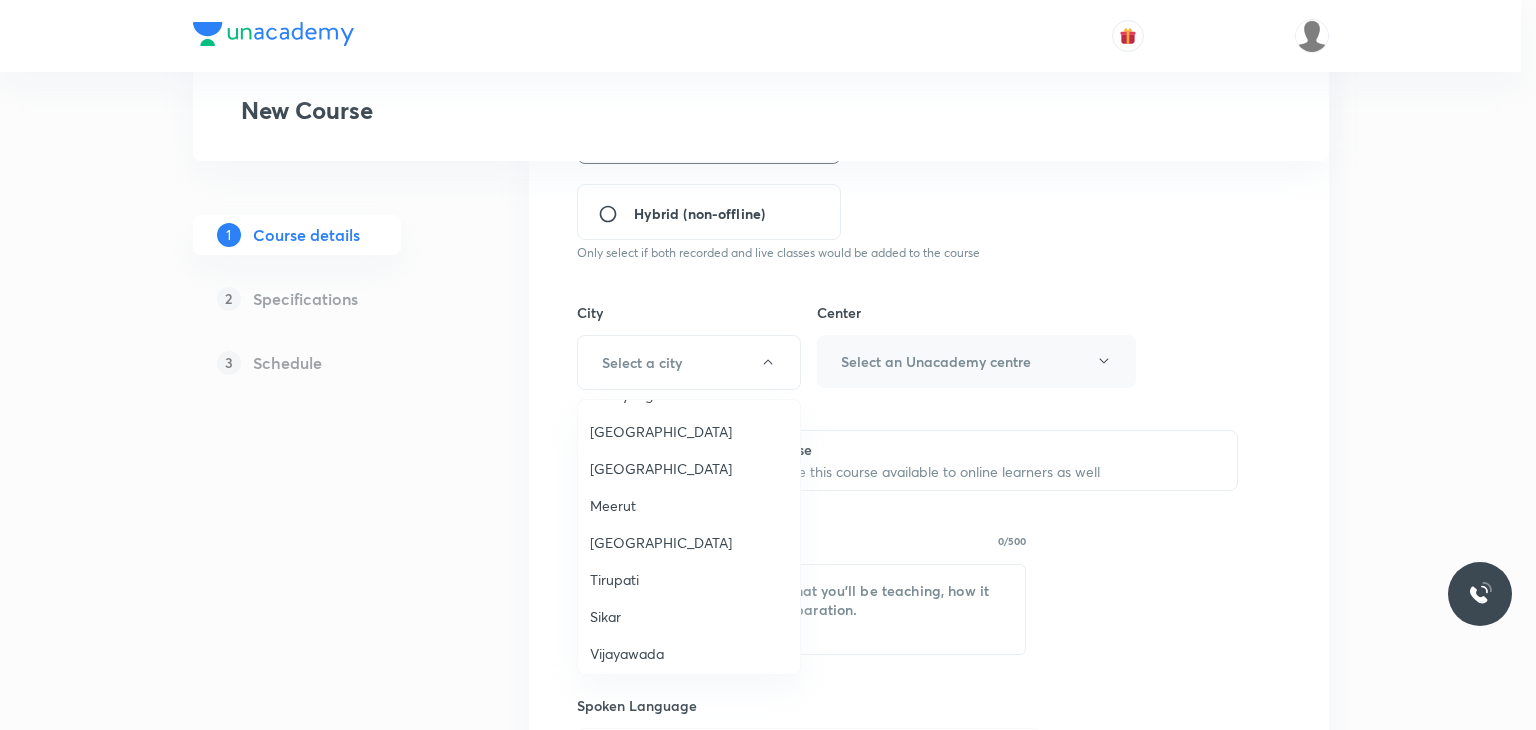 click on "Indore" at bounding box center [689, 690] 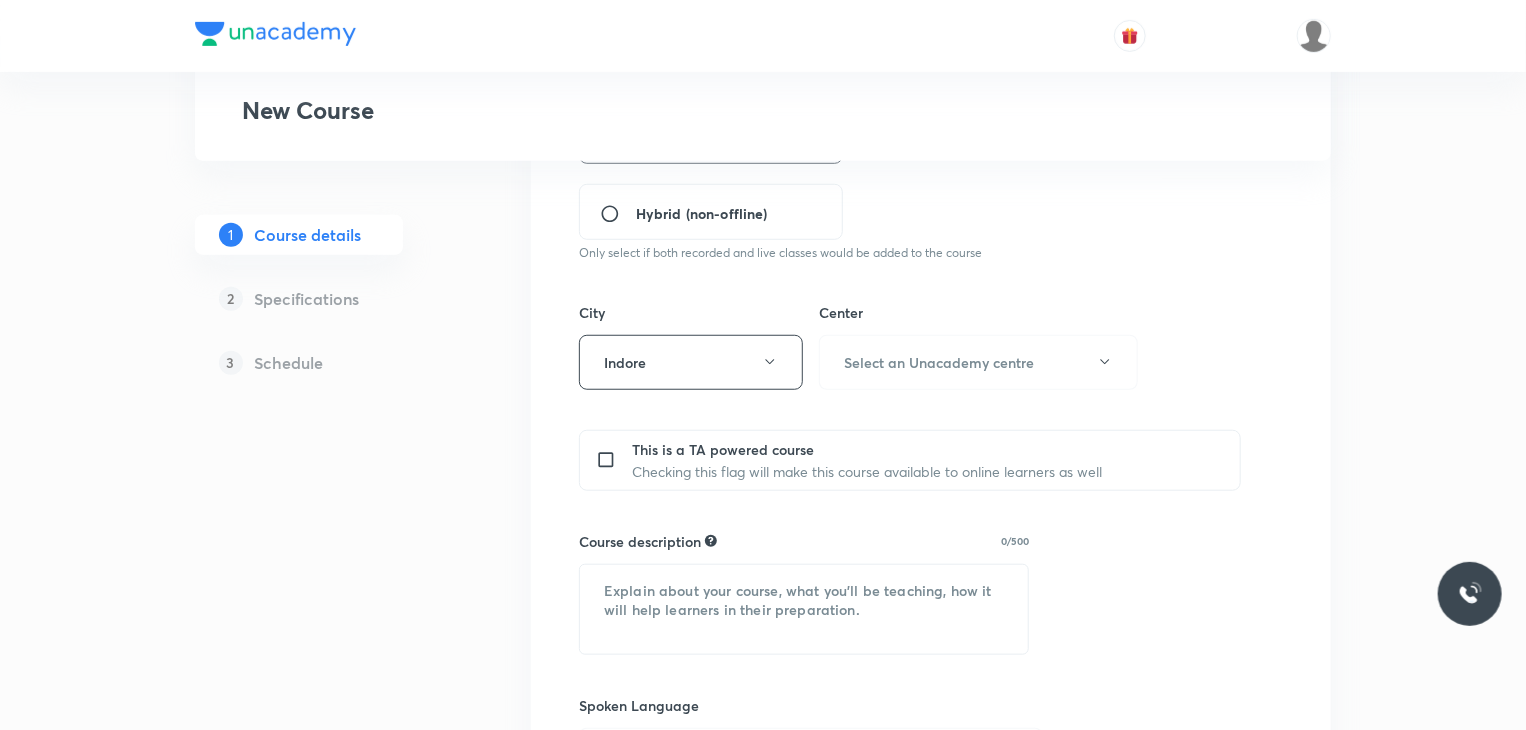 click on "Center" at bounding box center (978, 312) 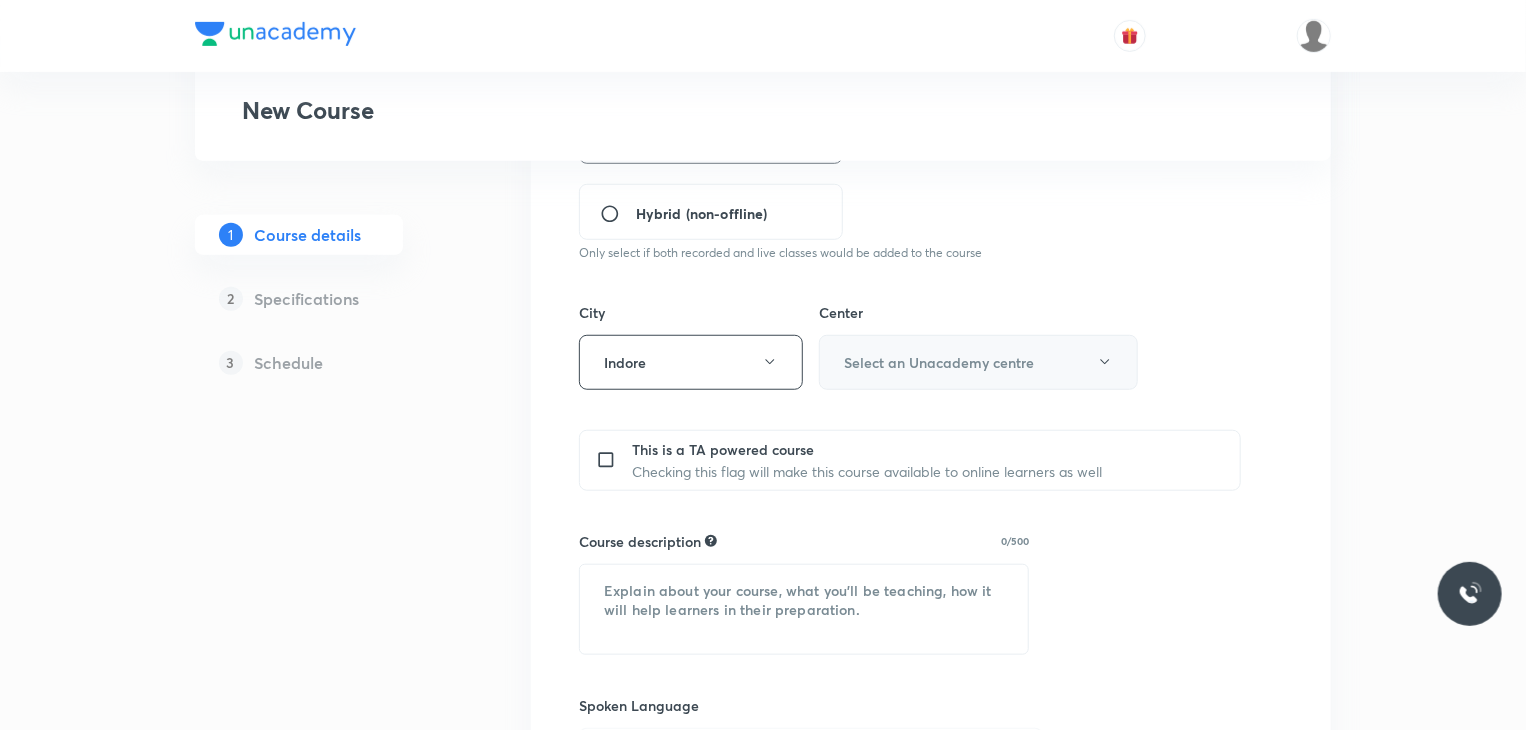 click on "Select an Unacademy centre" at bounding box center [939, 362] 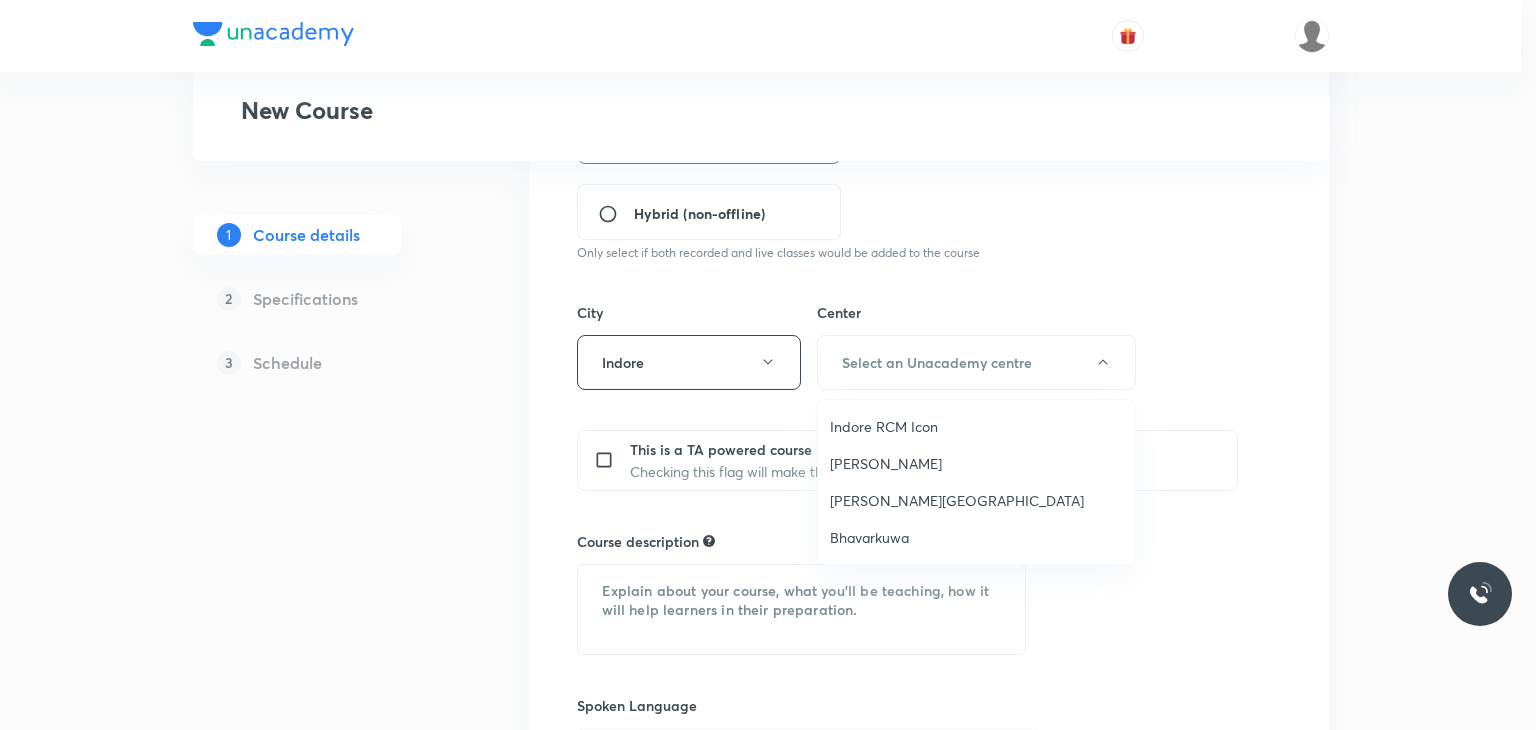 click on "Indore RCM Icon" at bounding box center [976, 426] 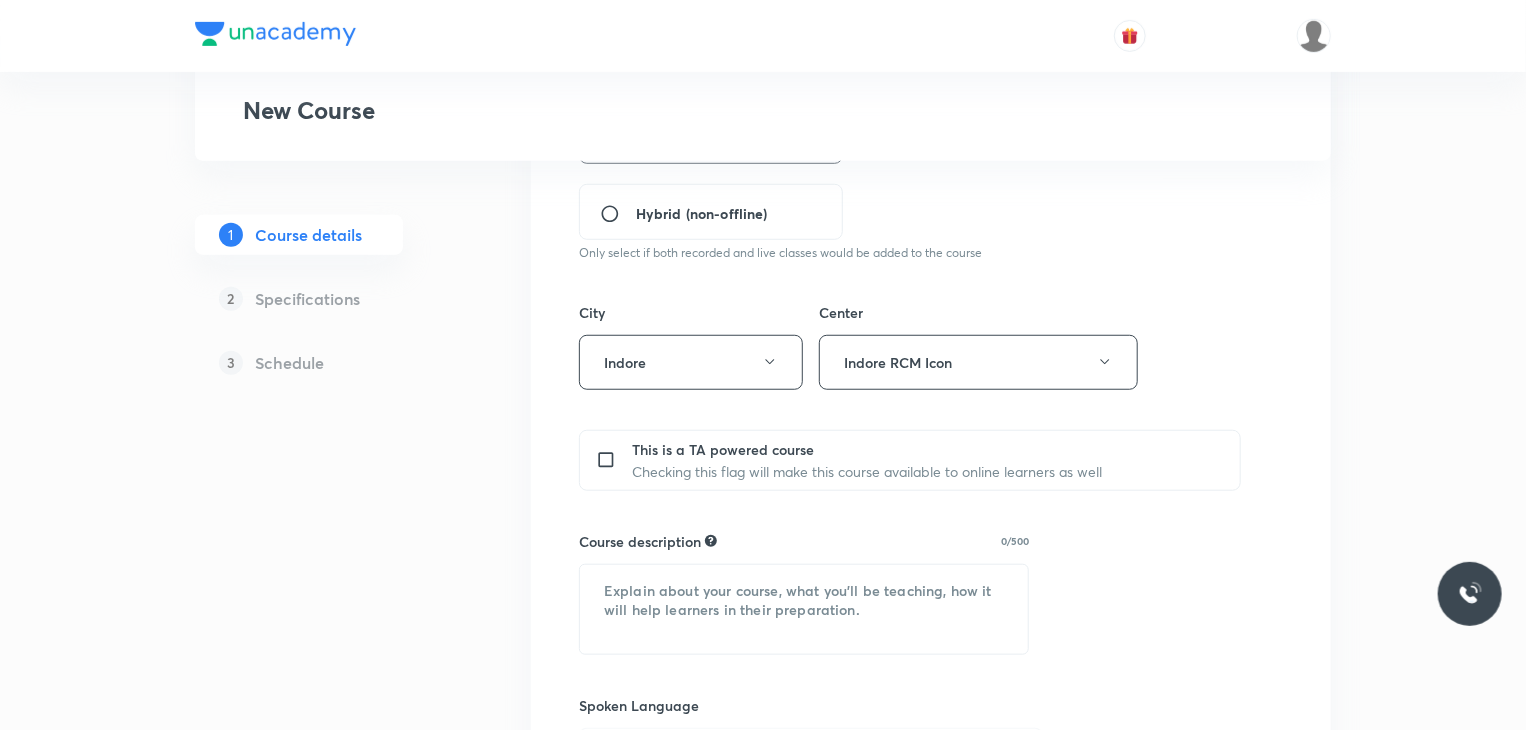 scroll, scrollTop: 900, scrollLeft: 0, axis: vertical 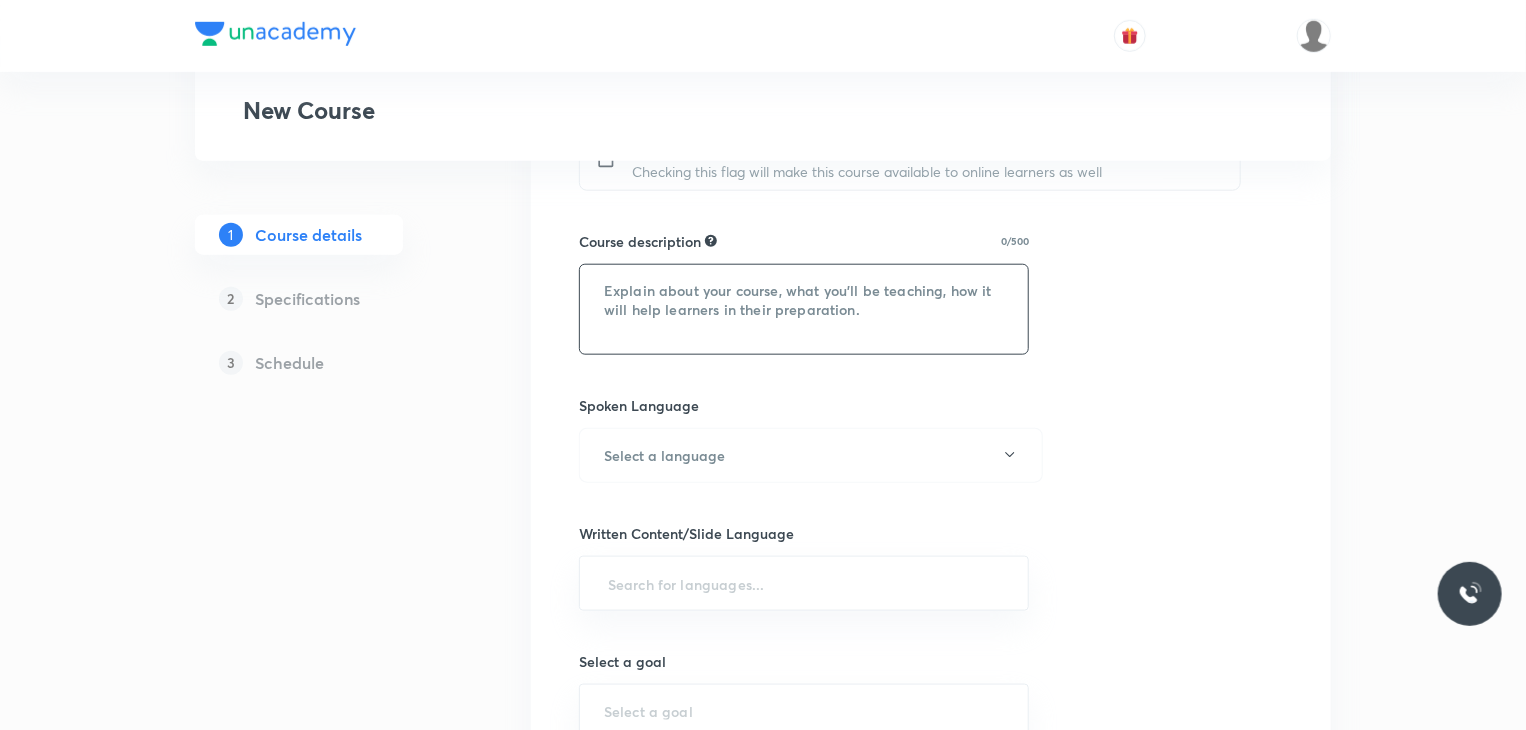 click at bounding box center [804, 309] 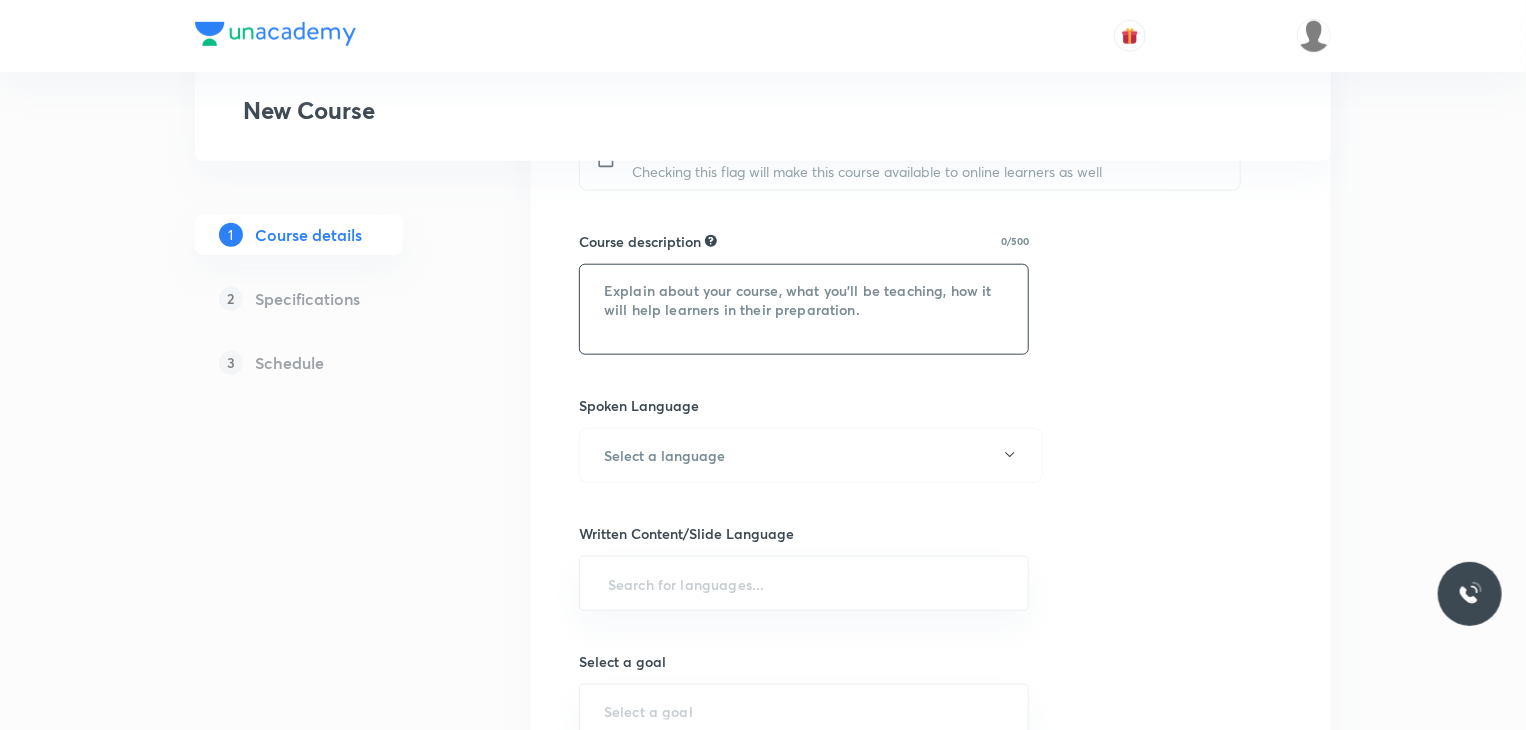 click at bounding box center (804, 309) 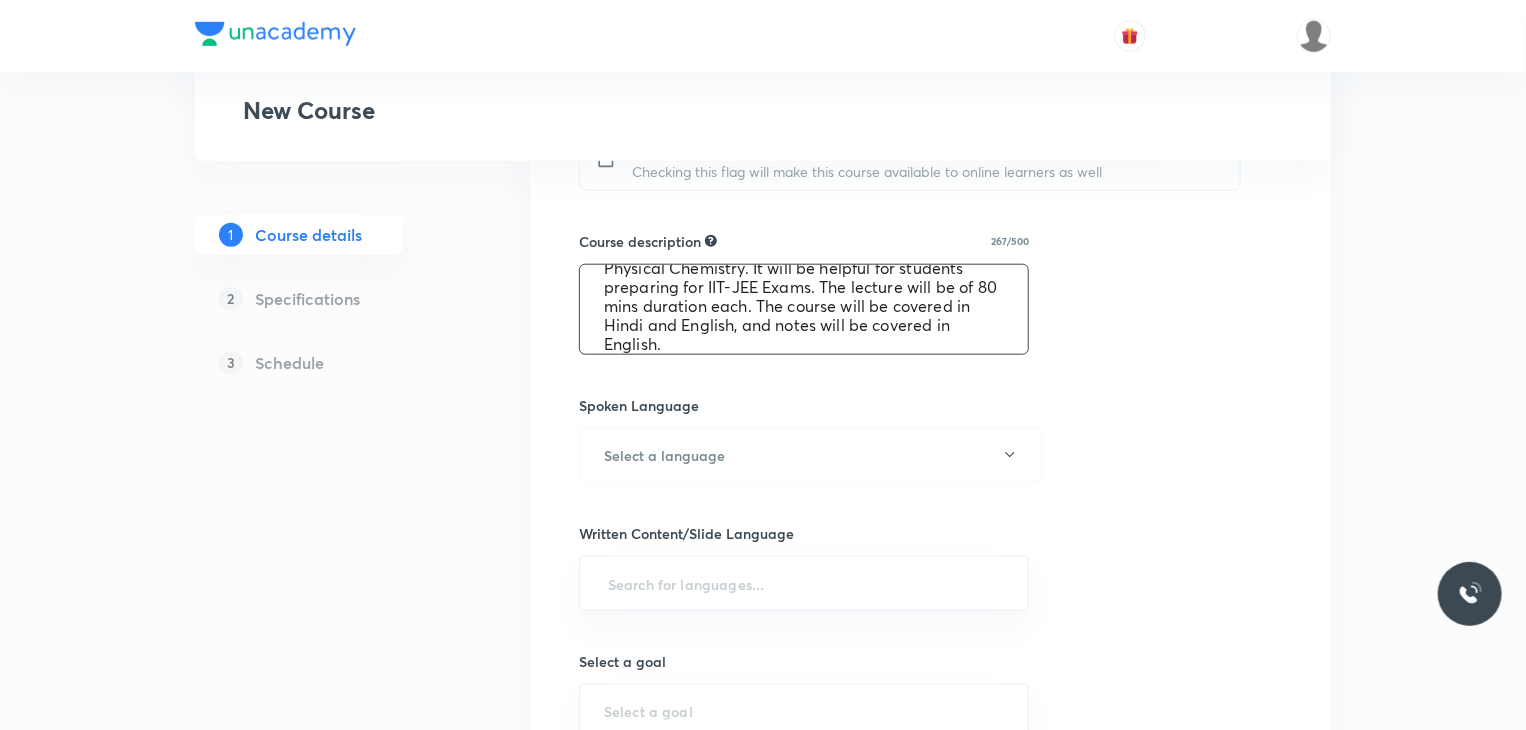 scroll, scrollTop: 0, scrollLeft: 0, axis: both 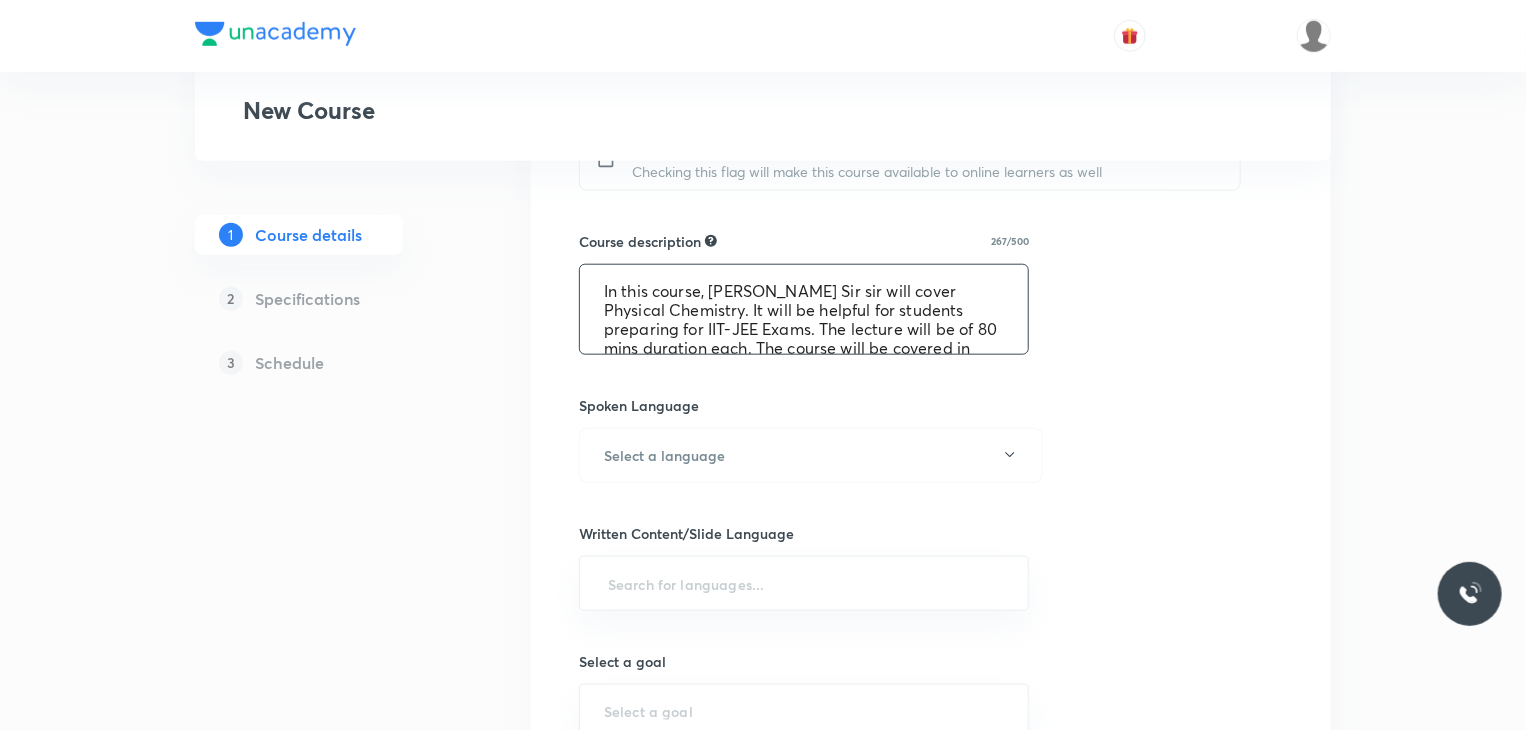 click on "In this course, Sourabh Singh Gour Sir sir will cover Physical Chemistry. It will be helpful for students preparing for IIT-JEE Exams. The lecture will be of 80 mins duration each. The course will be covered in Hindi and English, and notes will be covered in English." at bounding box center [804, 309] 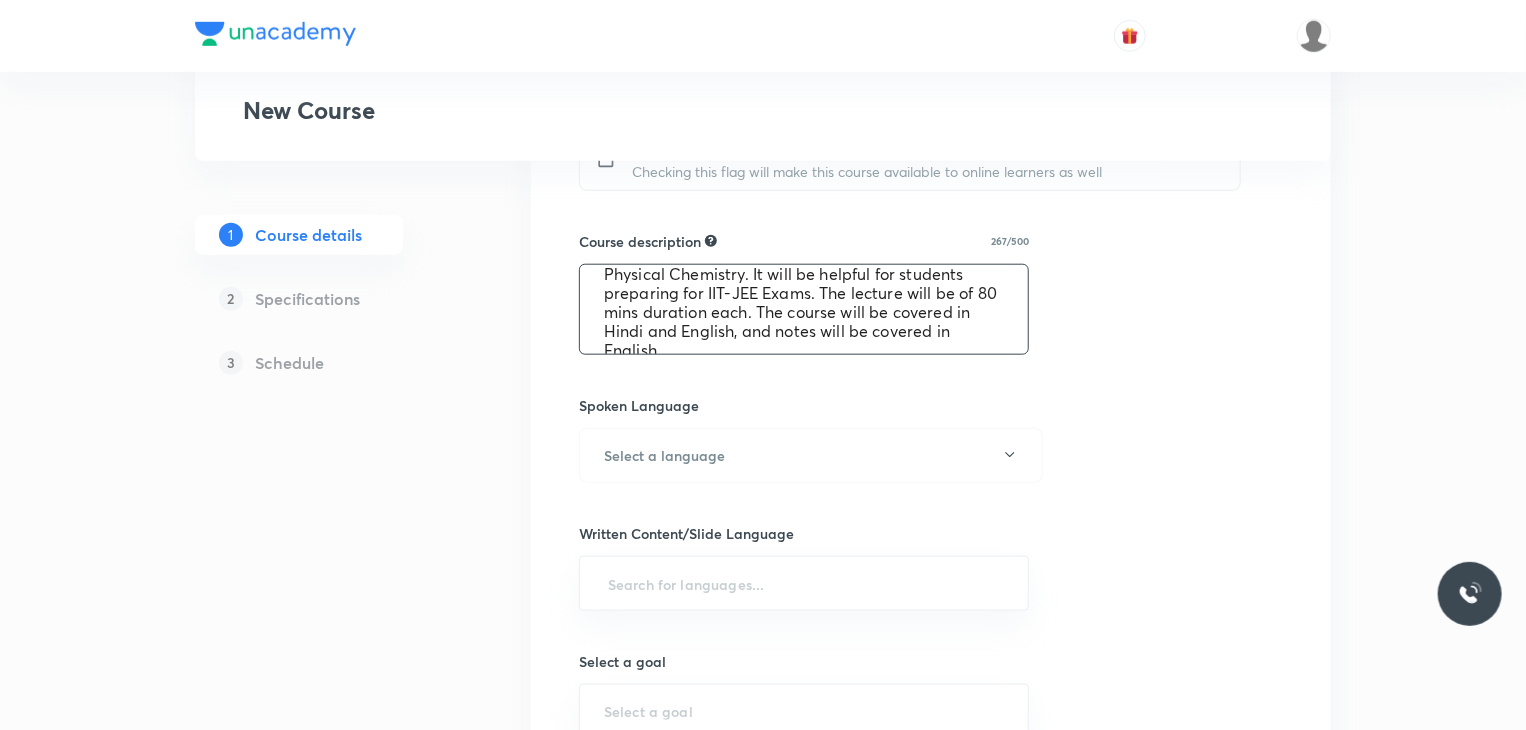 scroll, scrollTop: 56, scrollLeft: 0, axis: vertical 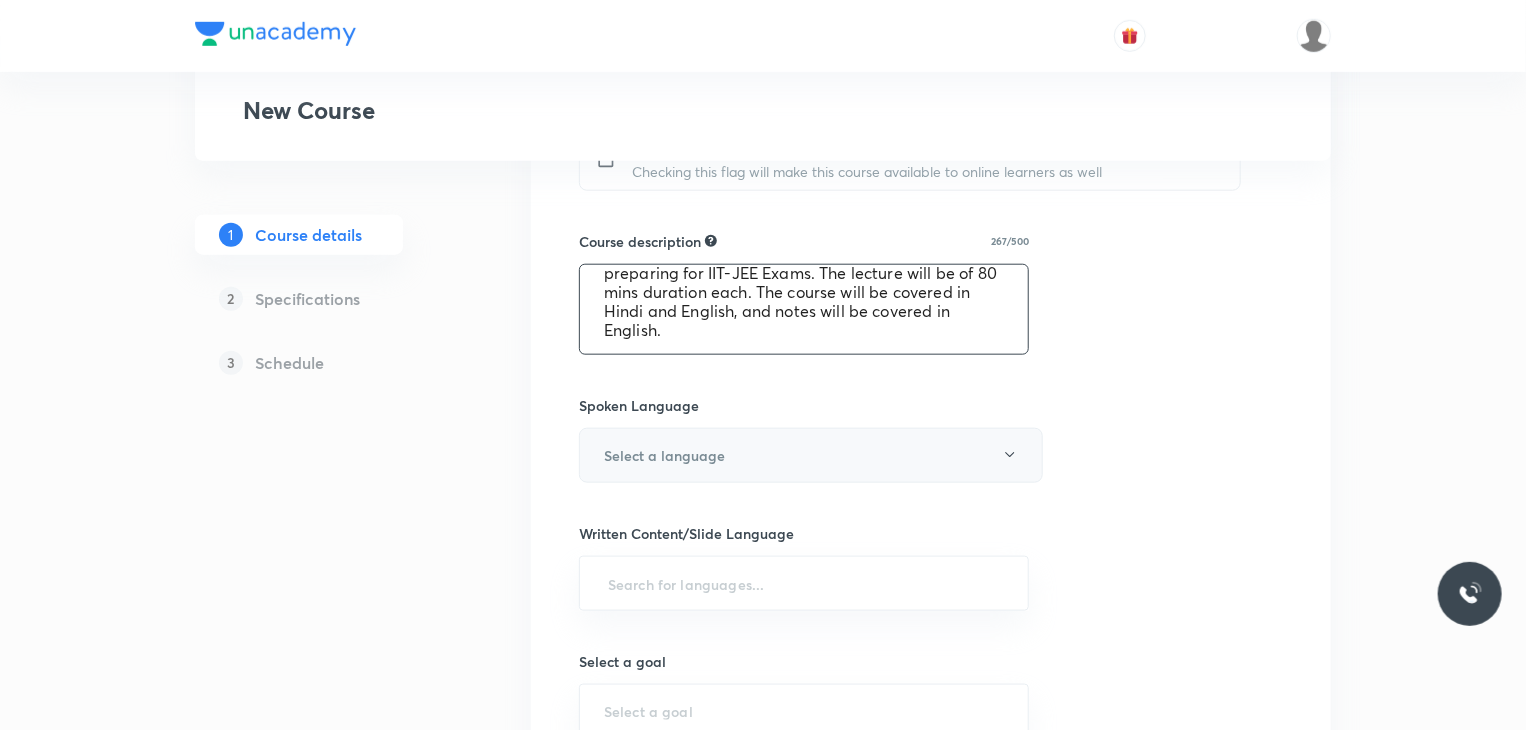 type on "In this course, Sourabh Singh Gour Sir sir will cover Physical Chemistry. It will be helpful for students preparing for IIT-JEE Exams. The lecture will be of 80 mins duration each. The course will be covered in Hindi and English, and notes will be covered in English." 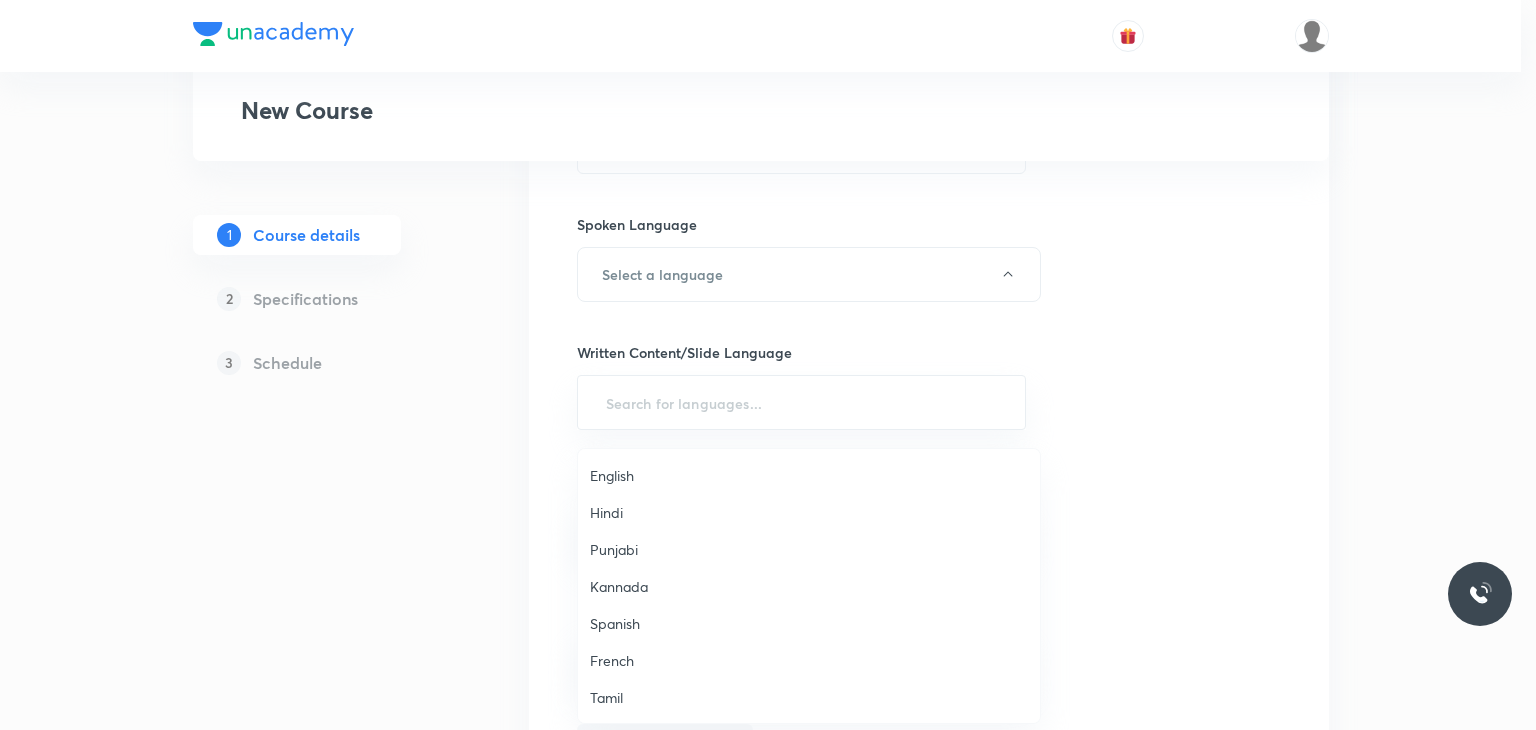 scroll, scrollTop: 1100, scrollLeft: 0, axis: vertical 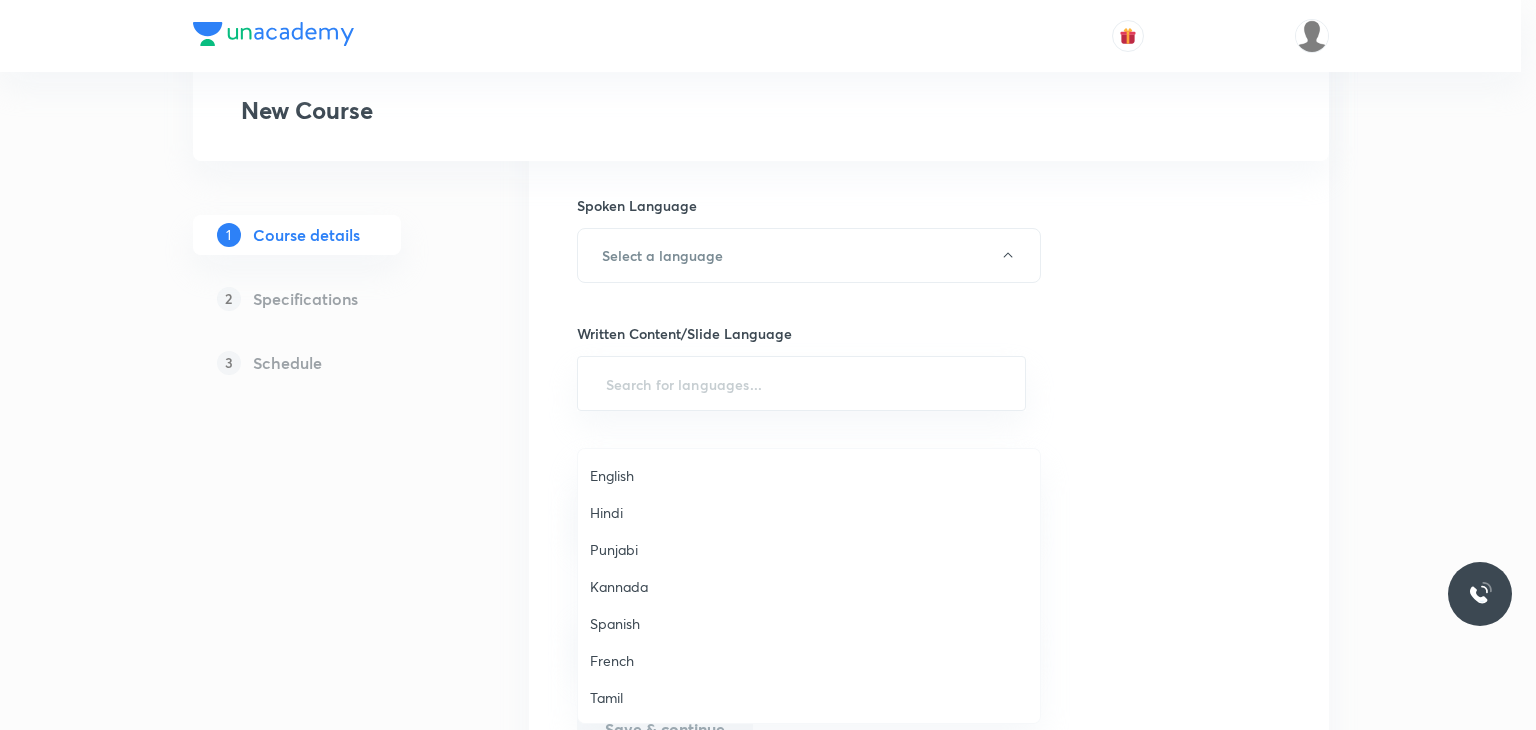 click at bounding box center [768, 365] 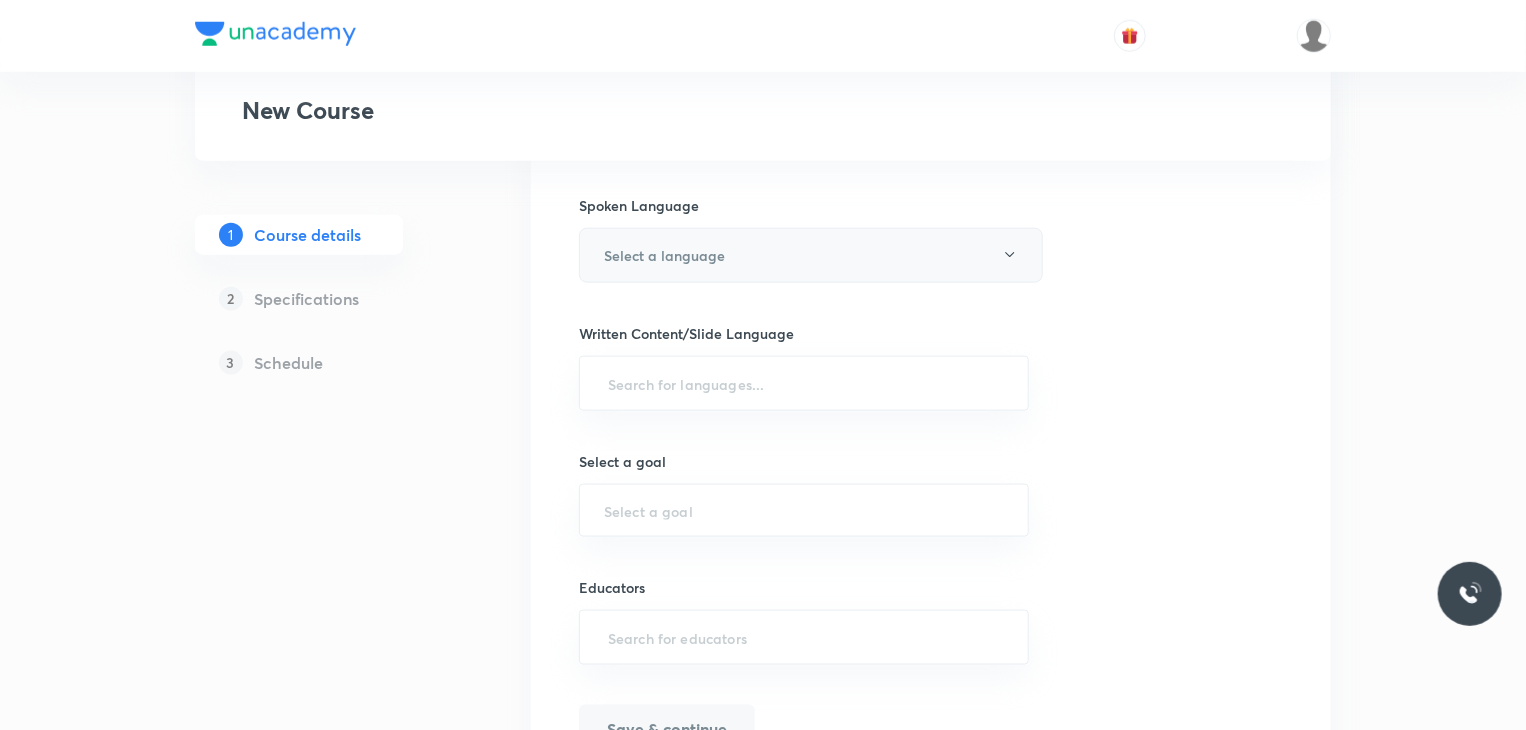 click on "Select a language" at bounding box center (811, 255) 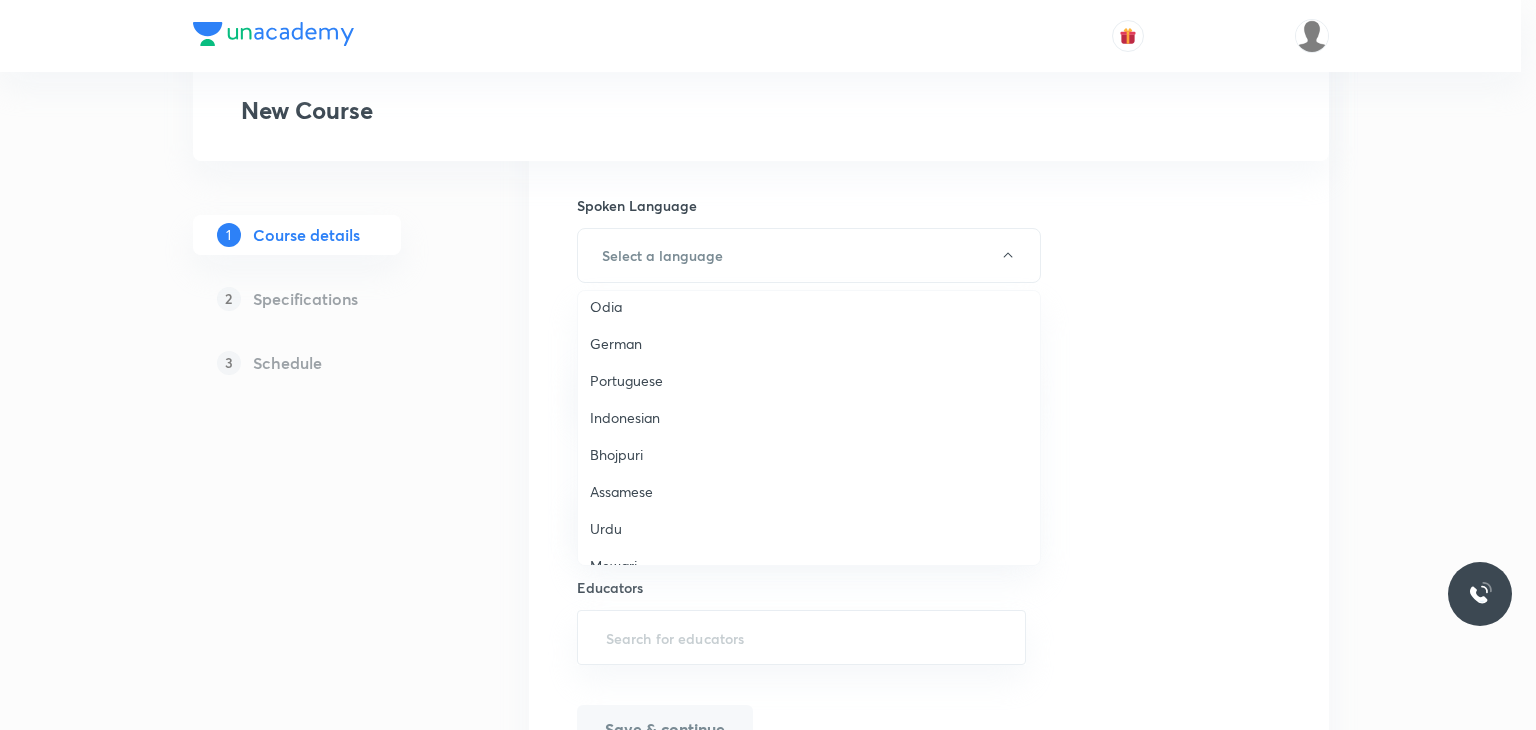 scroll, scrollTop: 592, scrollLeft: 0, axis: vertical 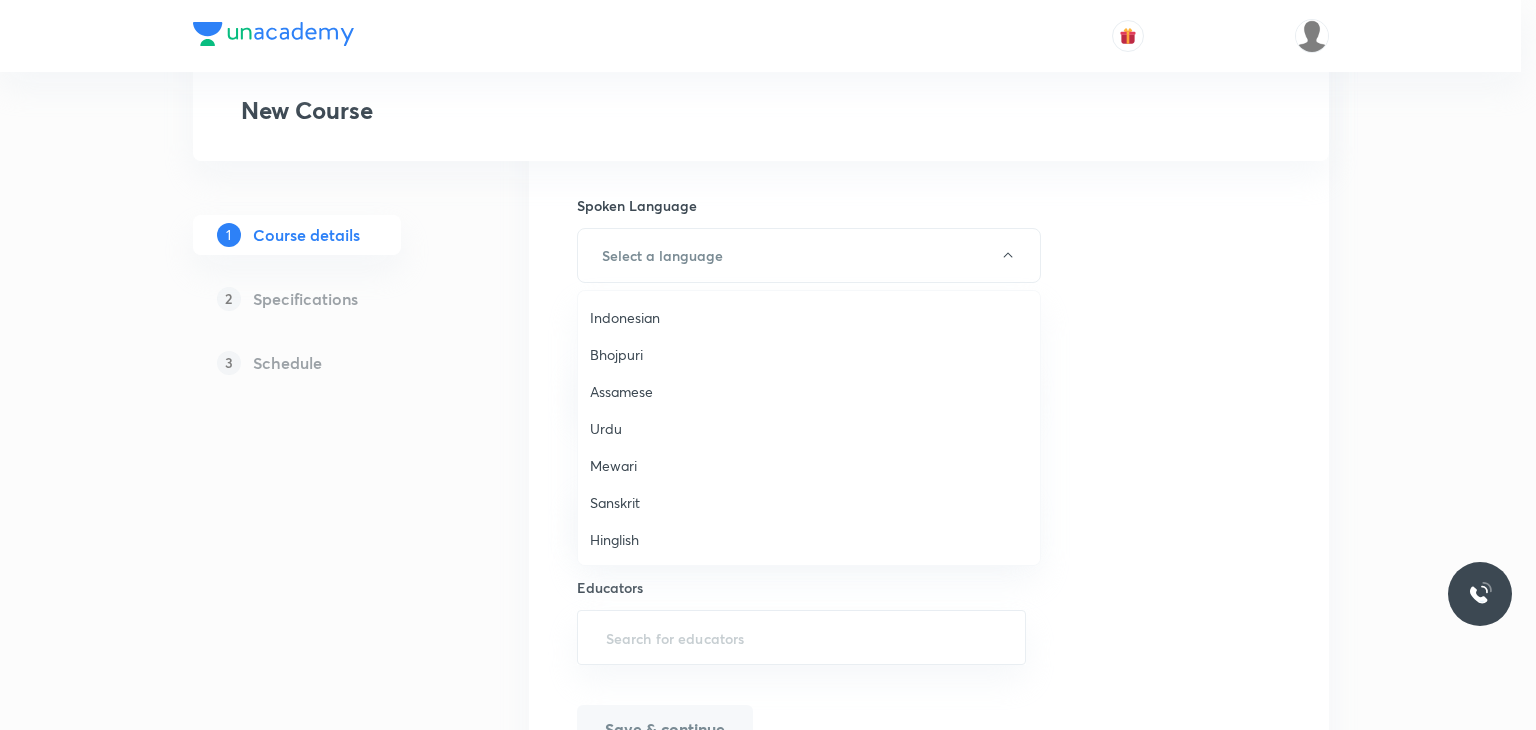 click on "English Hindi Punjabi Kannada Spanish French Tamil Telugu Malayalam Marathi Bengali Gujarati Maithili Odia German Portuguese Indonesian Bhojpuri Assamese Urdu Mewari Sanskrit Hinglish" at bounding box center [816, 132] 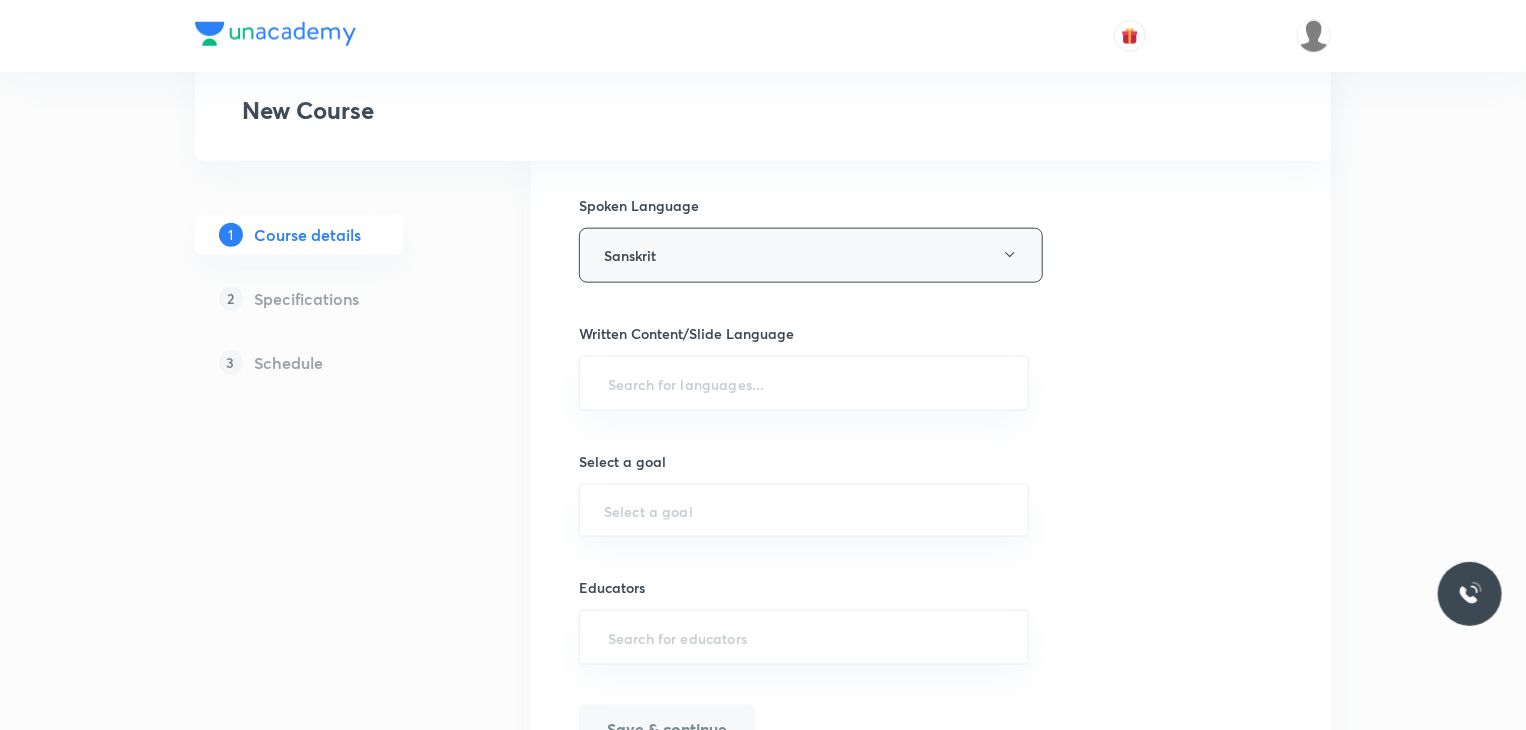 click on "Sanskrit" at bounding box center [811, 255] 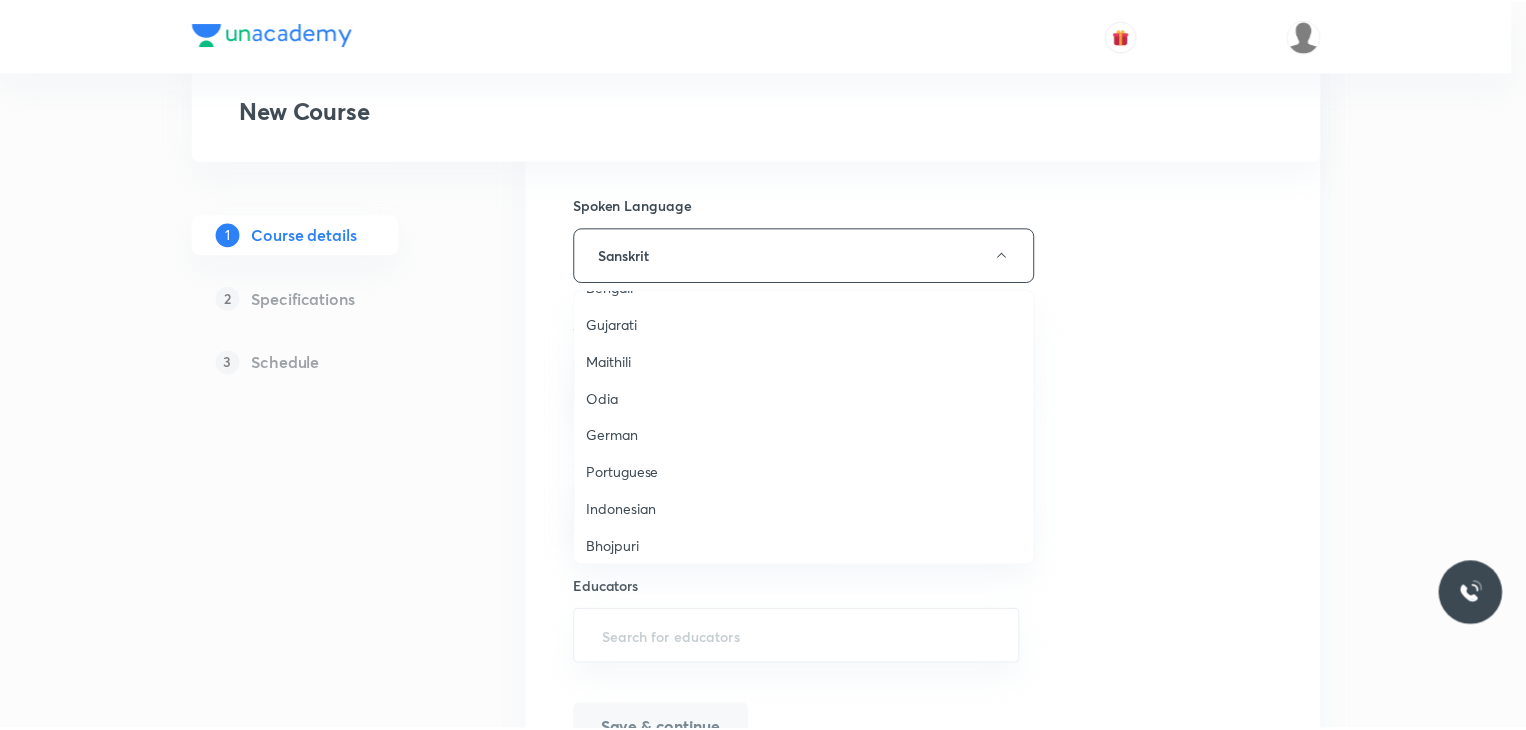 scroll, scrollTop: 592, scrollLeft: 0, axis: vertical 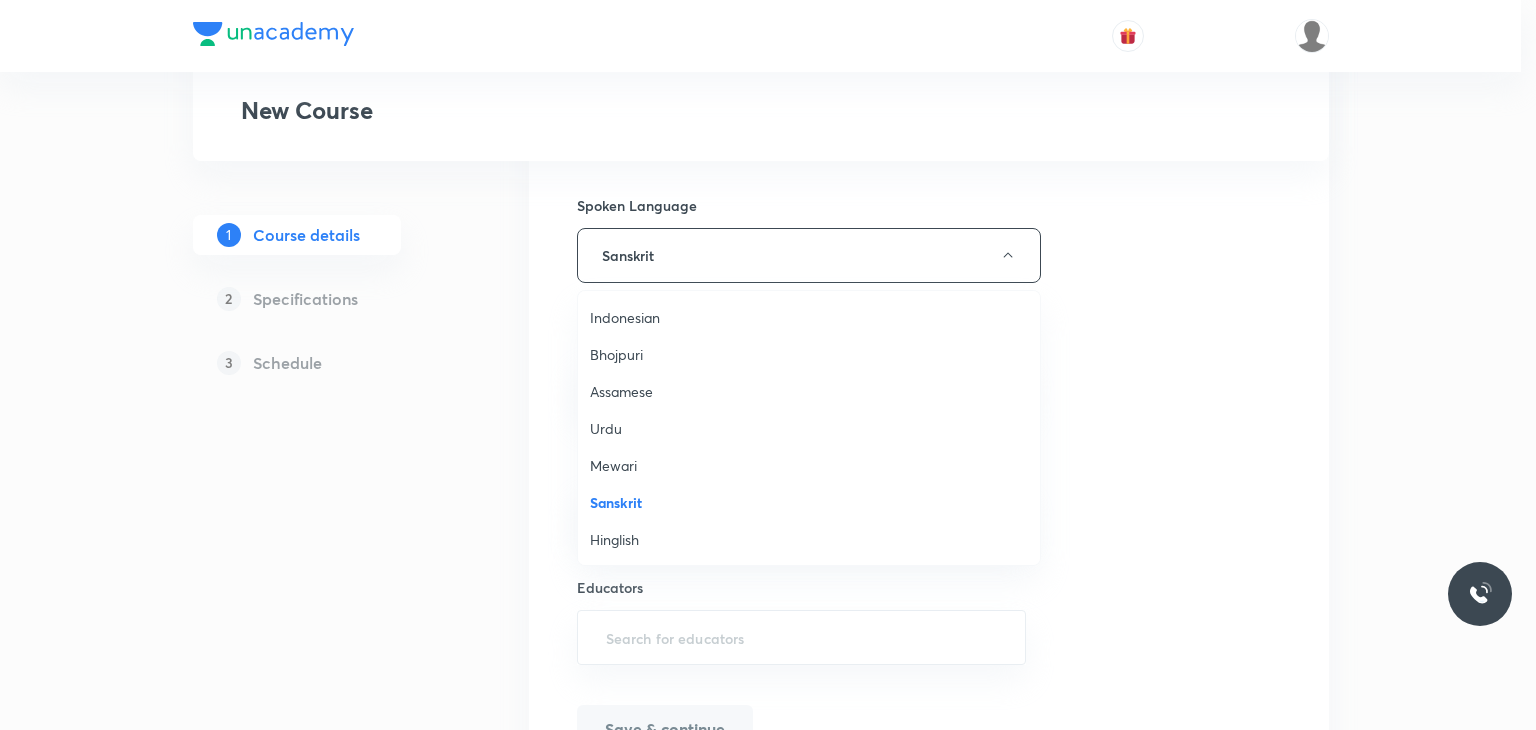 click on "Hinglish" at bounding box center (809, 539) 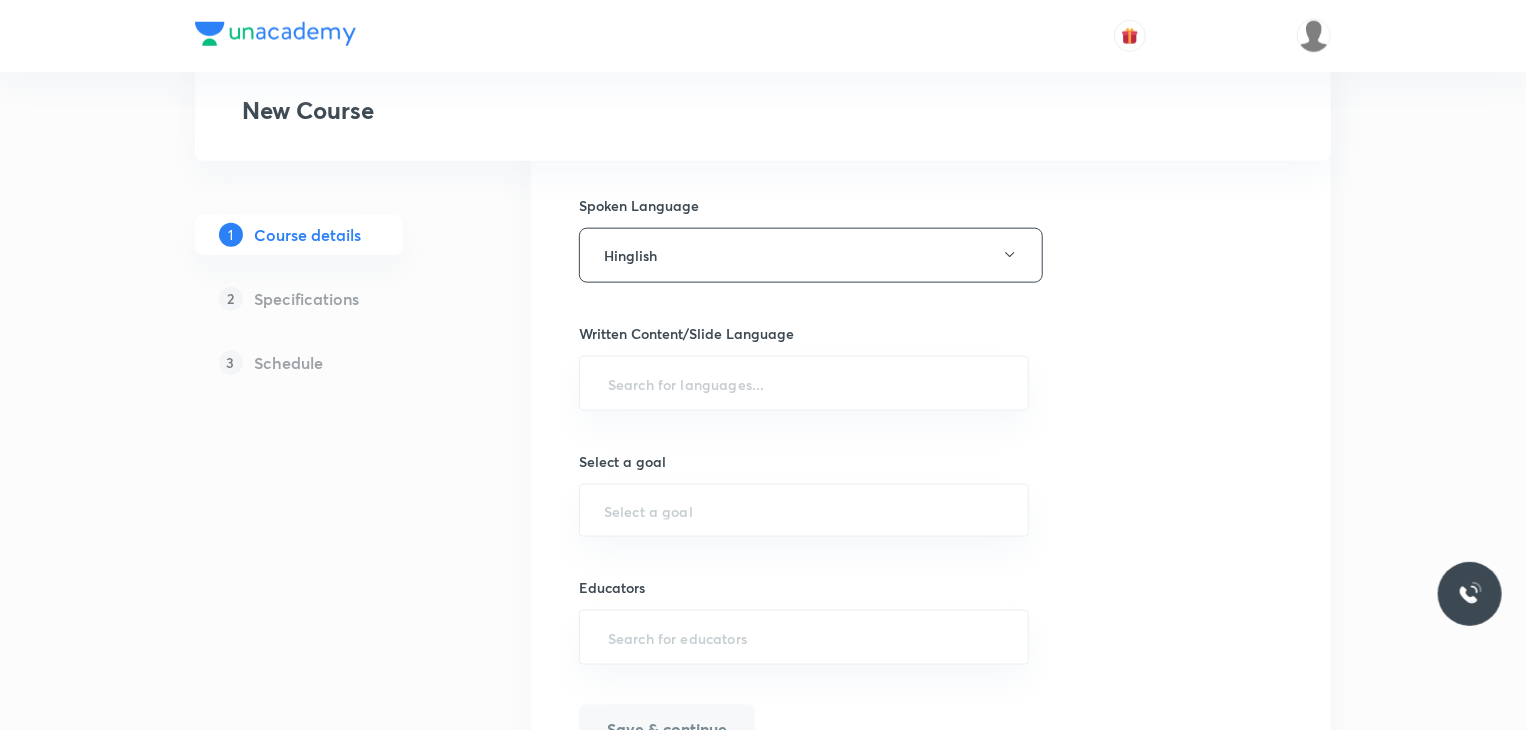 click on "Course title 18/80 Physical Chemistry ​ Educator type Unacademy educator   Course type Online only Hybrid (Unacademy centre) Hybrid (non-offline) Only select if both recorded and live classes would be added to the course City Indore Center Indore RCM Icon This is a TA powered course Checking this flag will make this course available to online learners as well Course description 267/500 In this course, Sourabh Singh Gour Sir sir will cover Physical Chemistry. It will be helpful for students preparing for IIT-JEE Exams. The lecture will be of 80 mins duration each. The course will be covered in Hindi and English, and notes will be covered in English. ​ Spoken Language Hinglish Written Content/Slide Language ​ Select a goal ​ Educators ​ Save & continue" at bounding box center (931, -1) 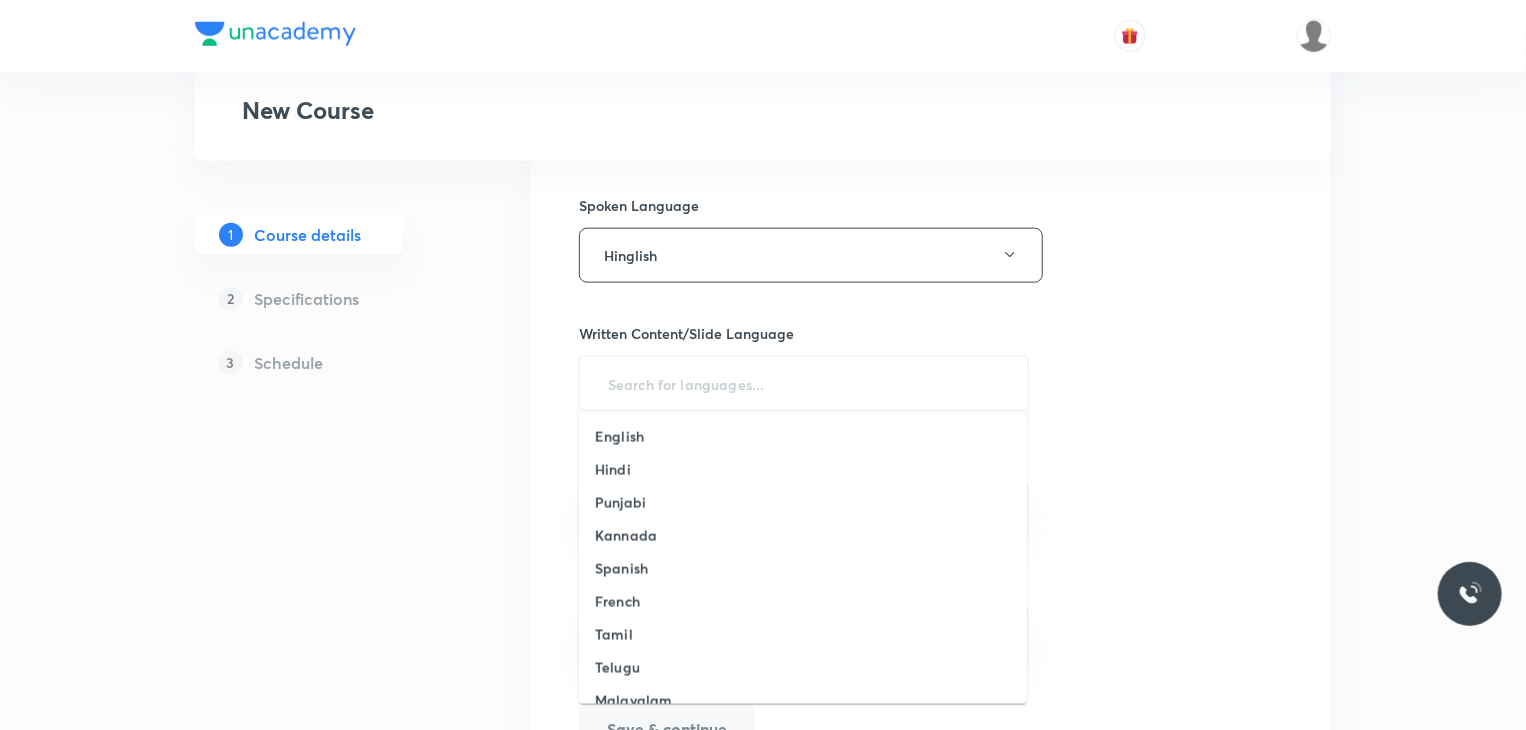 click at bounding box center [804, 383] 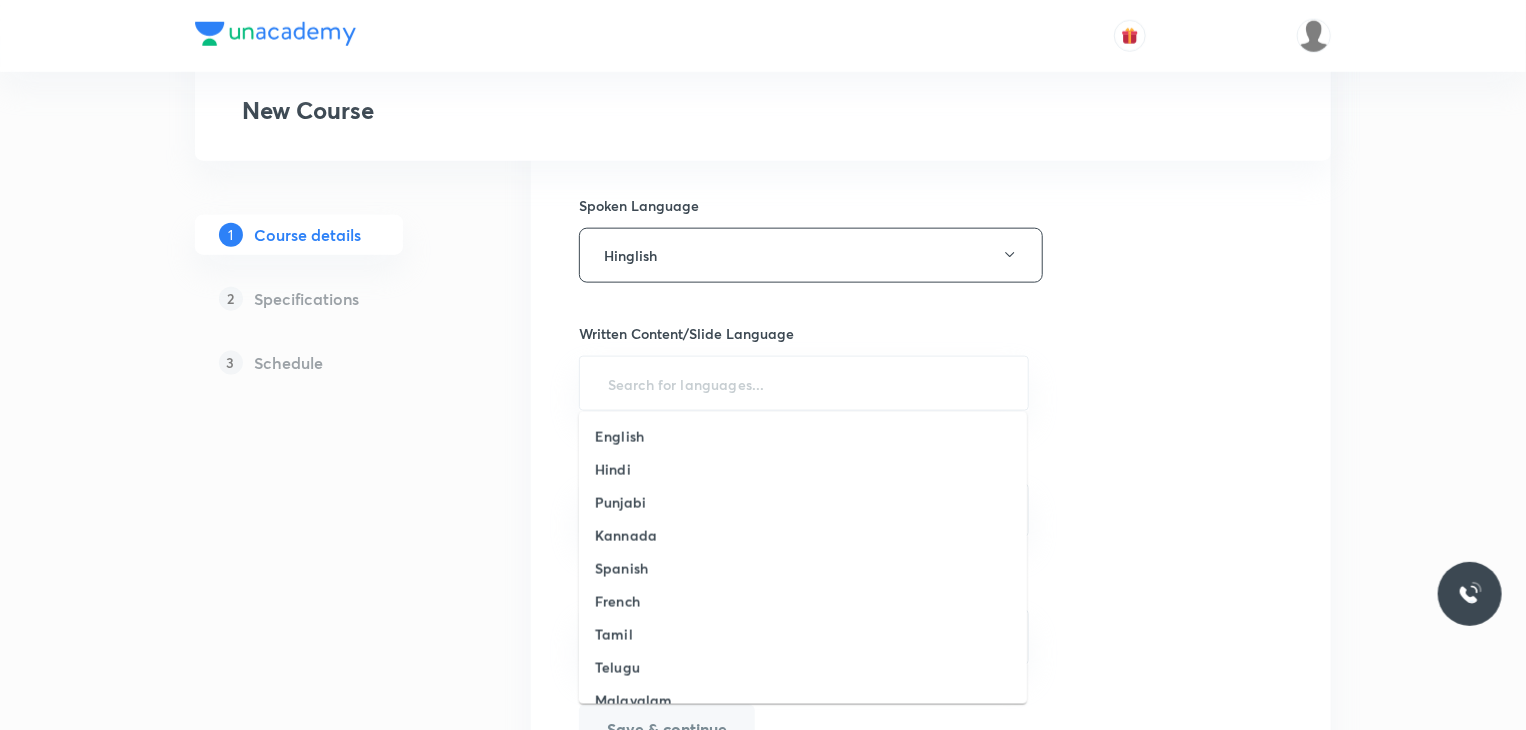 click on "English Hindi Punjabi Kannada Spanish French Tamil Telugu Malayalam Marathi Bengali Gujarati Maithili Odia German Portuguese Indonesian Bhojpuri Assamese Urdu Mewari Sanskrit Hinglish" at bounding box center [803, 558] 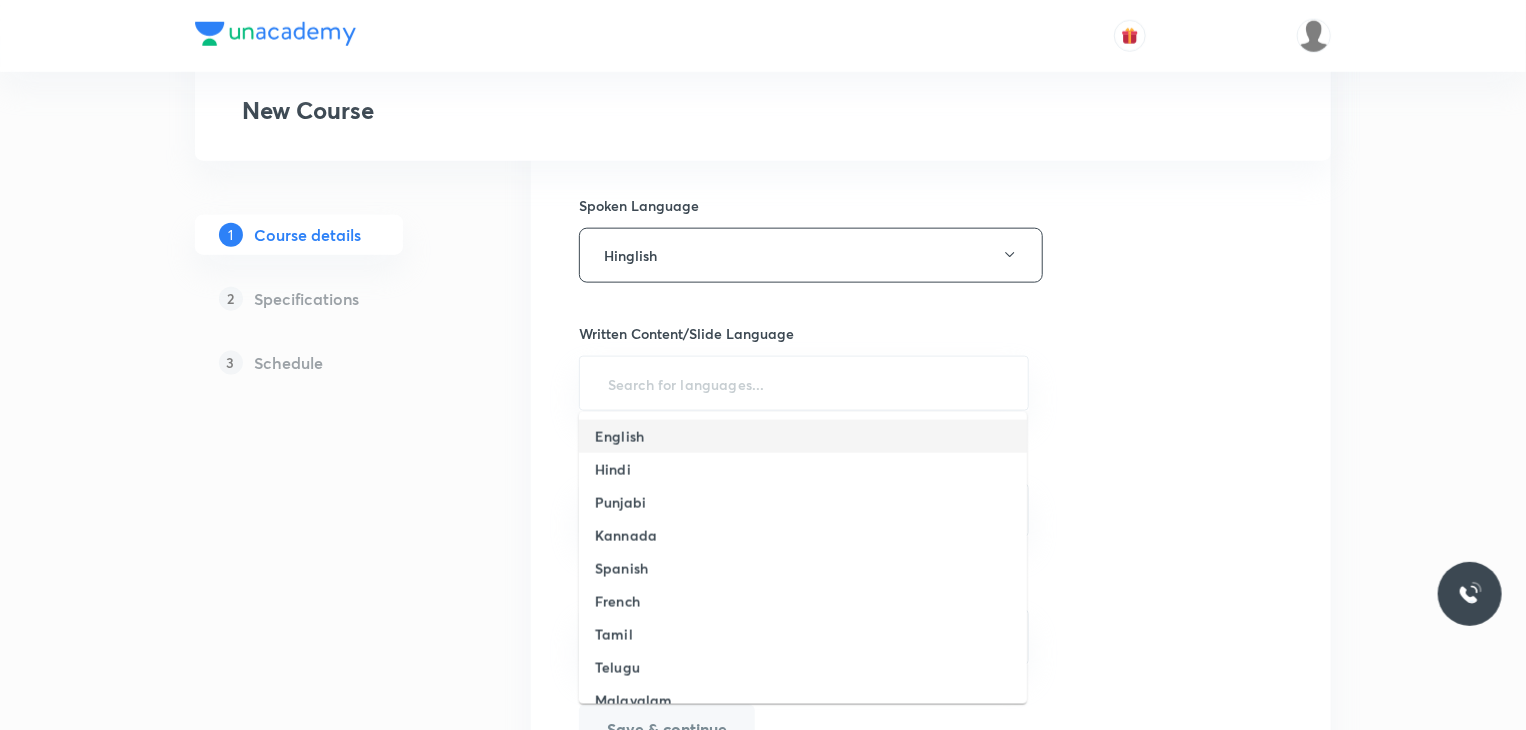click on "English" at bounding box center (803, 436) 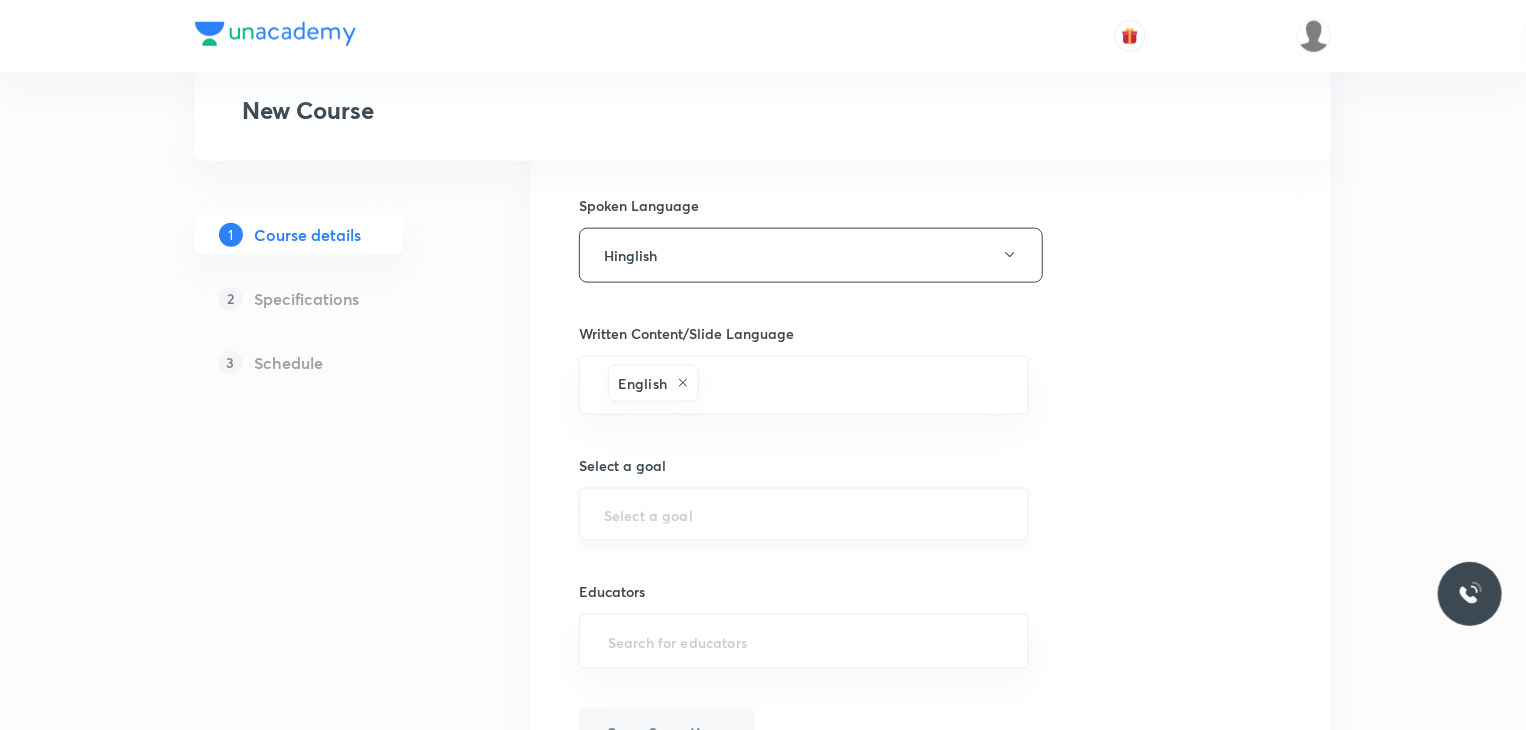 click on "​" at bounding box center [804, 514] 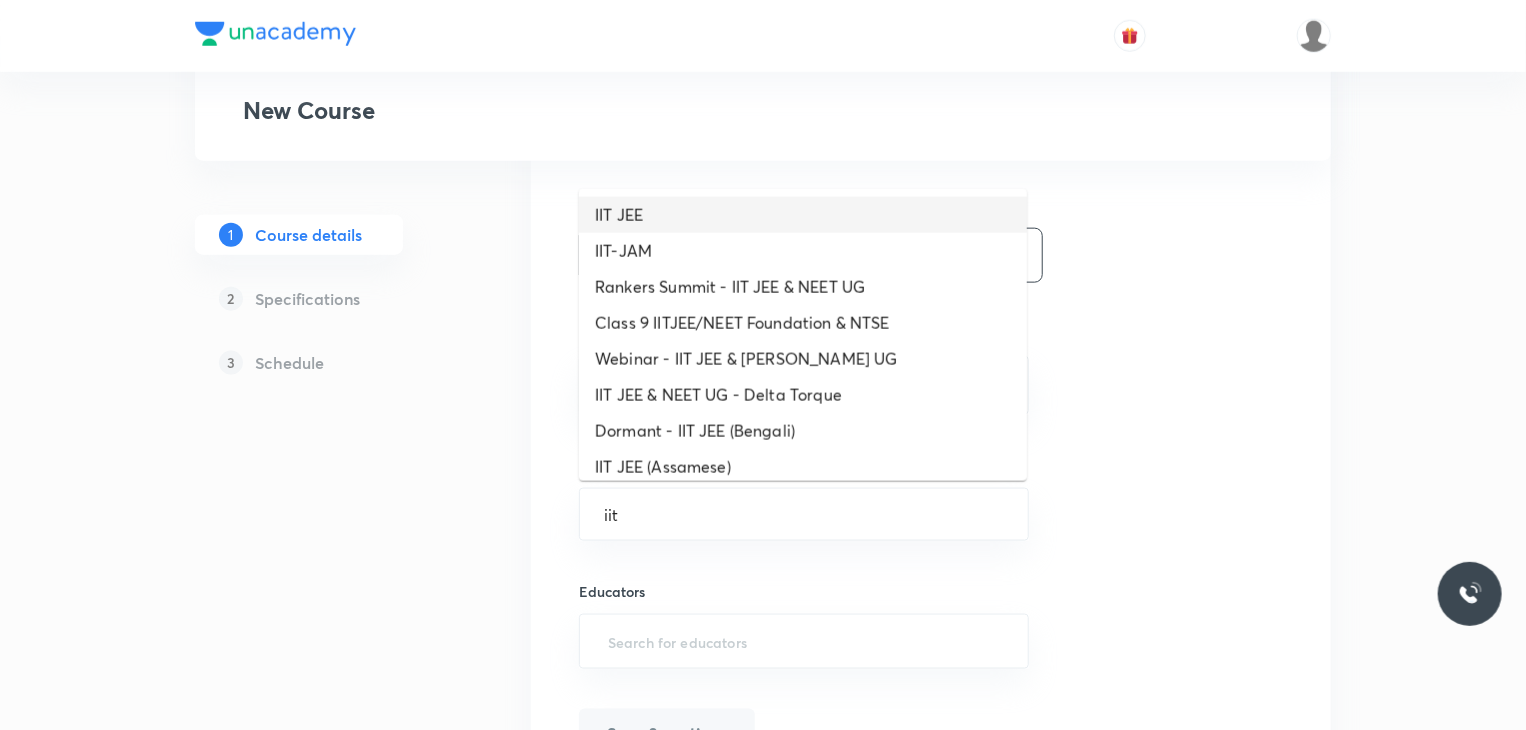 type on "iit" 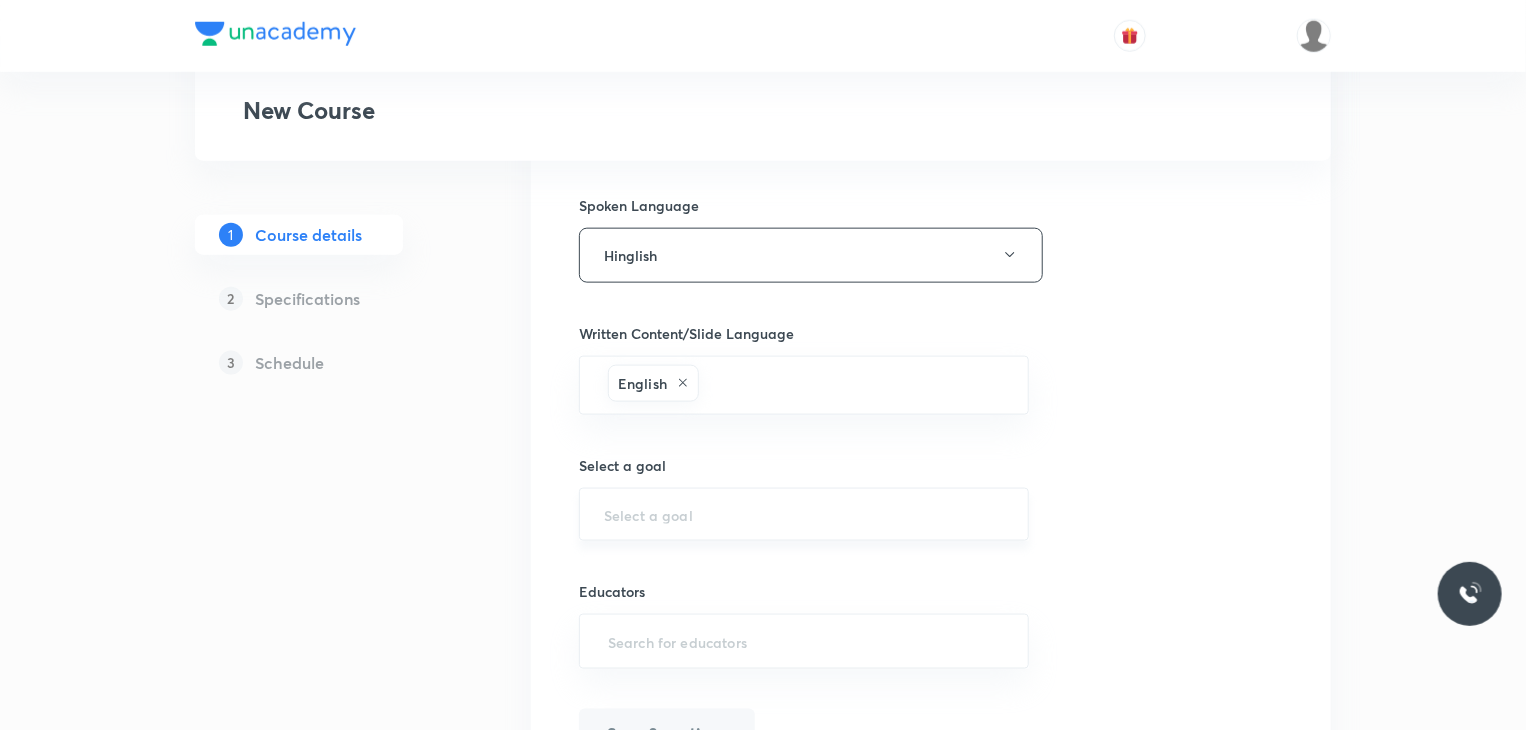 click on "​" at bounding box center [804, 514] 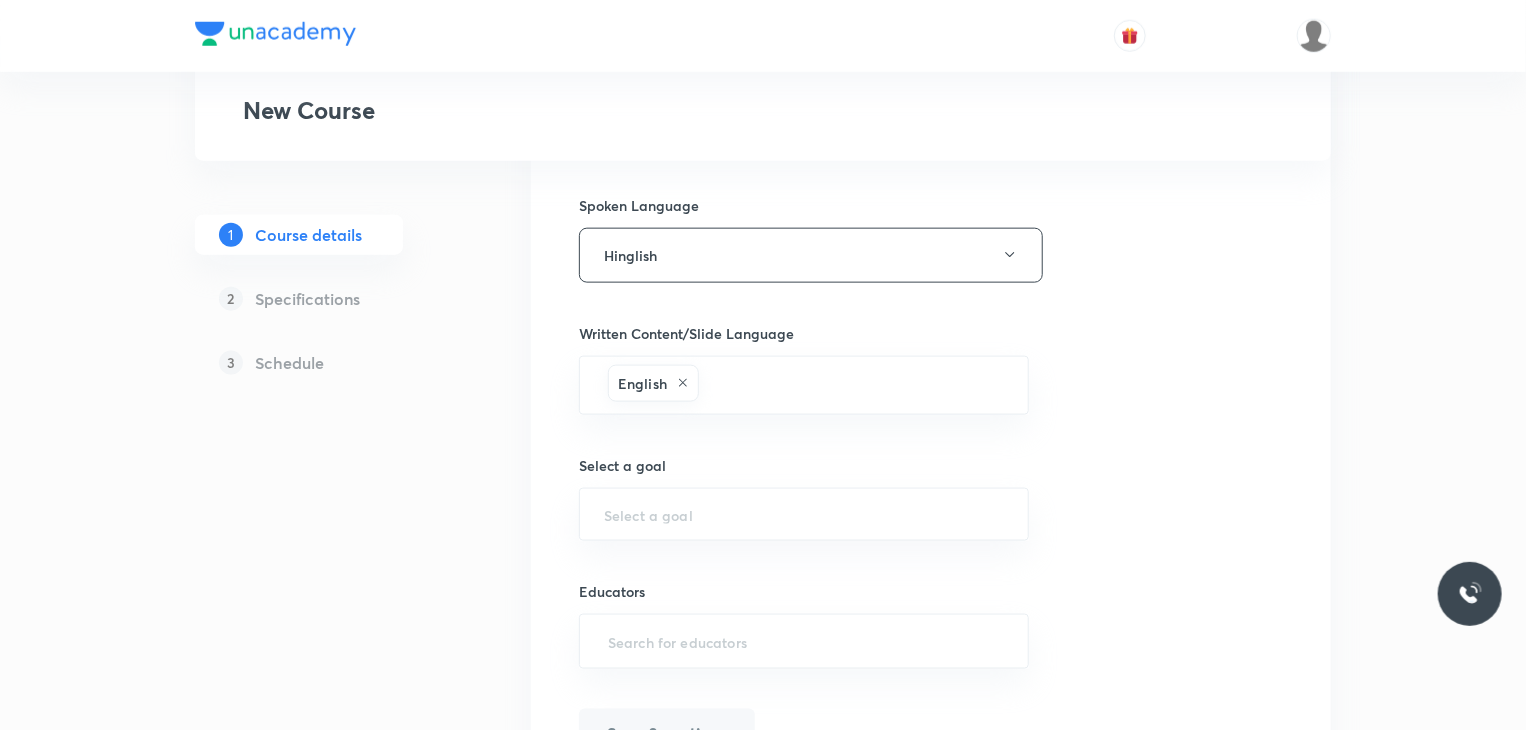 click on "Course title 18/80 Physical Chemistry ​ Educator type Unacademy educator   Course type Online only Hybrid (Unacademy centre) Hybrid (non-offline) Only select if both recorded and live classes would be added to the course City Indore Center Indore RCM Icon This is a TA powered course Checking this flag will make this course available to online learners as well Course description 267/500 In this course, Sourabh Singh Gour Sir sir will cover Physical Chemistry. It will be helpful for students preparing for IIT-JEE Exams. The lecture will be of 80 mins duration each. The course will be covered in Hindi and English, and notes will be covered in English. ​ Spoken Language Hinglish Written Content/Slide Language English ​ Select a goal ​ Educators ​ Save & continue" at bounding box center [931, 1] 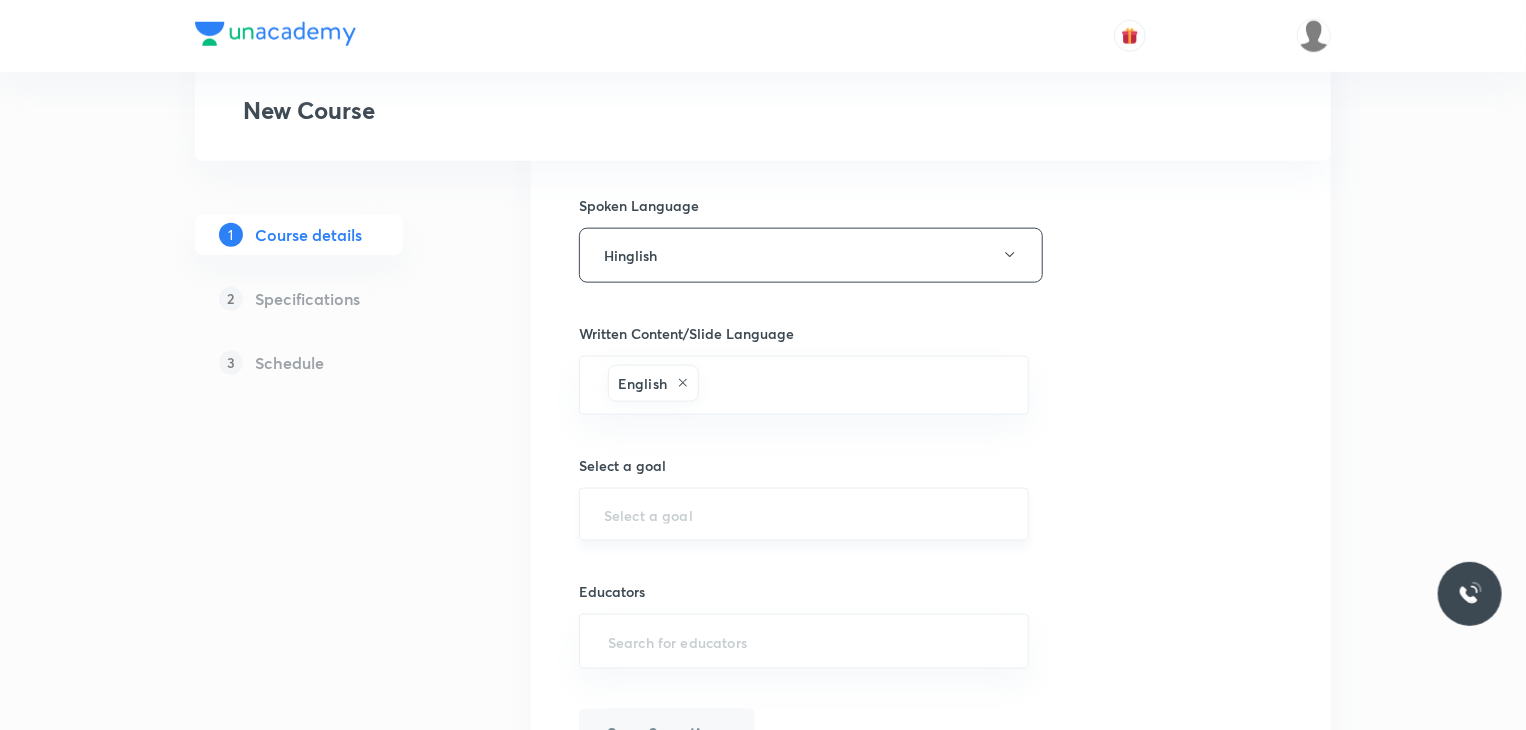 click on "​" at bounding box center [804, 514] 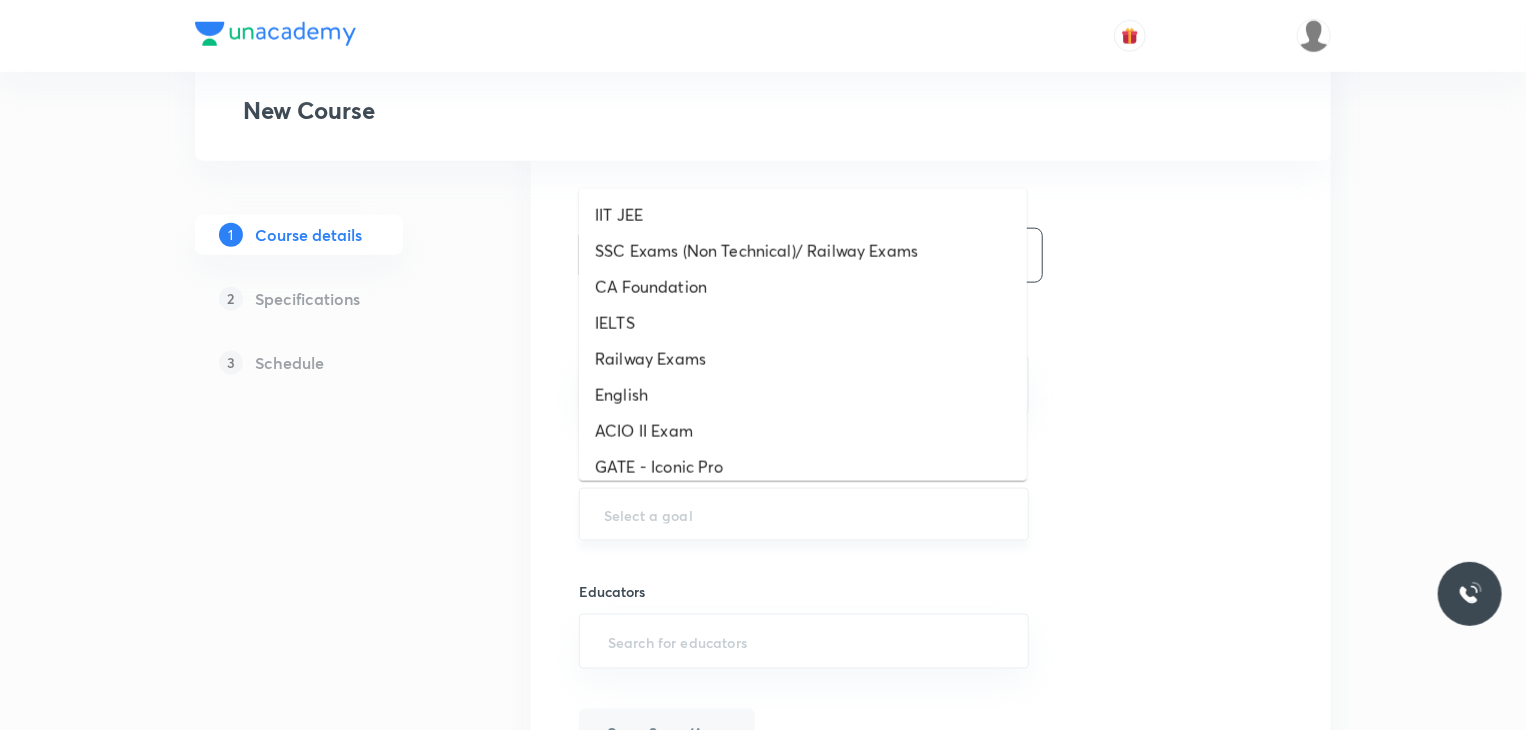 click at bounding box center [804, 514] 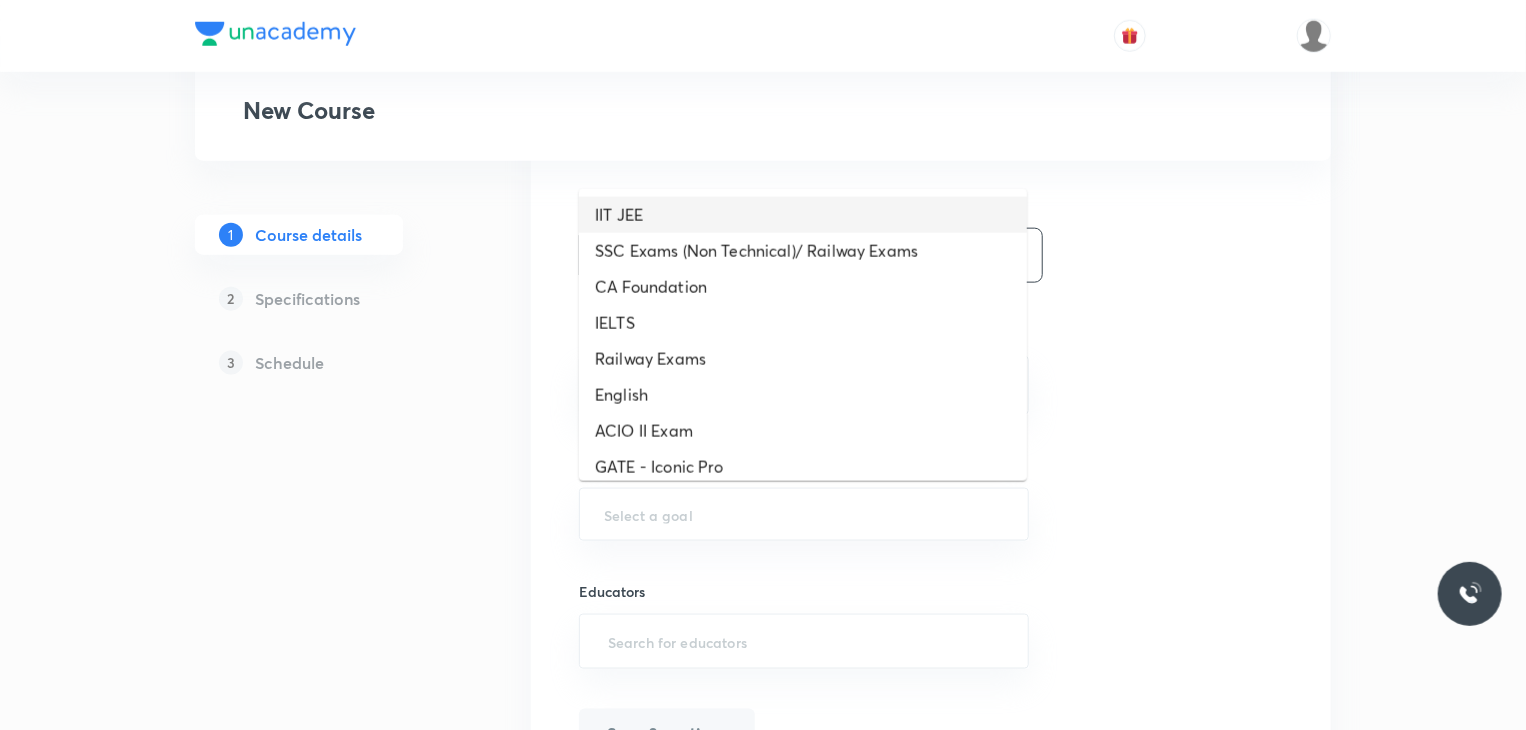 click on "IIT JEE" at bounding box center [803, 215] 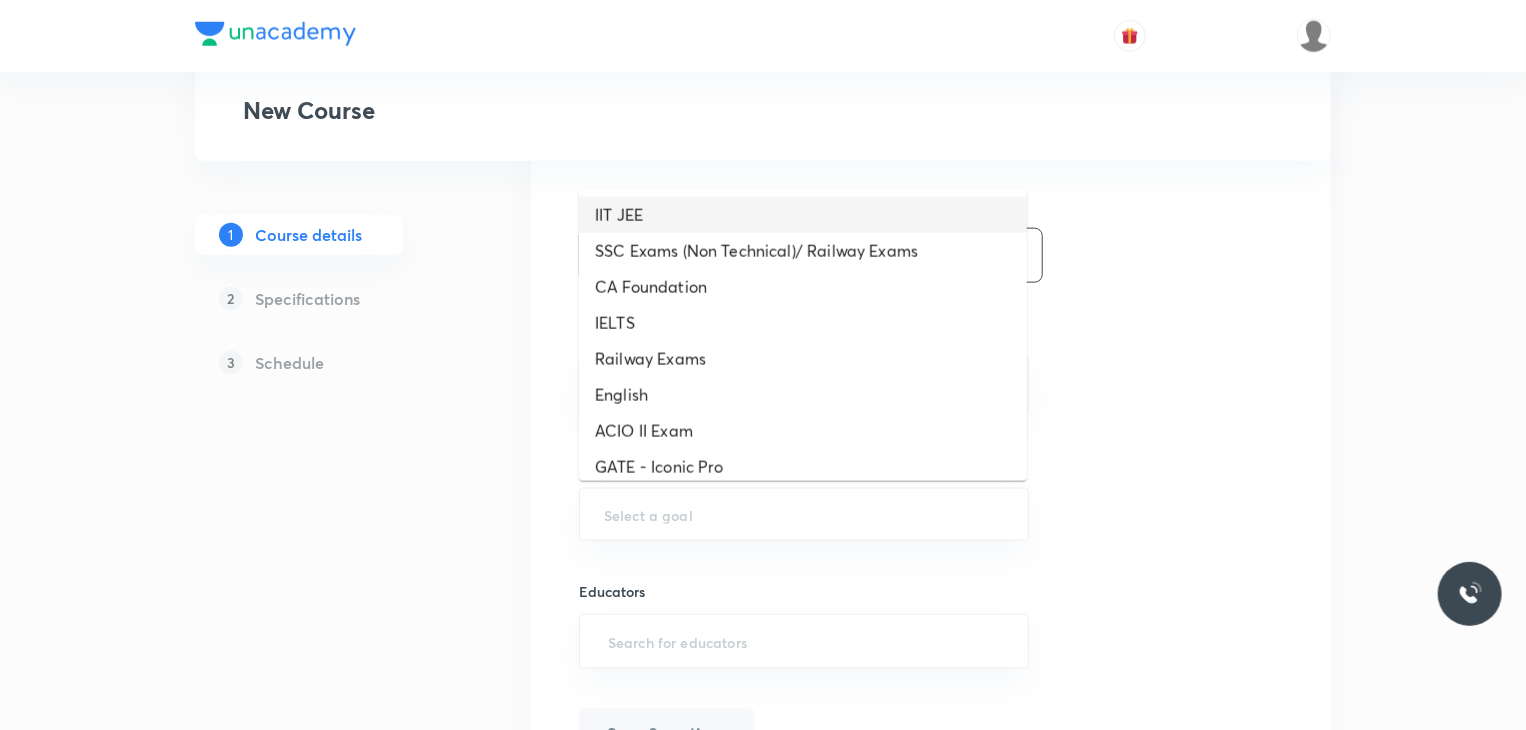 type on "IIT JEE" 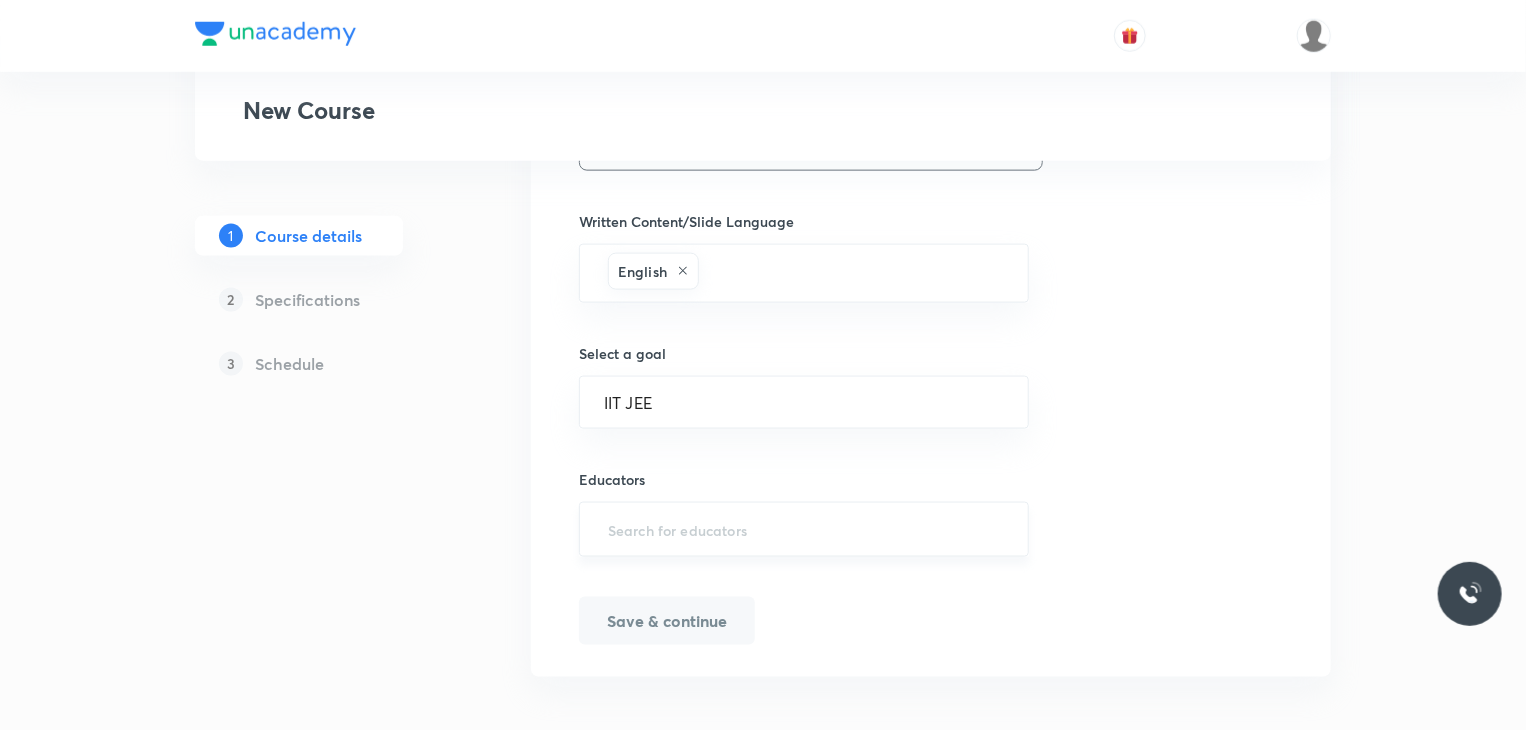 scroll, scrollTop: 1219, scrollLeft: 0, axis: vertical 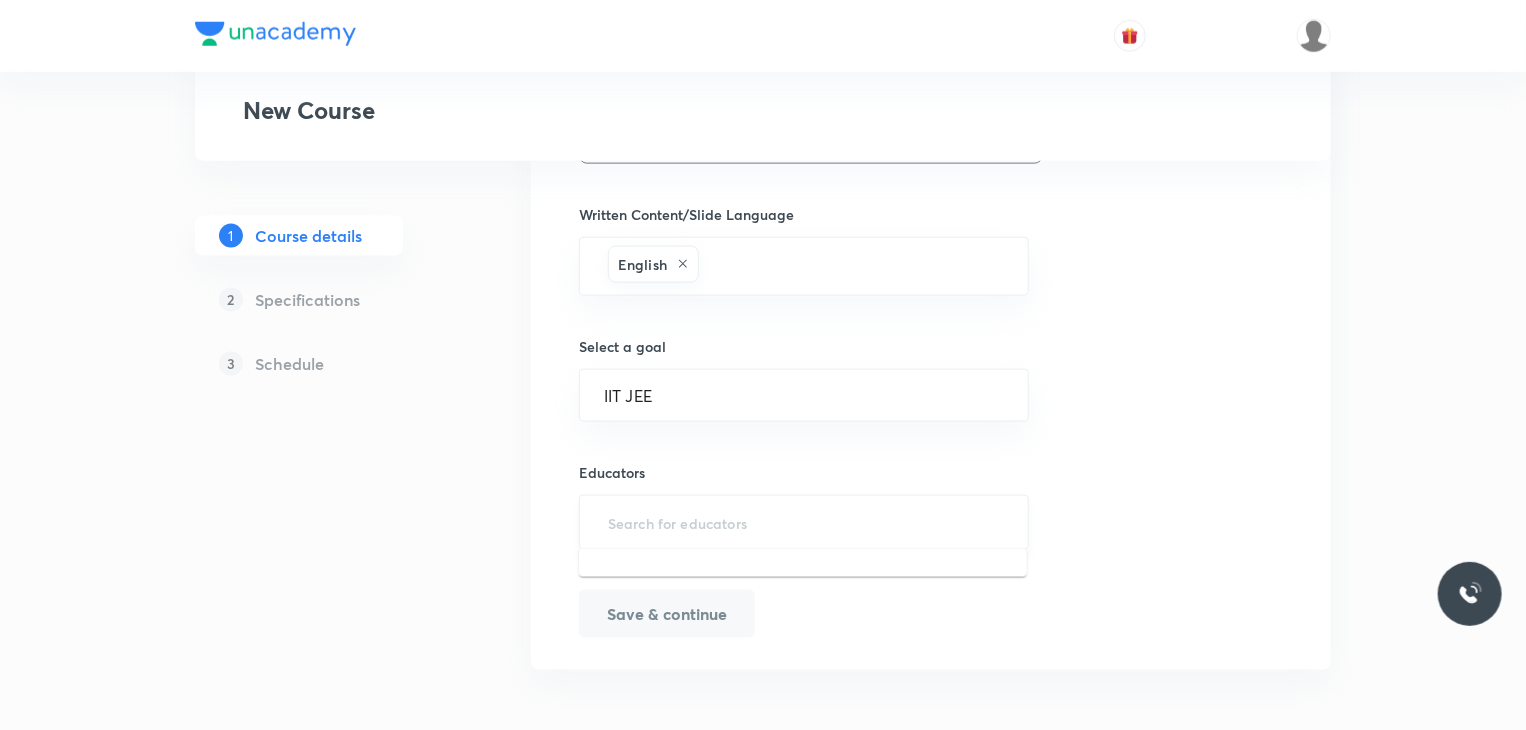 click at bounding box center (804, 522) 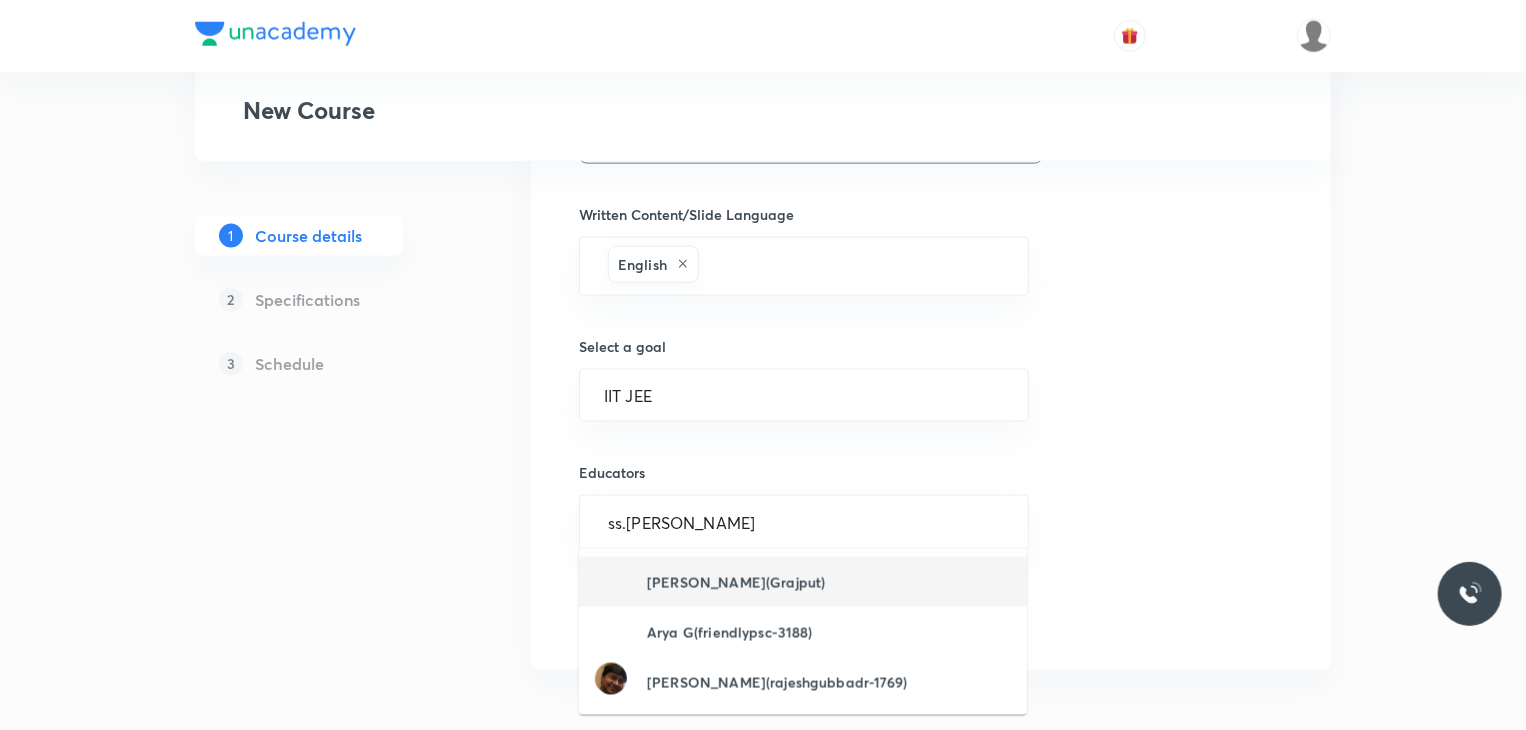 type on "ss.gour" 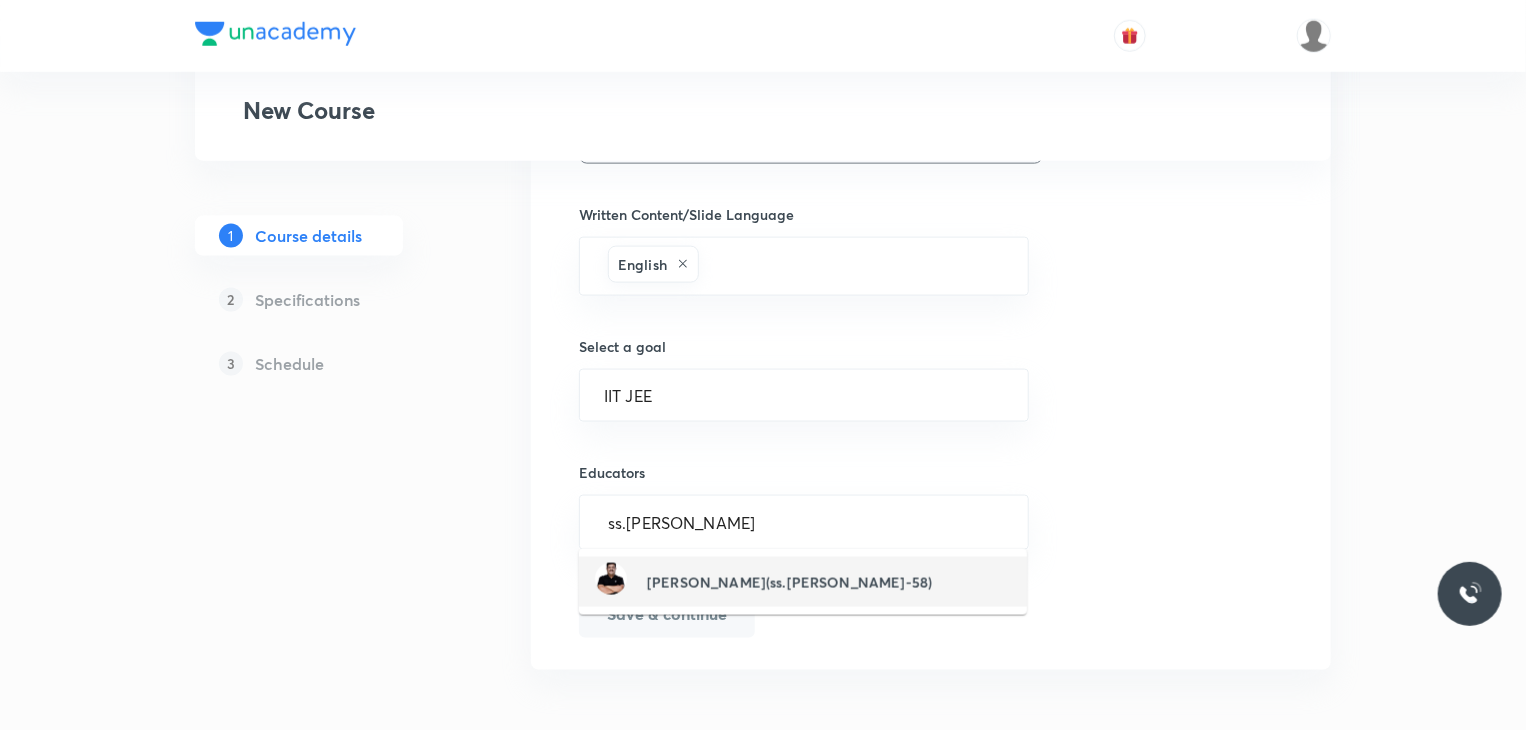 click on "Sourabh Singh Gour(ss.gour-58)" at bounding box center (763, 582) 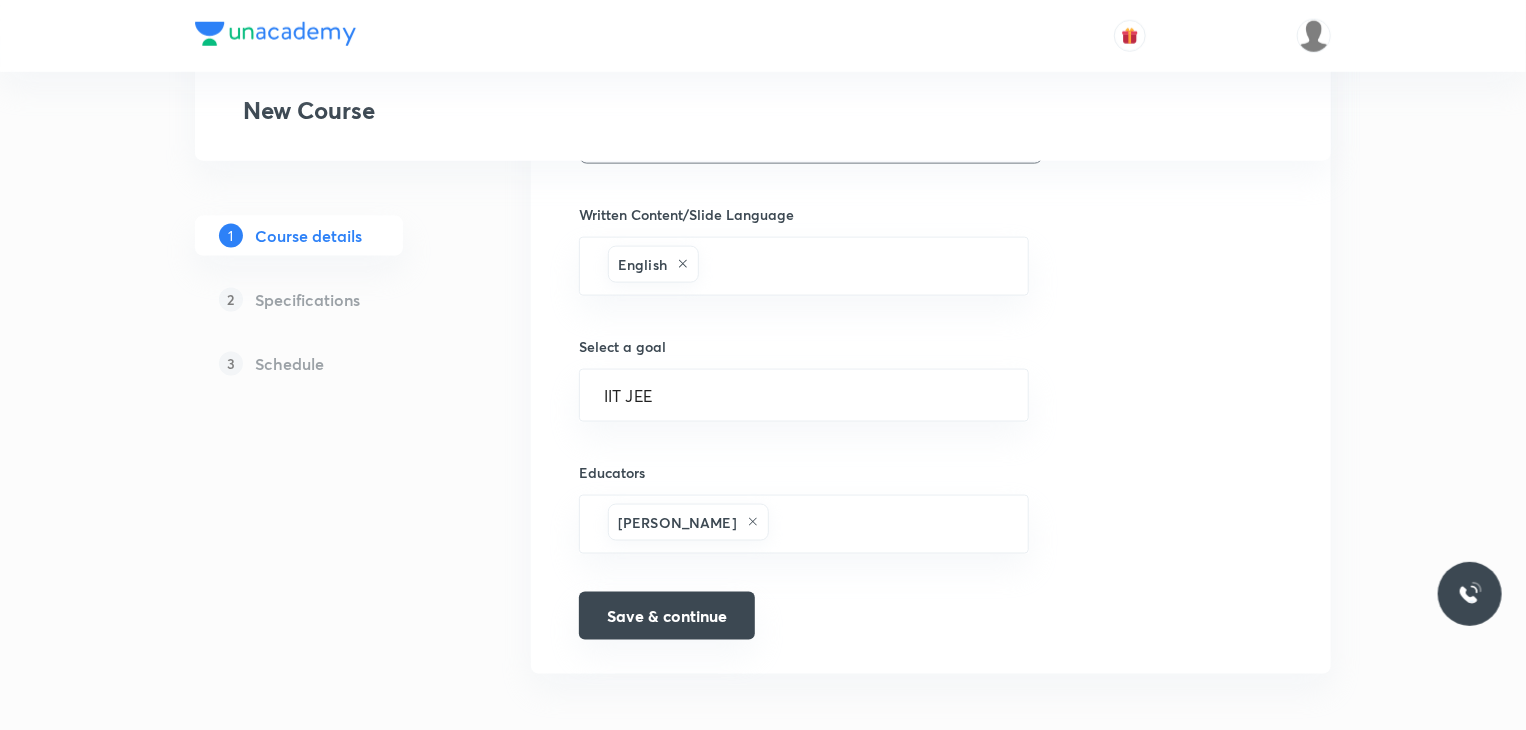 click on "Save & continue" at bounding box center (667, 616) 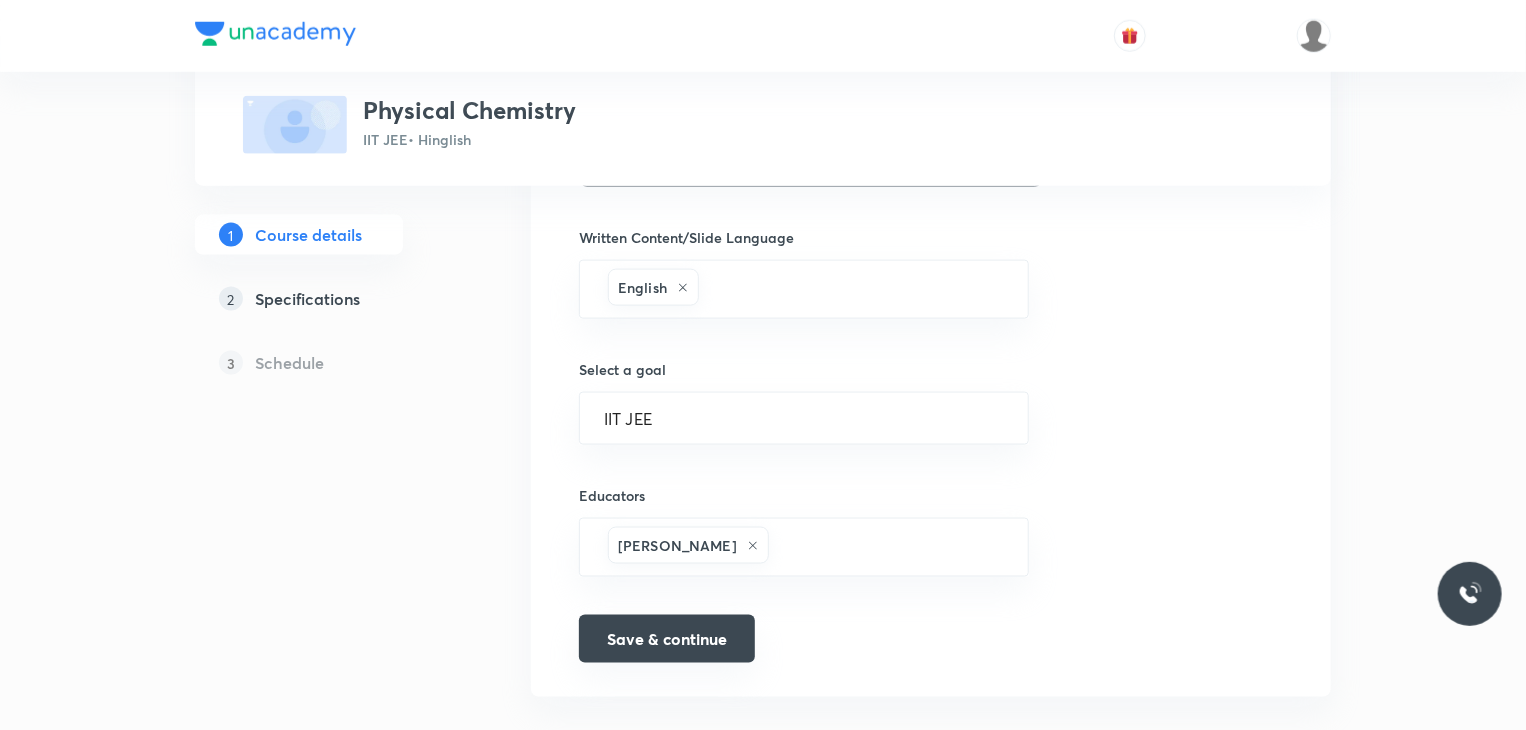 scroll, scrollTop: 1244, scrollLeft: 0, axis: vertical 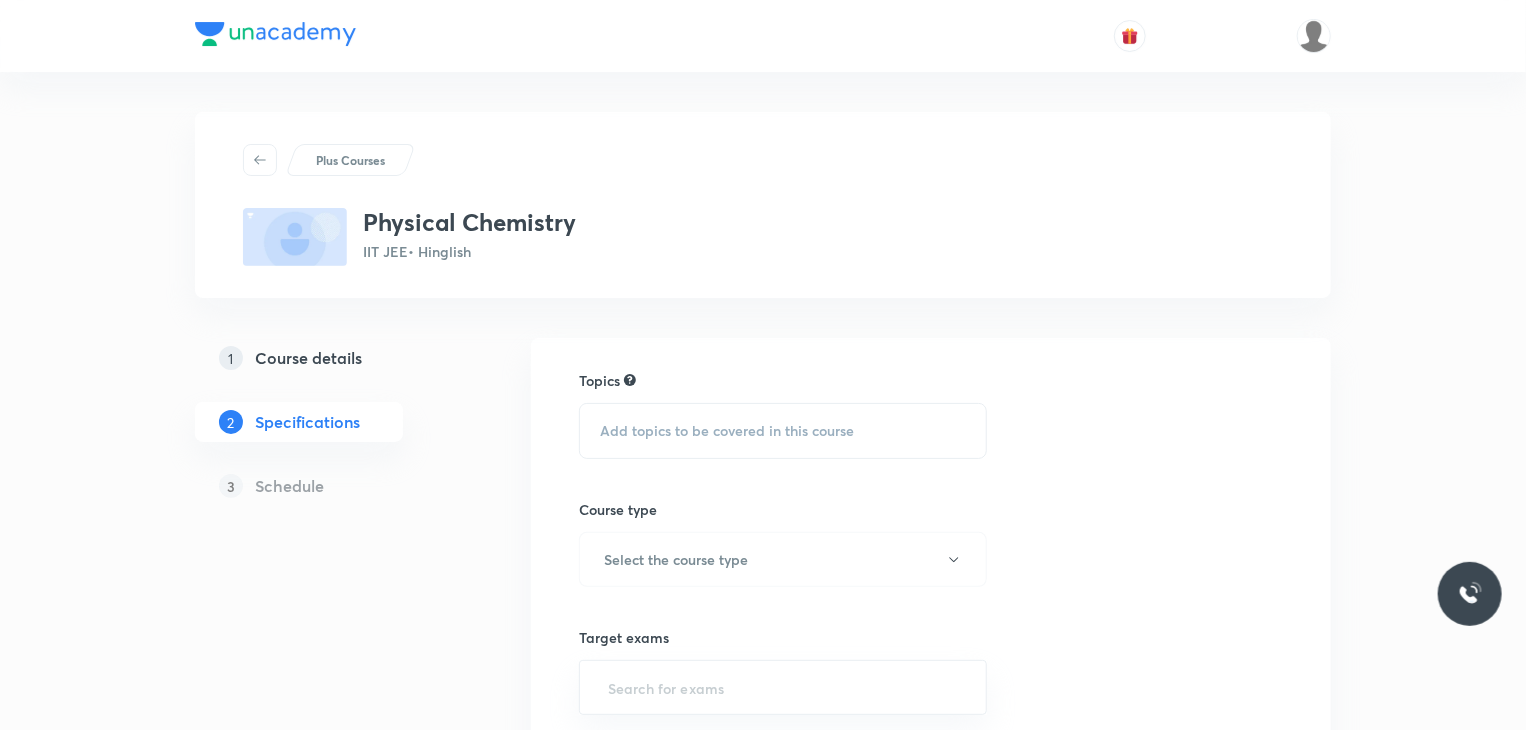 click on "Add topics to be covered in this course" at bounding box center (783, 431) 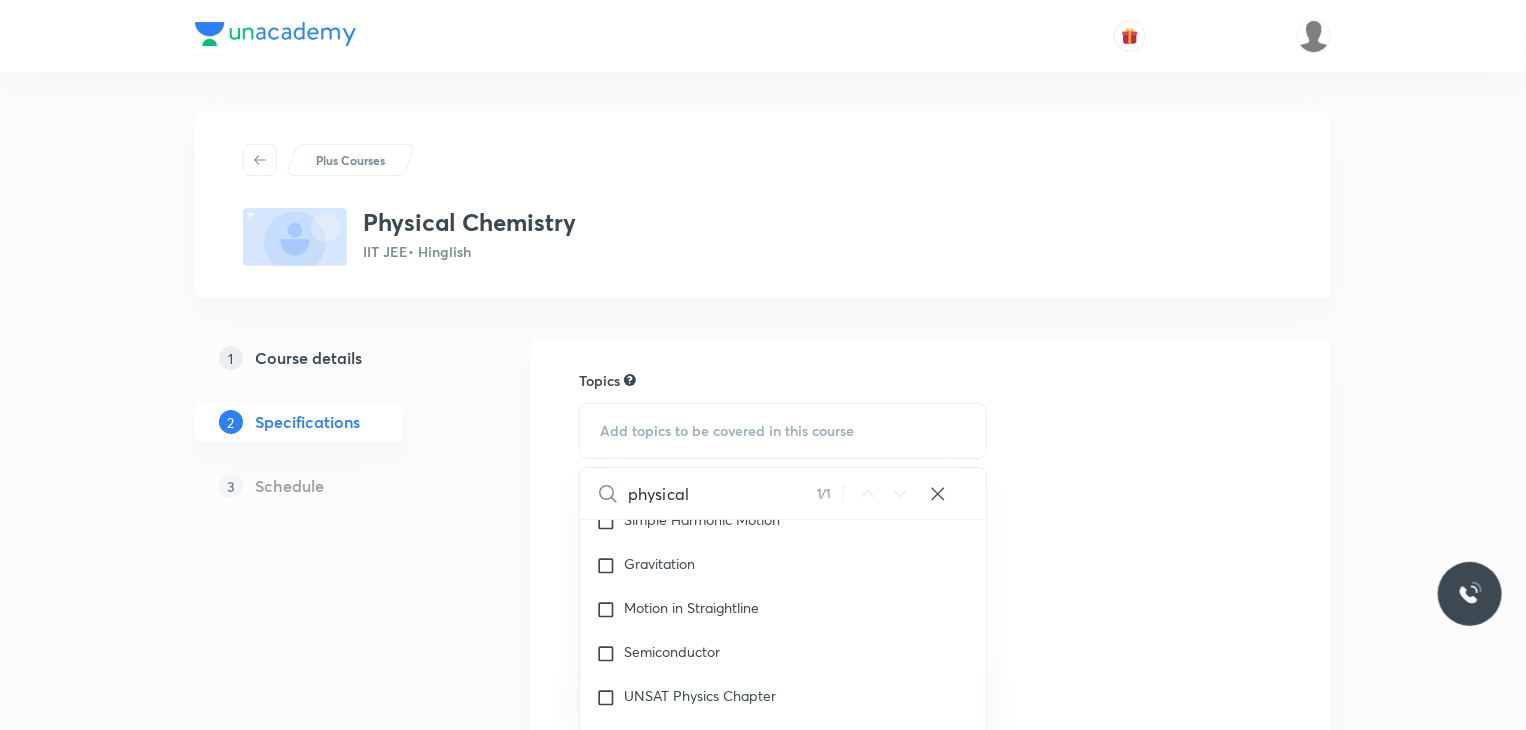 scroll, scrollTop: 1846, scrollLeft: 0, axis: vertical 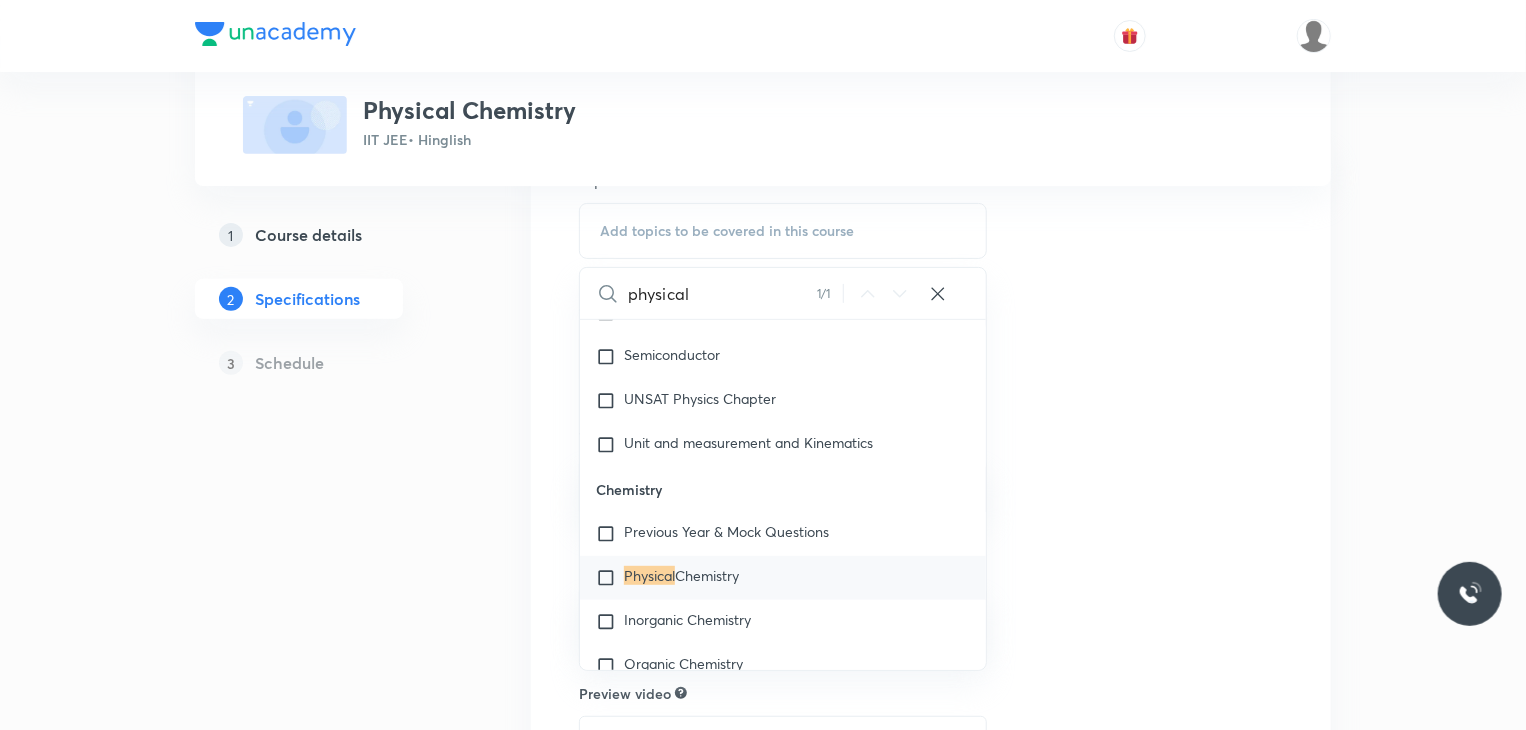 type on "physical" 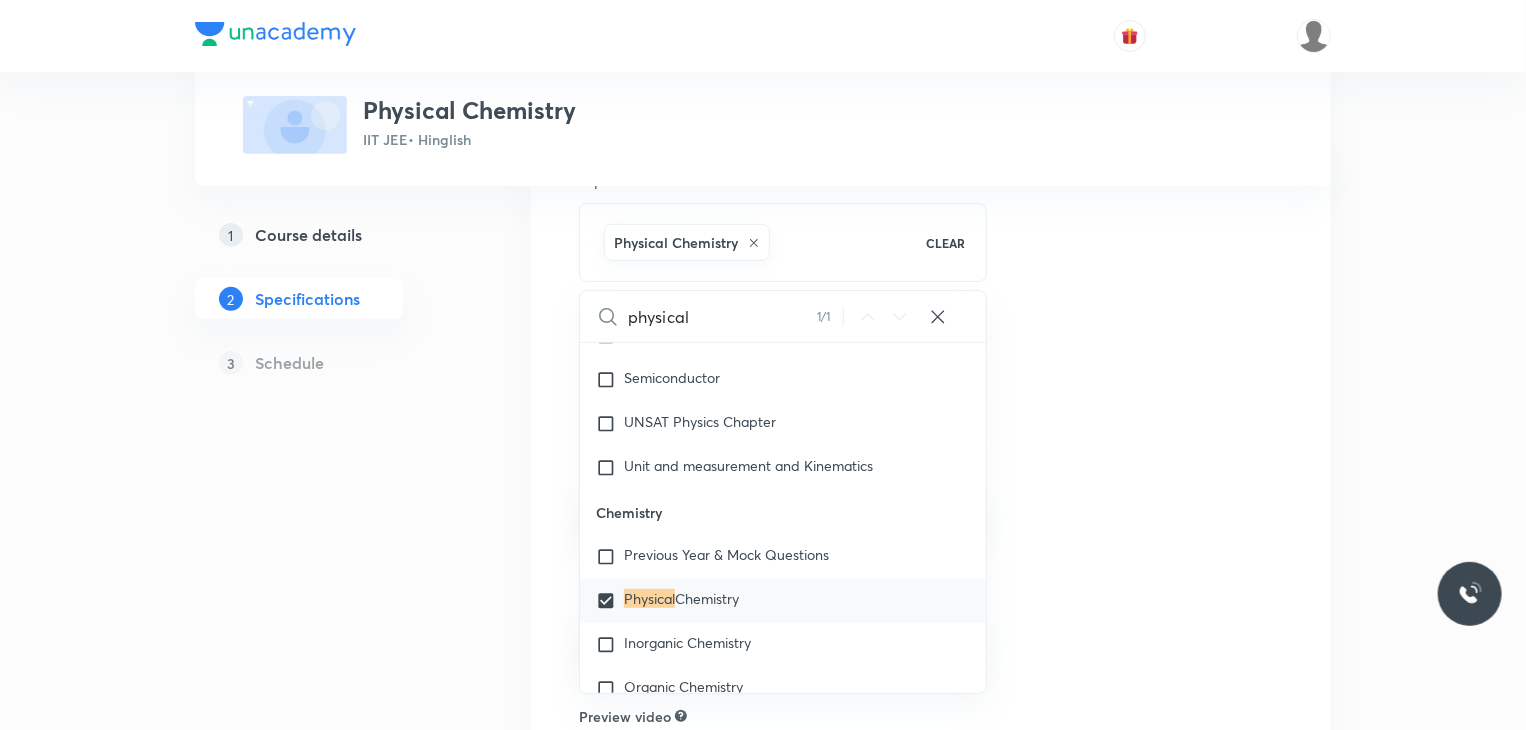click on "Plus Courses Physical Chemistry IIT JEE  • Hinglish 1 Course details 2 Specifications 3 Schedule Topics Physical Chemistry CLEAR physical 1 / 1 ​ Physics Previous Year & Mock Questions Basics & Laboratory Mechanics Solid & Fluid Mechanics Waves Geometrical & Wave Optics Electricity & Magnetism Thermal Physics Modern Physics Physics Crash Course Basic Mathematics and Vector Newton's Law of Motion and Friction Kinematics-2D Kinematics-1D and Calculus Current Electricity Capacitance Electrostatics Magnetic Effect of Current and Magnetism Center of Mass and Collision Error Rotational Motion Circular Motion Work, Power & Energy Wave Optics and Electromagnetic Waves Electromagnetic Induction and Alternating Current Unit and Dimension Principle of Communication Newton's Law of Motion 1D Motion Modern Physics - 1 Modern Physics - 2 Geometrical Optics Basic Math Elasticity, Thermal Expansion, Calorimetry and Heat Transfer KTG and Thermodynamics Fluid Mechanics Wave on String Sound Wave Simple Harmonic Motion Limit" at bounding box center (763, 439) 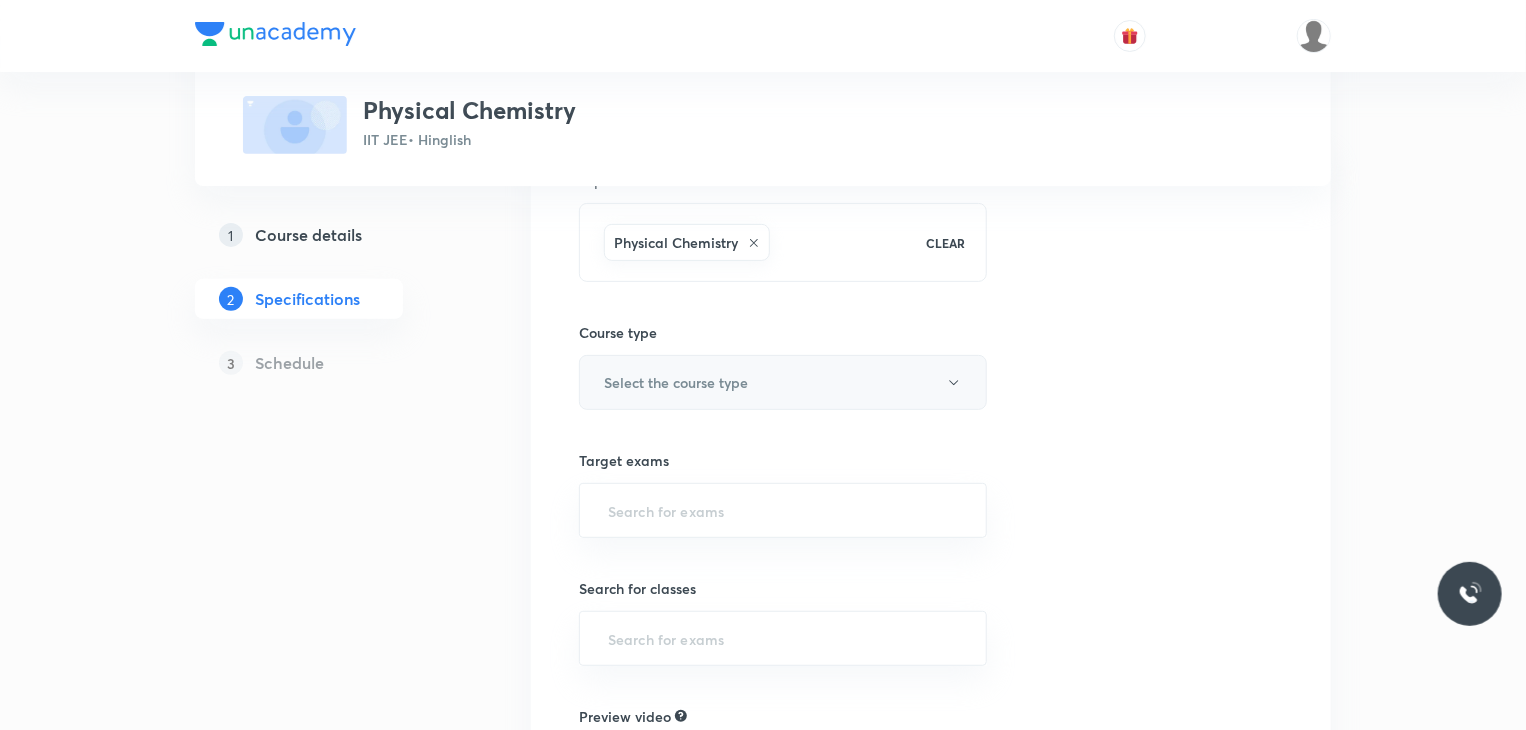 click on "Select the course type" at bounding box center [783, 382] 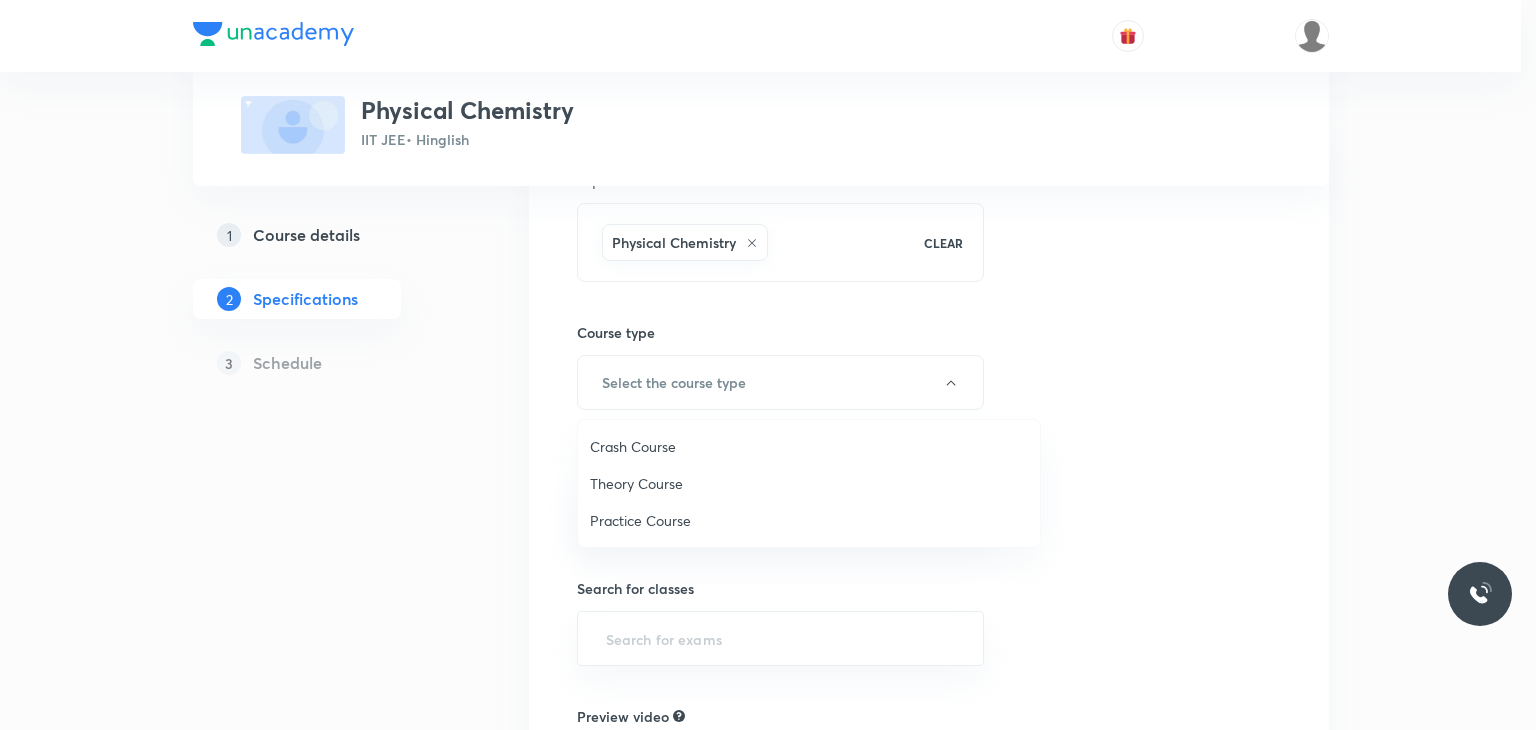click on "Theory Course" at bounding box center [809, 483] 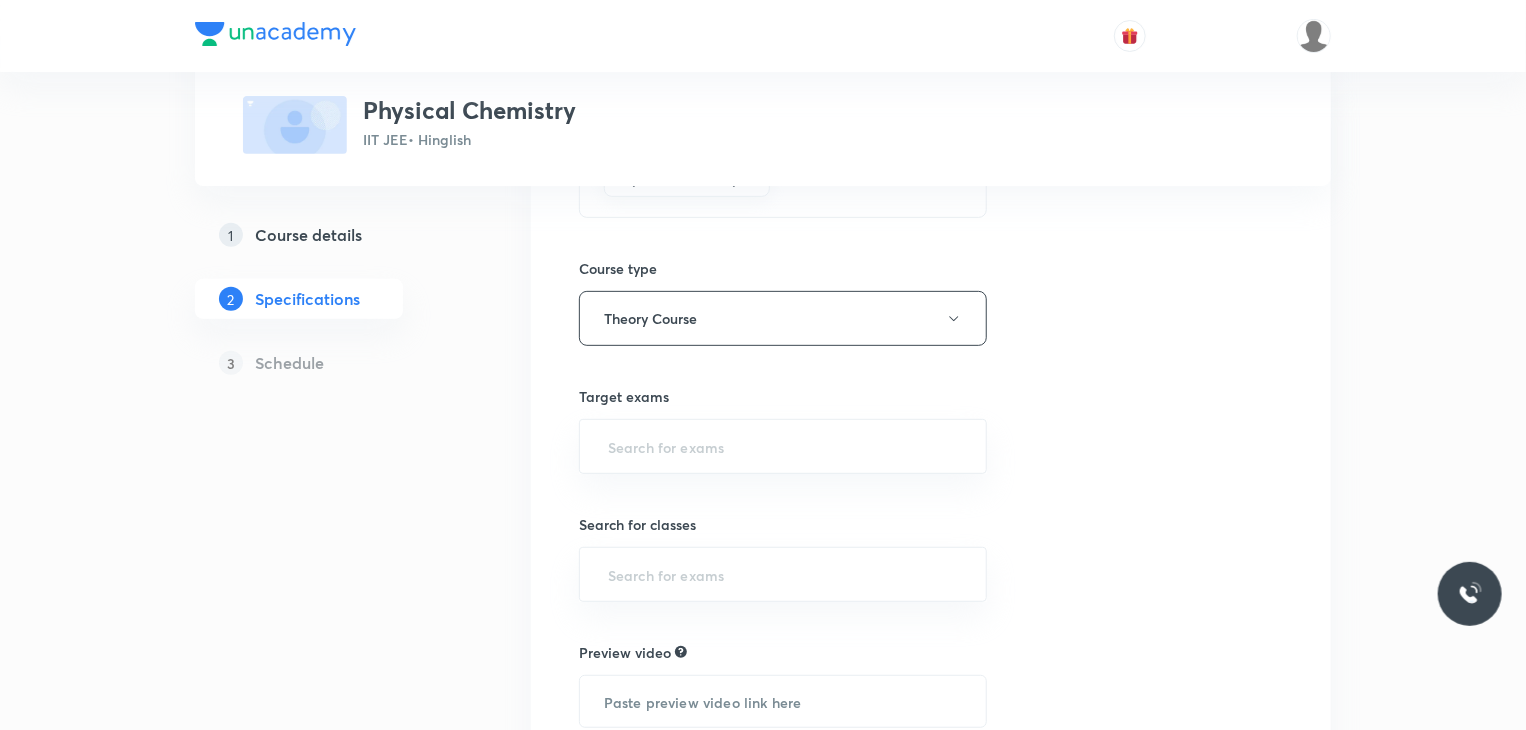 scroll, scrollTop: 300, scrollLeft: 0, axis: vertical 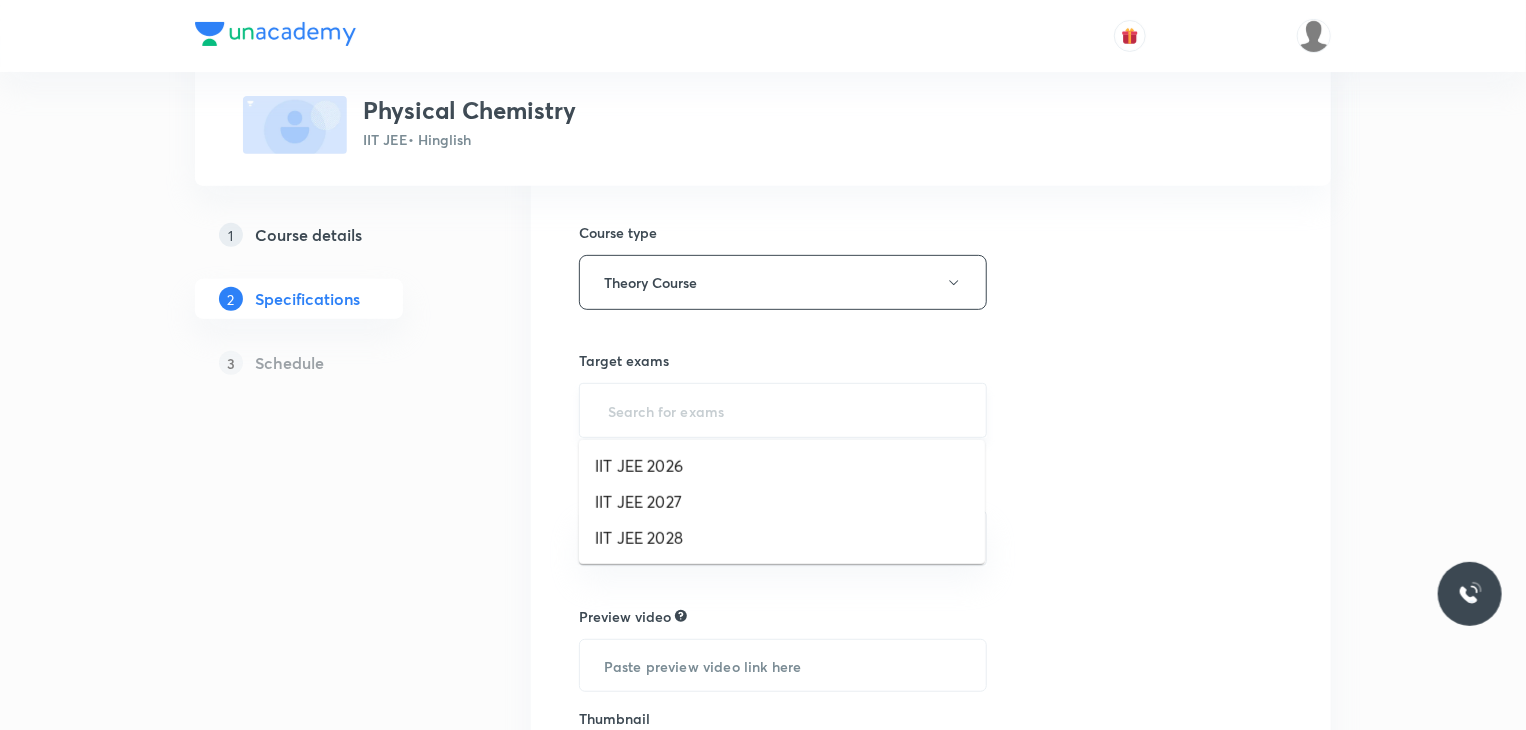 click at bounding box center [783, 410] 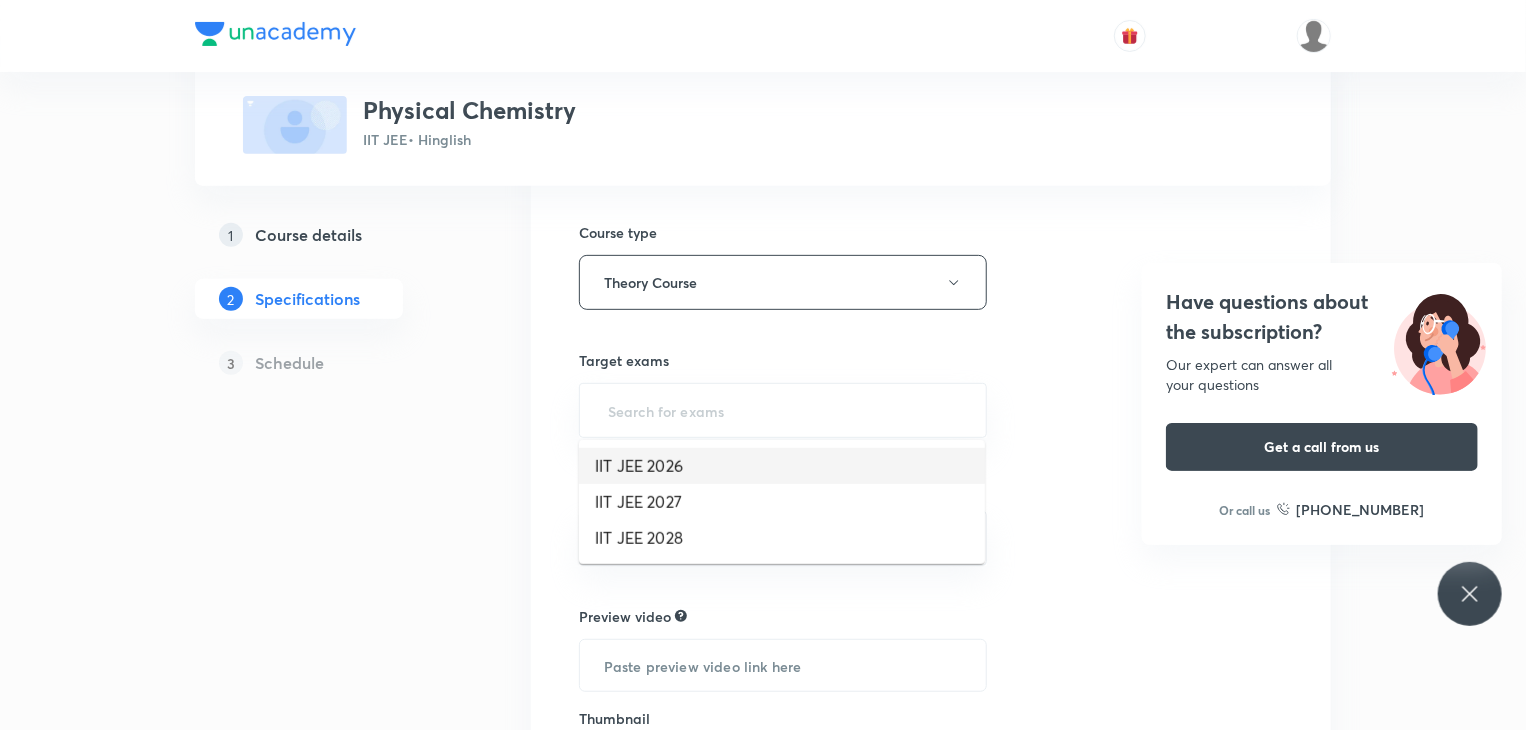 click on "IIT JEE 2026" at bounding box center [782, 466] 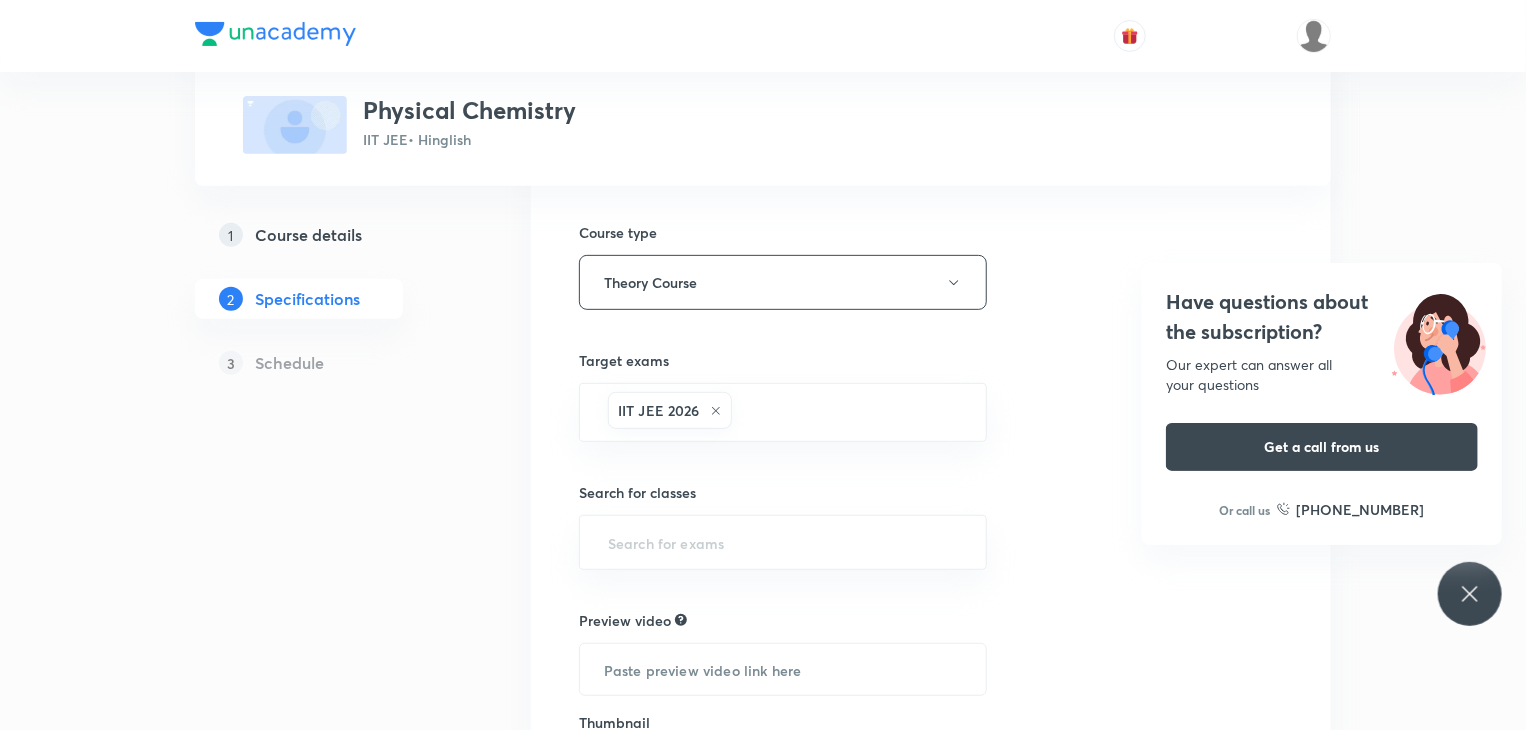 click on "Search for classes ​" at bounding box center [783, 526] 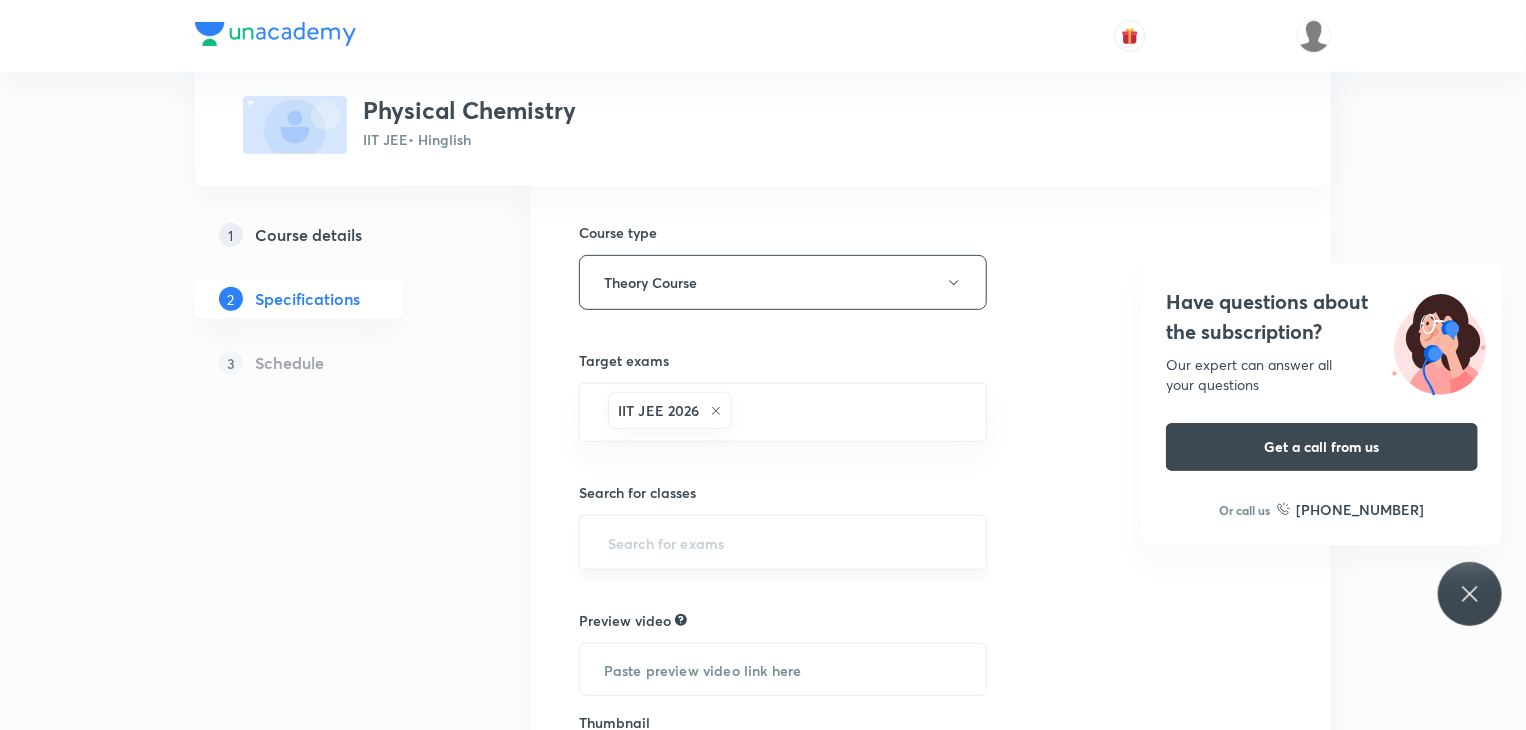 click on "​" at bounding box center (783, 542) 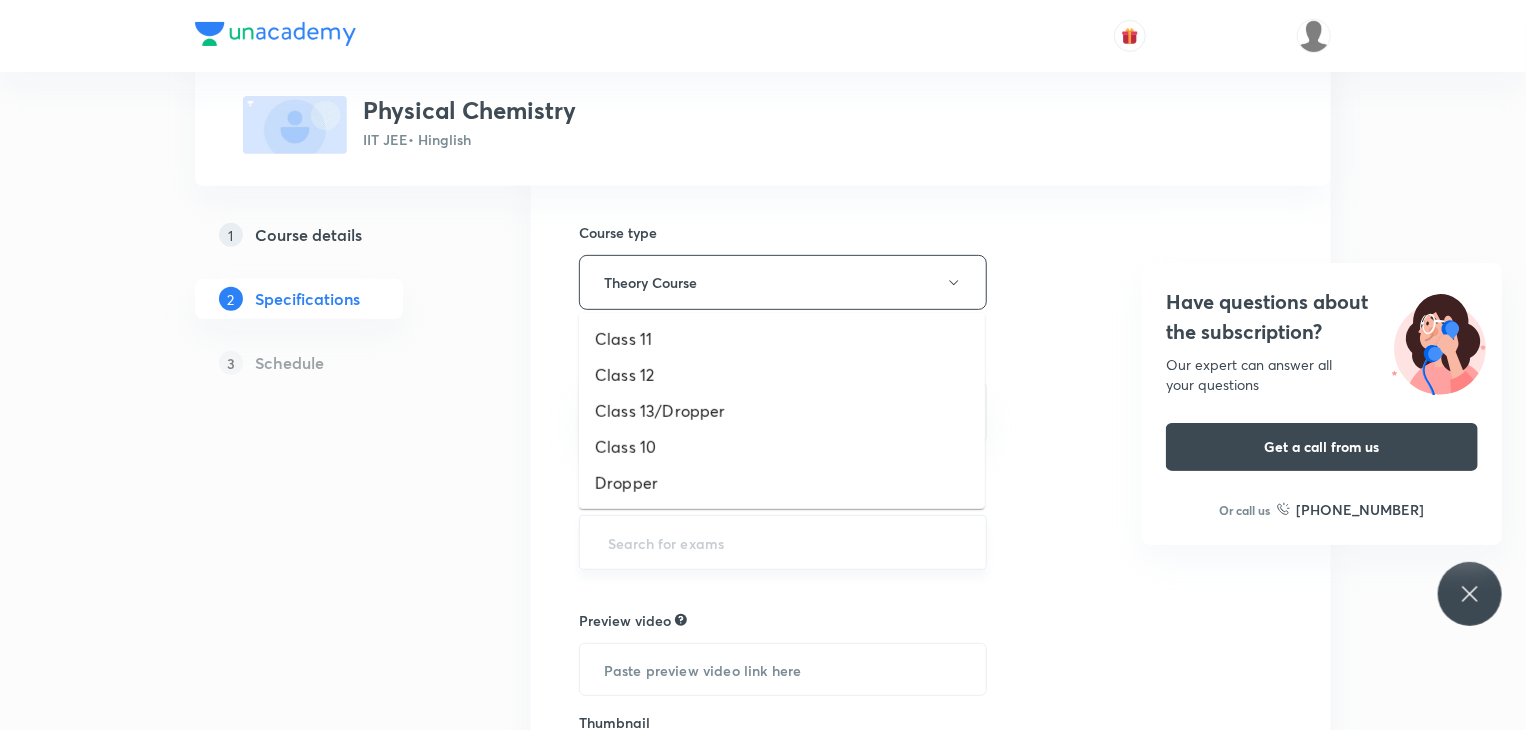 click at bounding box center [783, 542] 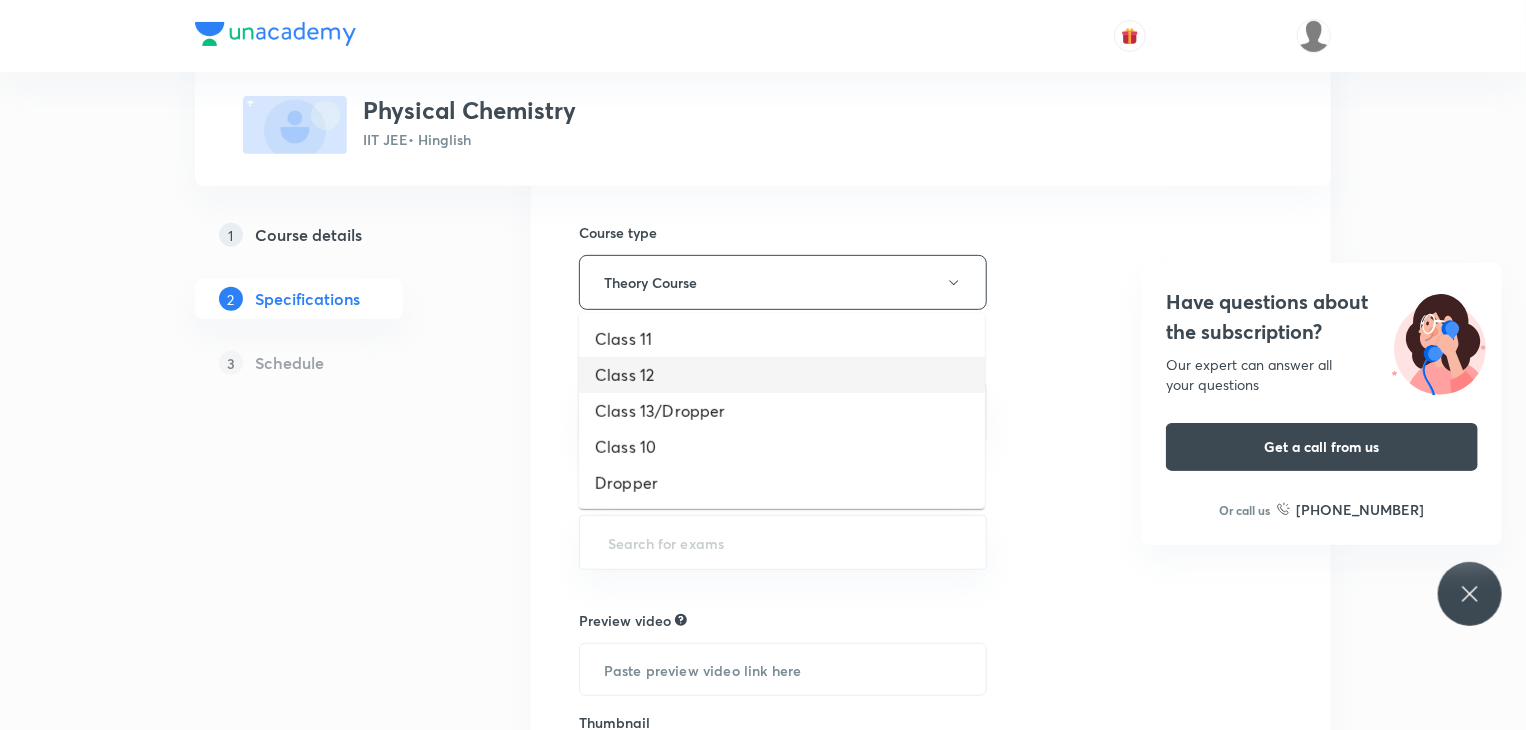 click on "Class 12" at bounding box center (782, 375) 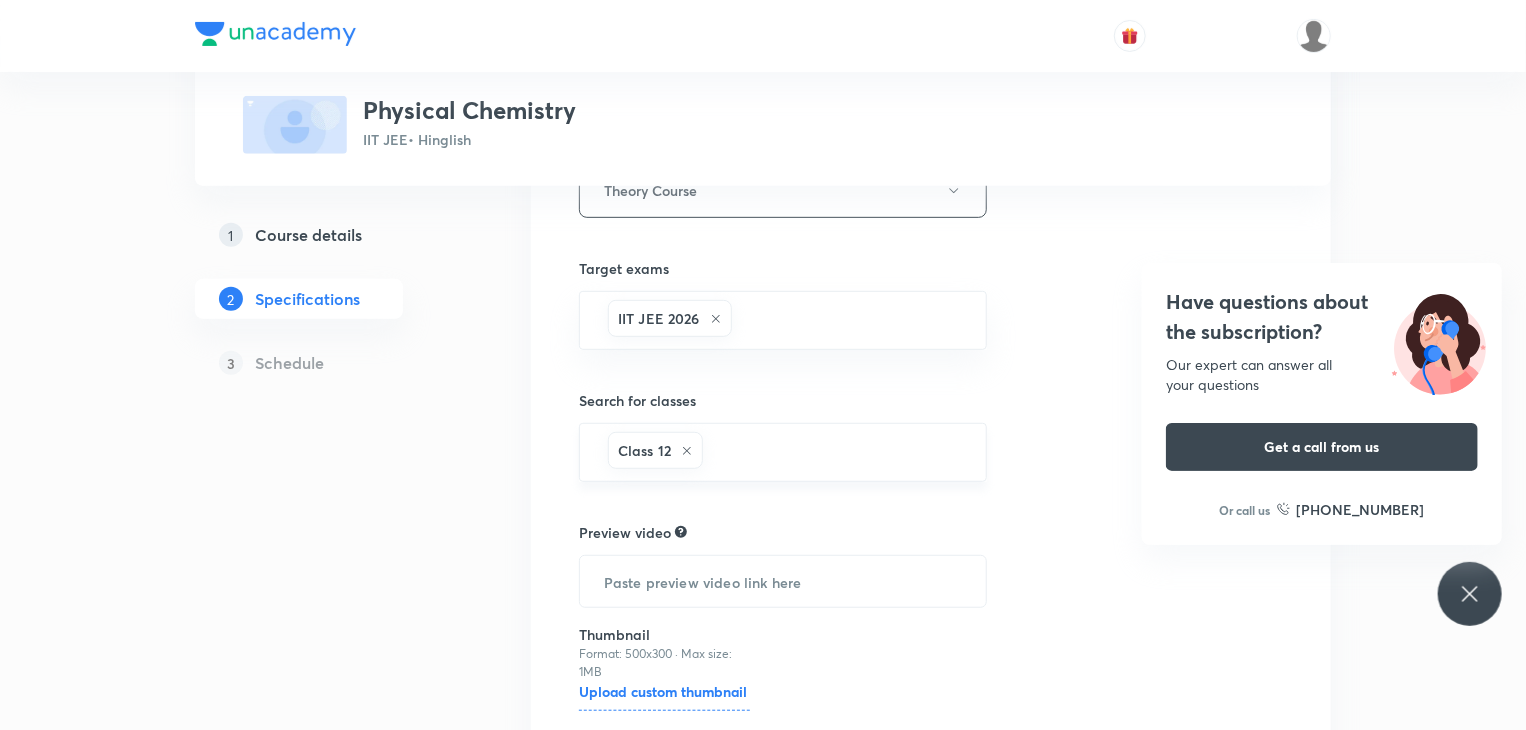 scroll, scrollTop: 500, scrollLeft: 0, axis: vertical 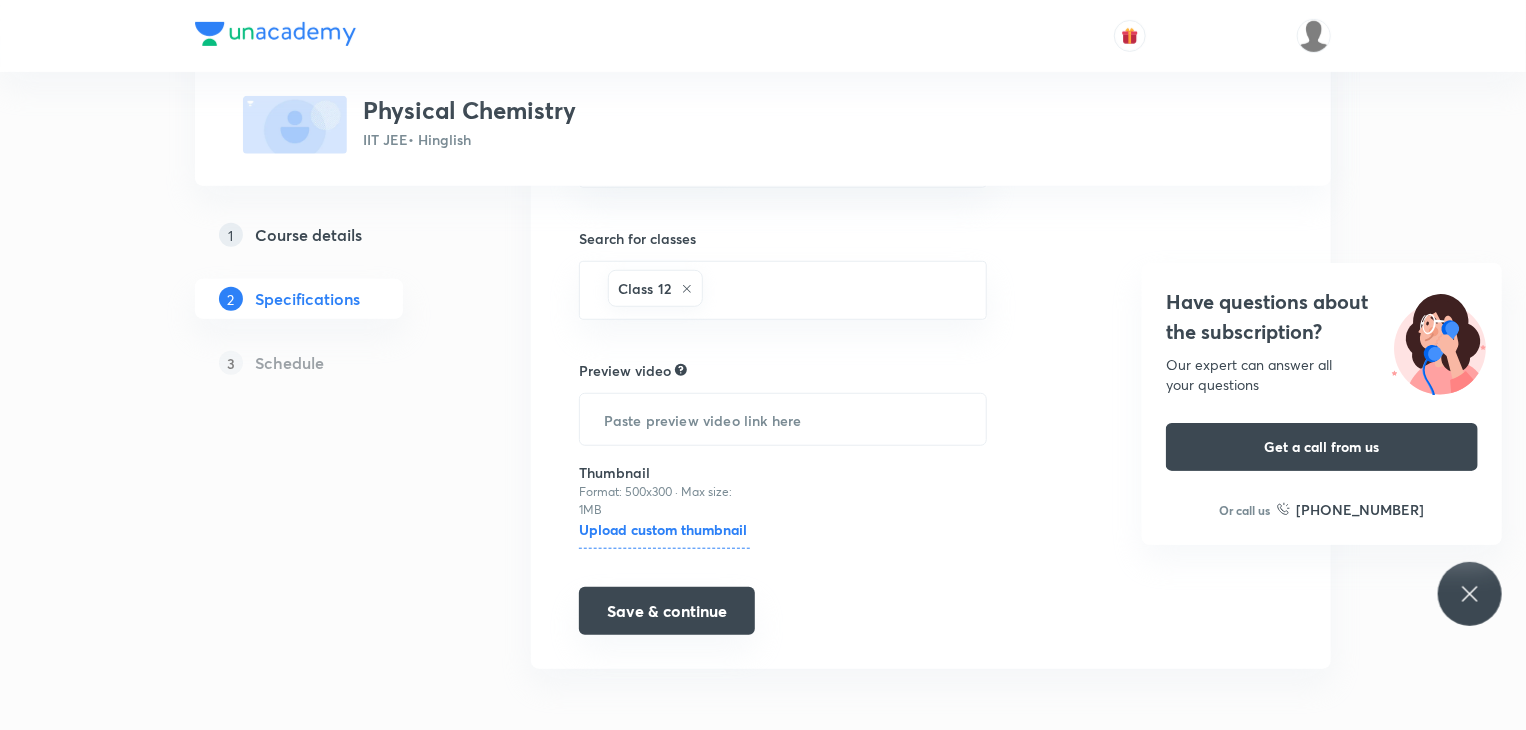 click on "Save & continue" at bounding box center [667, 611] 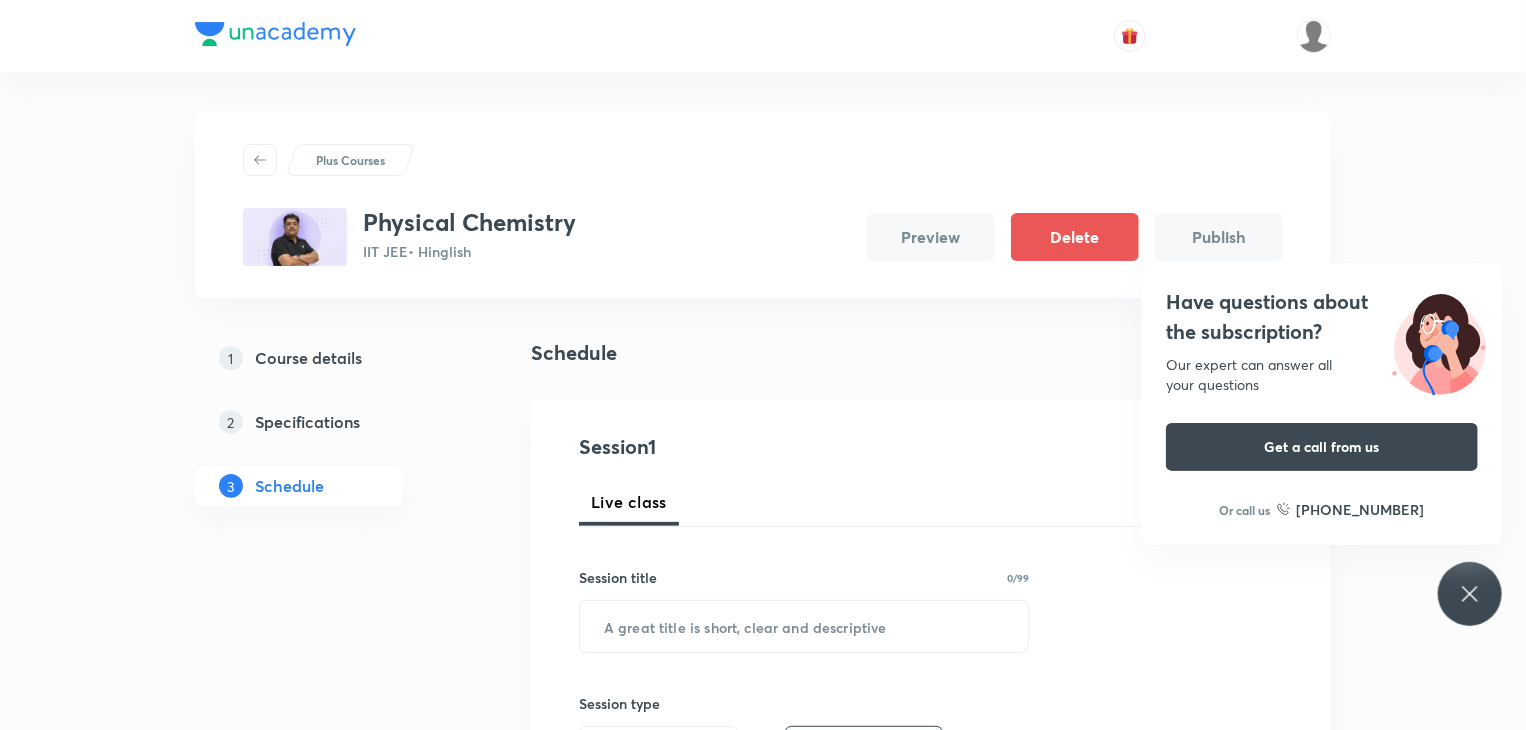 scroll, scrollTop: 100, scrollLeft: 0, axis: vertical 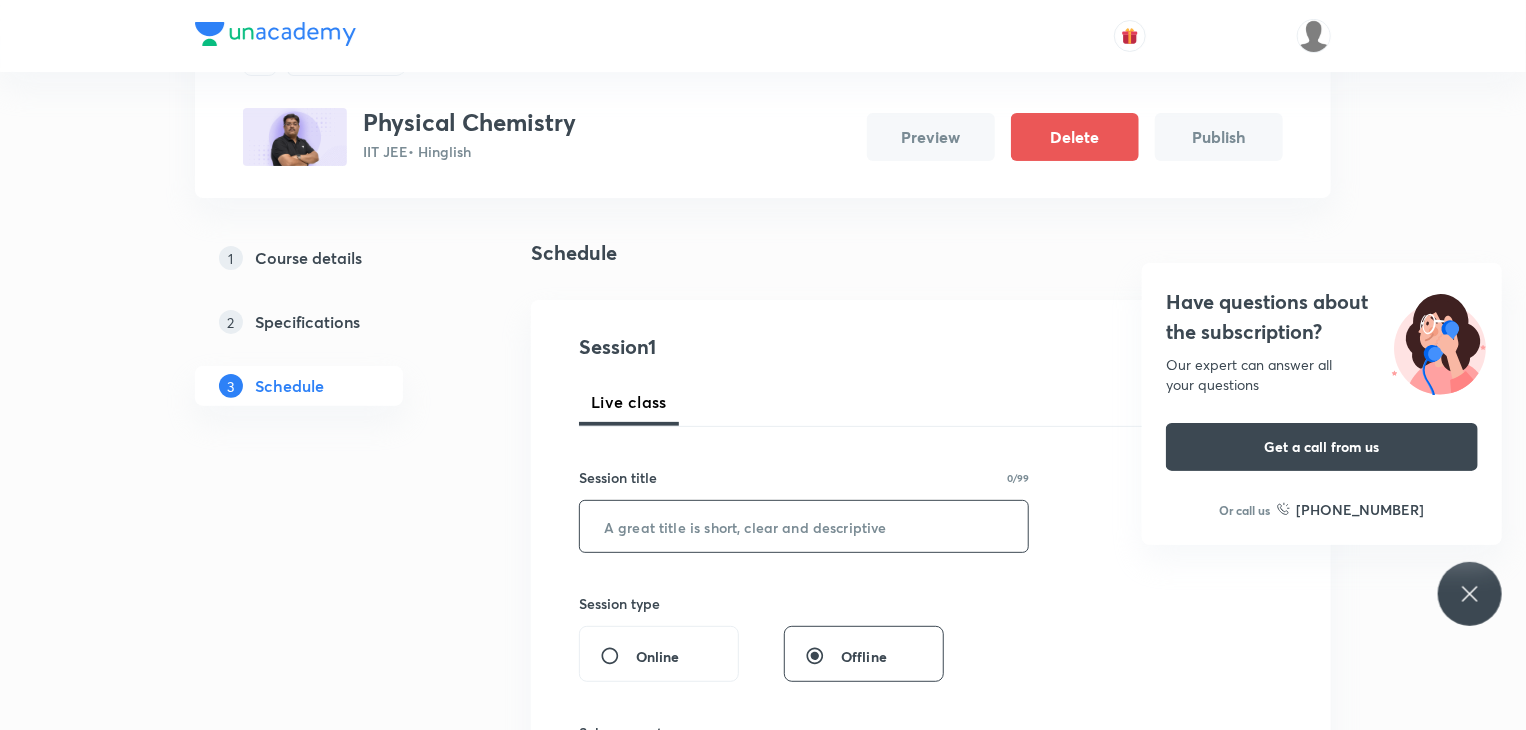 click at bounding box center (804, 526) 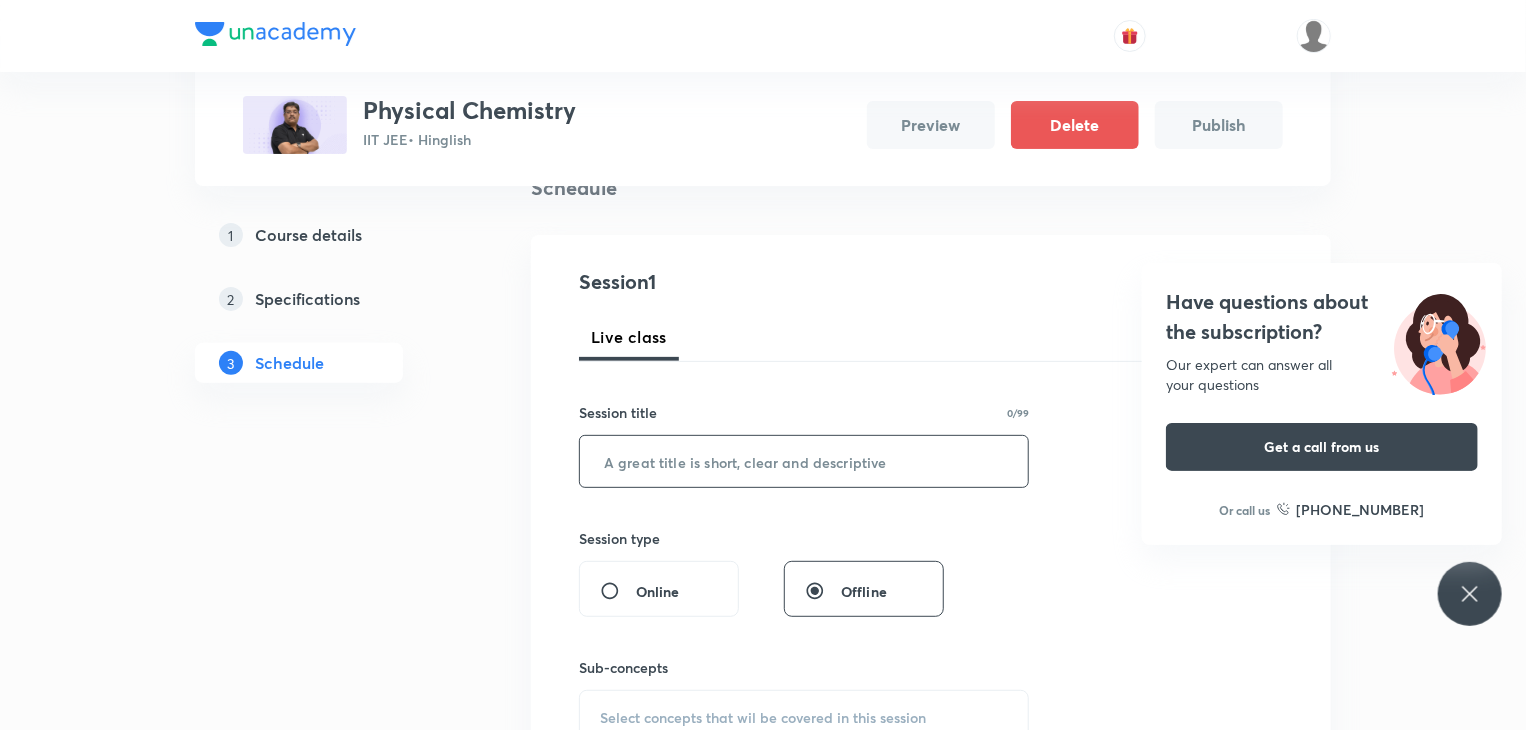 scroll, scrollTop: 200, scrollLeft: 0, axis: vertical 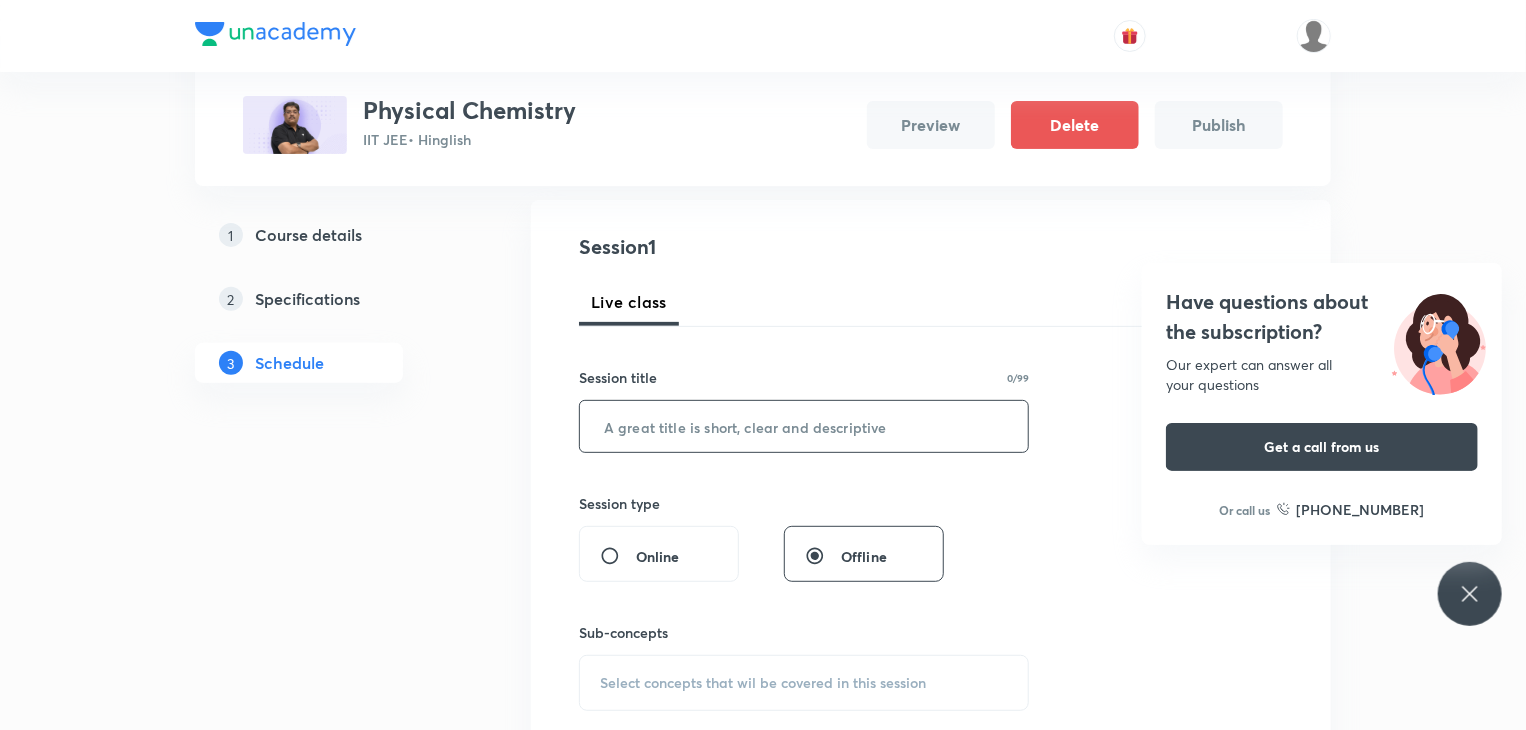 paste on "Mole Concept" 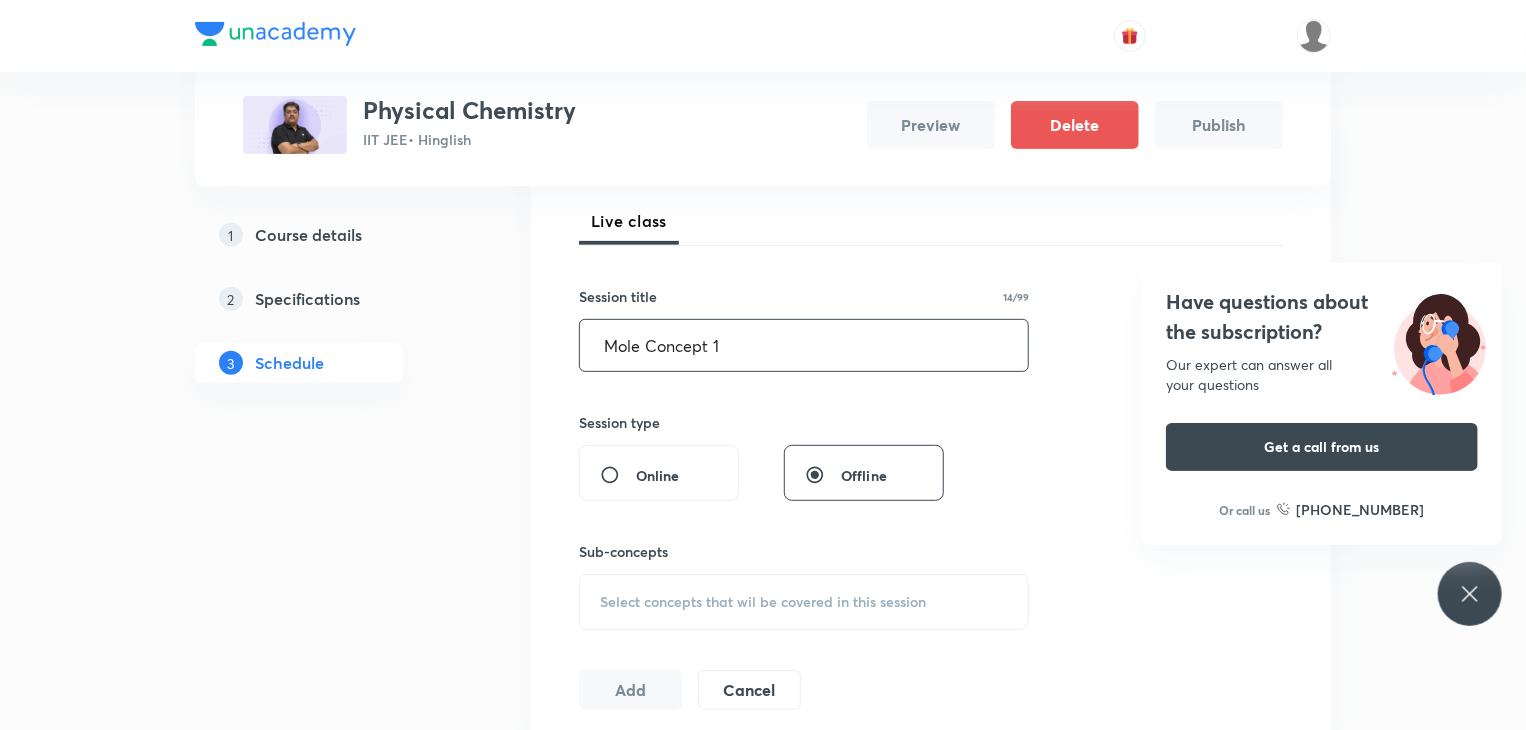 scroll, scrollTop: 400, scrollLeft: 0, axis: vertical 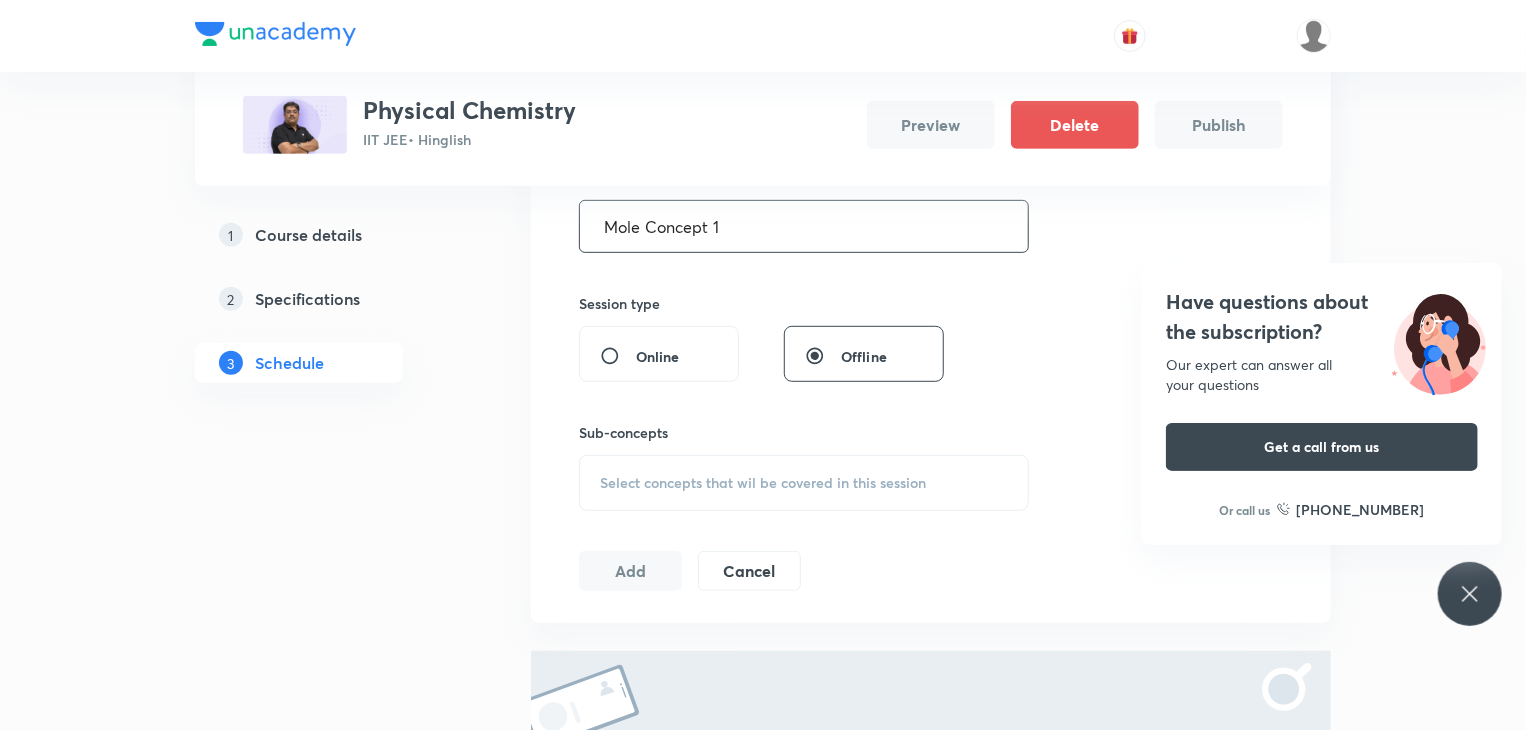 type on "Mole Concept 1" 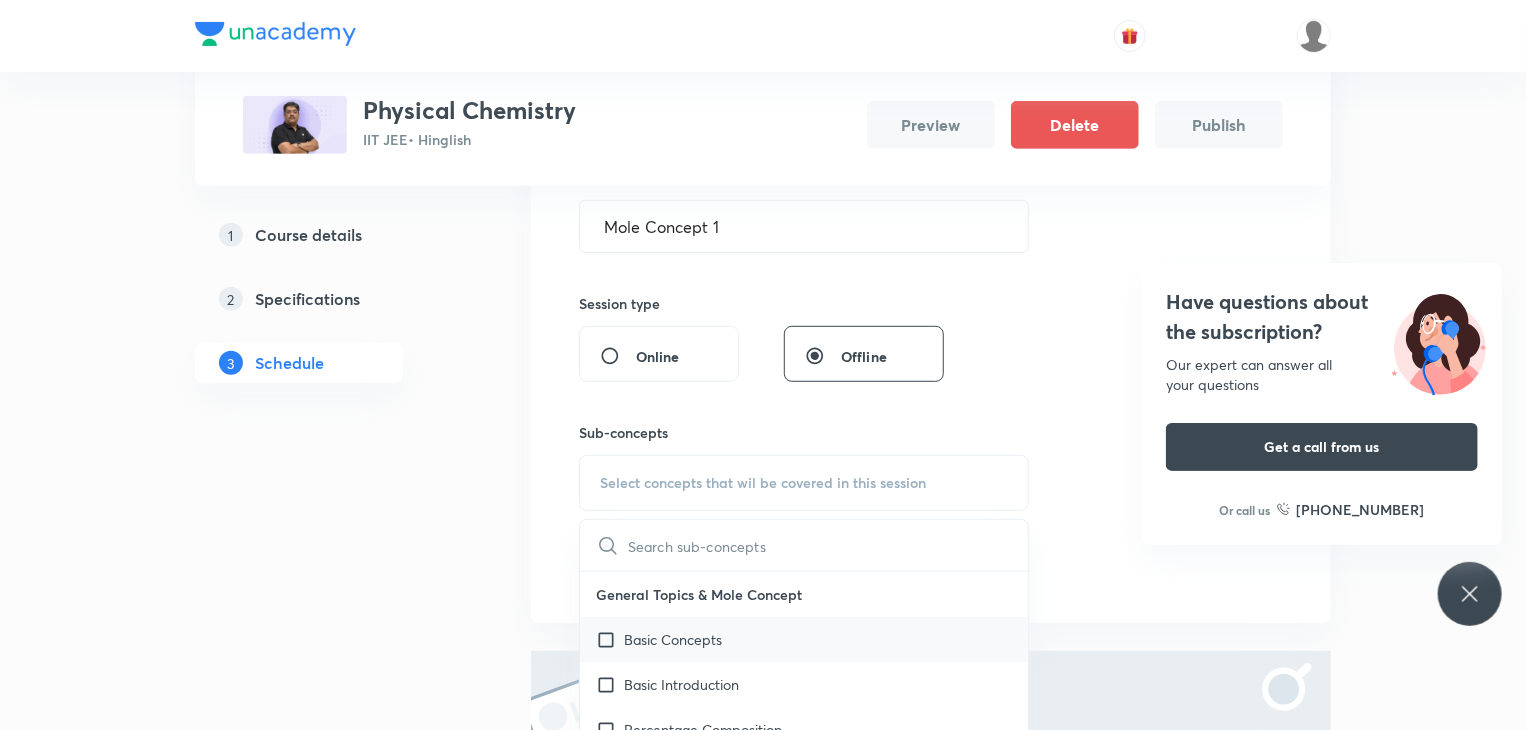 click on "Basic Concepts" at bounding box center [804, 639] 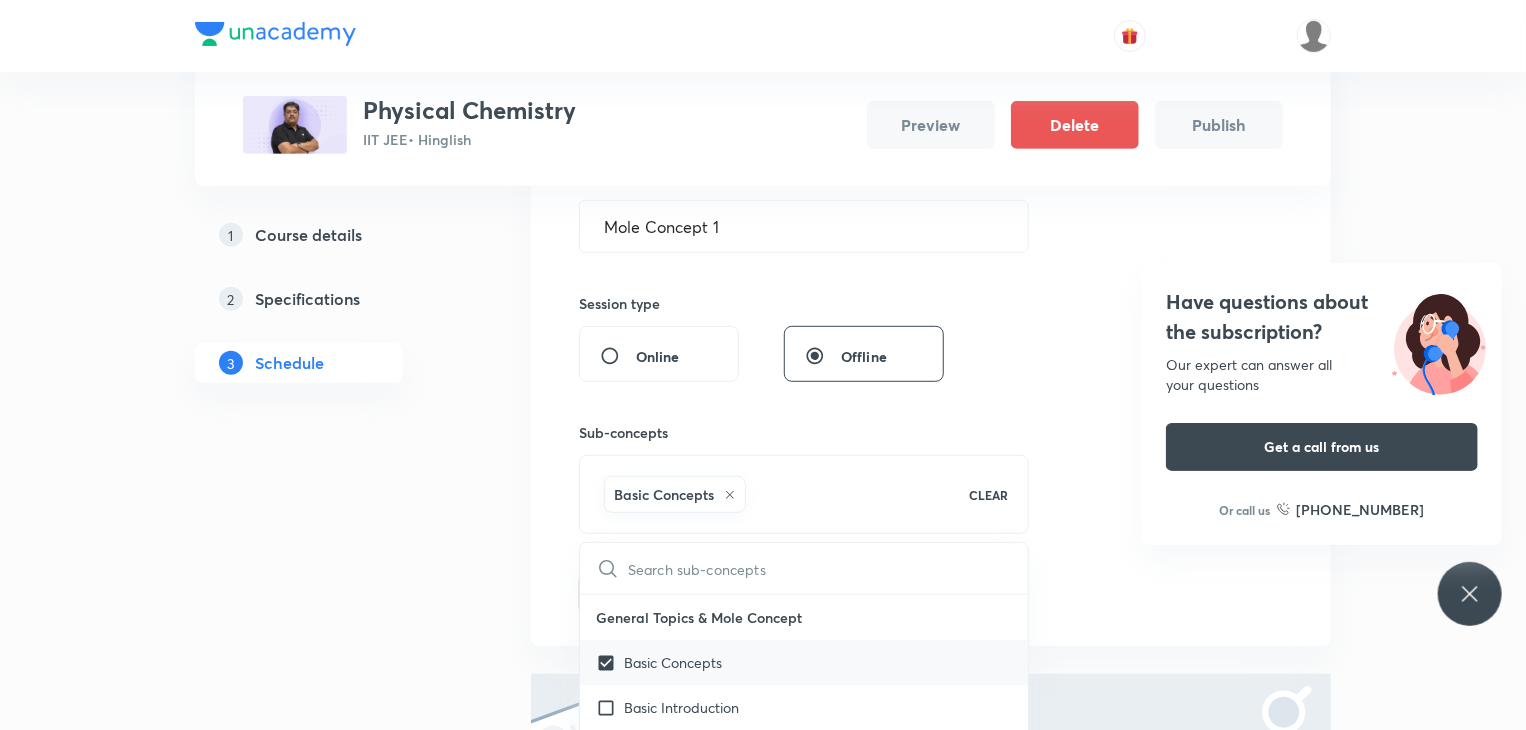 click on "Basic Concepts" at bounding box center (804, 662) 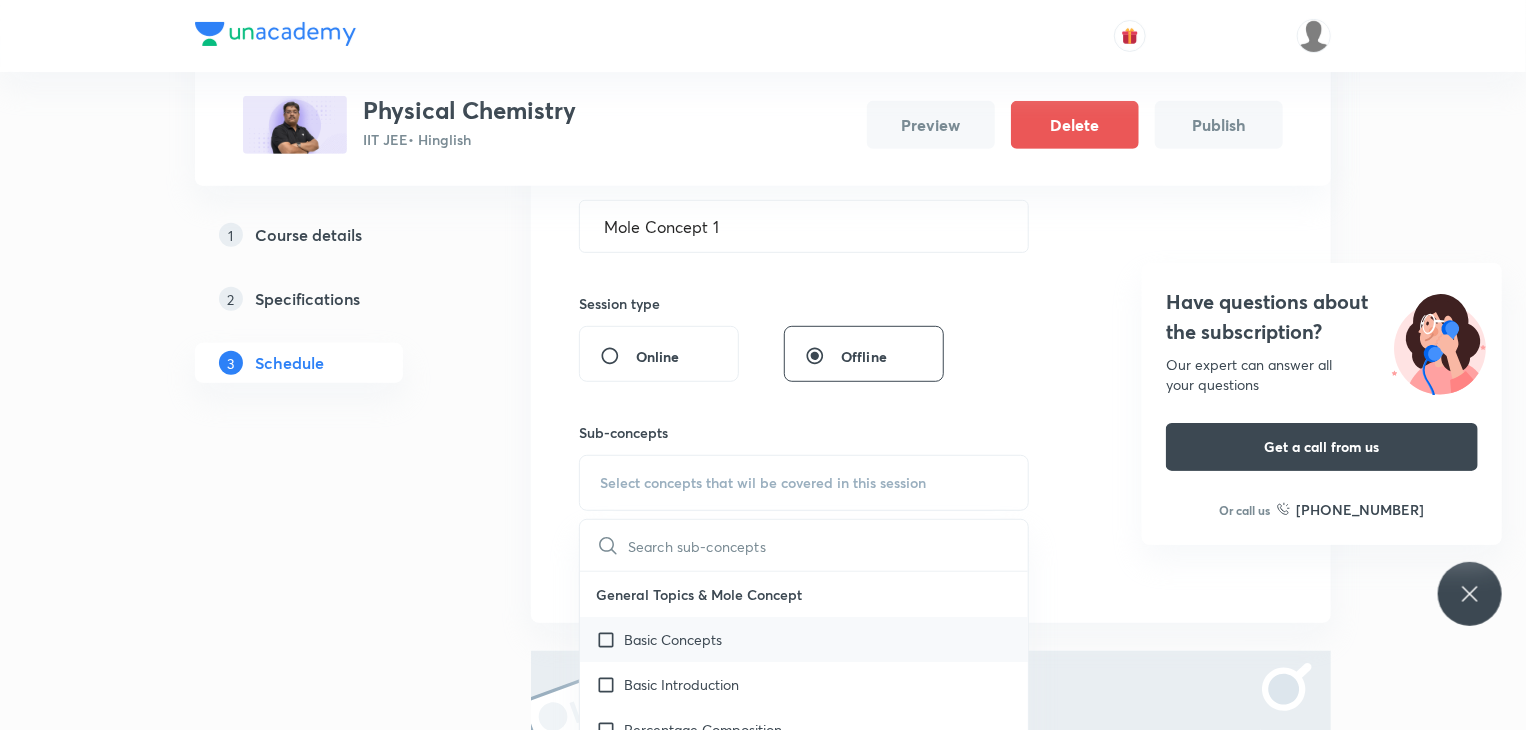 click on "Basic Concepts" at bounding box center (673, 639) 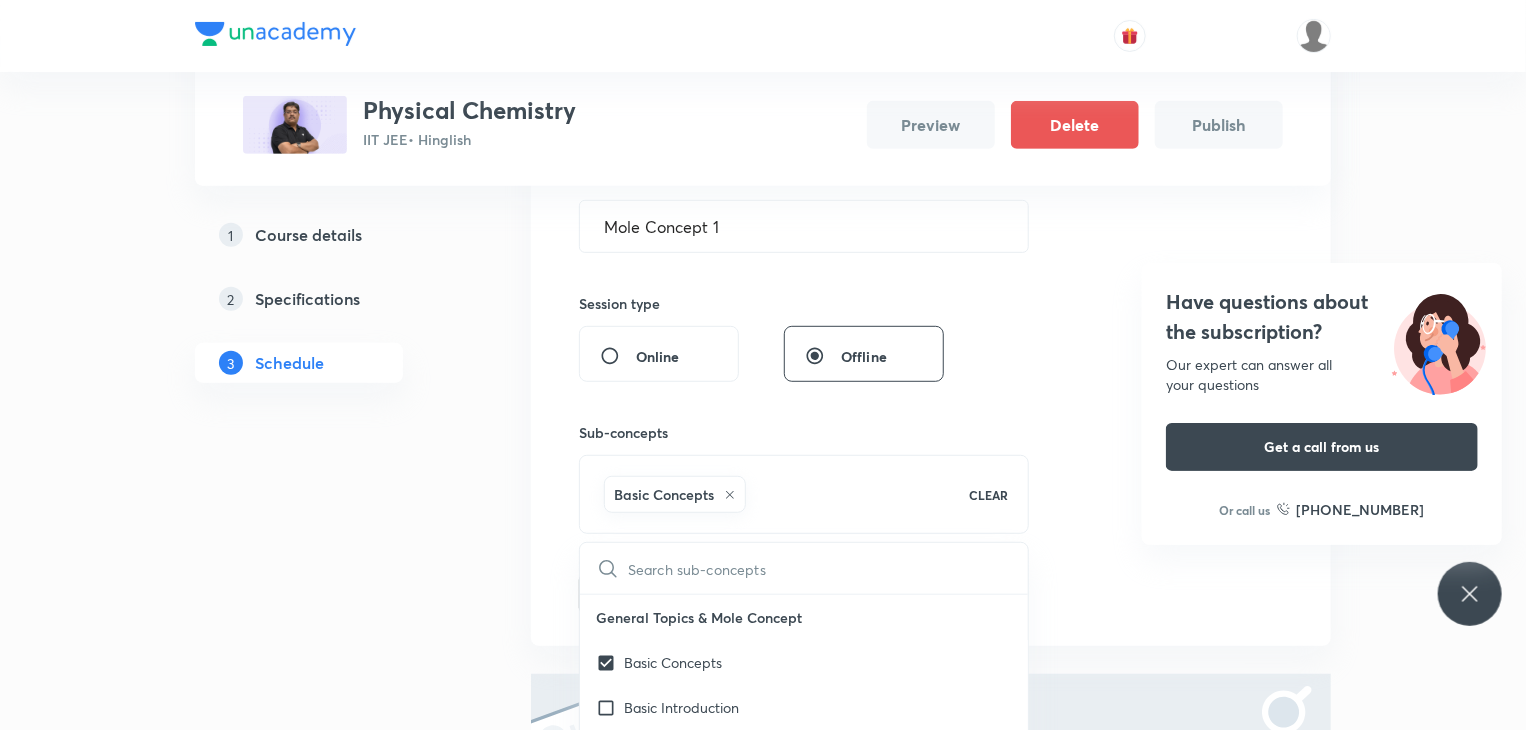 click on "Session  1 Live class Session title 14/99 Mole Concept 1 ​   Session type Online Offline Sub-concepts Basic Concepts CLEAR ​ General Topics & Mole Concept Basic Concepts Basic Introduction Percentage Composition Stoichiometry Principle of Atom Conservation (POAC) Relation between Stoichiometric Quantities Application of Mole Concept: Gravimetric Analysis Different Laws Formula and Composition Concentration Terms Some basic concepts of Chemistry Atomic Structure Discovery Of Electron Some Prerequisites of Physics Discovery Of Protons And Neutrons Atomic Models and Theories  Representation Of Atom With Electrons And Neutrons Nature of Waves Nature Of Electromagnetic Radiation Planck’S Quantum Theory Spectra-Continuous and Discontinuous Spectrum Bohr’s Model For Hydrogen Atom Photoelectric Effect Dual Nature Of Matter Heisenberg’s Uncertainty Principle Number of Waves Made by the Electron Quantum Mechanical Model Of Atom Radial and Angular Wave Functions Orbitals And Quantum Numbers Magnetic Properties" at bounding box center (931, 323) 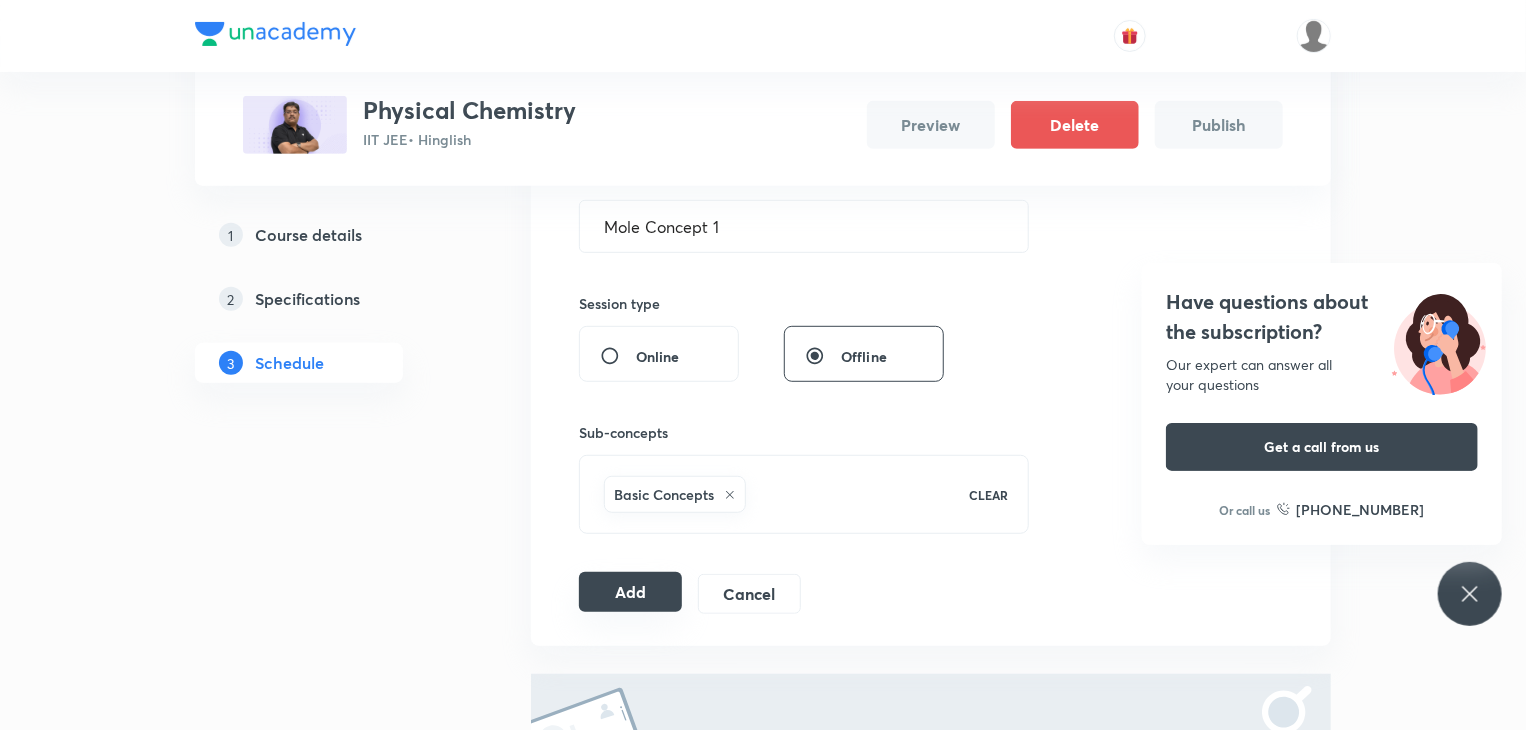 click on "Add" at bounding box center (630, 592) 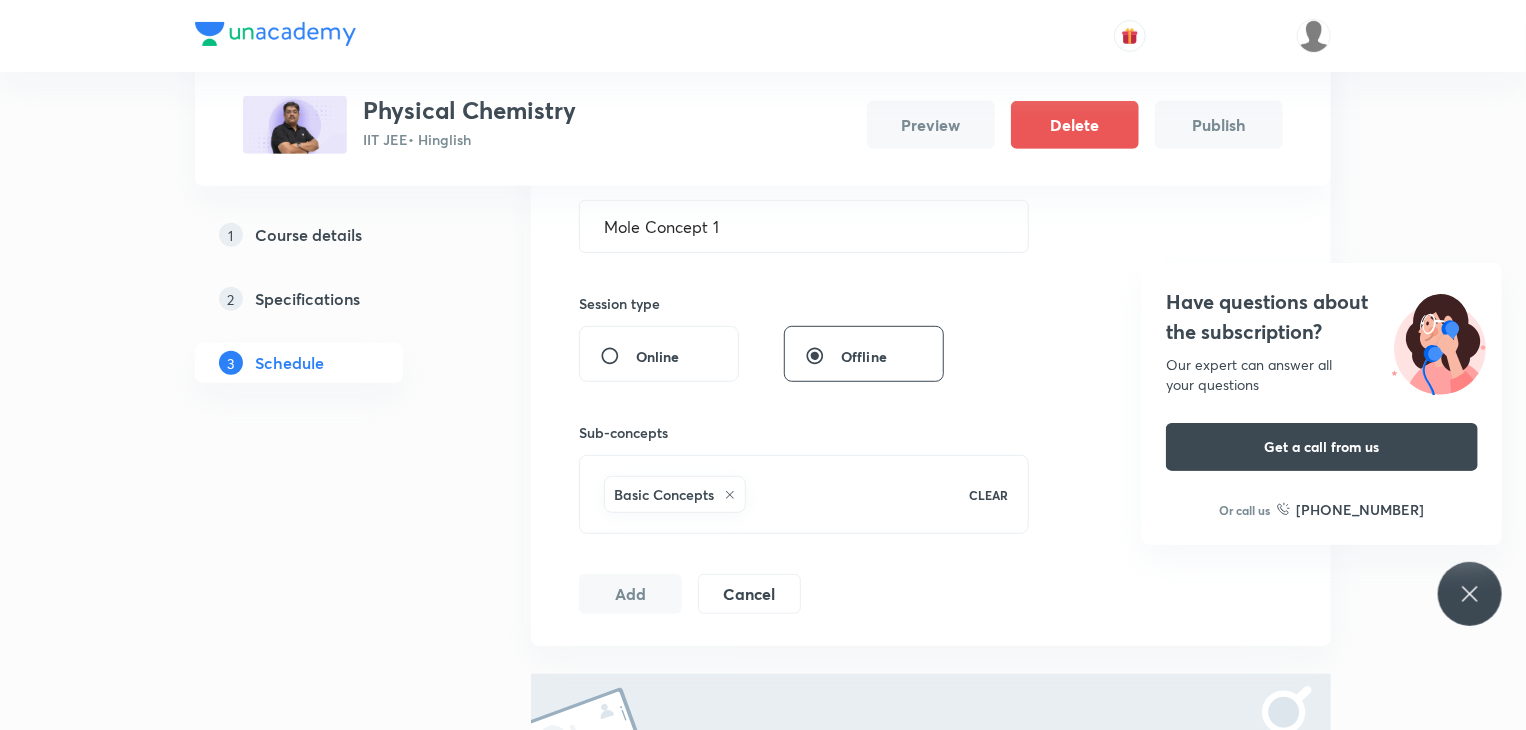 click 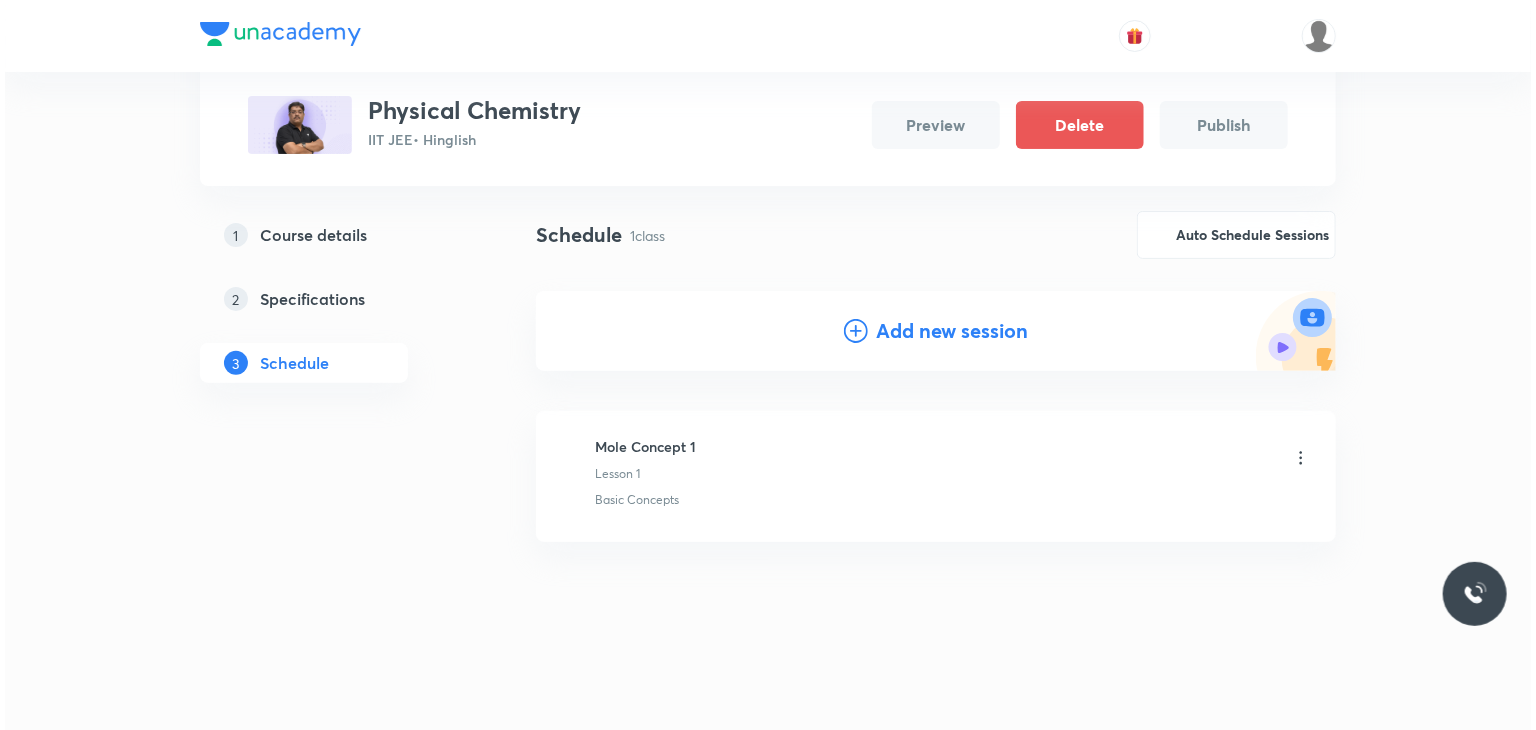 scroll, scrollTop: 127, scrollLeft: 0, axis: vertical 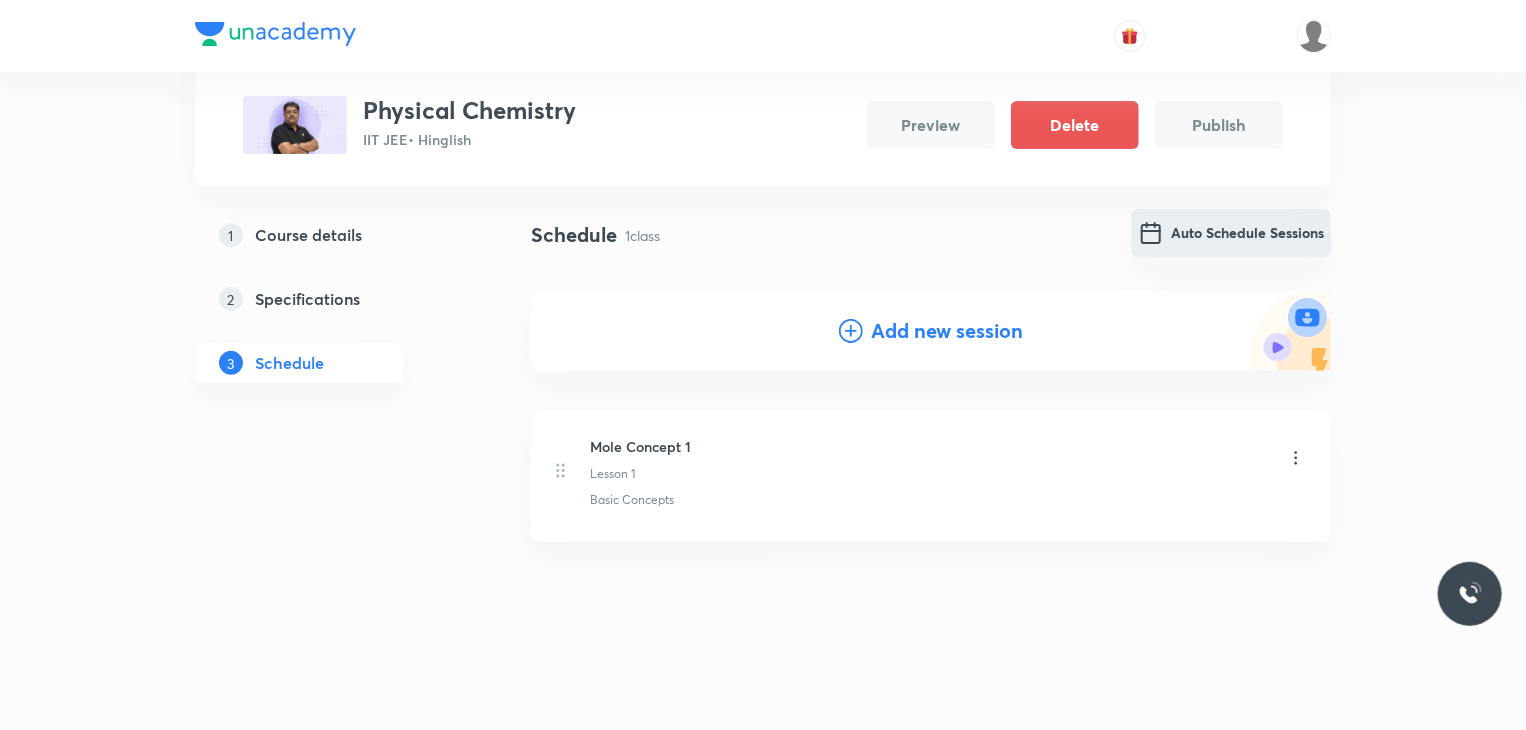 click on "Auto Schedule Sessions" at bounding box center [1231, 233] 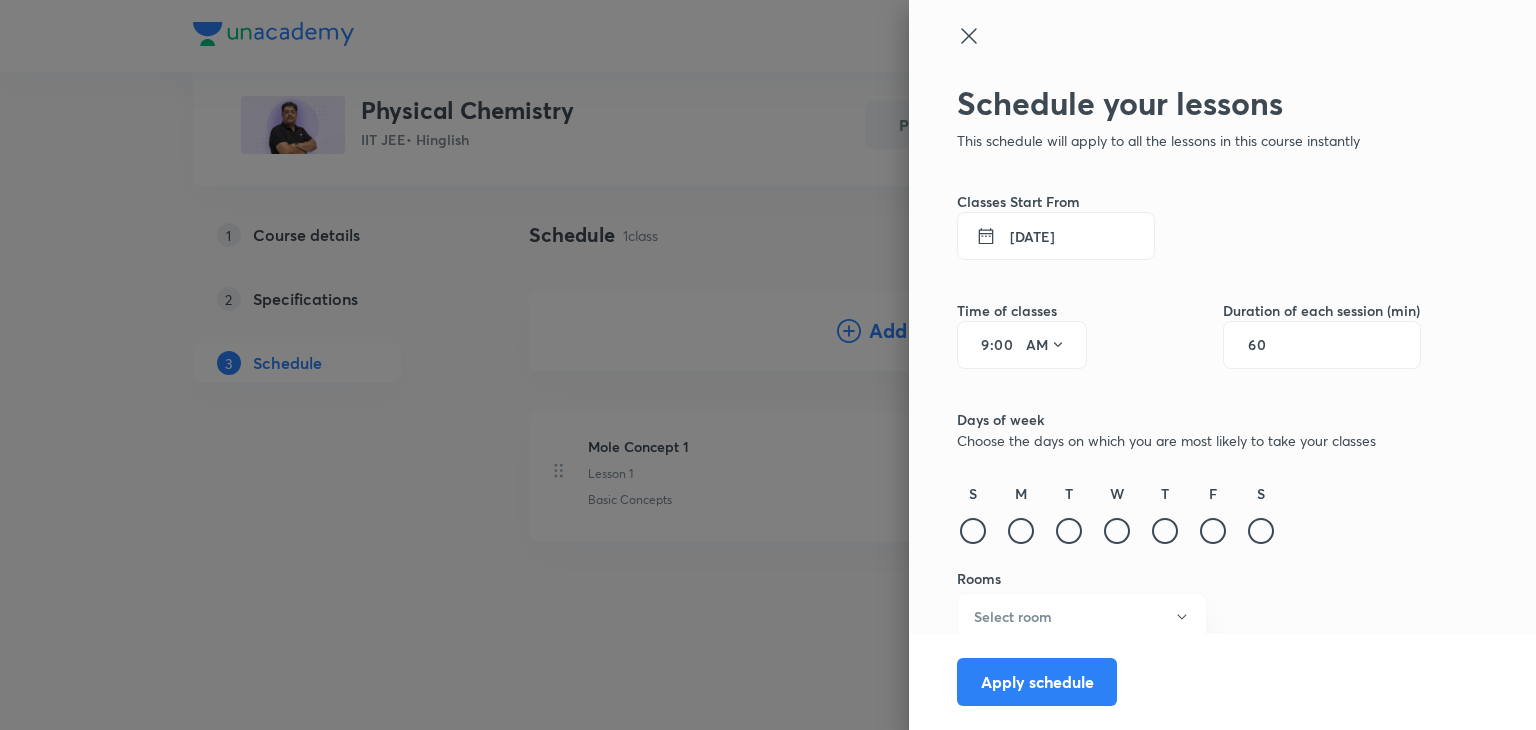 click on "30 Jul 2025" at bounding box center [1056, 236] 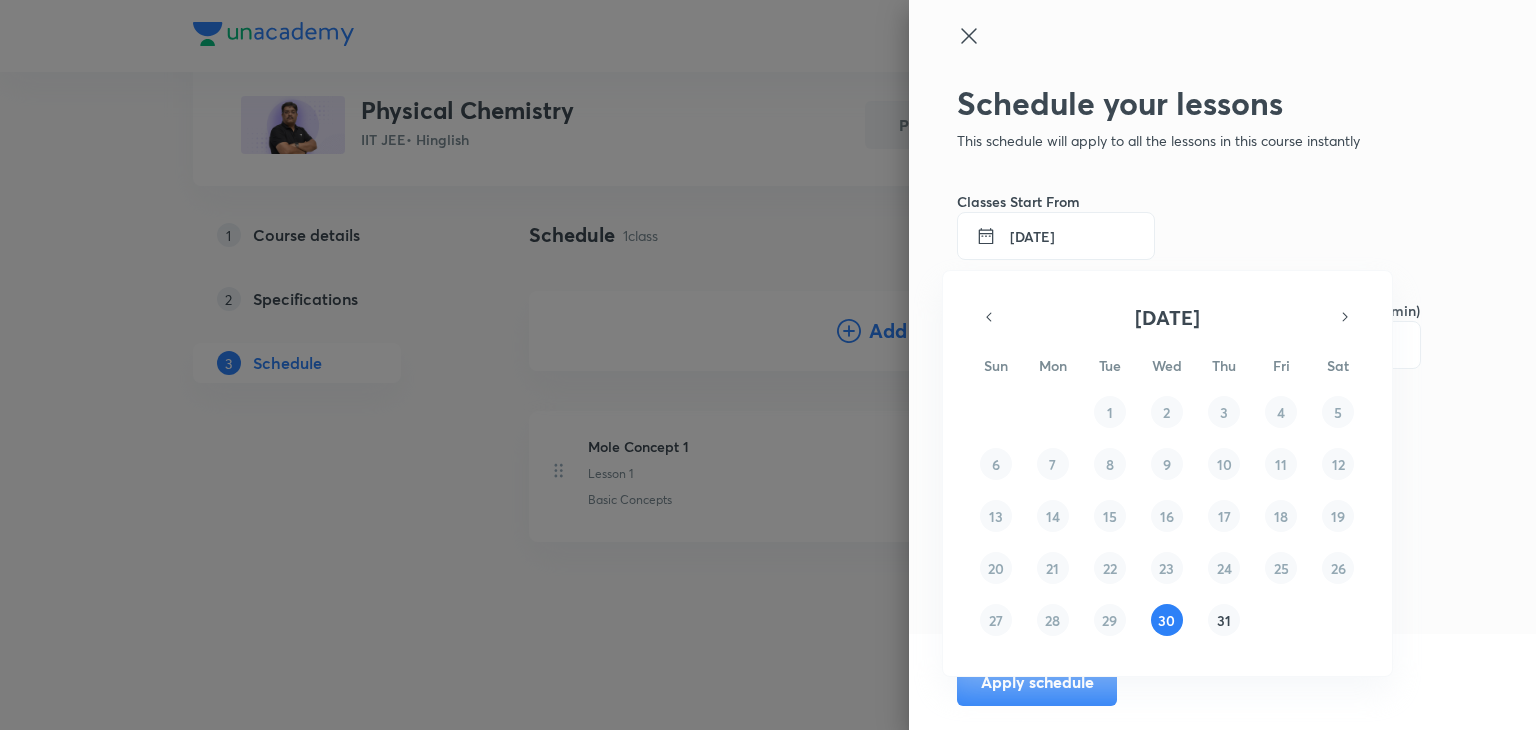 click on "29 30 1 2 3 4 5 6 7 8 9 10 11 12 13 14 15 16 17 18 19 20 21 22 23 24 25 26 27 28 29 30 31 1 2" at bounding box center [1167, 516] 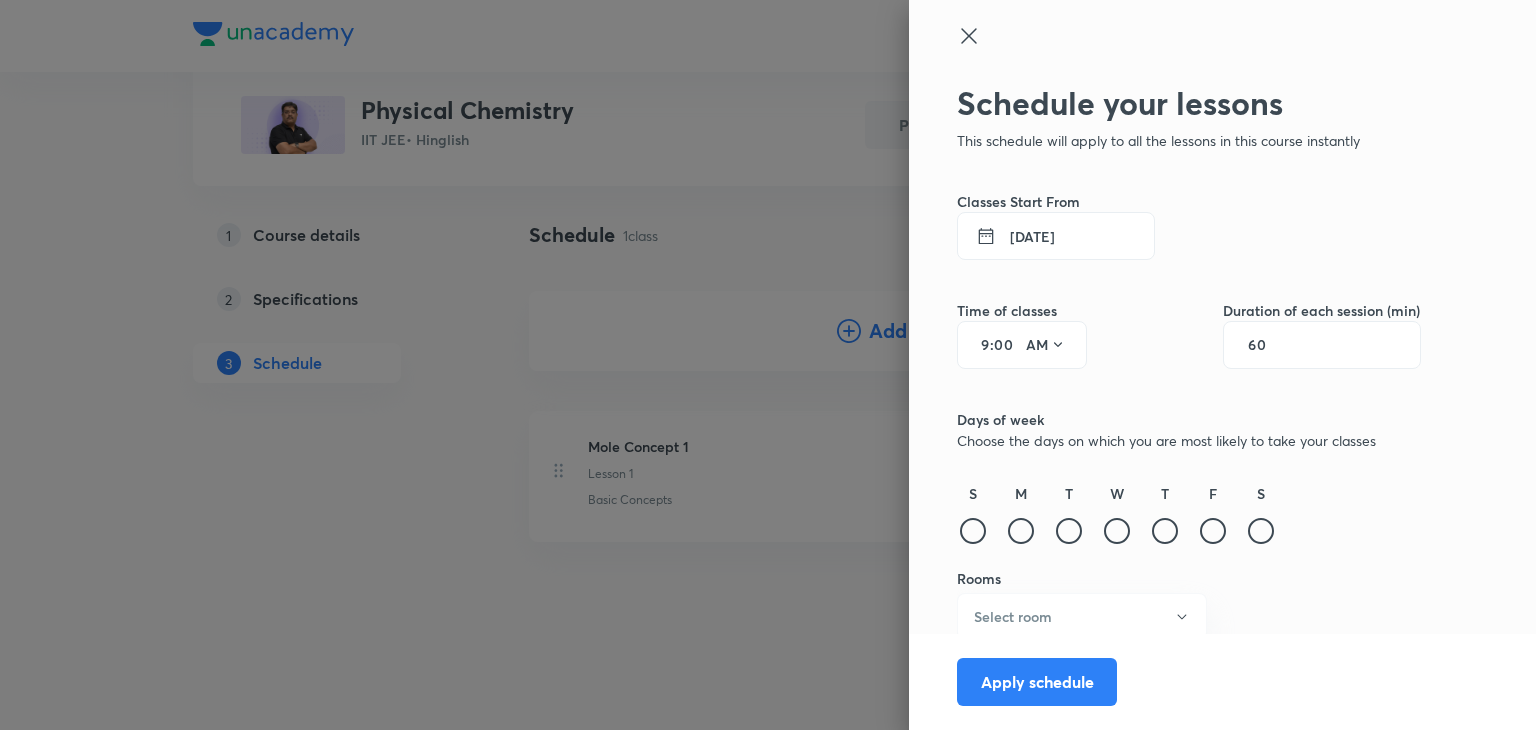 type 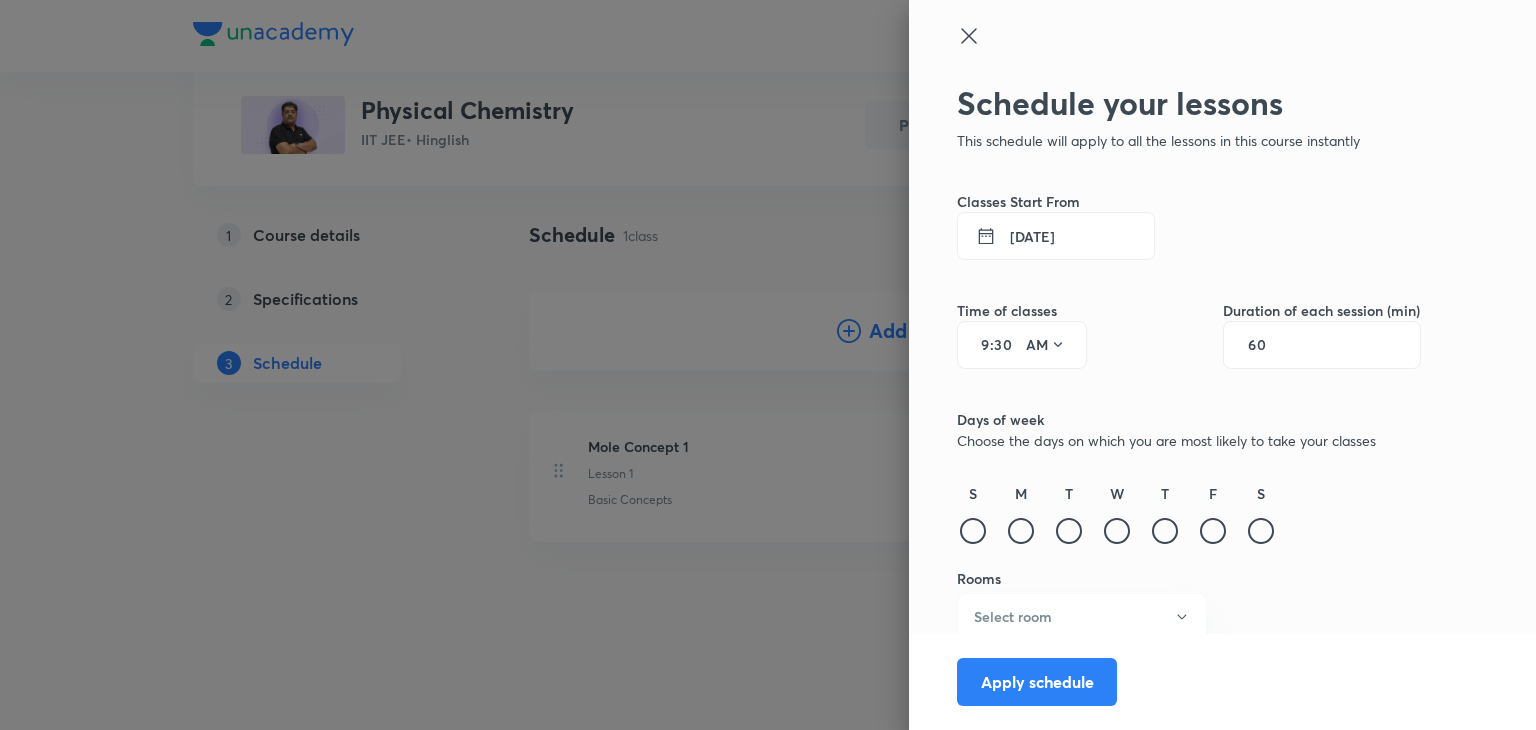 type on "30" 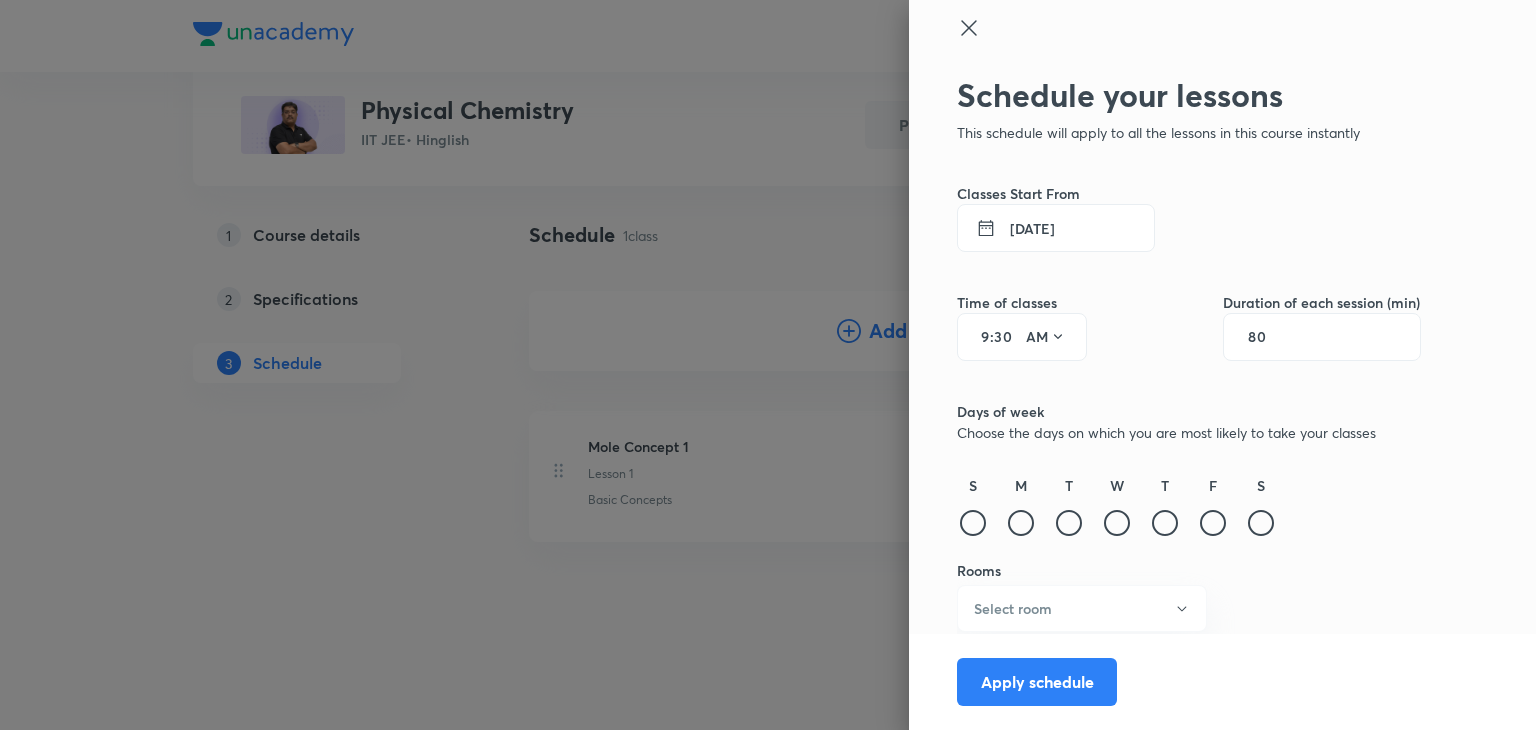 scroll, scrollTop: 10, scrollLeft: 0, axis: vertical 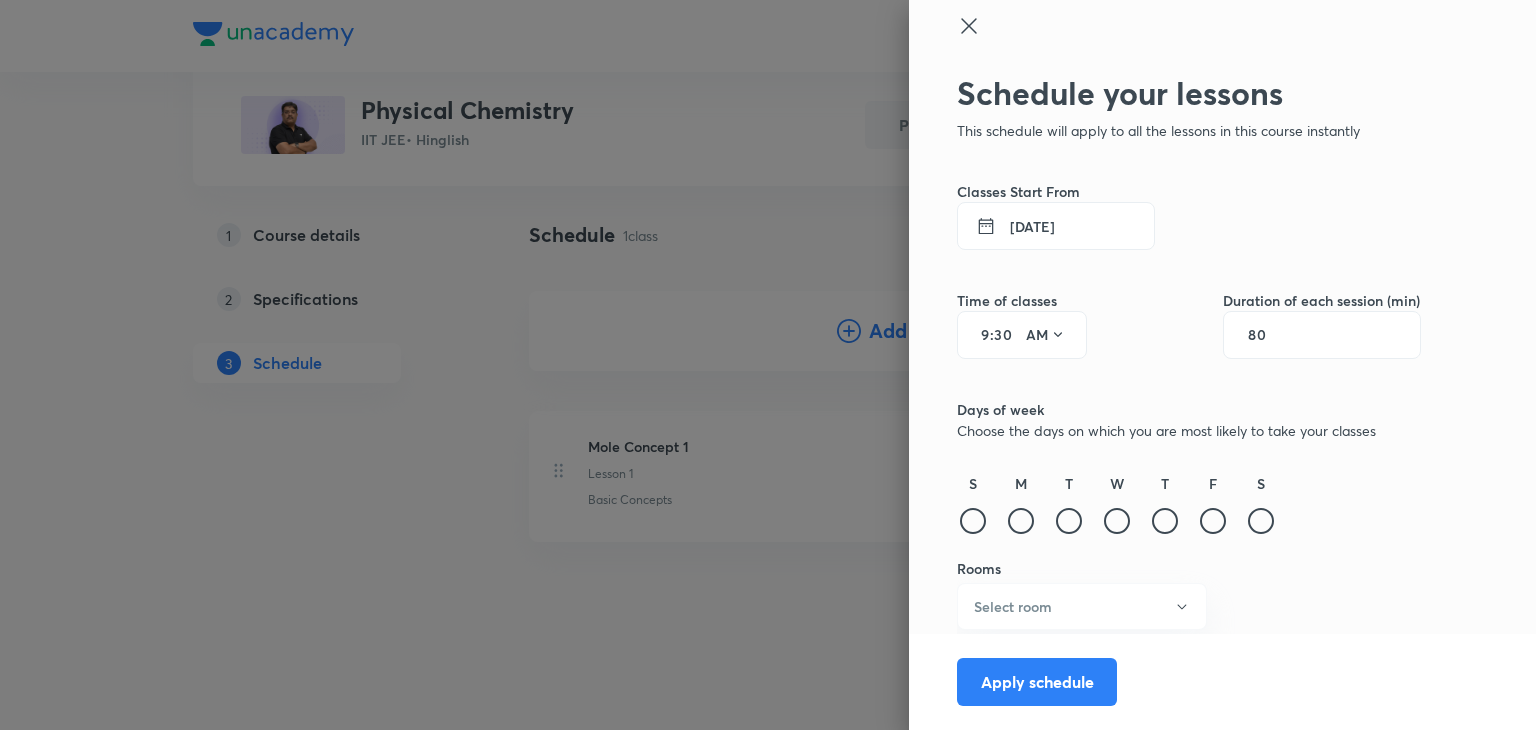 type on "80" 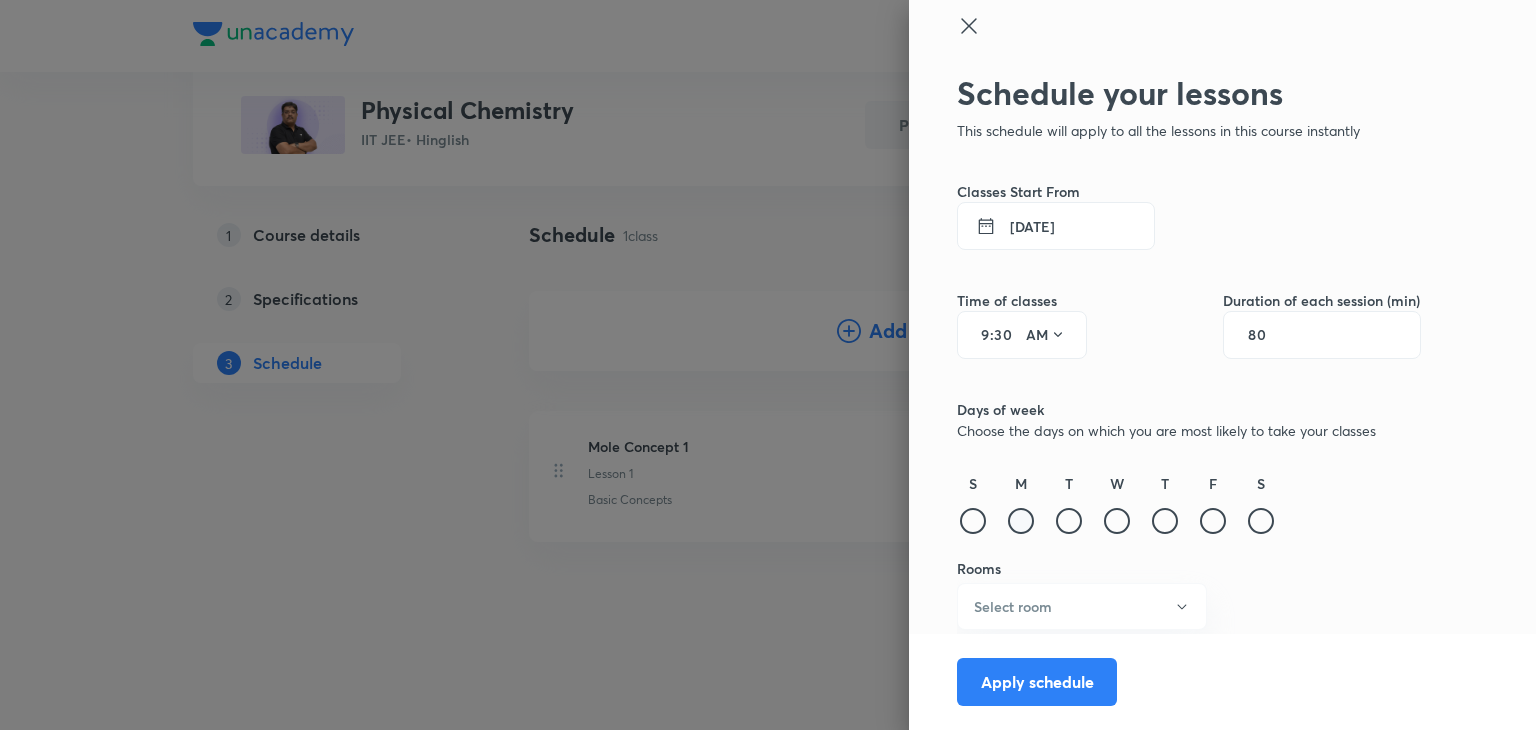 click at bounding box center (1021, 521) 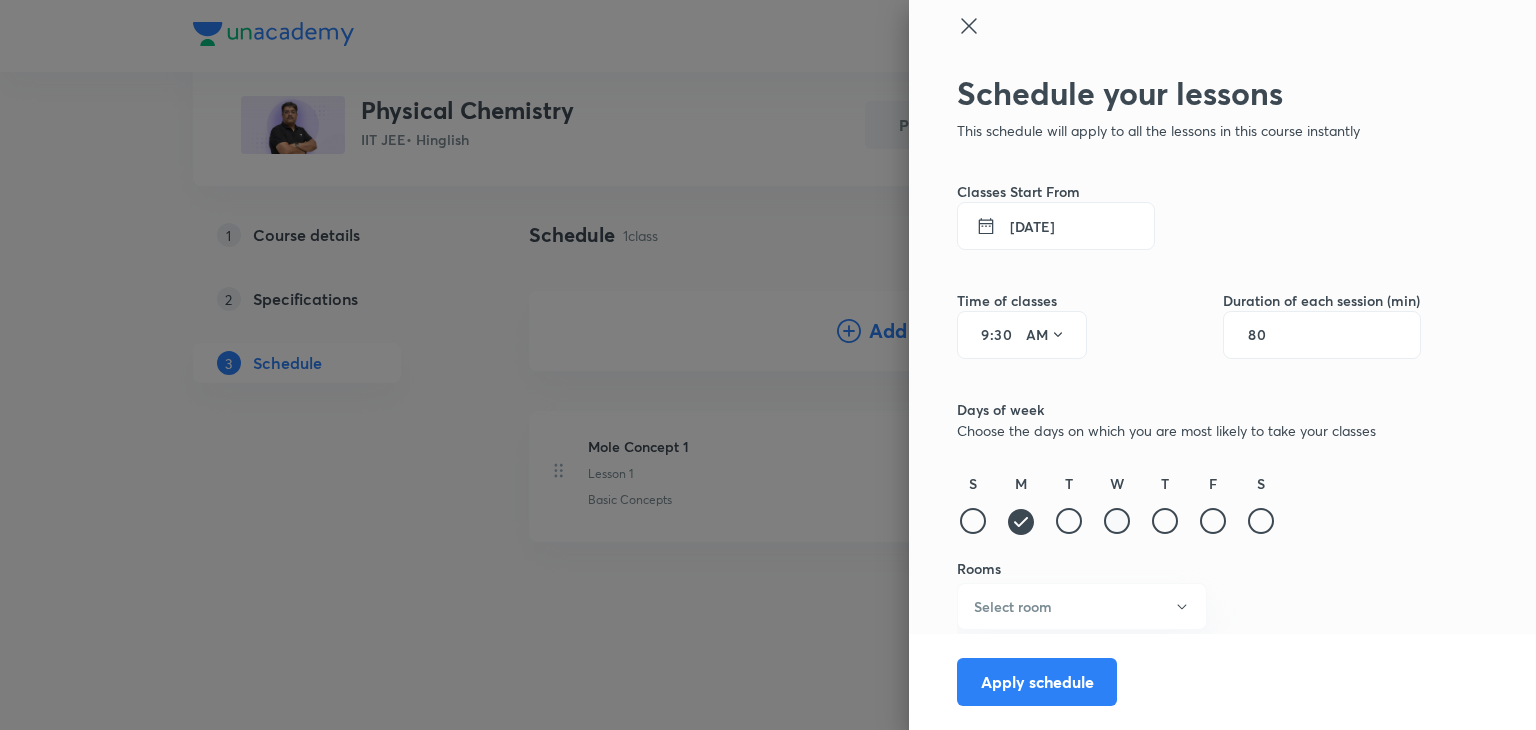 click at bounding box center [1117, 521] 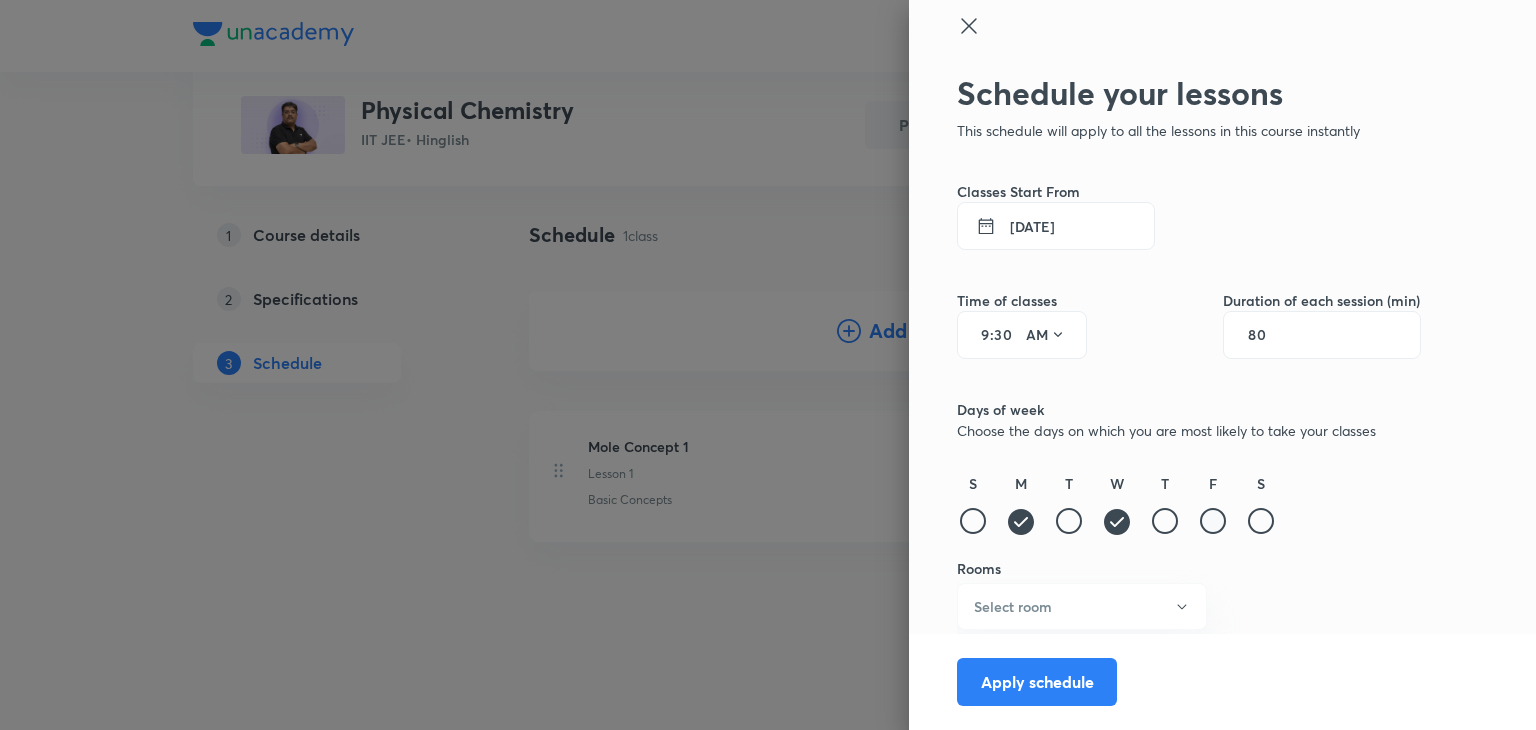 click at bounding box center (1213, 521) 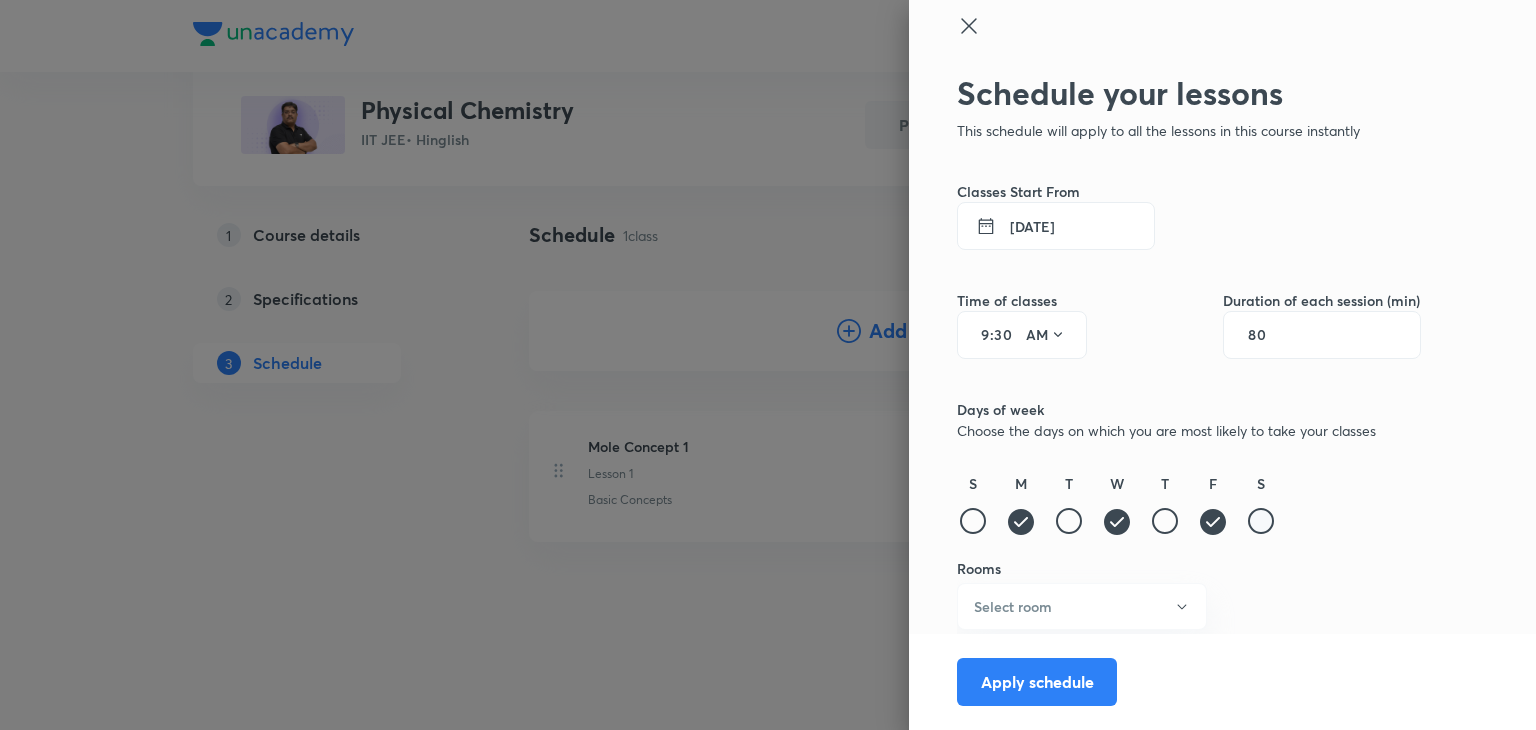 click at bounding box center [1261, 521] 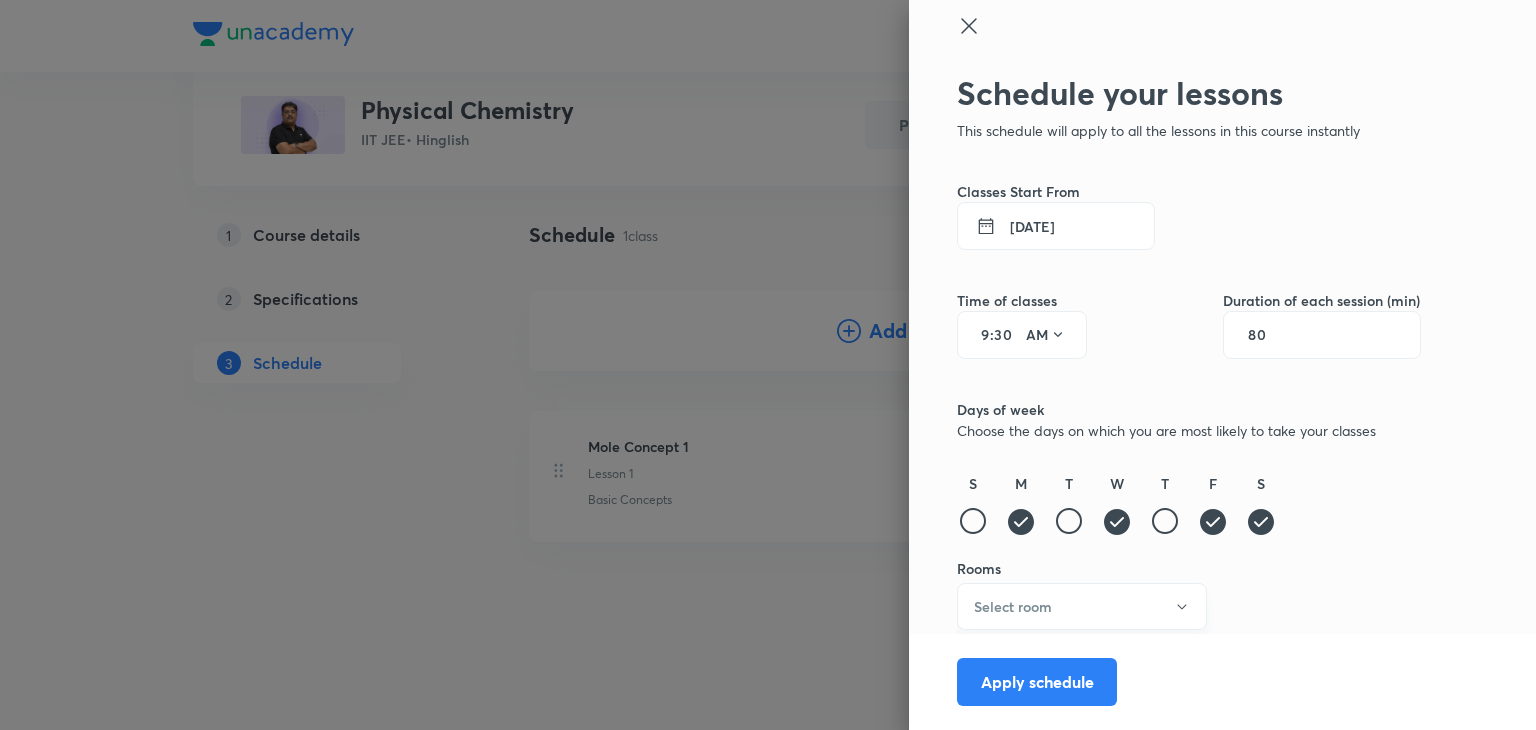 click on "Select room" at bounding box center (1082, 606) 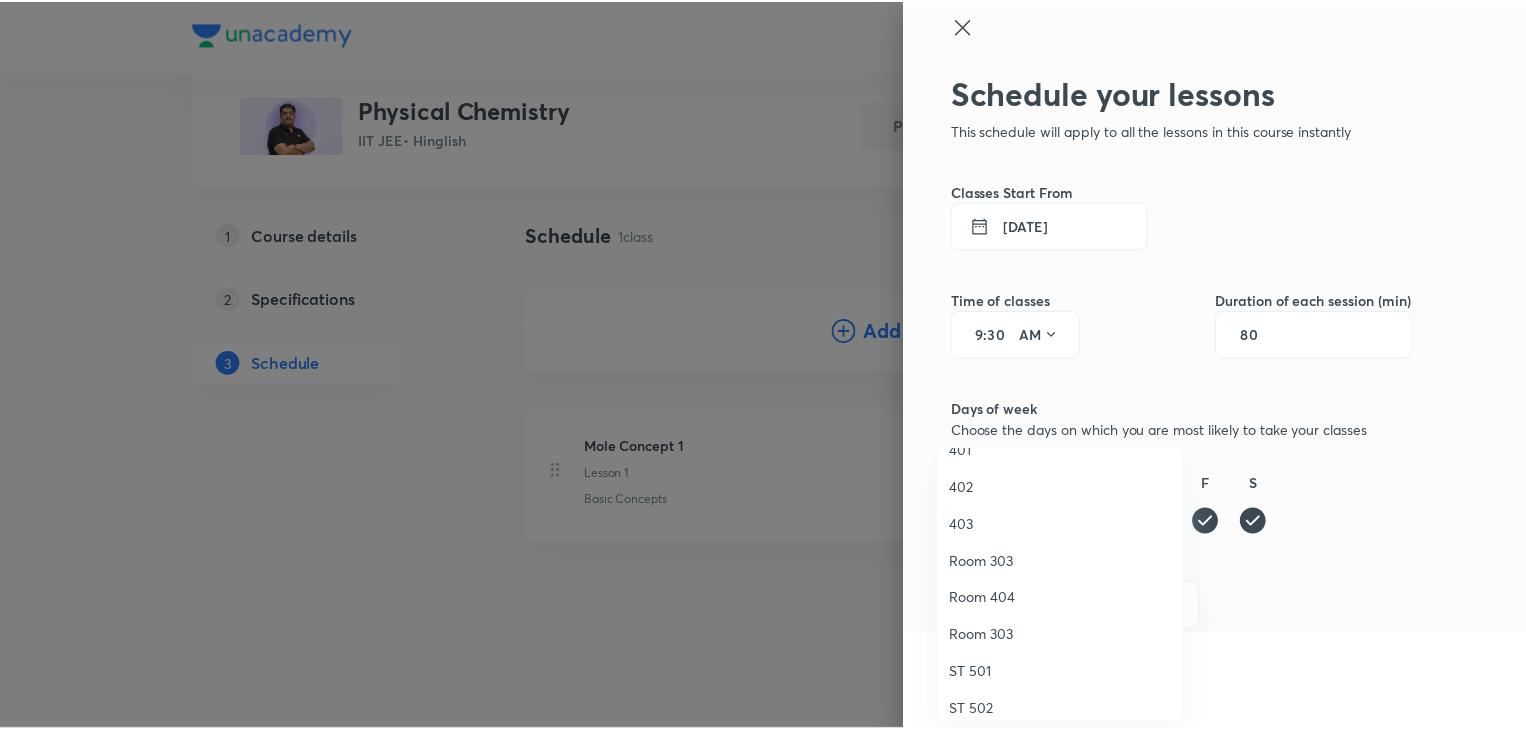 scroll, scrollTop: 222, scrollLeft: 0, axis: vertical 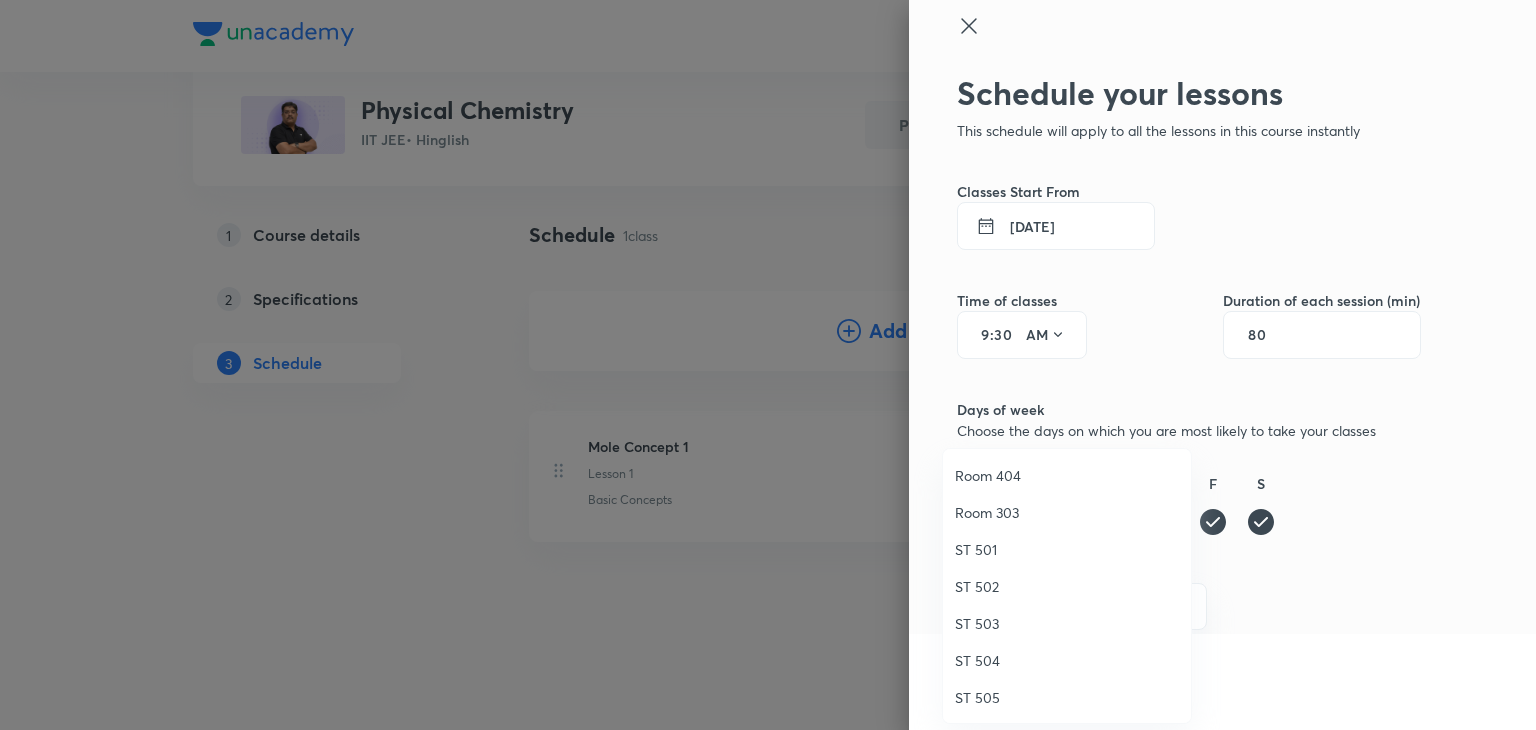 click on "Room 303" at bounding box center [1067, 512] 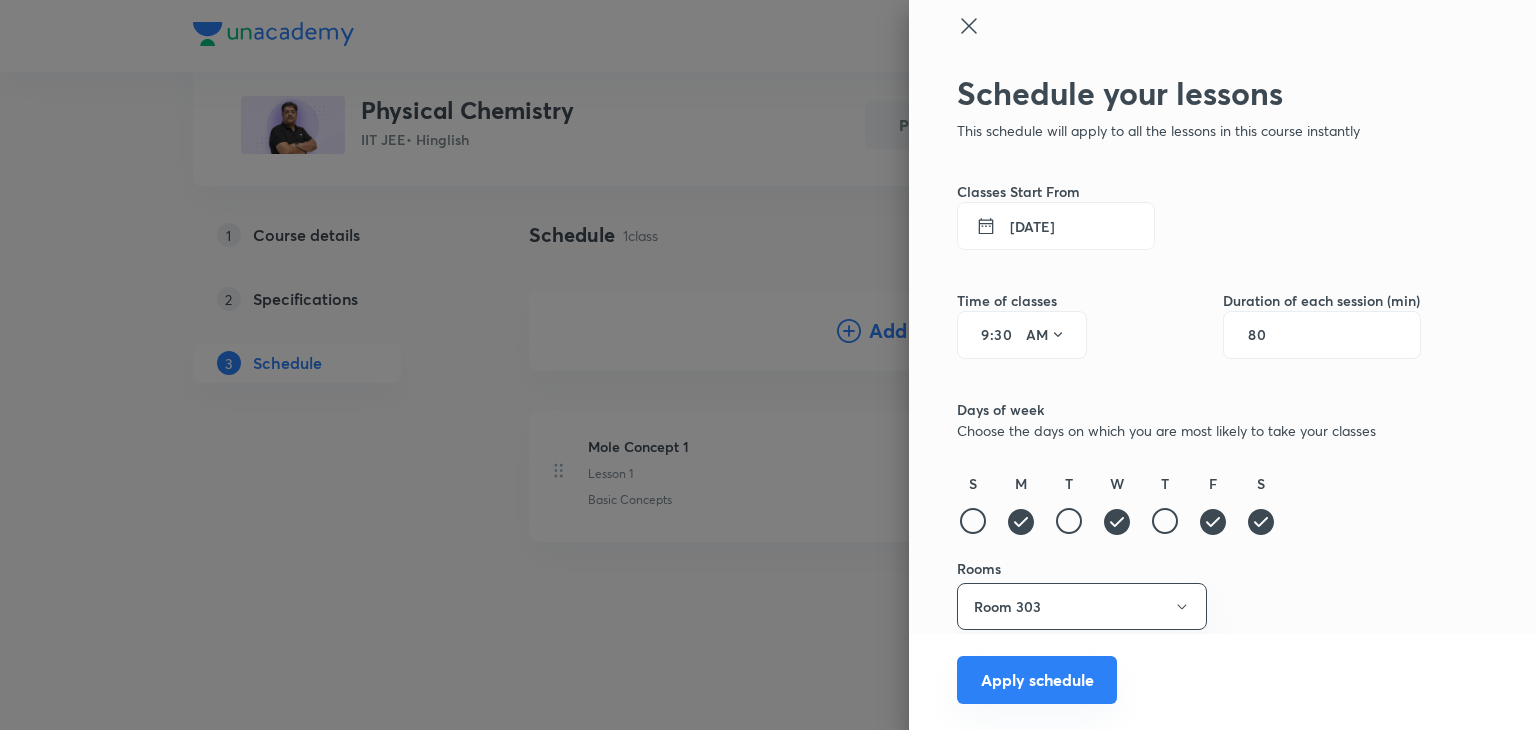 click on "Apply schedule" at bounding box center [1037, 680] 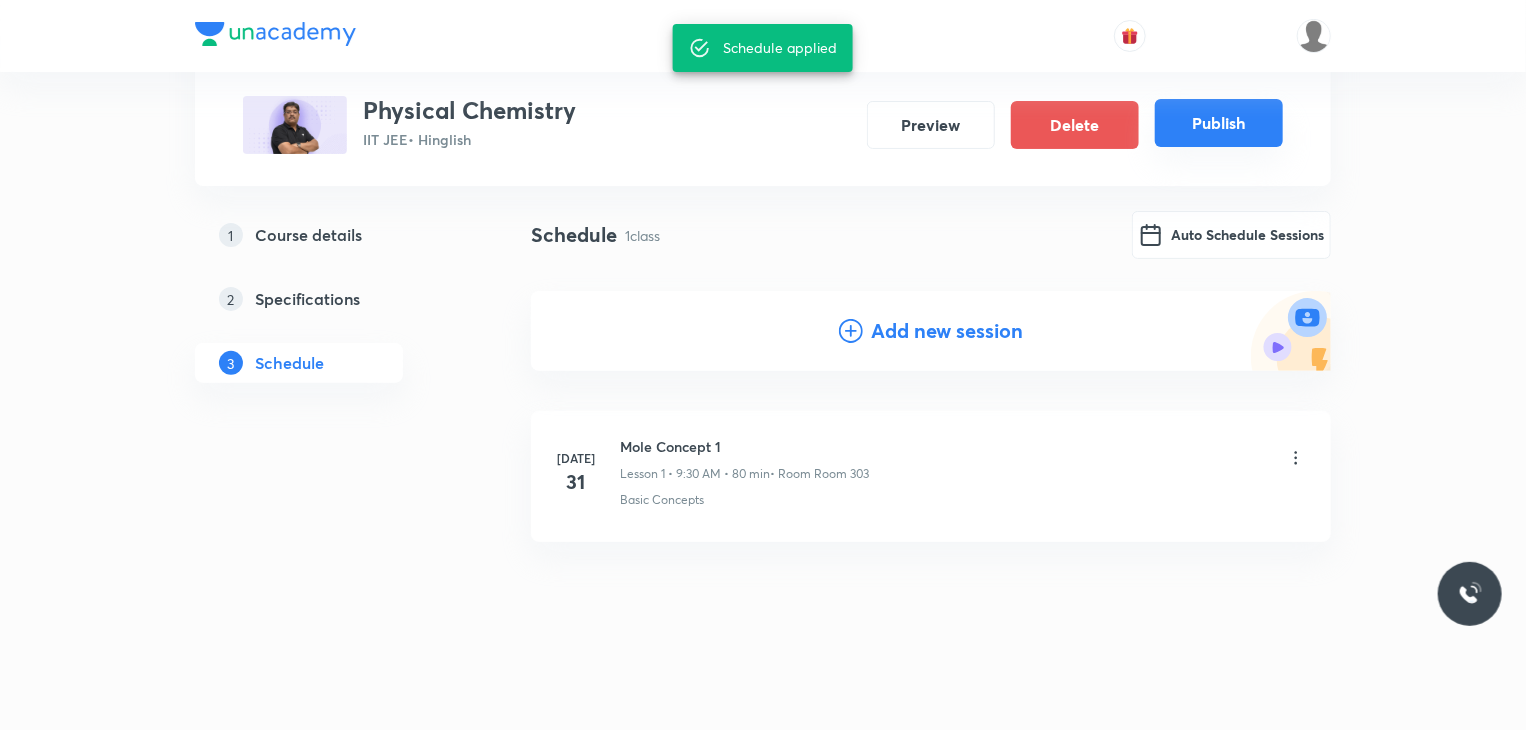 click on "Publish" at bounding box center (1219, 123) 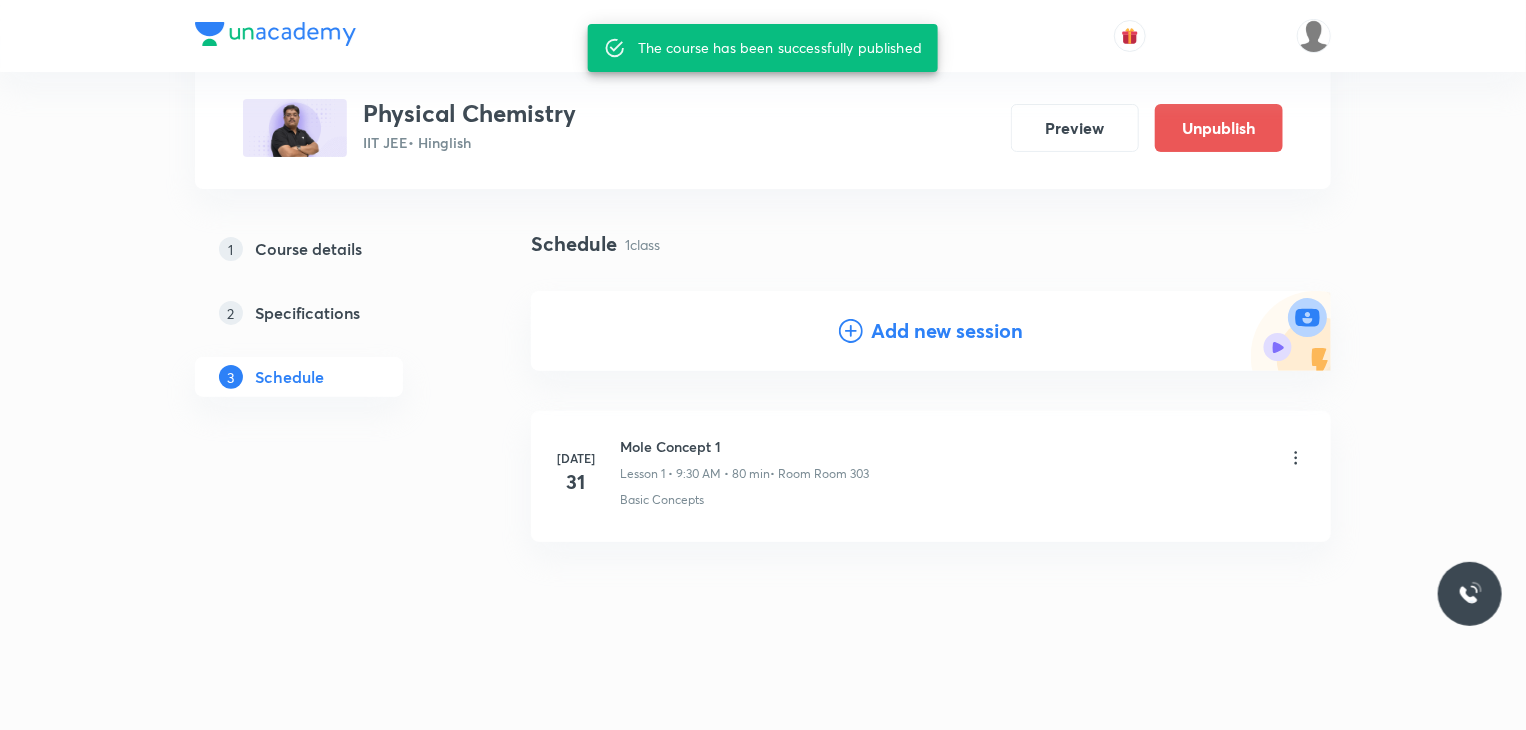scroll, scrollTop: 108, scrollLeft: 0, axis: vertical 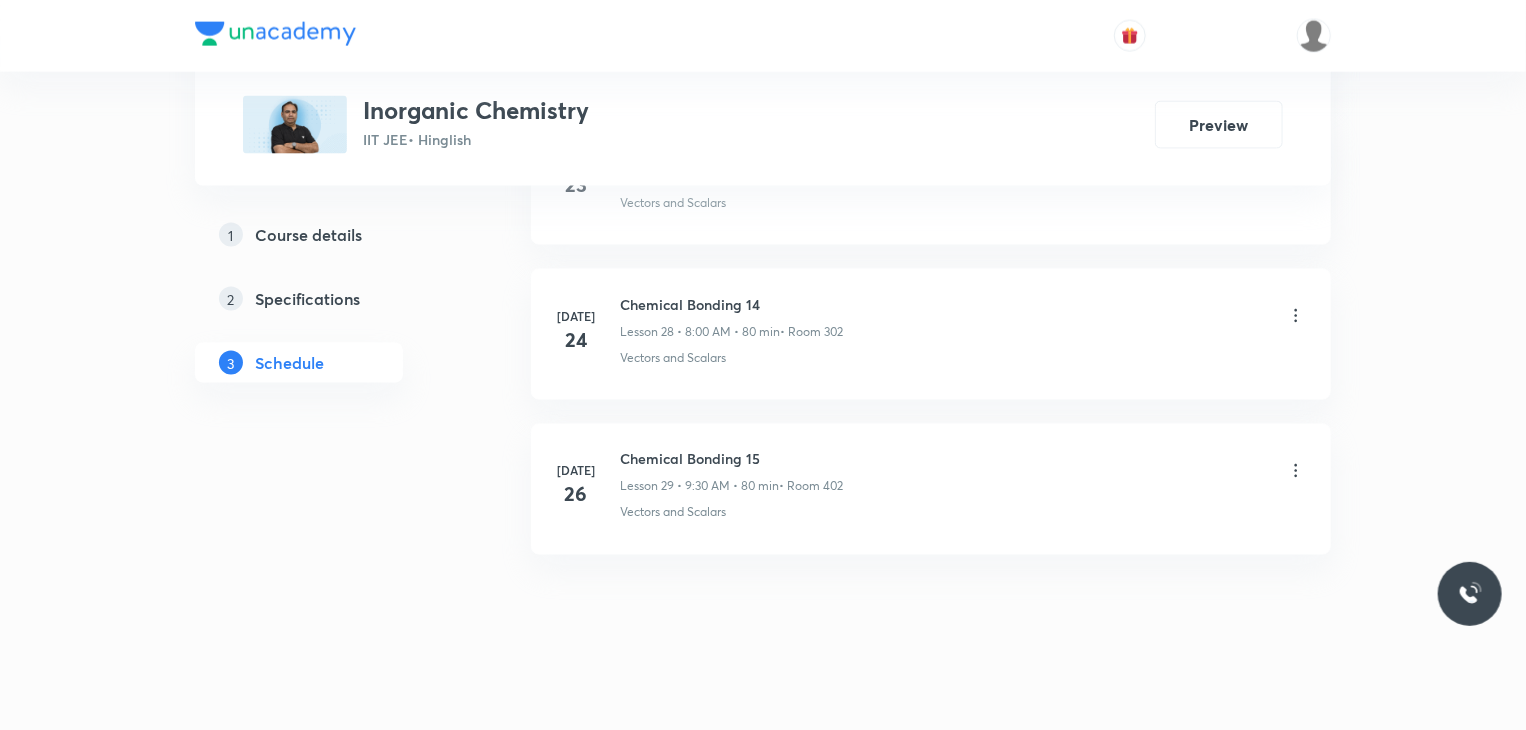 click on "Chemical Bonding 15 Lesson 29 • 9:30 AM • 80 min  • Room 402" at bounding box center (731, 472) 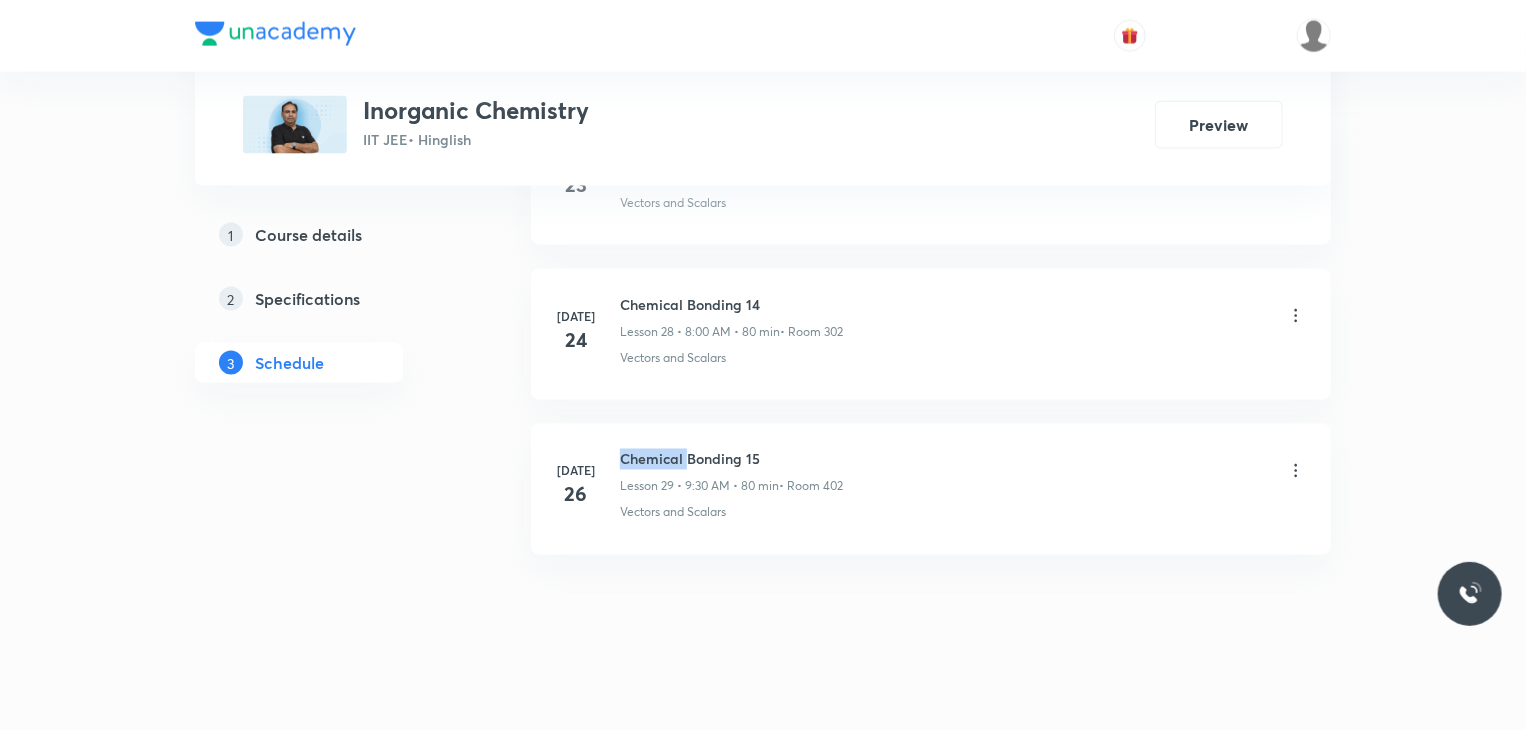 click on "Chemical Bonding 15" at bounding box center [731, 459] 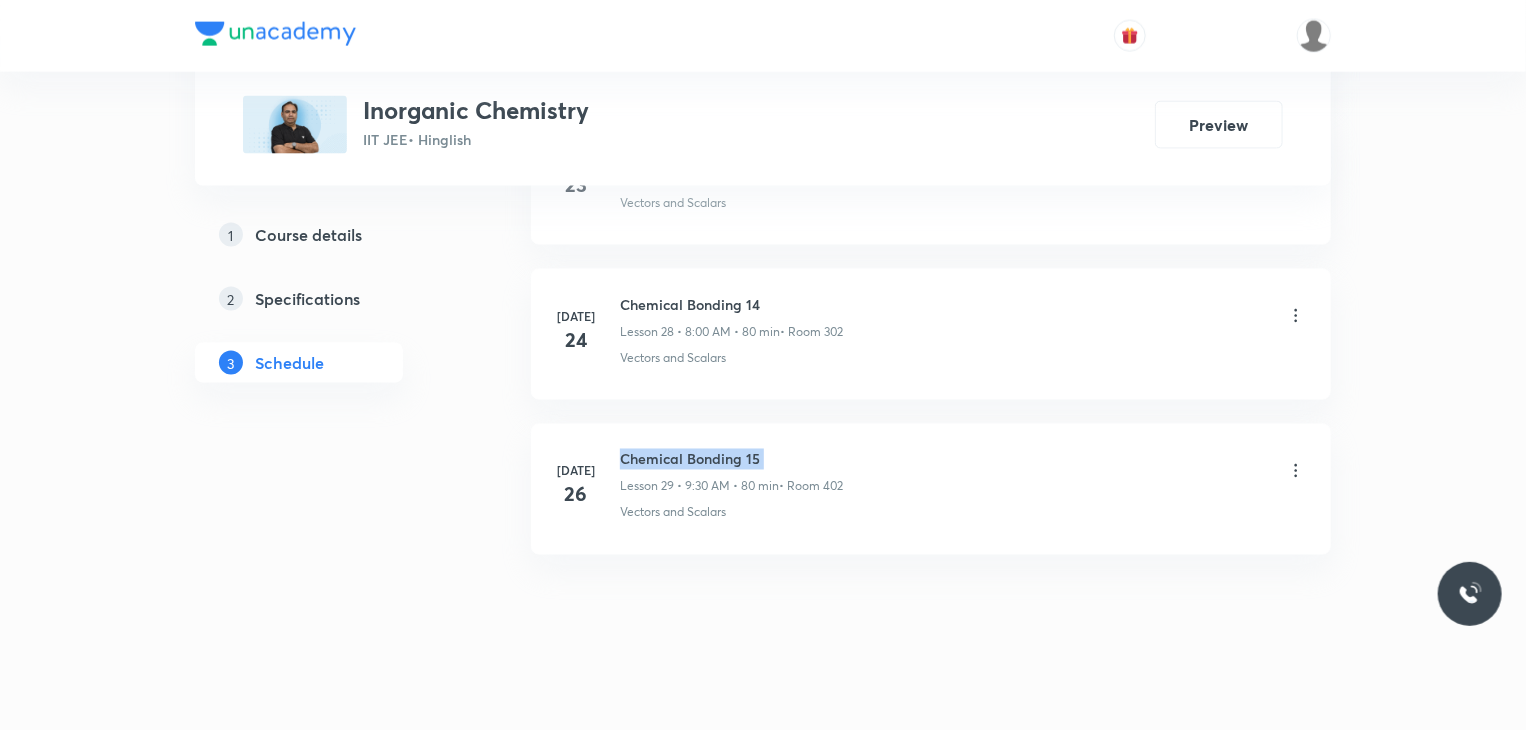 click on "Chemical Bonding 15" at bounding box center [731, 459] 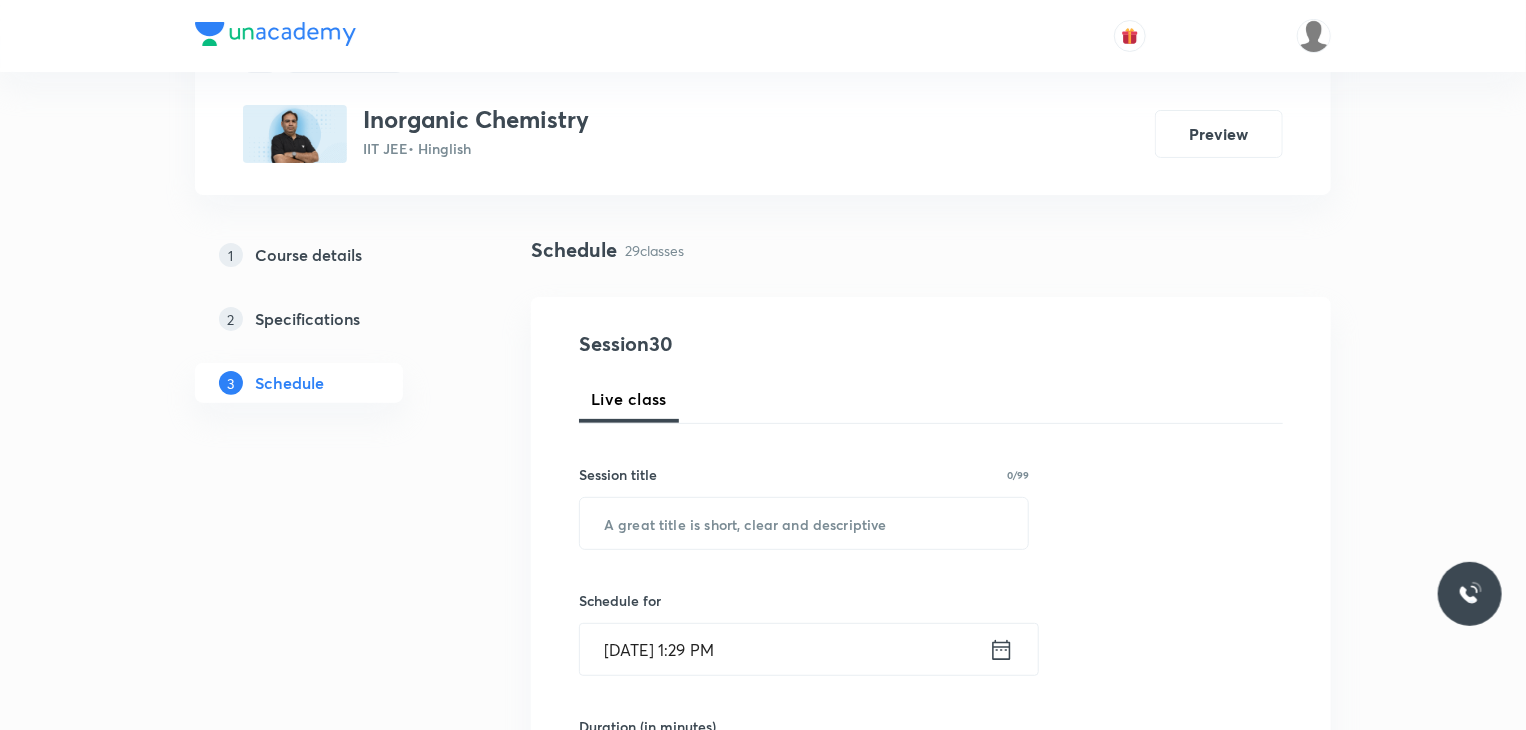 scroll, scrollTop: 200, scrollLeft: 0, axis: vertical 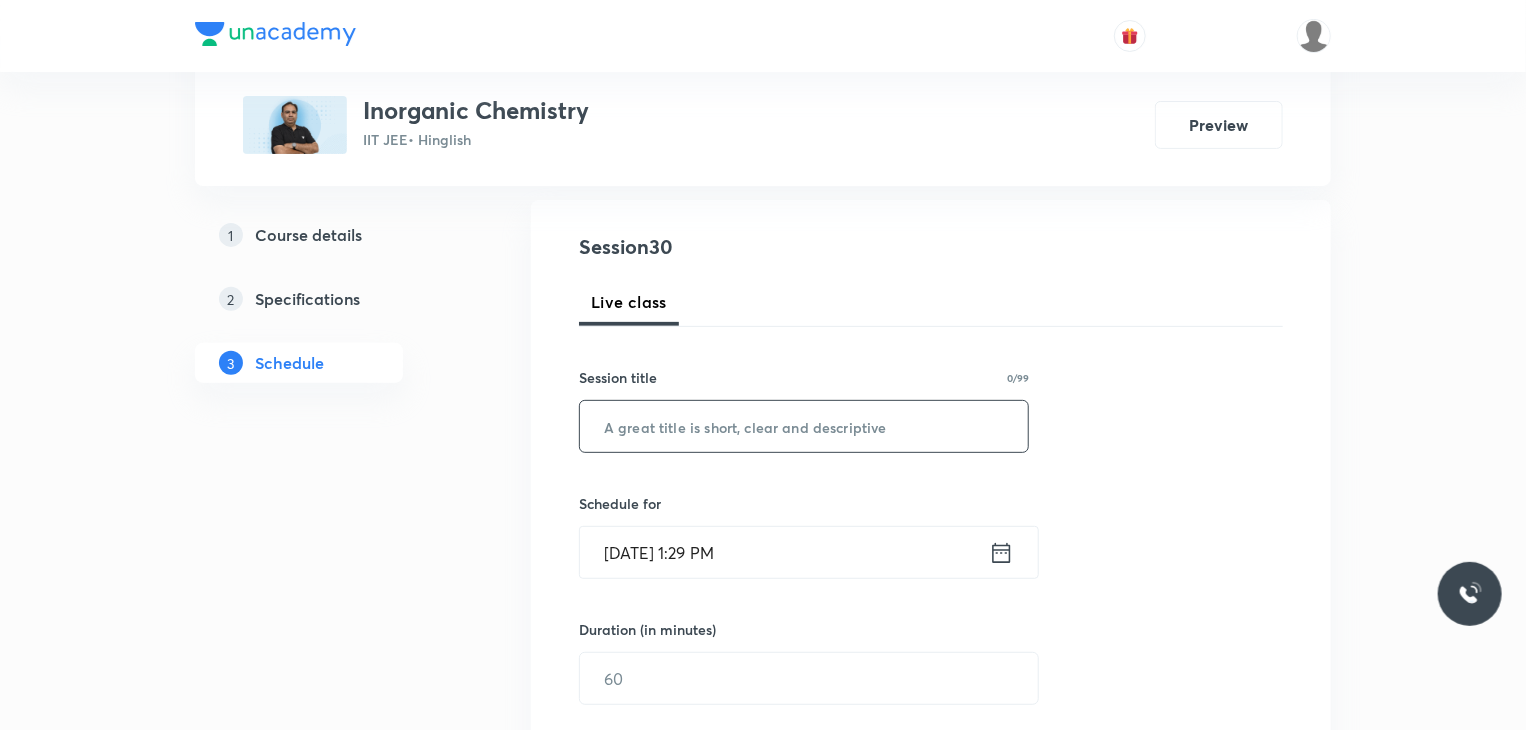 click at bounding box center (804, 426) 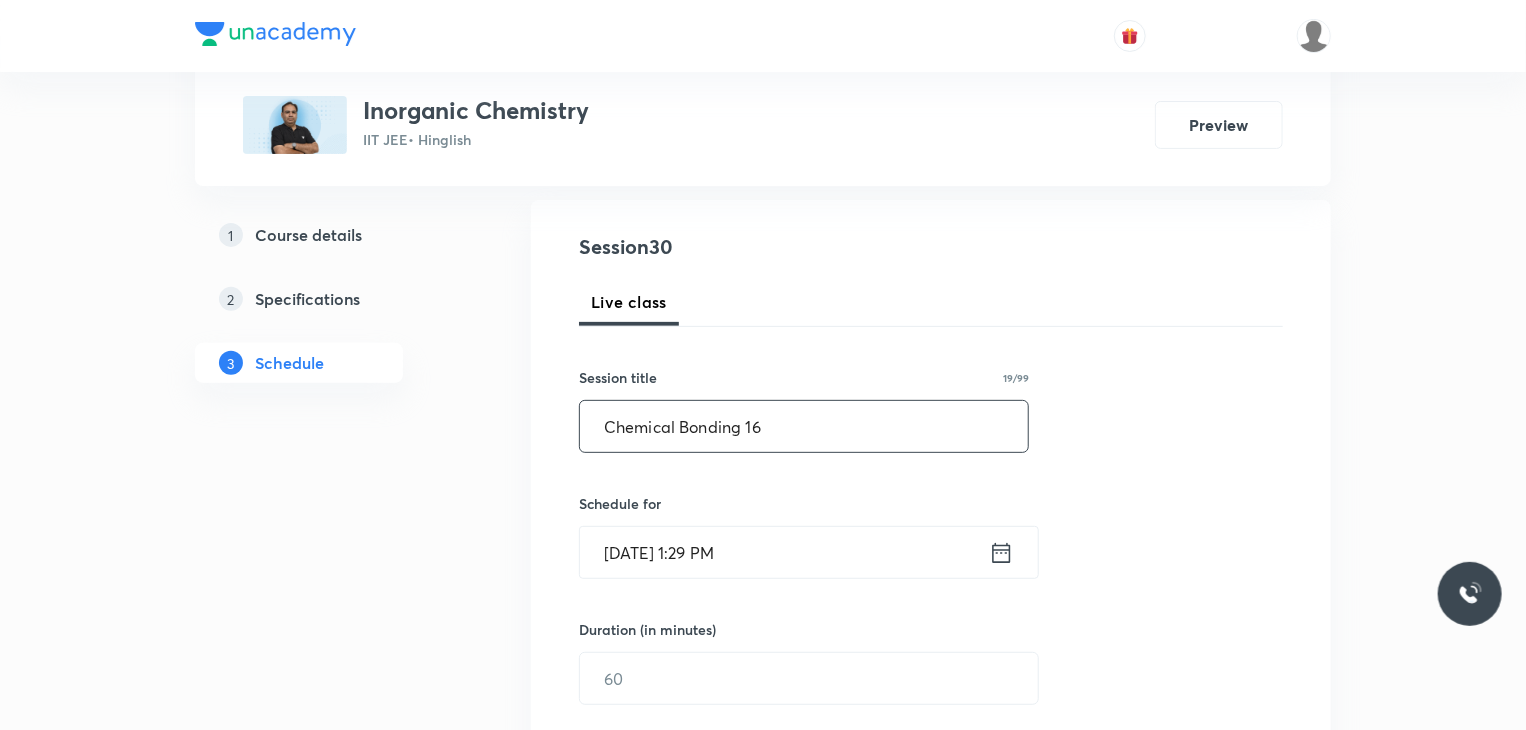 type on "Chemical Bonding 16" 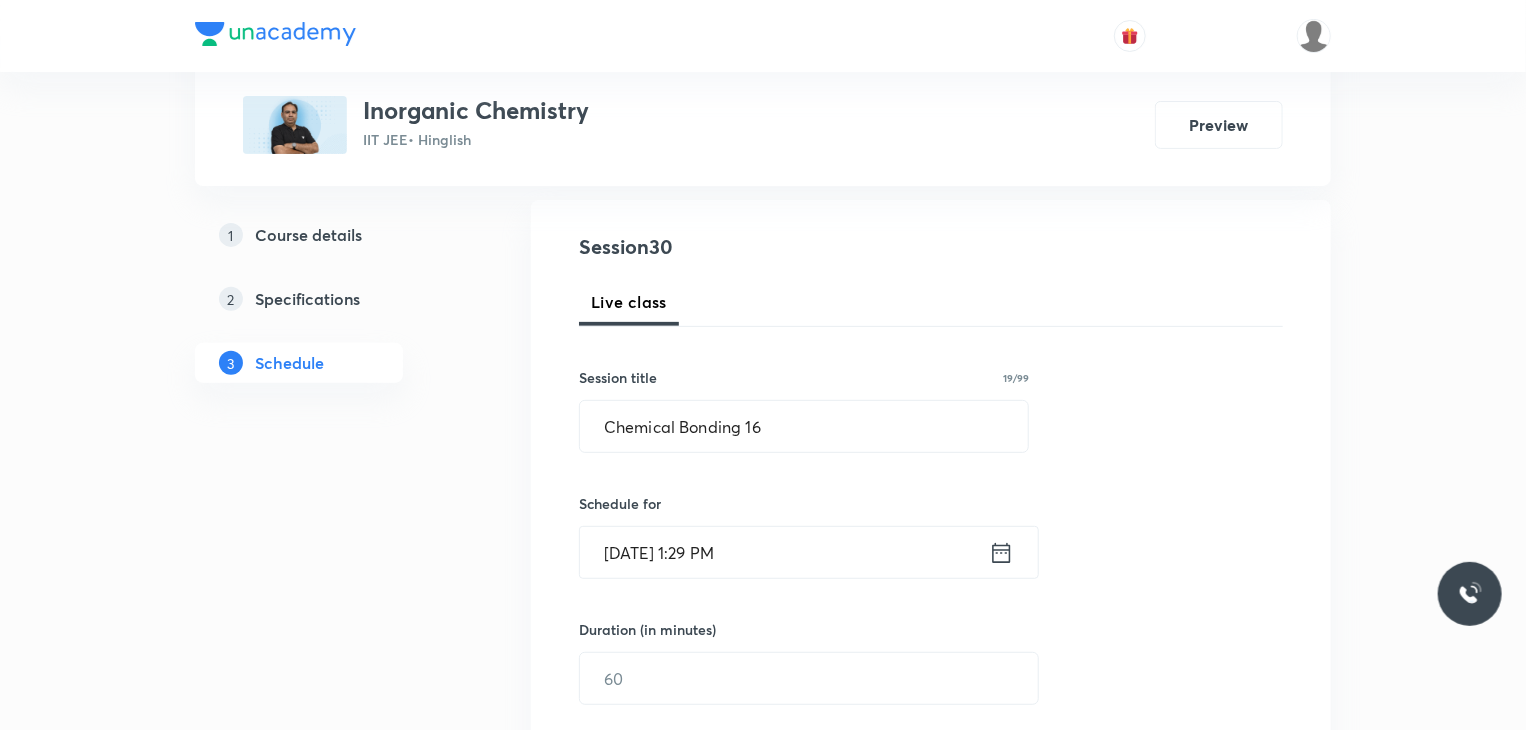 click on "Session  30 Live class Session title 19/99 Chemical Bonding 16 ​ Schedule for Jul 30, 2025, 1:29 PM ​ Duration (in minutes) ​   Session type Online Offline Room Select centre room Sub-concepts Select concepts that wil be covered in this session Add Cancel" at bounding box center [931, 701] 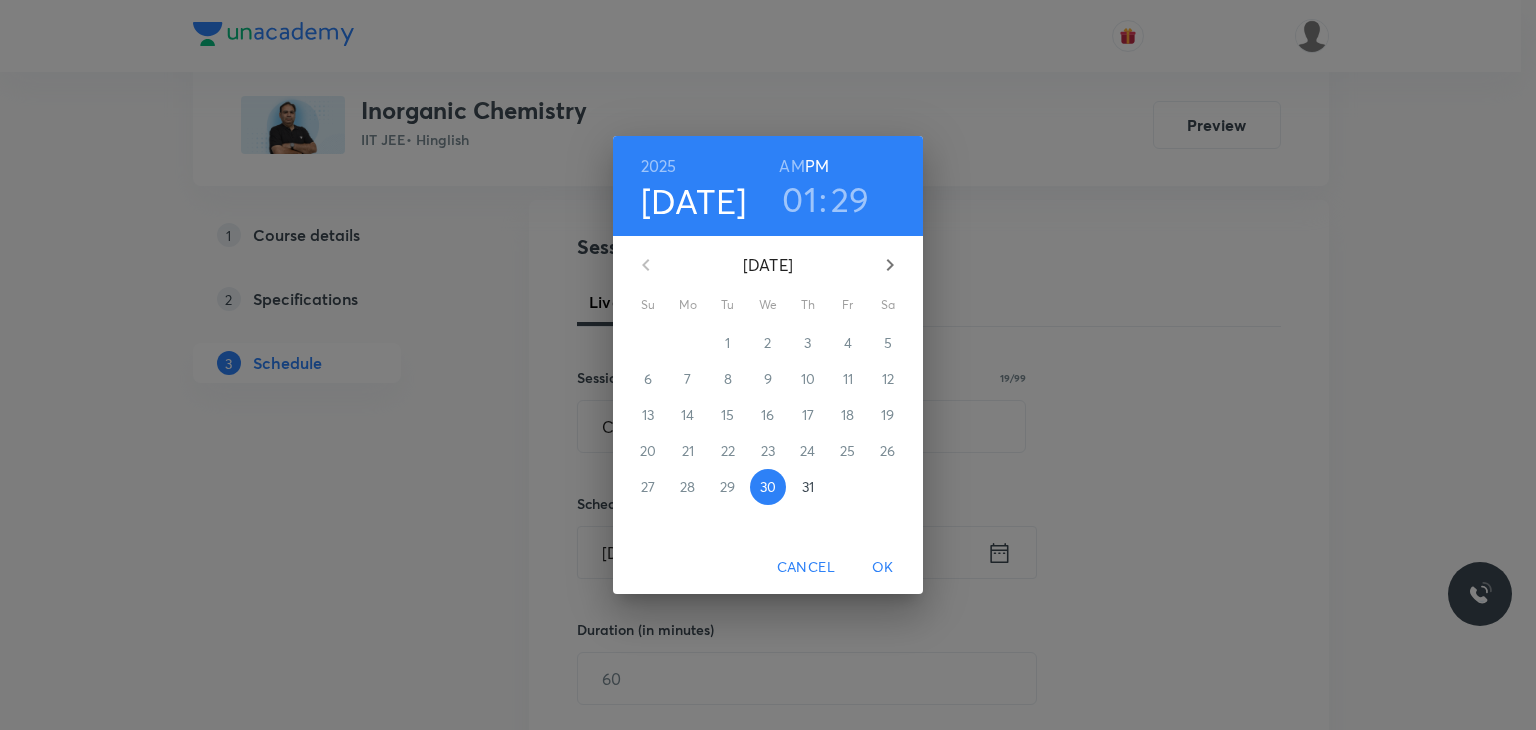 click on "31" at bounding box center [808, 487] 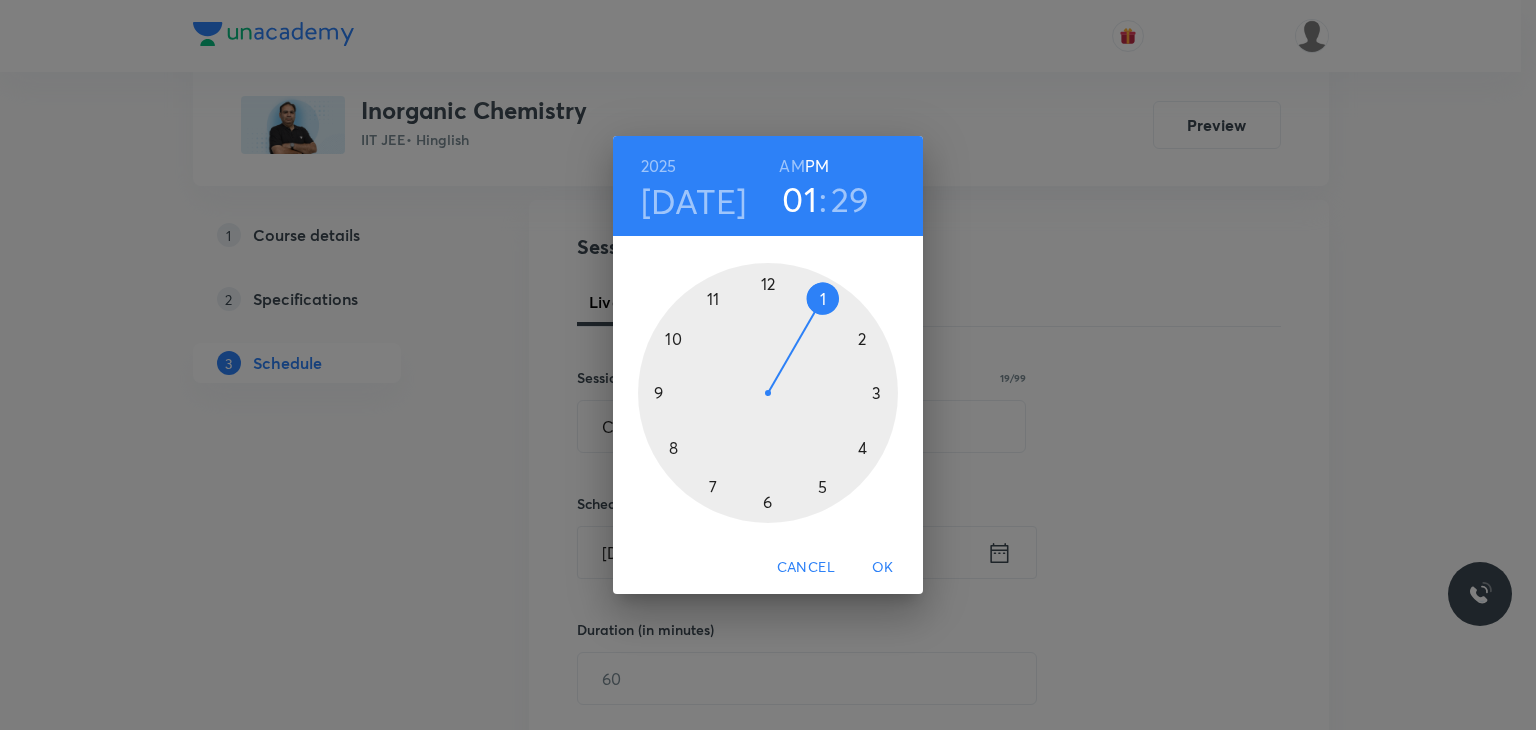 click on "AM" at bounding box center (791, 166) 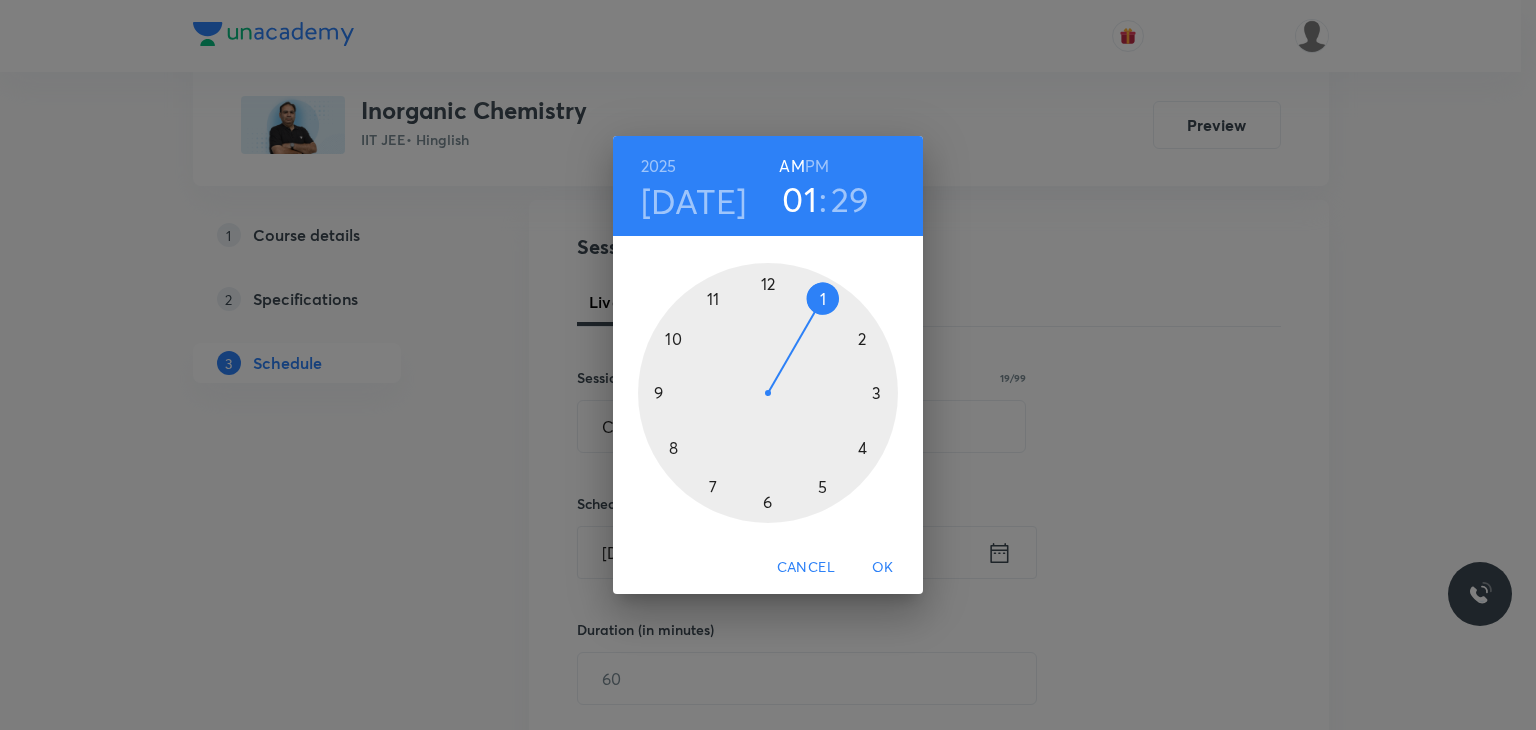 drag, startPoint x: 680, startPoint y: 457, endPoint x: 681, endPoint y: 447, distance: 10.049875 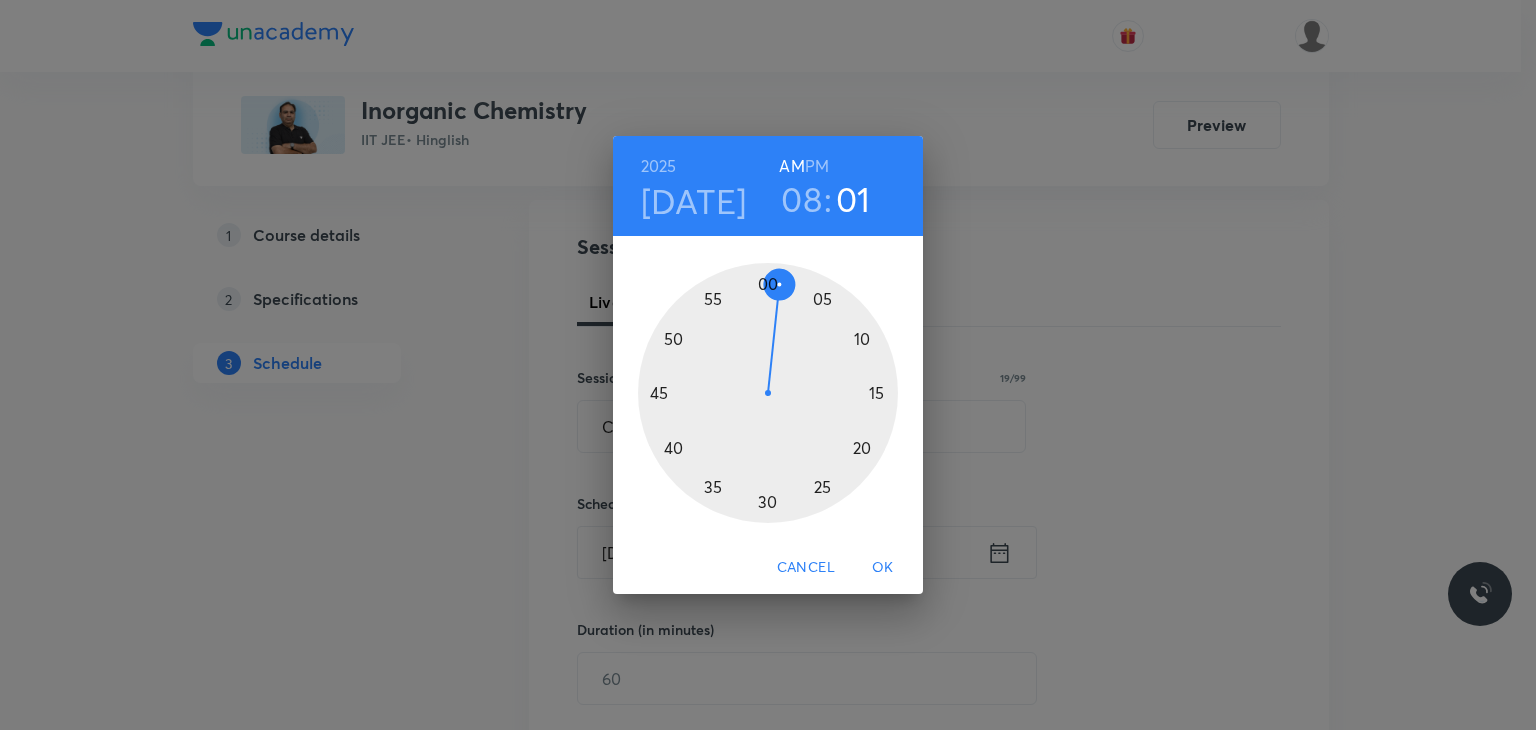 click at bounding box center (768, 393) 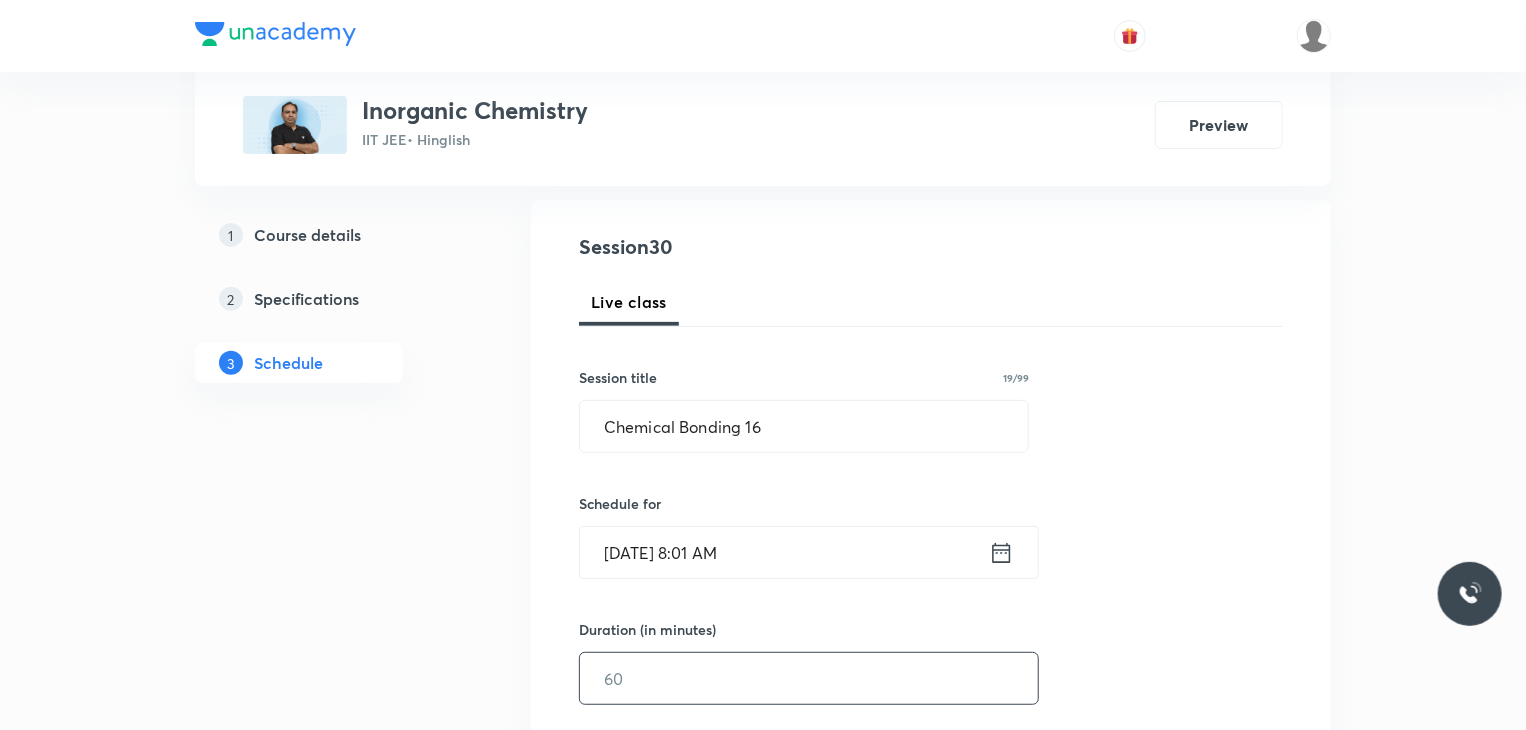 click at bounding box center (809, 678) 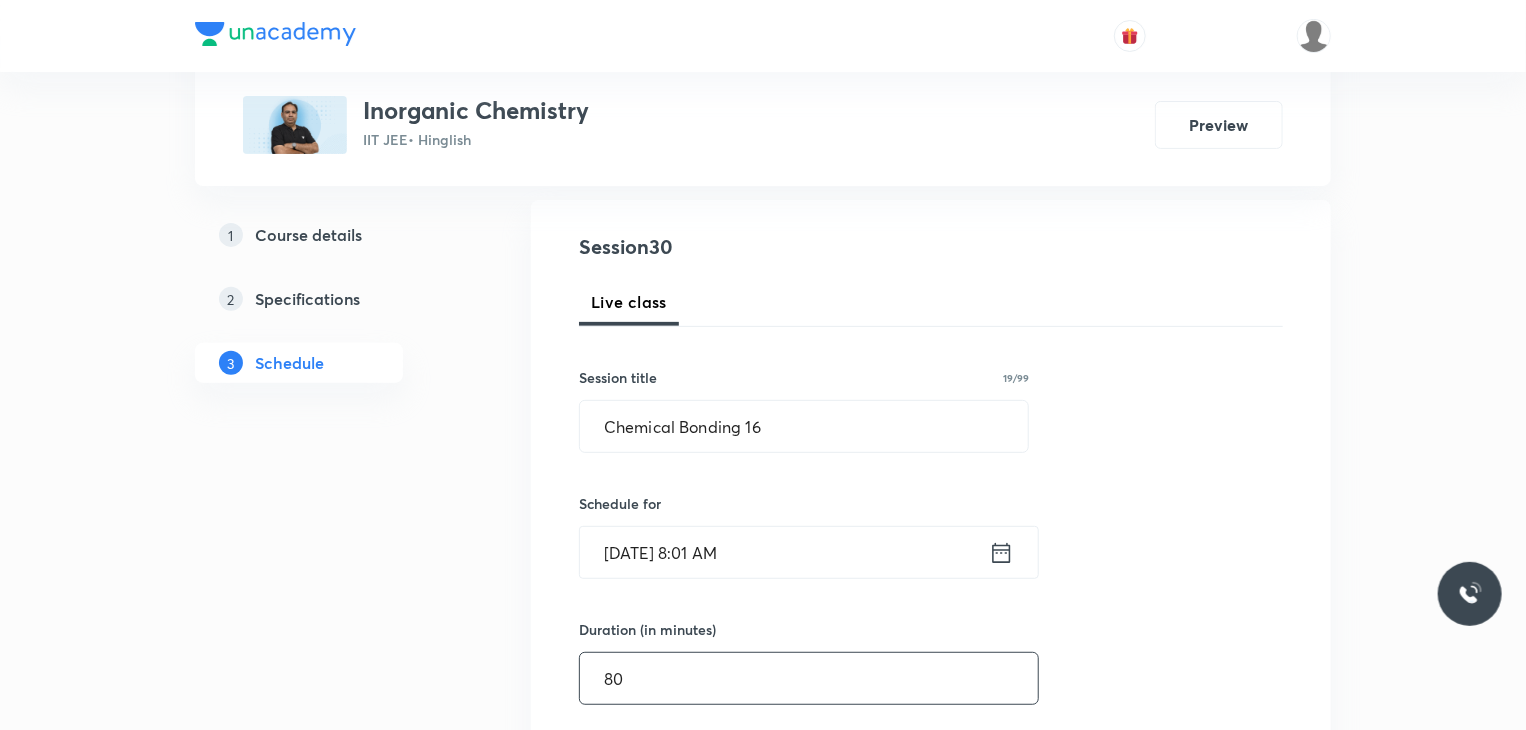 type on "80" 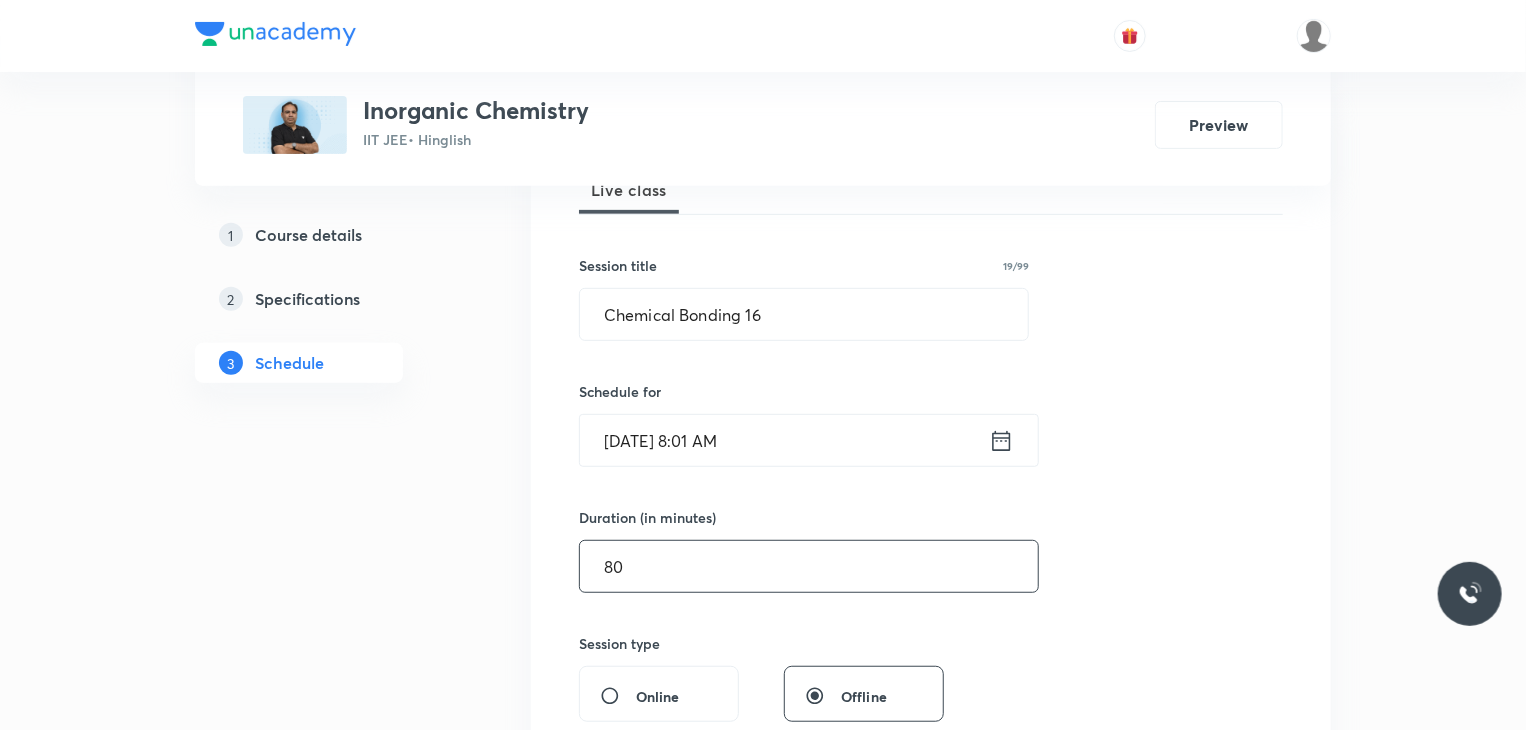 scroll, scrollTop: 500, scrollLeft: 0, axis: vertical 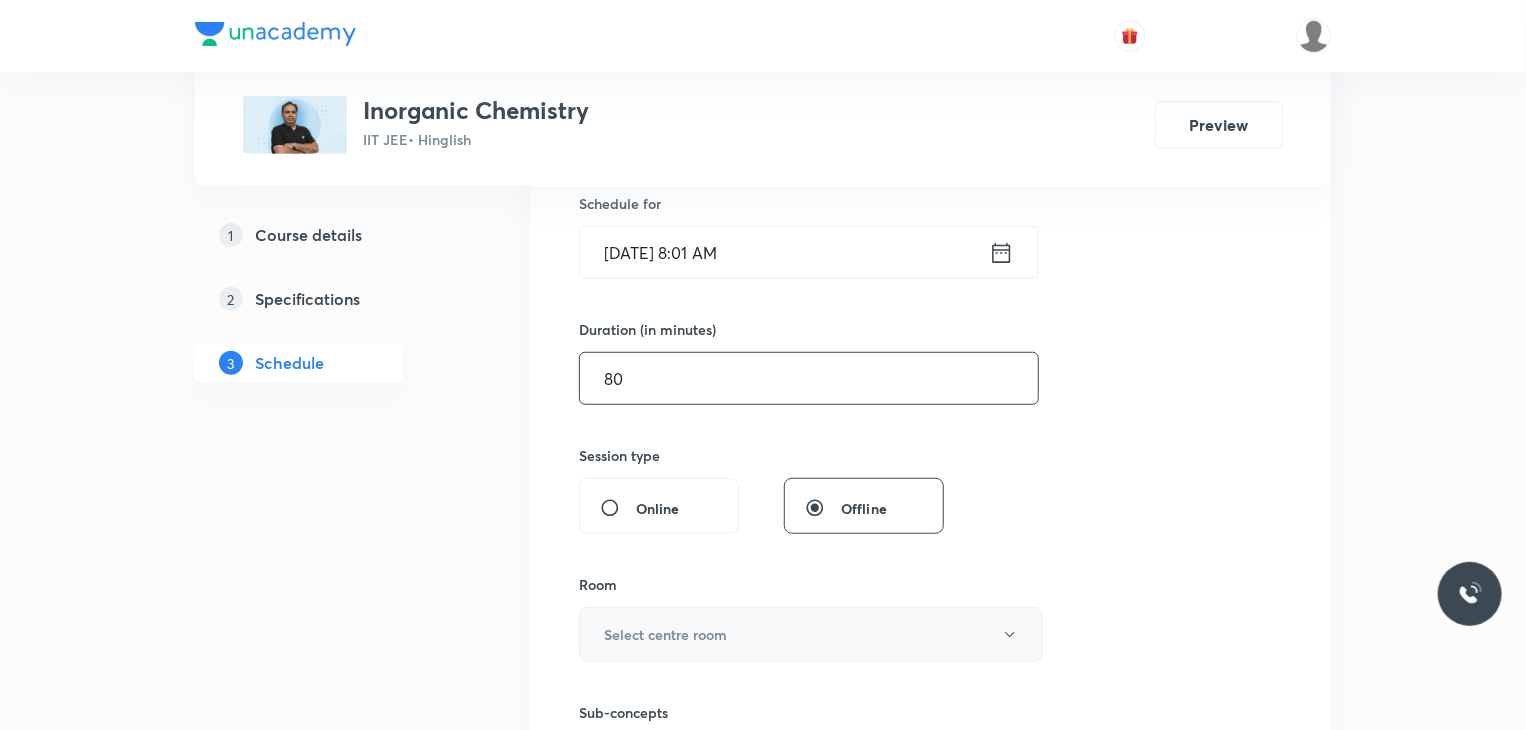 click on "Select centre room" at bounding box center [665, 634] 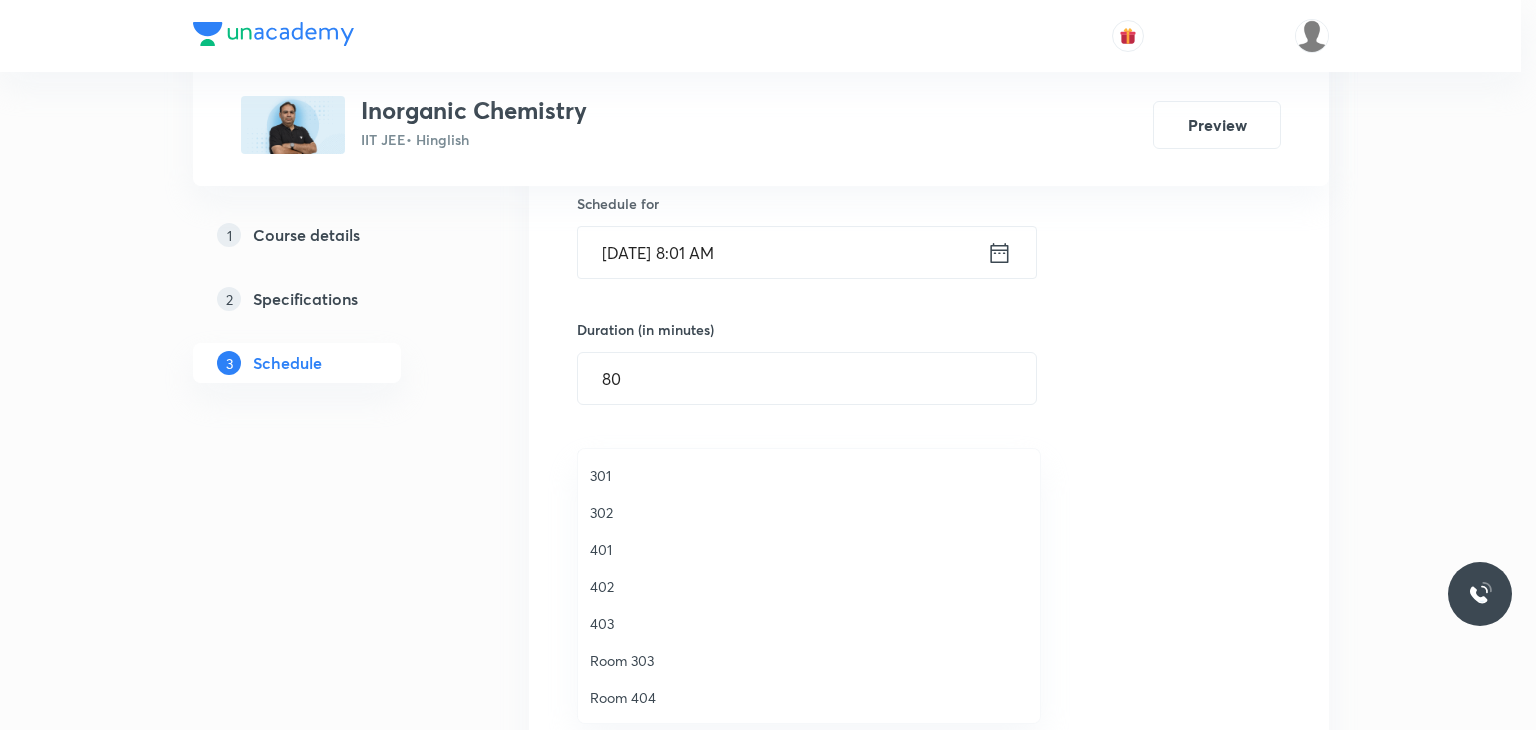 click on "301" at bounding box center [809, 475] 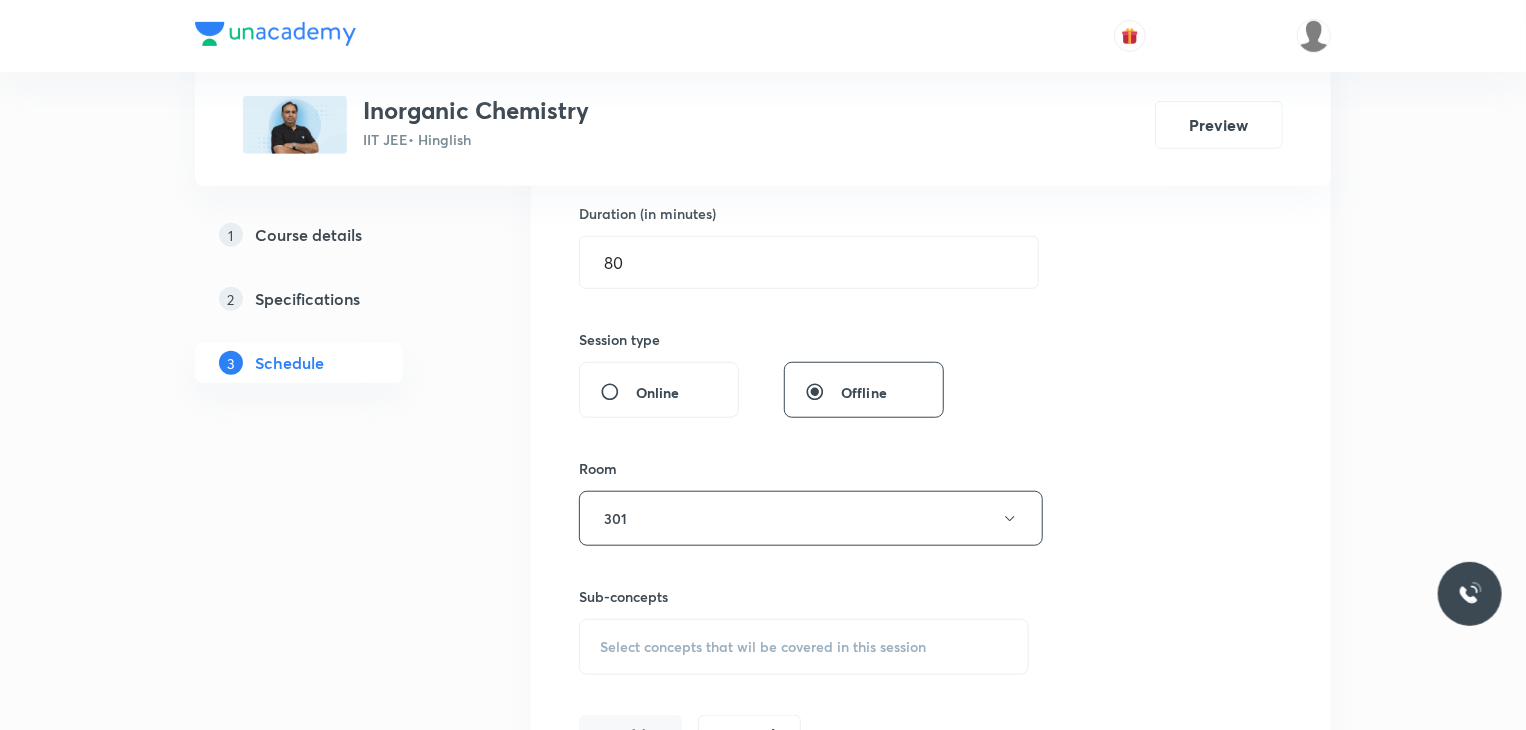 scroll, scrollTop: 900, scrollLeft: 0, axis: vertical 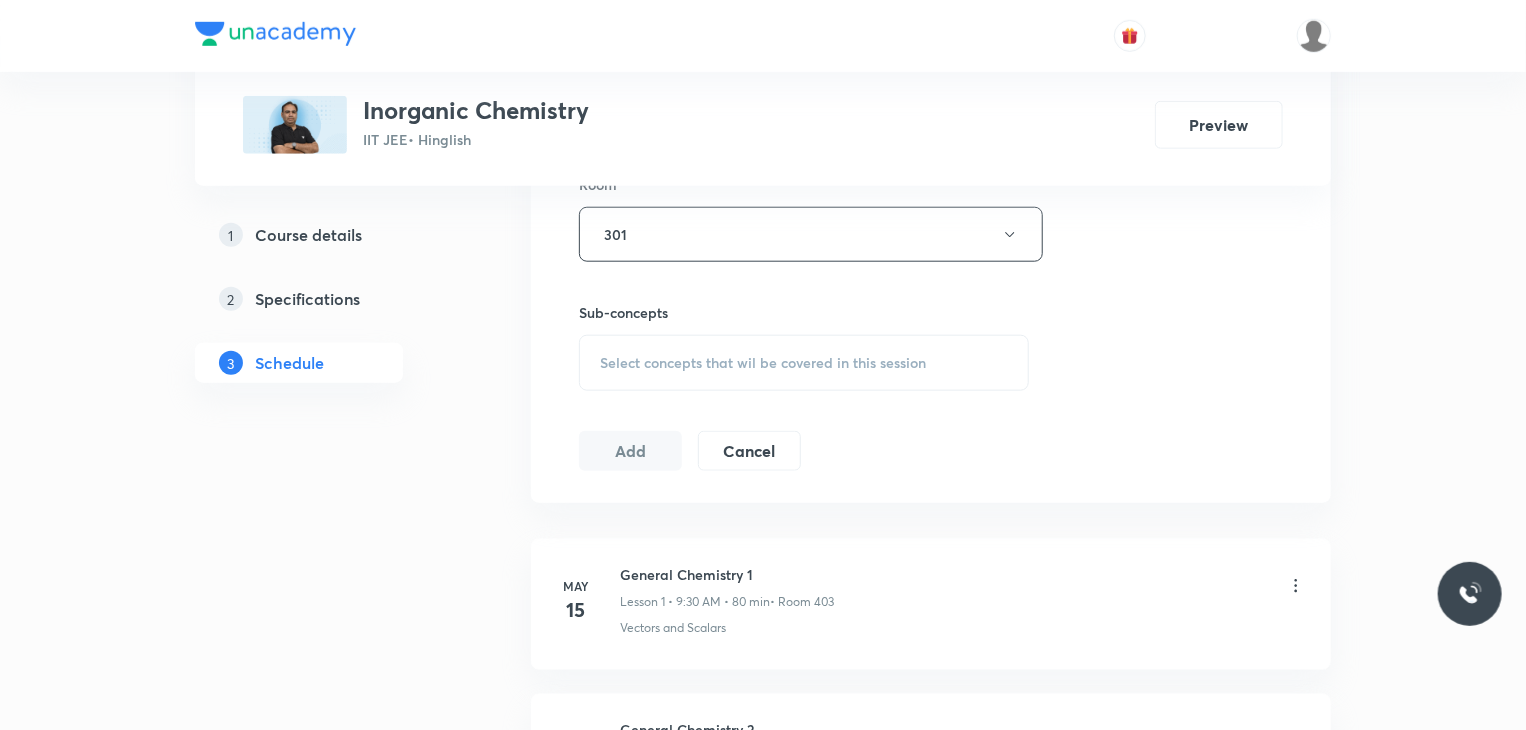 click on "Select concepts that wil be covered in this session" at bounding box center (804, 363) 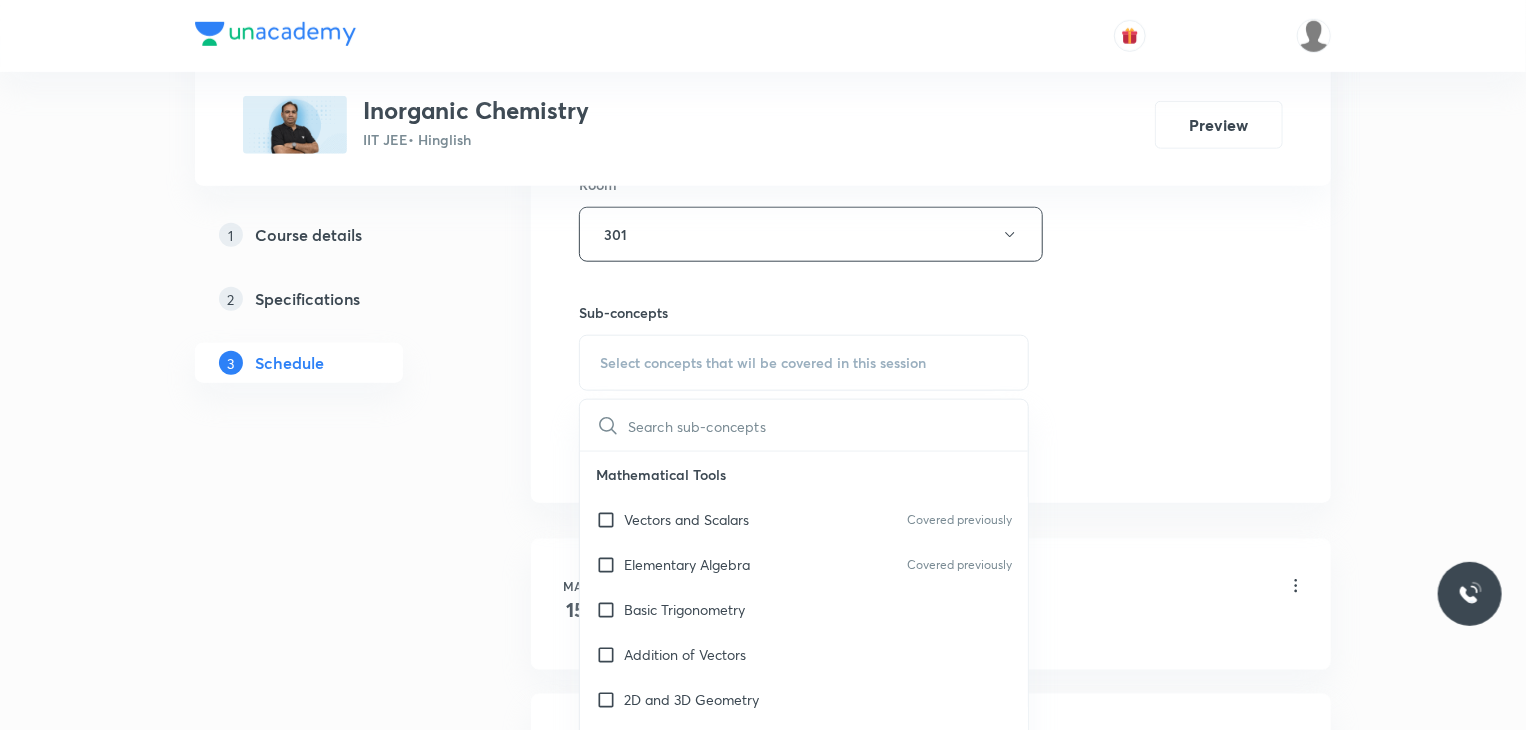 click on "Vectors and Scalars  Covered previously" at bounding box center (804, 519) 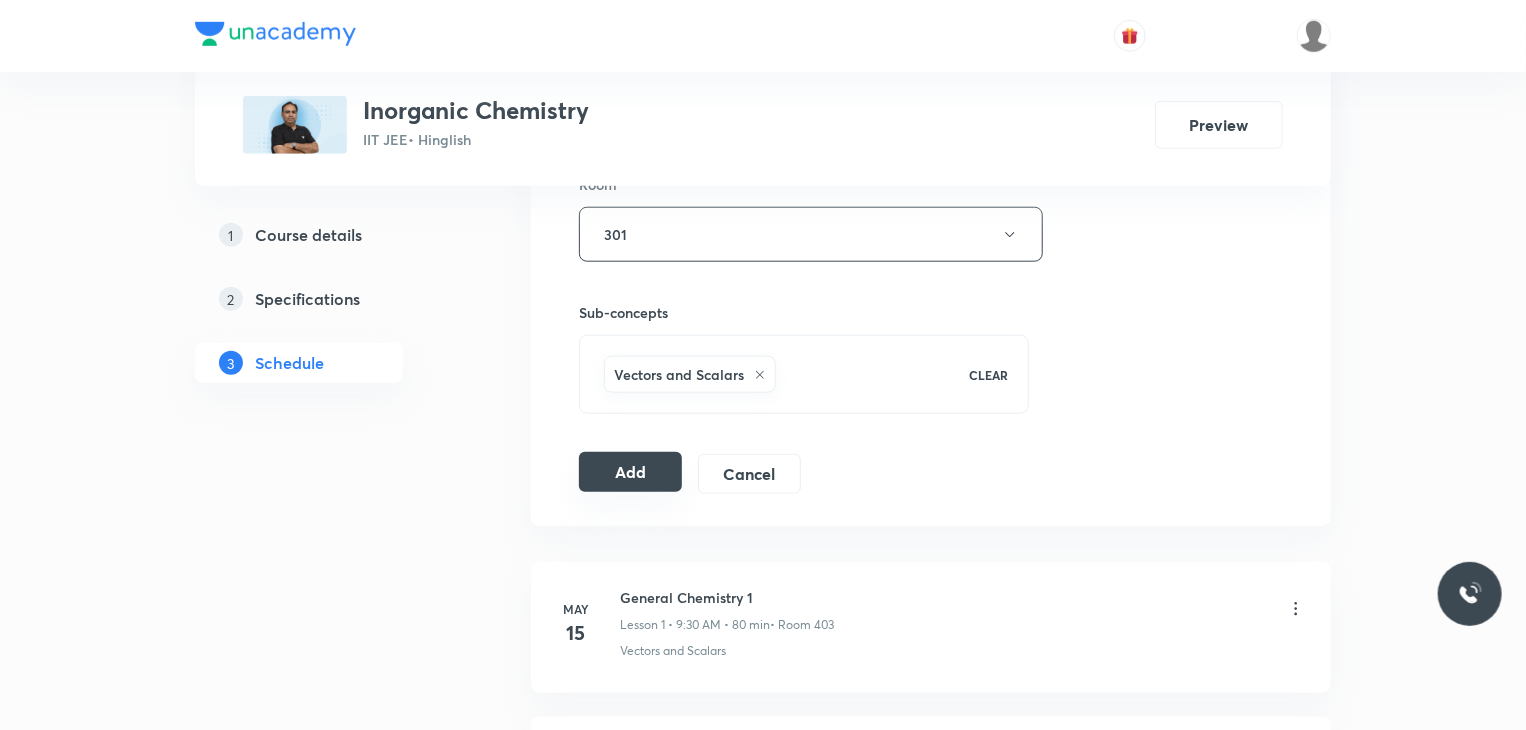 click on "Add" at bounding box center (630, 472) 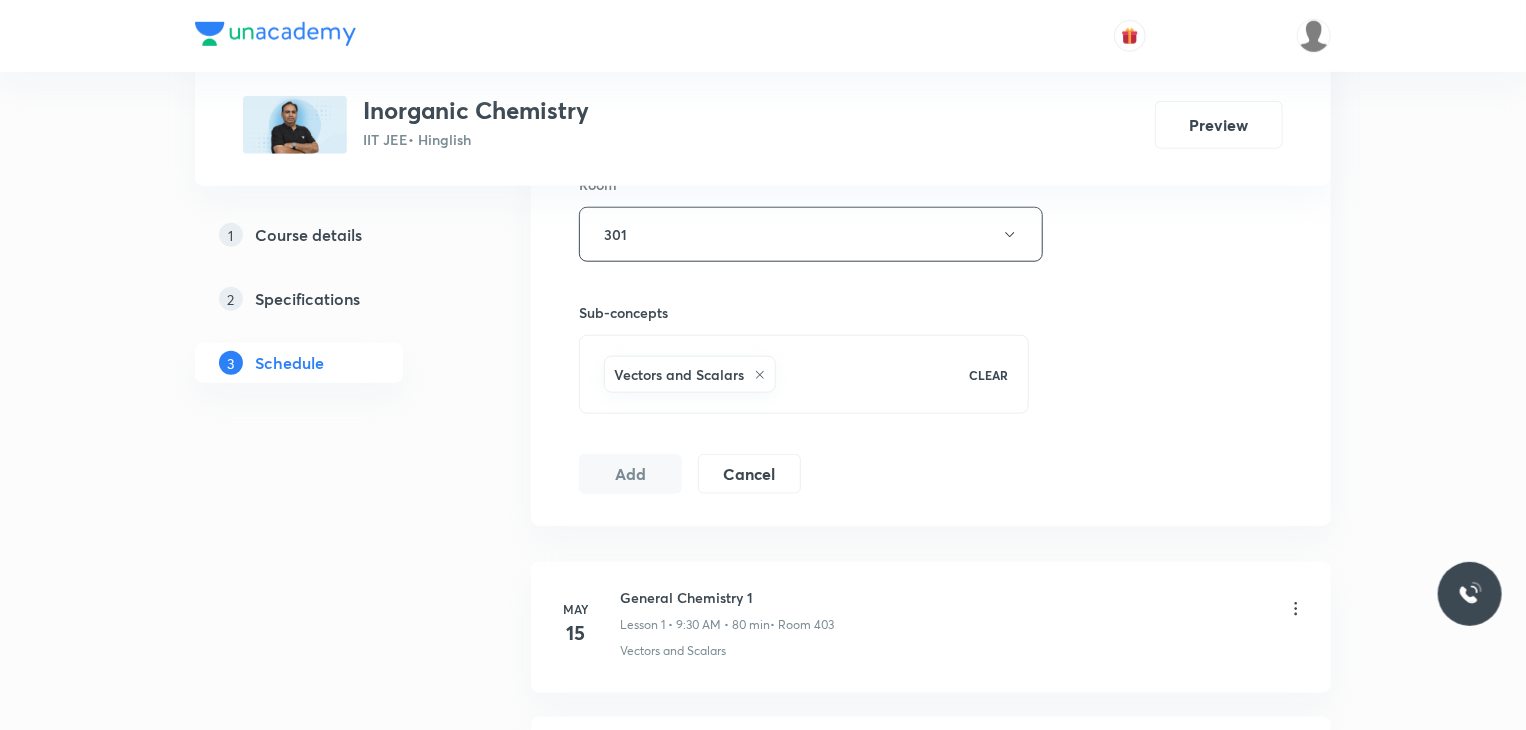 scroll, scrollTop: 5377, scrollLeft: 0, axis: vertical 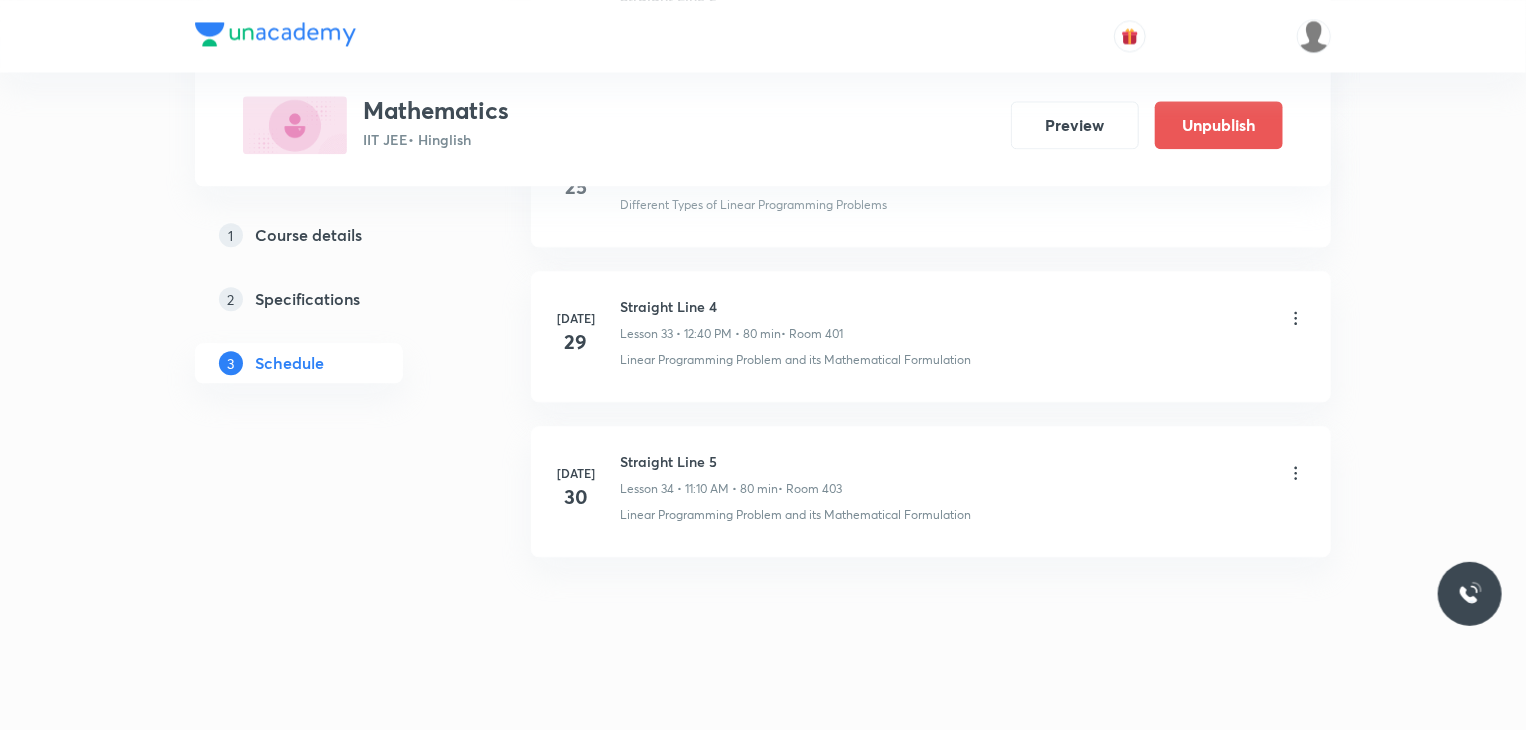 click on "Straight Line 5" at bounding box center [731, 461] 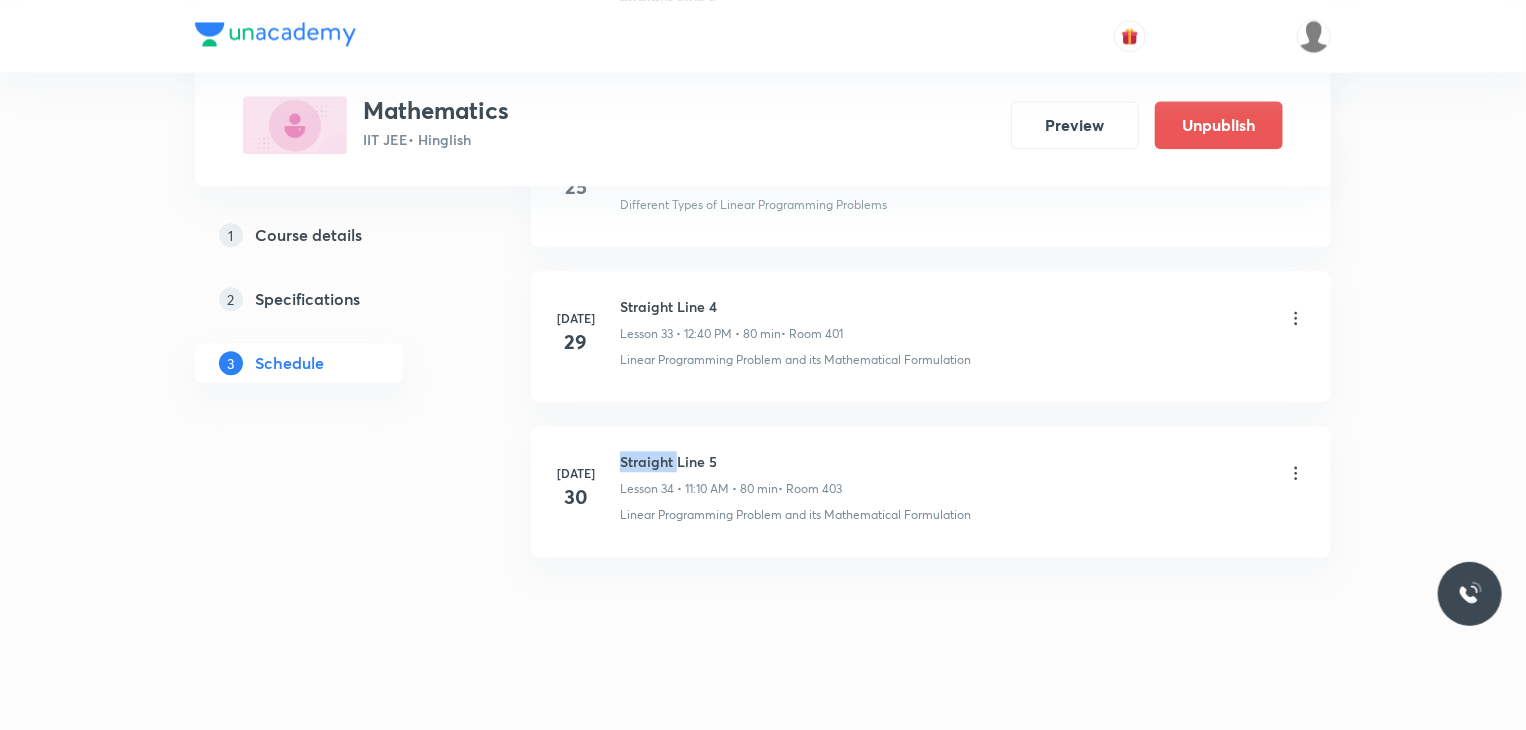 click on "Straight Line 5" at bounding box center [731, 461] 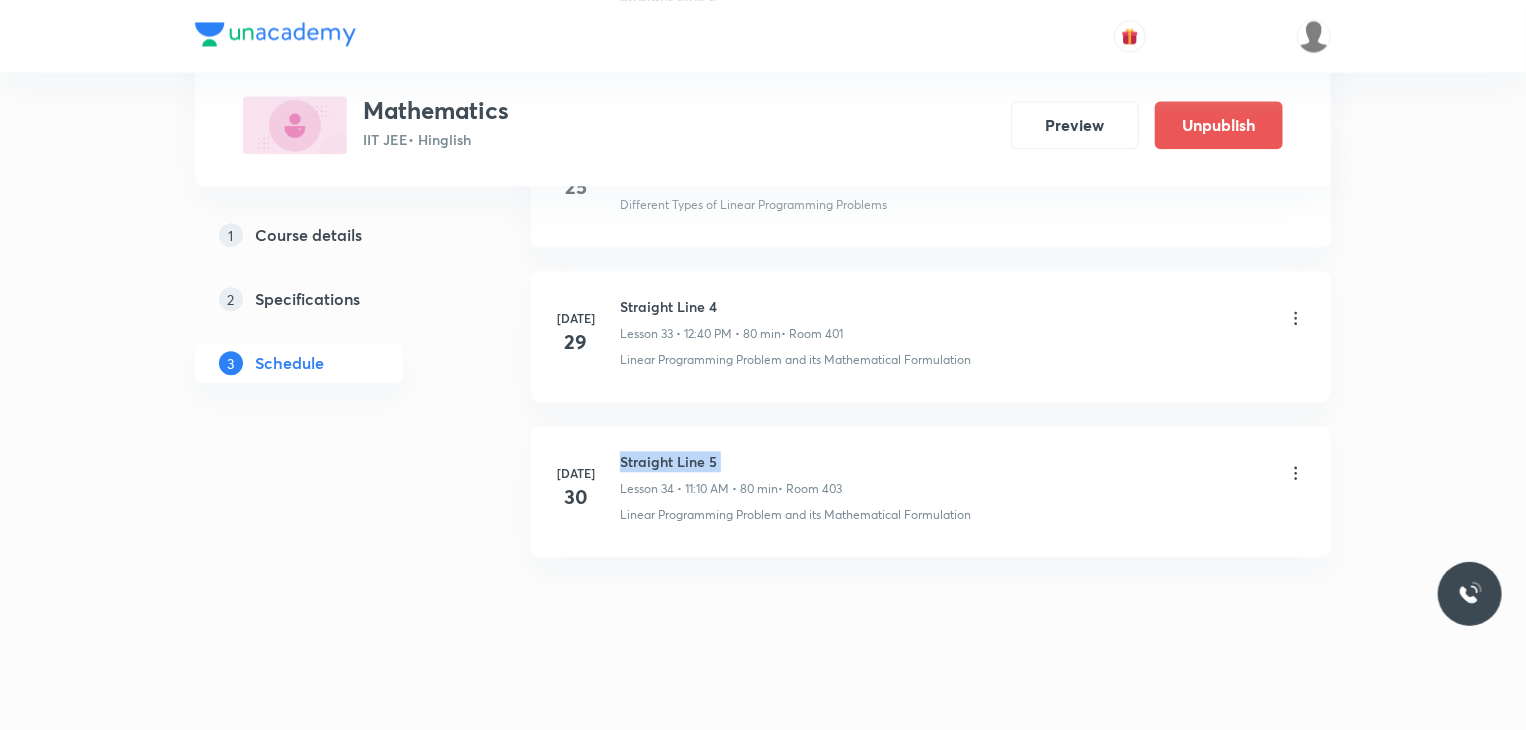 click on "Straight Line 5" at bounding box center (731, 461) 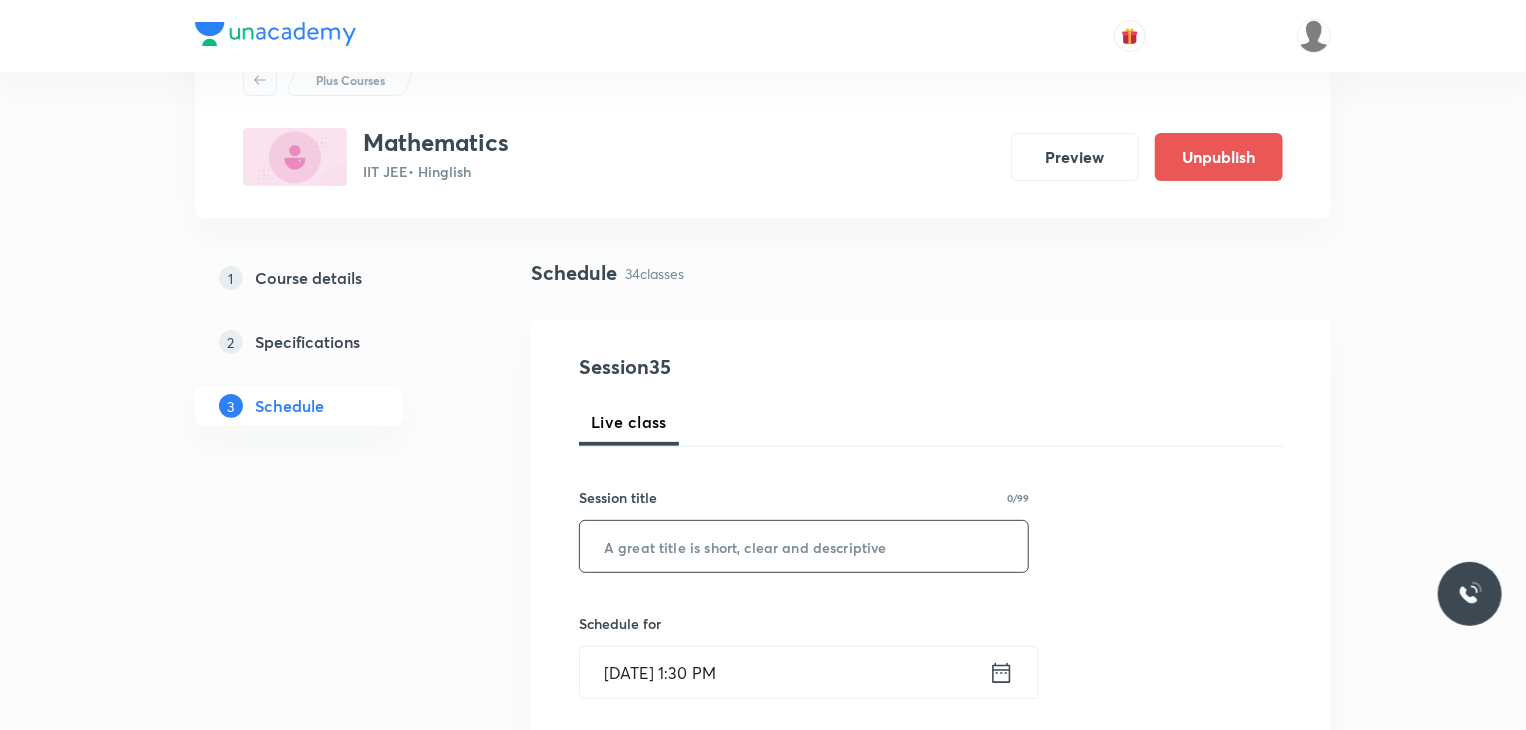 scroll, scrollTop: 200, scrollLeft: 0, axis: vertical 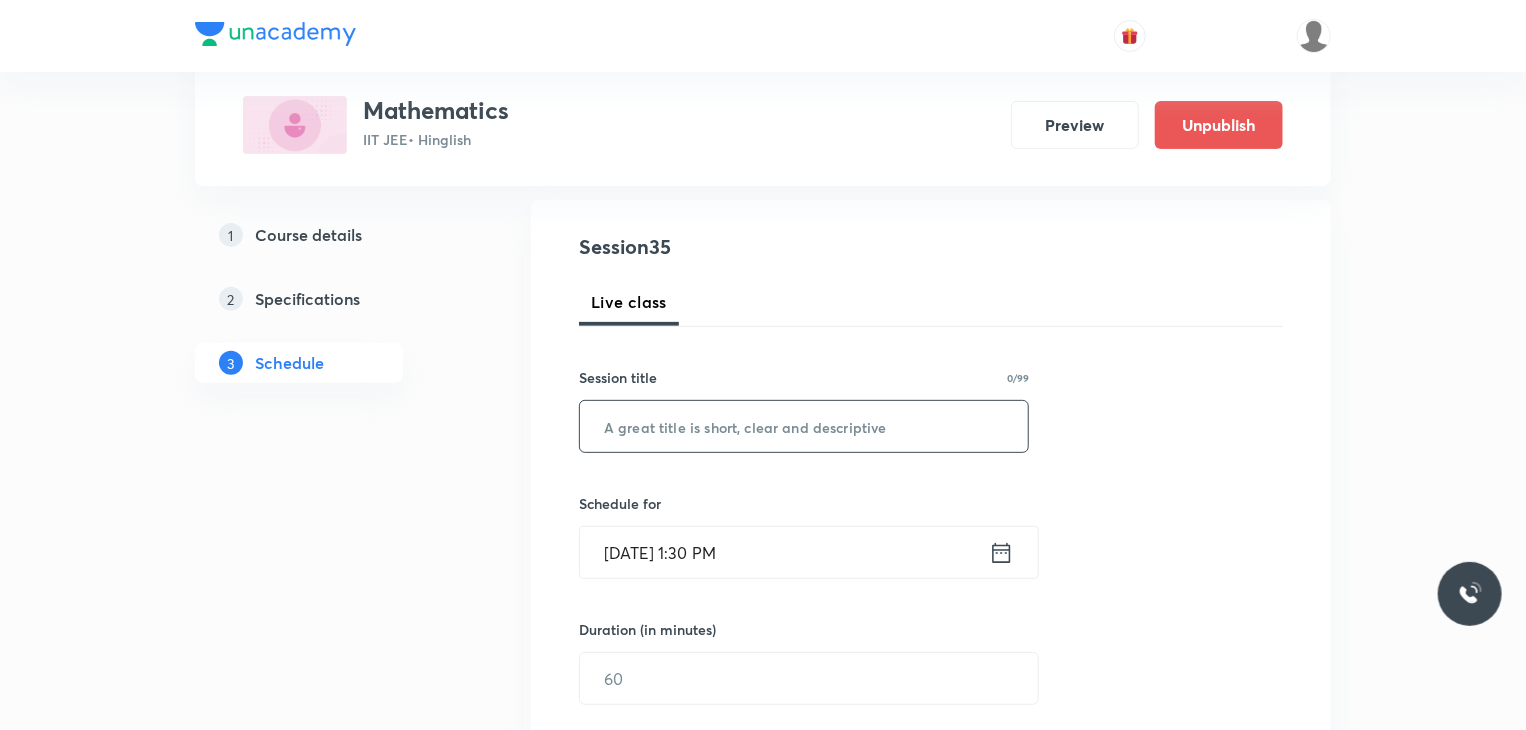 click at bounding box center [804, 426] 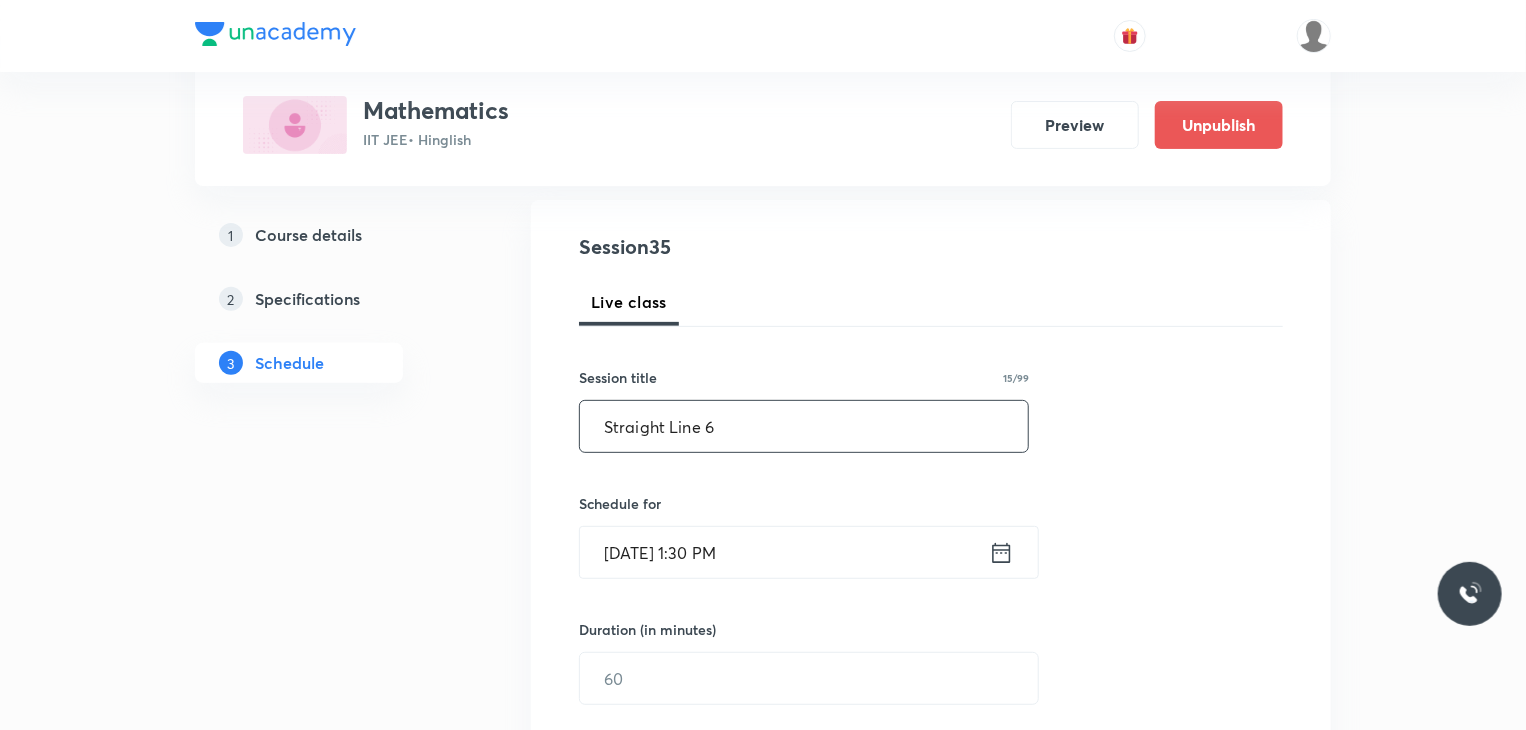 type on "Straight Line 6" 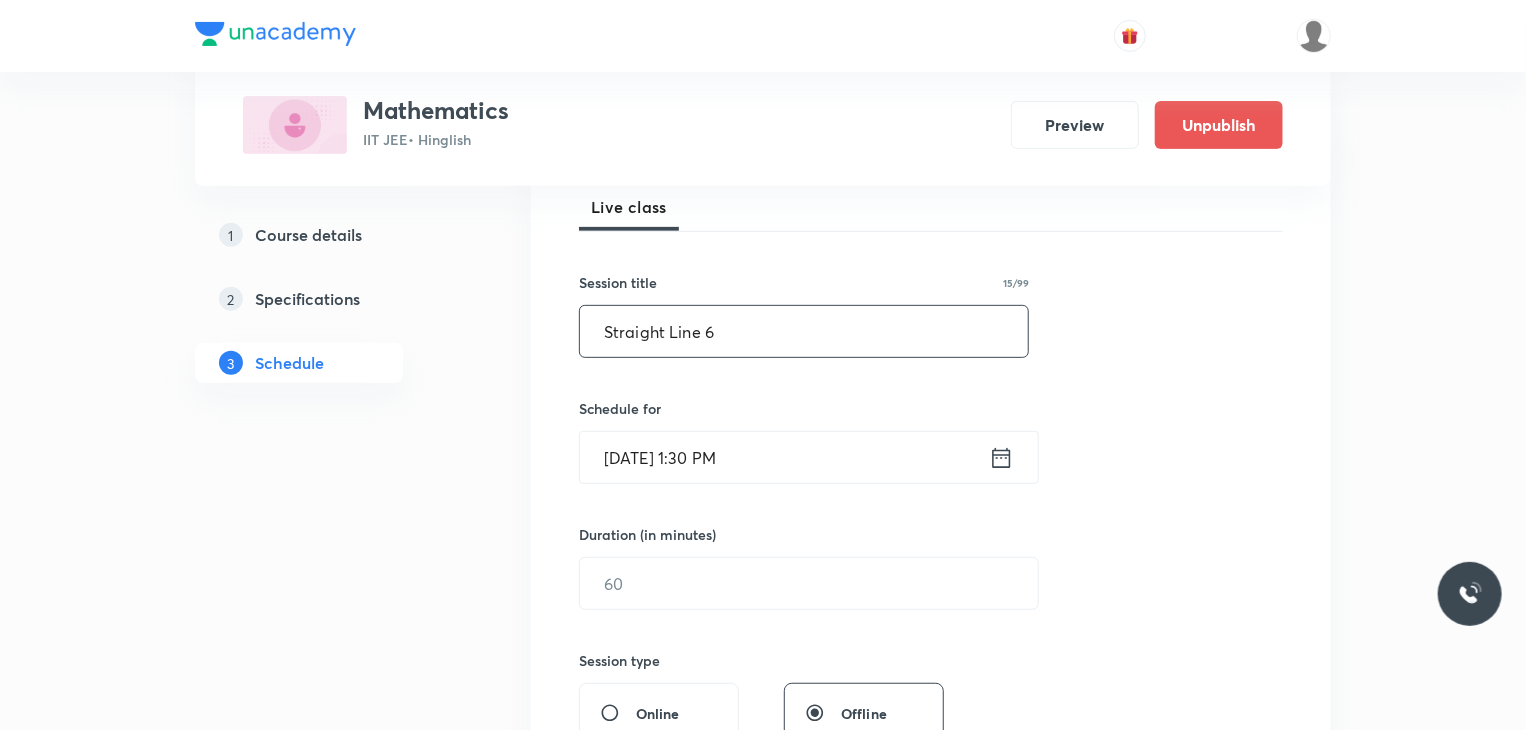 scroll, scrollTop: 300, scrollLeft: 0, axis: vertical 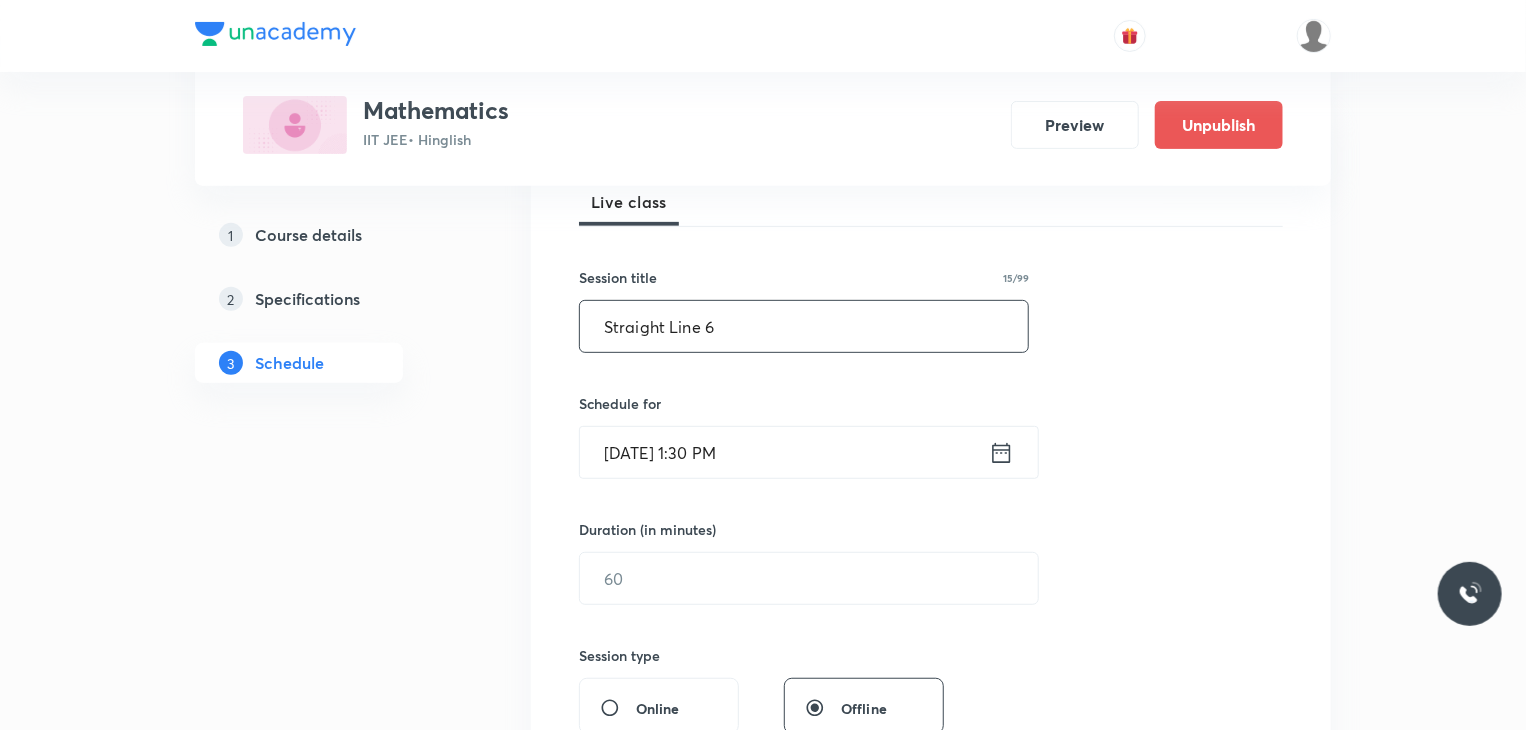 click on "Schedule for Jul 30, 2025, 1:30 PM ​" at bounding box center [804, 436] 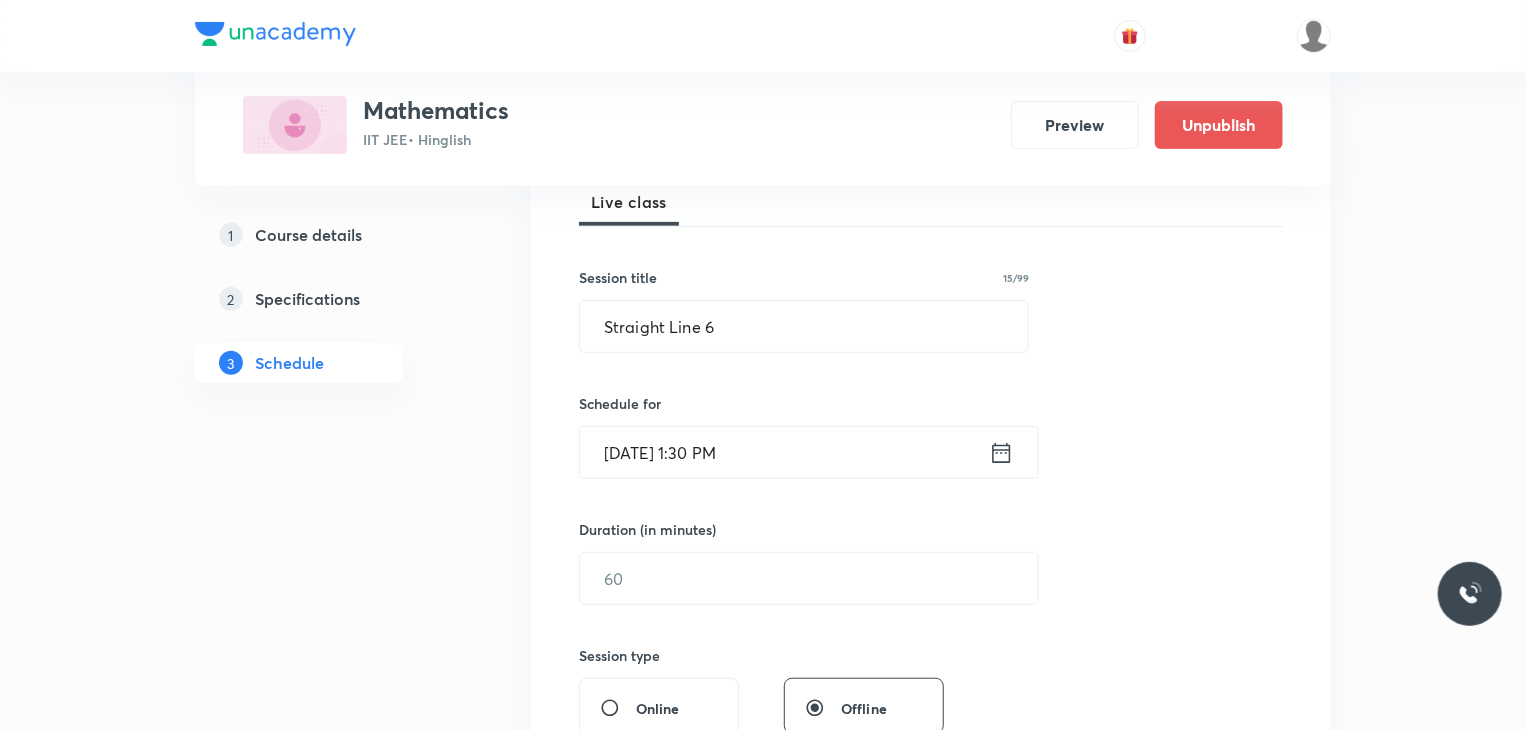 click on "Jul 30, 2025, 1:30 PM" at bounding box center [784, 452] 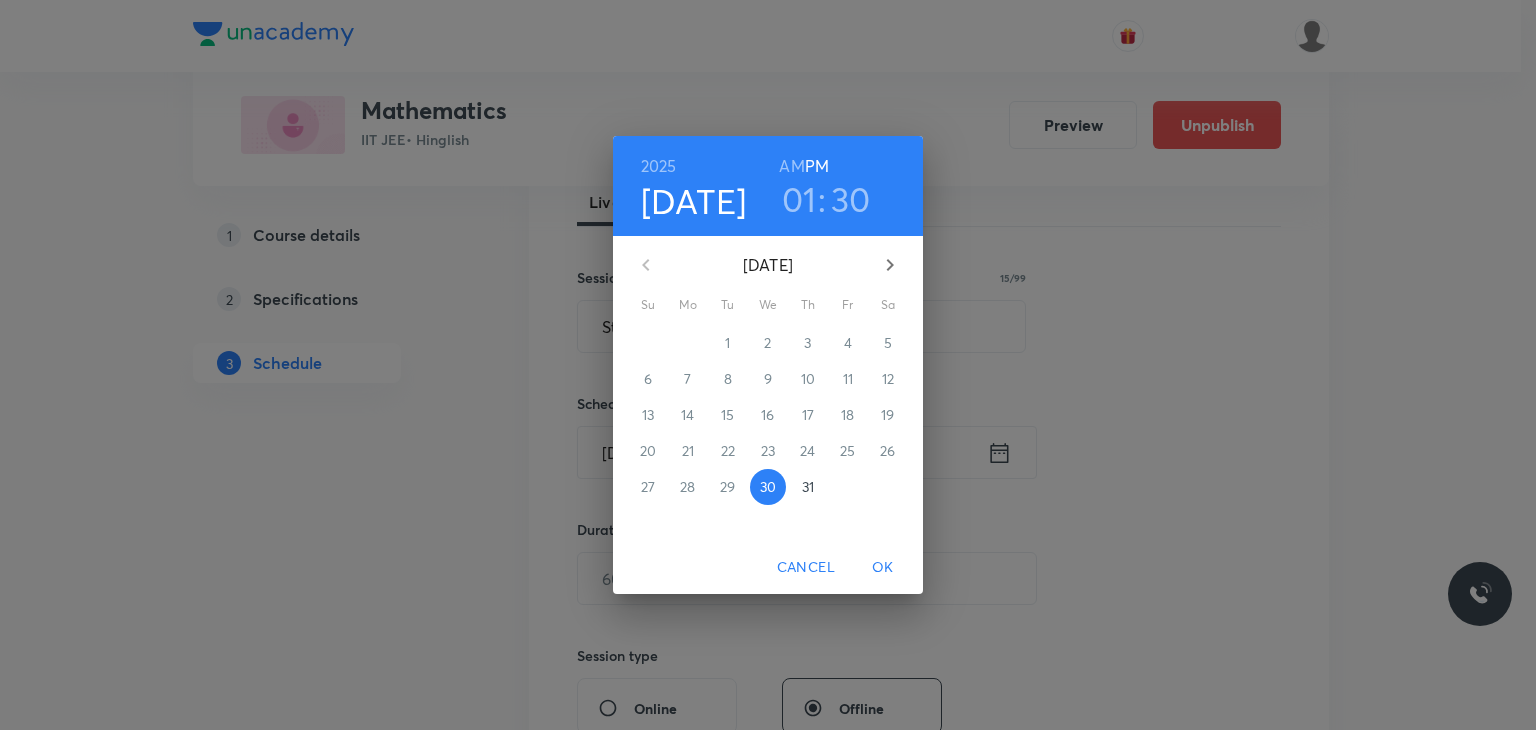 click on "31" at bounding box center (808, 487) 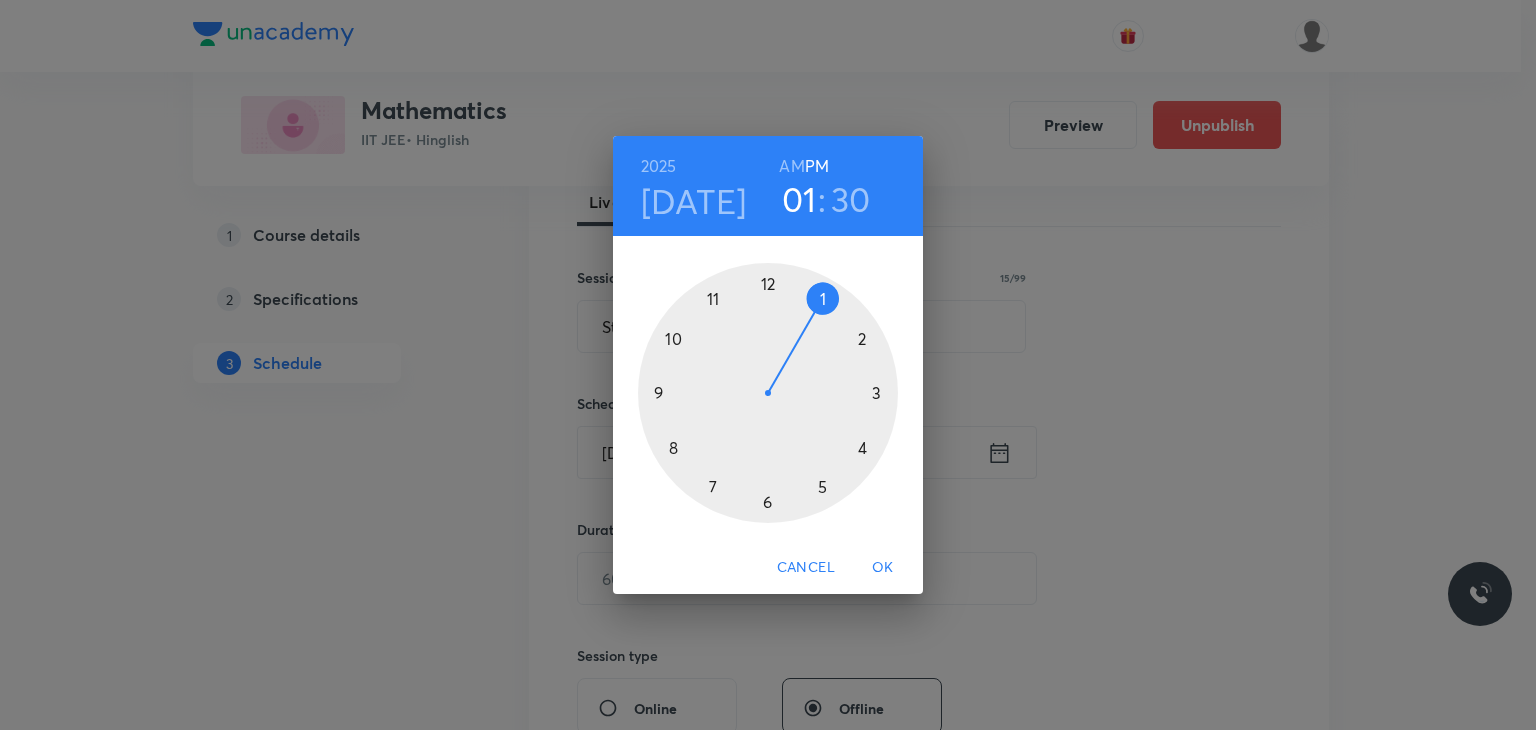 click on "AM" at bounding box center [791, 166] 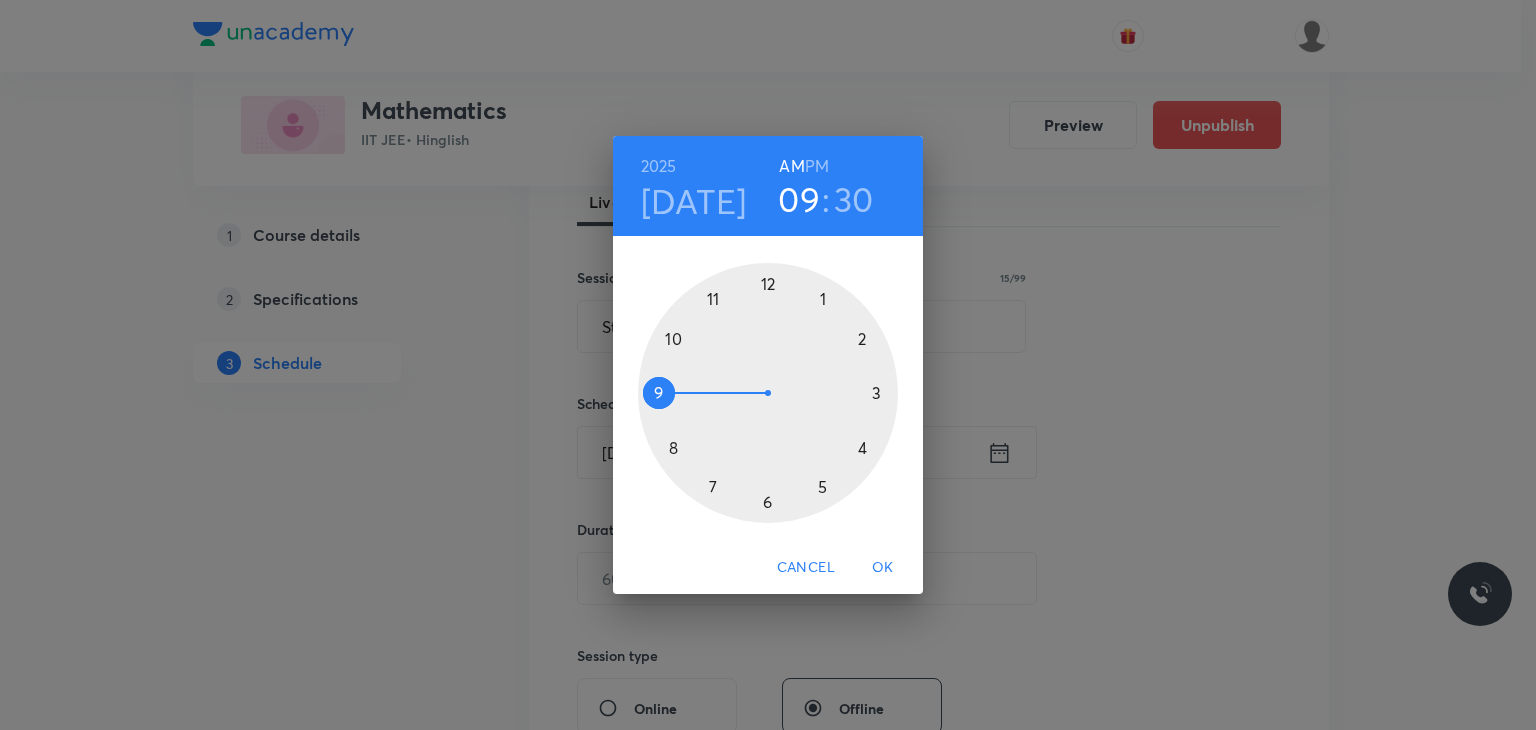 drag, startPoint x: 710, startPoint y: 309, endPoint x: 686, endPoint y: 380, distance: 74.94665 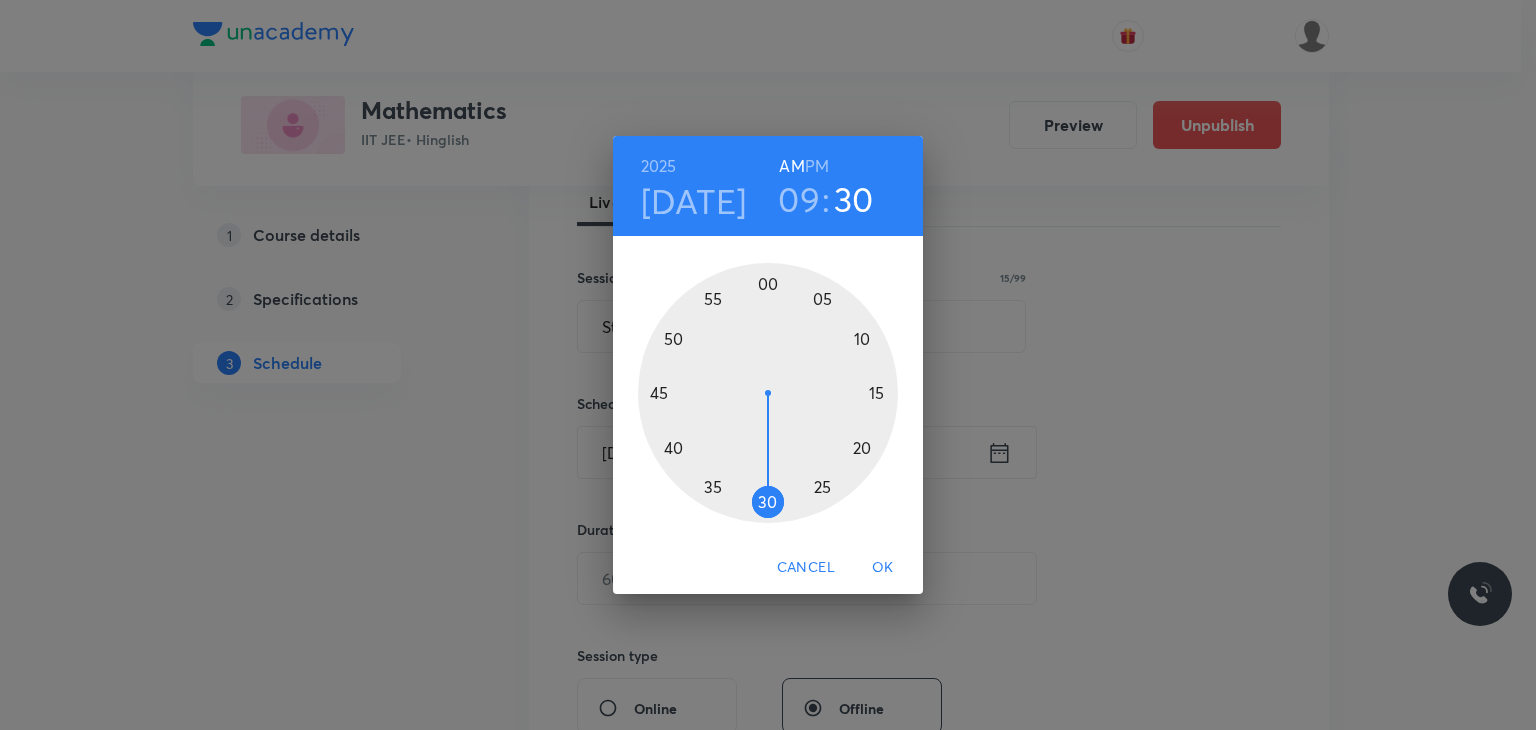 click on "OK" at bounding box center [883, 567] 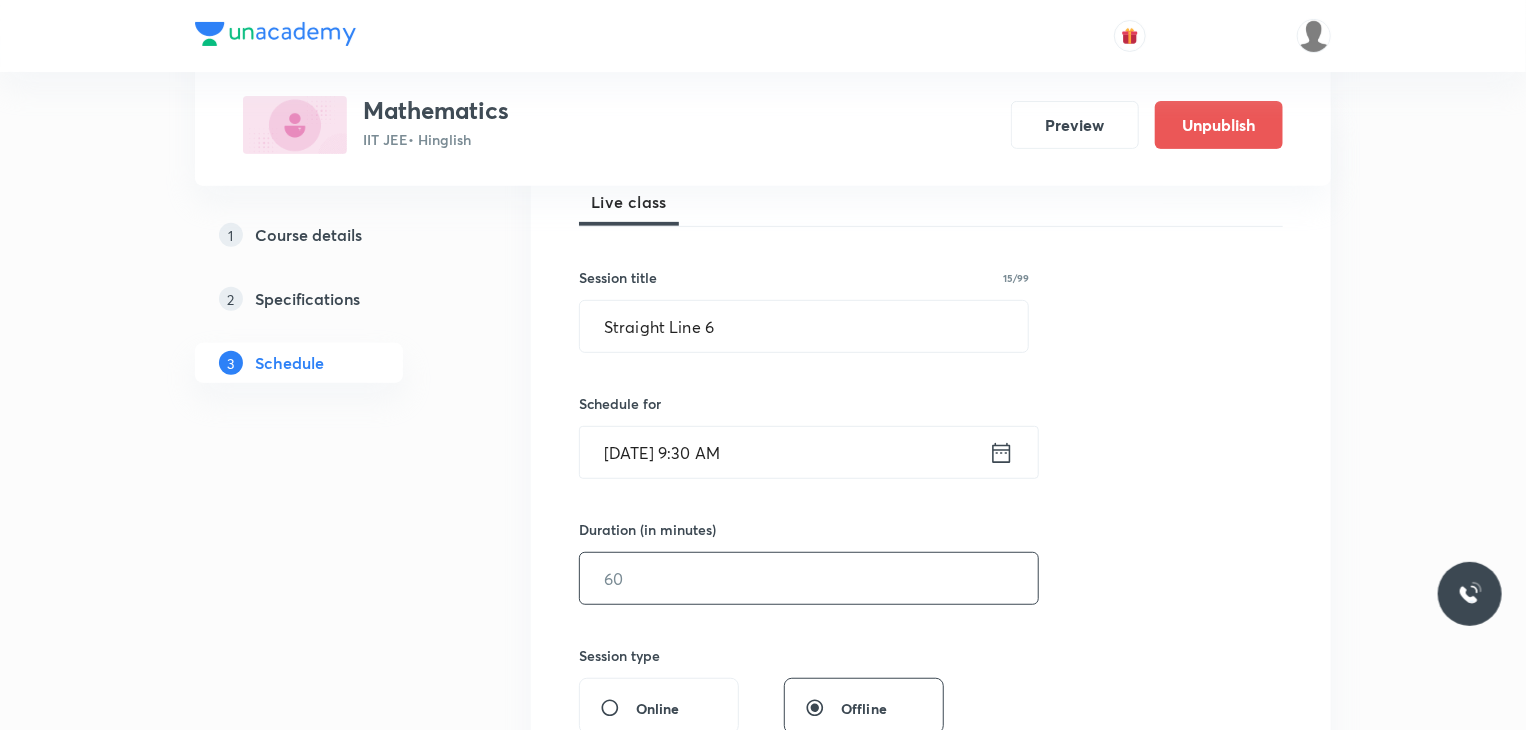 click at bounding box center [809, 578] 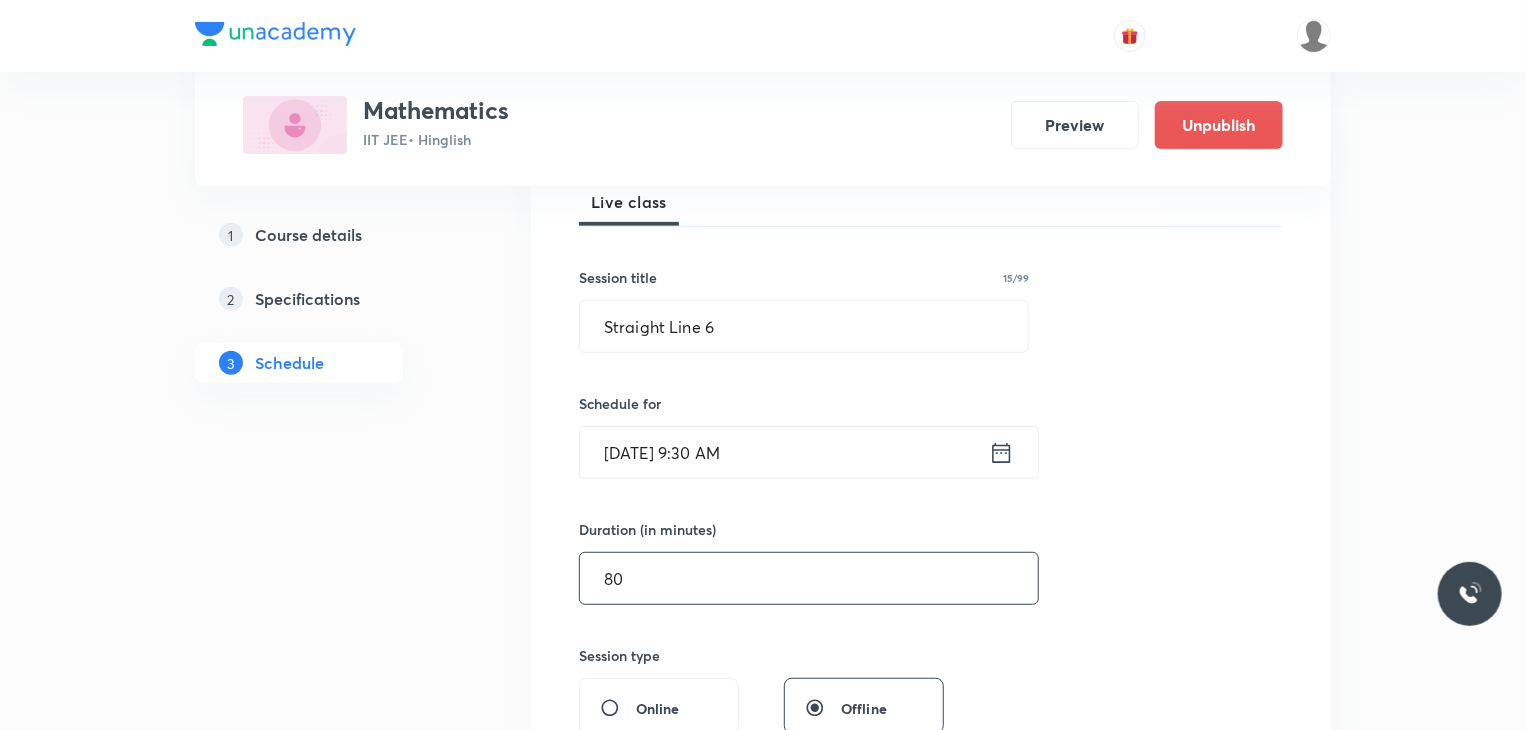 type on "80" 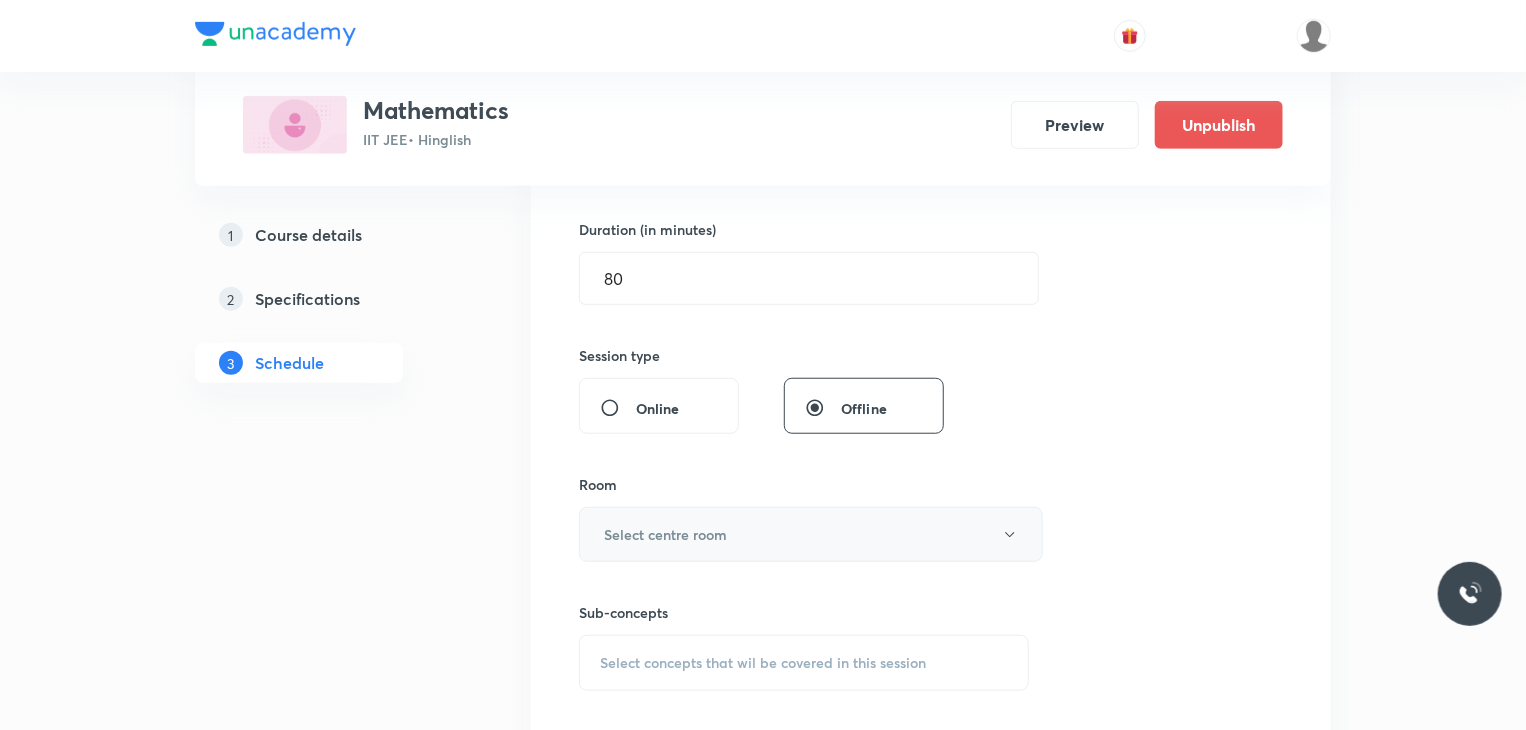 click on "Select centre room" at bounding box center [665, 534] 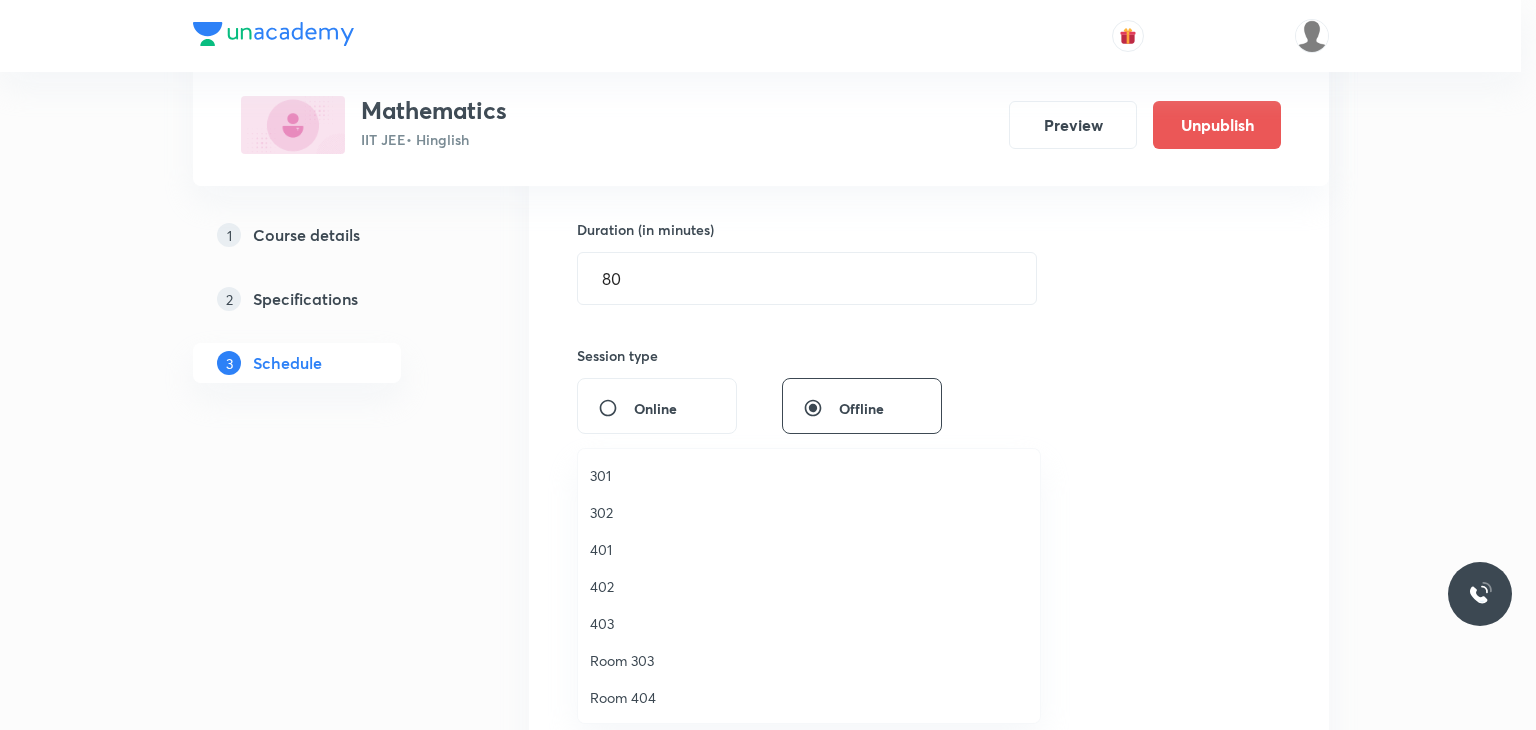 click on "401" at bounding box center [809, 549] 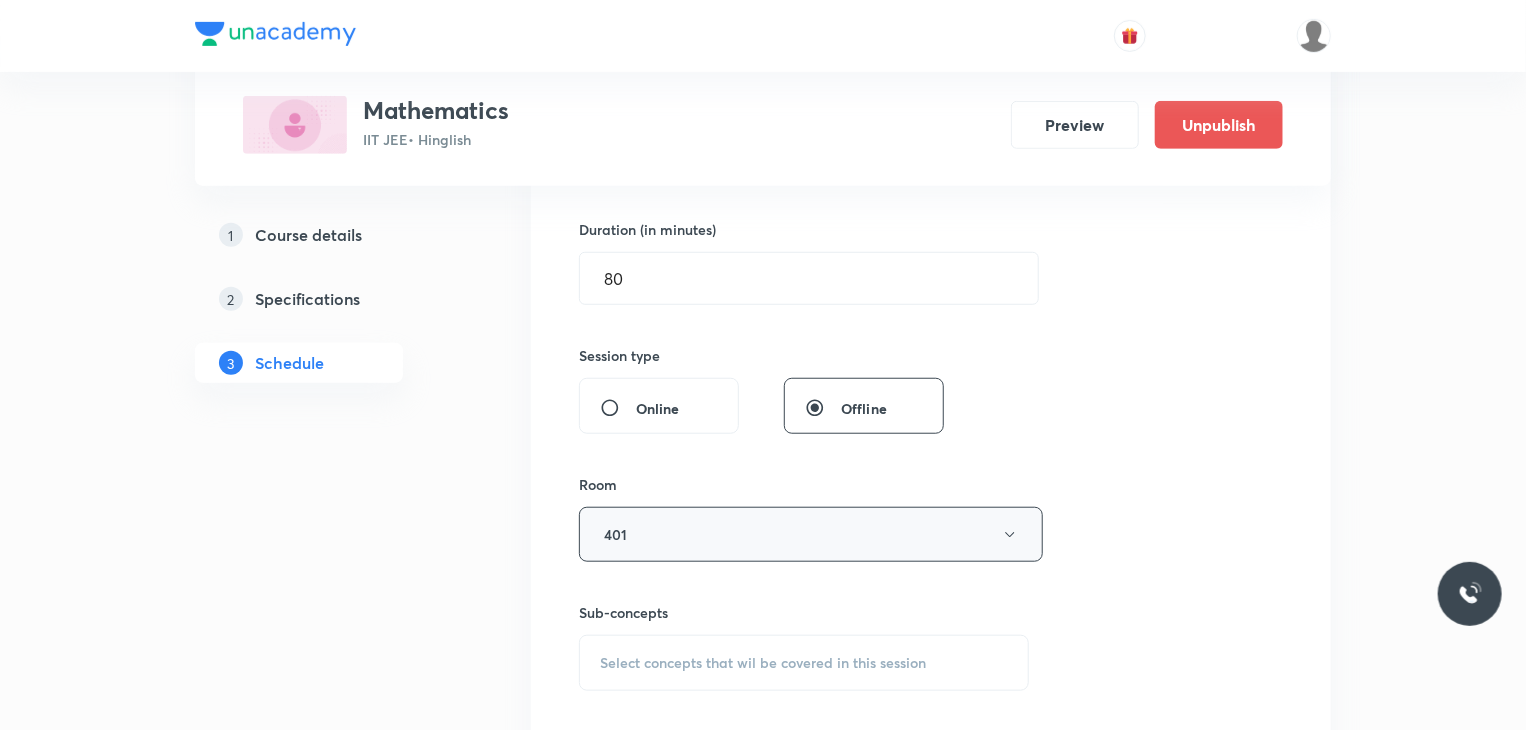 click on "Select concepts that wil be covered in this session" at bounding box center (763, 663) 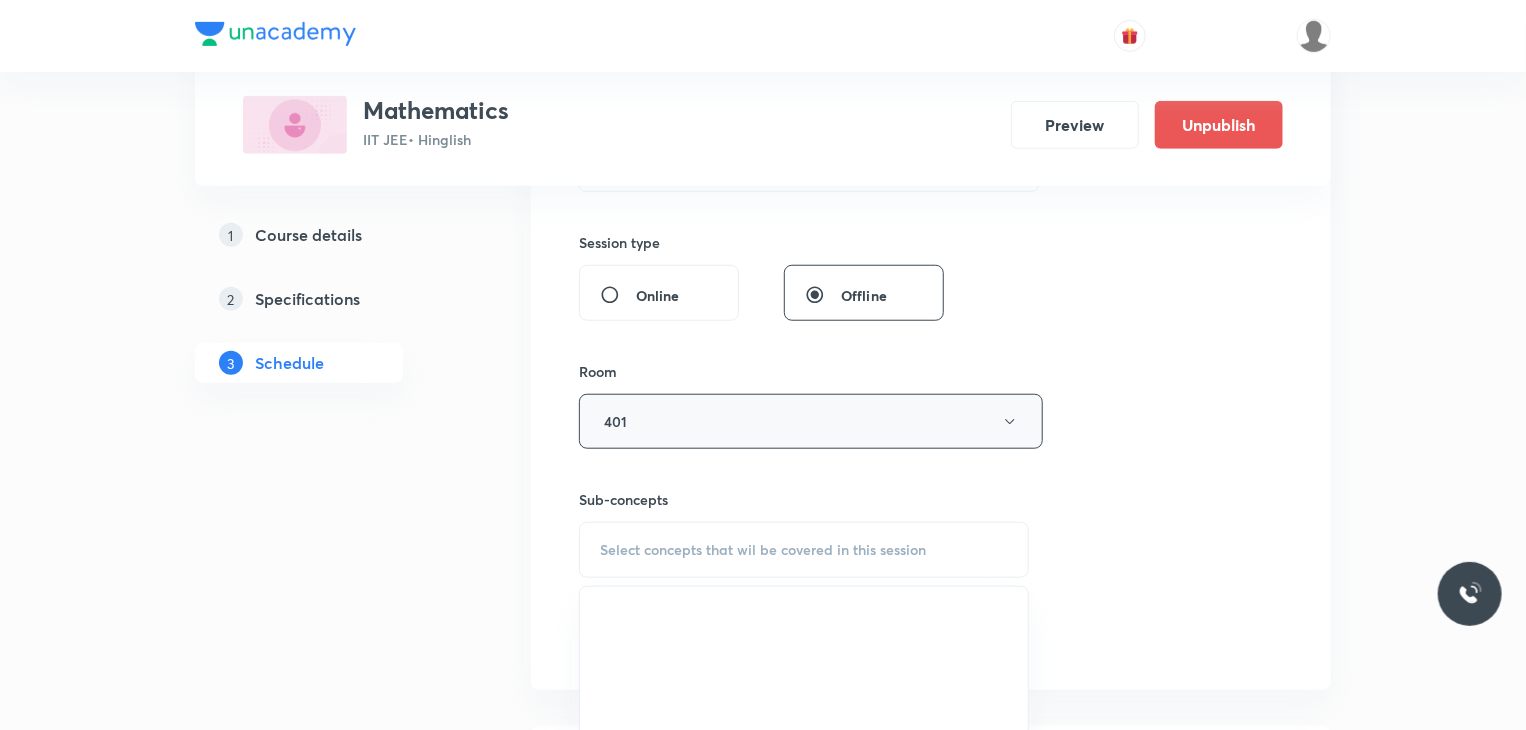 scroll, scrollTop: 900, scrollLeft: 0, axis: vertical 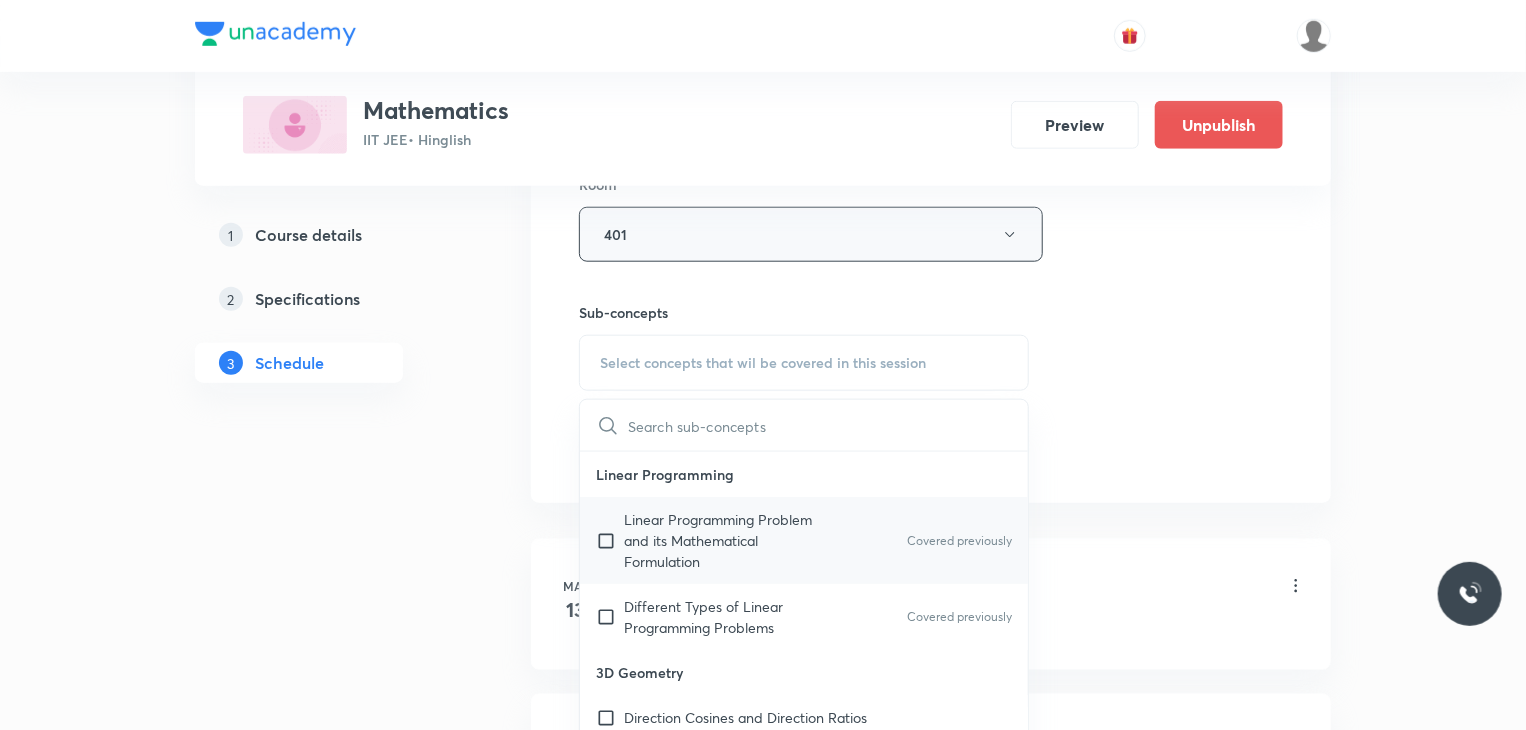 click on "Linear Programming Problem and its Mathematical Formulation" at bounding box center (725, 540) 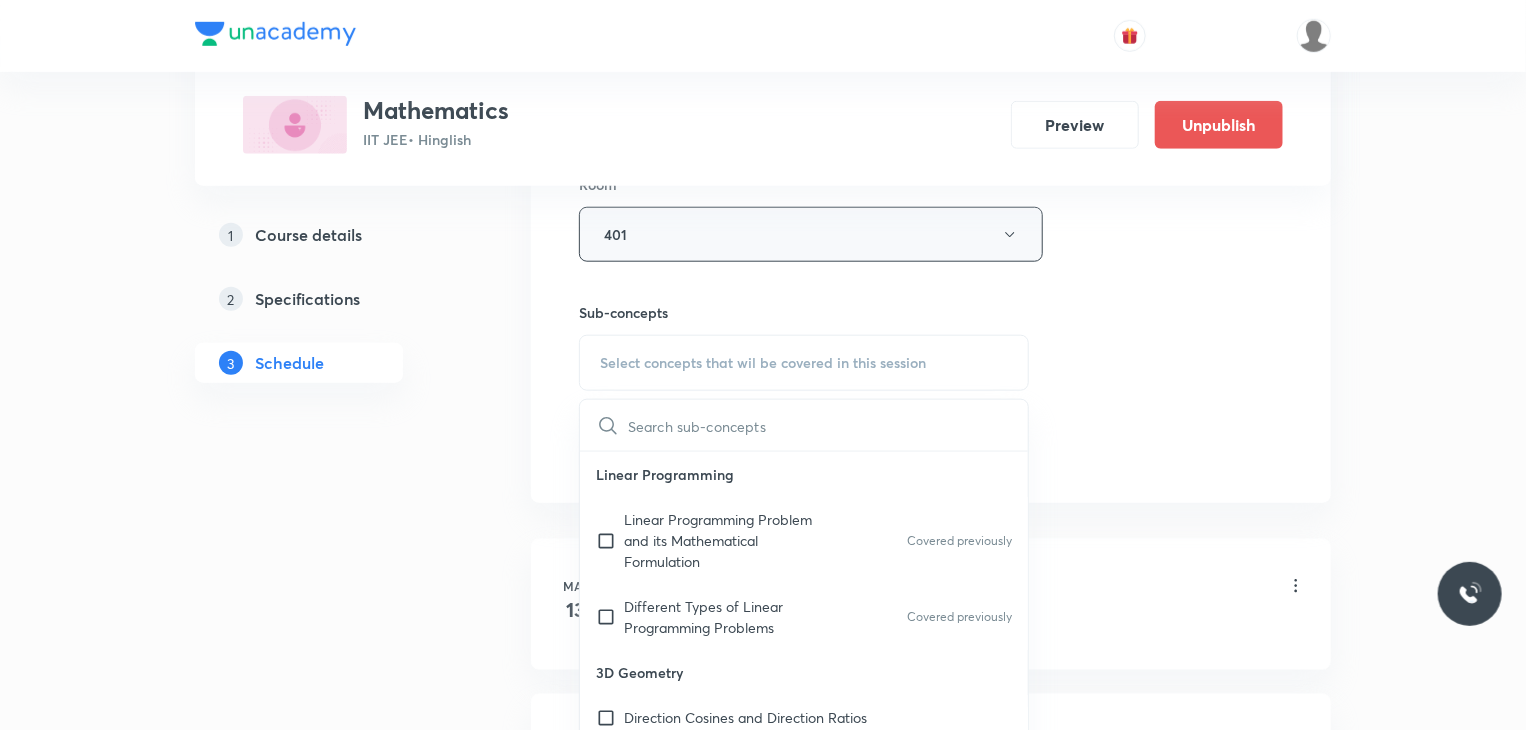 checkbox on "true" 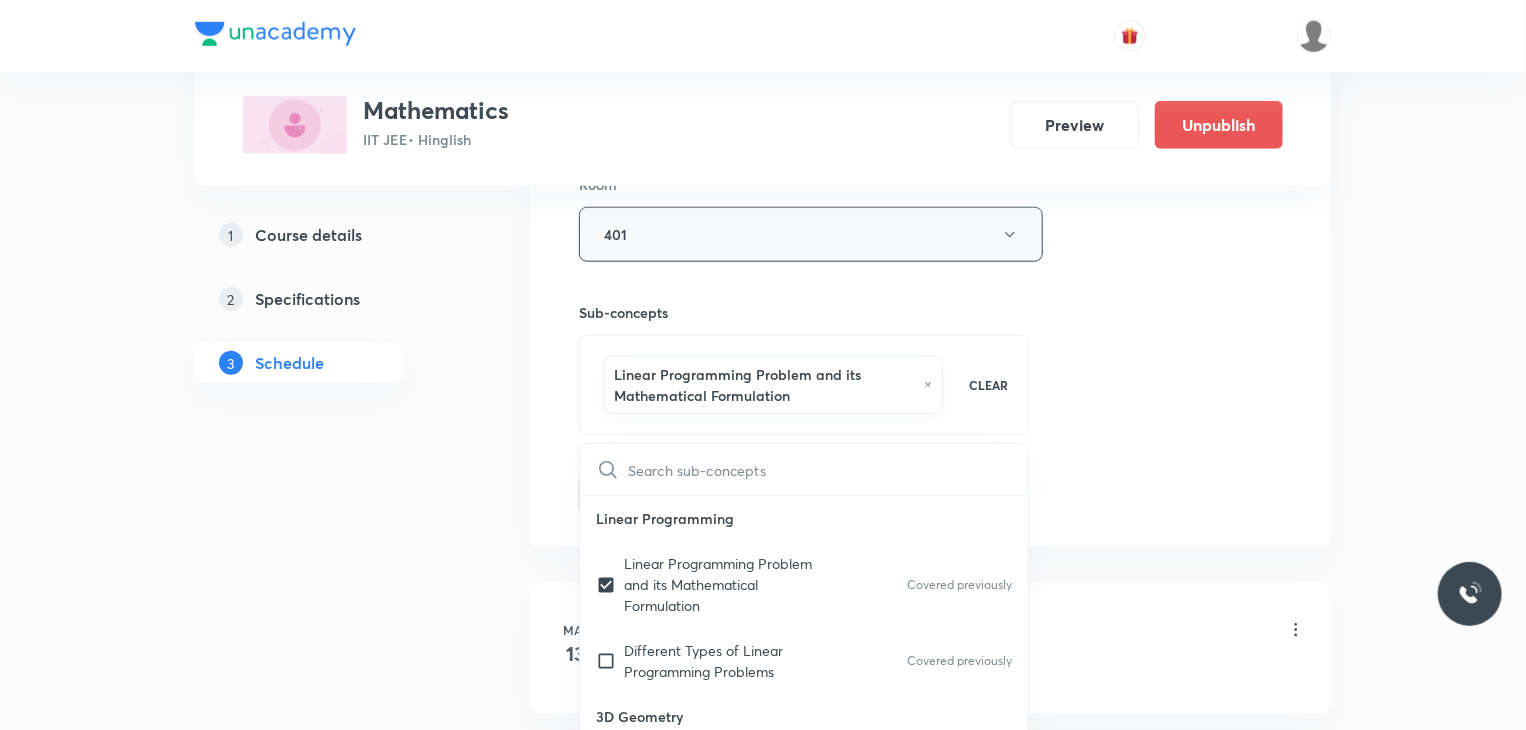 click on "Session  35 Live class Session title 15/99 Straight Line 6 ​ Schedule for Jul 31, 2025, 9:30 AM ​ Duration (in minutes) 80 ​   Session type Online Offline Room 401 Sub-concepts Linear Programming Problem and its Mathematical Formulation CLEAR ​ Linear Programming Linear Programming Problem and its Mathematical Formulation Covered previously Different Types of Linear Programming Problems Covered previously 3D Geometry Direction Cosines and Direction Ratios Equation of a Straight Line Passing Through a Given Point and Parallel to a Given Vector Equation of Line Passing Through Two Given Points Angle between Two Lines Foot of Perpendicular and Image Shortest Distance between Two Lines Plane Angle Between Two Planes Line of intersection of Two Planes Angle Between a Line and a Plane Equation of a Plane Passing through the Line of Intersection of Two Planes Equation of a Plane Passing through the Line of Intersection of Two Planes Distance Between Parallel Planes Two sides of a Plane Regular Tetrahedron" at bounding box center (931, 23) 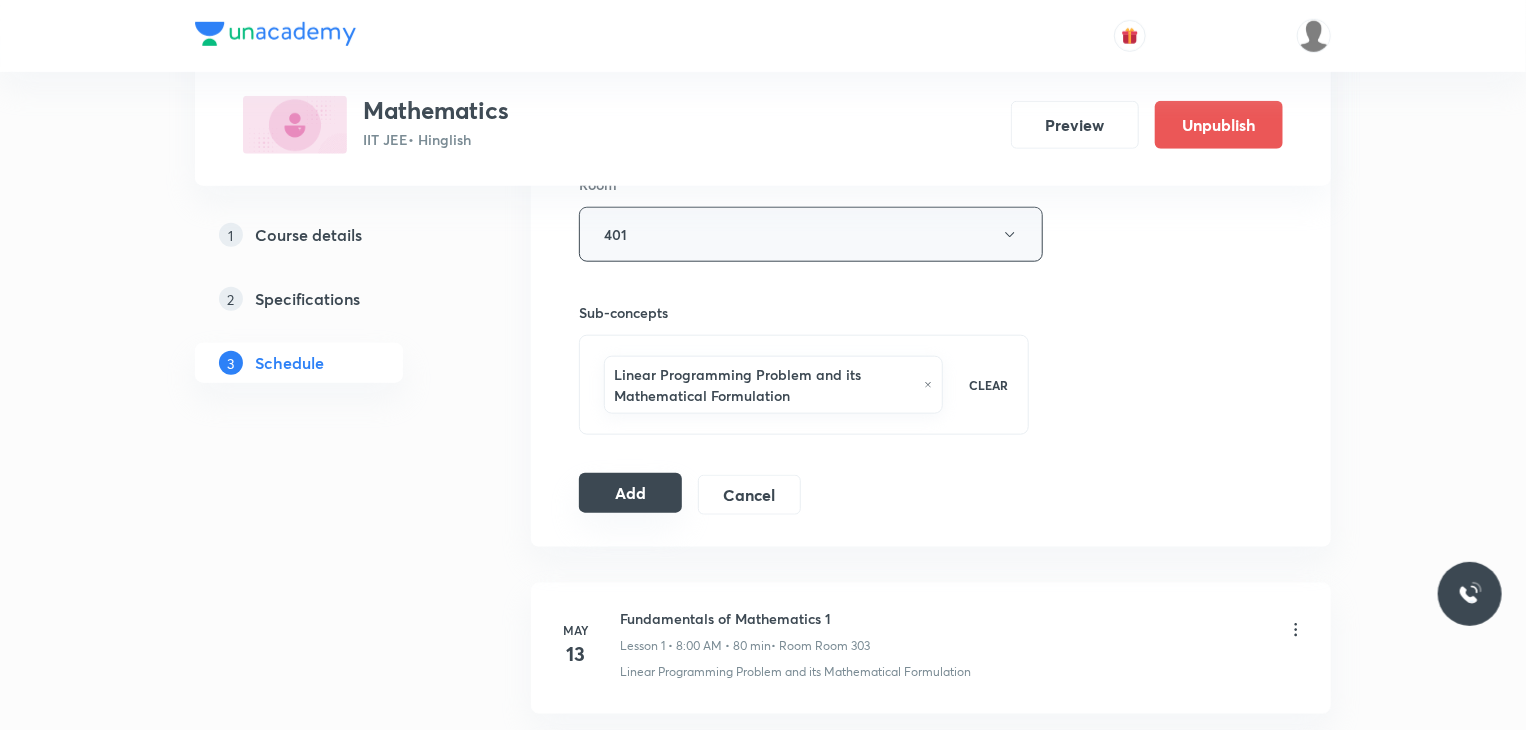 click on "Add" at bounding box center (630, 493) 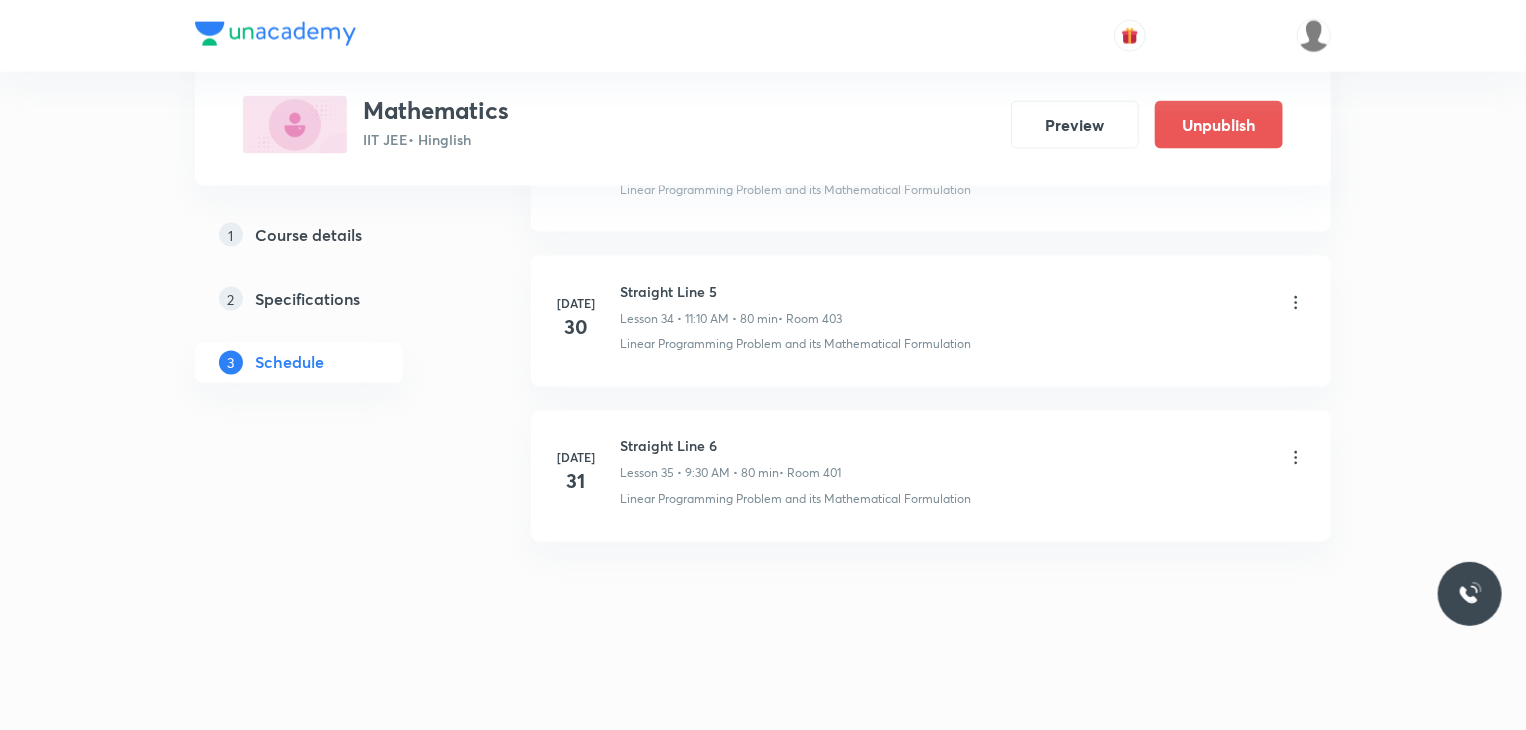 scroll, scrollTop: 5211, scrollLeft: 0, axis: vertical 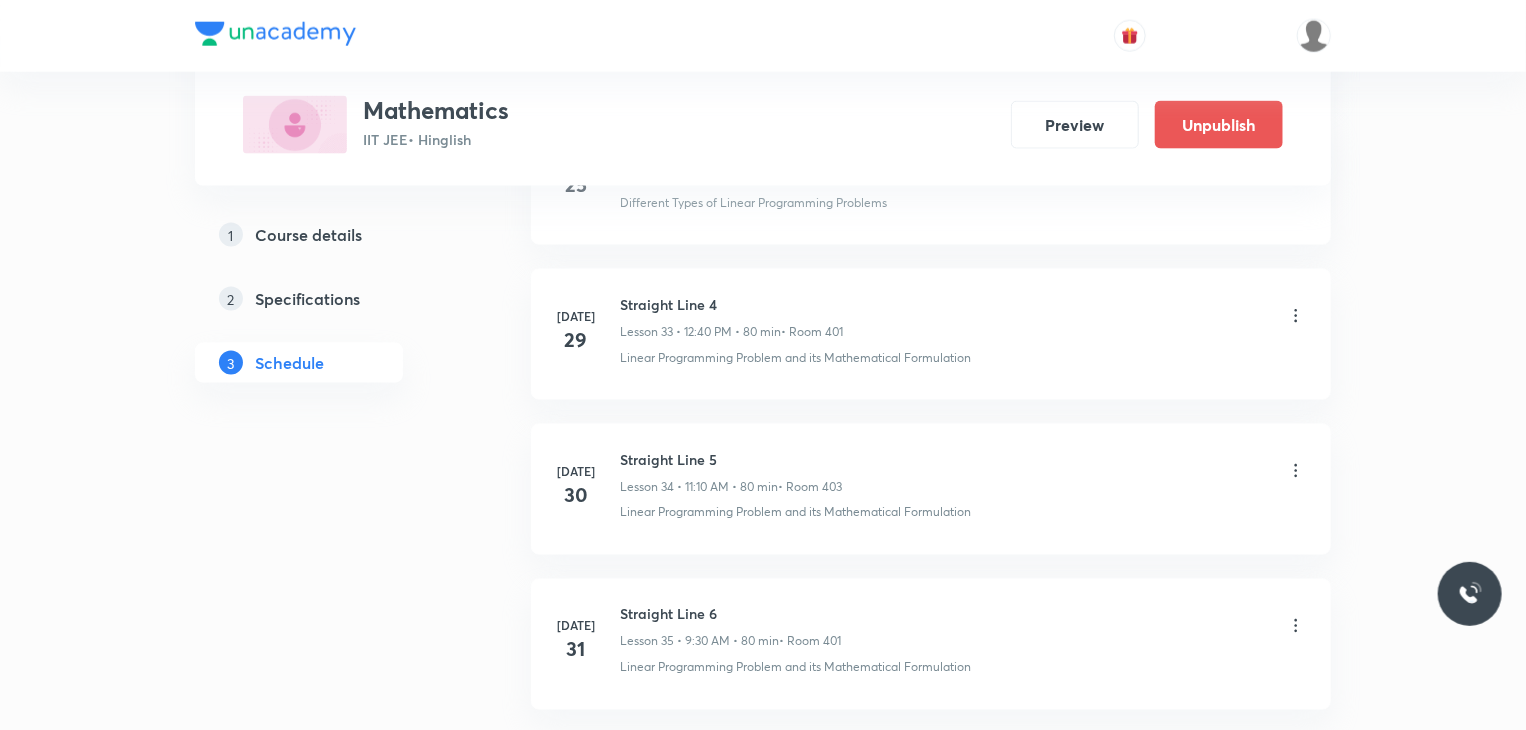 click at bounding box center (763, 36) 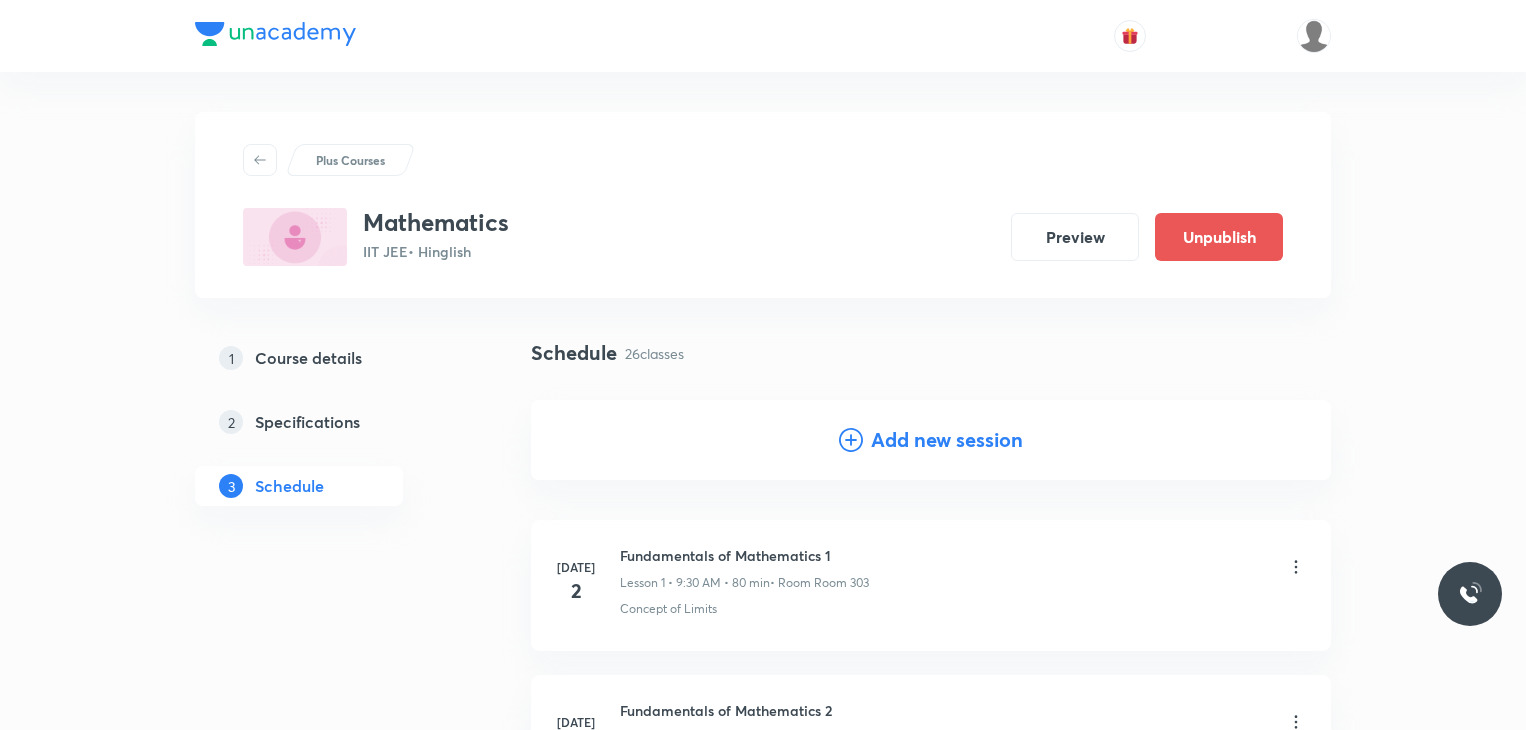 scroll, scrollTop: 3819, scrollLeft: 0, axis: vertical 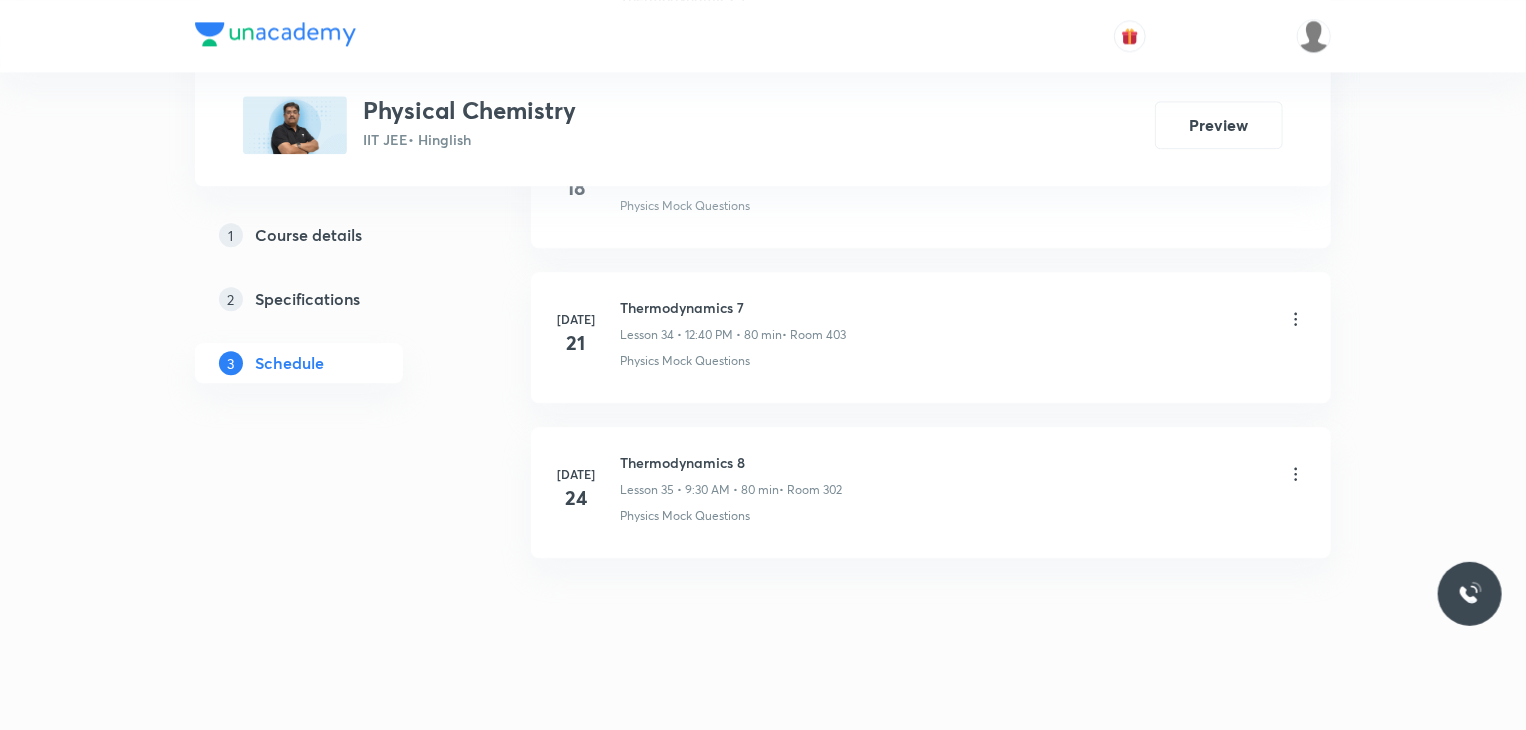 click on "[DATE] Thermodynamics 8 Lesson 35 • 9:30 AM • 80 min  • Room 302 Physics Mock Questions" at bounding box center [931, 492] 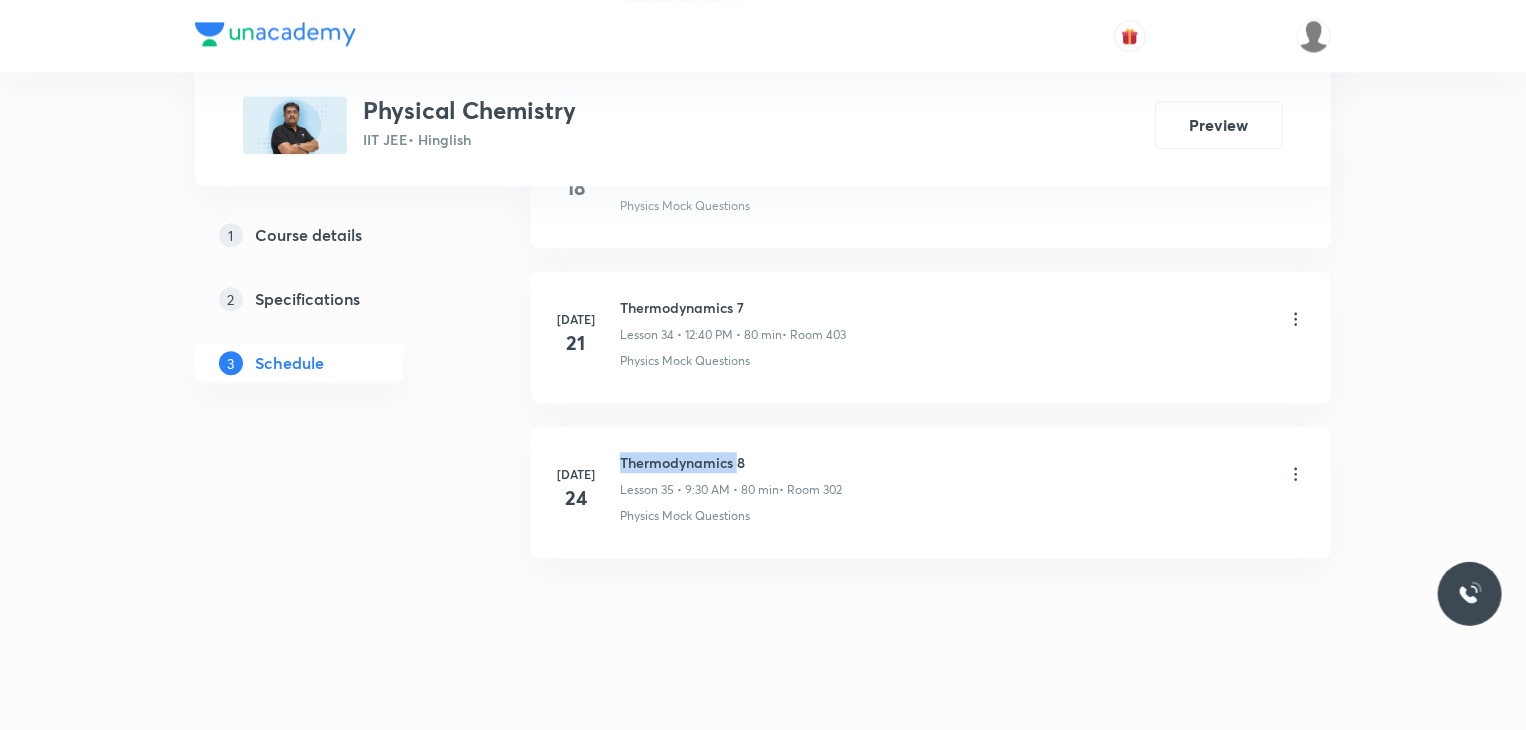 click on "[DATE] Thermodynamics 8 Lesson 35 • 9:30 AM • 80 min  • Room 302 Physics Mock Questions" at bounding box center [931, 492] 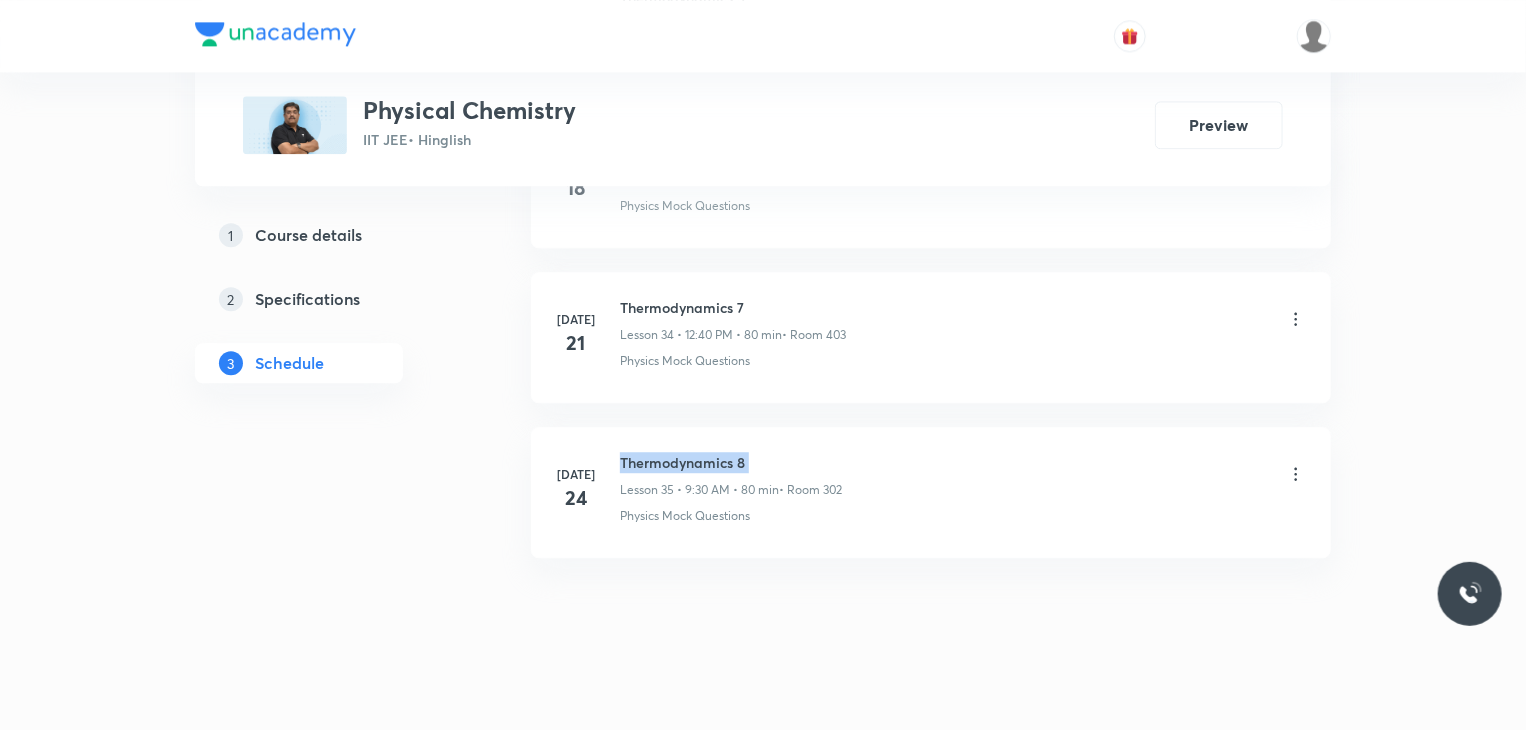 copy on "Thermodynamics 8" 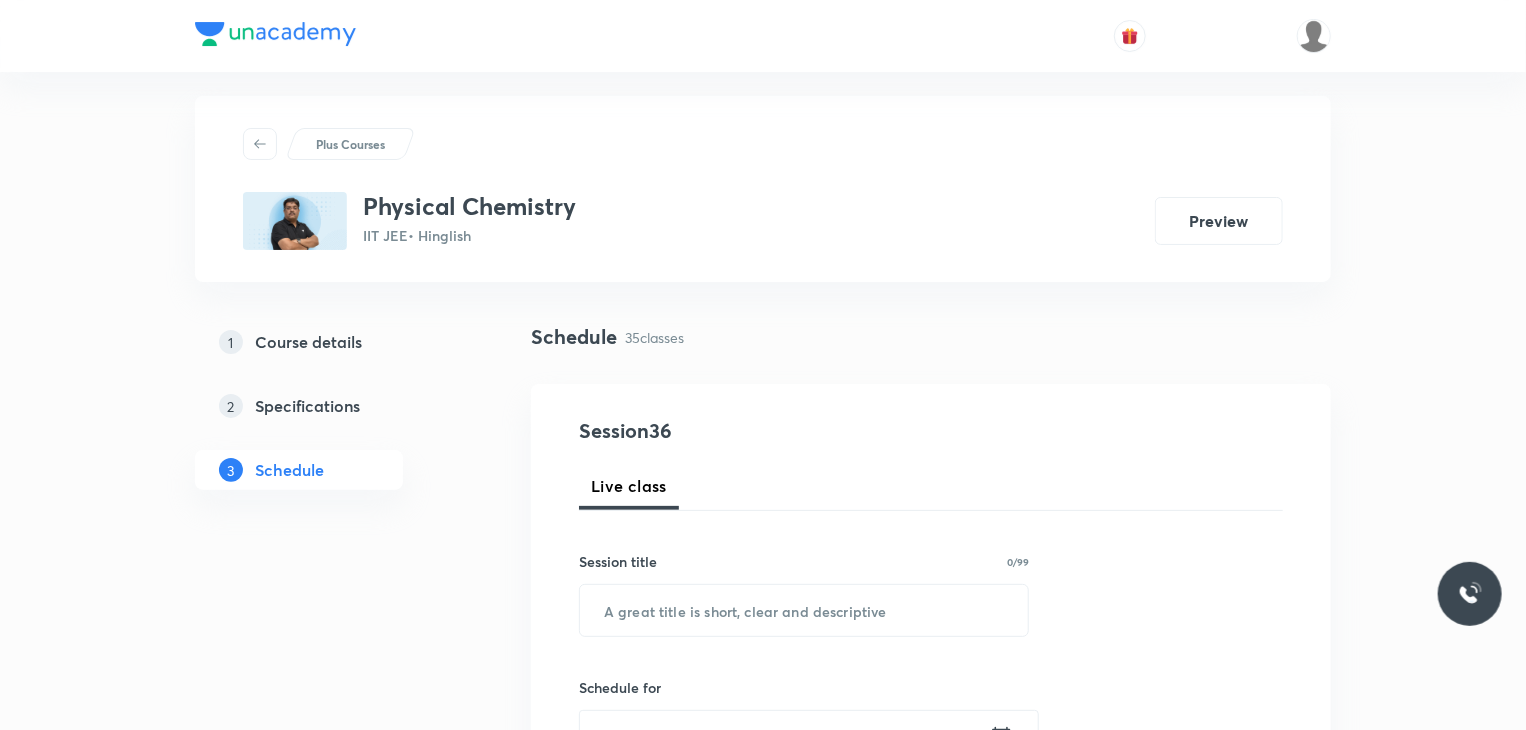 scroll, scrollTop: 200, scrollLeft: 0, axis: vertical 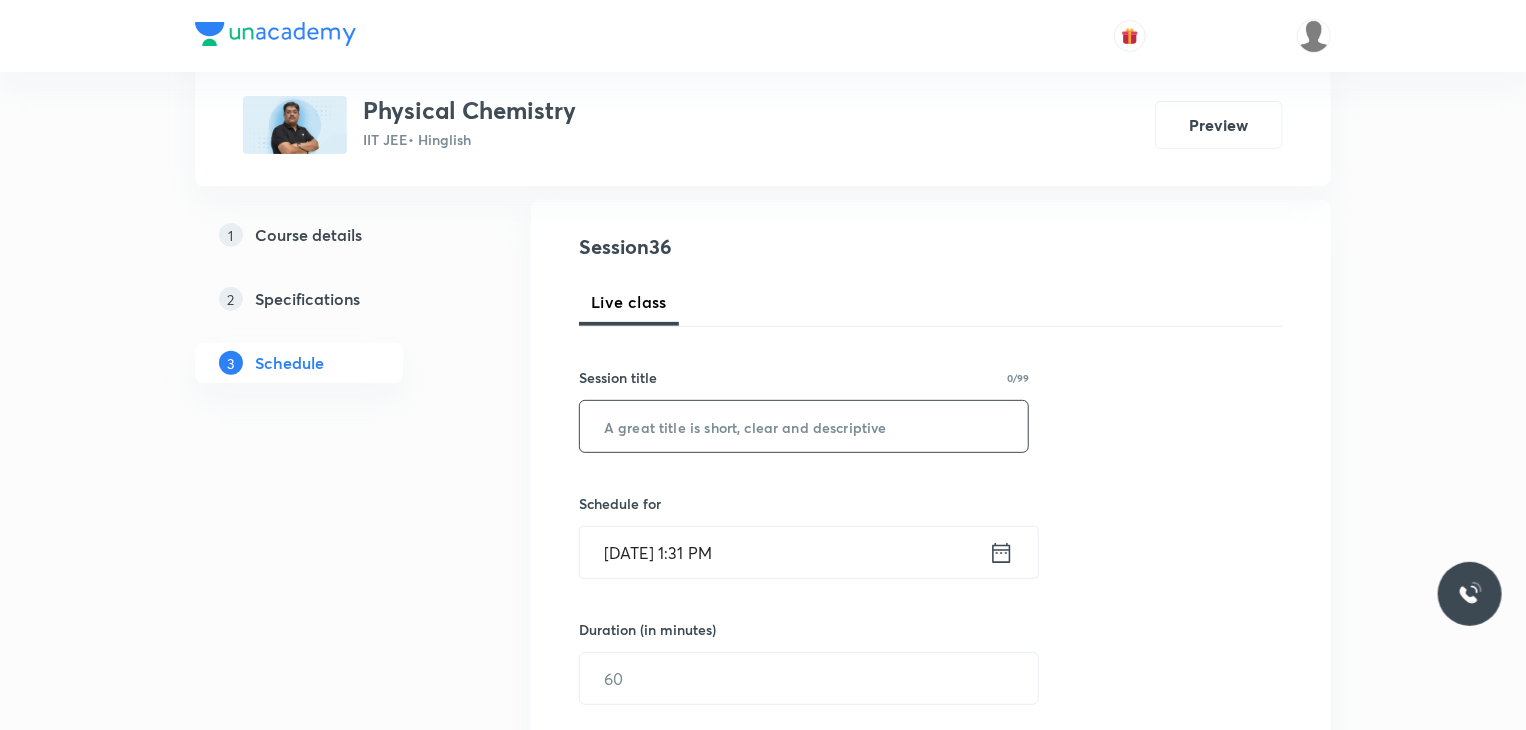 click at bounding box center [804, 426] 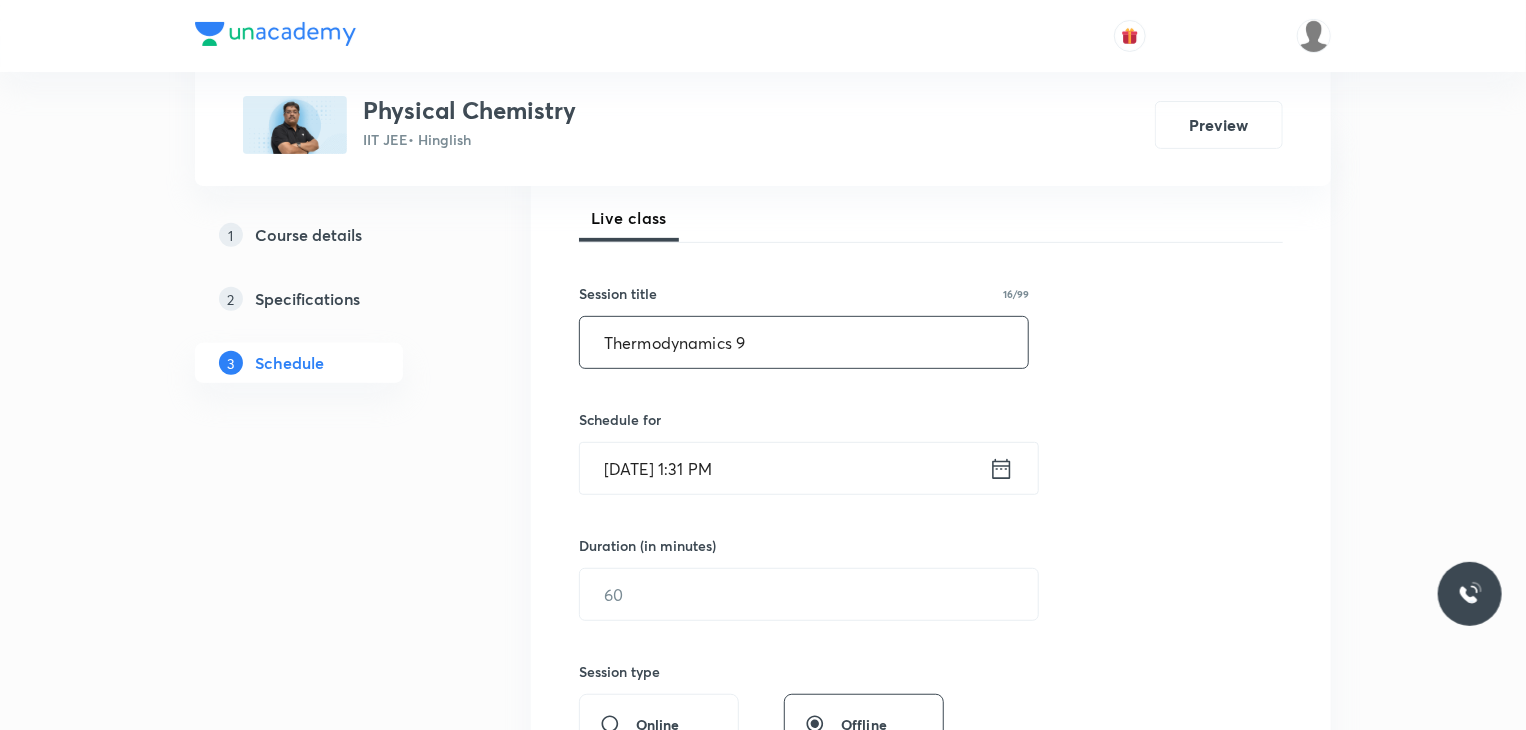 scroll, scrollTop: 400, scrollLeft: 0, axis: vertical 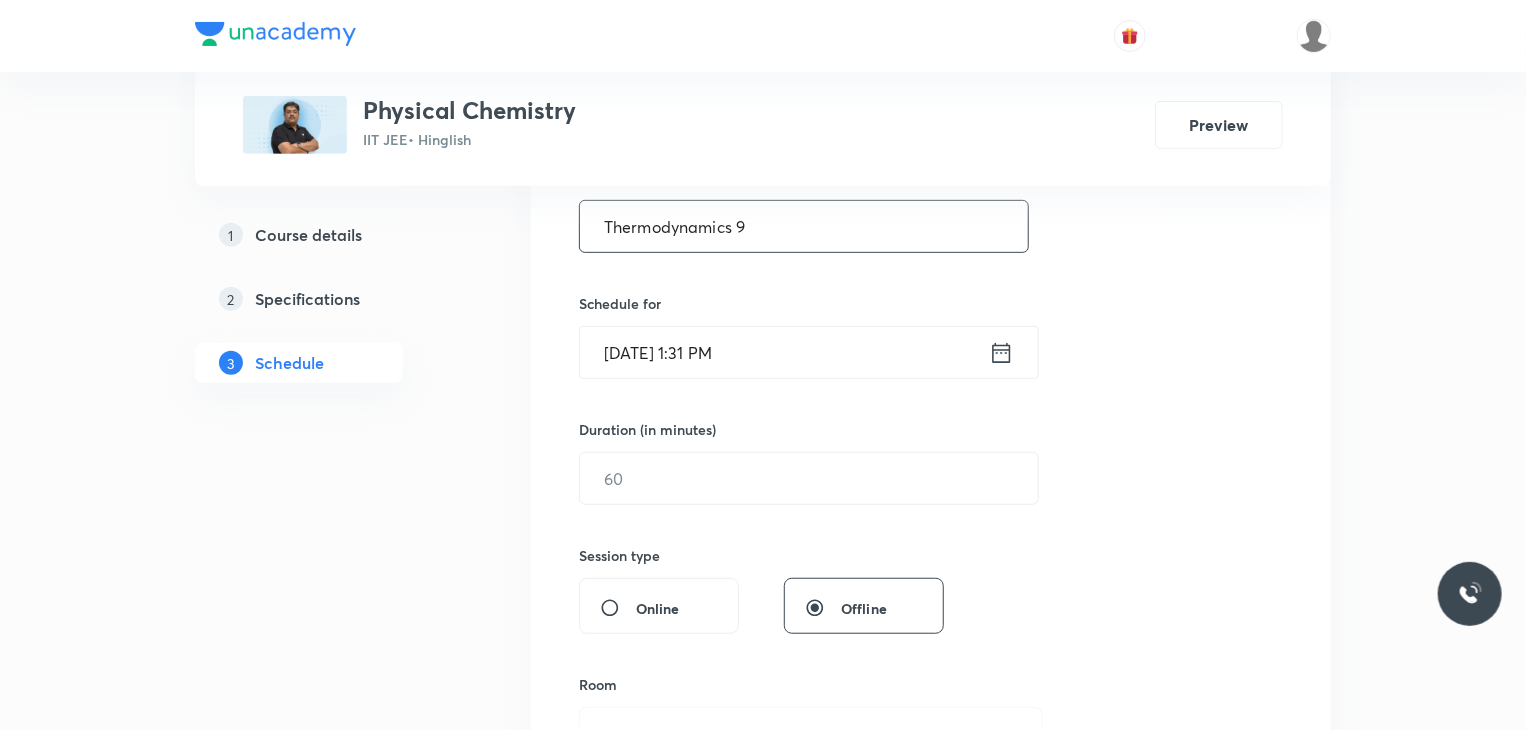 type on "Thermodynamics 9" 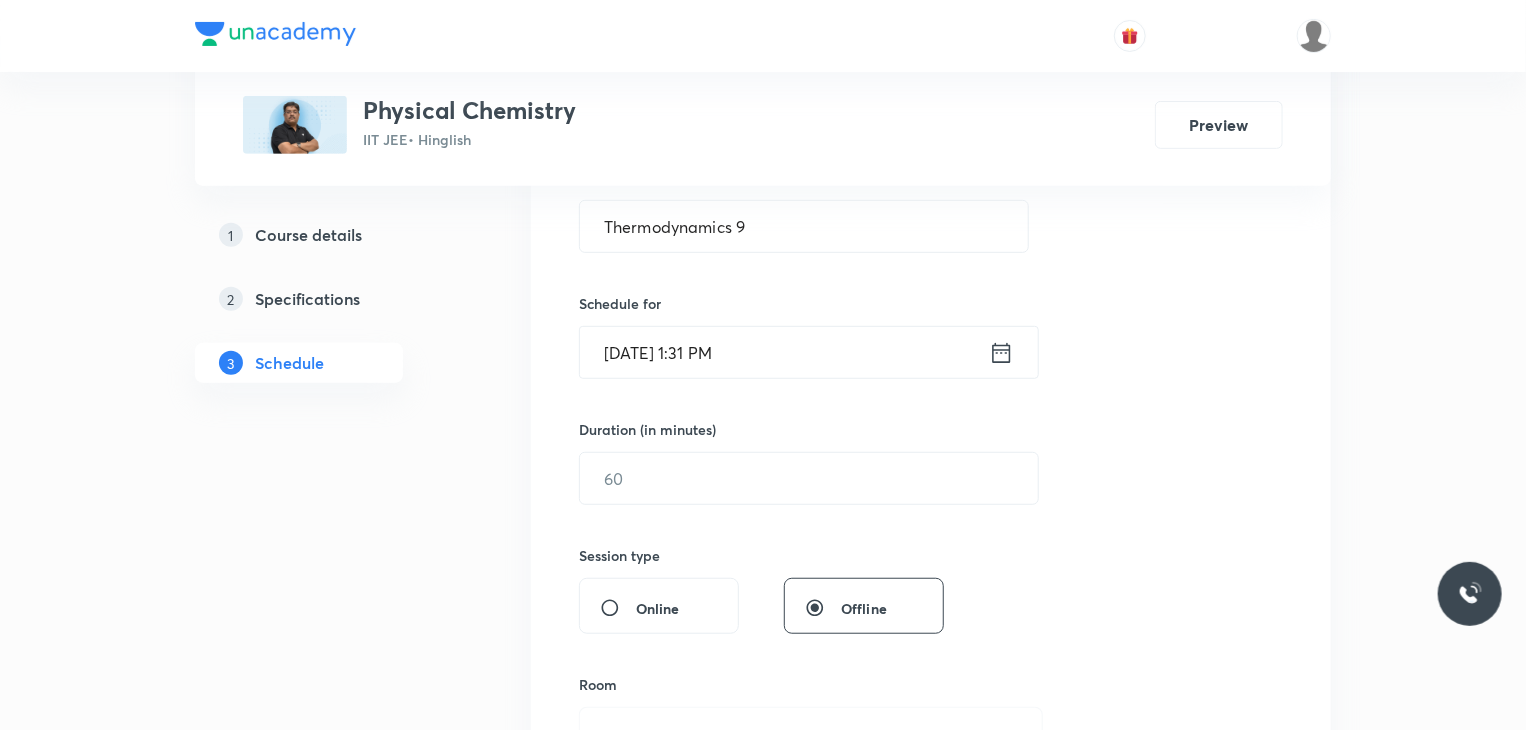 click on "[DATE] 1:31 PM" at bounding box center [784, 352] 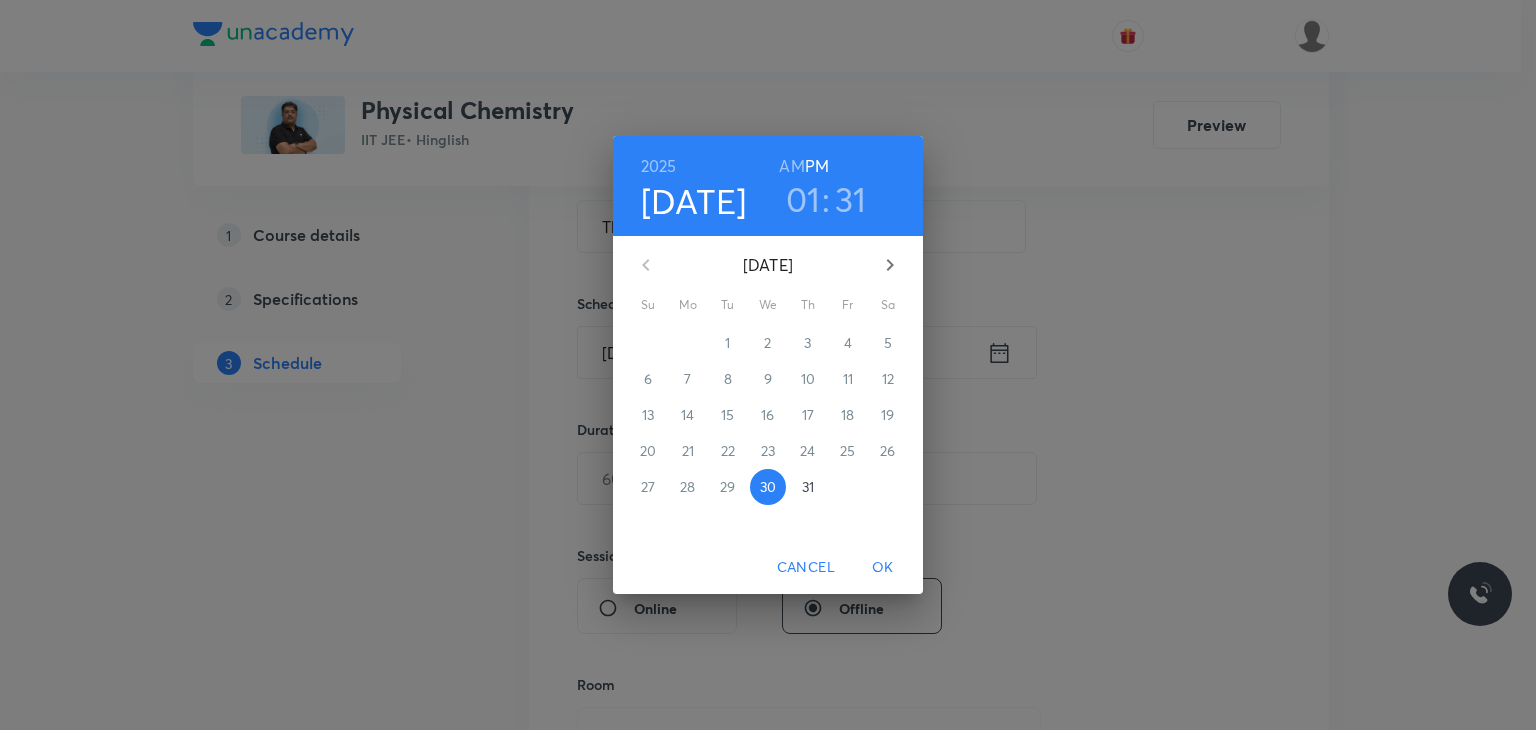 click on "31" at bounding box center (808, 487) 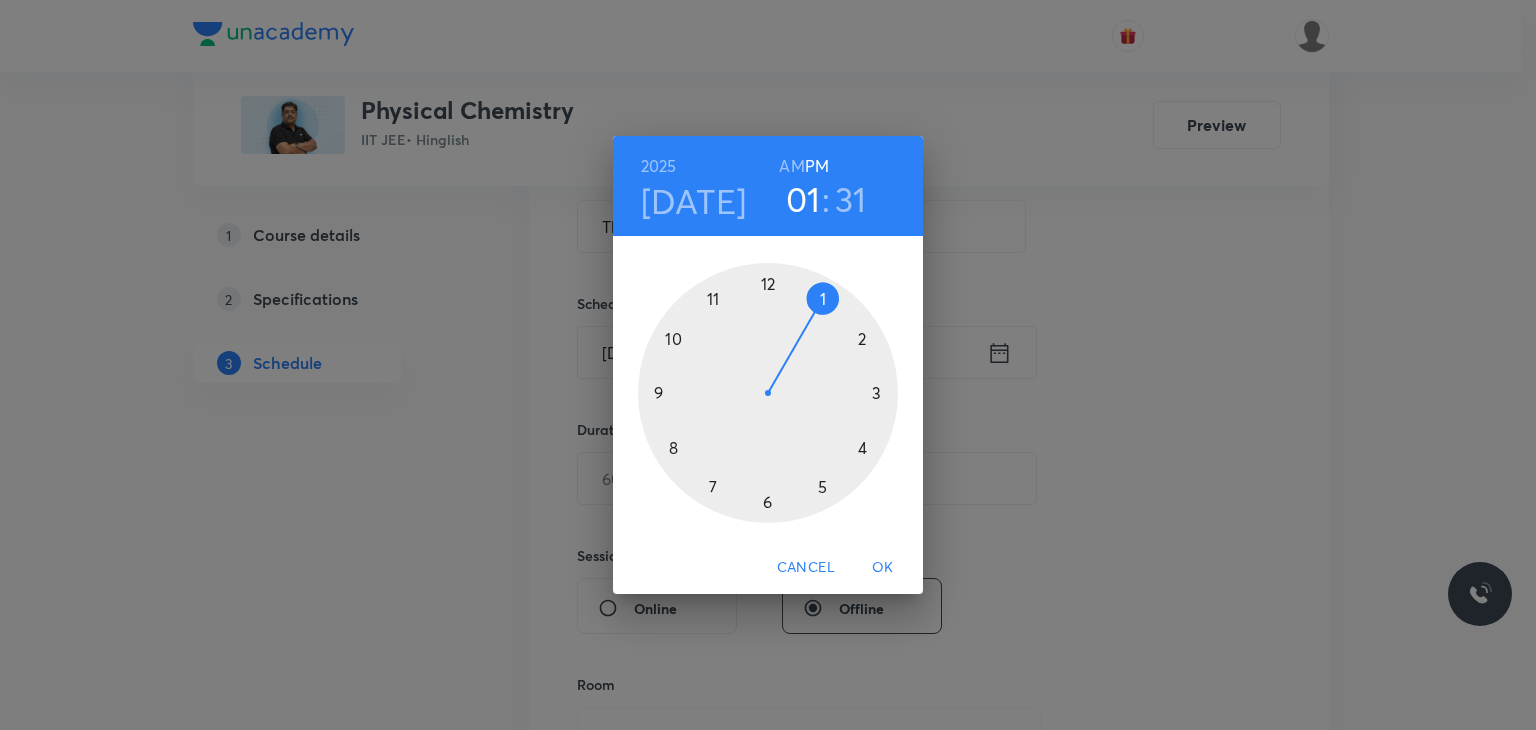 click on "AM" at bounding box center [791, 166] 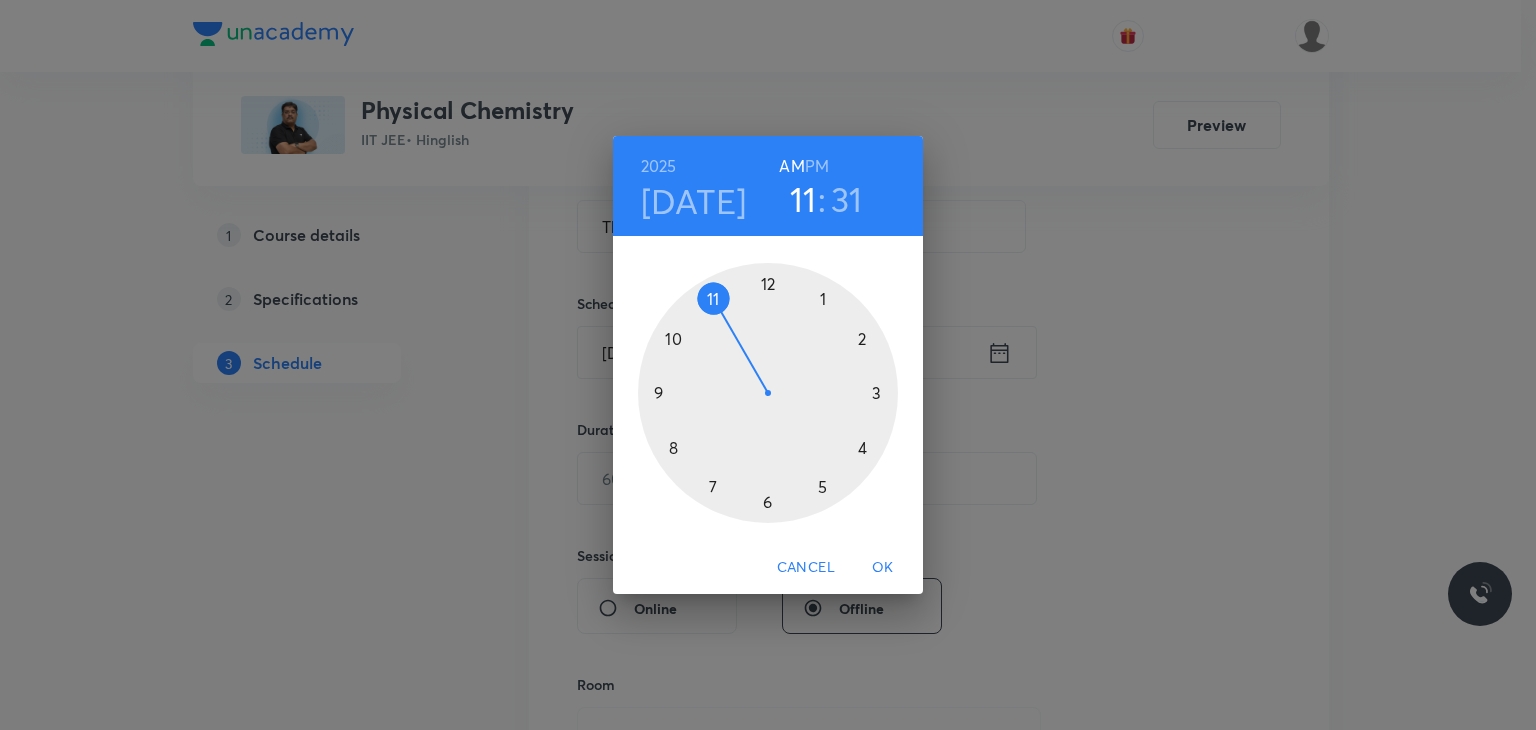 drag, startPoint x: 720, startPoint y: 287, endPoint x: 697, endPoint y: 307, distance: 30.479502 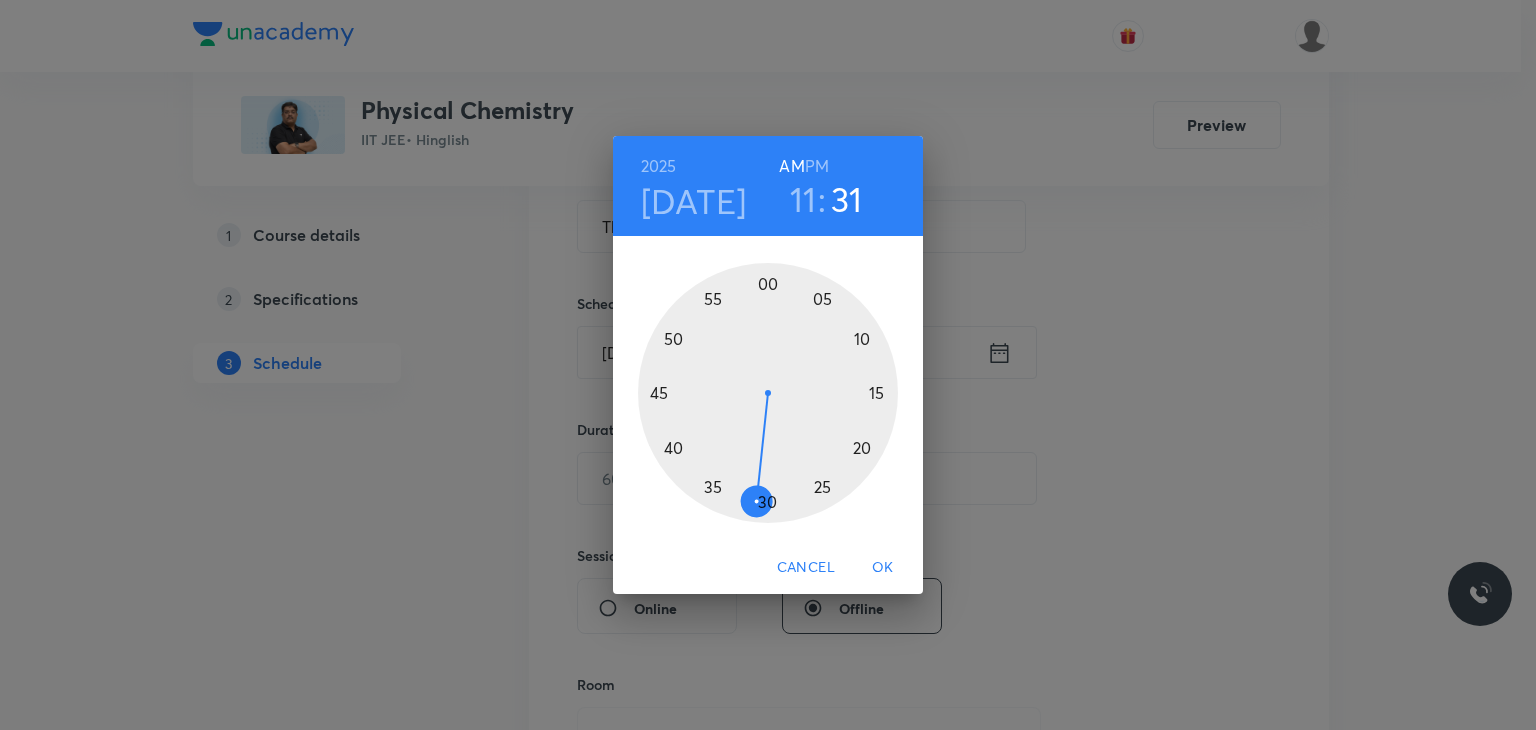 click at bounding box center (768, 393) 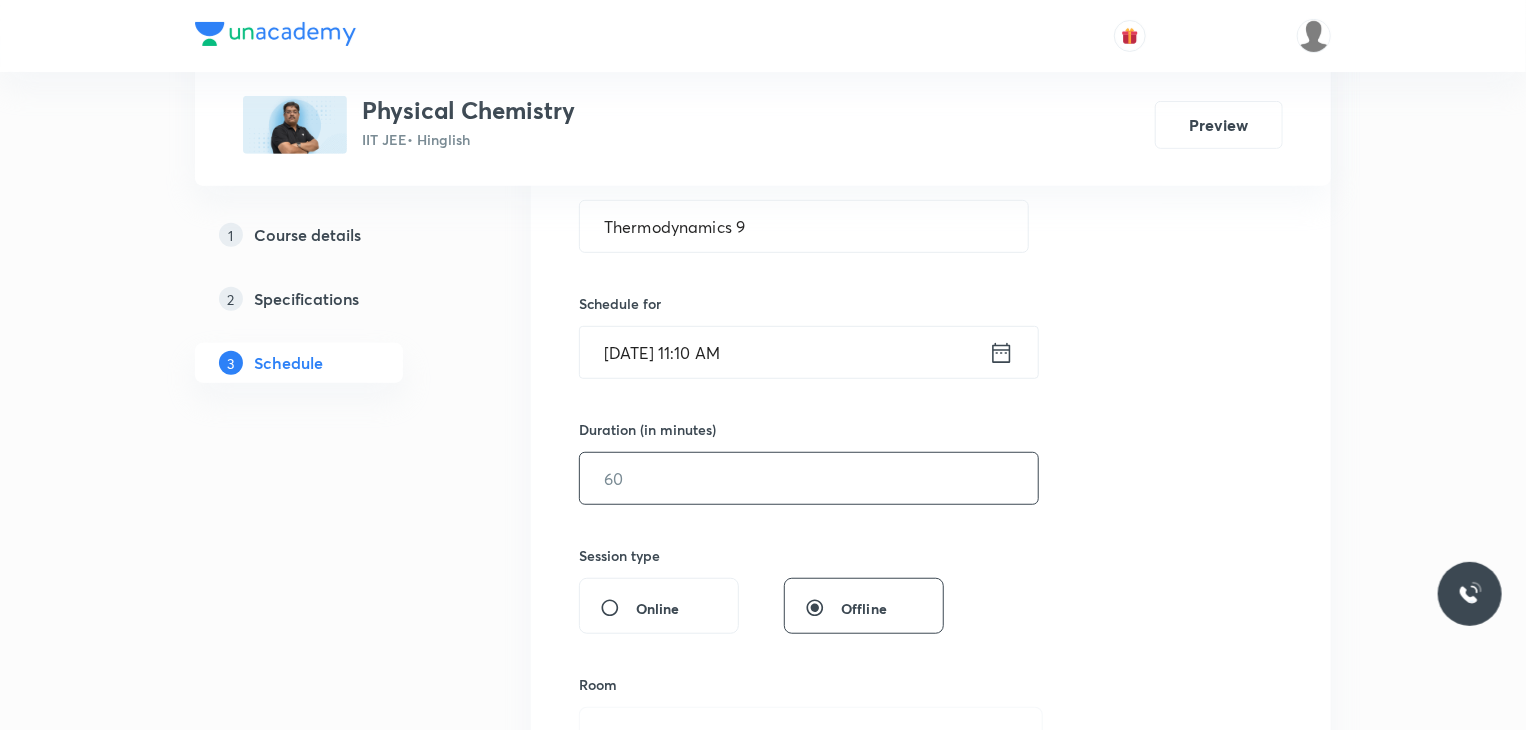 drag, startPoint x: 765, startPoint y: 448, endPoint x: 761, endPoint y: 461, distance: 13.601471 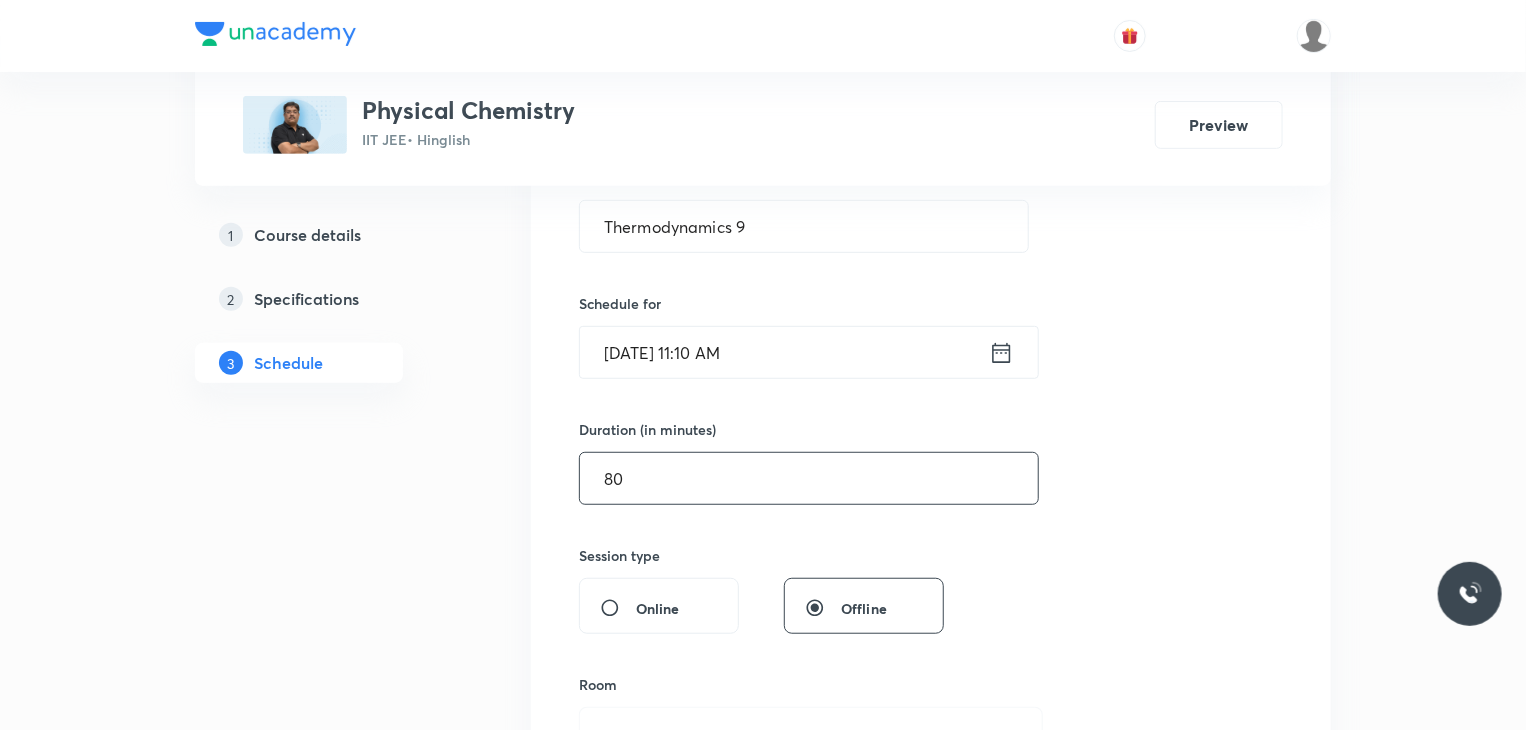 type on "80" 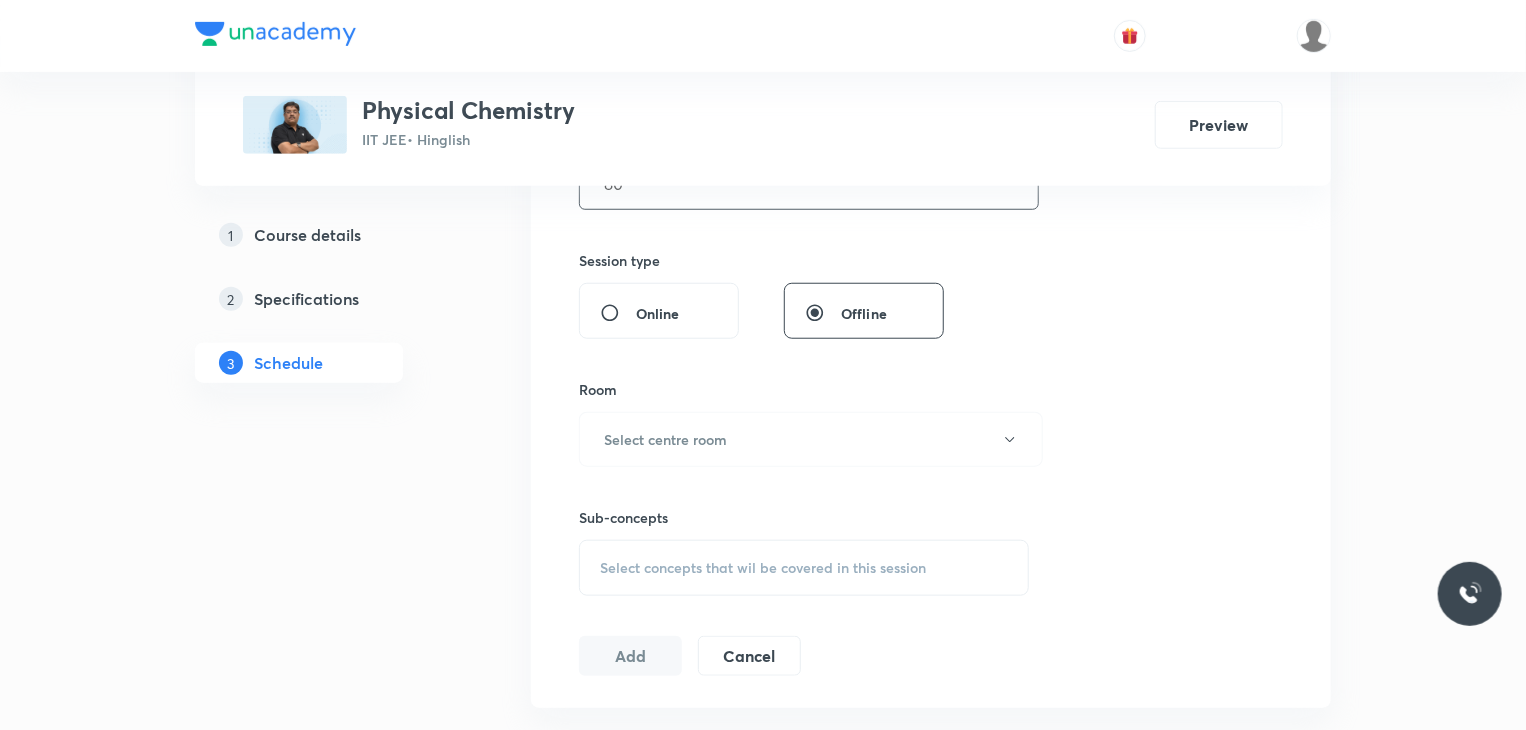 scroll, scrollTop: 700, scrollLeft: 0, axis: vertical 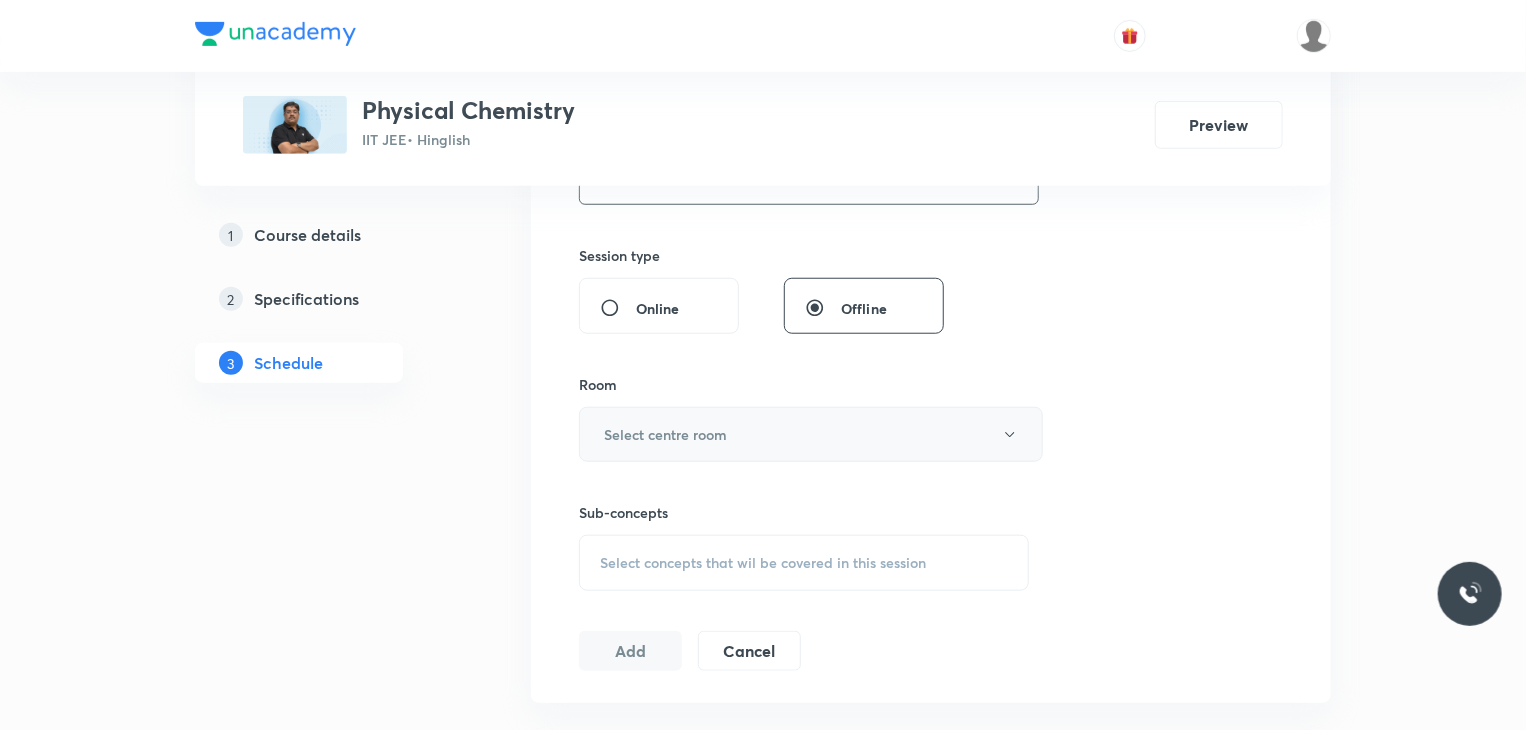 click on "Select centre room" at bounding box center (811, 434) 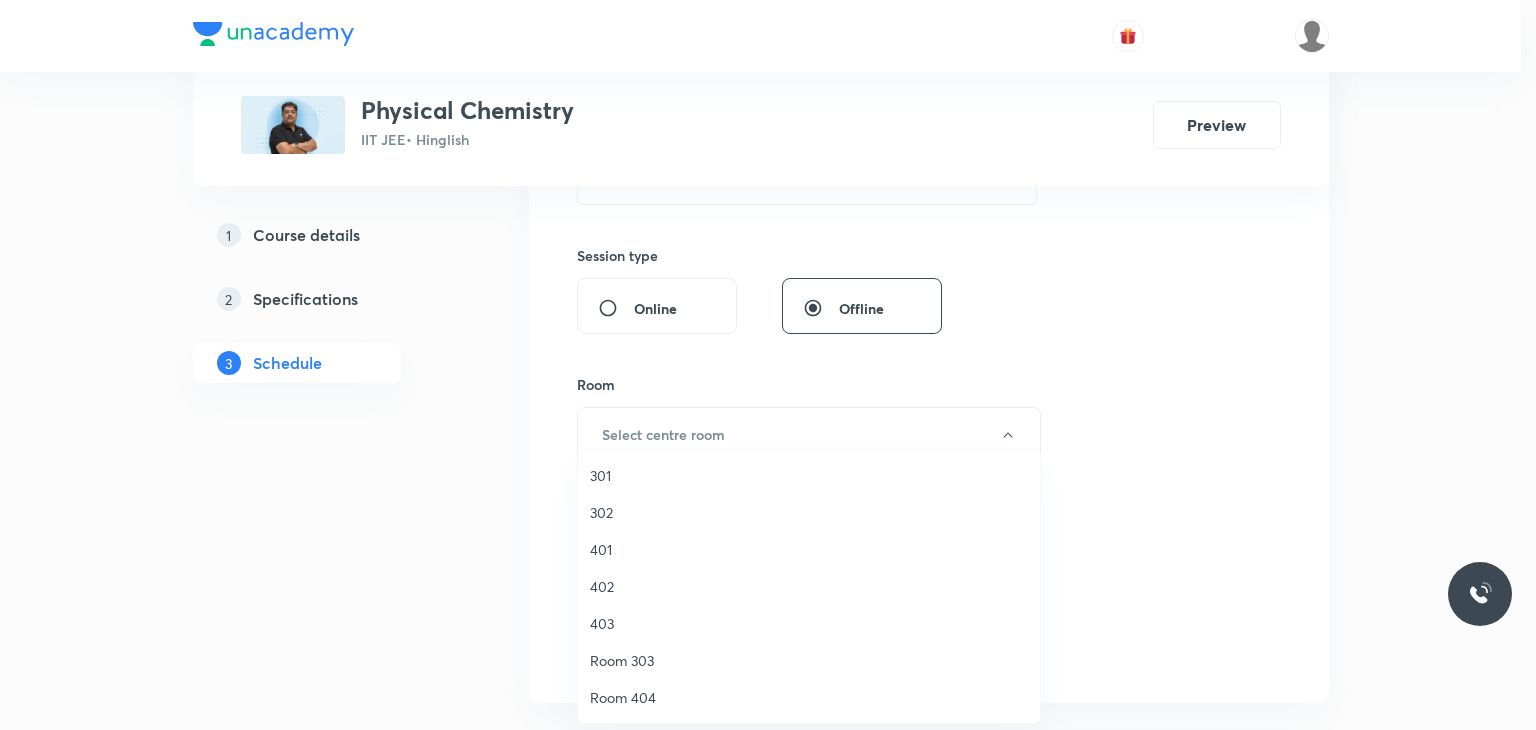 click on "302" at bounding box center (809, 512) 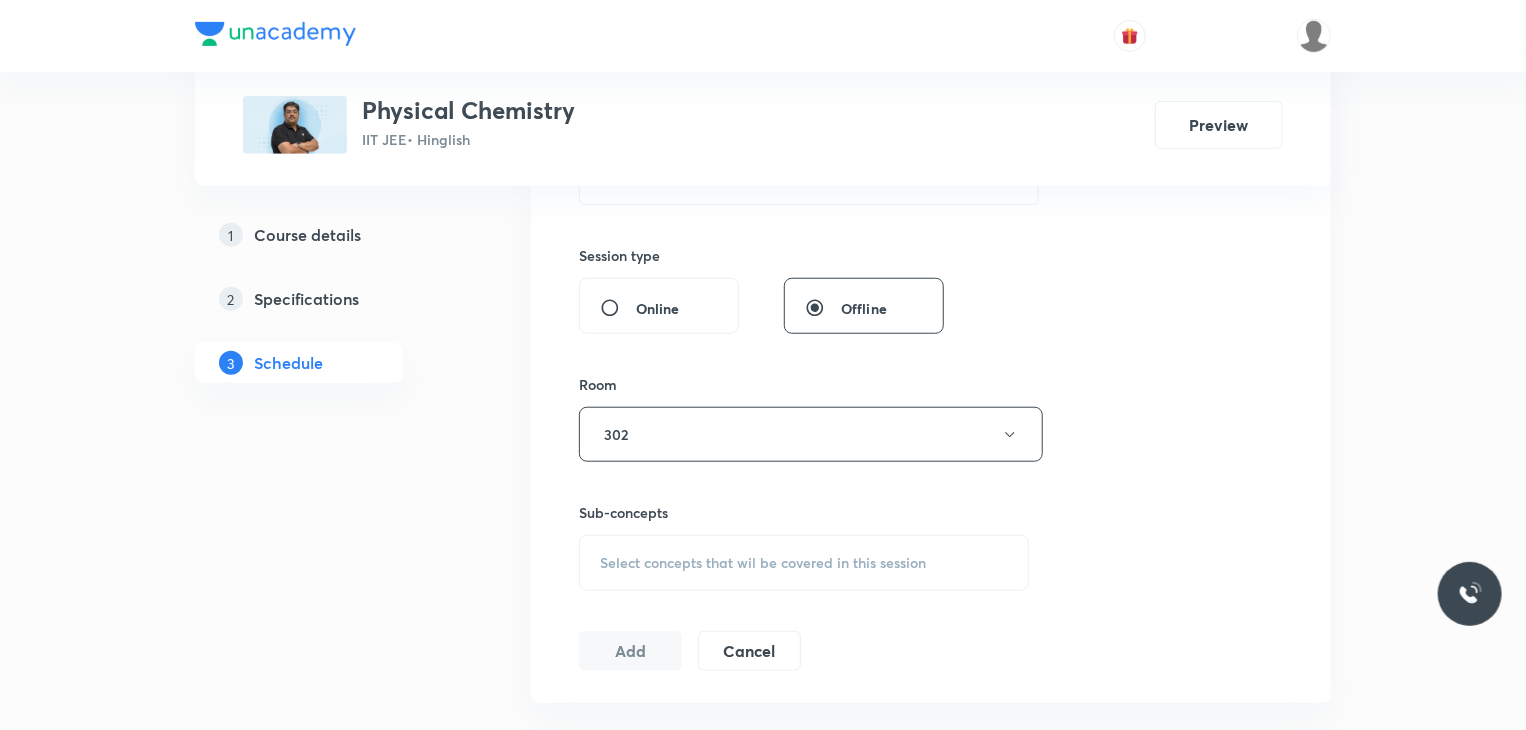 click on "Select concepts that wil be covered in this session" at bounding box center [763, 563] 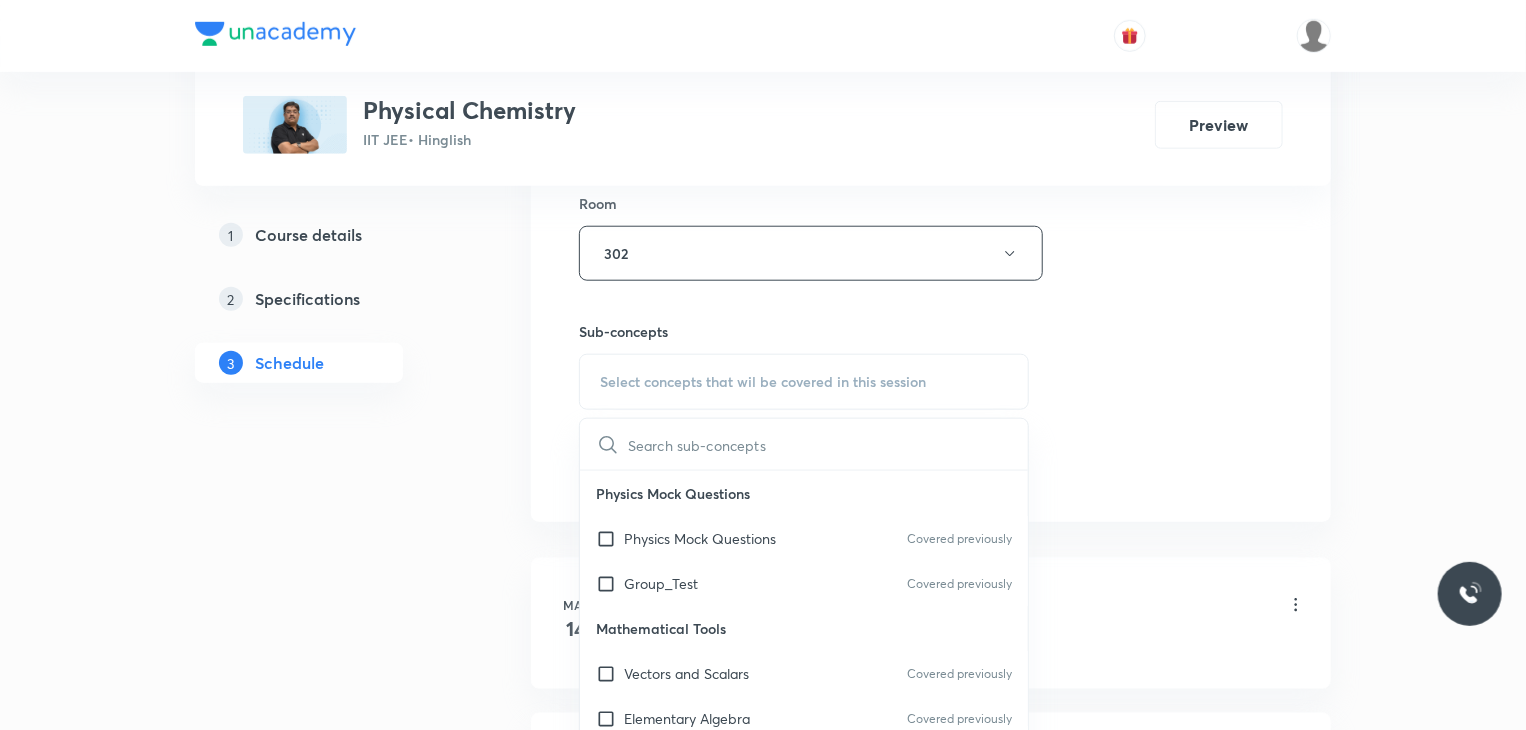 scroll, scrollTop: 900, scrollLeft: 0, axis: vertical 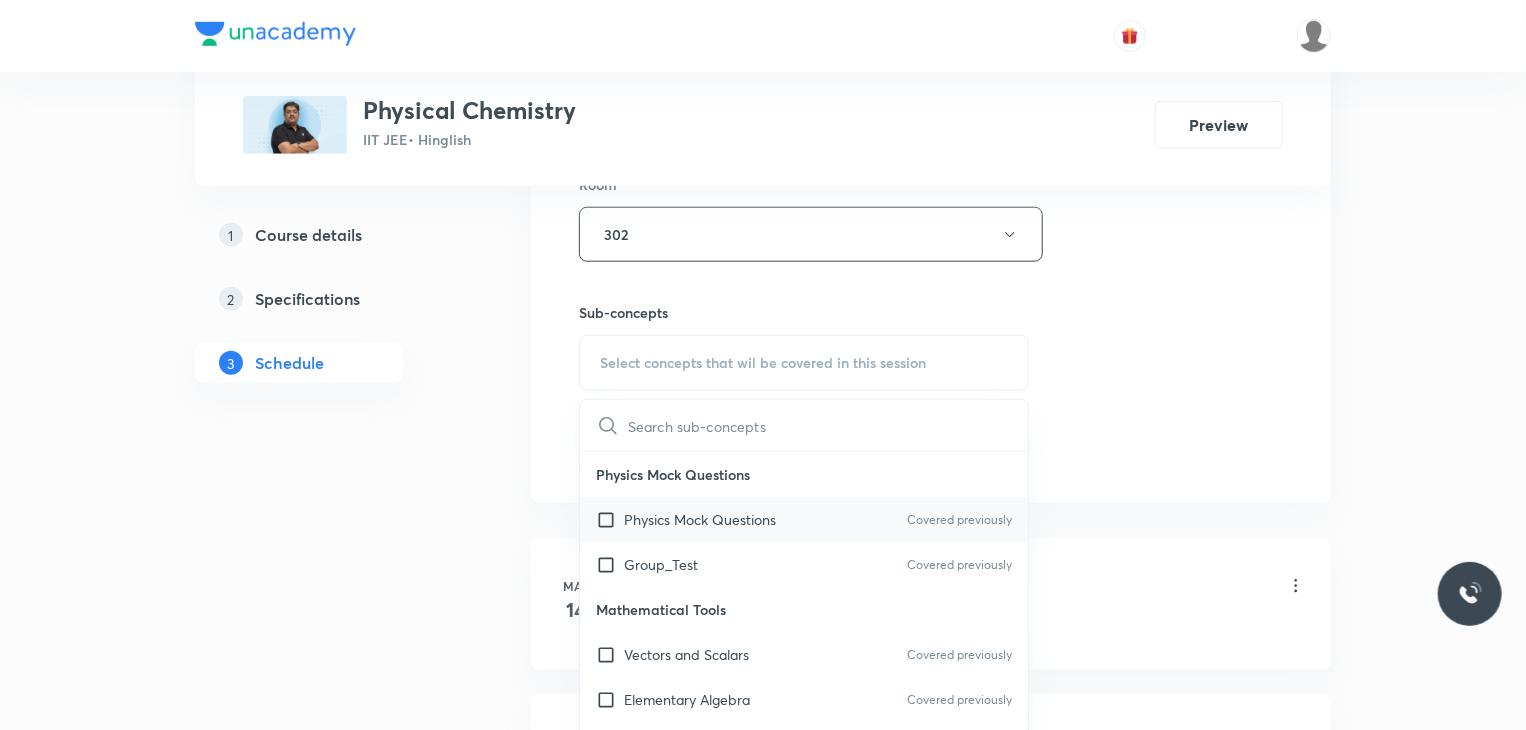 click on "Physics Mock Questions" at bounding box center (700, 519) 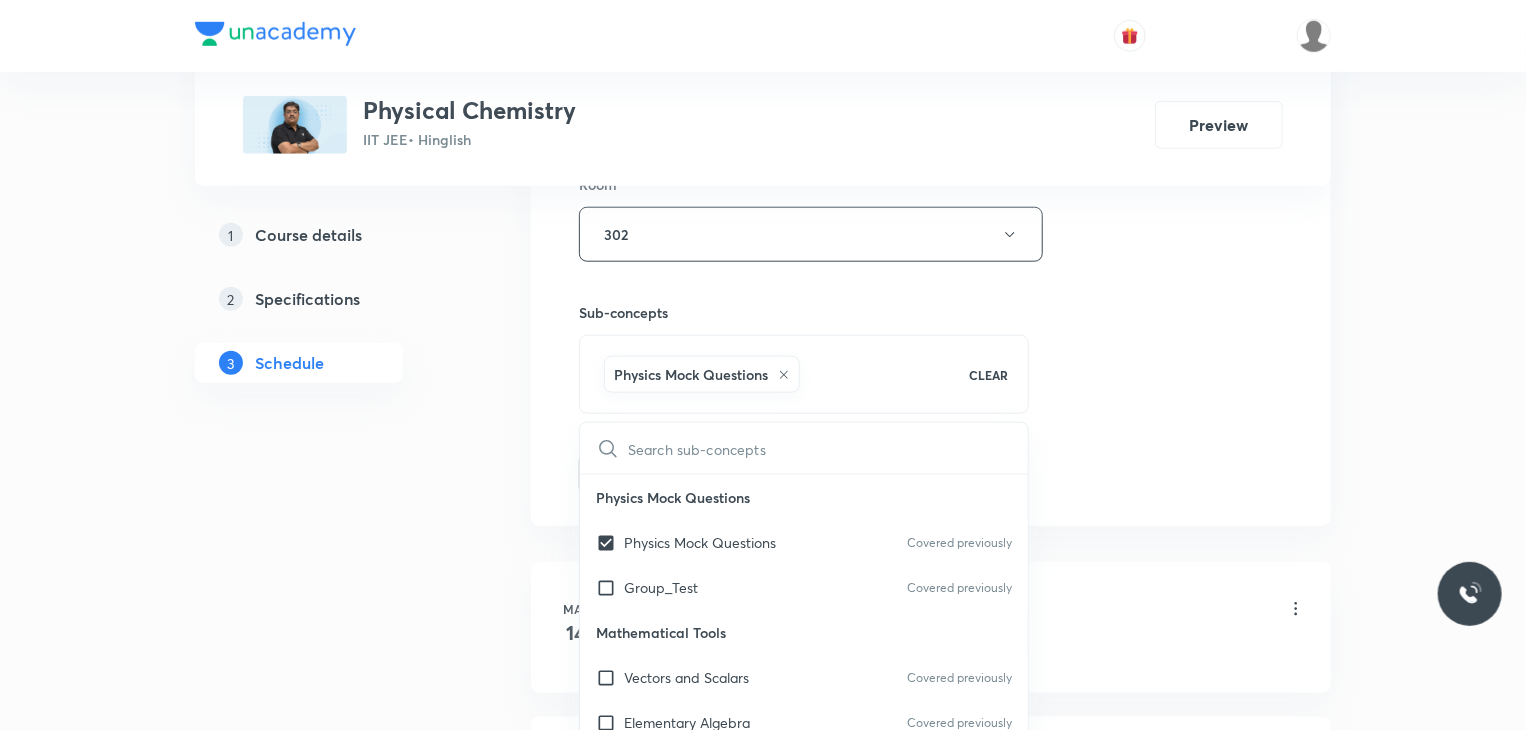 click on "Plus Courses Physical Chemistry IIT JEE  • Hinglish Preview 1 Course details 2 Specifications 3 Schedule Schedule 35  classes Session  36 Live class Session title 16/99 Thermodynamics 9 ​ Schedule for Jul 31, 2025, 11:10 AM ​ Duration (in minutes) 80 ​   Session type Online Offline Room 302 Sub-concepts Physics Mock Questions CLEAR ​ Physics Mock Questions Physics Mock Questions Covered previously Group_Test Covered previously Mathematical Tools Vectors and Scalars  Covered previously Elementary Algebra Covered previously Basic Trigonometry Addition of Vectors 2D and 3D Geometry Representation of Vector  Components of a Vector Functions Unit Vectors Differentiation Integration Rectangular Components of a Vector in Three Dimensions Position Vector Use of Differentiation & Integration in One Dimensional Motion Displacement Vector Derivatives of Equations of Motion by Calculus Vectors Product of Two Vectors Differentiation: Basic Formula and Rule Definite Integration and Area Under The Curve Chain Rule" at bounding box center (763, 2625) 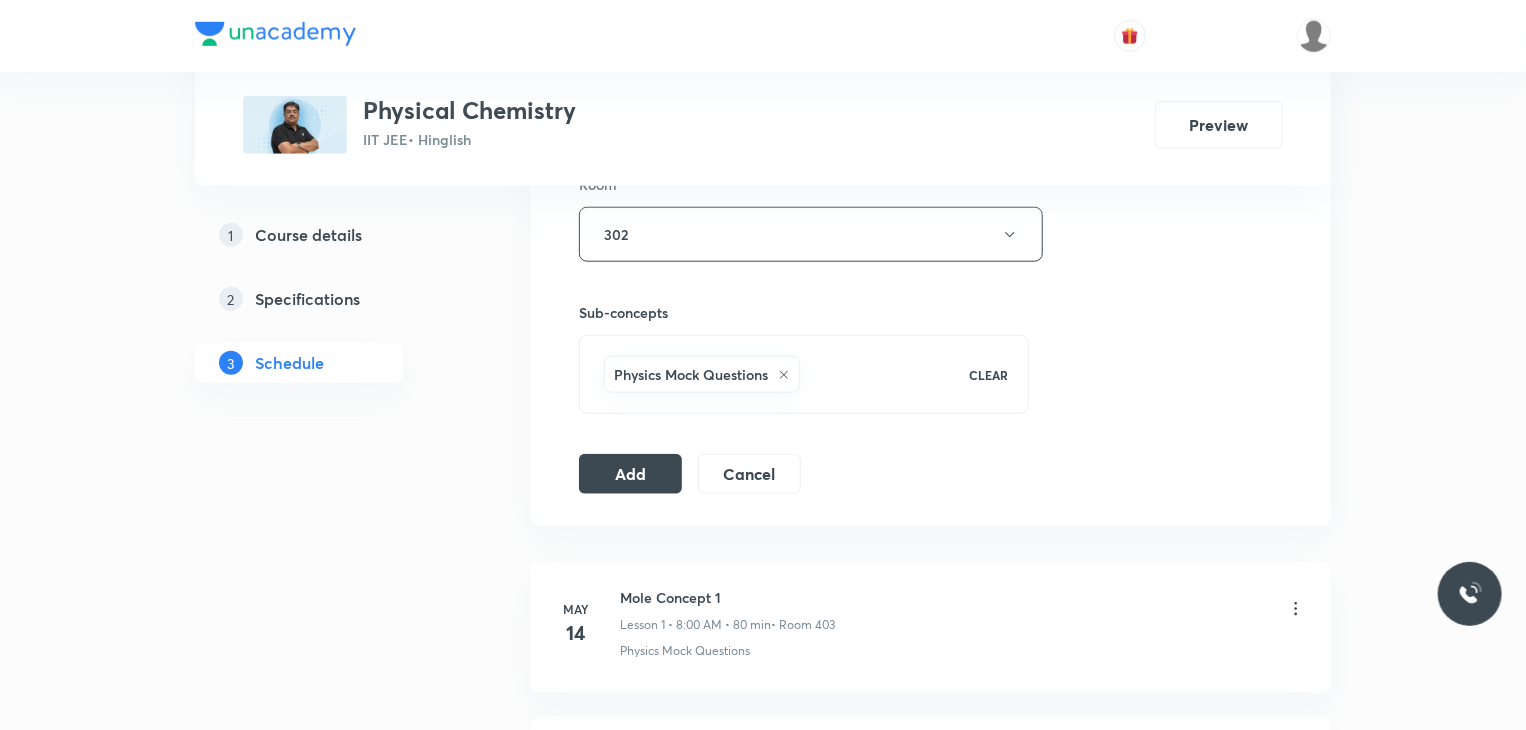 click on "Add" at bounding box center [630, 474] 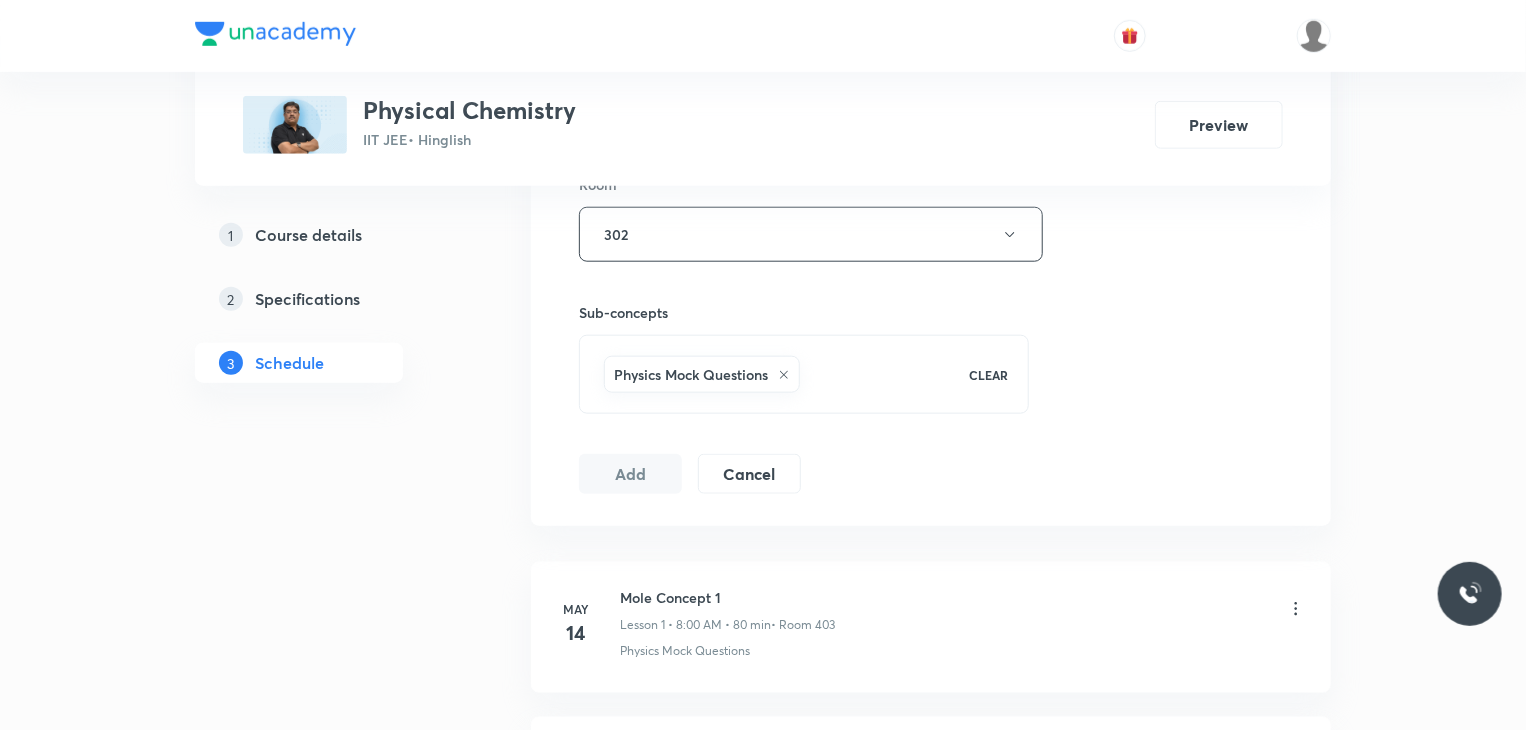 scroll, scrollTop: 6304, scrollLeft: 0, axis: vertical 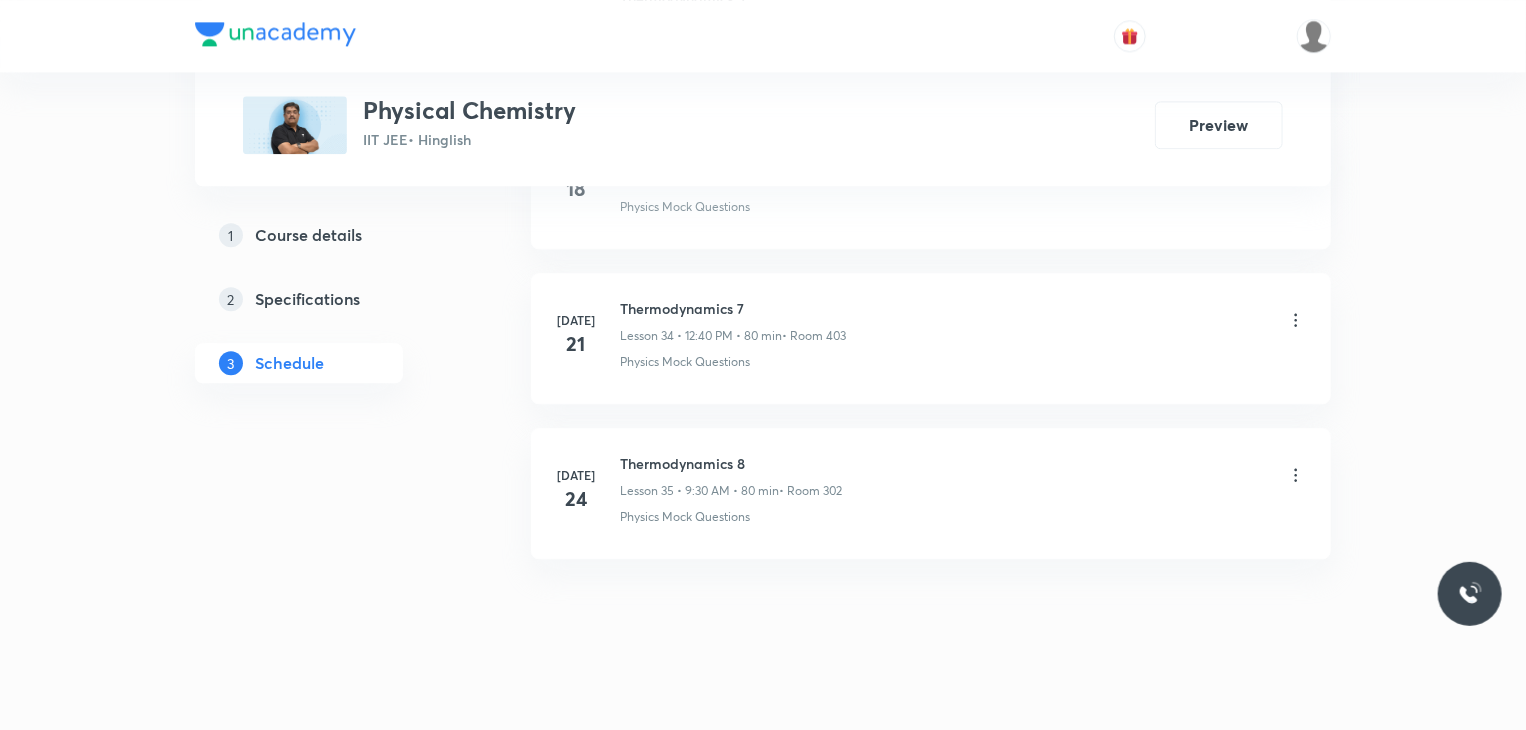 type 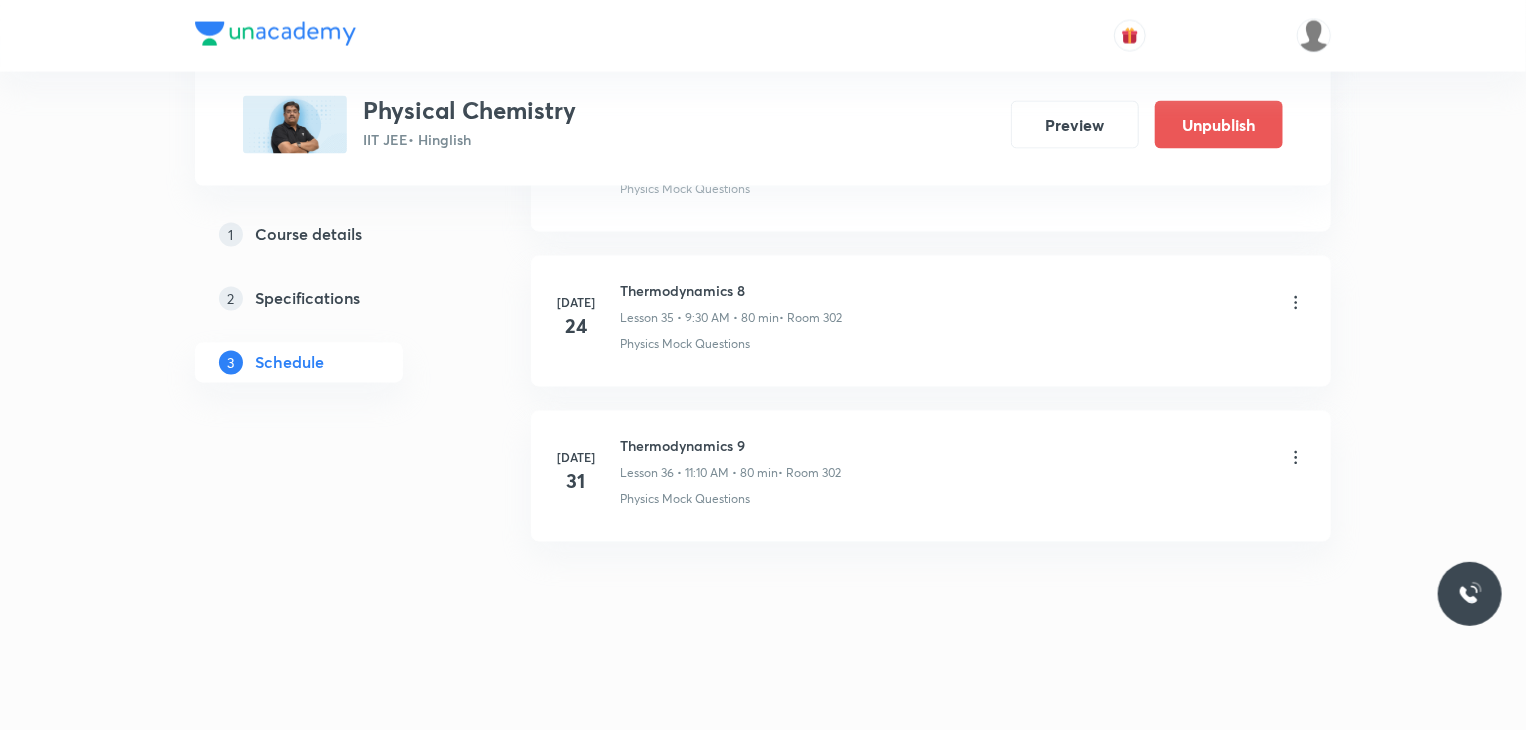 scroll, scrollTop: 5365, scrollLeft: 0, axis: vertical 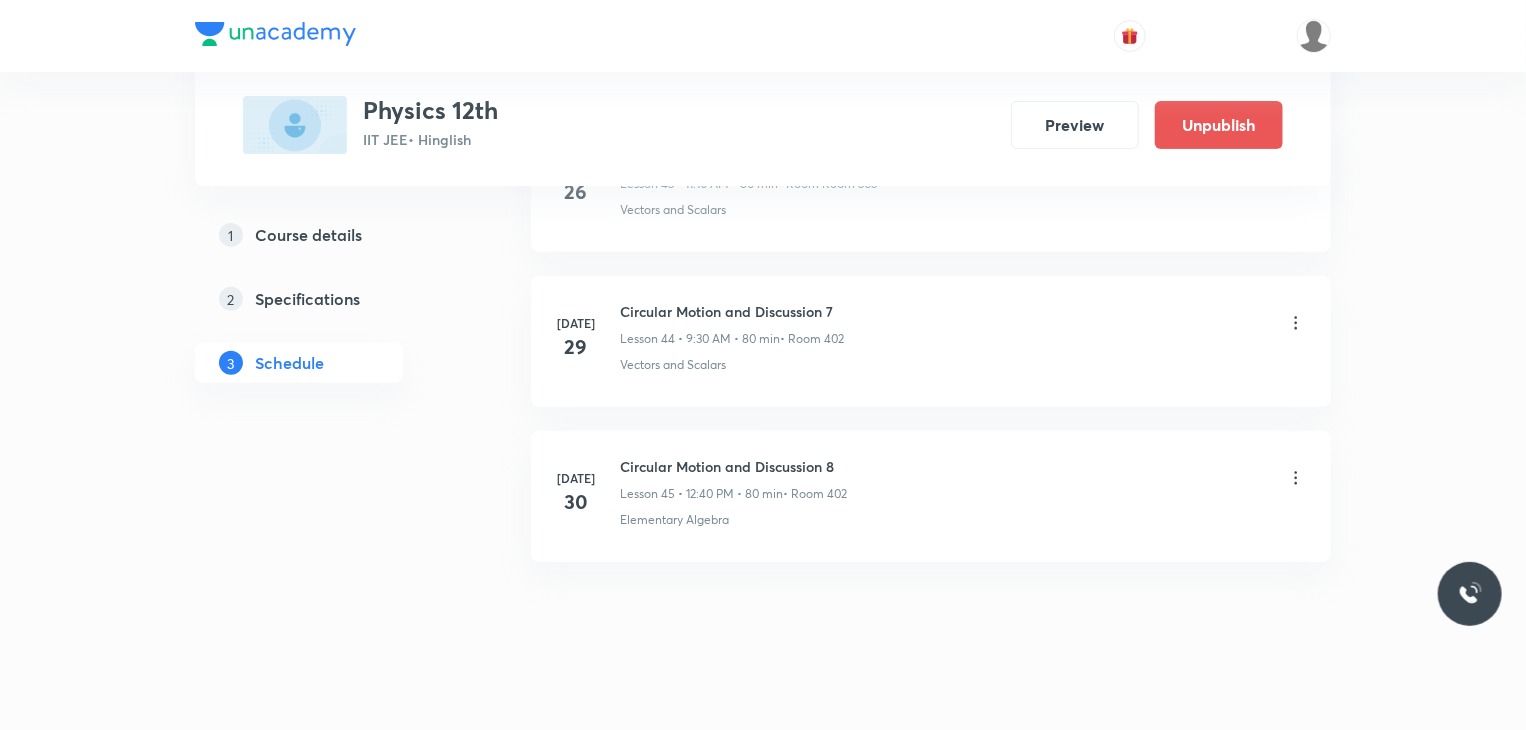 click on "[DATE] Circular Motion and Discussion 8 Lesson 45 • 12:40 PM • 80 min  • Room 402 Elementary [GEOGRAPHIC_DATA]" at bounding box center (931, 496) 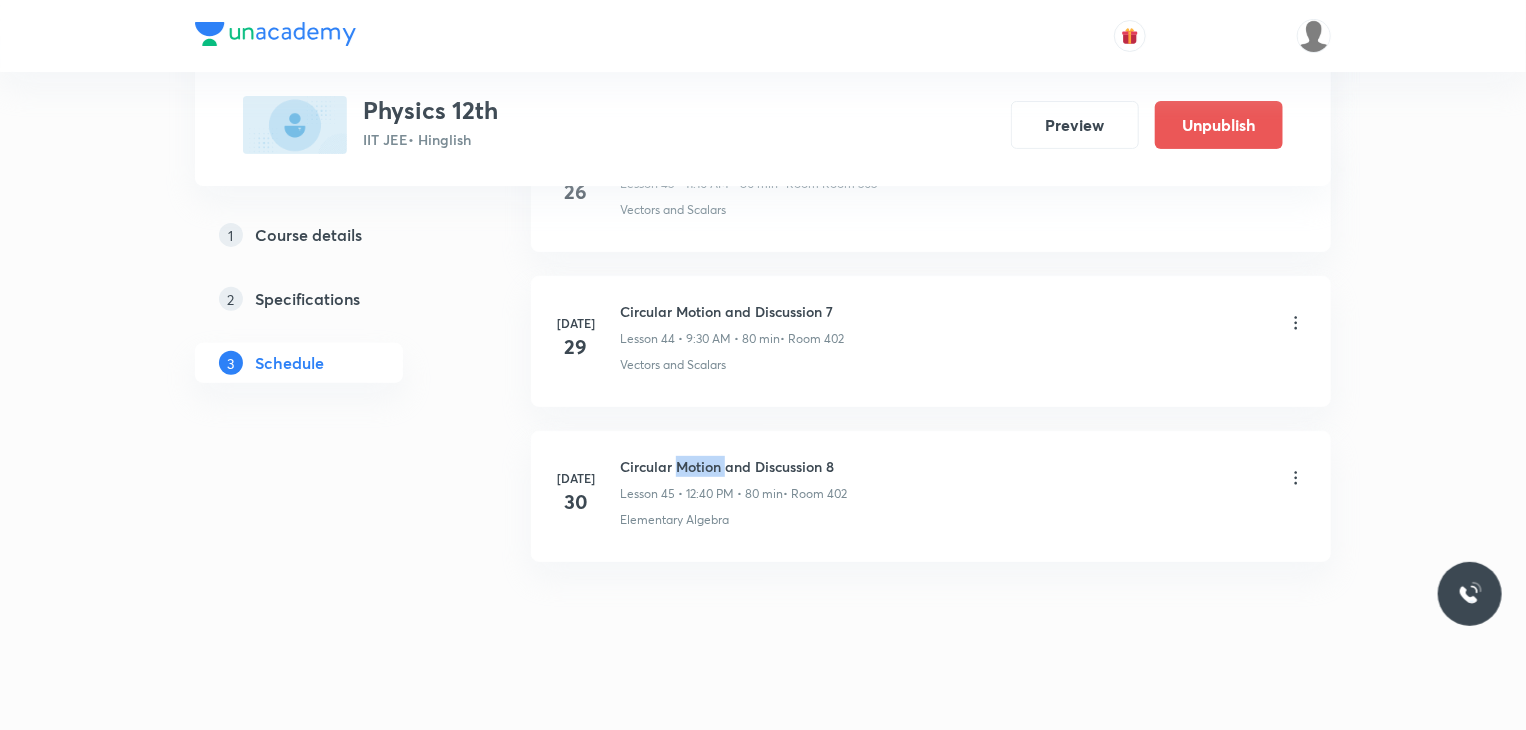 click on "[DATE] Circular Motion and Discussion 8 Lesson 45 • 12:40 PM • 80 min  • Room 402 Elementary [GEOGRAPHIC_DATA]" at bounding box center [931, 496] 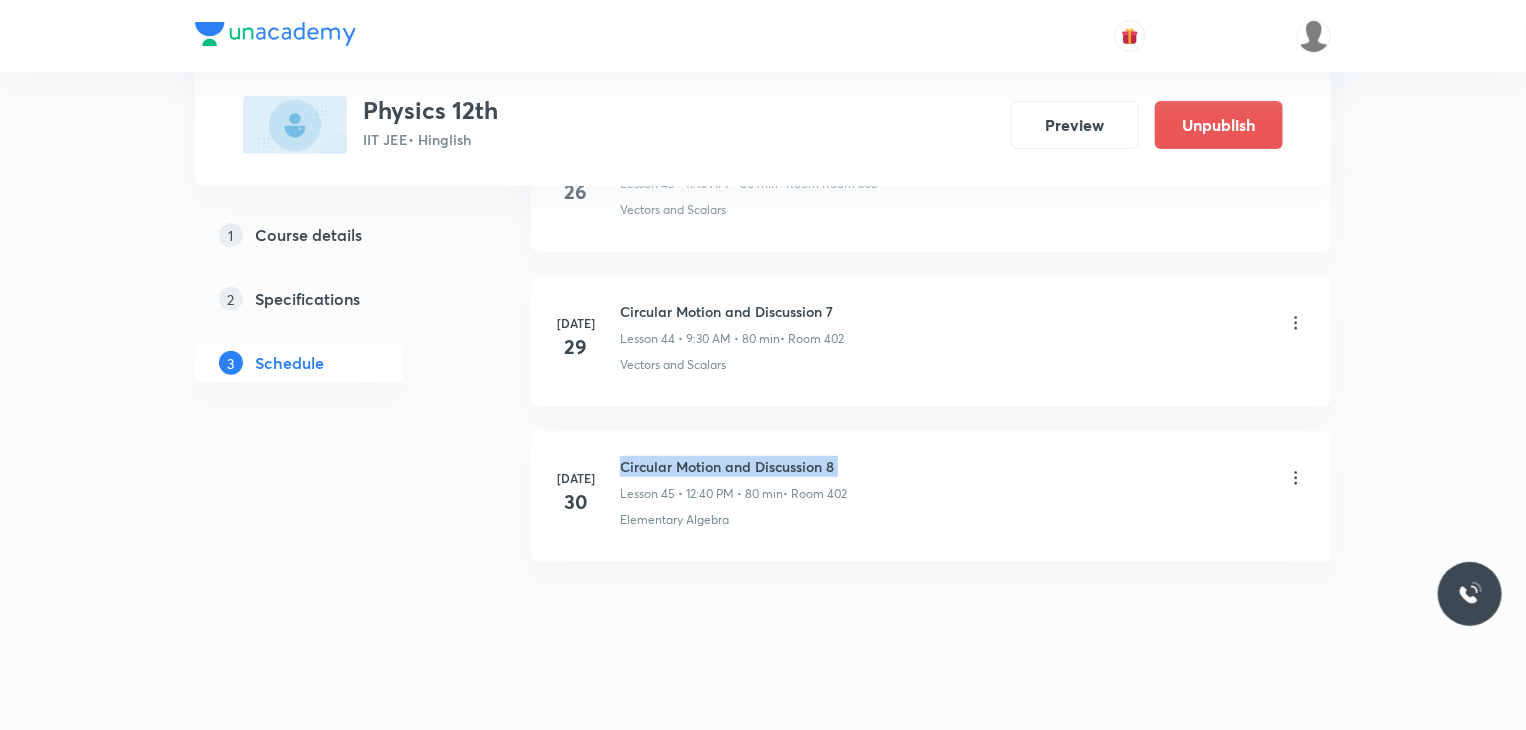 click on "[DATE] Circular Motion and Discussion 8 Lesson 45 • 12:40 PM • 80 min  • Room 402 Elementary [GEOGRAPHIC_DATA]" at bounding box center (931, 496) 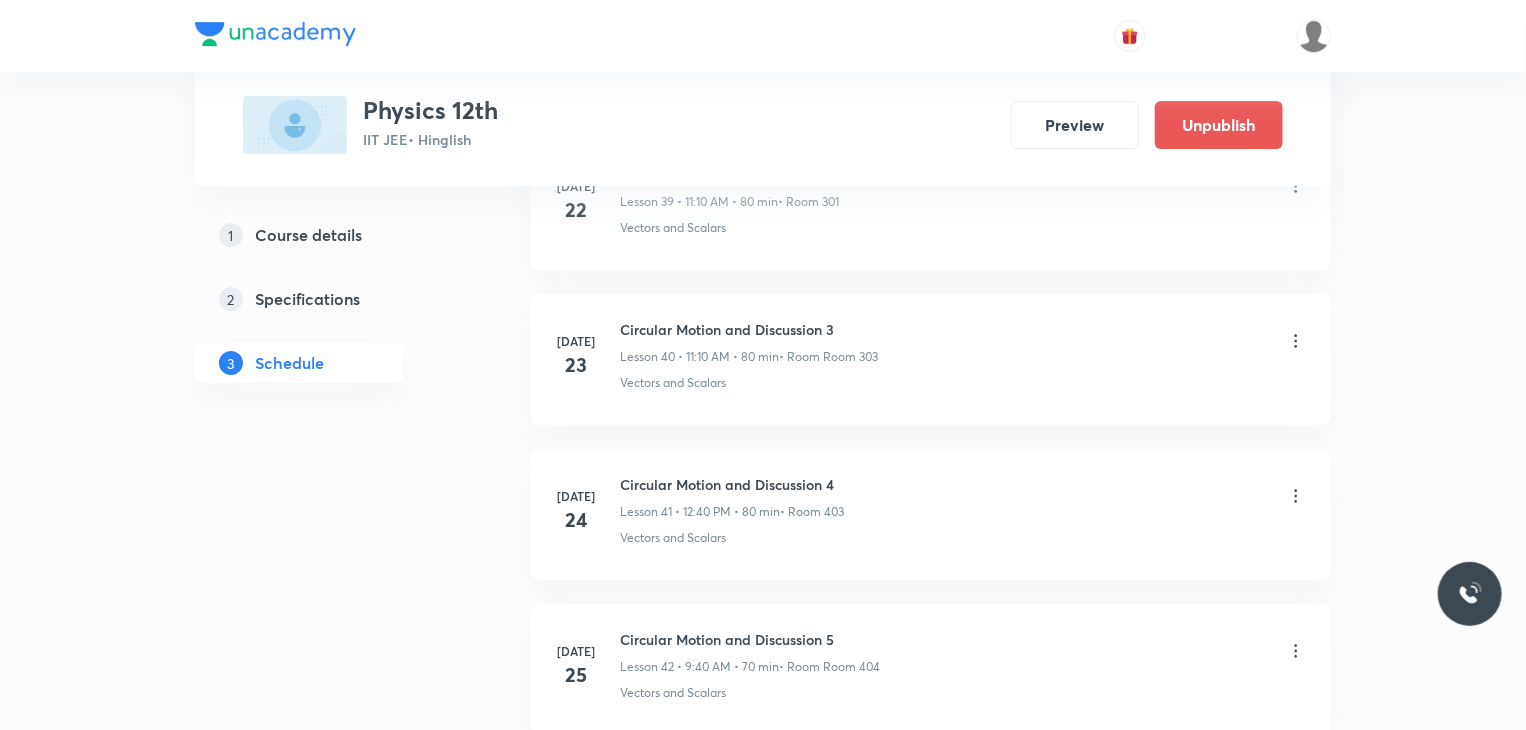 scroll, scrollTop: 7828, scrollLeft: 0, axis: vertical 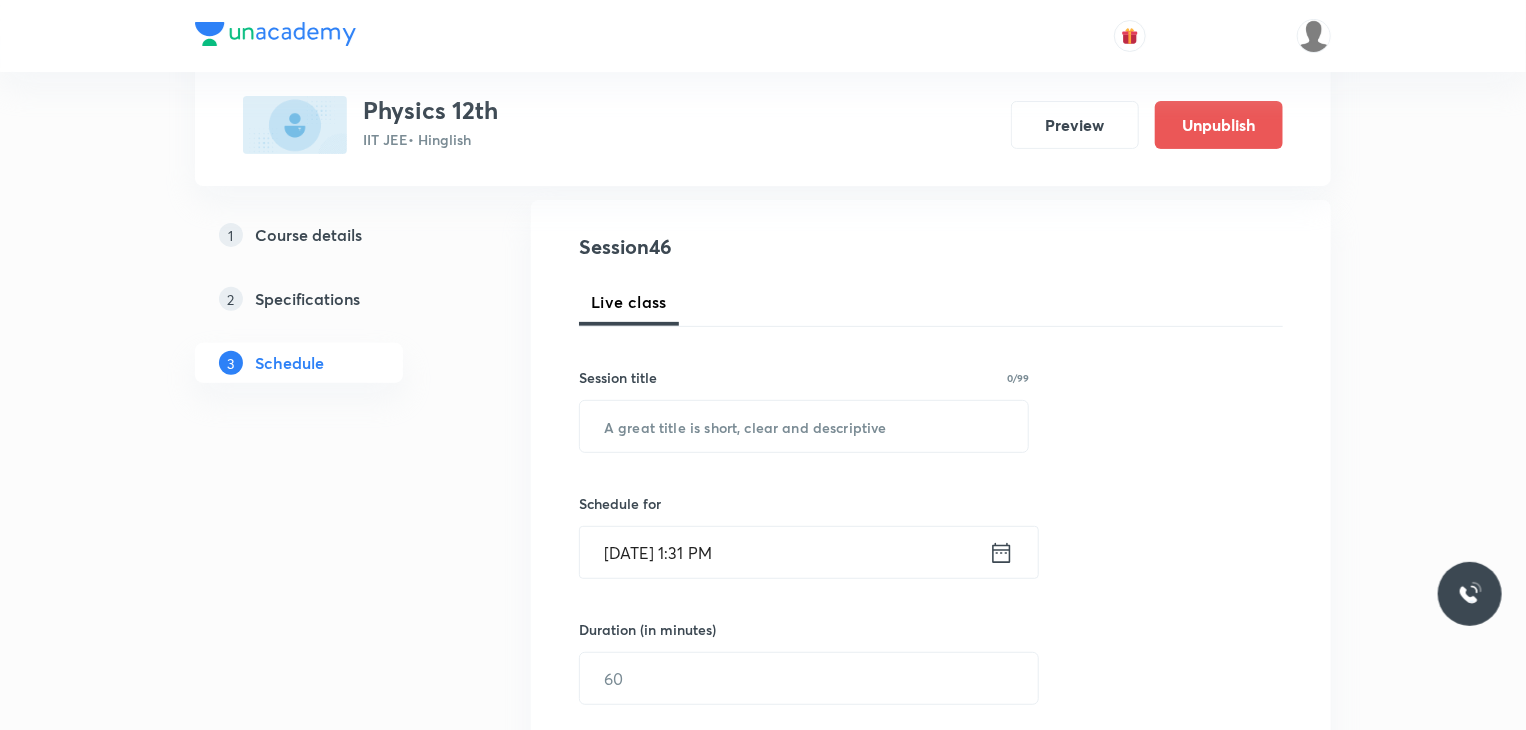 click on "Session title 0/99 ​" at bounding box center (804, 410) 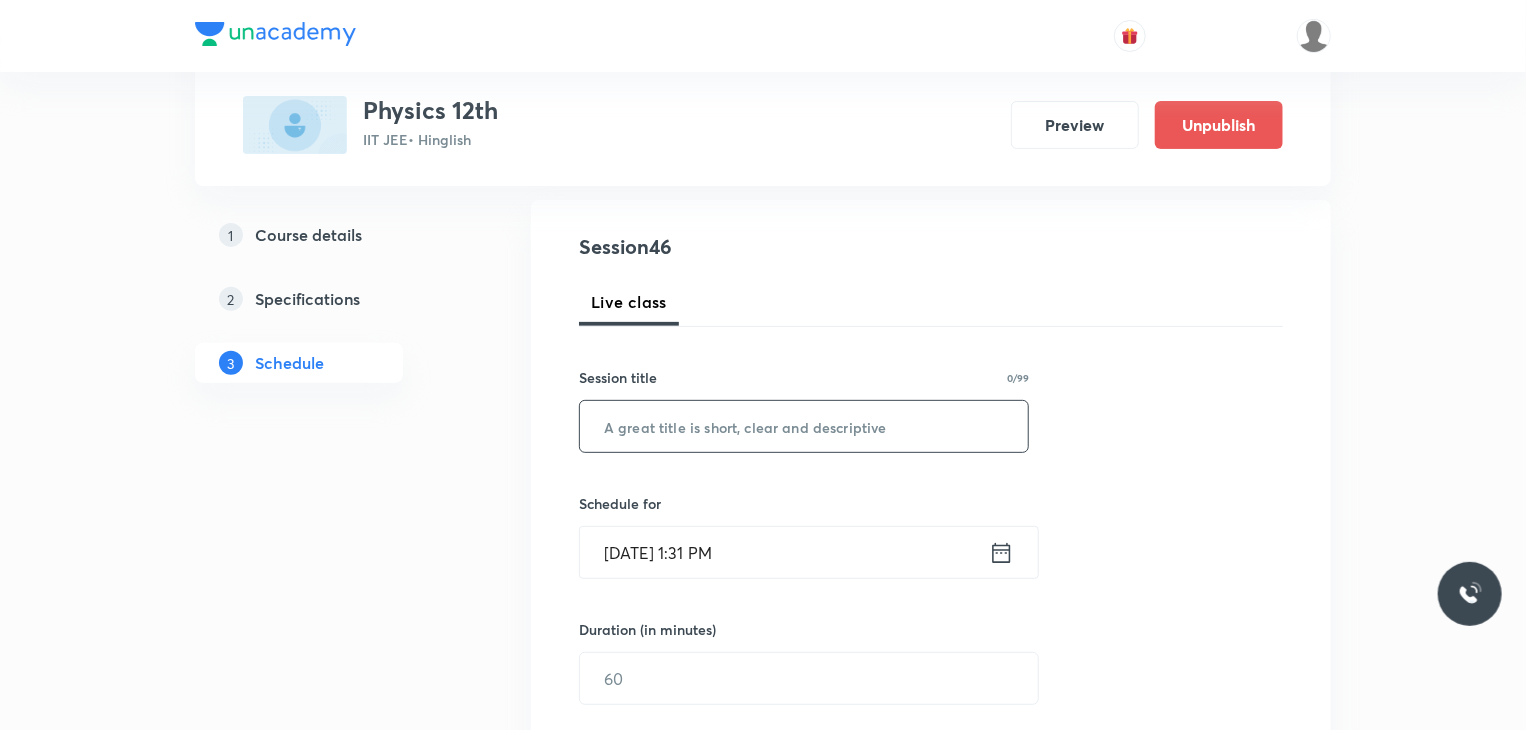paste on "Circular Motion and Discussion 8" 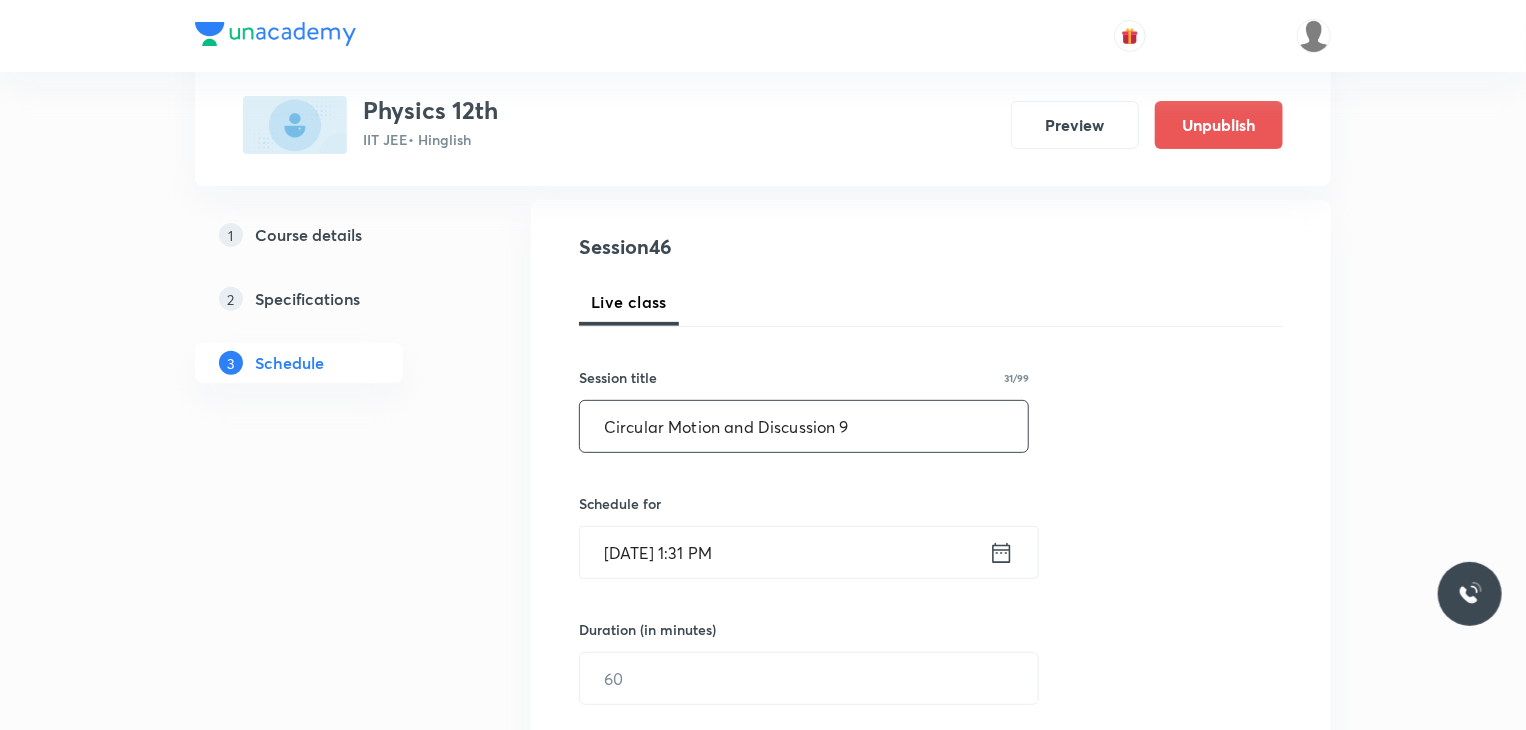 type on "Circular Motion and Discussion 9" 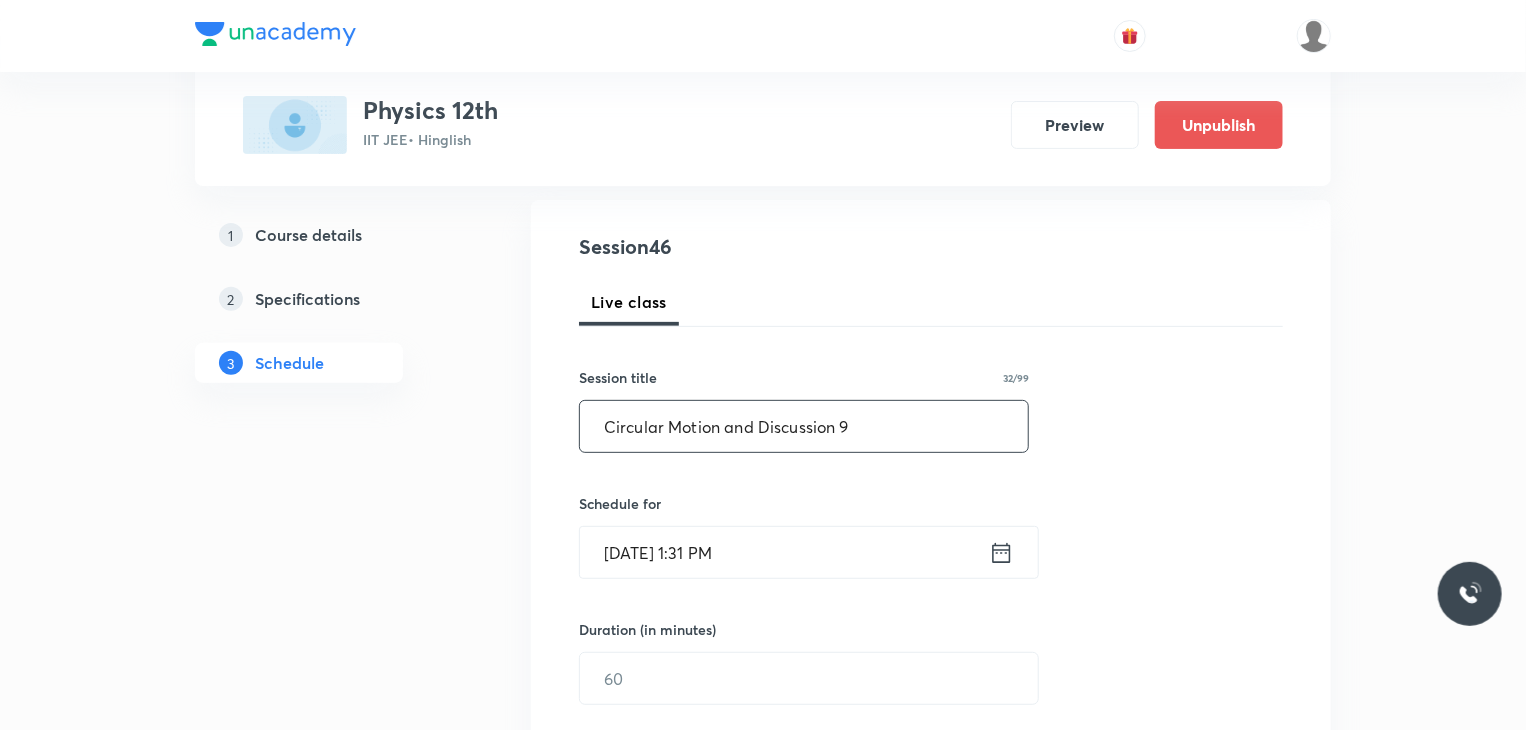 scroll, scrollTop: 400, scrollLeft: 0, axis: vertical 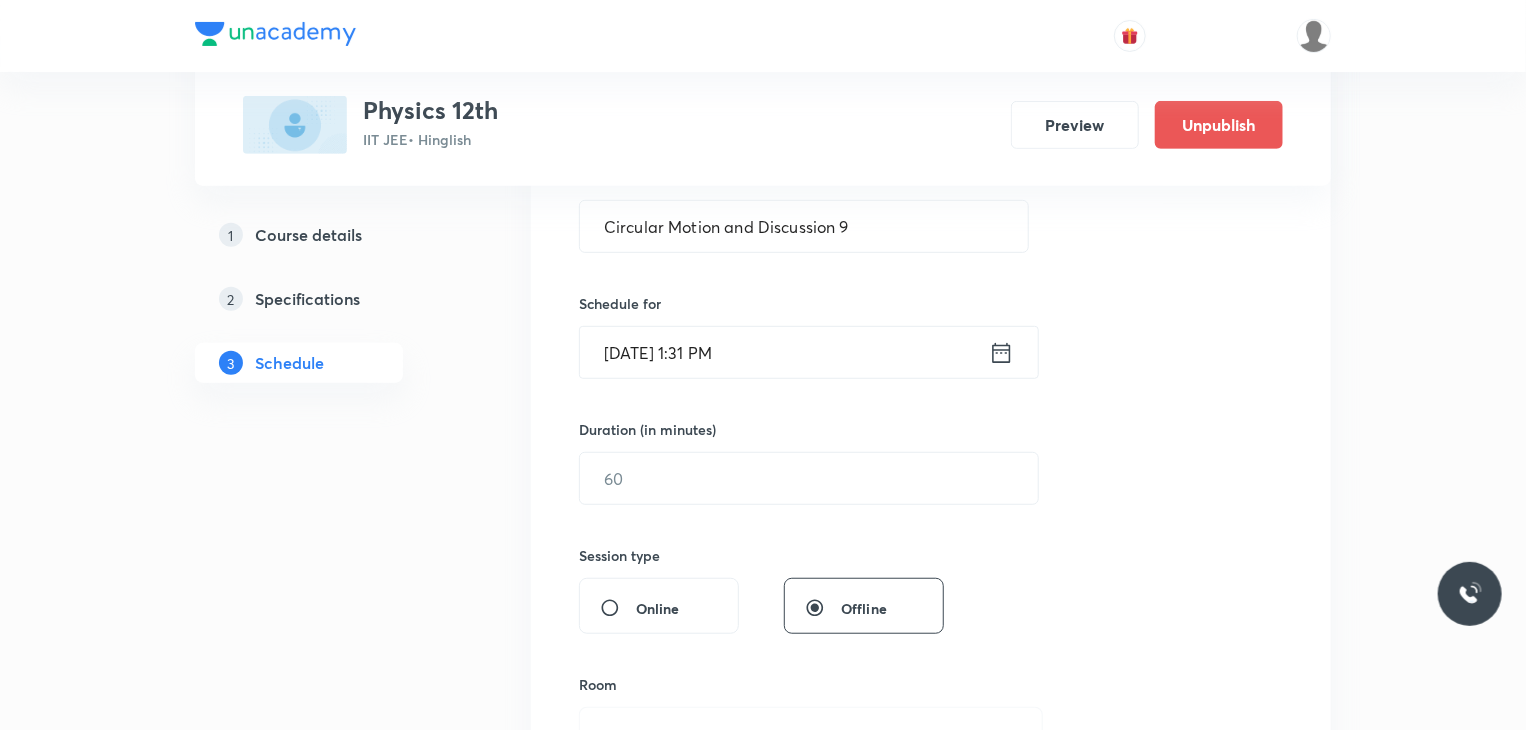 click on "Jul 30, 2025, 1:31 PM" at bounding box center [784, 352] 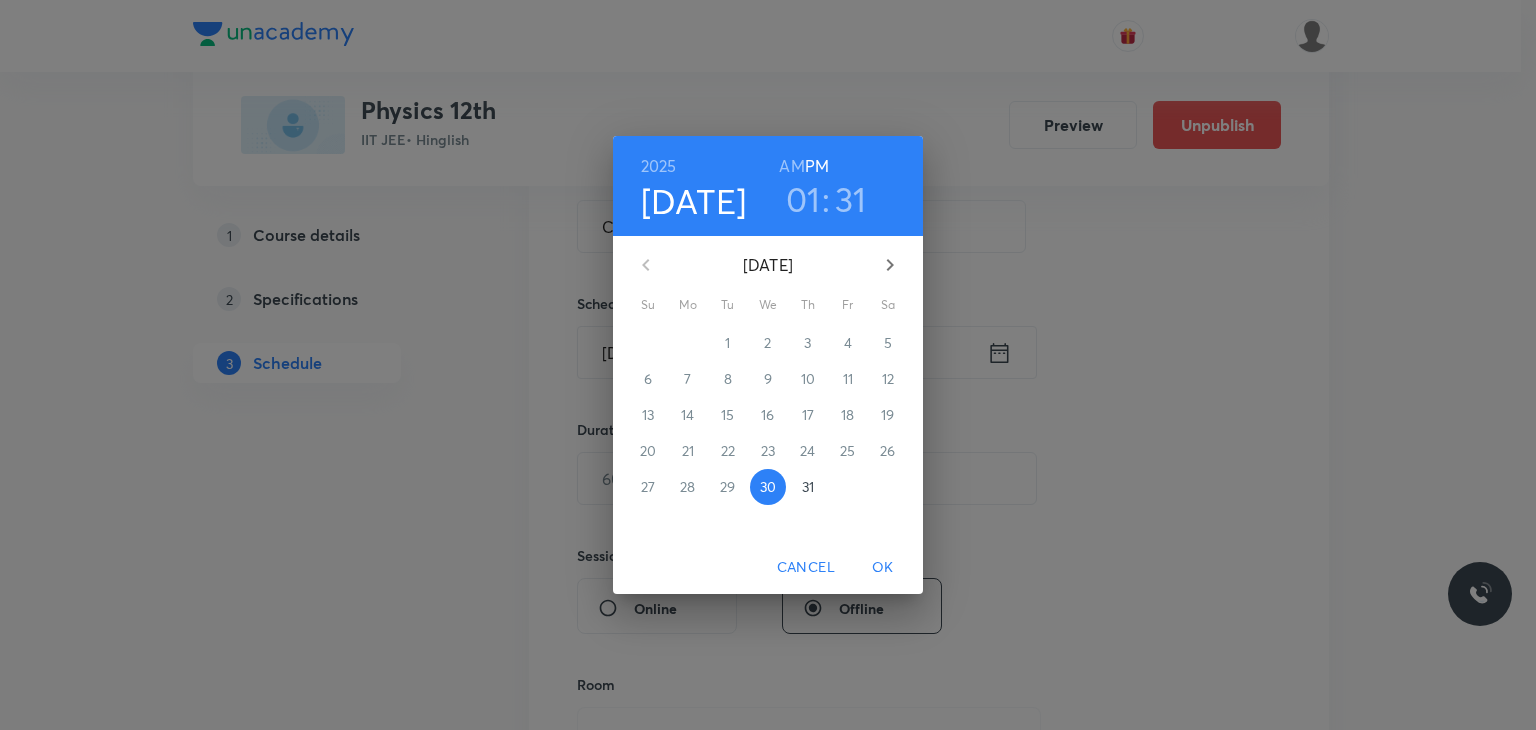 click on "31" at bounding box center (808, 487) 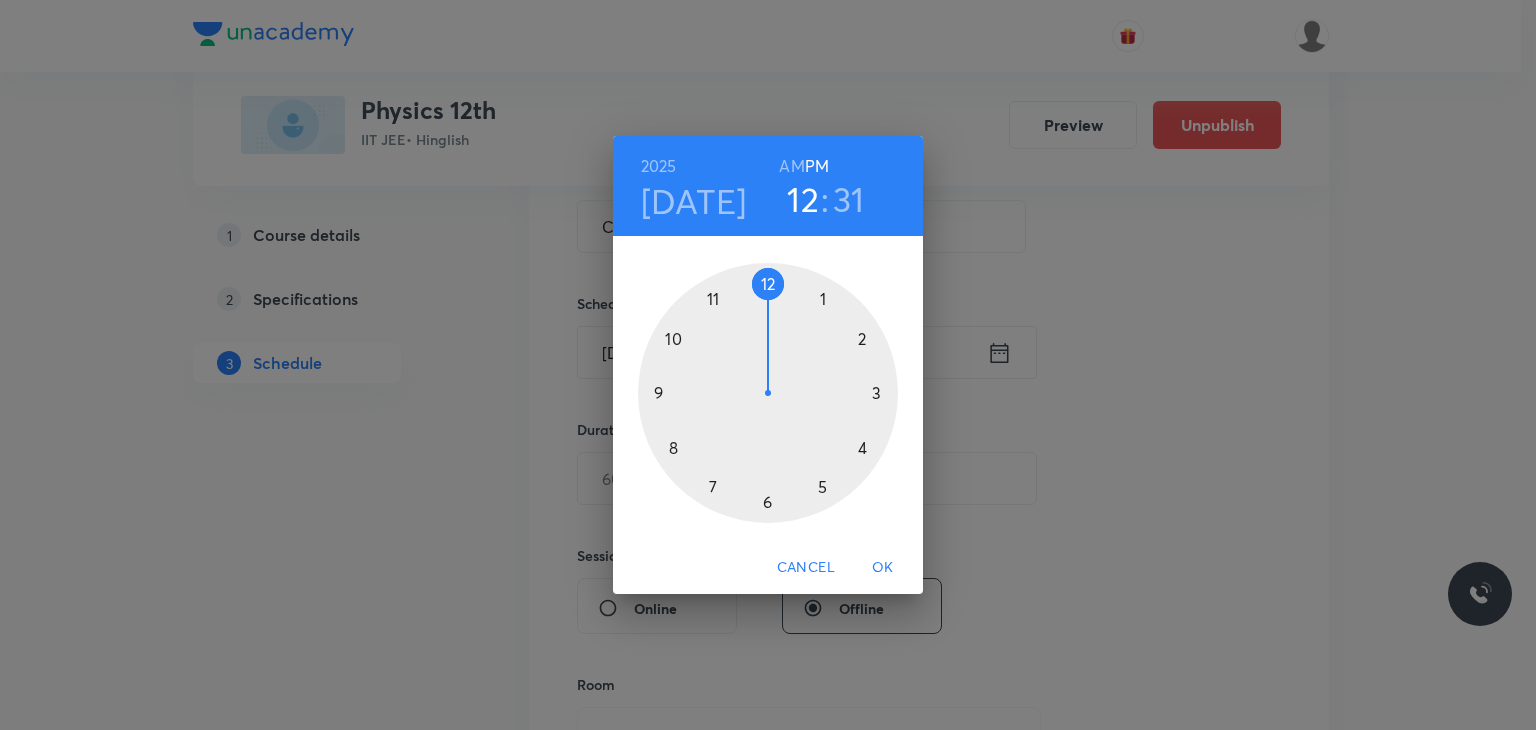 click at bounding box center (768, 393) 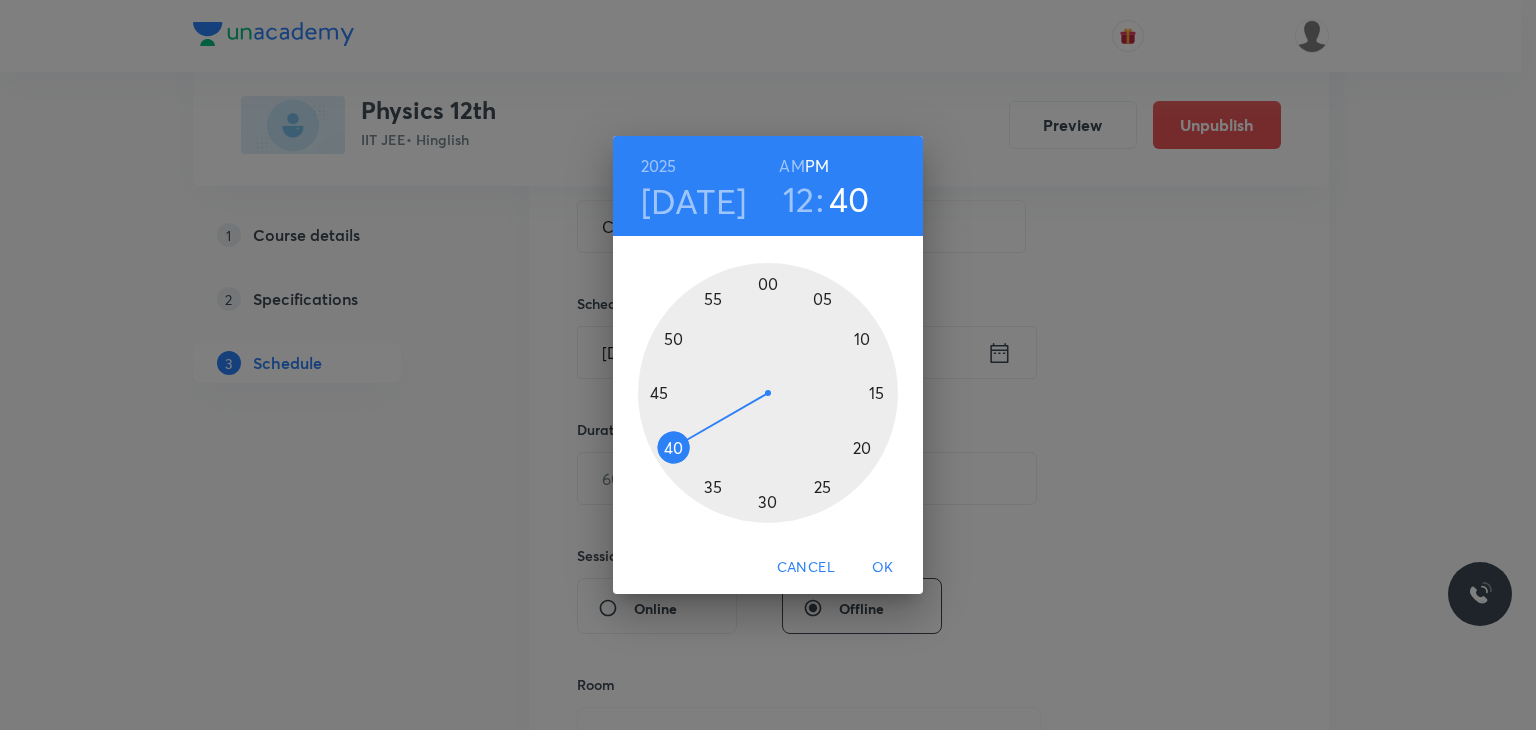 drag, startPoint x: 728, startPoint y: 431, endPoint x: 648, endPoint y: 457, distance: 84.118965 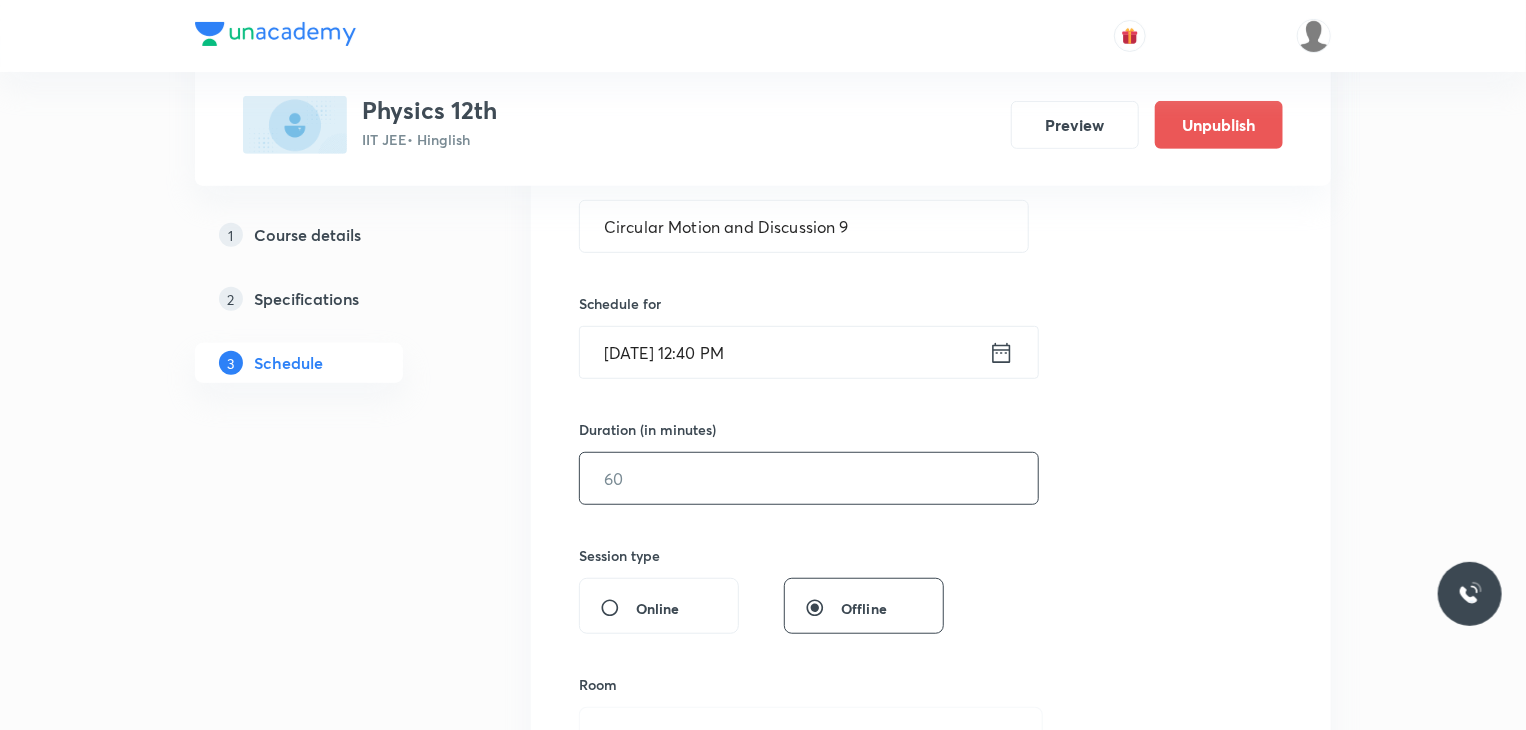 click at bounding box center (809, 478) 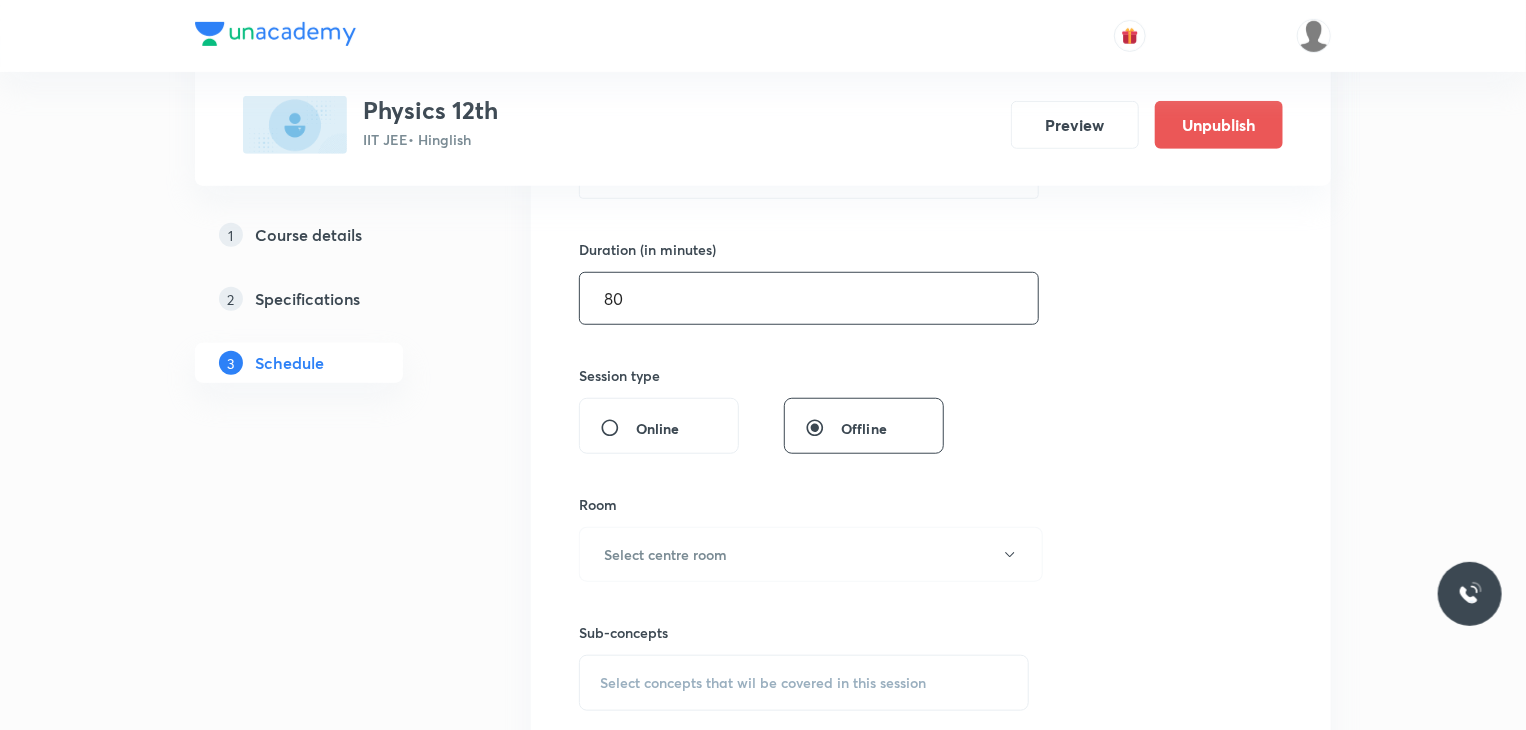 scroll, scrollTop: 600, scrollLeft: 0, axis: vertical 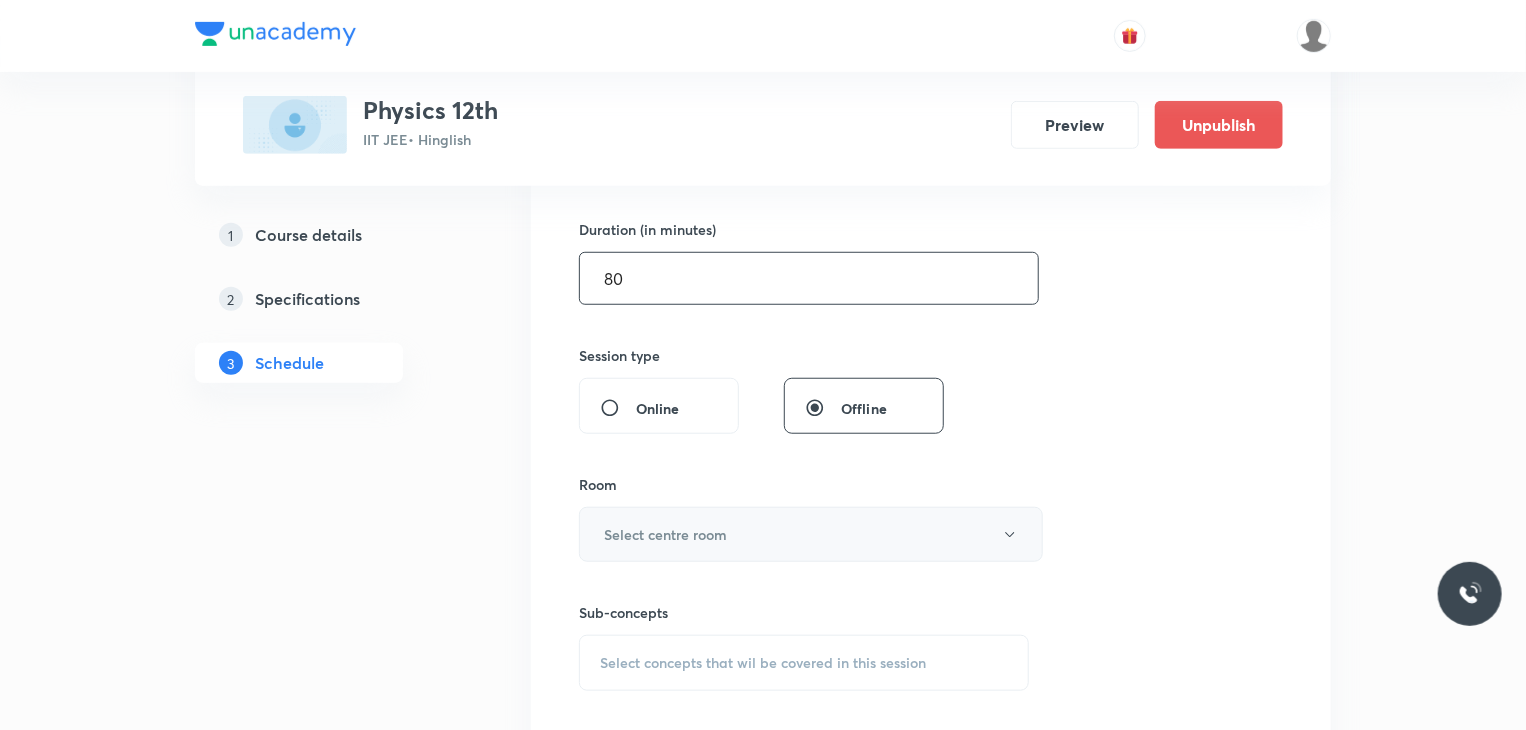 type on "80" 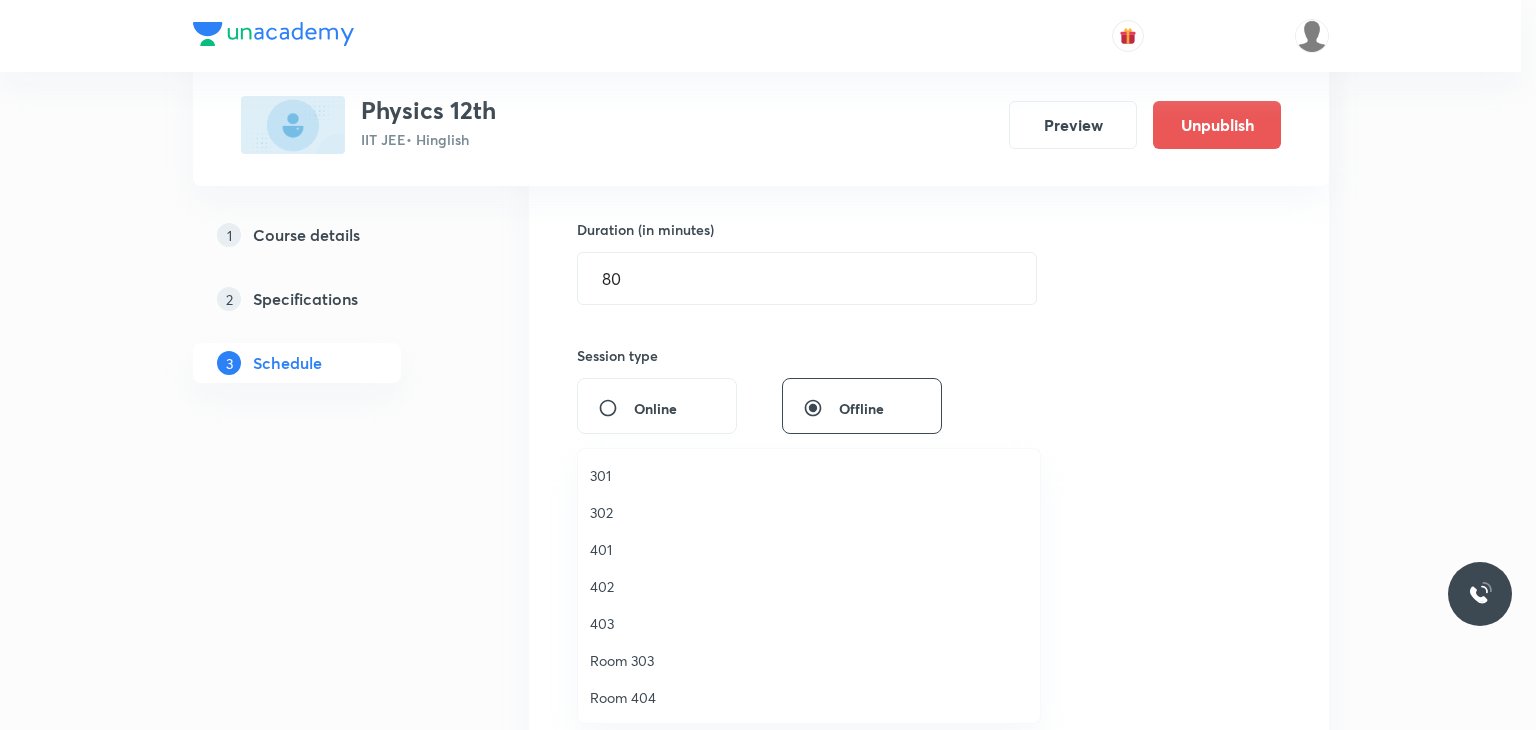 click on "302" at bounding box center (809, 512) 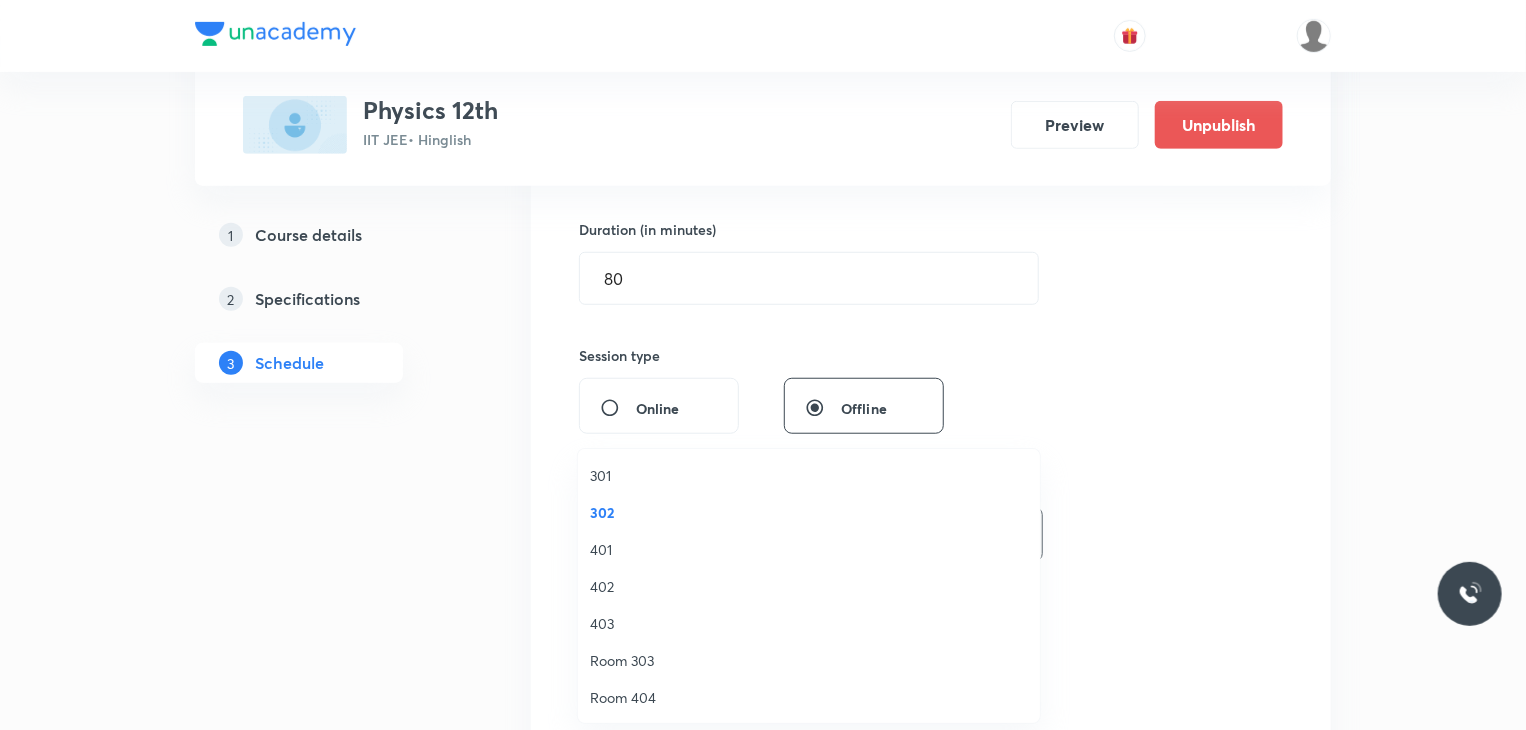 click on "Select concepts that wil be covered in this session" at bounding box center (763, 663) 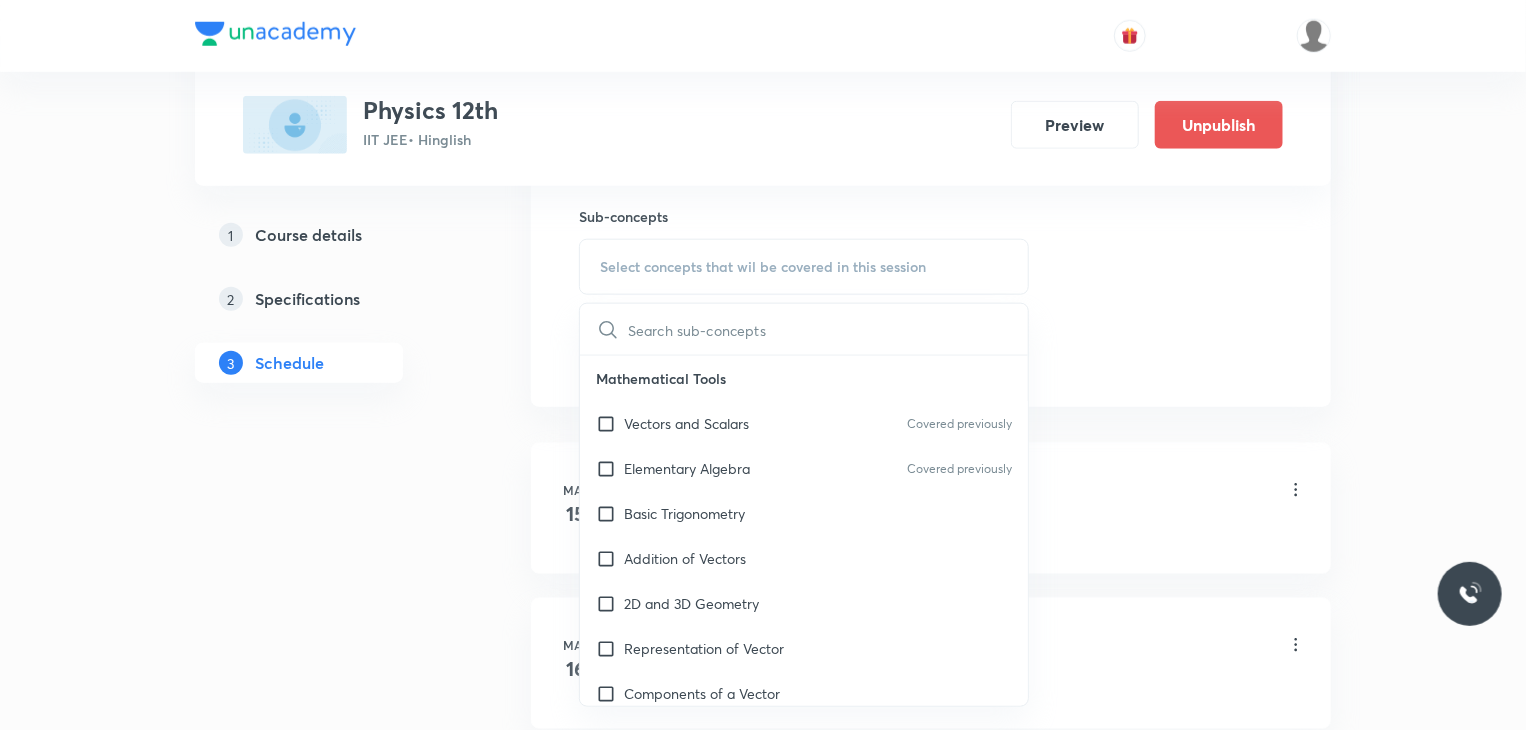 scroll, scrollTop: 1000, scrollLeft: 0, axis: vertical 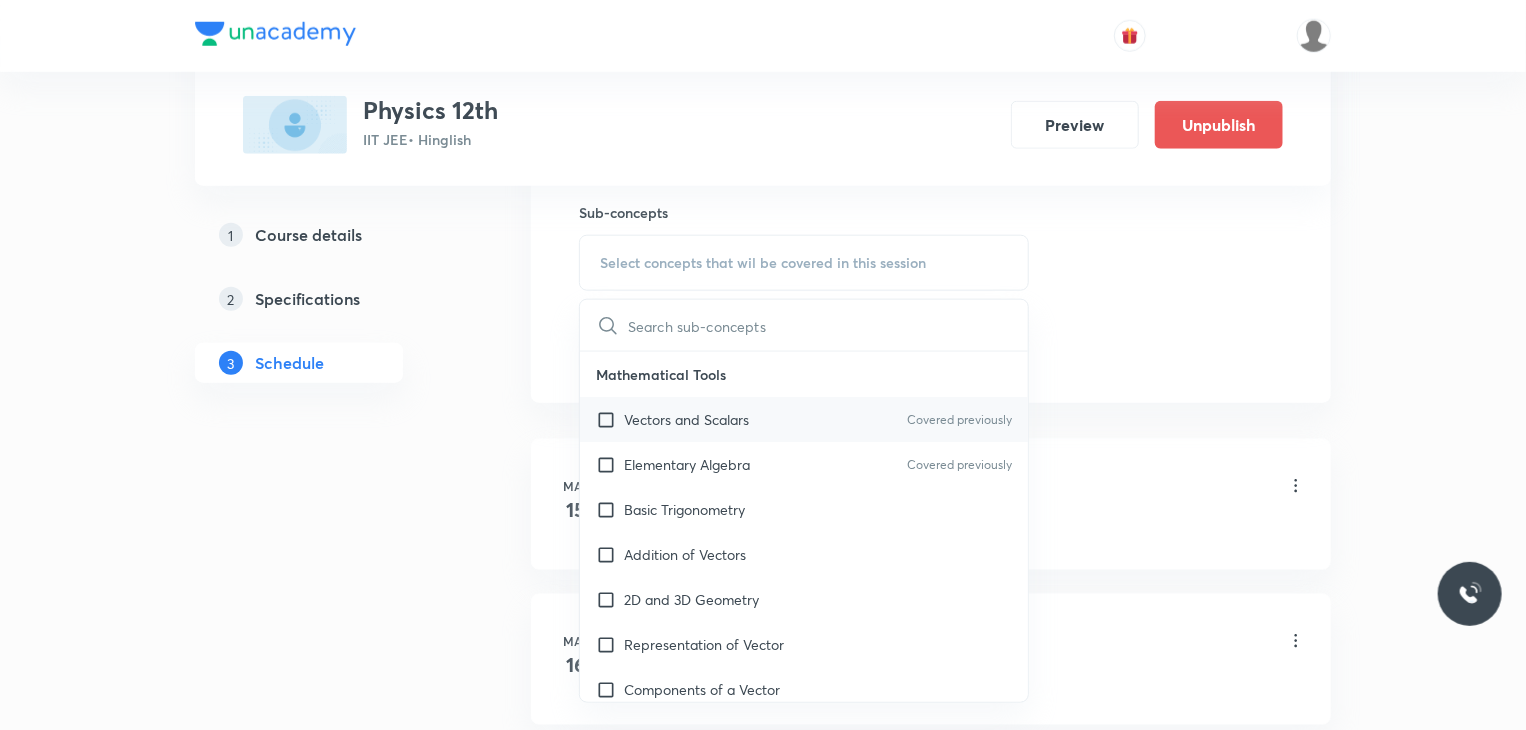 click on "Vectors and Scalars" at bounding box center [686, 419] 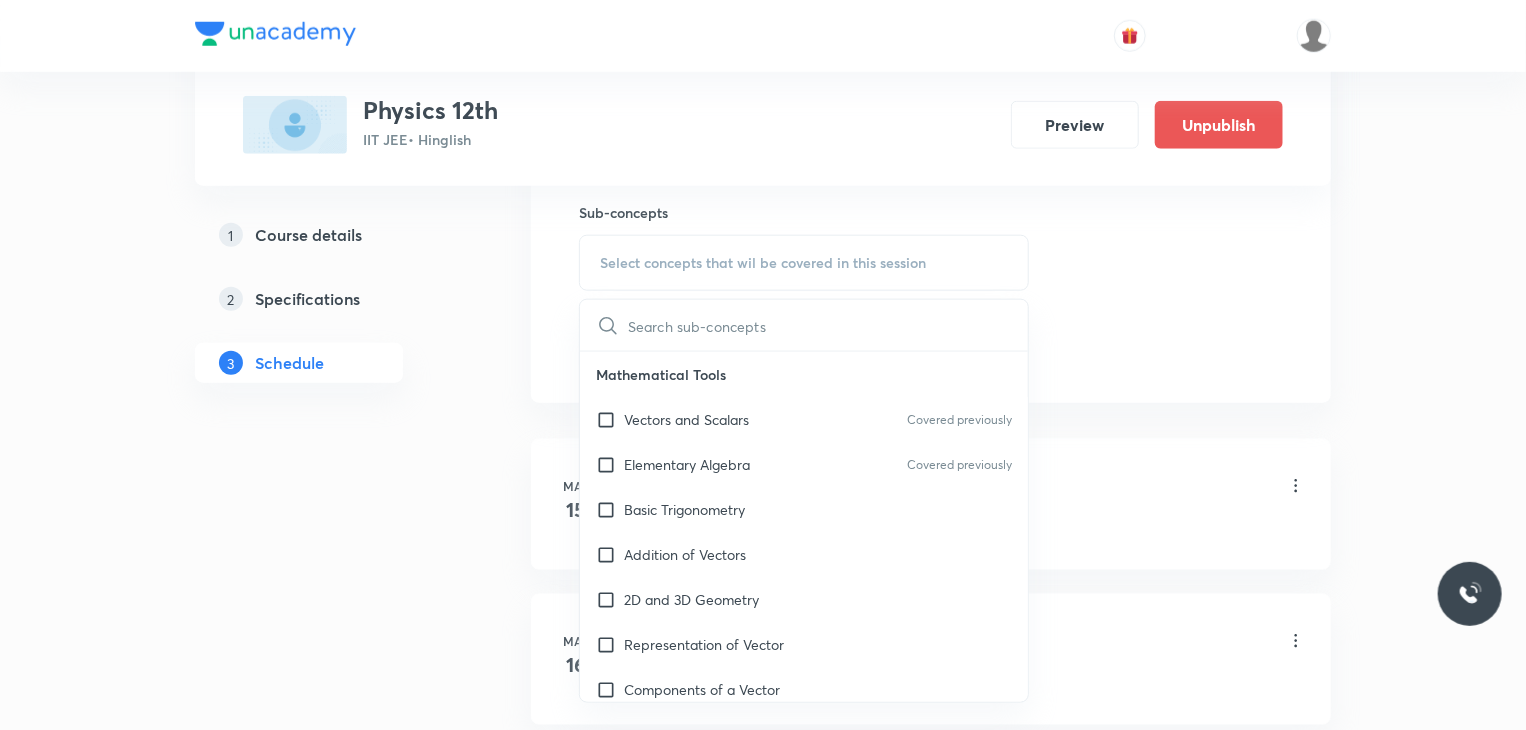 checkbox on "true" 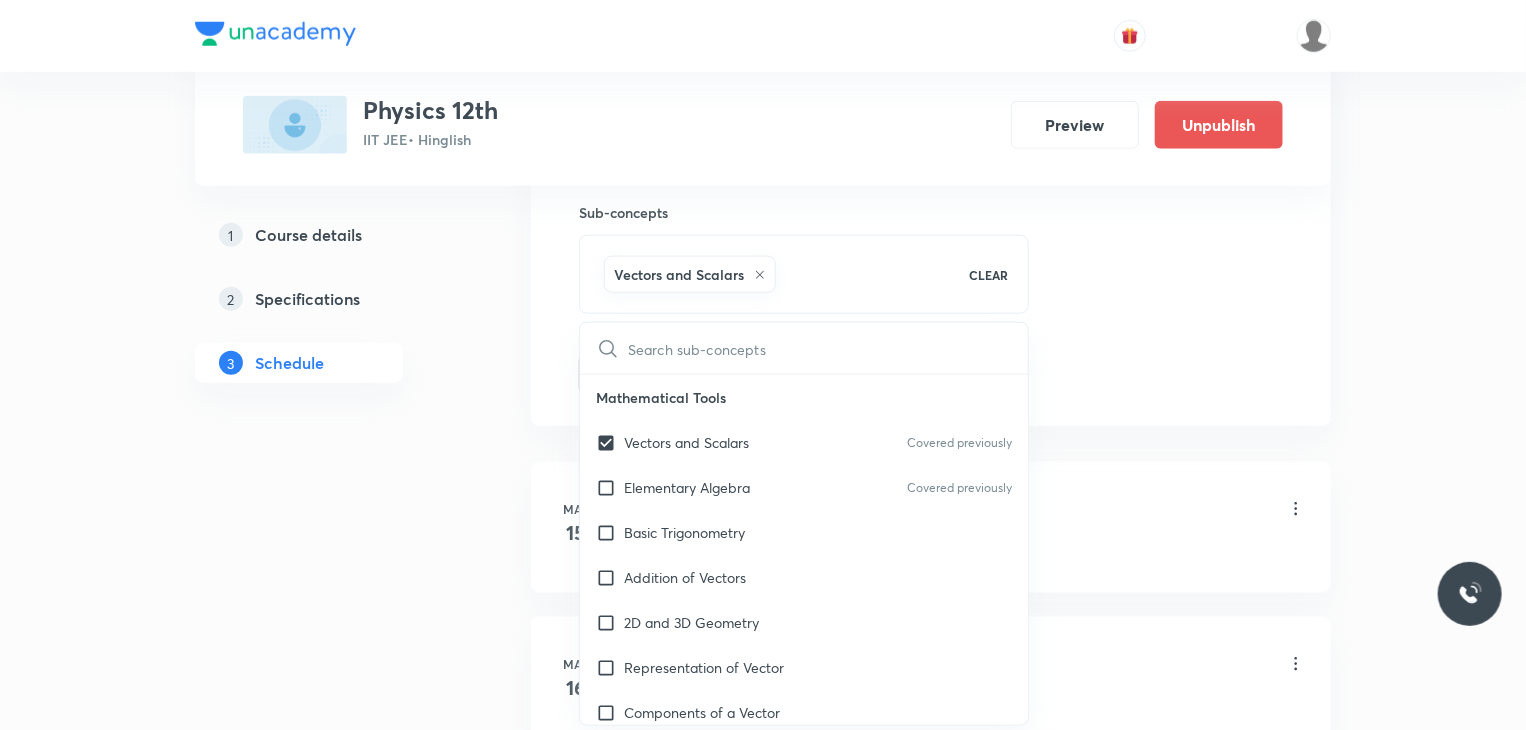 click on "Session  46 Live class Session title 32/99 Circular Motion and Discussion 9 ​ Schedule for Jul 31, 2025, 12:40 PM ​ Duration (in minutes) 80 ​   Session type Online Offline Room 302 Sub-concepts Vectors and Scalars  CLEAR ​ Mathematical Tools Vectors and Scalars  Covered previously Elementary Algebra Covered previously Basic Trigonometry Addition of Vectors 2D and 3D Geometry Representation of Vector  Components of a Vector Functions Unit Vectors Covered previously Differentiation Integration Rectangular Components of a Vector in Three Dimensions Position Vector Use of Differentiation & Integration in One Dimensional Motion Displacement Vector Derivatives of Equations of Motion by Calculus Vectors Product of Two Vectors Differentiation: Basic Formula and Rule Definite Integration and Area Under The Curve Maxima and Minima Chain Rule Cross Product Dot-Product Resolution of Vectors Subtraction of Vectors Addition of More than Two Vectors Units & Dimensions Physical quantity Dimensional Analysis Units" at bounding box center [931, -87] 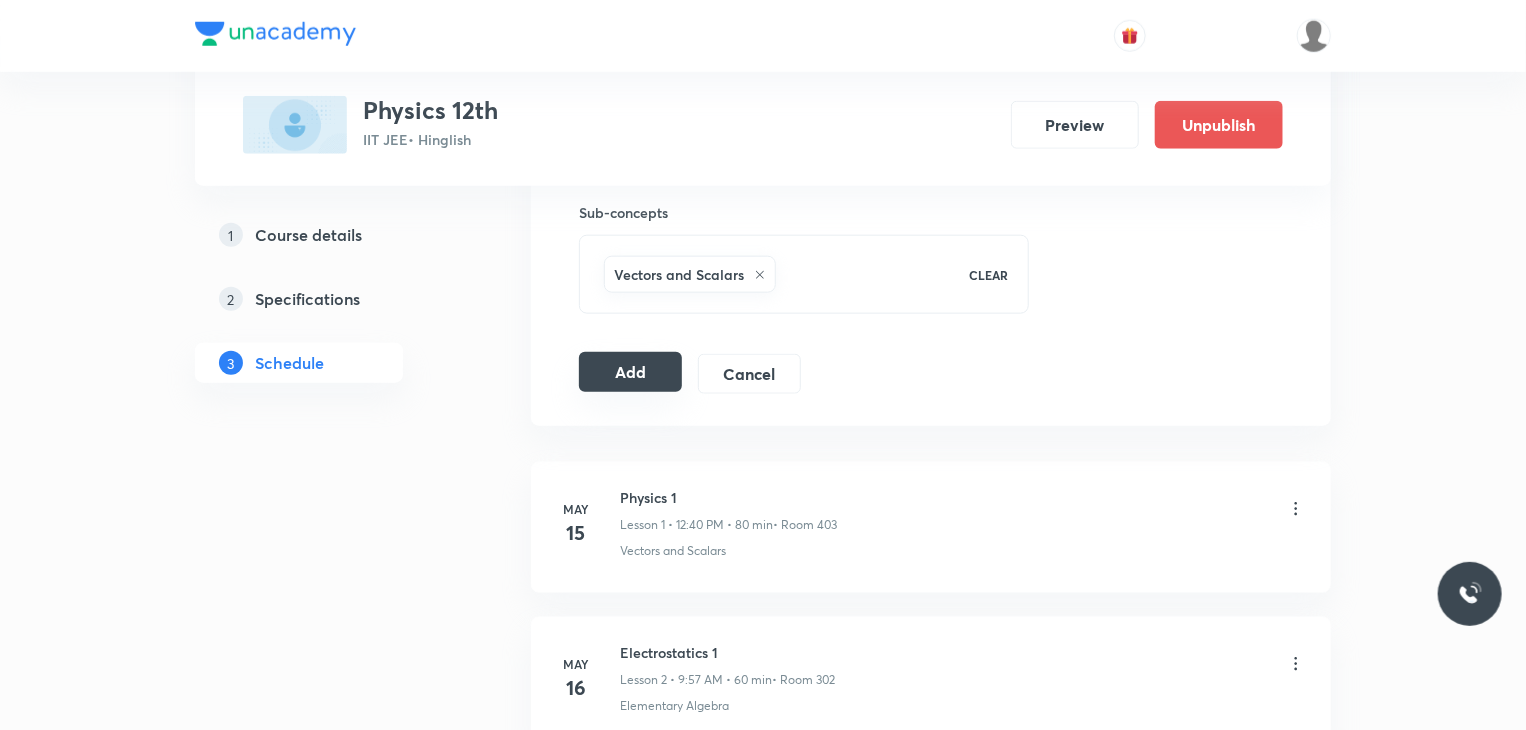 click on "Add" at bounding box center (630, 372) 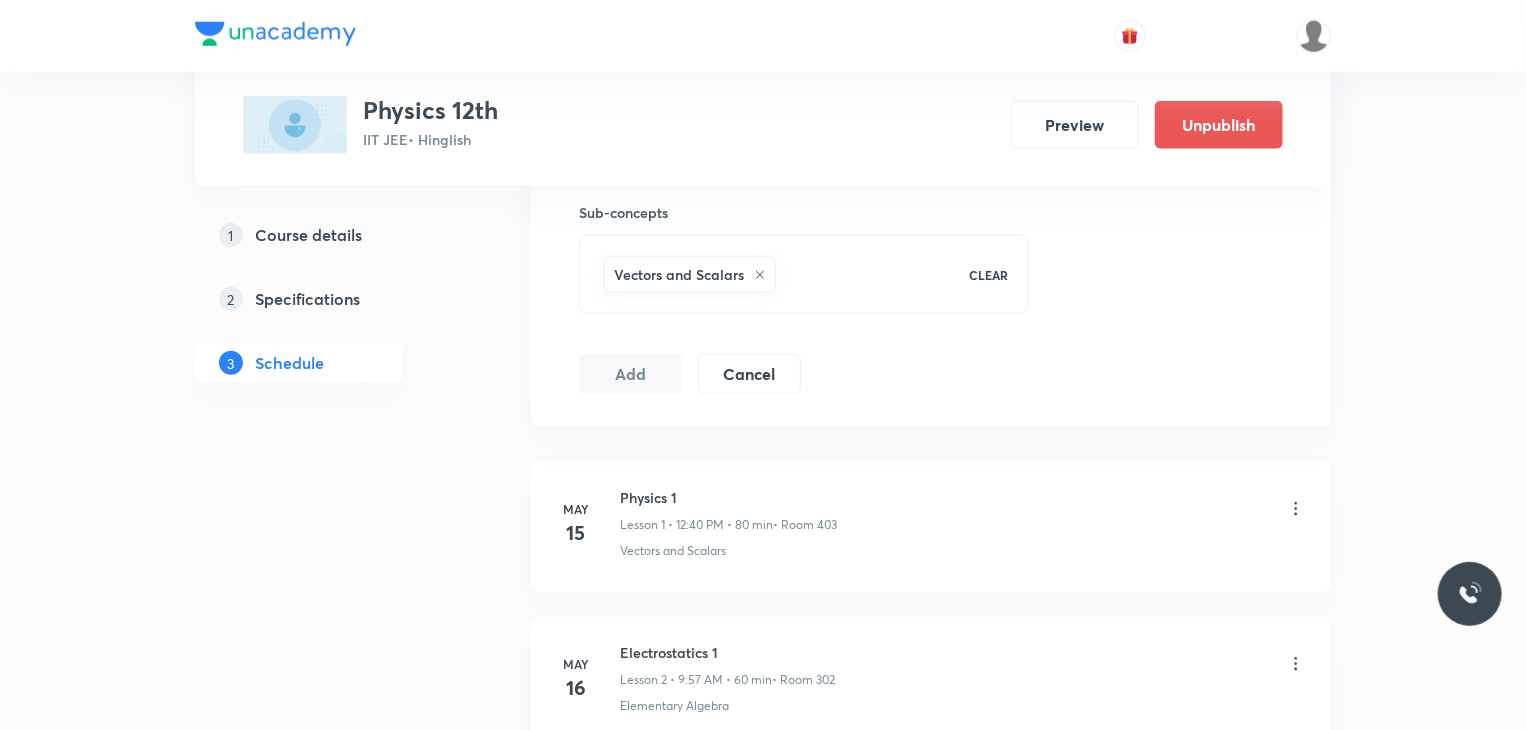 scroll, scrollTop: 7851, scrollLeft: 0, axis: vertical 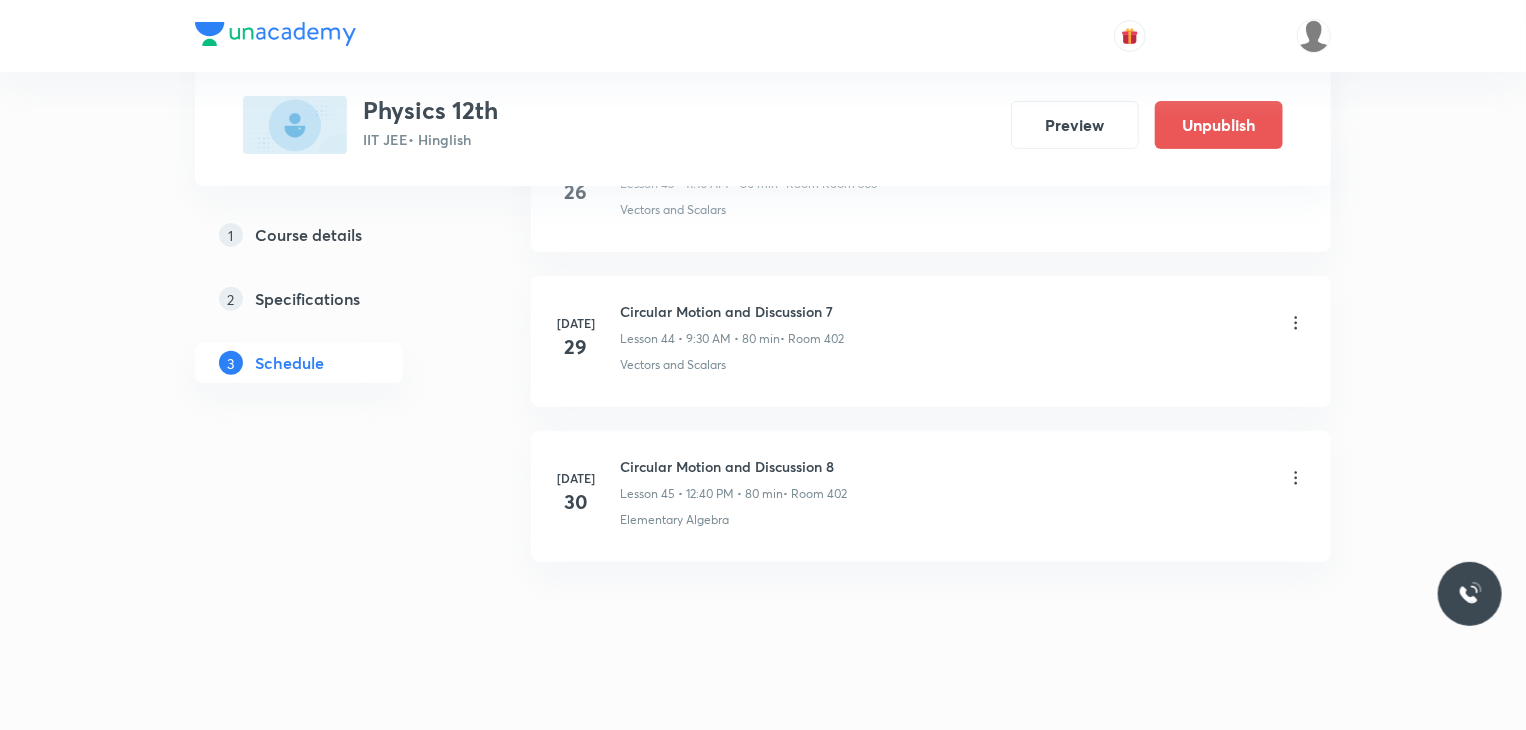 type 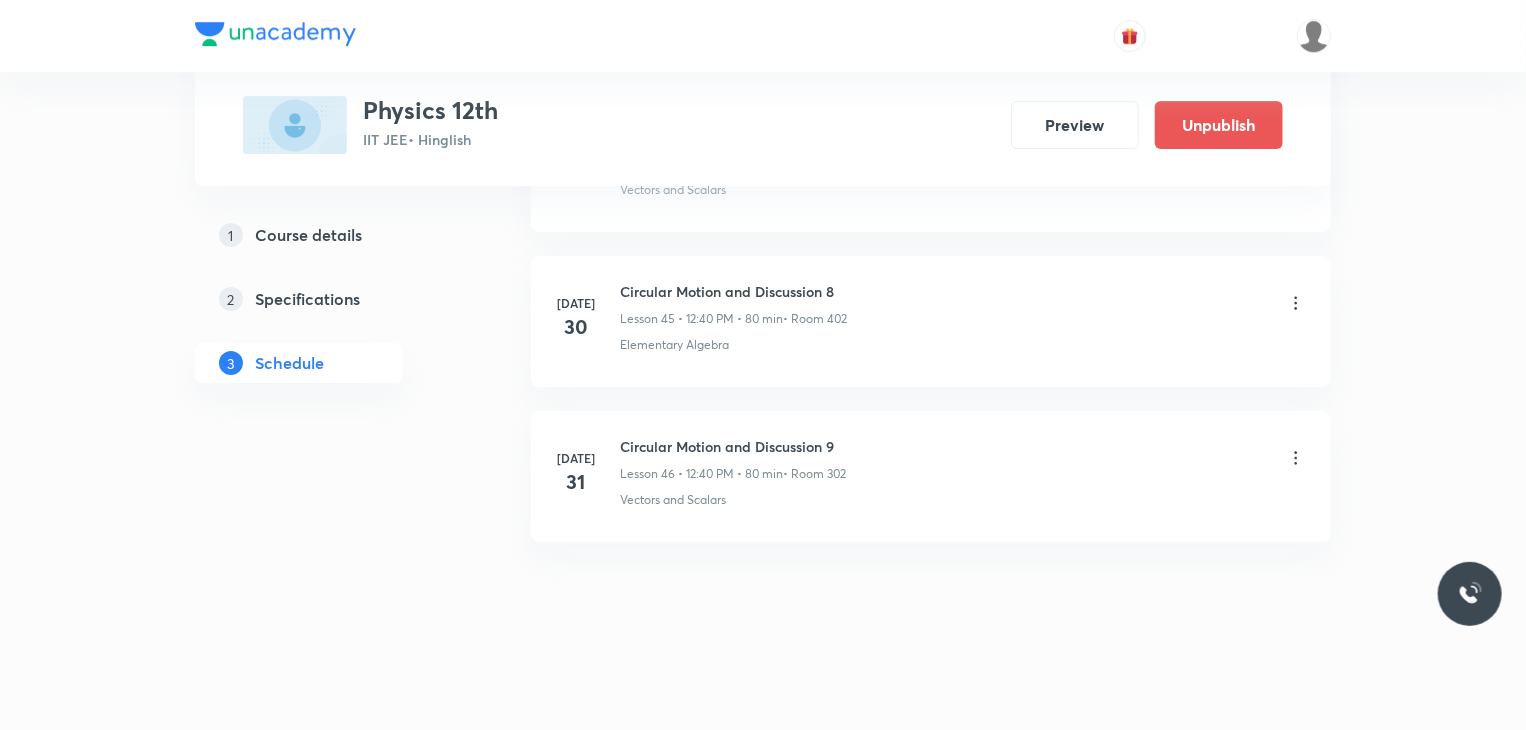 scroll, scrollTop: 6911, scrollLeft: 0, axis: vertical 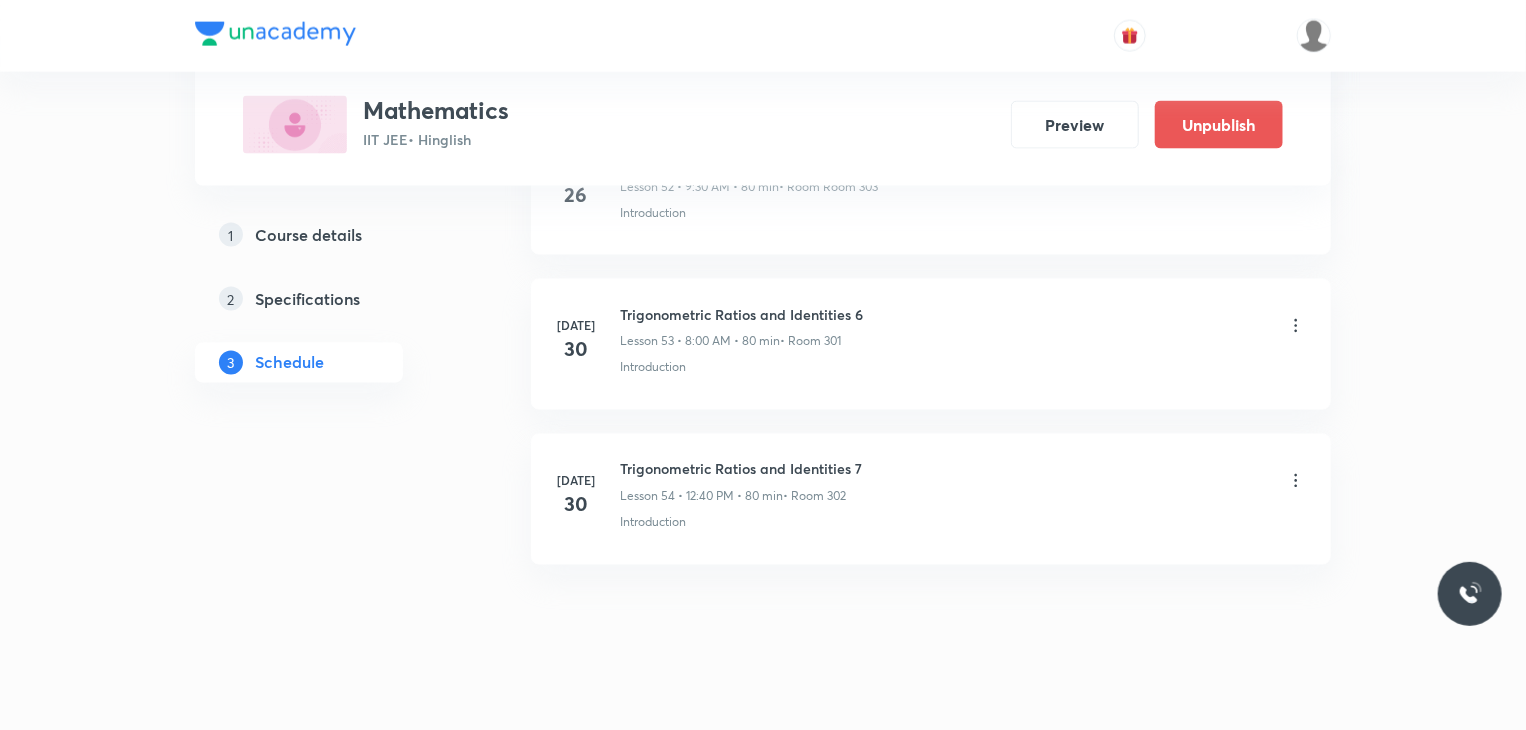 click on "Trigonometric Ratios and Identities 7" at bounding box center [741, 469] 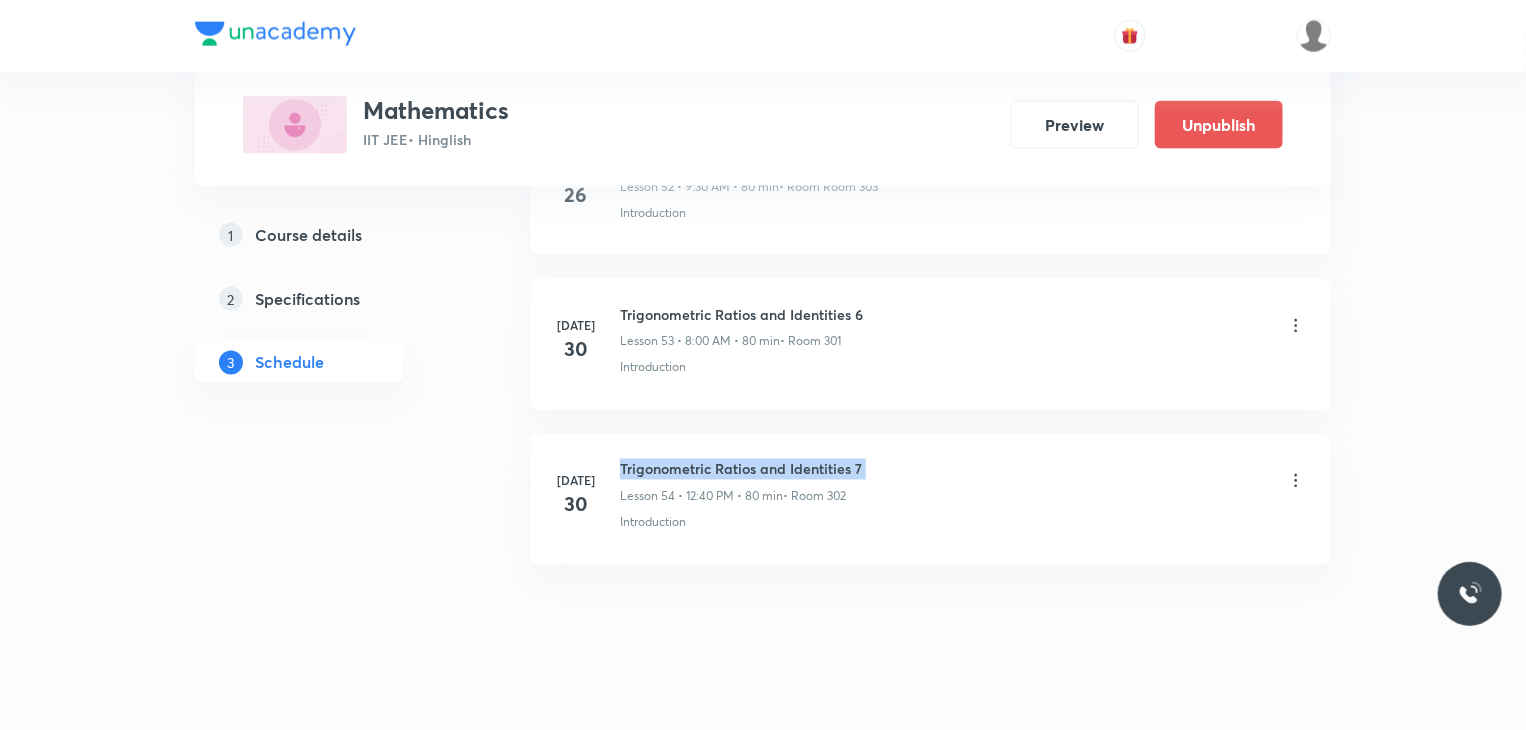 scroll, scrollTop: 0, scrollLeft: 0, axis: both 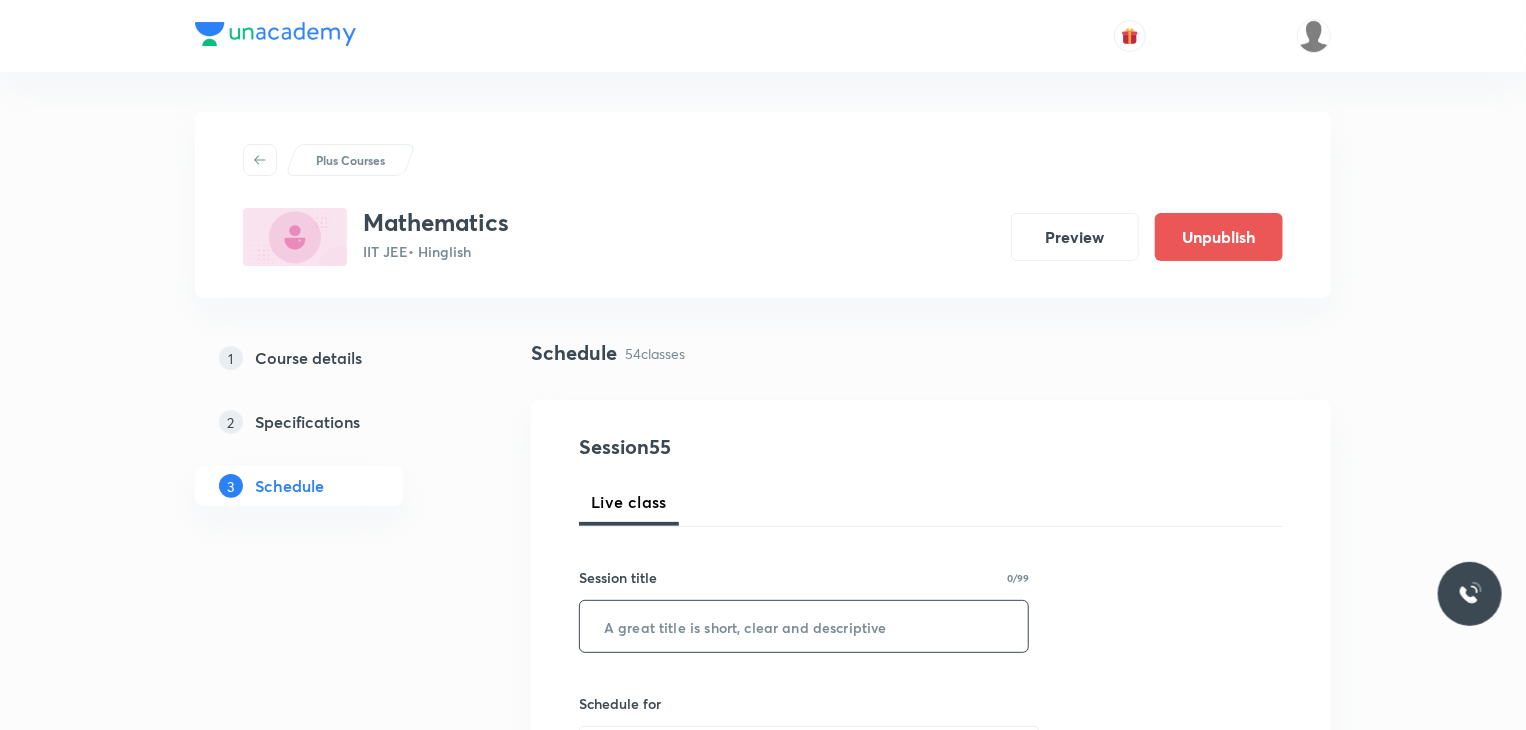 click at bounding box center [804, 626] 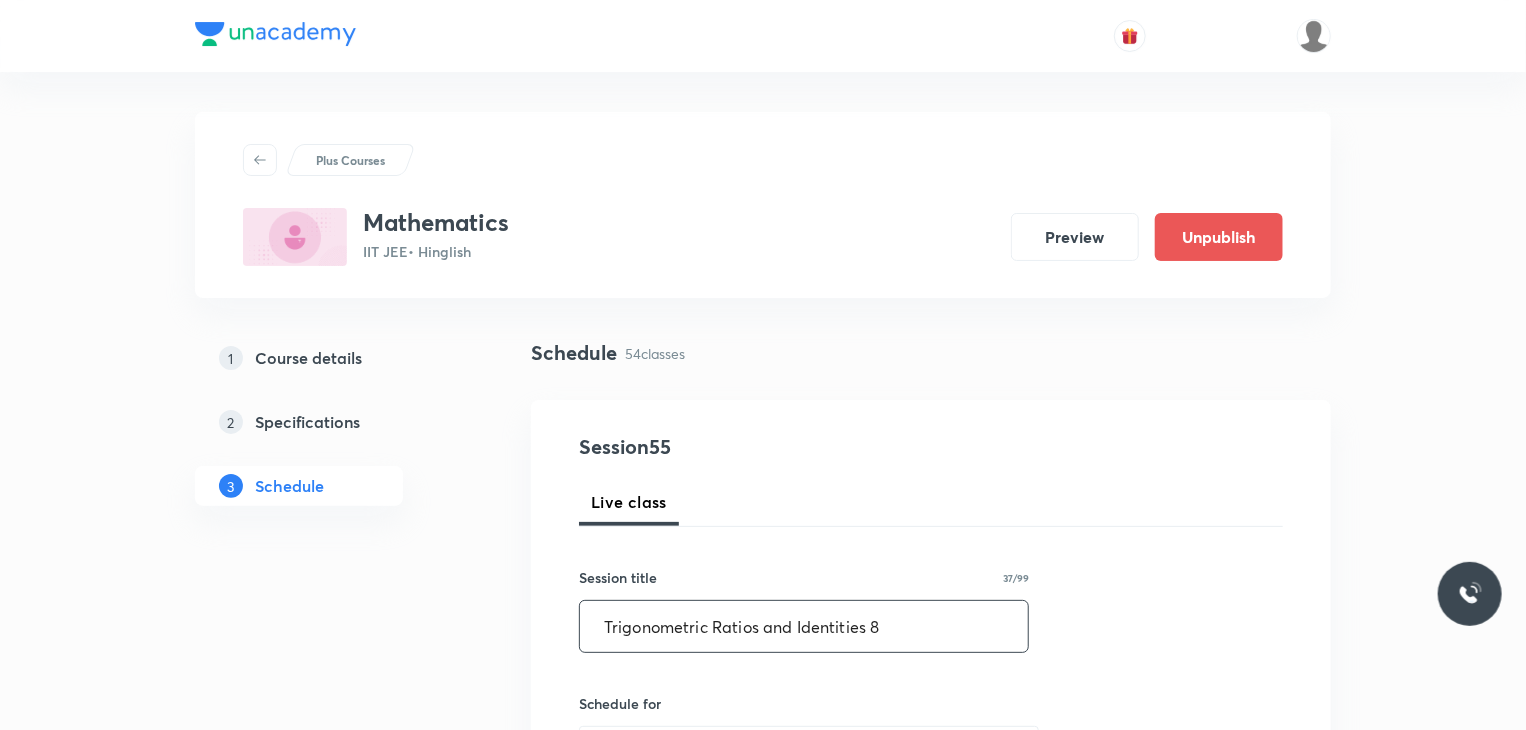 type on "Trigonometric Ratios and Identities 8" 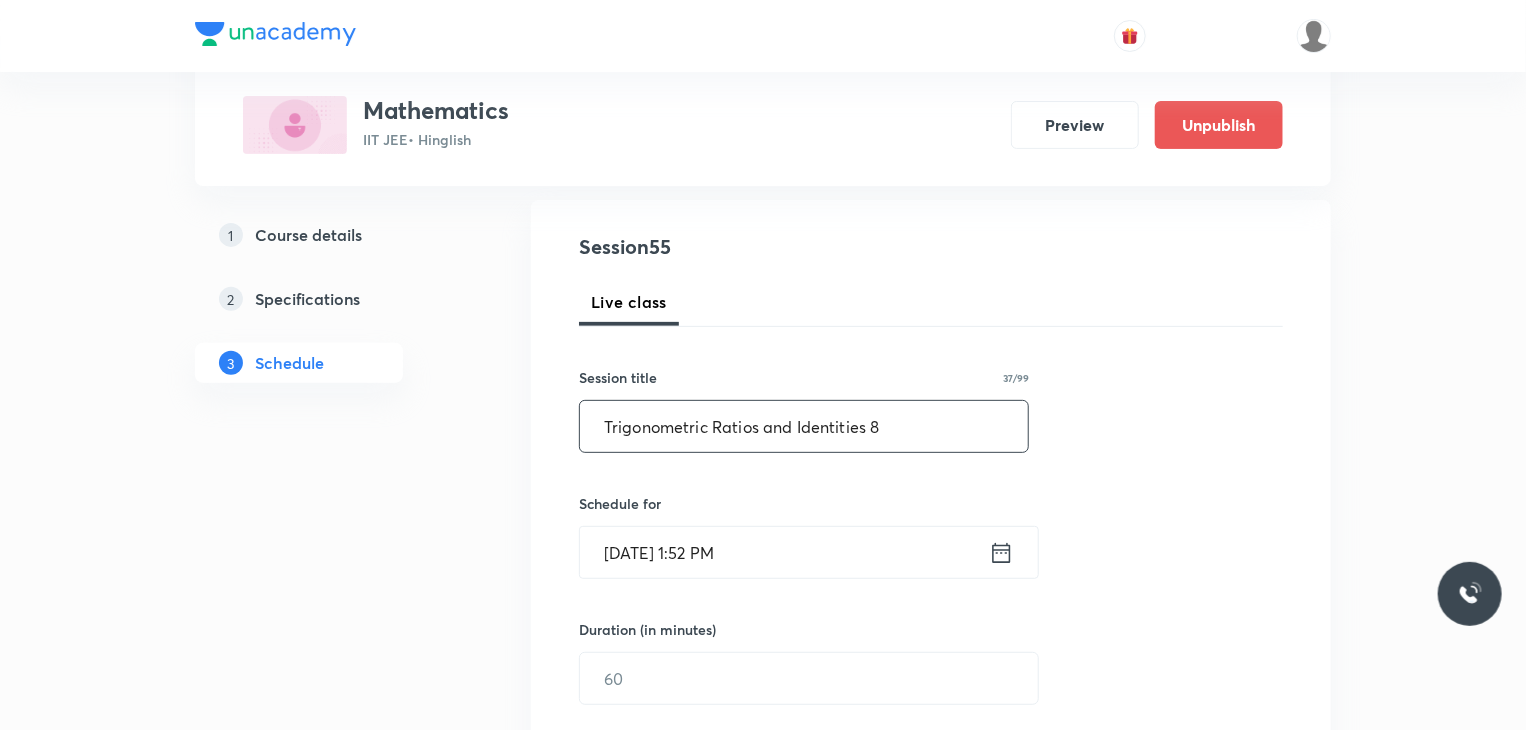 scroll, scrollTop: 400, scrollLeft: 0, axis: vertical 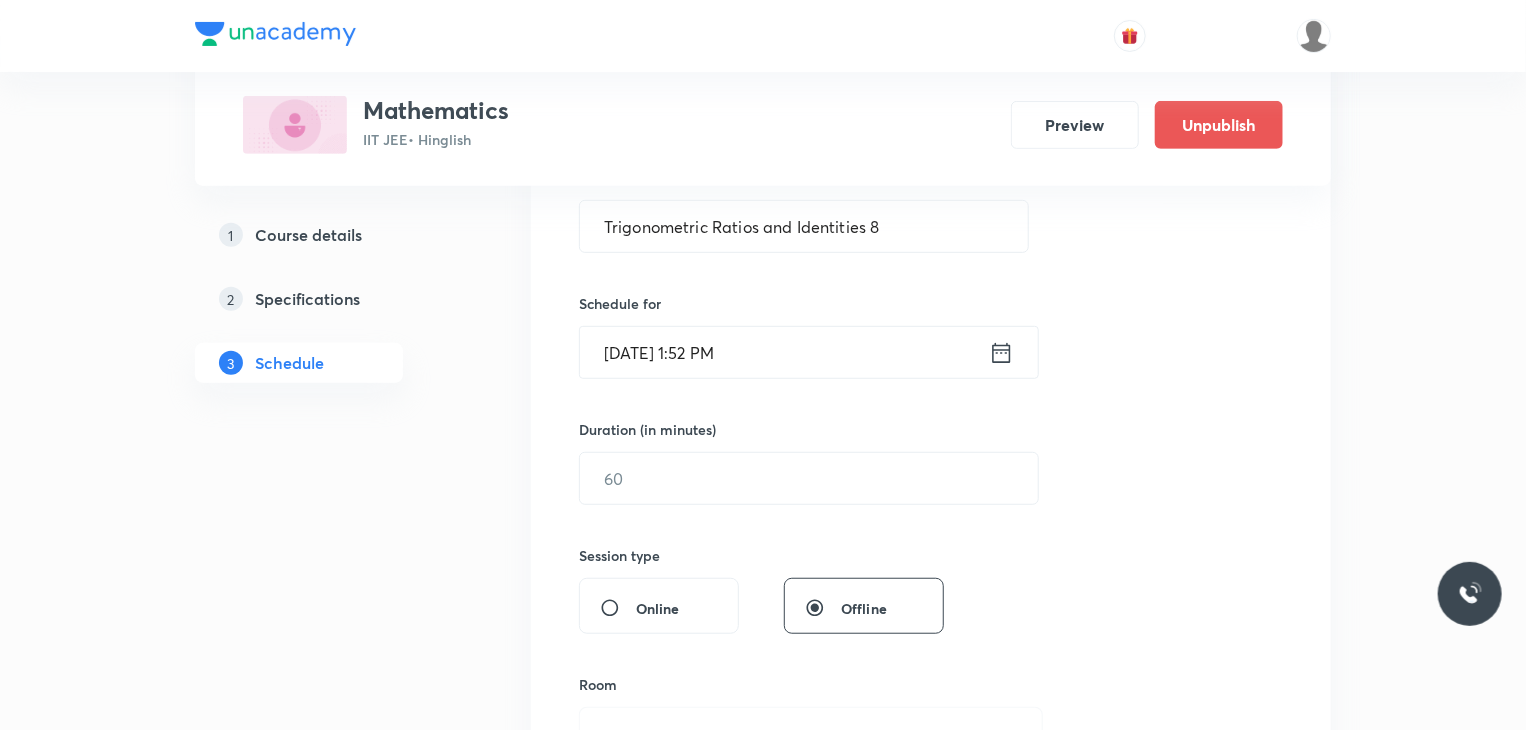 click on "[DATE] 1:52 PM" at bounding box center (784, 352) 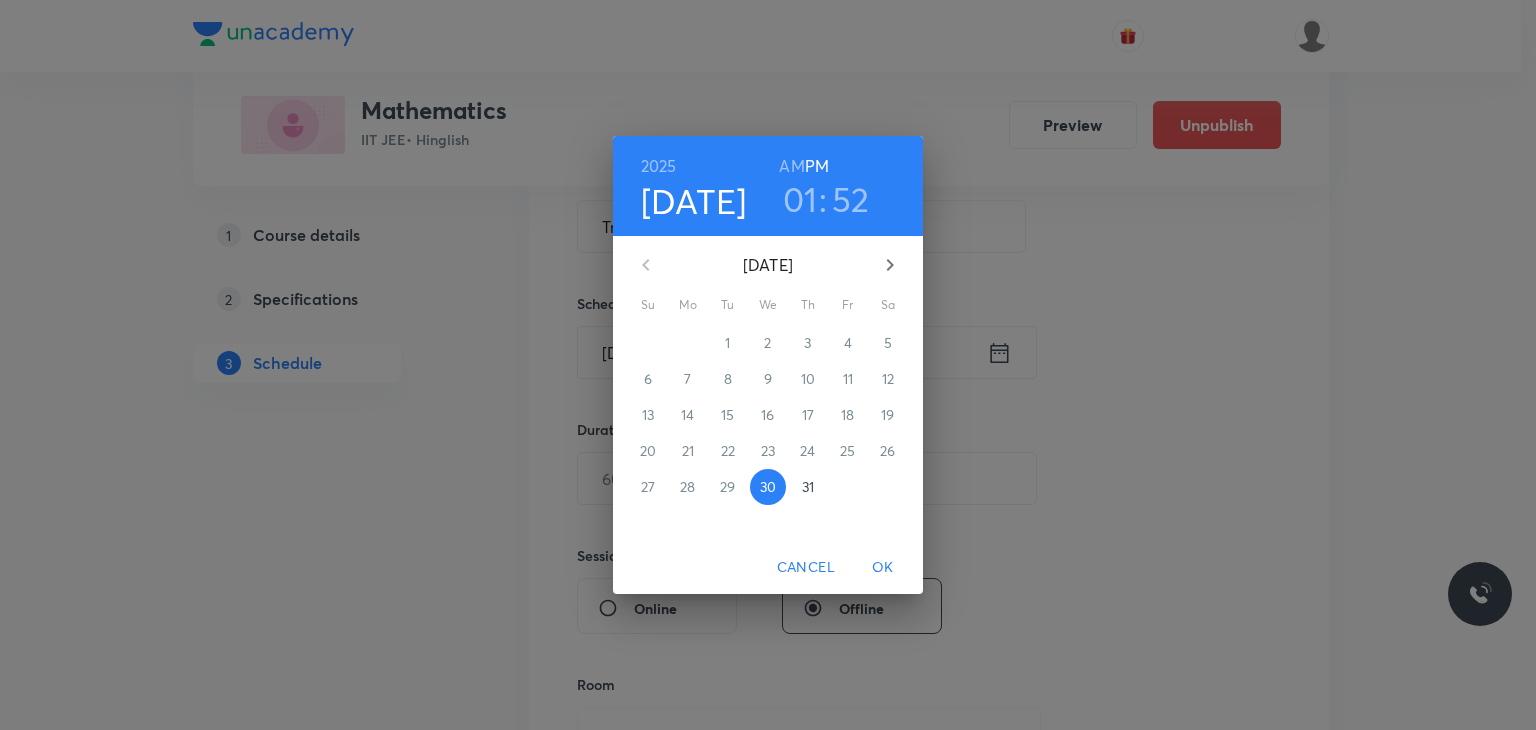 click on "31" at bounding box center [808, 487] 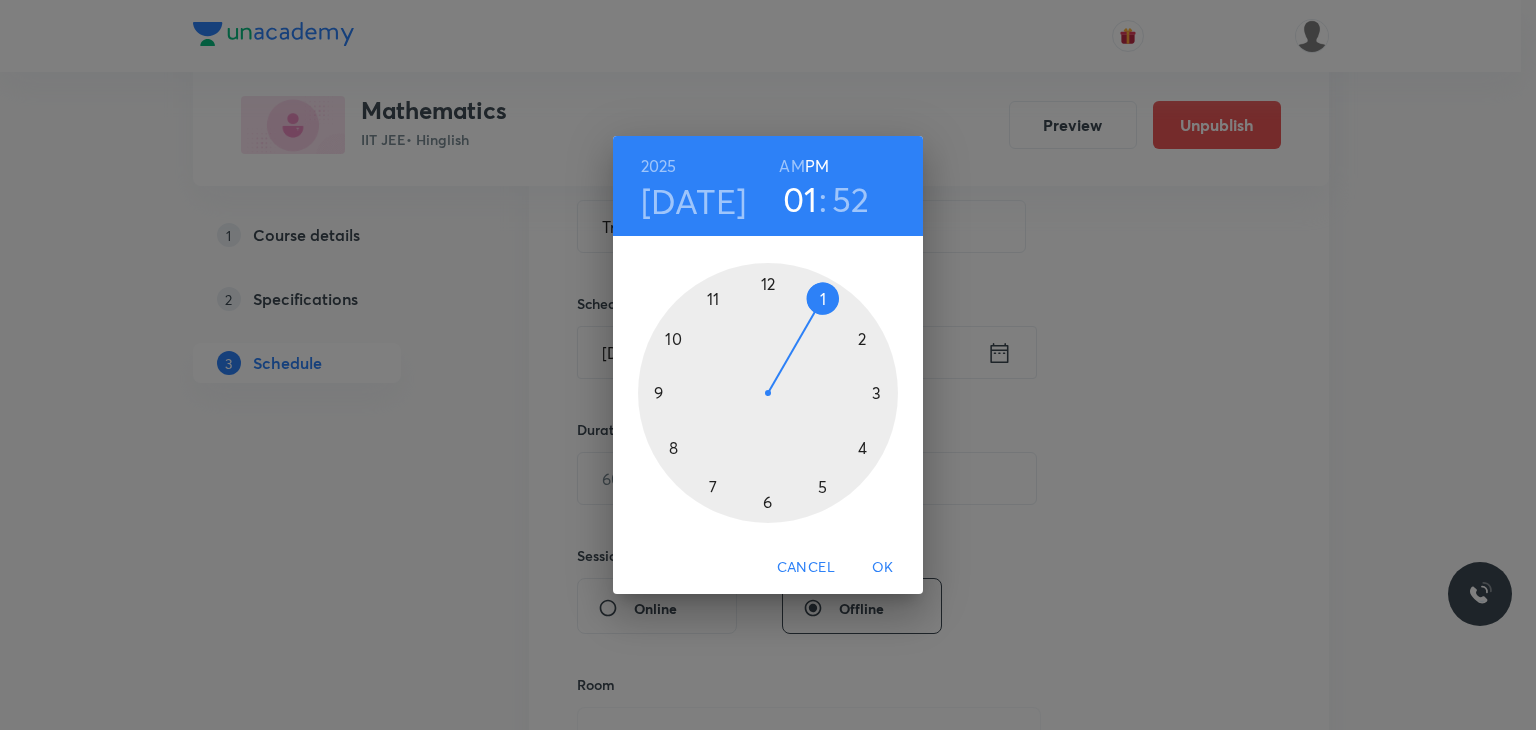 click on "AM" at bounding box center [791, 166] 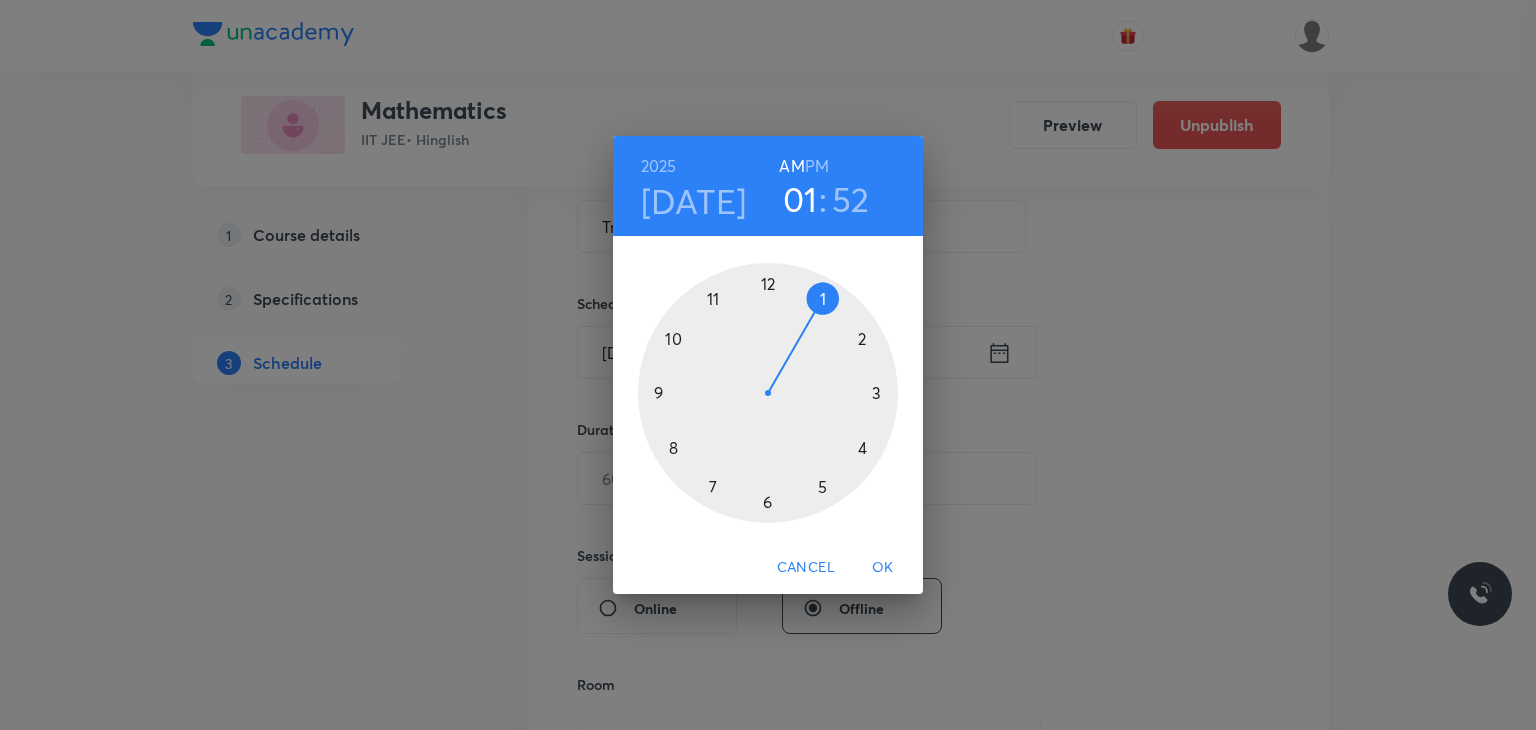 click at bounding box center [768, 393] 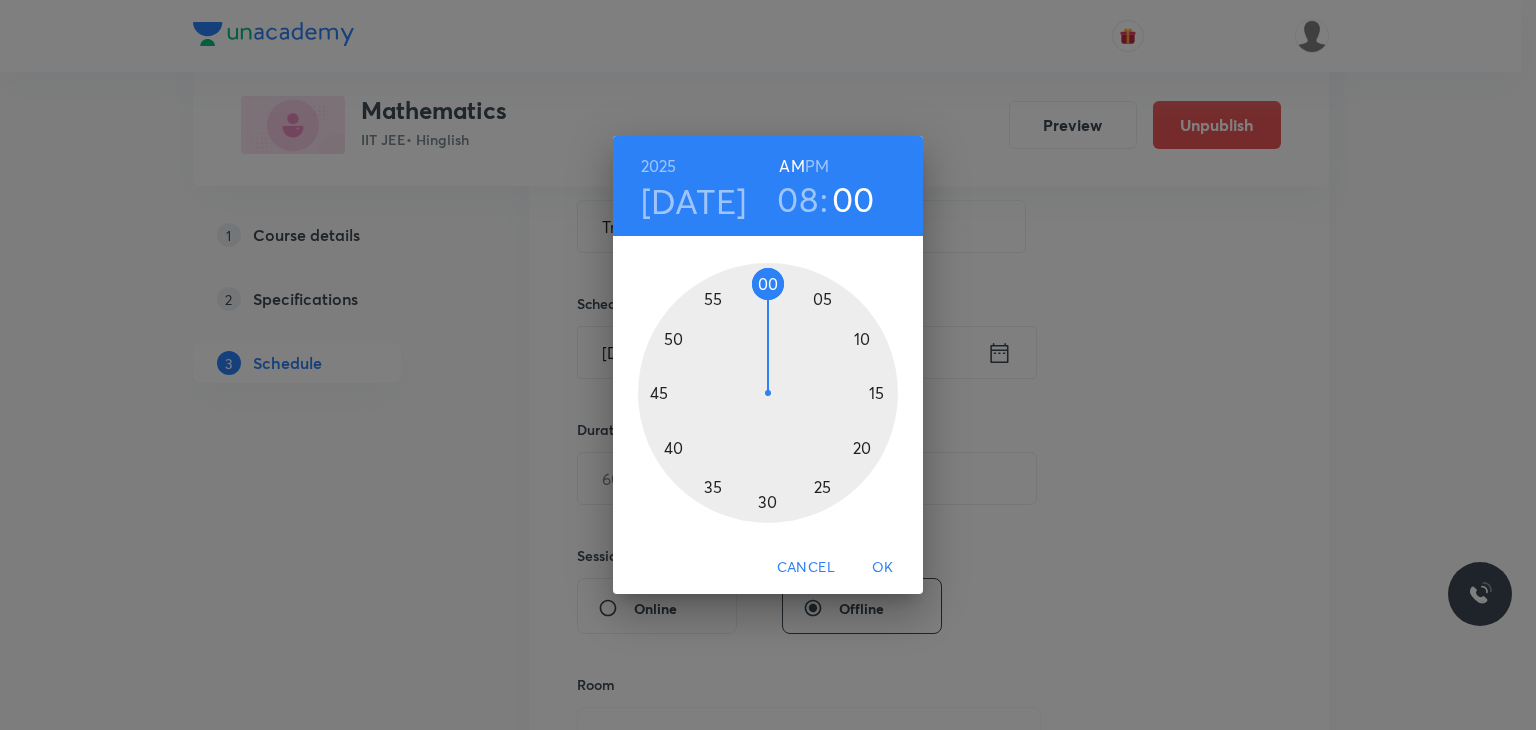 click at bounding box center (768, 393) 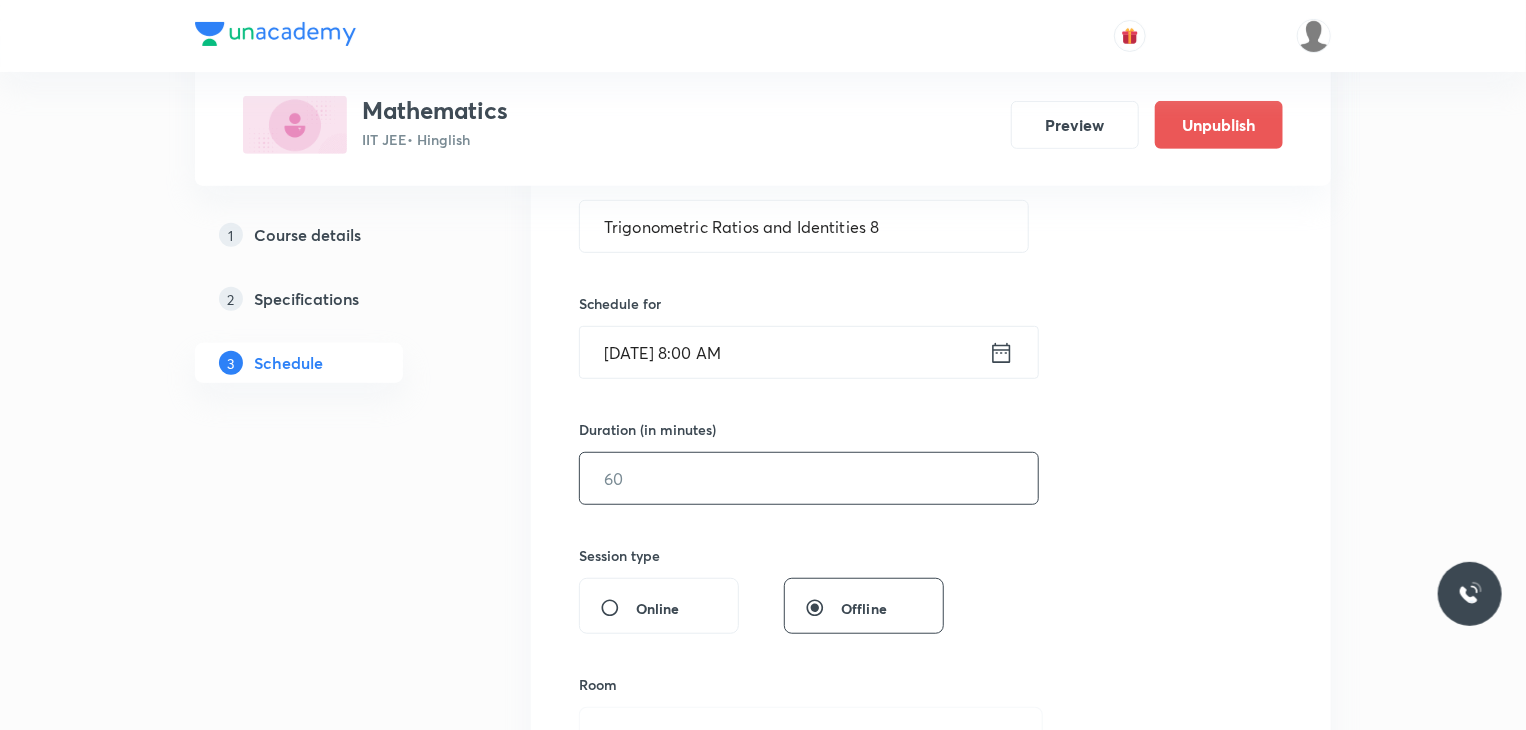click on "​" at bounding box center [809, 478] 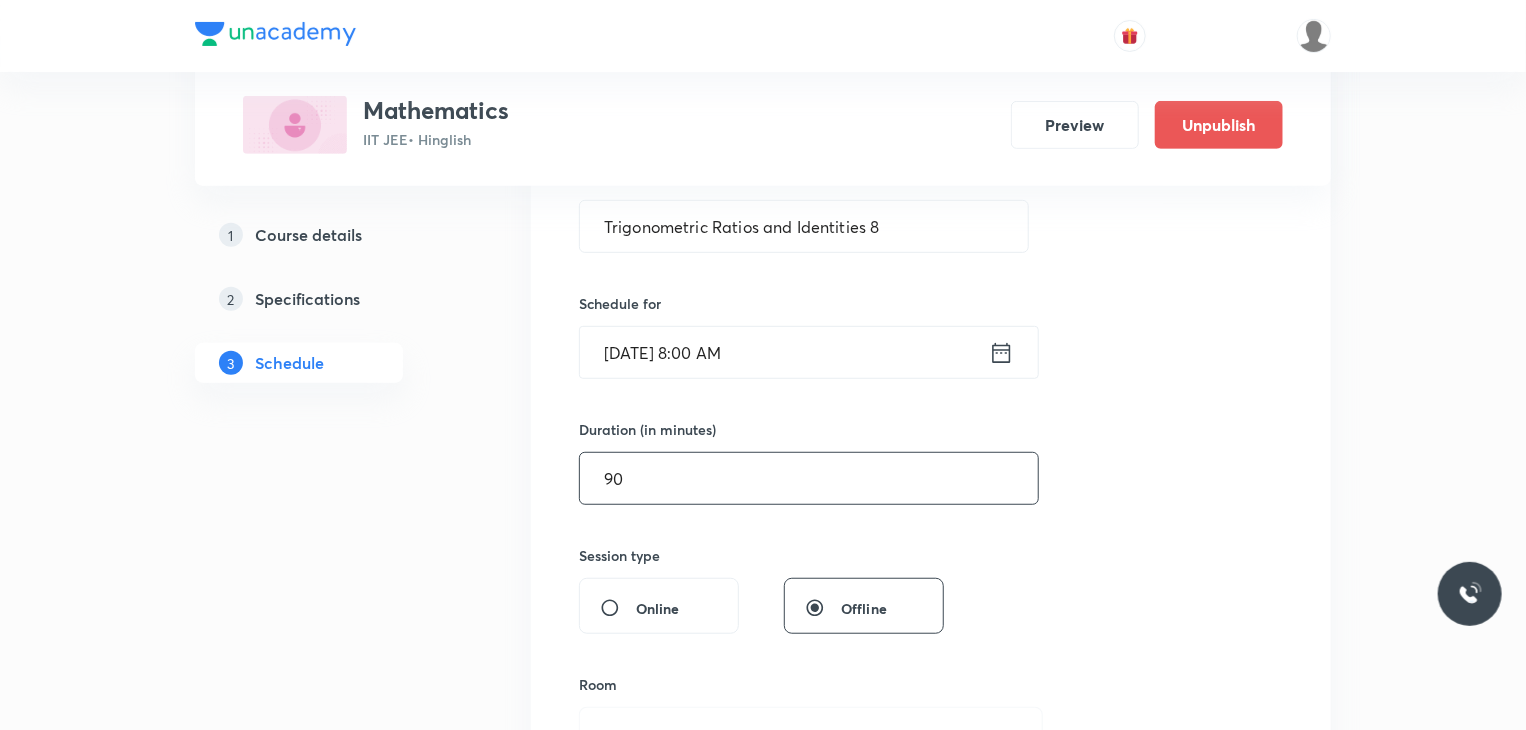 type on "9" 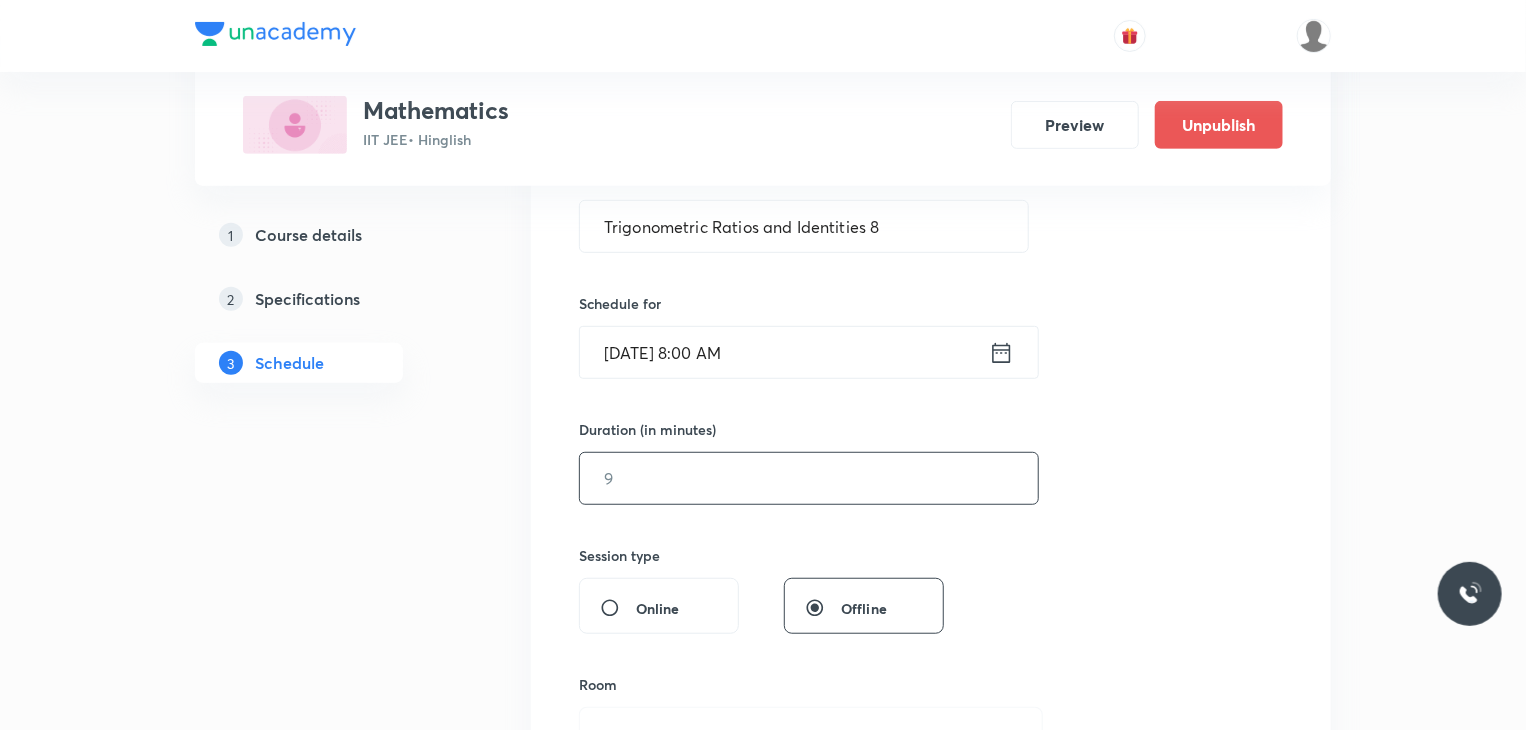 type on "0" 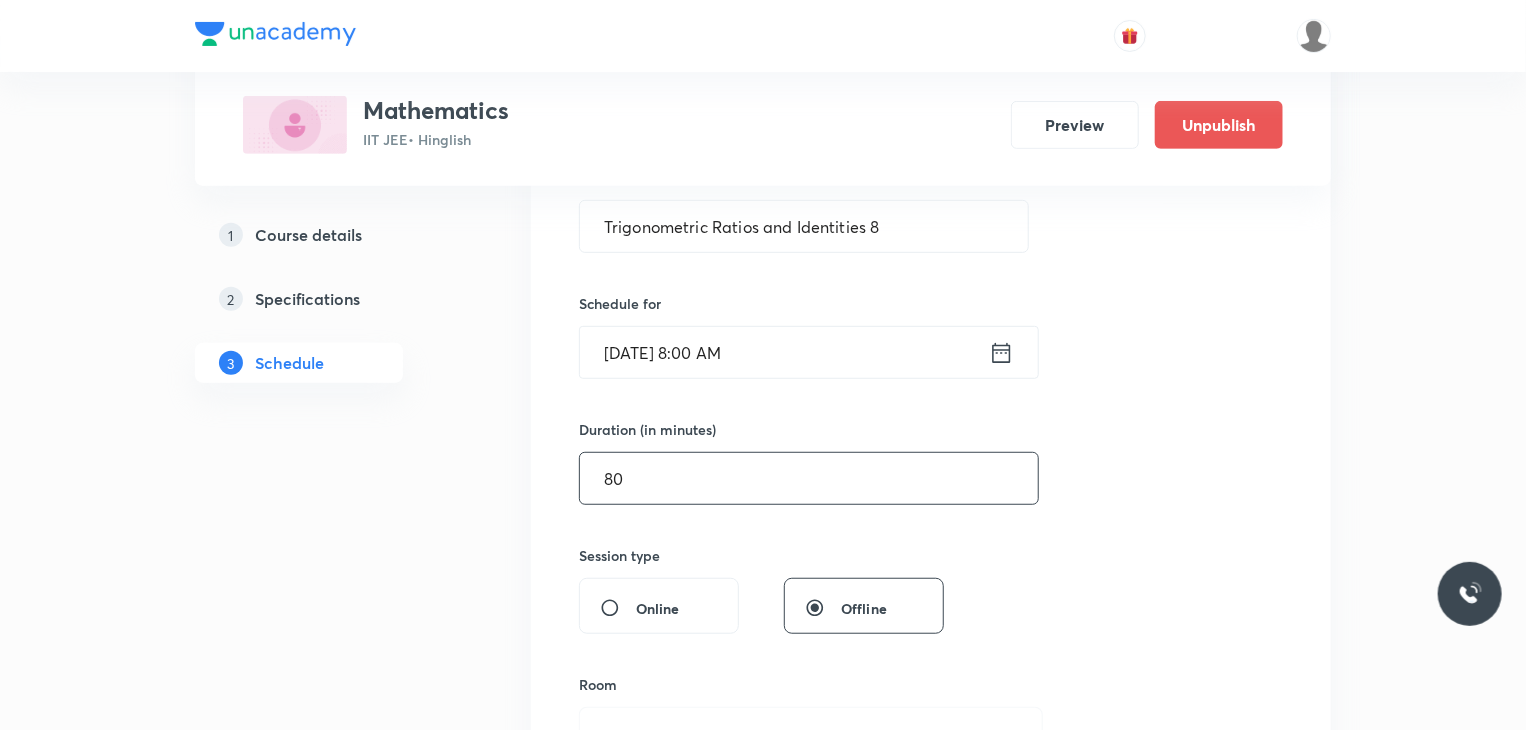 type on "80" 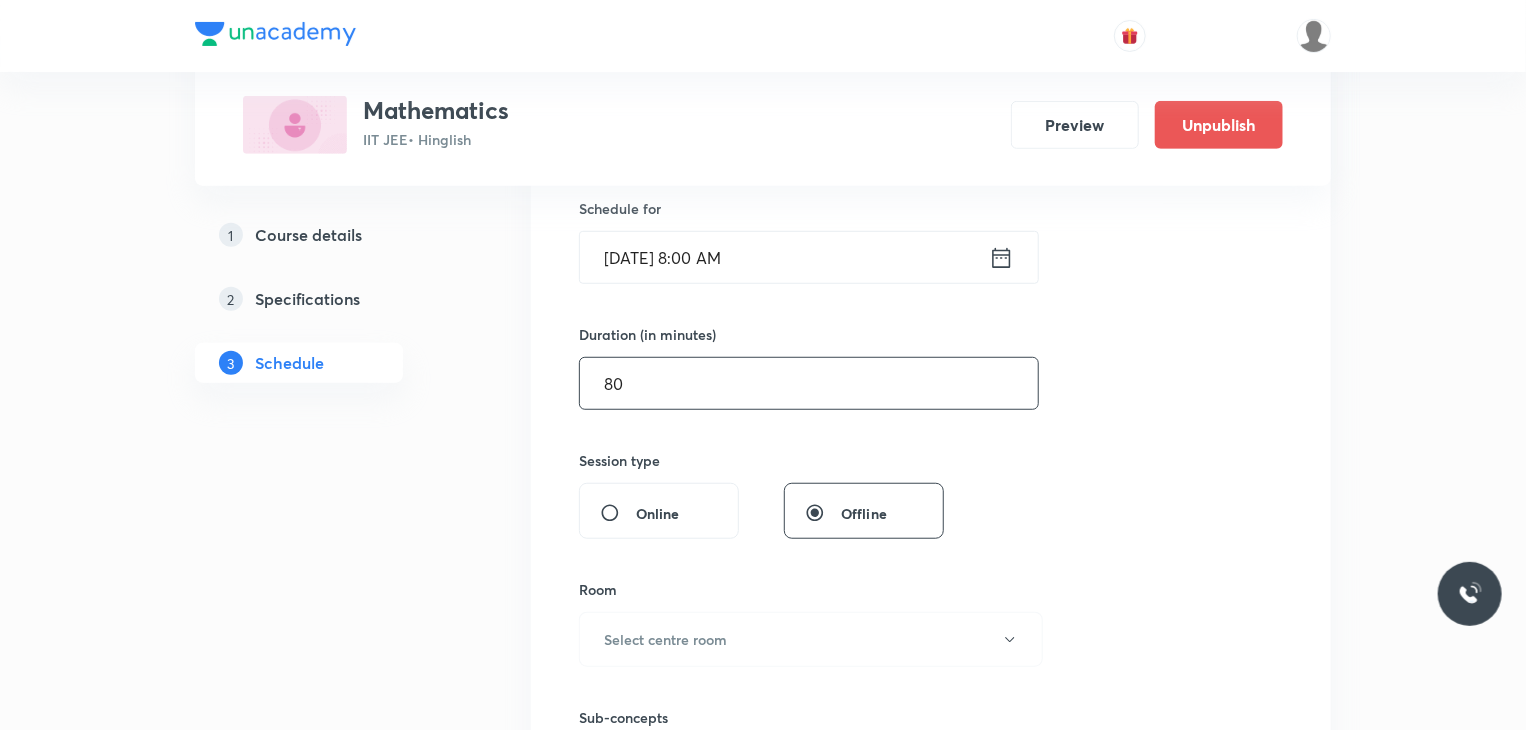 scroll, scrollTop: 700, scrollLeft: 0, axis: vertical 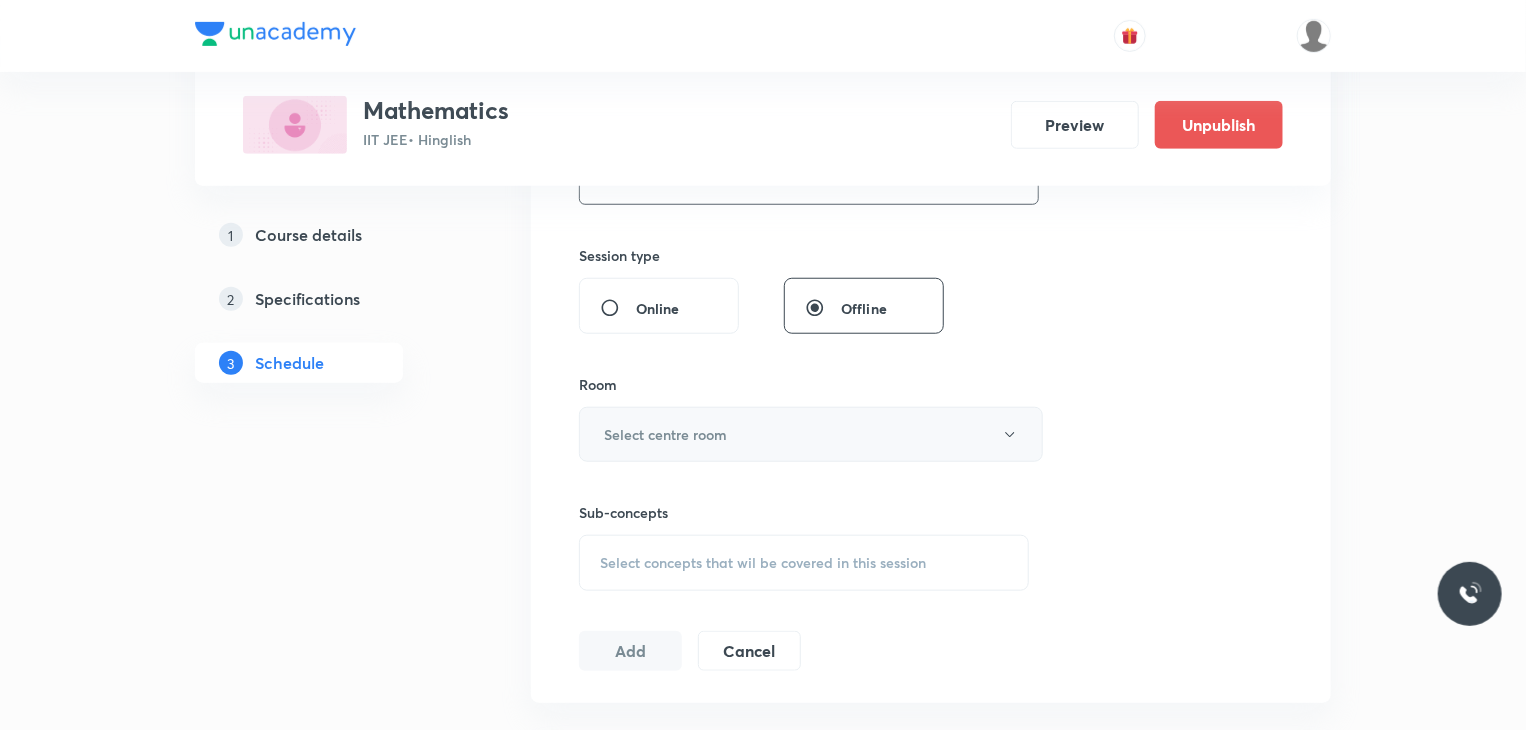 click on "Select centre room" at bounding box center (811, 434) 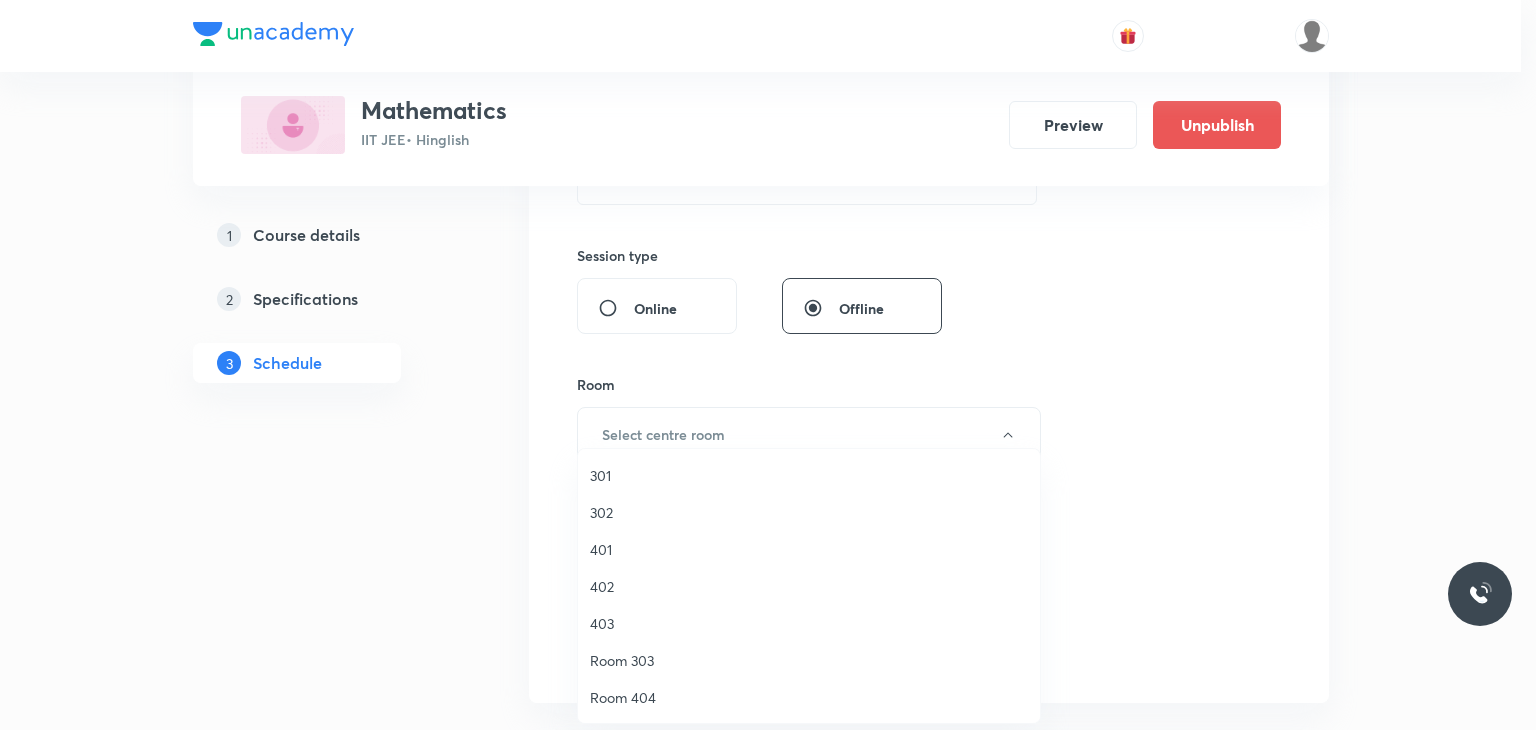 click on "401" at bounding box center (809, 549) 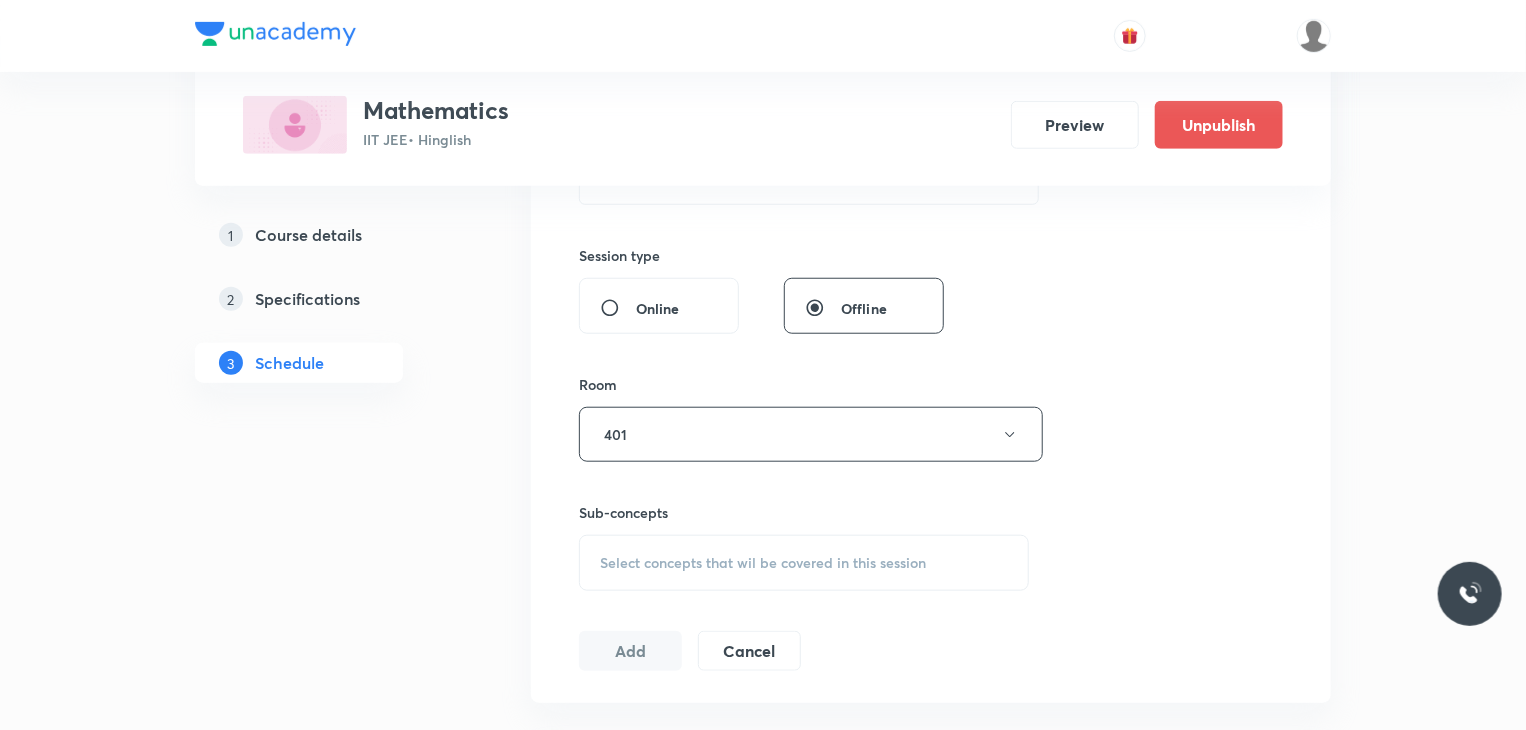 click on "Select concepts that wil be covered in this session" at bounding box center [763, 563] 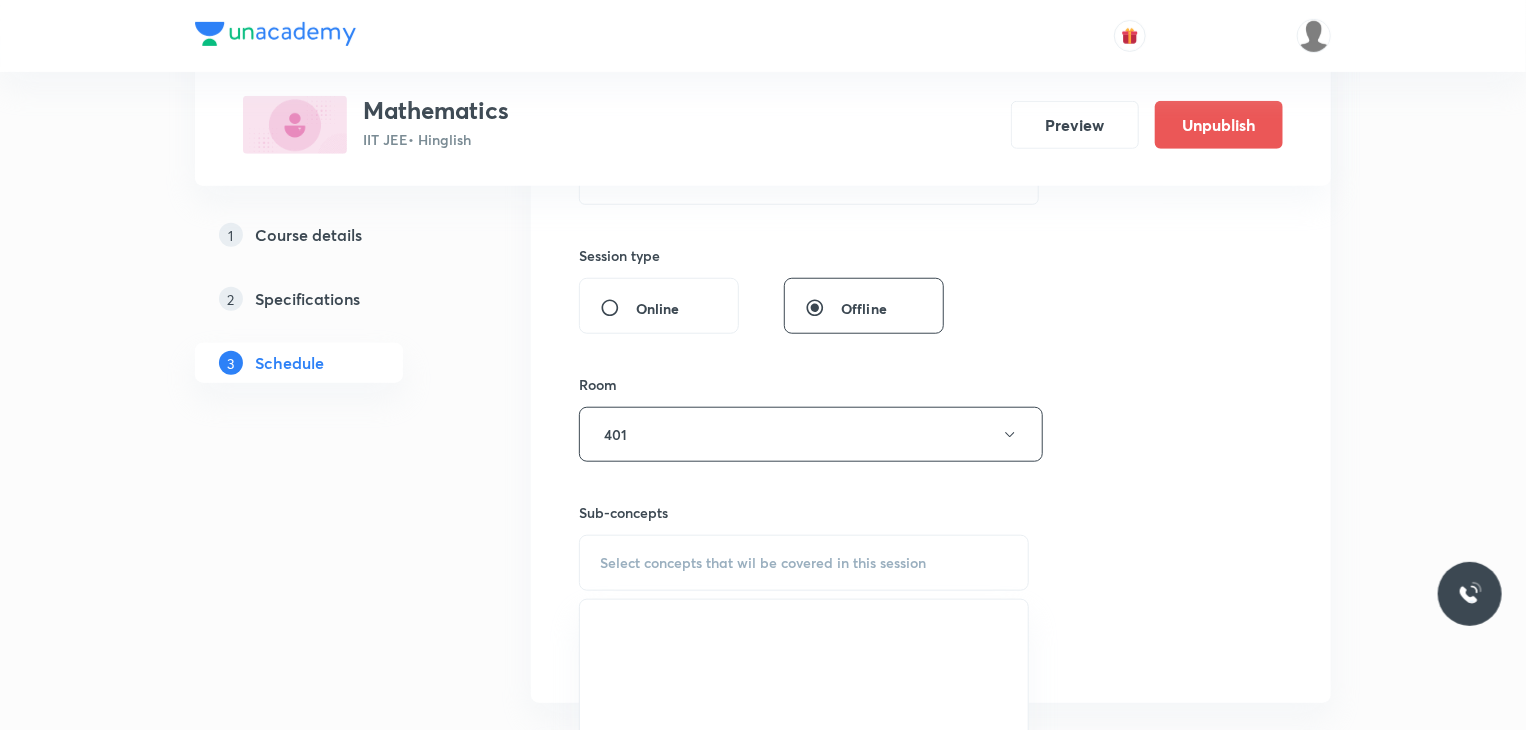 scroll, scrollTop: 1000, scrollLeft: 0, axis: vertical 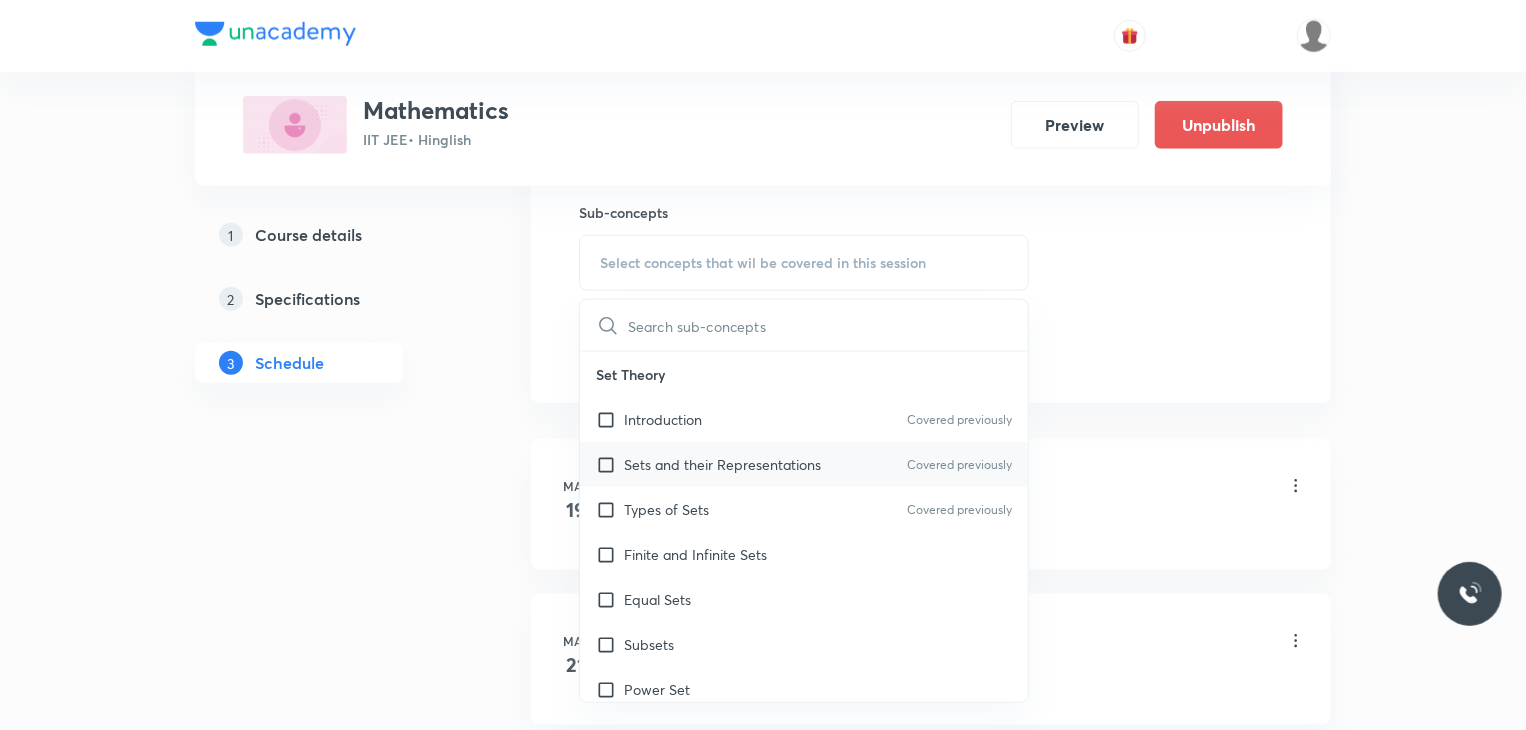 click on "Sets and their Representations Covered previously" at bounding box center (804, 464) 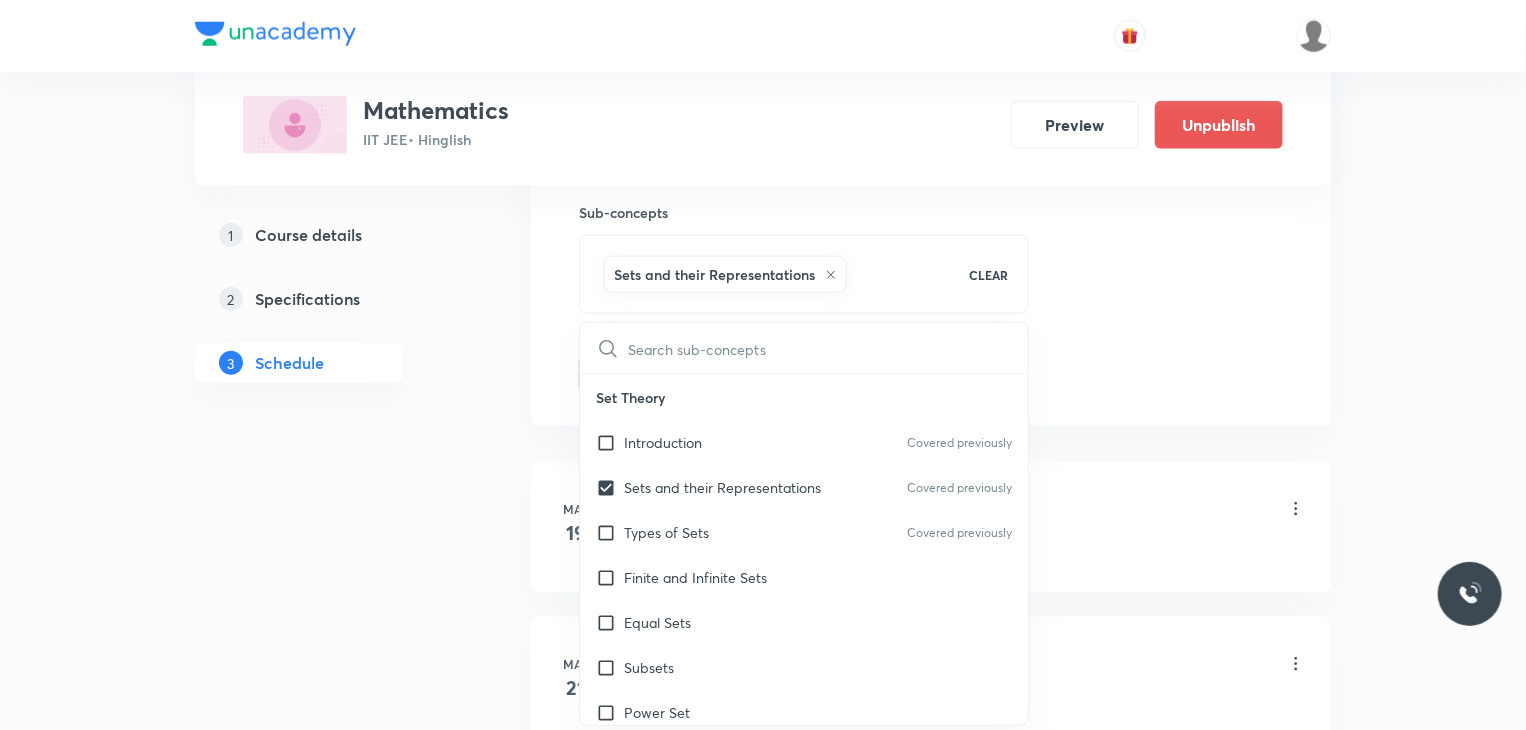 click on "Plus Courses Mathematics IIT JEE  • Hinglish Preview Unpublish 1 Course details 2 Specifications 3 Schedule Schedule 54  classes Session  55 Live class Session title 37/99 Trigonometric Ratios and Identities 8 ​ Schedule for Jul 31, 2025, 8:00 AM ​ Duration (in minutes) 80 ​   Session type Online Offline Room 401 Sub-concepts Sets and their Representations CLEAR ​ Set Theory Introduction Covered previously Sets and their Representations Covered previously Types of Sets Covered previously Finite and Infinite Sets Equal Sets Subsets Power Set Universal Set Venn Diagrams Operations on Sets Complement of a Set Practical  Problems on Union and Intersection of Two Sets Relation Types of relations Equivalence relations Inequalities and Modulus Function Constant and Variables Function Intervals Inequalities Generalized Method of Intervals for Solving Inequalities Modulus Function Fundamental of Mathematics Fundamentals of Mathematics Indices Indices Twin Prime Numbers Twin Prime Numbers Composite Numbers 19" at bounding box center [763, 3998] 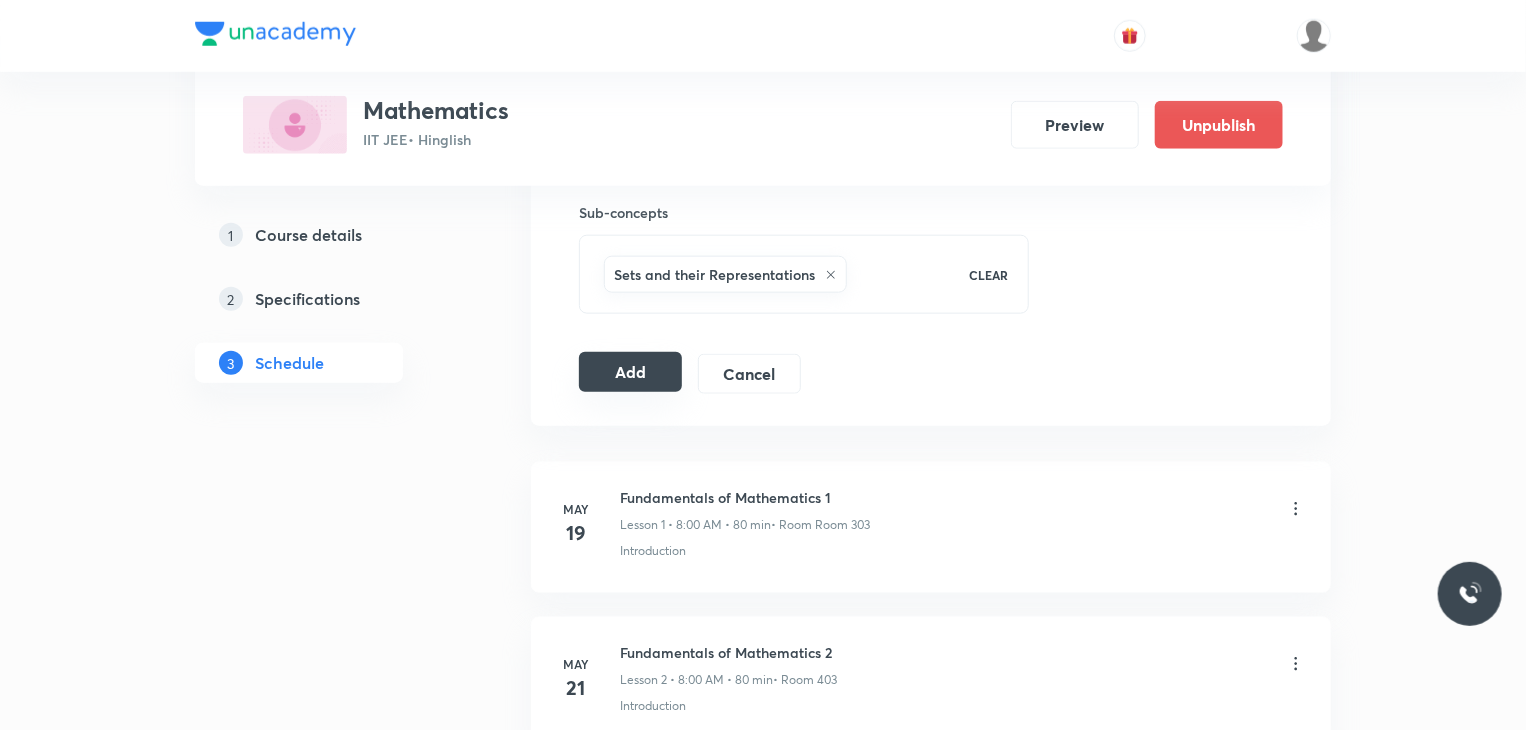 click on "Add" at bounding box center (630, 372) 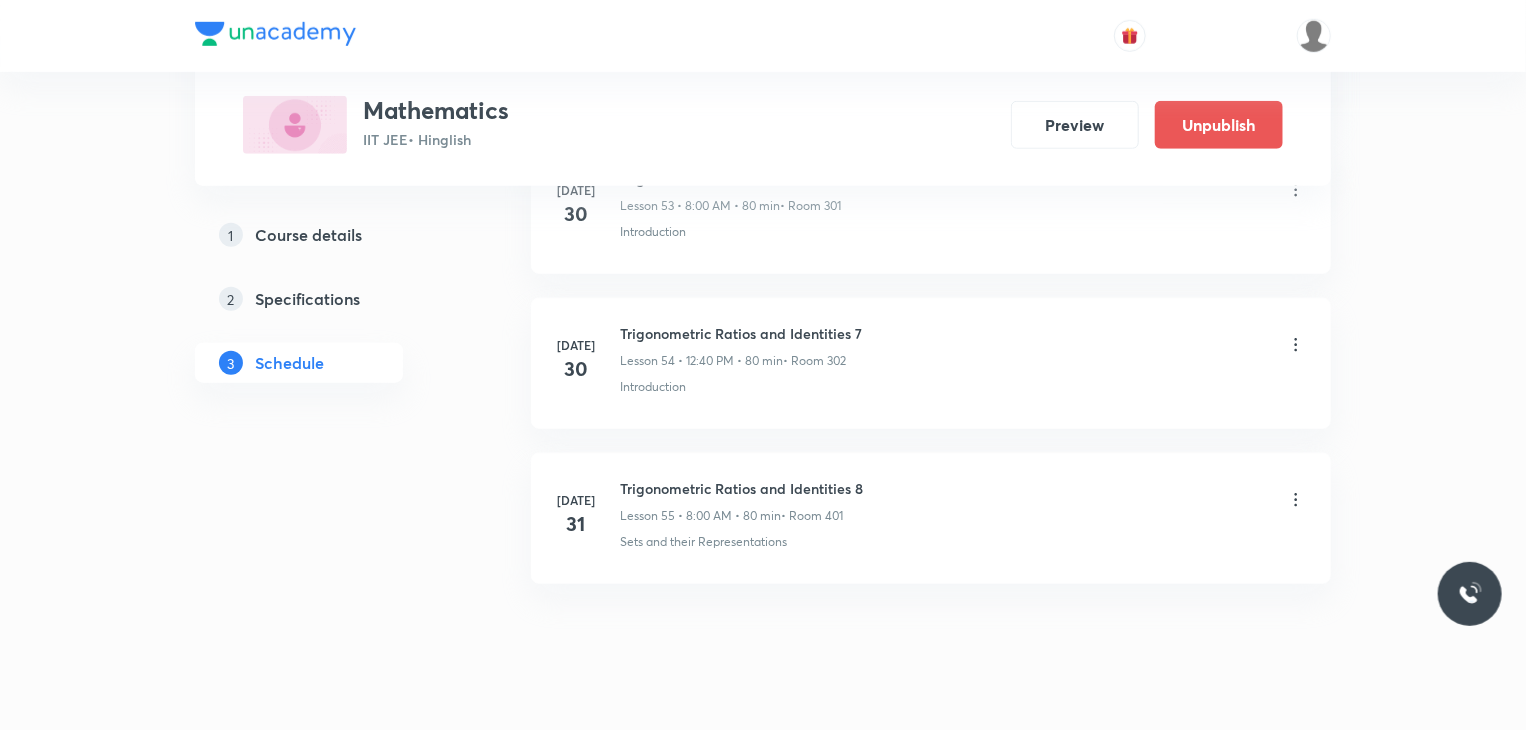 scroll, scrollTop: 8457, scrollLeft: 0, axis: vertical 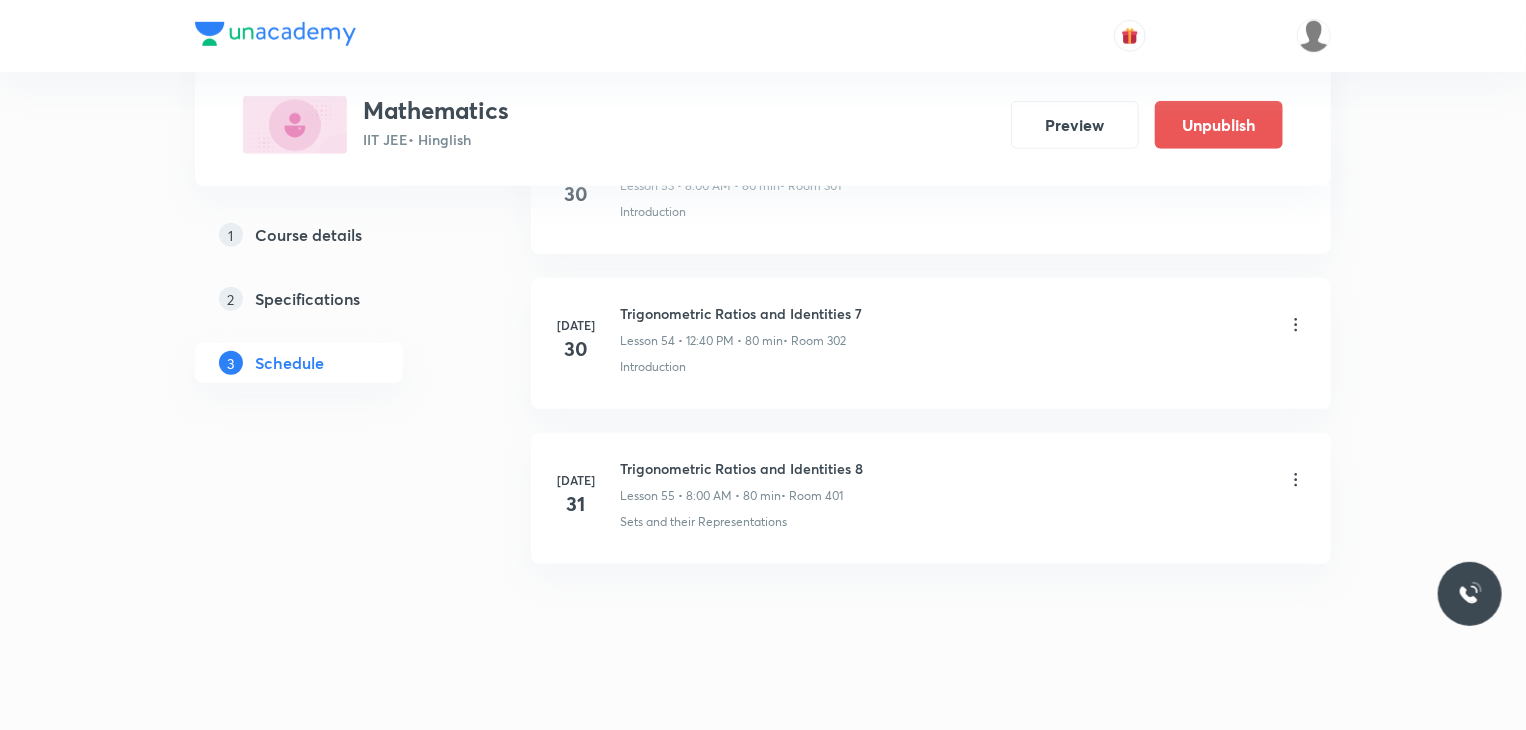 click on "Trigonometric Ratios and Identities 8" at bounding box center (741, 468) 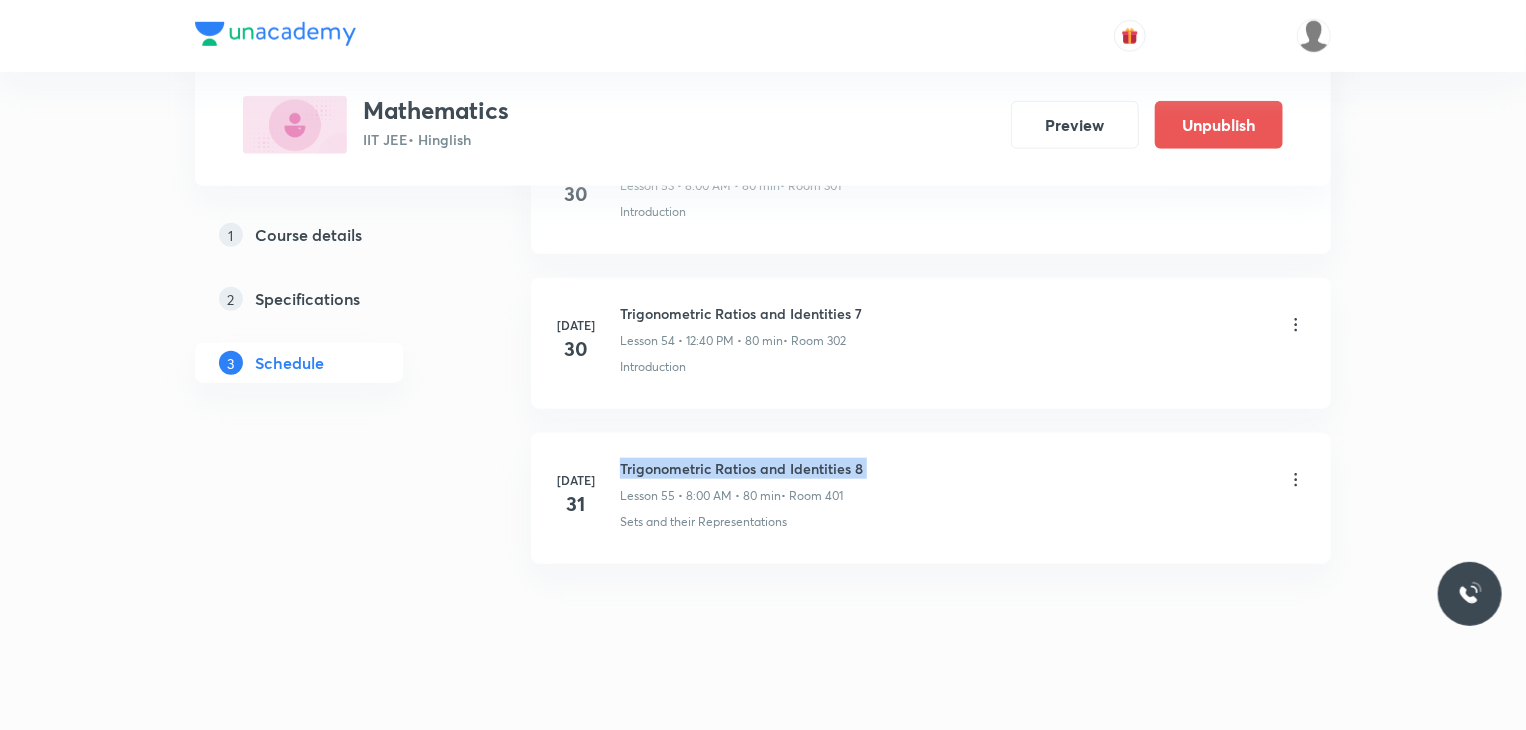 copy on "Trigonometric Ratios and Identities 8" 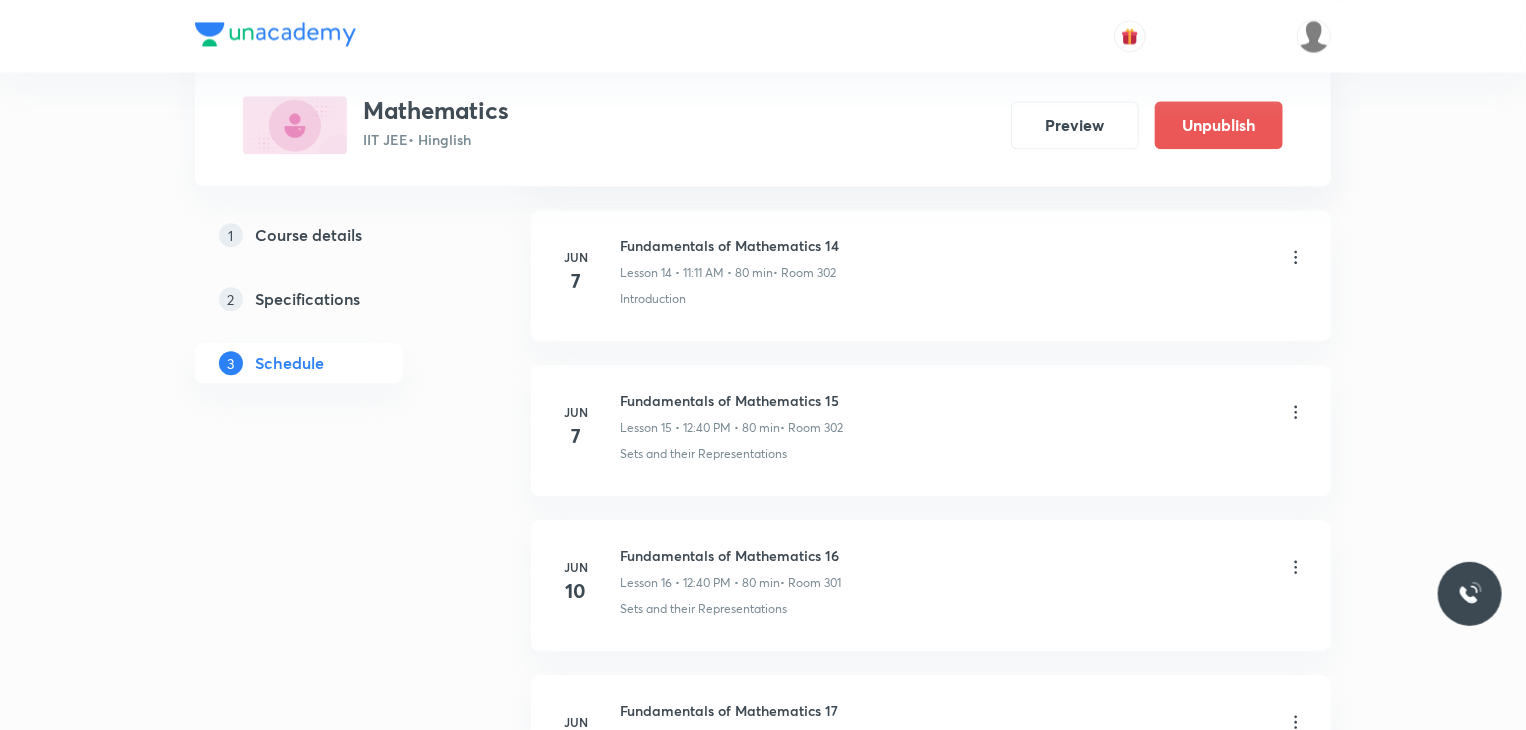 scroll, scrollTop: 0, scrollLeft: 0, axis: both 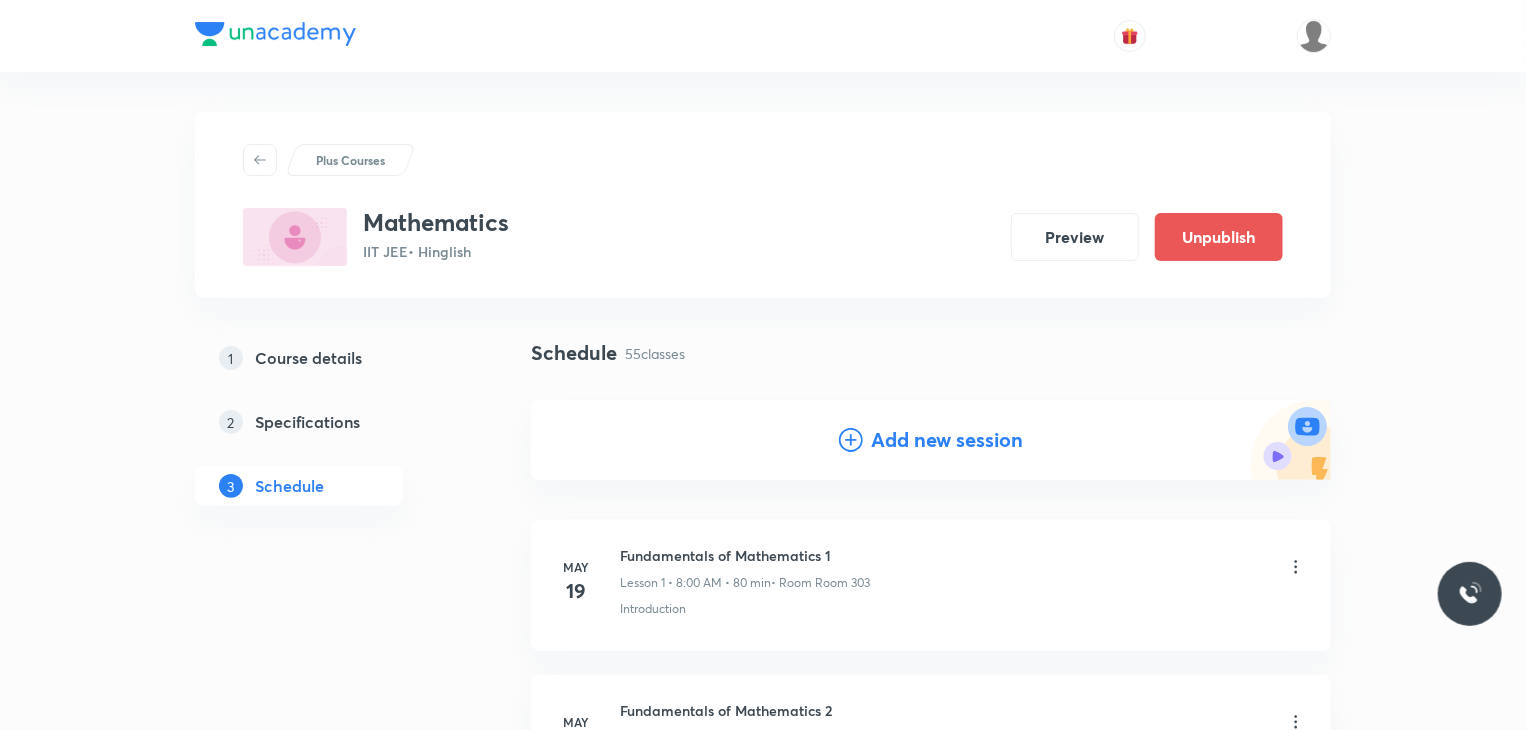 click on "Add new session" at bounding box center (947, 440) 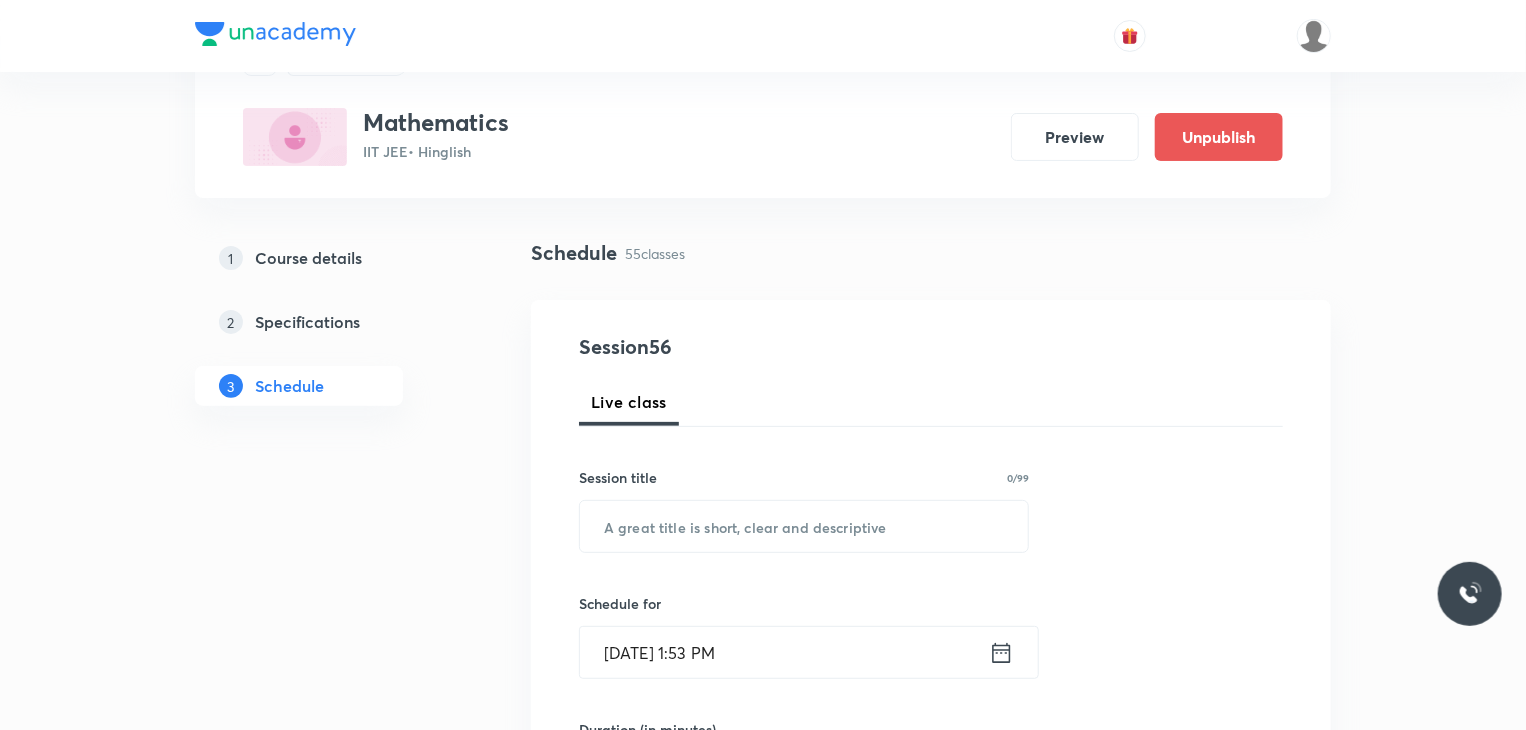 click on "Session title 0/99" at bounding box center [804, 477] 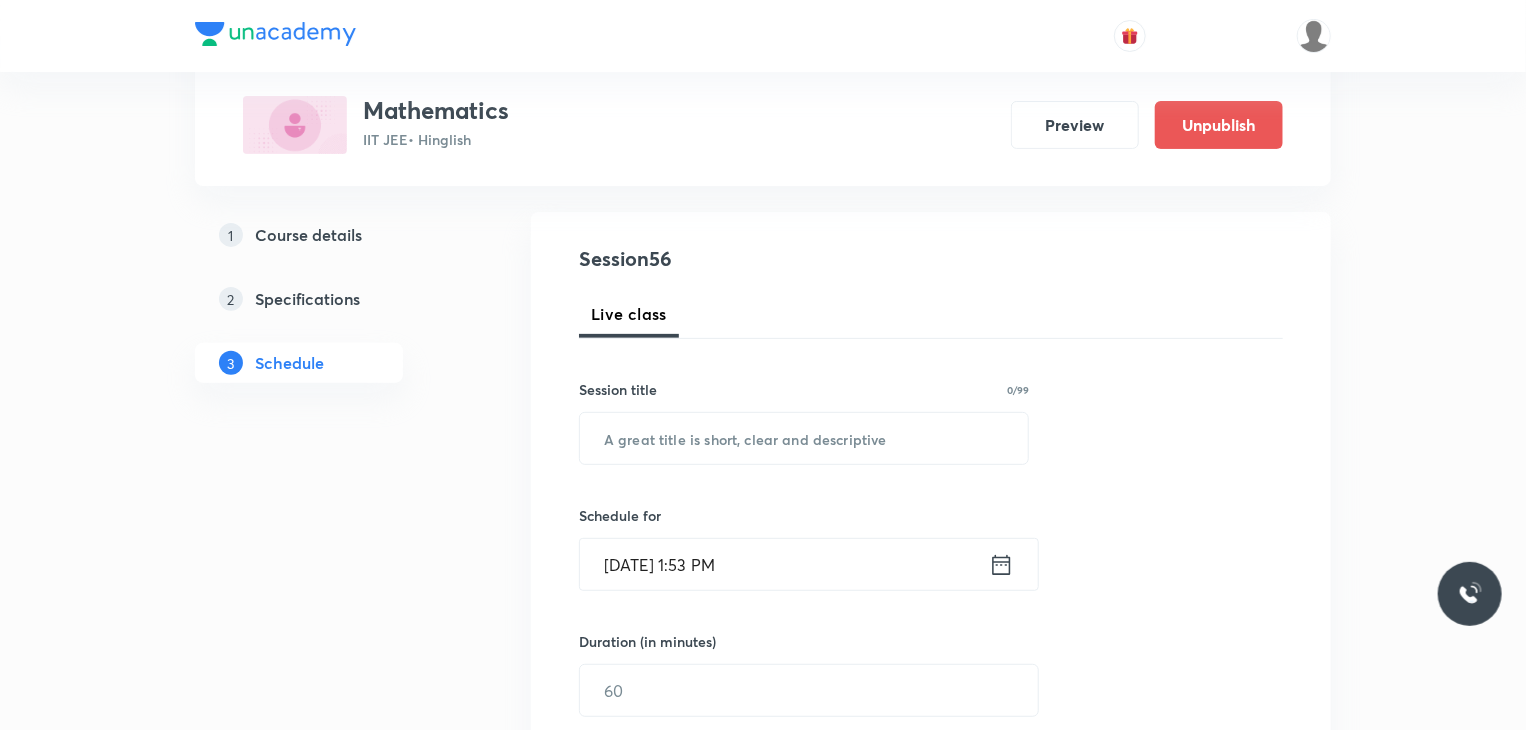 scroll, scrollTop: 200, scrollLeft: 0, axis: vertical 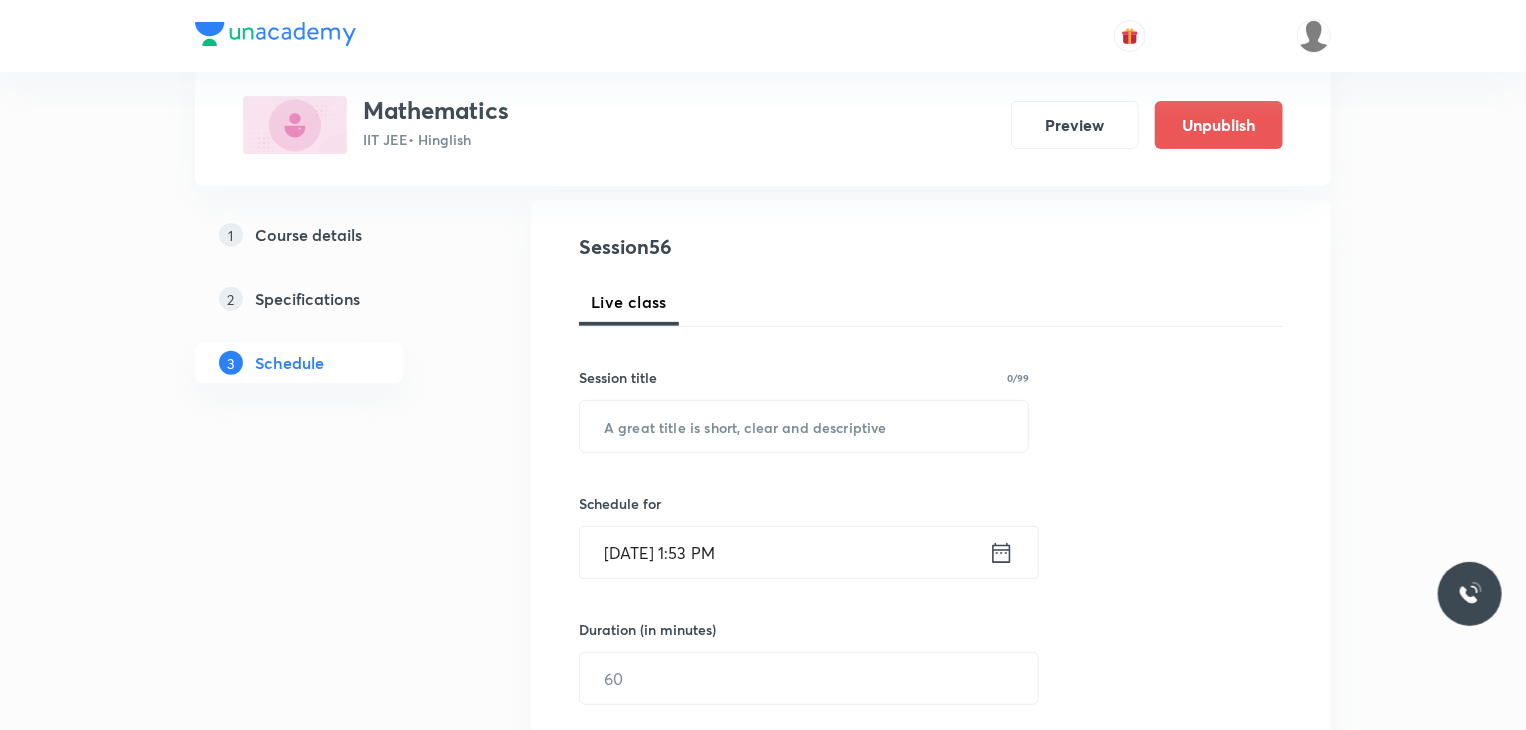 click on "Jul 30, 2025, 1:53 PM ​" at bounding box center (809, 552) 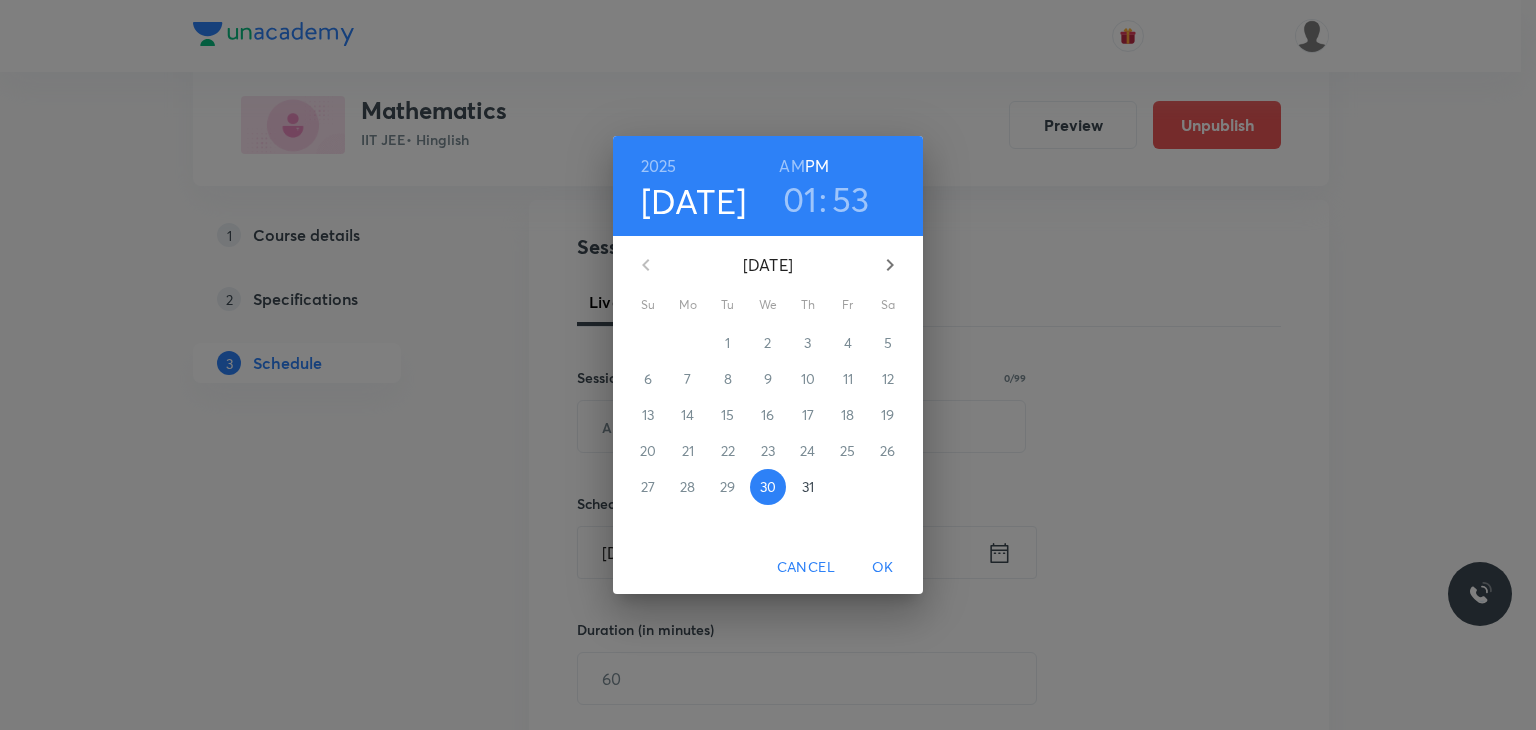 click on "20" at bounding box center (648, 451) 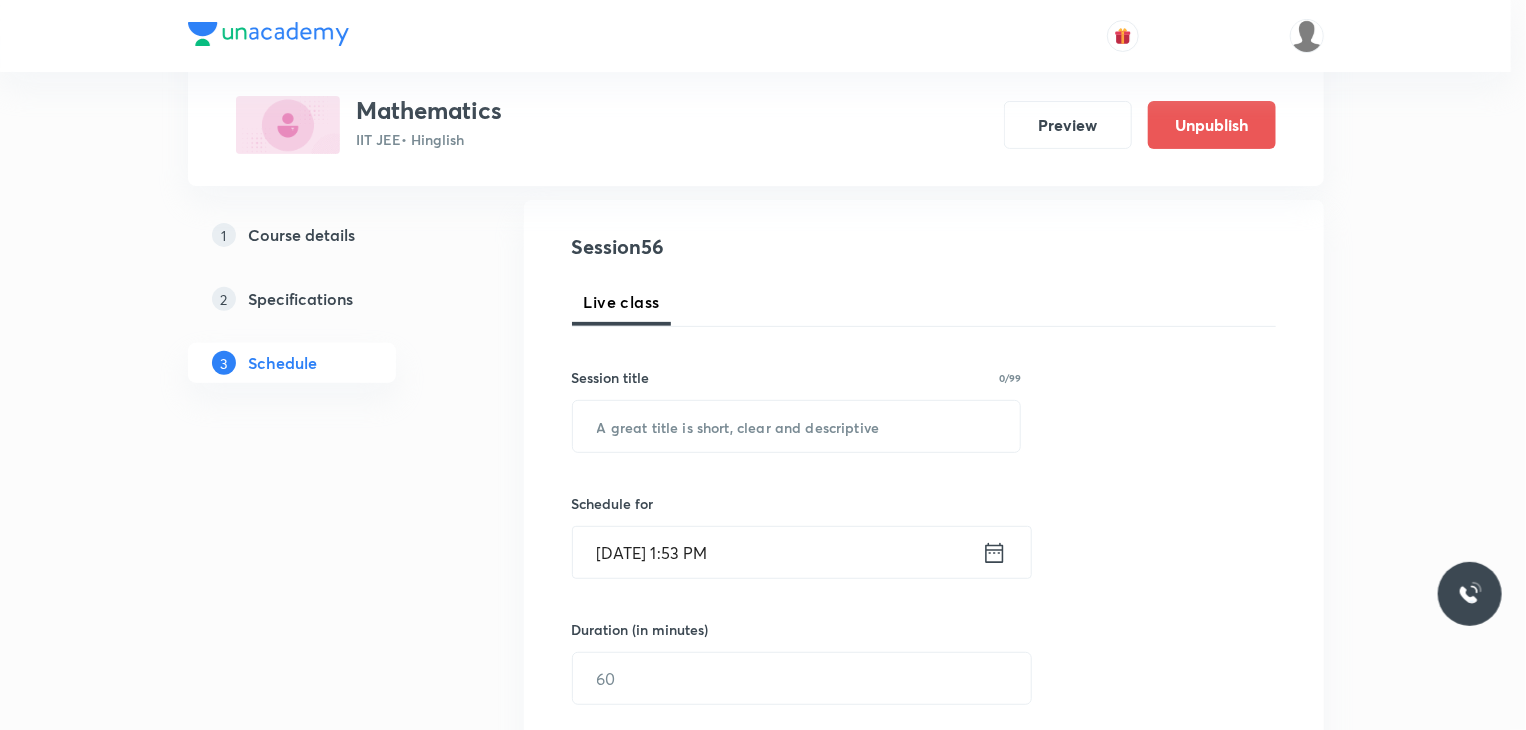 click at bounding box center (797, 426) 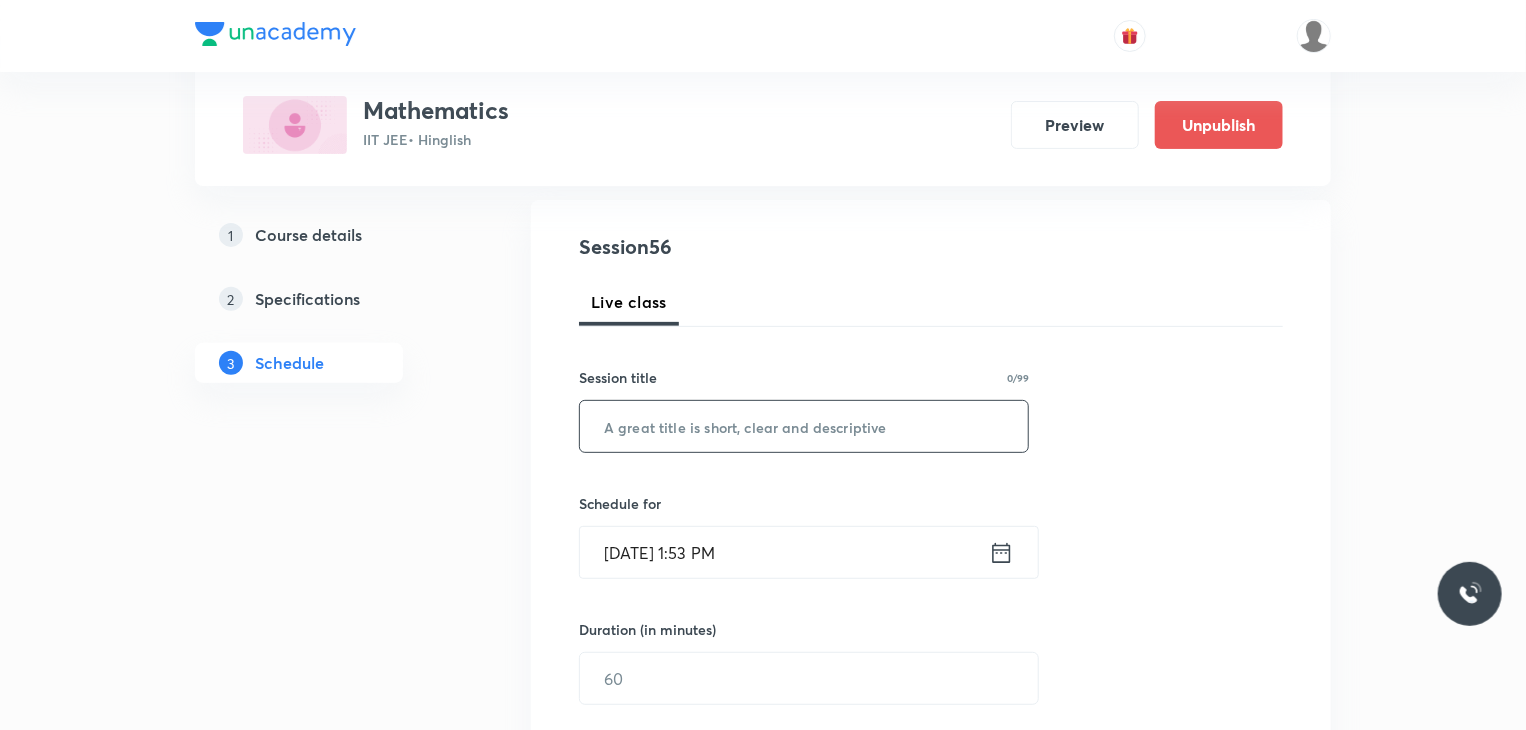 paste on "Trigonometric Ratios and Identities 8" 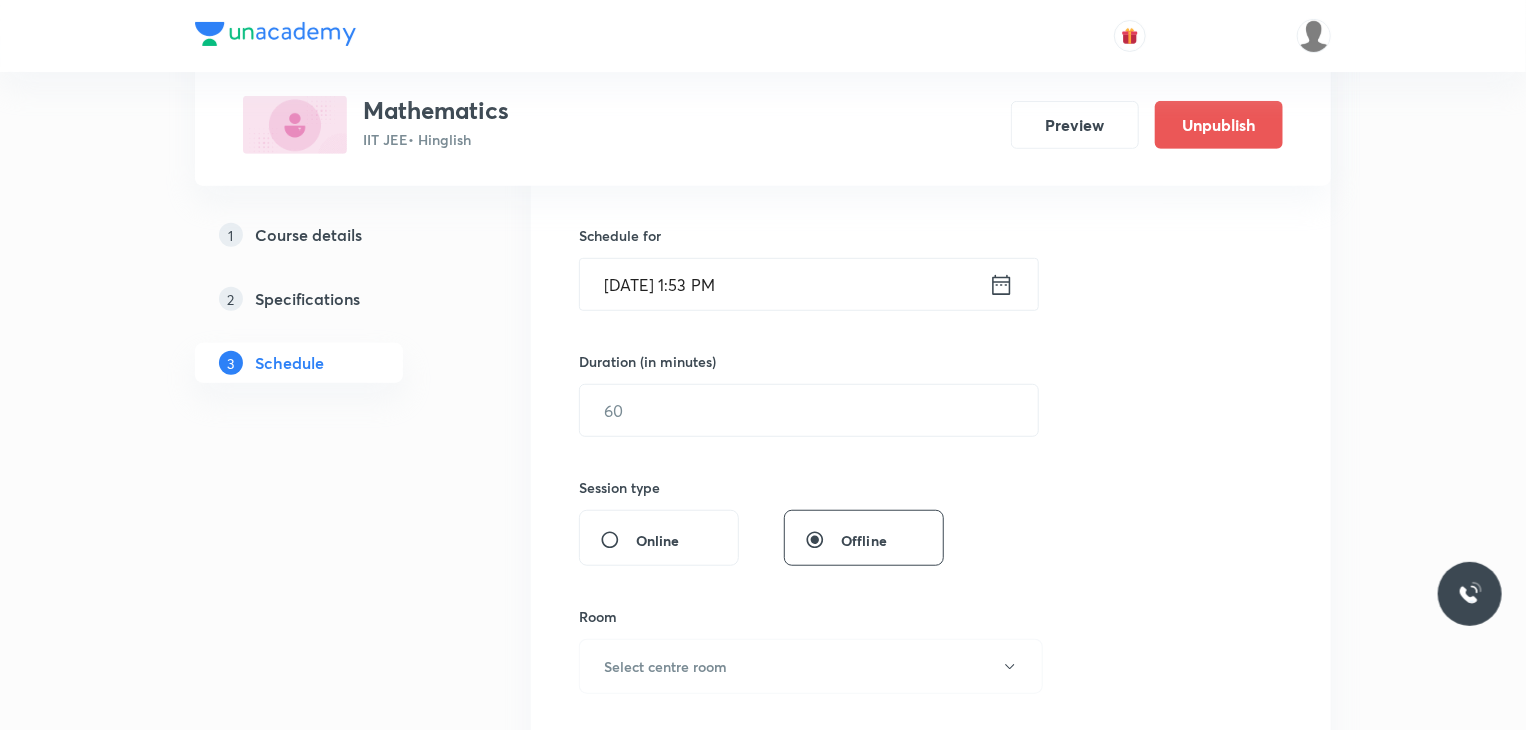 scroll, scrollTop: 500, scrollLeft: 0, axis: vertical 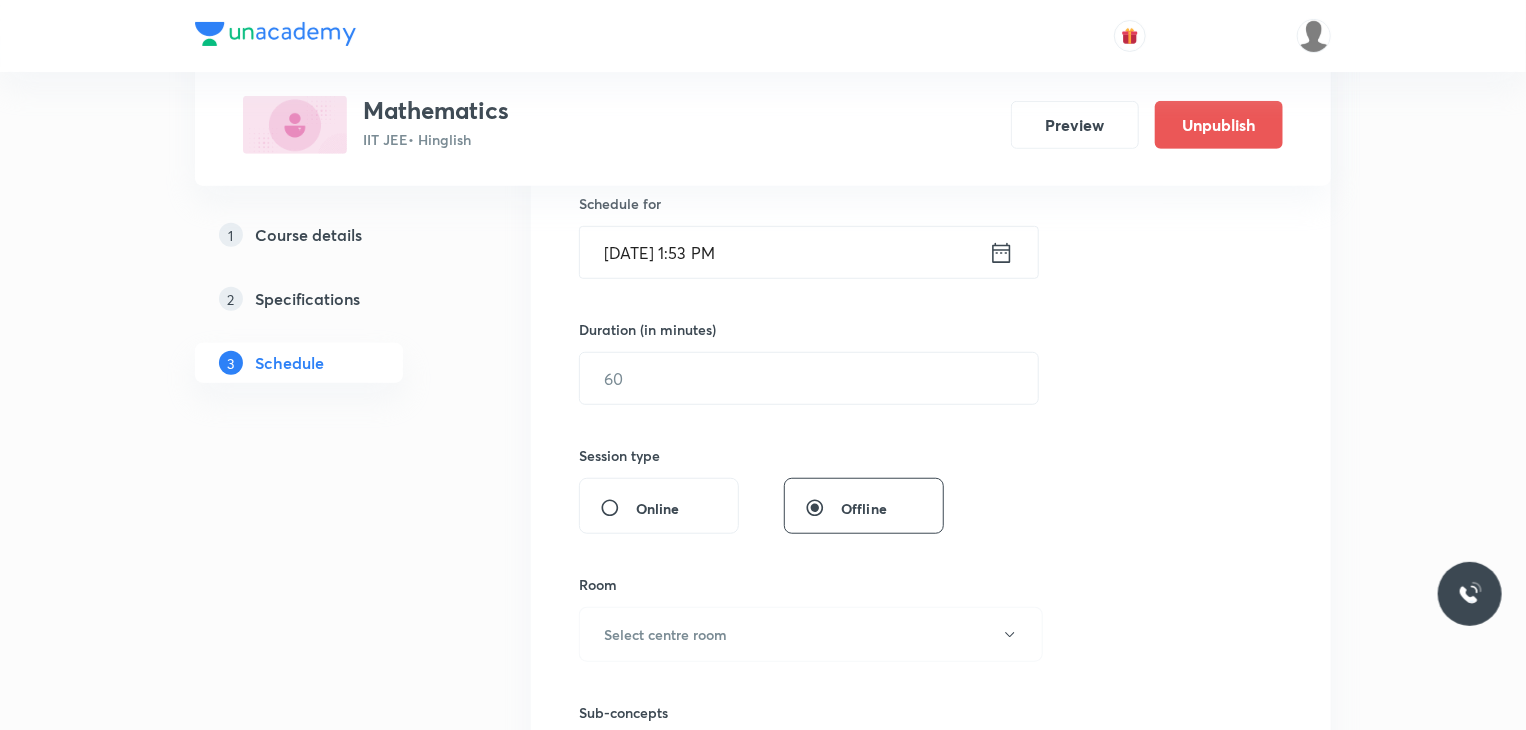 type on "Trigonometric Ratios and Identities 9" 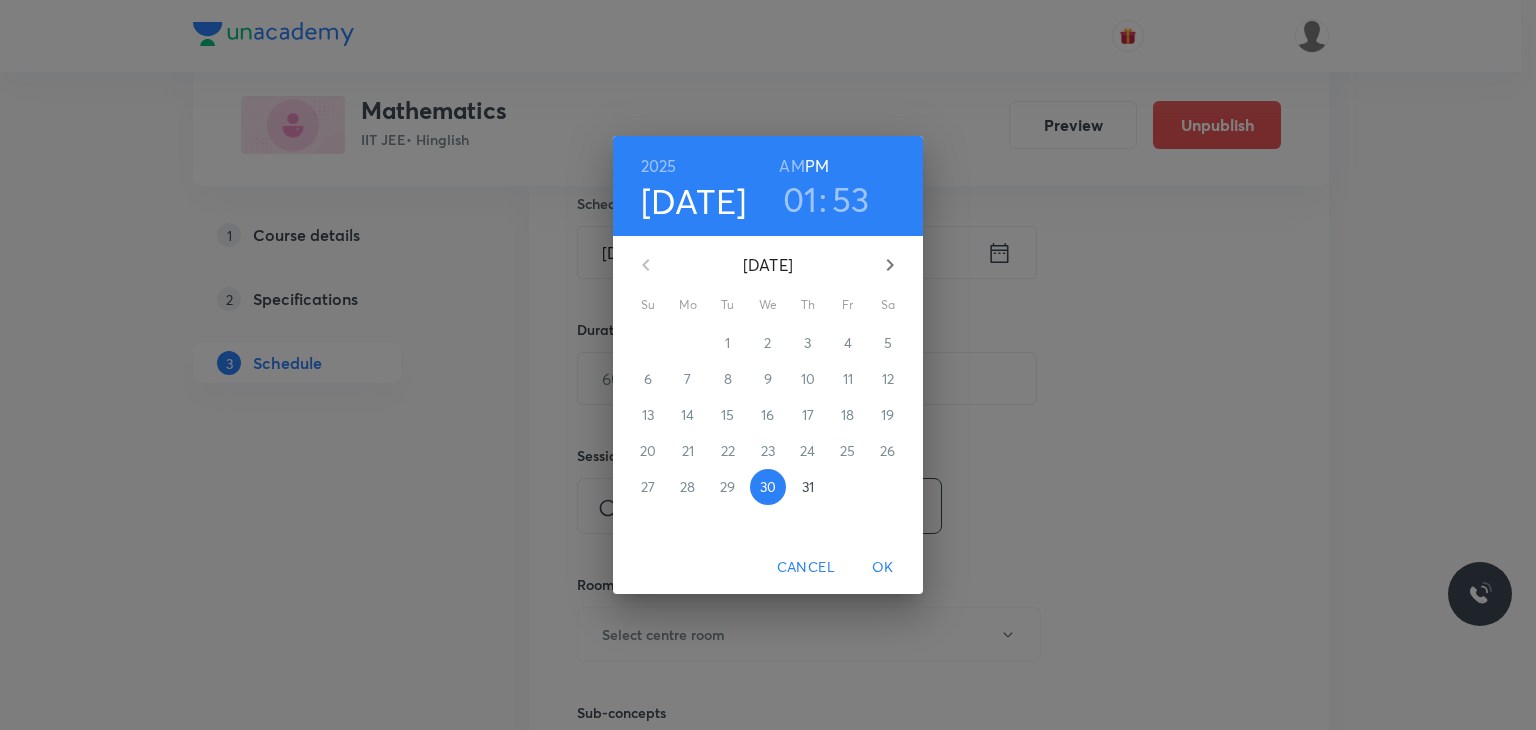 click on "31" at bounding box center [808, 487] 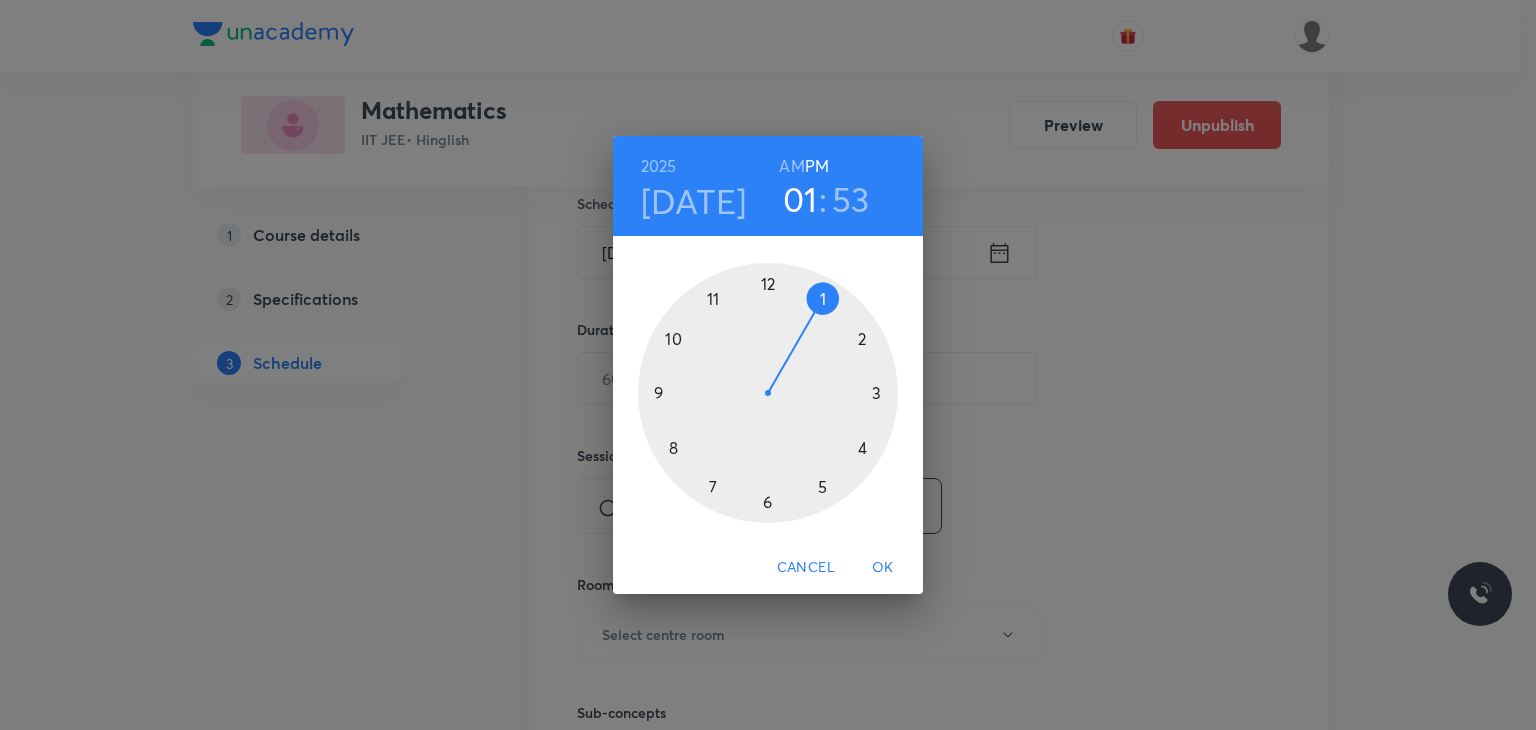 click on "AM" at bounding box center (791, 166) 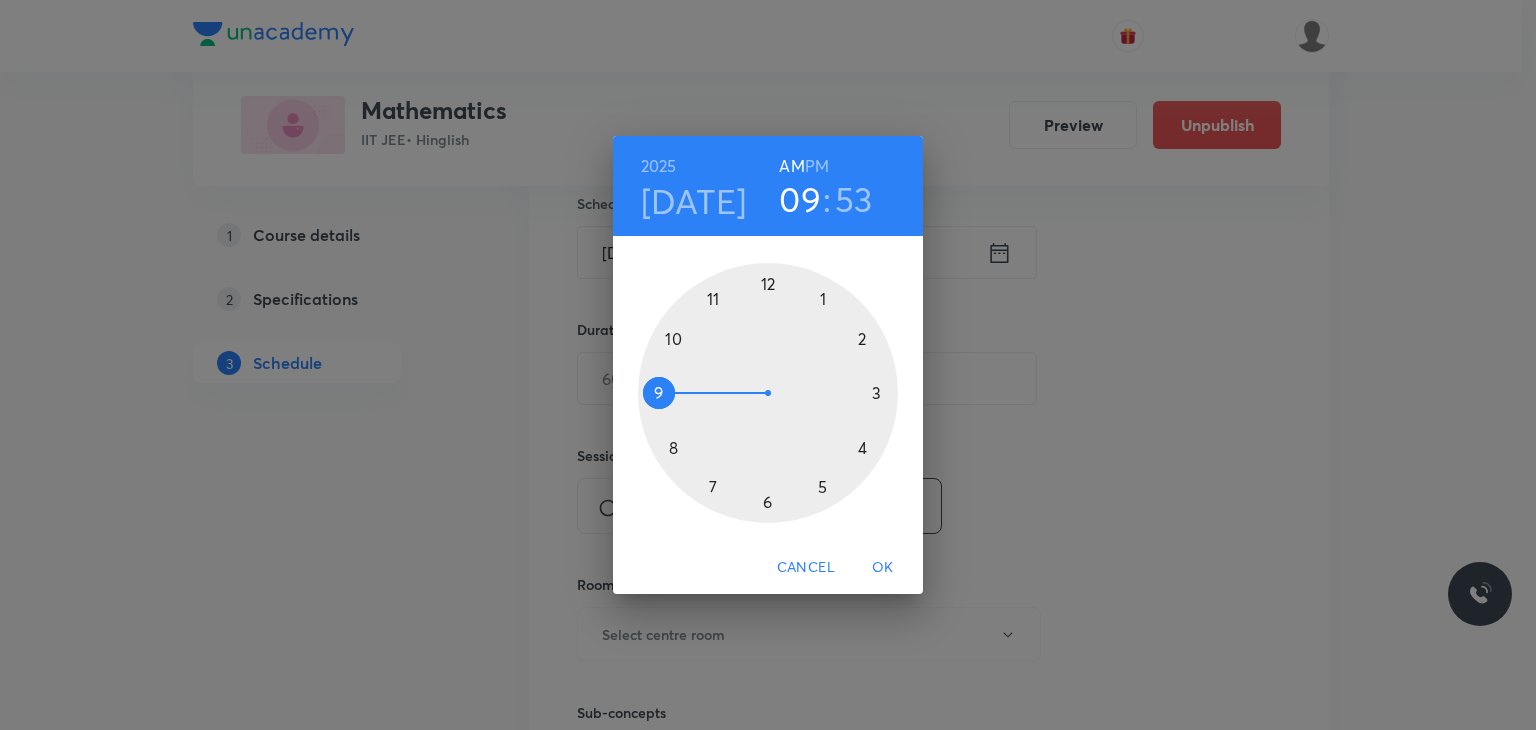 drag, startPoint x: 766, startPoint y: 259, endPoint x: 640, endPoint y: 389, distance: 181.04143 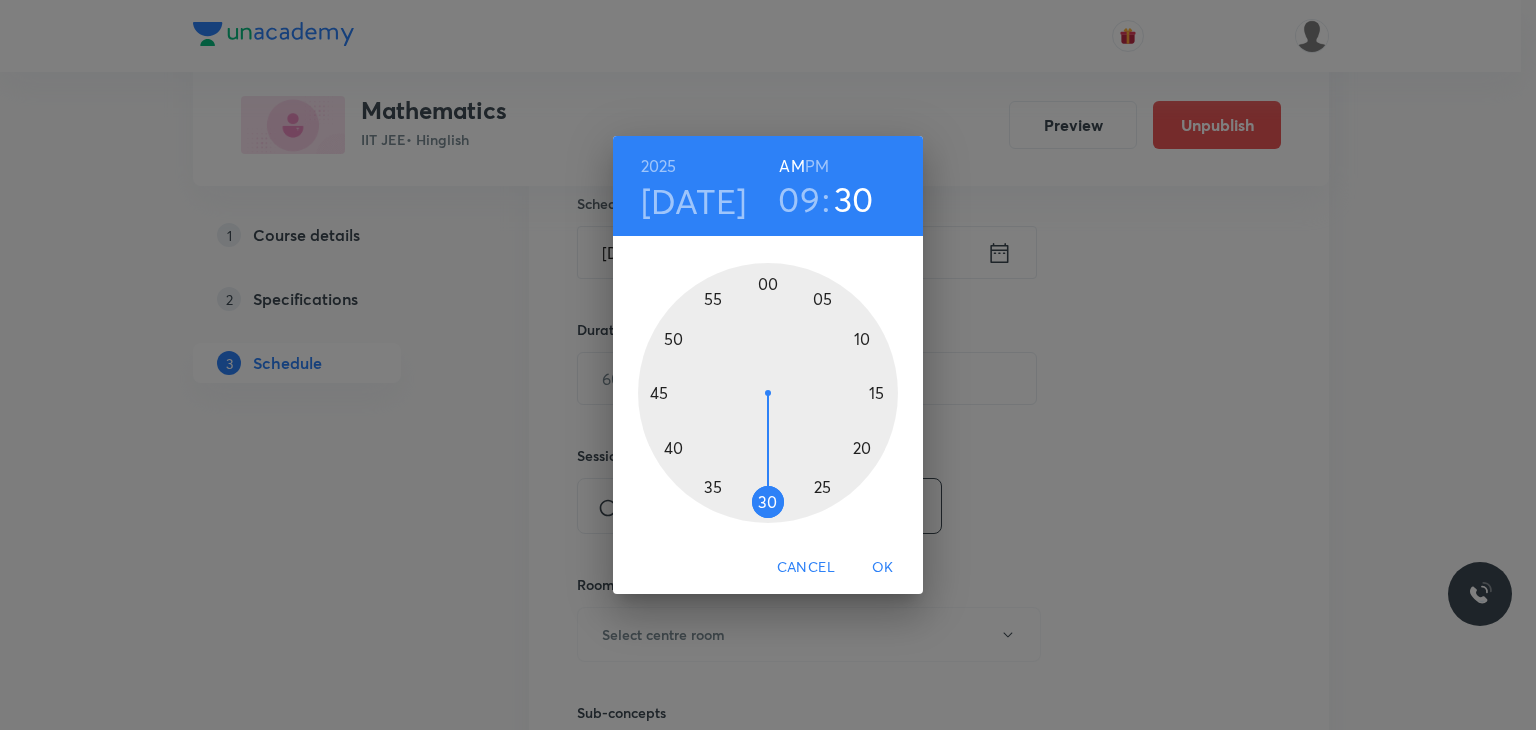 drag, startPoint x: 766, startPoint y: 453, endPoint x: 767, endPoint y: 481, distance: 28.01785 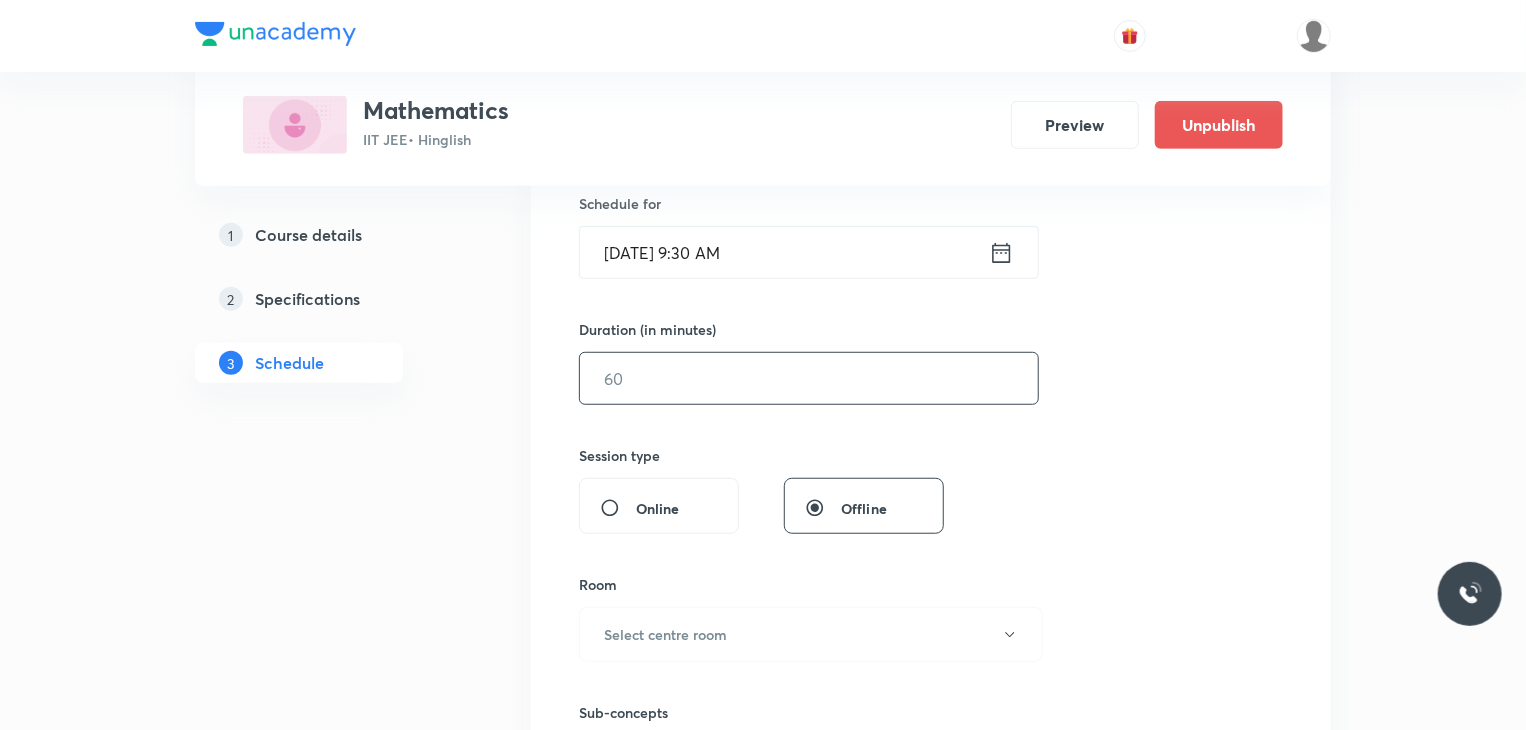 click at bounding box center (809, 378) 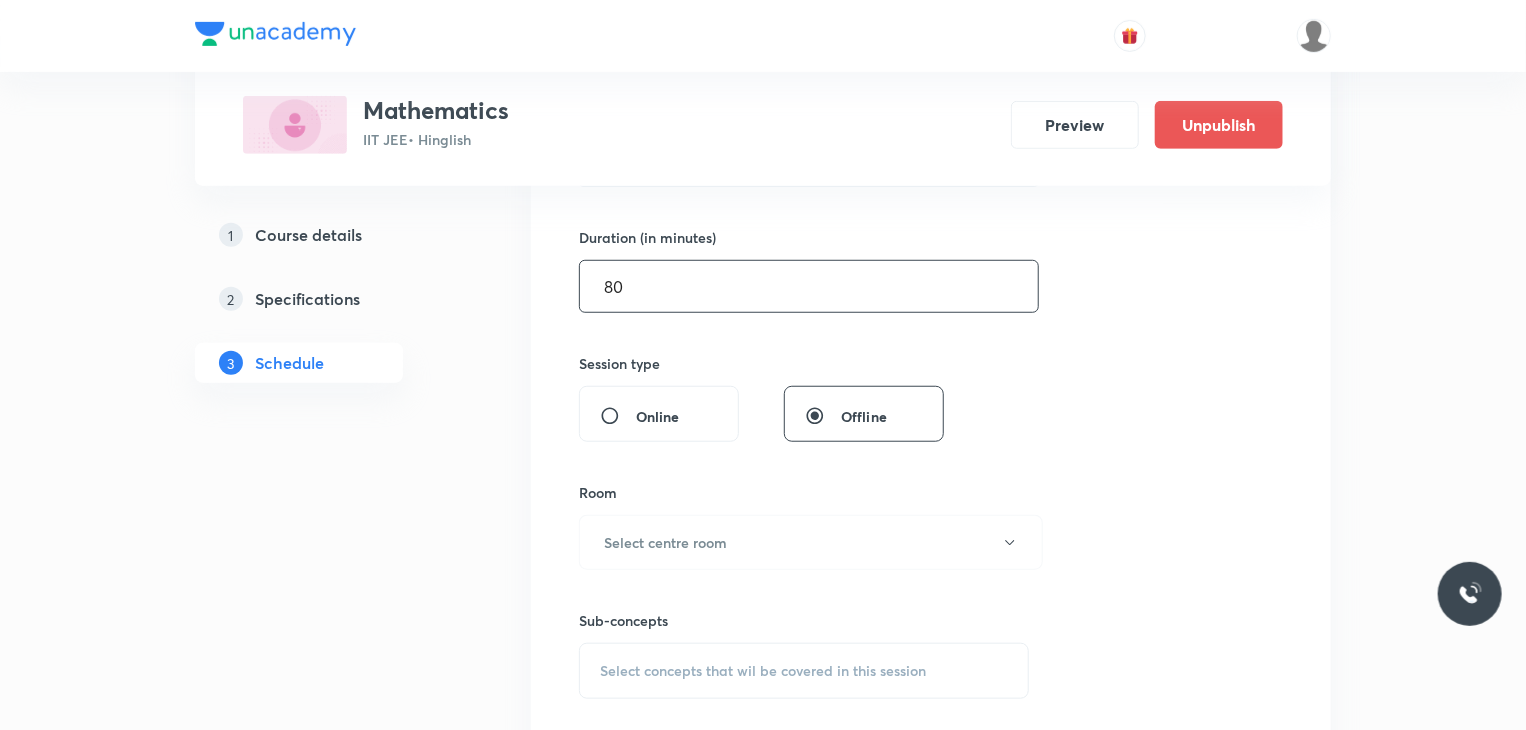 scroll, scrollTop: 700, scrollLeft: 0, axis: vertical 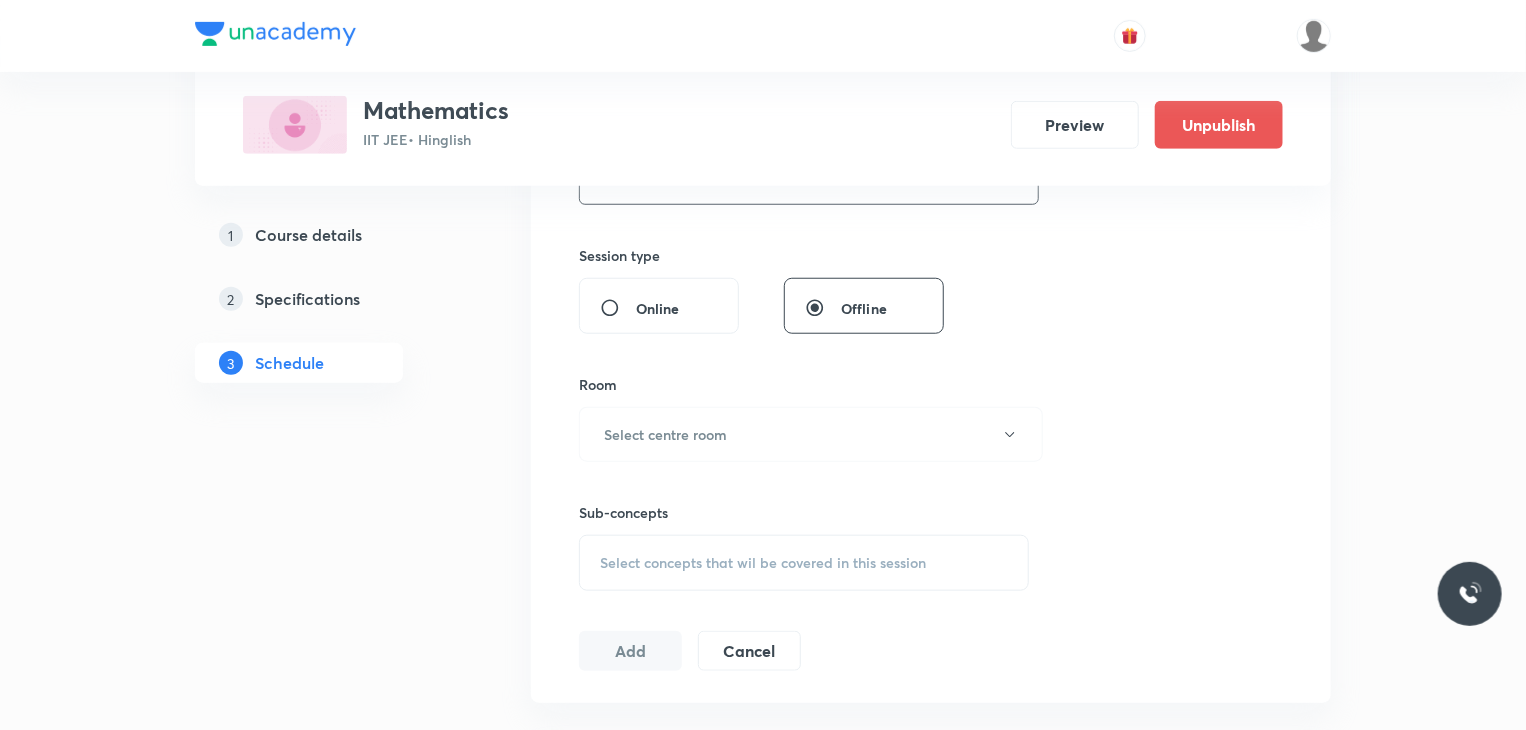 type on "80" 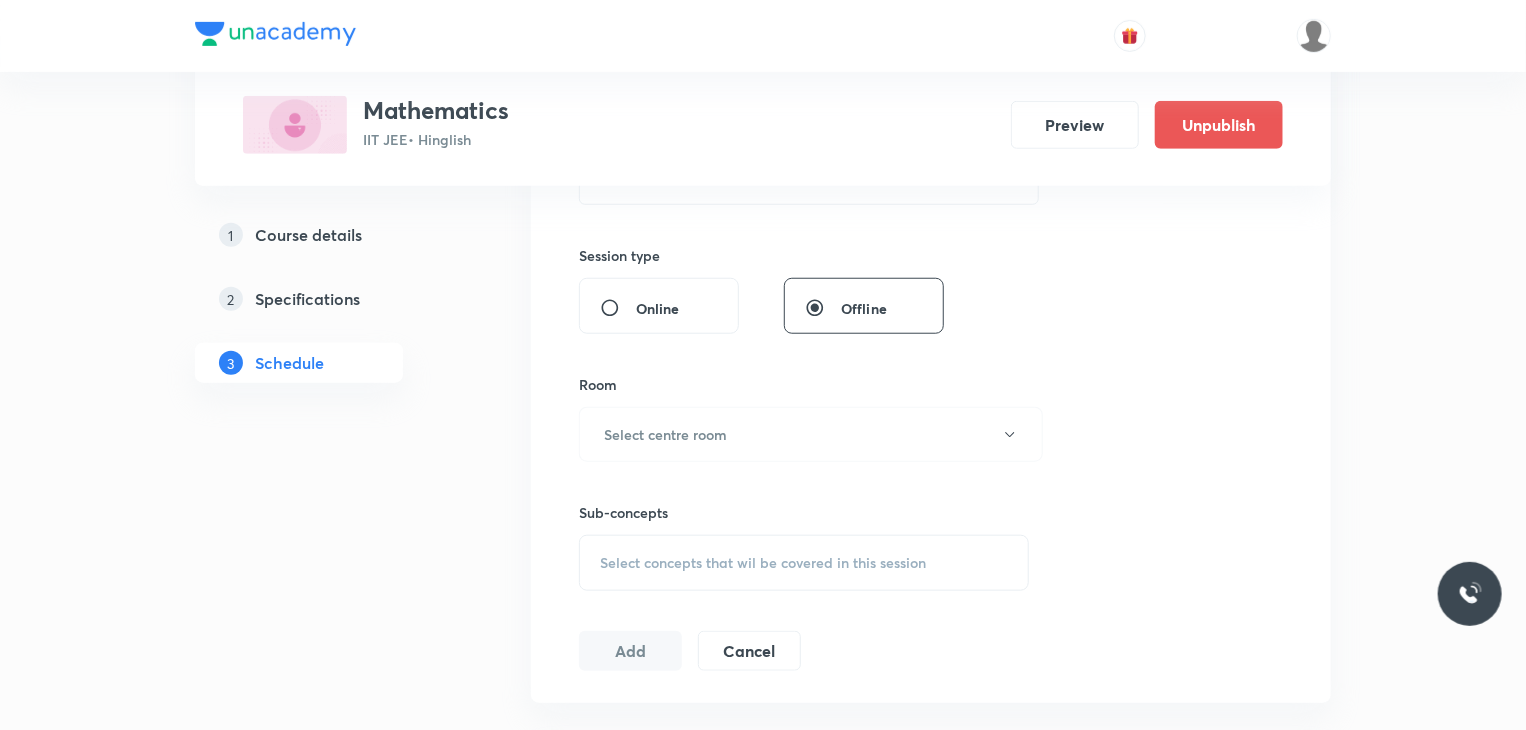 click on "Room" at bounding box center [804, 384] 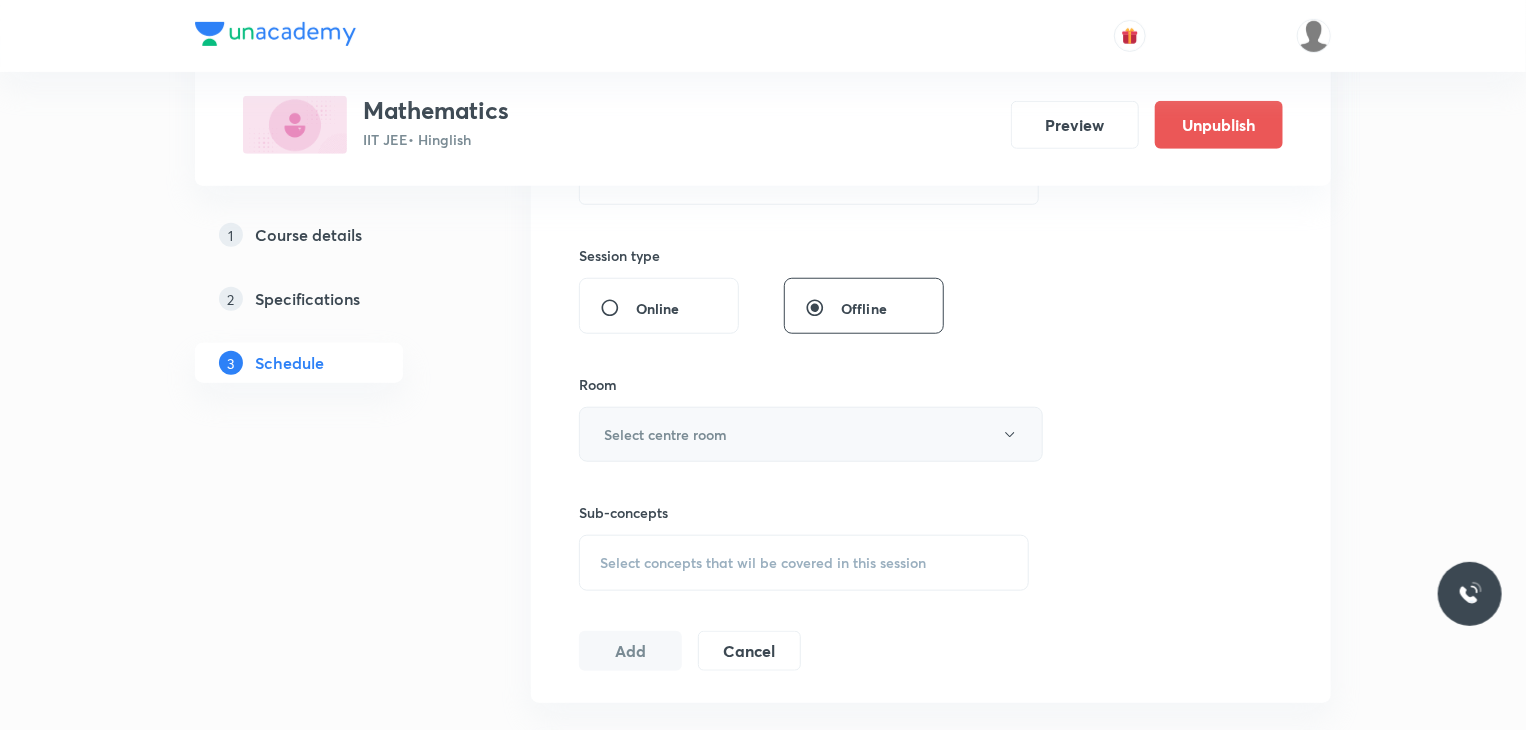 click on "Select centre room" at bounding box center (665, 434) 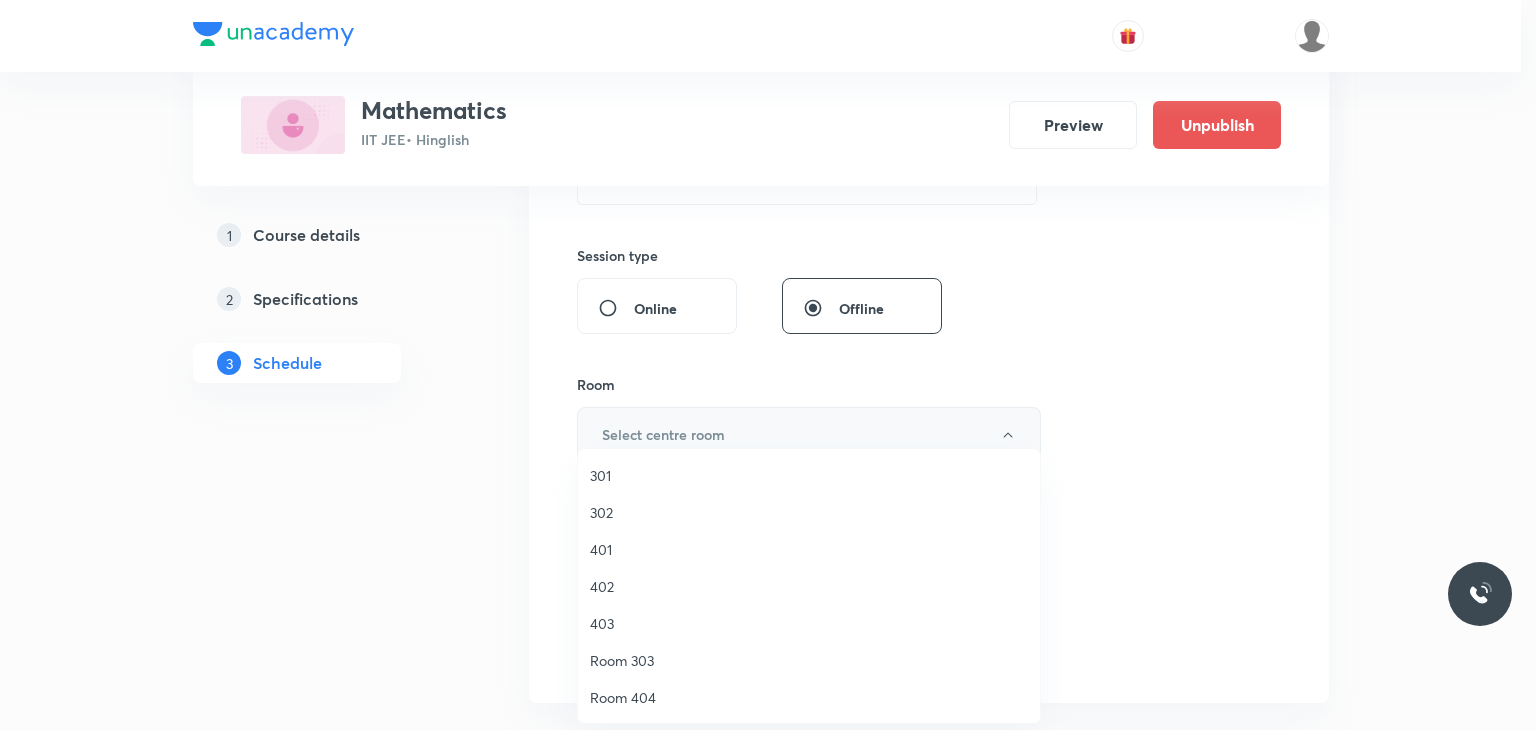 click on "301" at bounding box center [809, 475] 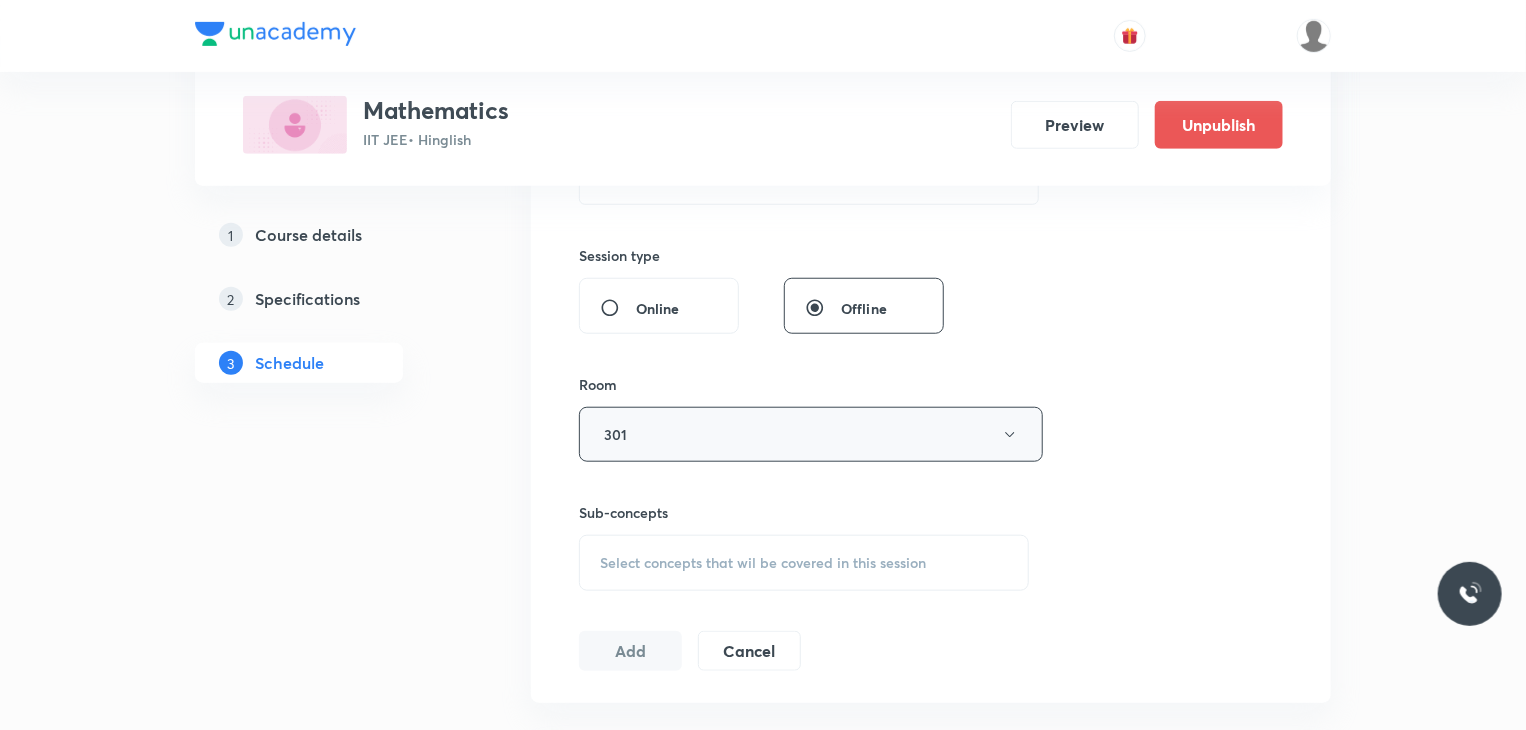 click on "Session  56 Live class Session title 37/99 Trigonometric Ratios and Identities 9 ​ Schedule for Jul 31, 2025, 9:30 AM ​ Duration (in minutes) 80 ​   Session type Online Offline Room 301 Sub-concepts Select concepts that wil be covered in this session Add Cancel" at bounding box center [931, 201] 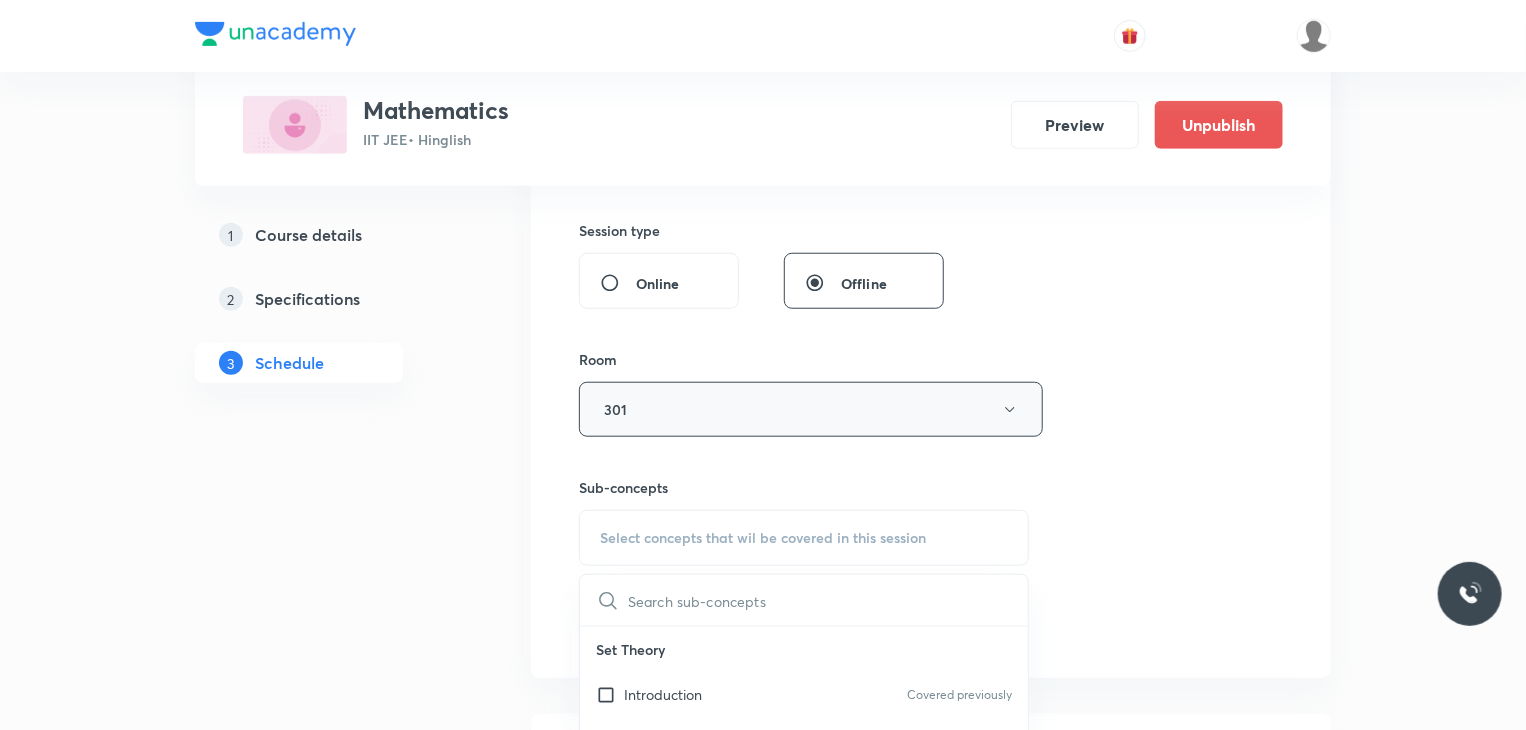 scroll, scrollTop: 900, scrollLeft: 0, axis: vertical 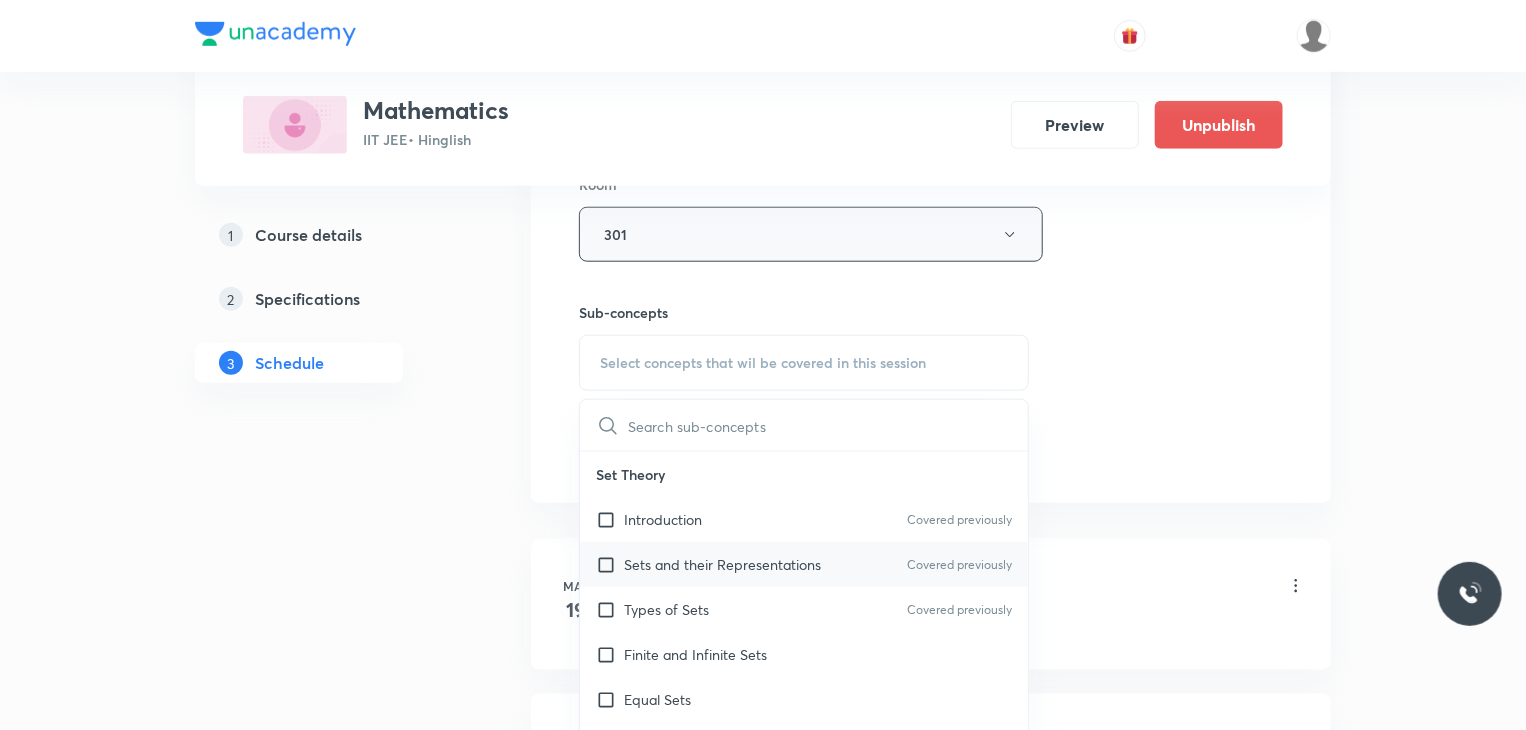 click on "Sets and their Representations" at bounding box center [722, 564] 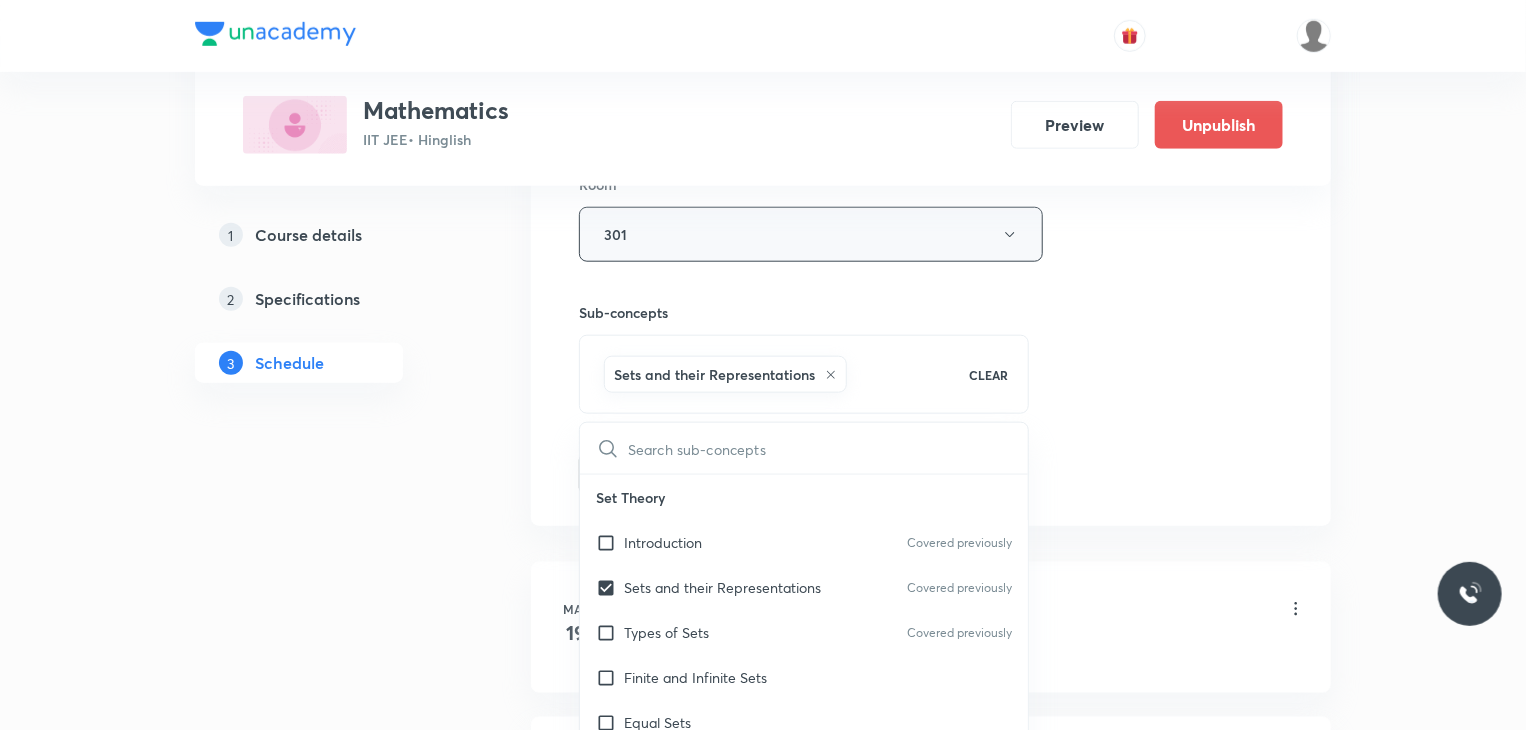 click on "Session  56 Live class Session title 37/99 Trigonometric Ratios and Identities 9 ​ Schedule for Jul 31, 2025, 9:30 AM ​ Duration (in minutes) 80 ​   Session type Online Offline Room 301 Sub-concepts Sets and their Representations CLEAR ​ Set Theory Introduction Covered previously Sets and their Representations Covered previously Types of Sets Covered previously Finite and Infinite Sets Equal Sets Subsets Power Set Universal Set Venn Diagrams Operations on Sets Complement of a Set Practical  Problems on Union and Intersection of Two Sets Relation Types of relations Equivalence relations Inequalities and Modulus Function Constant and Variables Function Intervals Inequalities Generalized Method of Intervals for Solving Inequalities Modulus Function Fundamental of Mathematics Fundamentals of Mathematics Indices Indices Twin Prime Numbers Twin Prime Numbers Co-Prime Numbers/ Relatively Prime Numbers Co-Prime Numbers/ Relatively Prime Numbers Composite Numbers Composite Numbers Prime Numbers Prime Numbers" at bounding box center (931, 13) 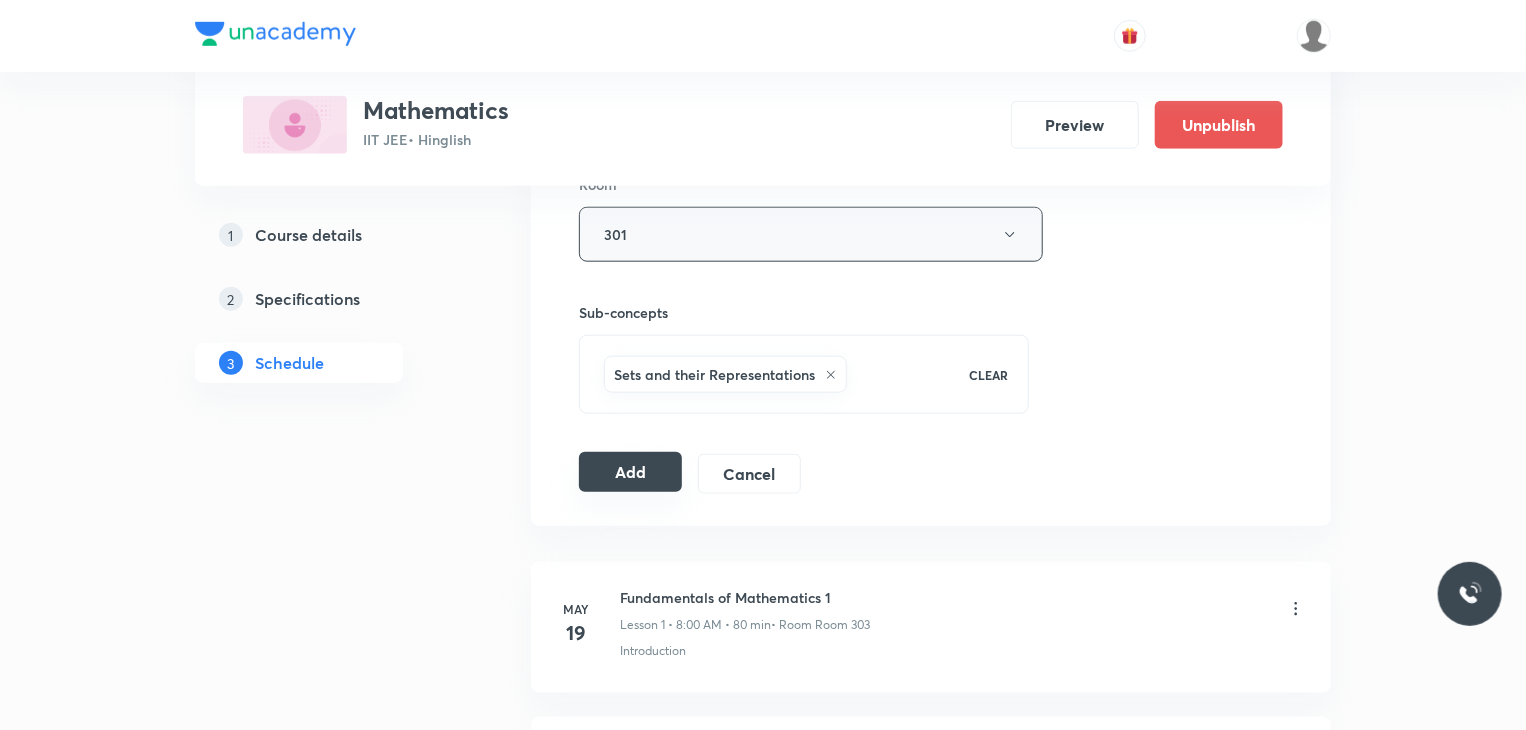 click on "Add" at bounding box center [630, 472] 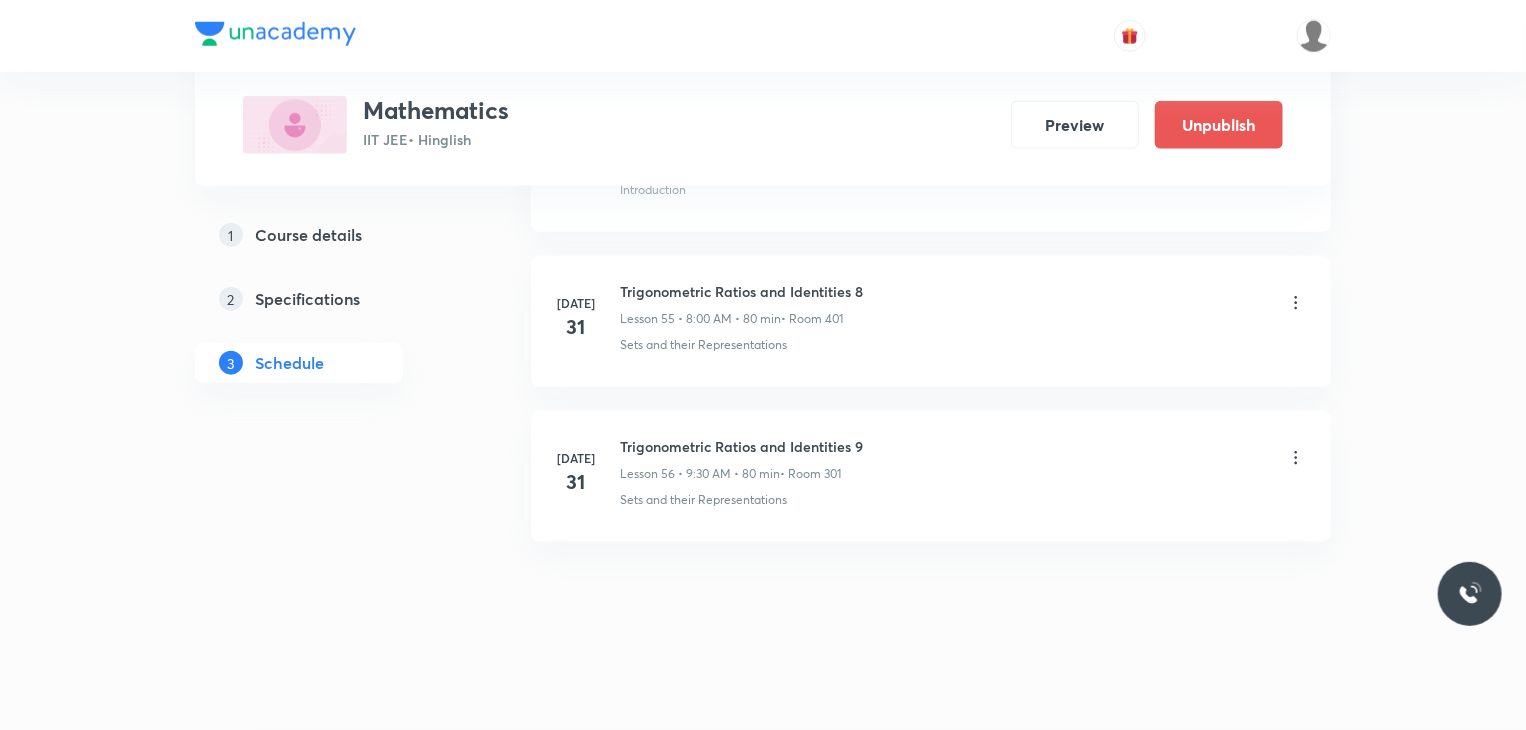 scroll, scrollTop: 8457, scrollLeft: 0, axis: vertical 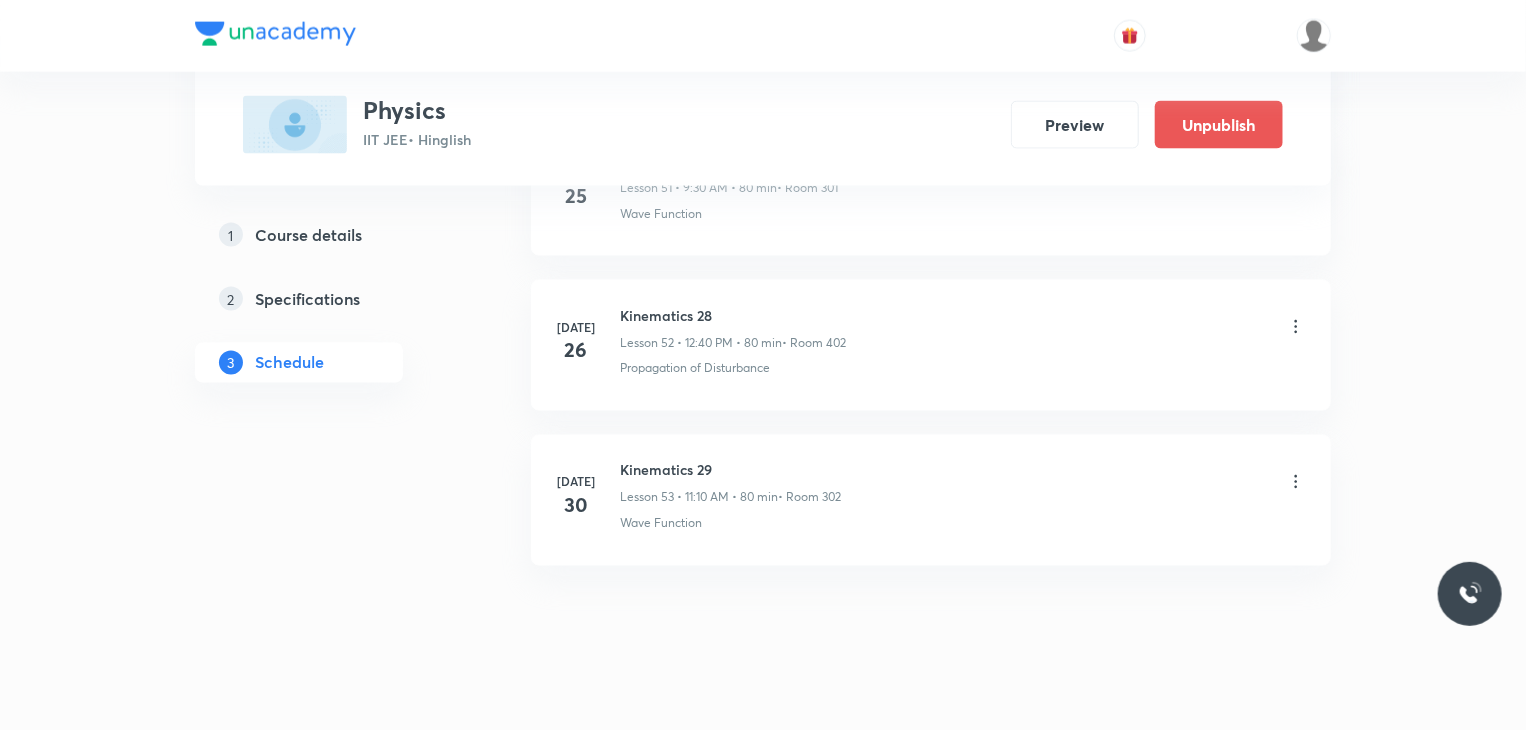 drag, startPoint x: 844, startPoint y: 504, endPoint x: 659, endPoint y: 458, distance: 190.63315 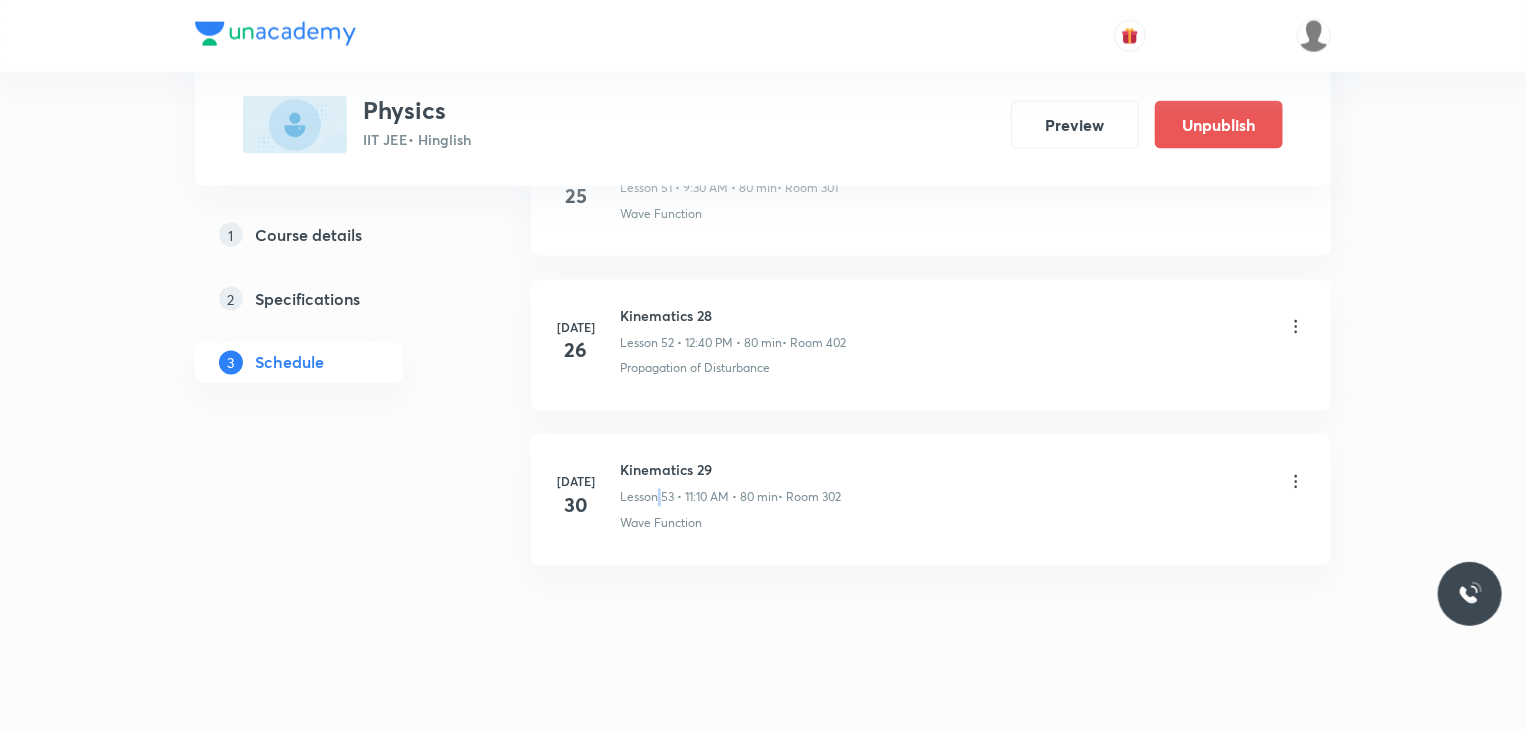 drag, startPoint x: 659, startPoint y: 458, endPoint x: 654, endPoint y: 448, distance: 11.18034 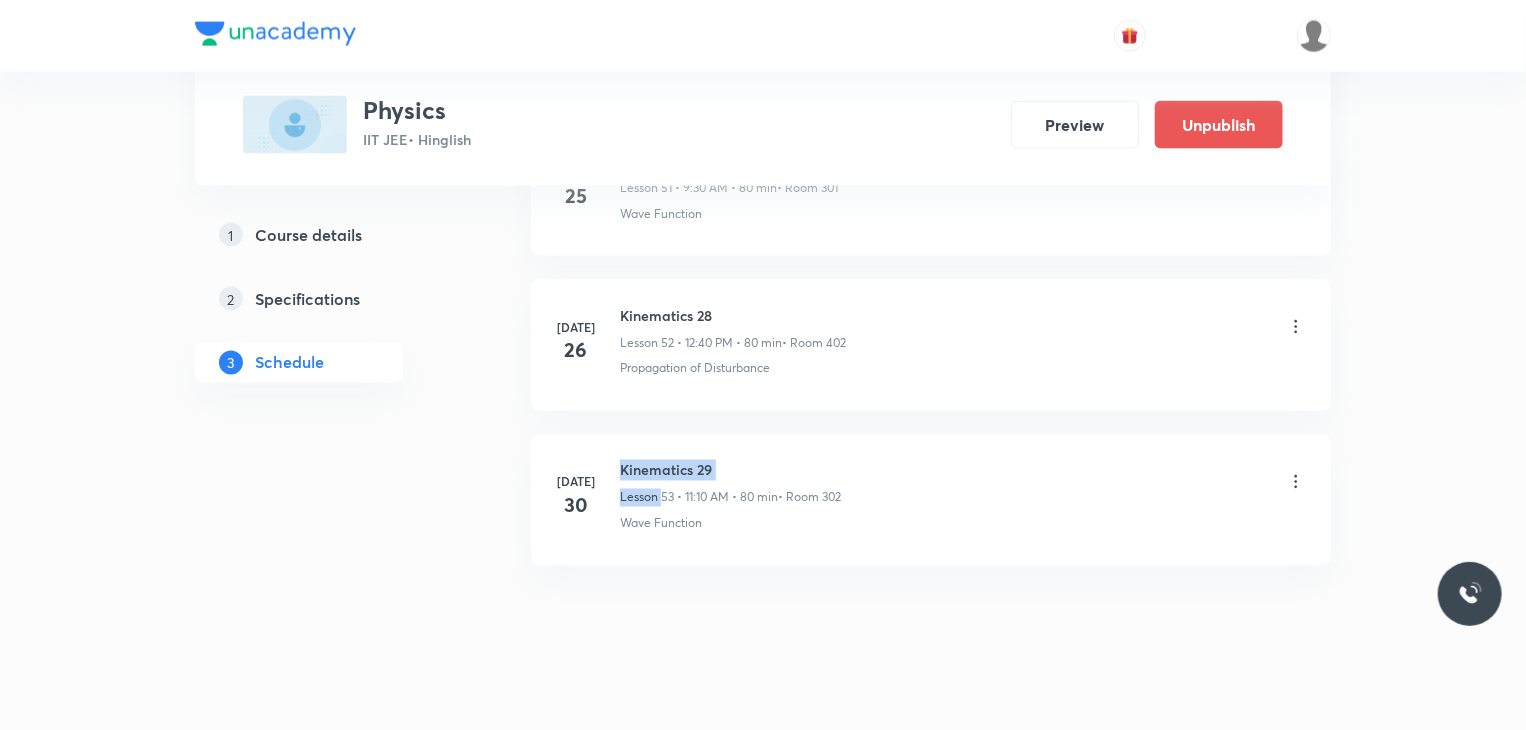 click on "Kinematics 29" at bounding box center (730, 470) 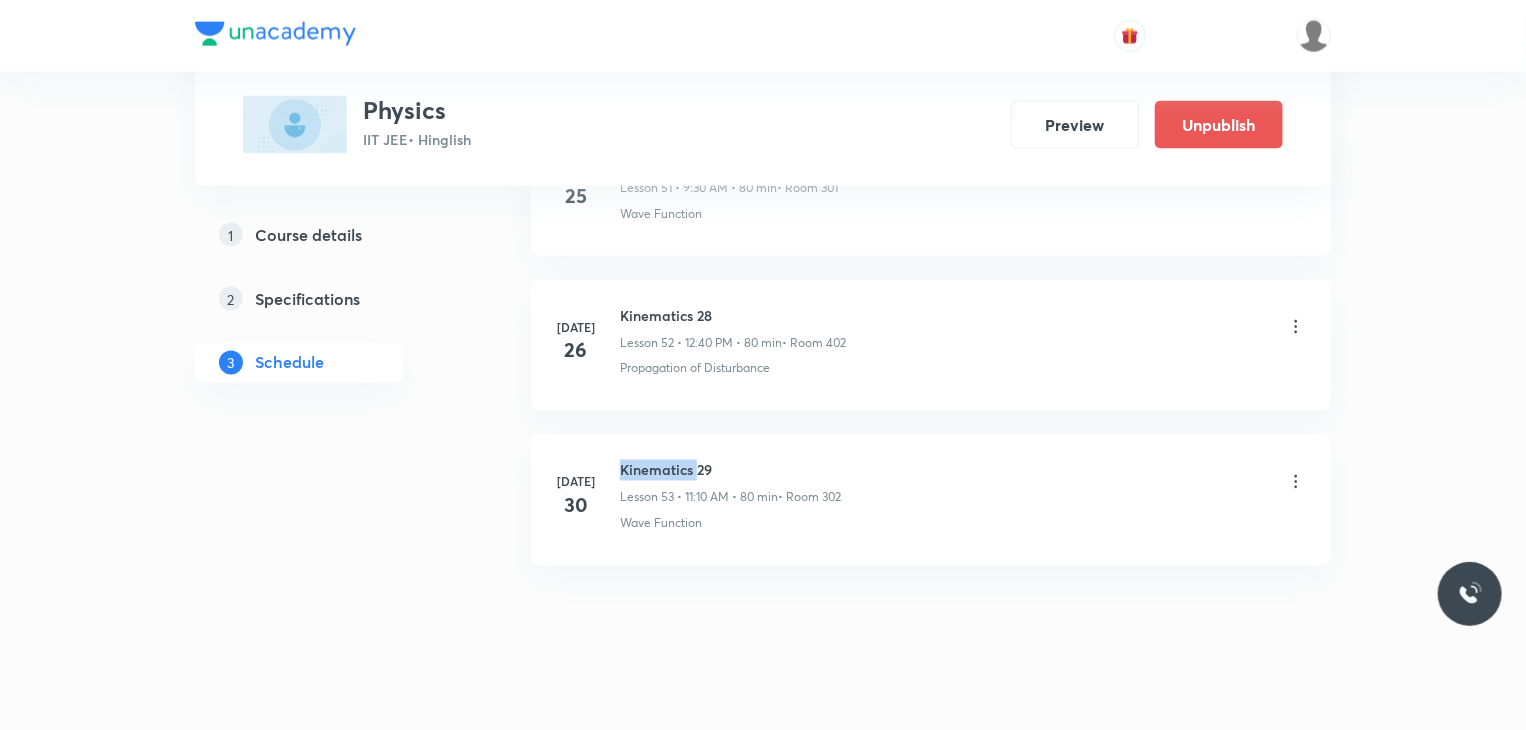 click on "Kinematics 29" at bounding box center (730, 470) 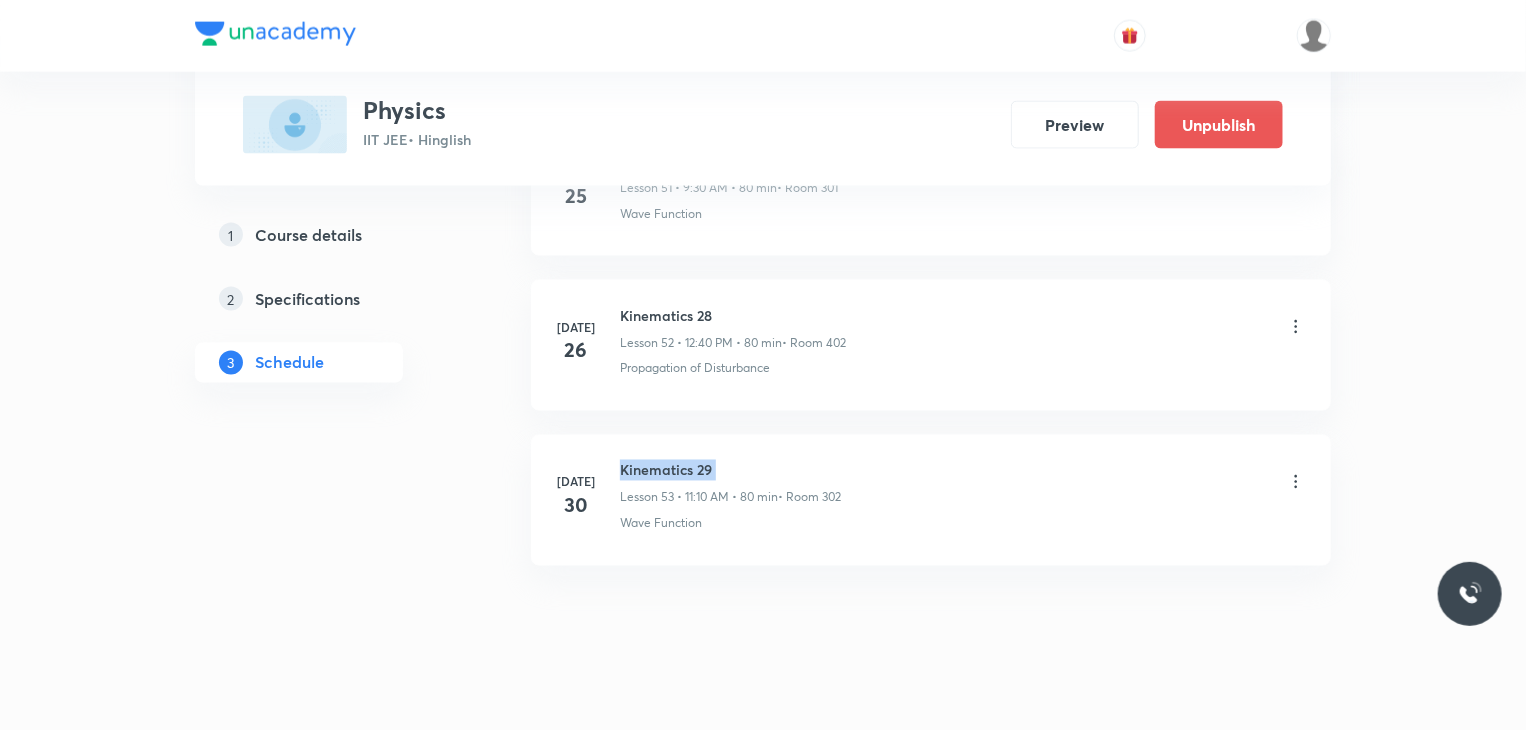 click on "Kinematics 29" at bounding box center (730, 470) 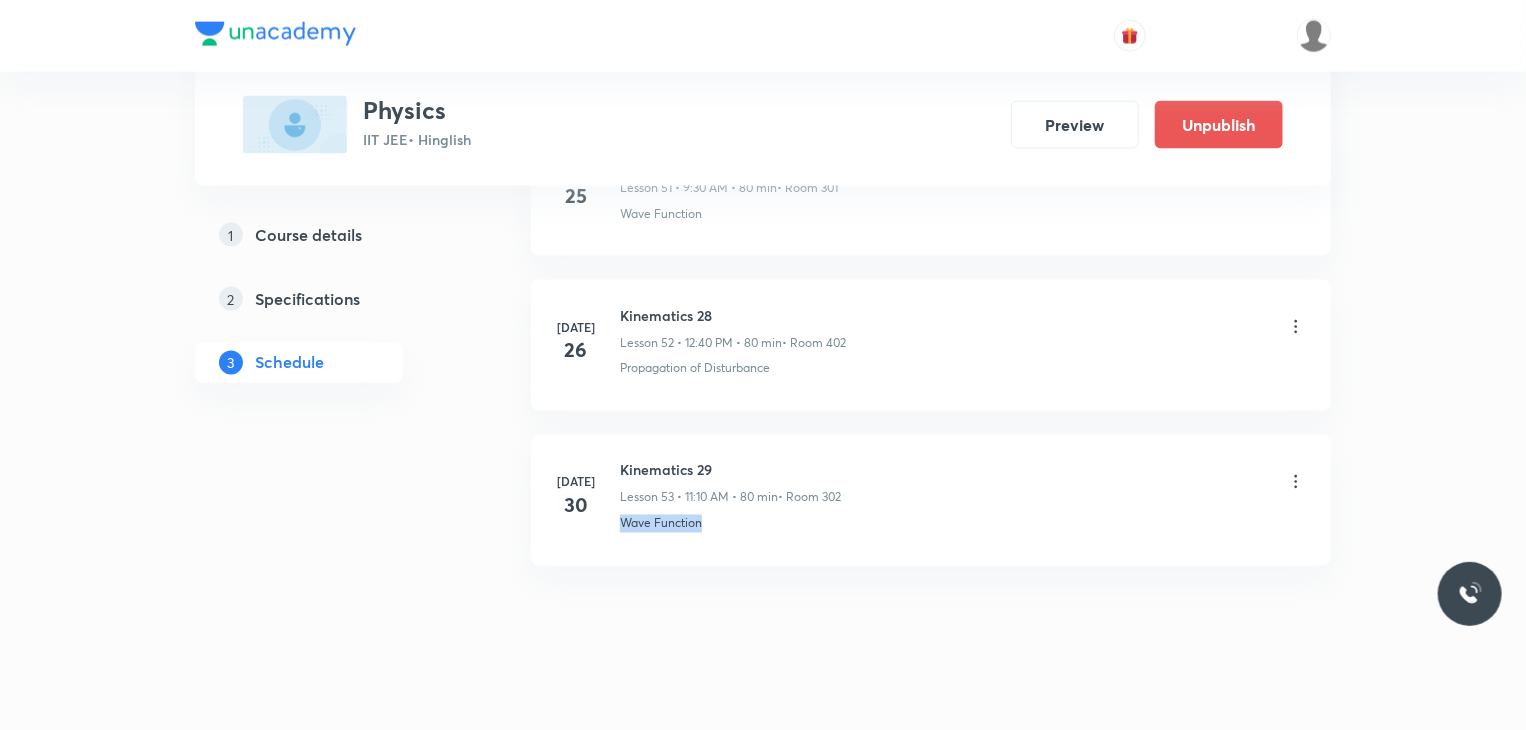drag, startPoint x: 1511, startPoint y: 688, endPoint x: 1535, endPoint y: 393, distance: 295.97467 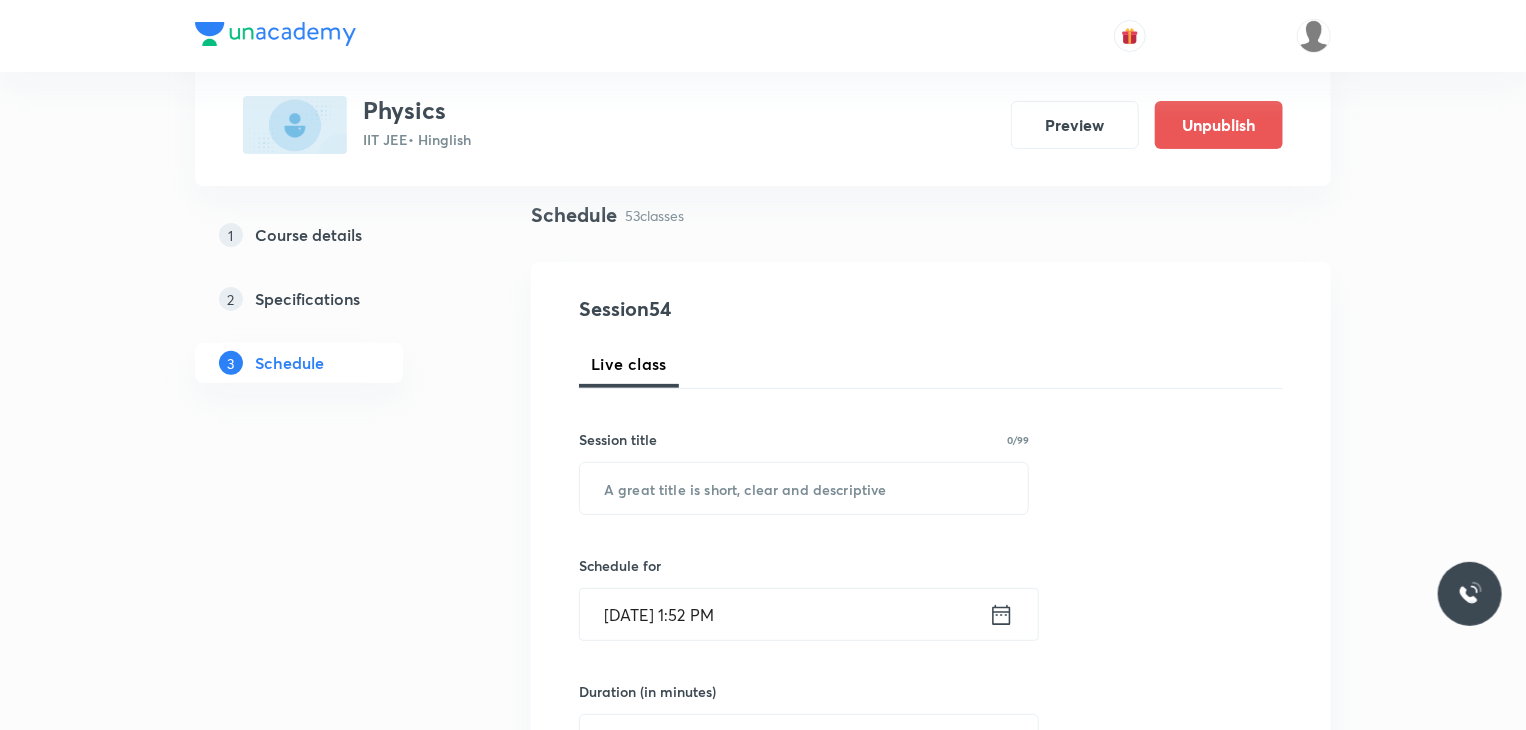 scroll, scrollTop: 300, scrollLeft: 0, axis: vertical 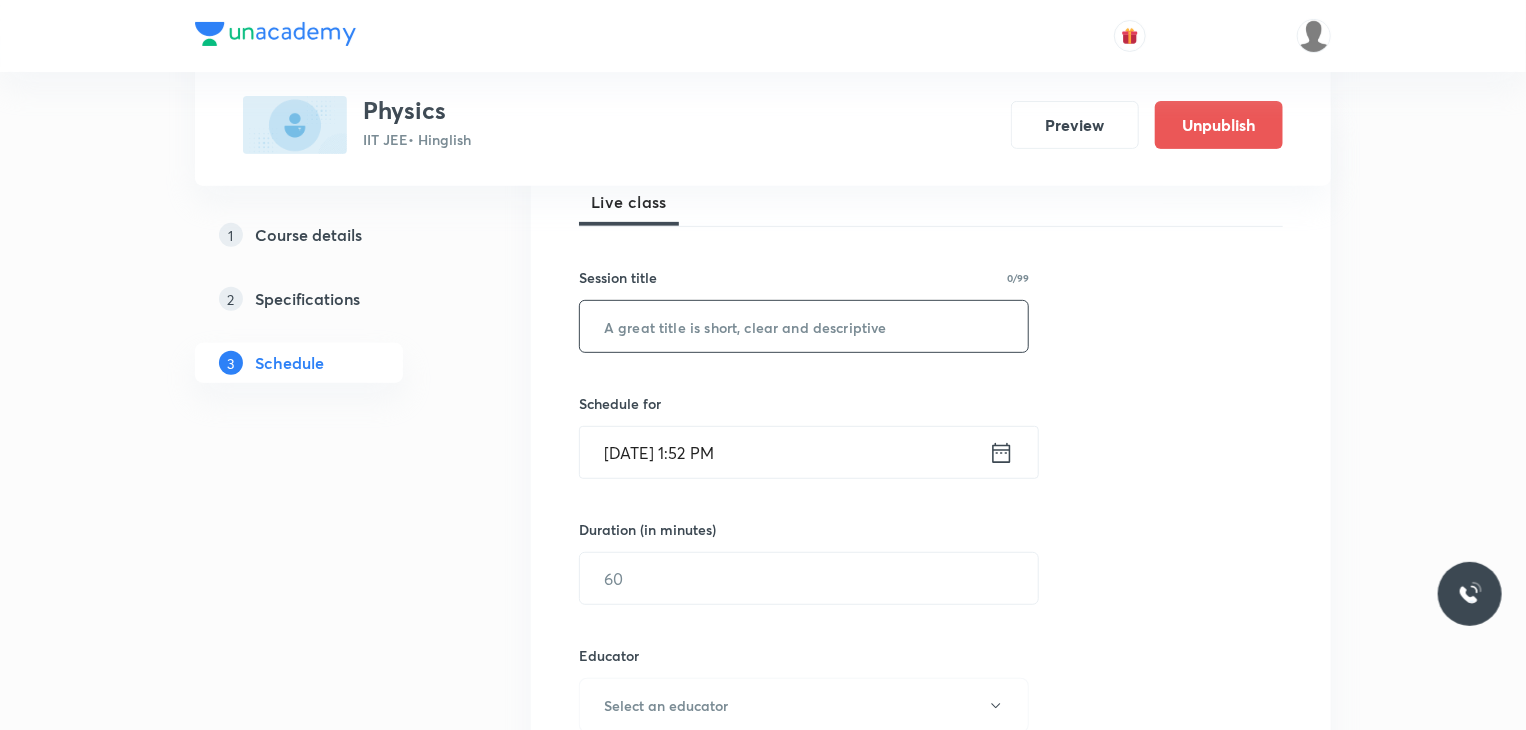 click at bounding box center (804, 326) 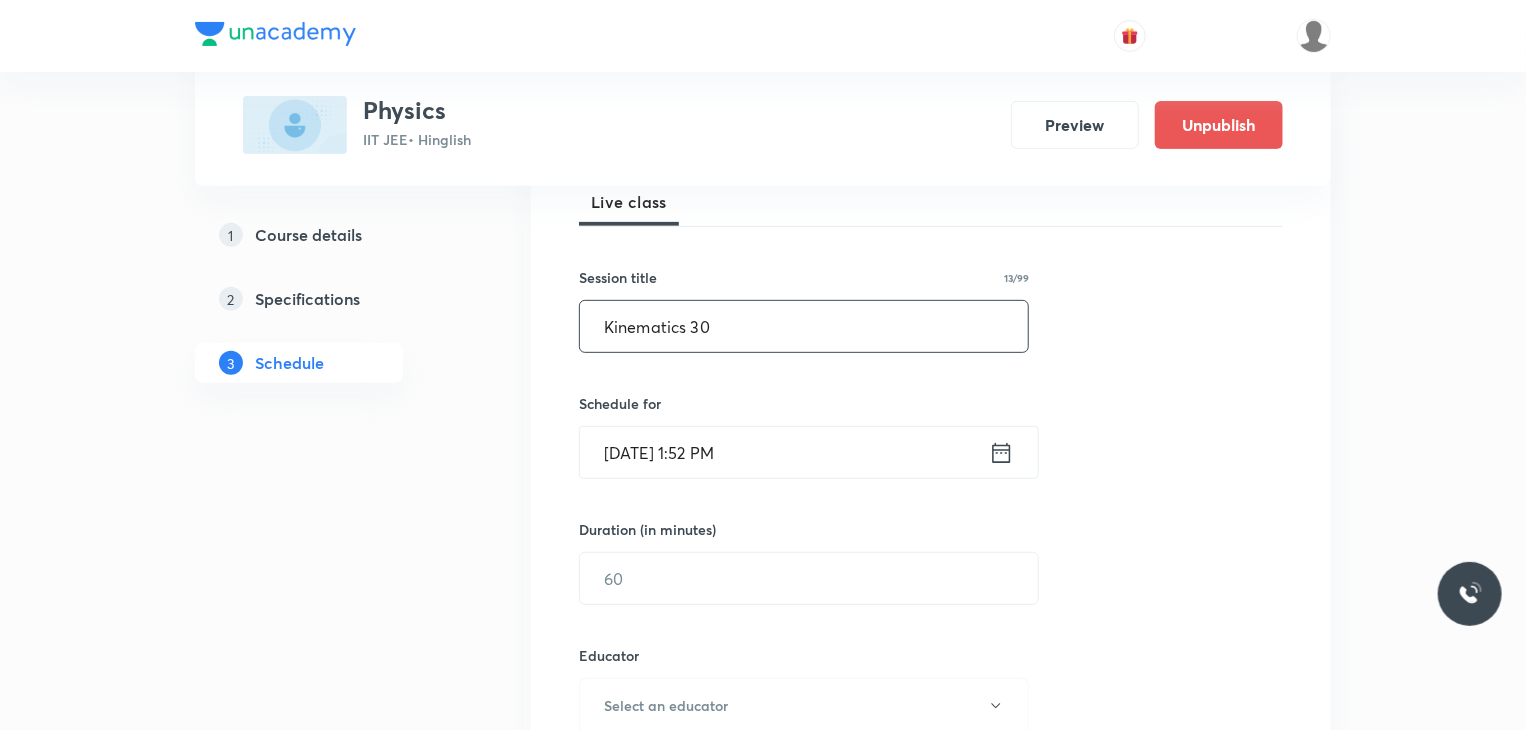 type on "Kinematics 30" 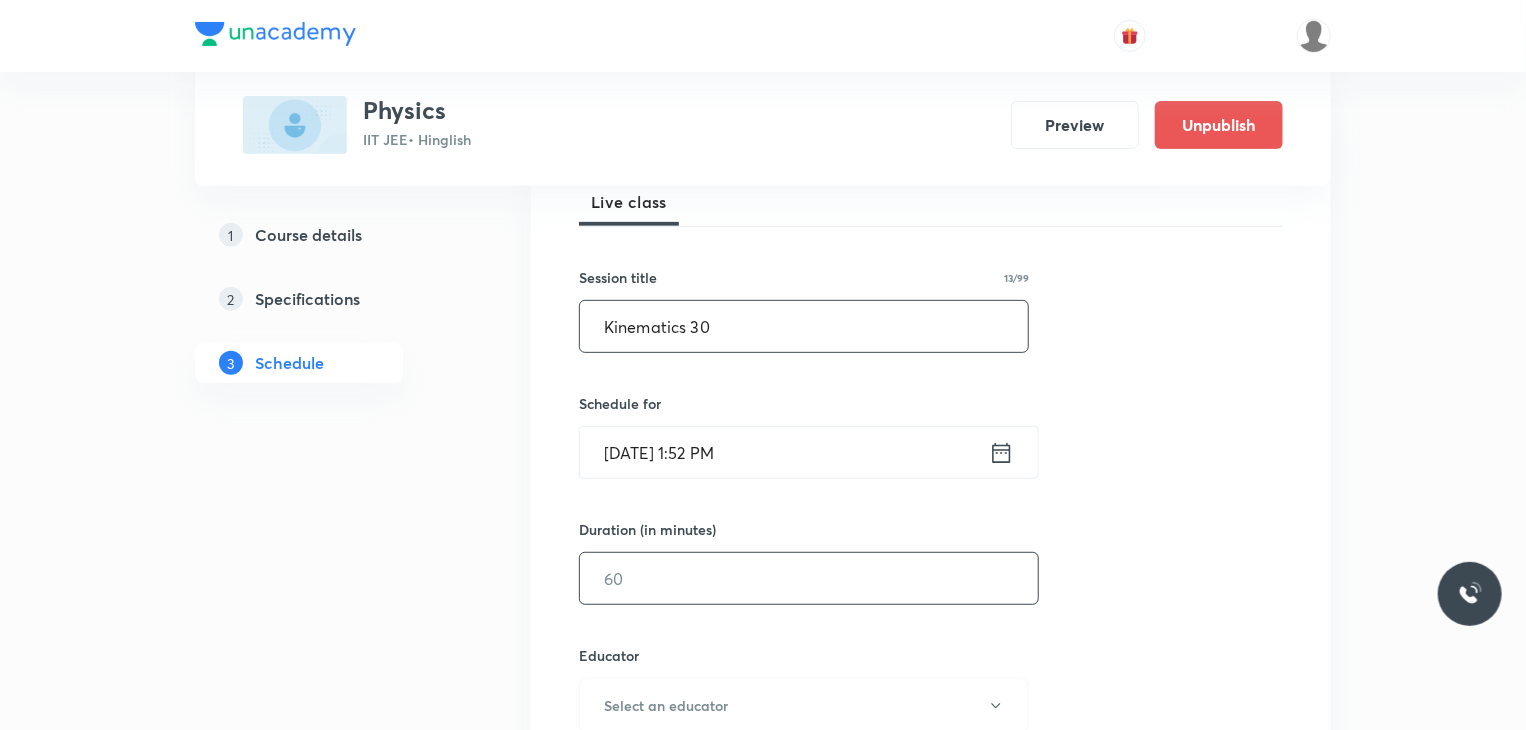 scroll, scrollTop: 500, scrollLeft: 0, axis: vertical 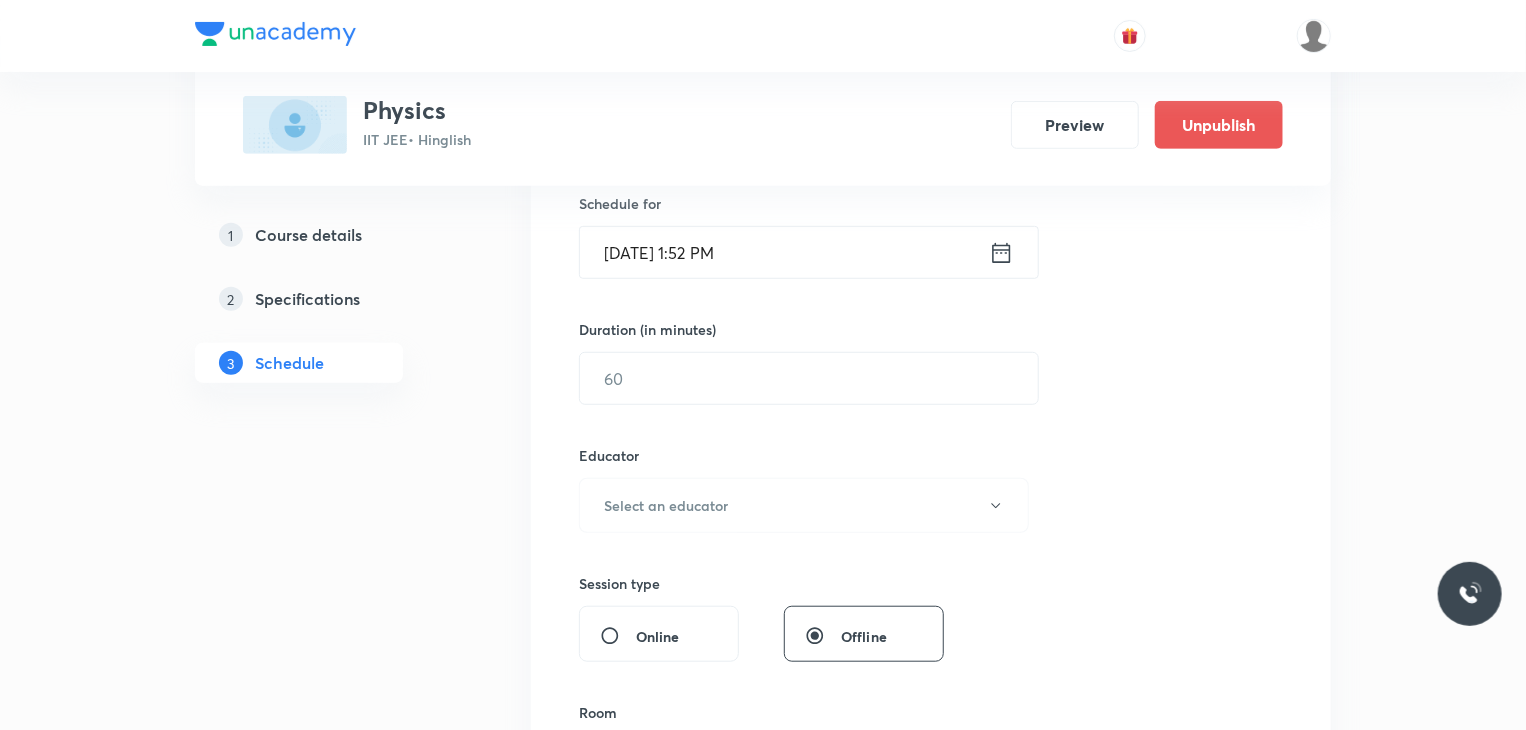click on "Jul 30, 2025, 1:52 PM" at bounding box center [784, 252] 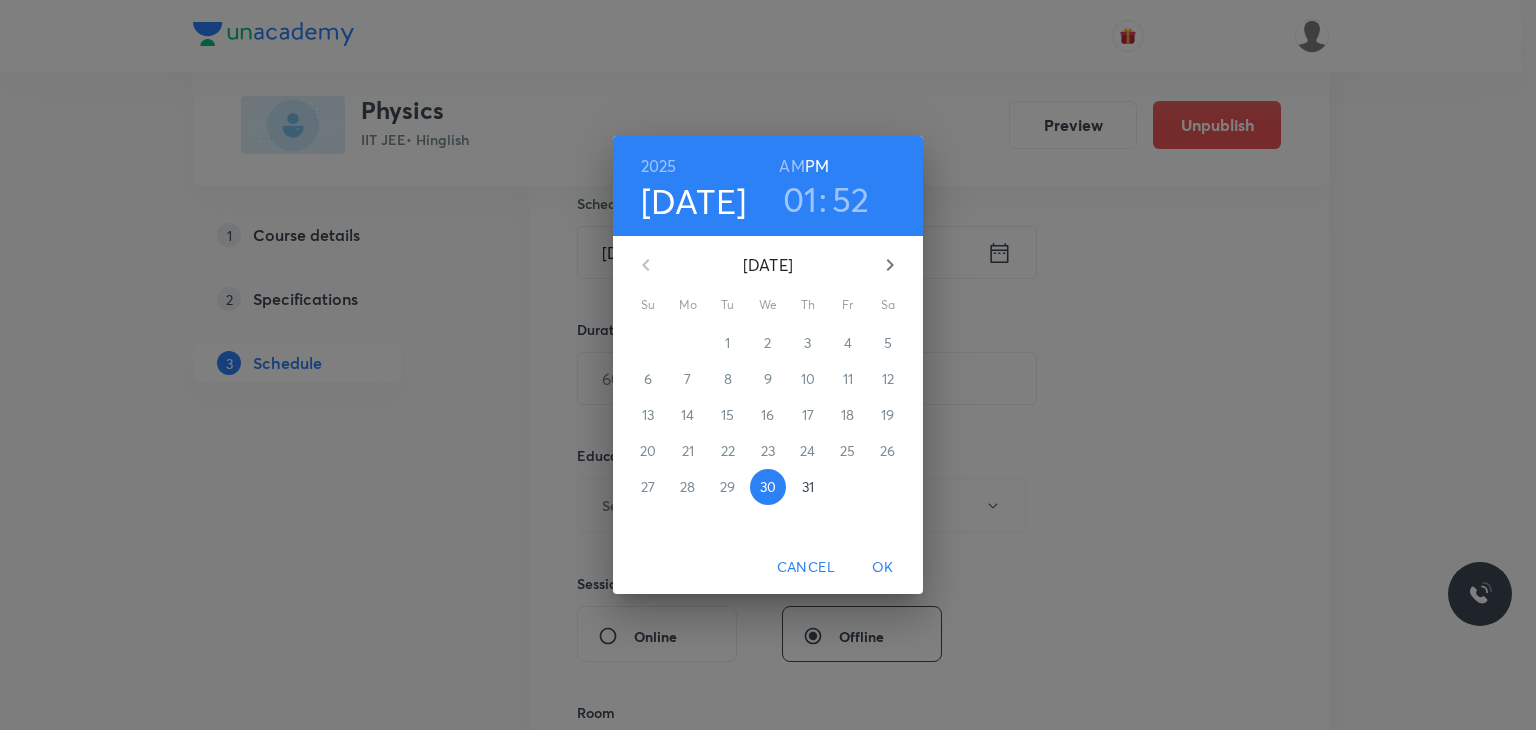 click on "31" at bounding box center (808, 487) 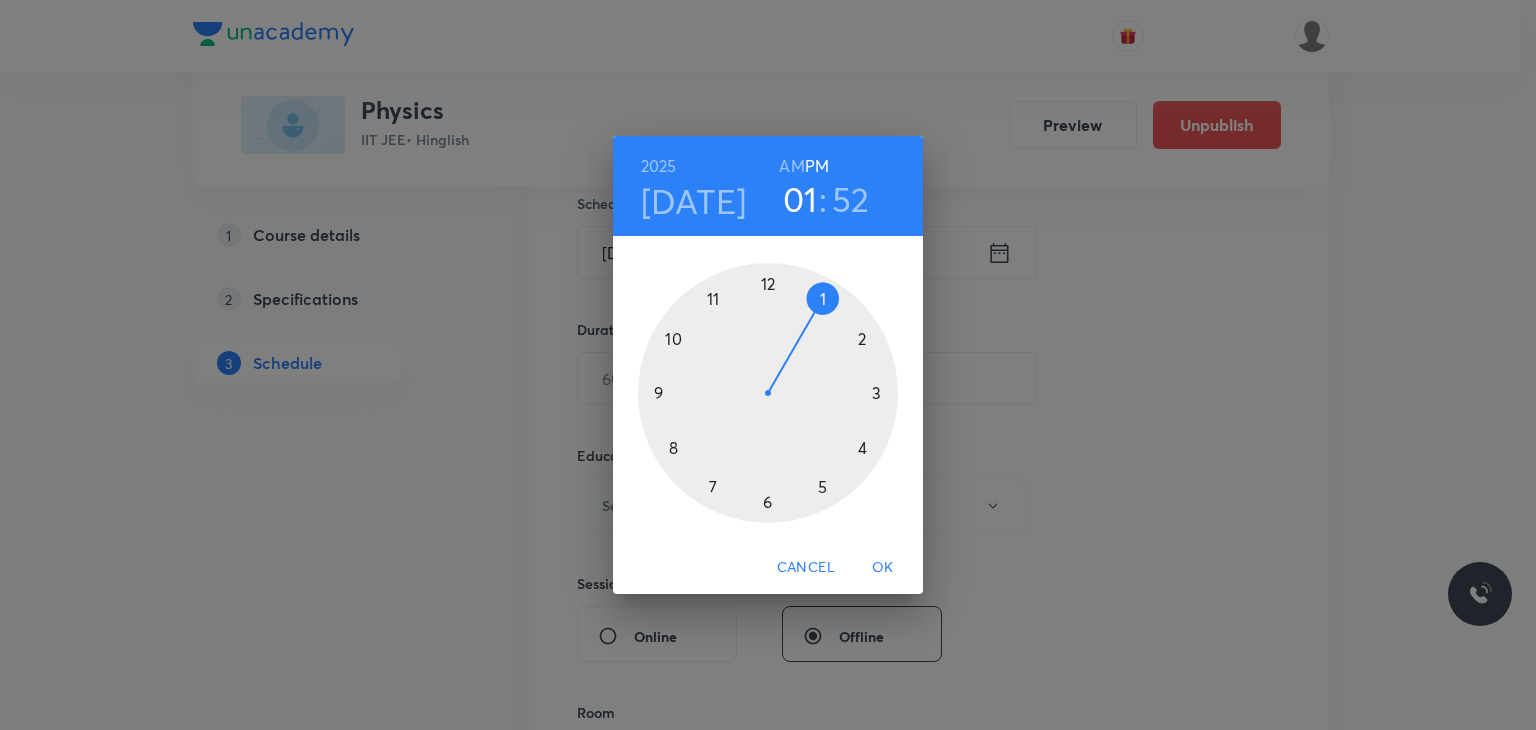 click on "AM" at bounding box center [791, 166] 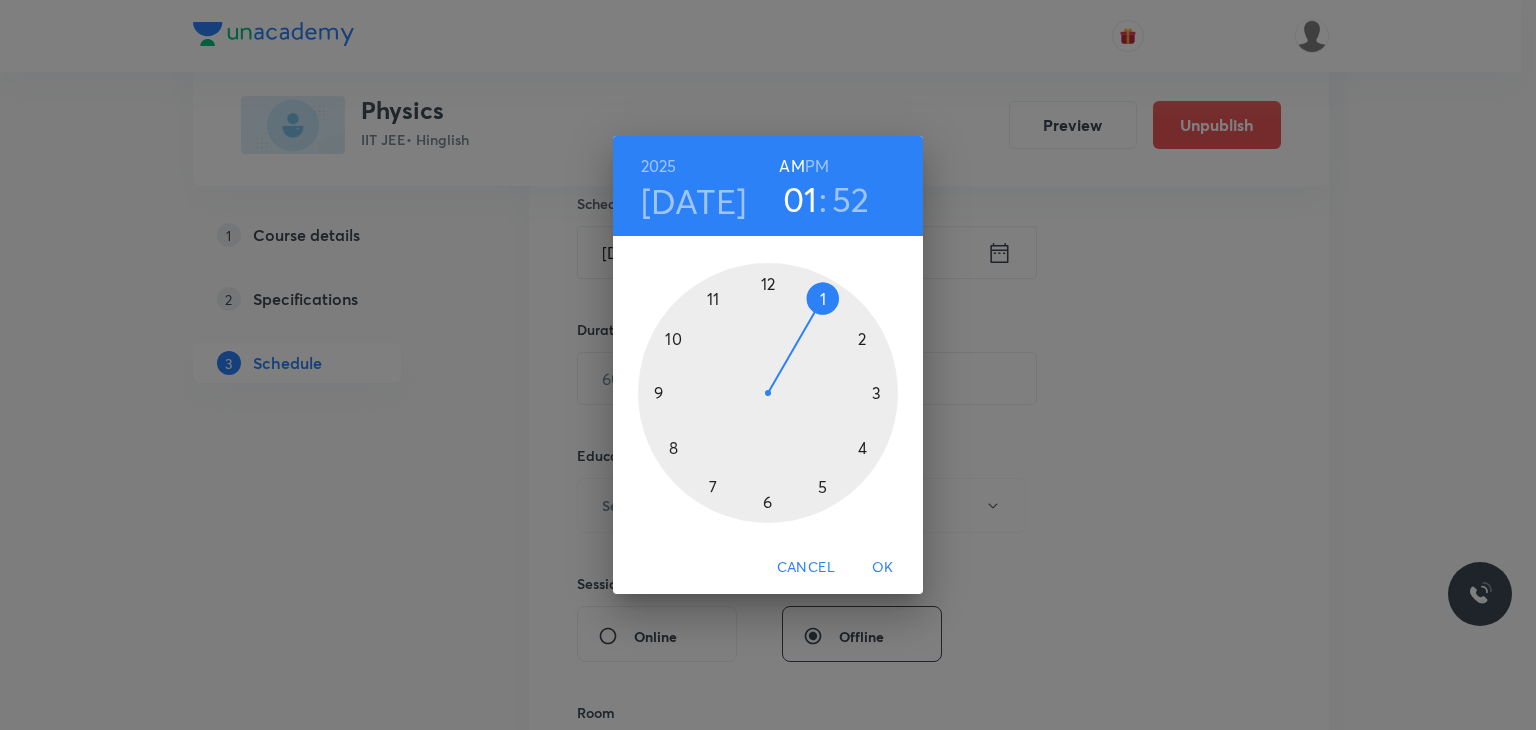 click at bounding box center [768, 393] 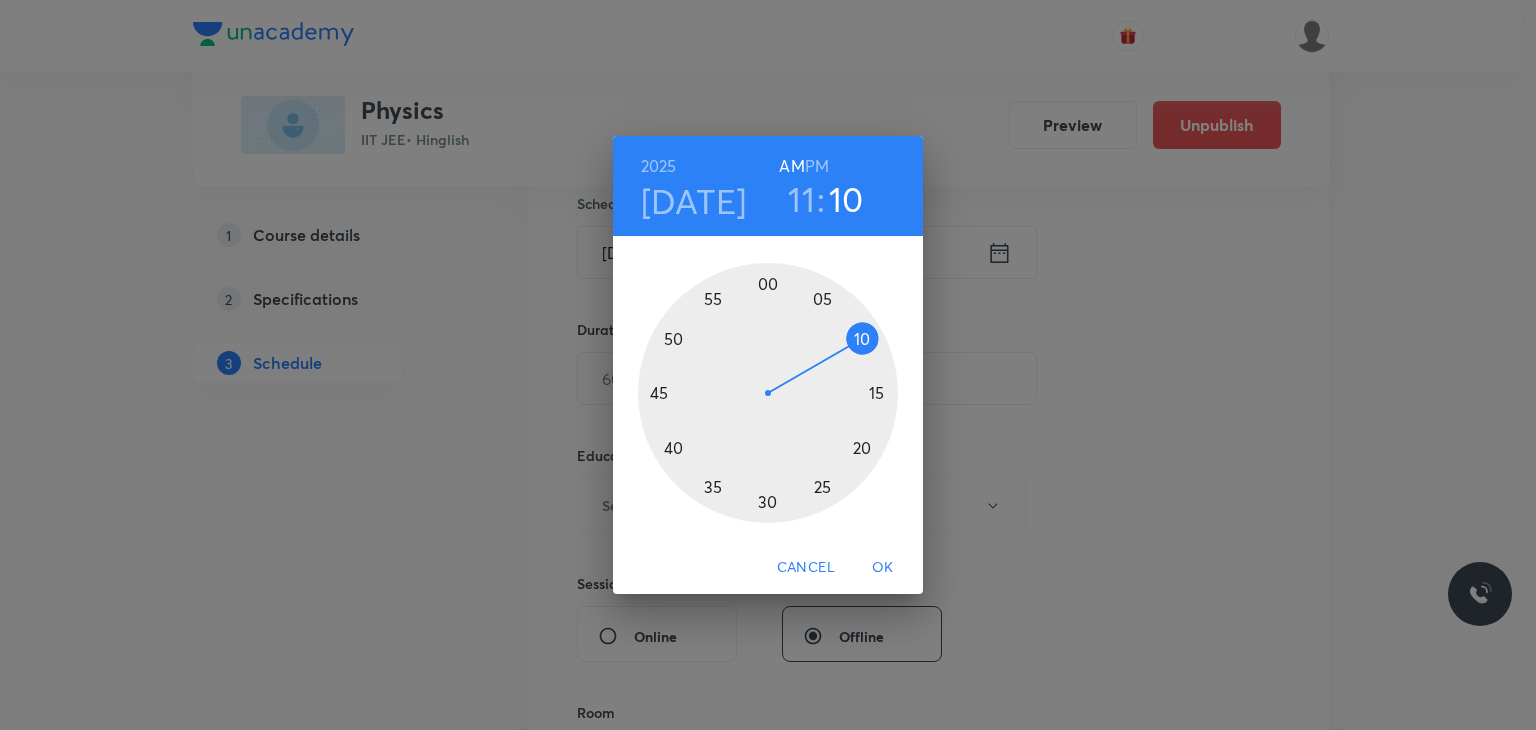 click at bounding box center [768, 393] 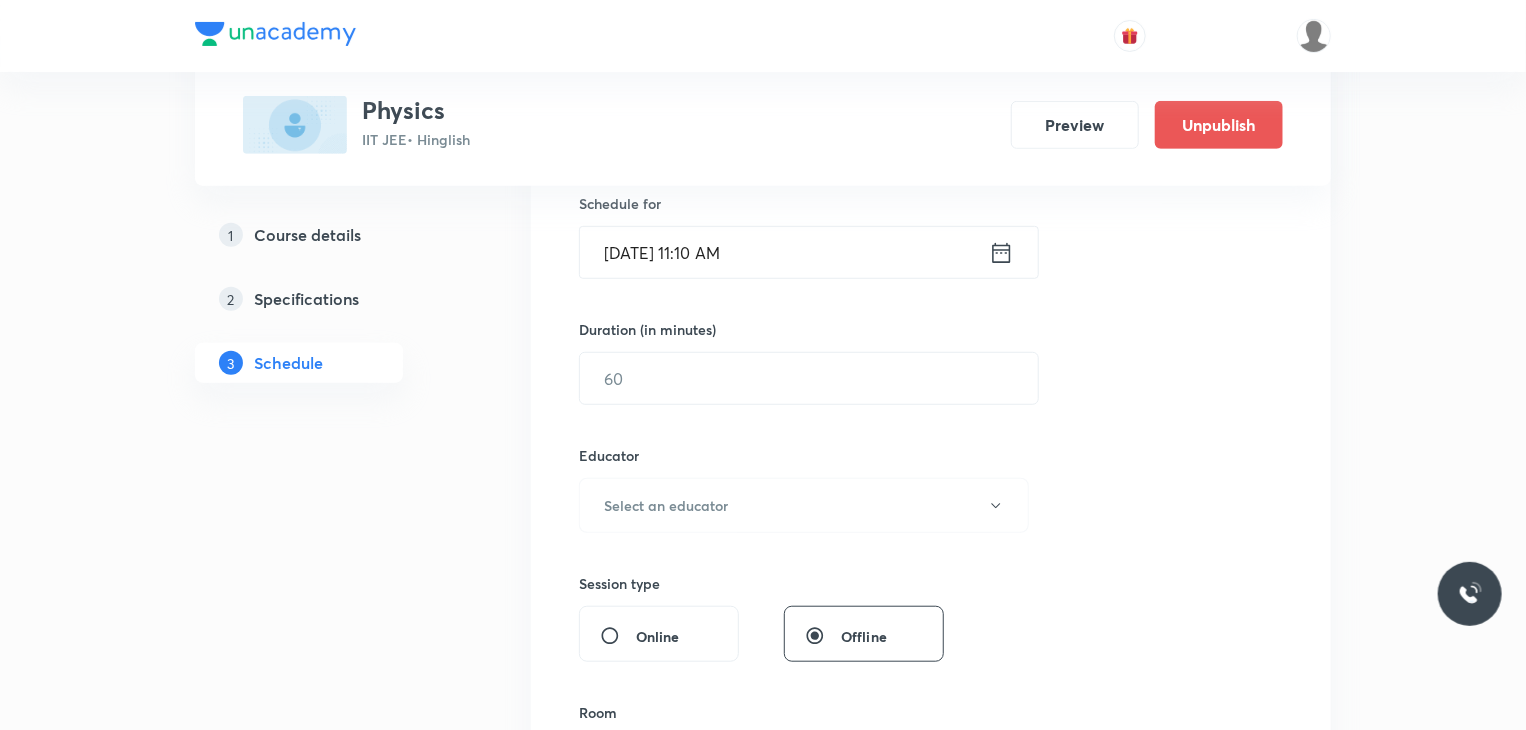 click on "Session  54 Live class Session title 13/99 Kinematics 30 ​ Schedule for Jul 31, 2025, 11:10 AM ​ Duration (in minutes) ​ Educator Select an educator   Session type Online Offline Room Select centre room Sub-concepts Select concepts that wil be covered in this session Add Cancel" at bounding box center (931, 465) 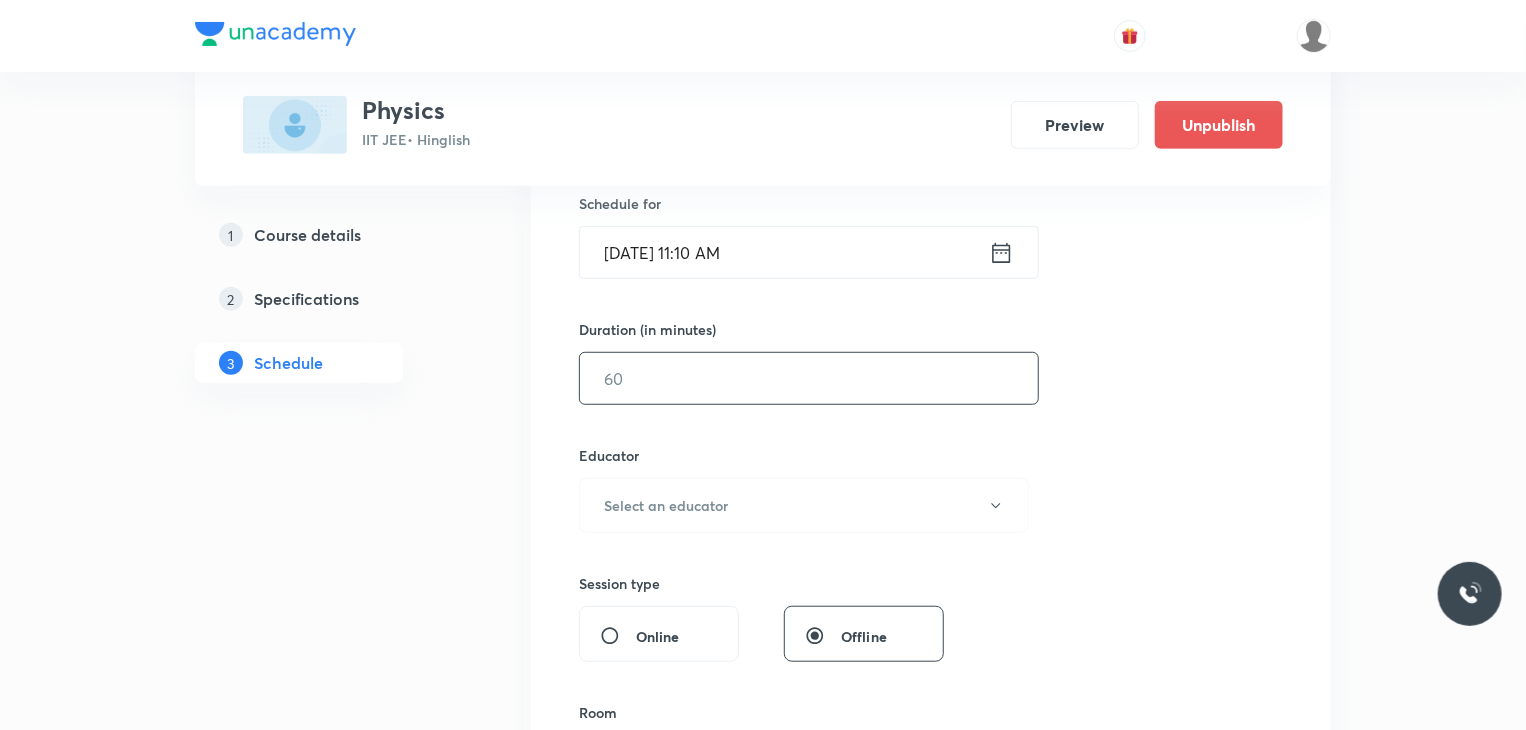 click at bounding box center [809, 378] 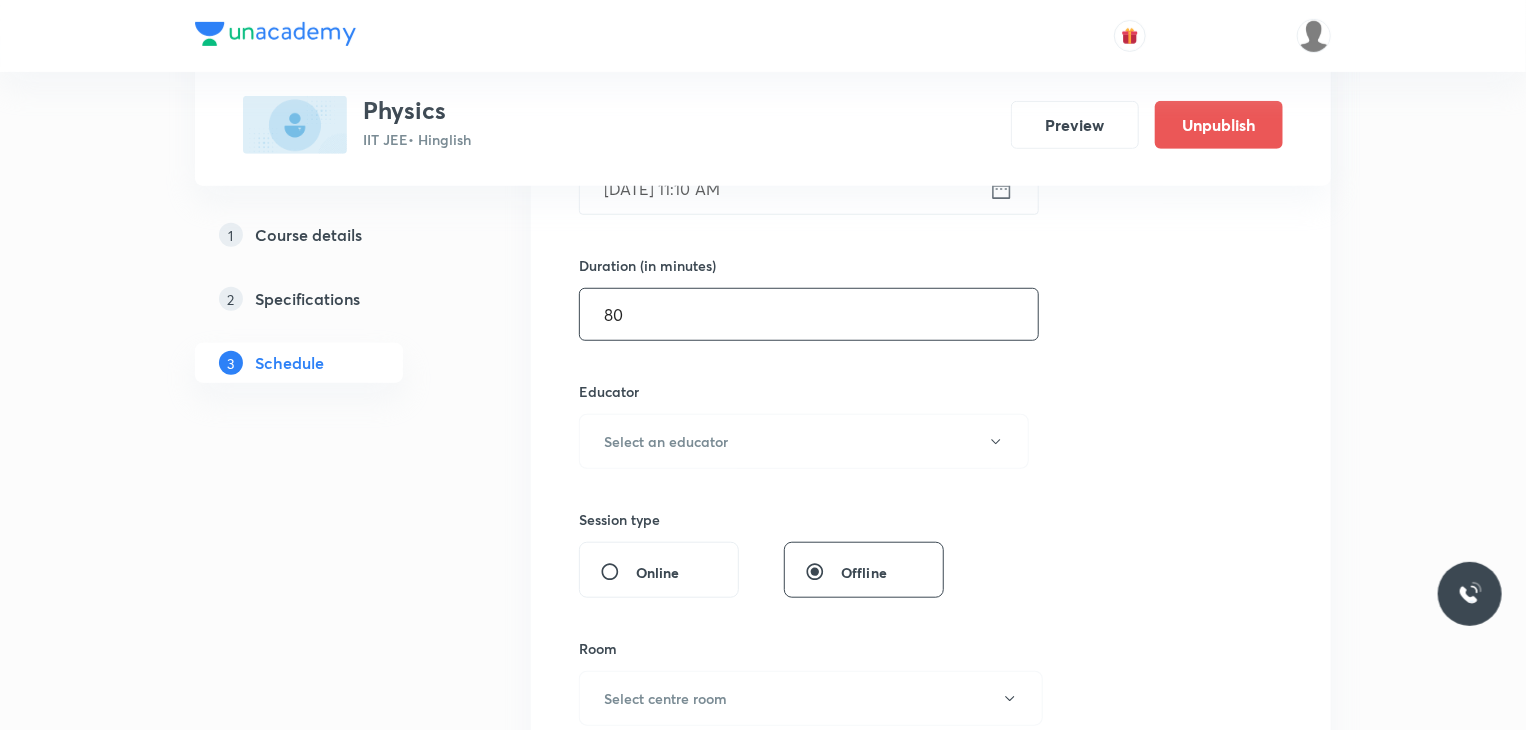 scroll, scrollTop: 600, scrollLeft: 0, axis: vertical 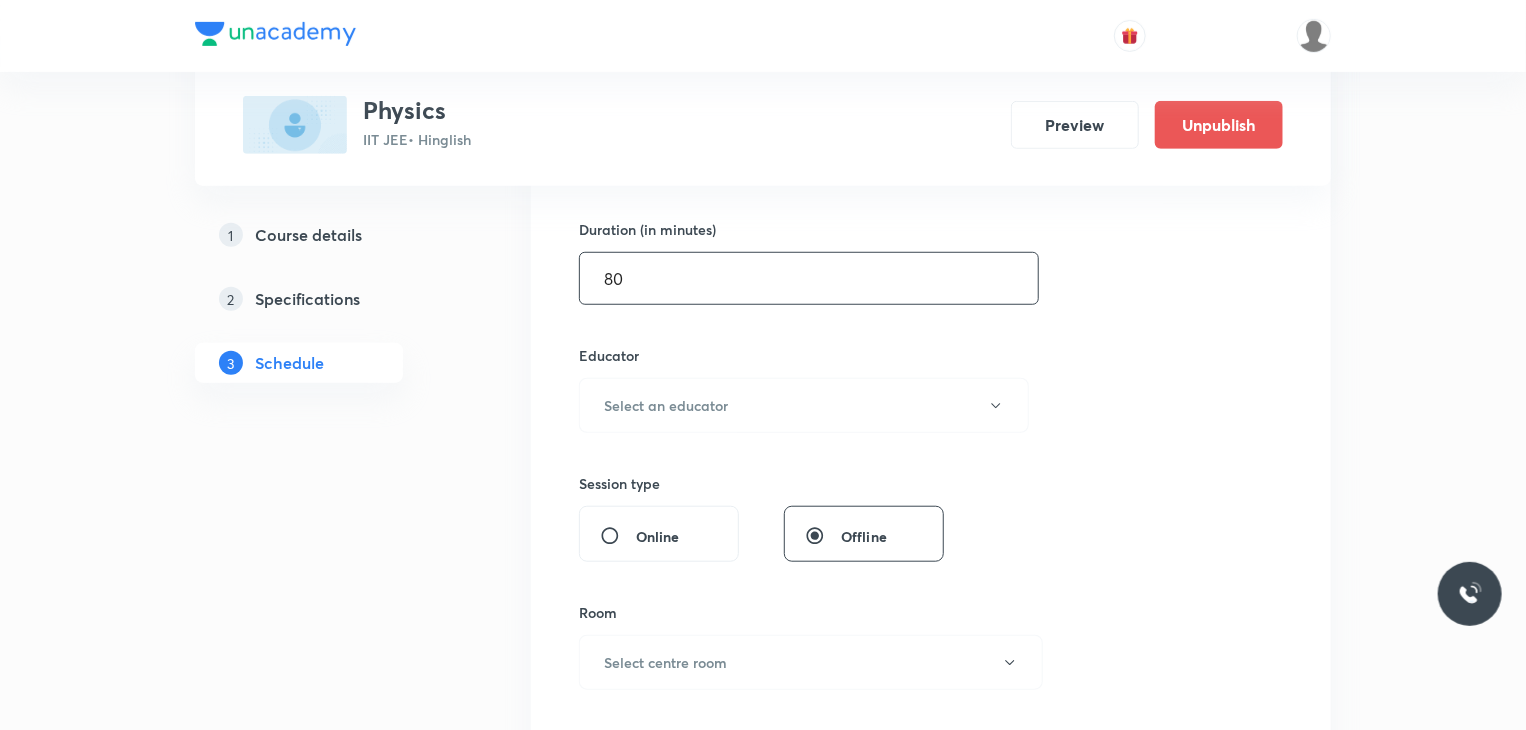 type on "80" 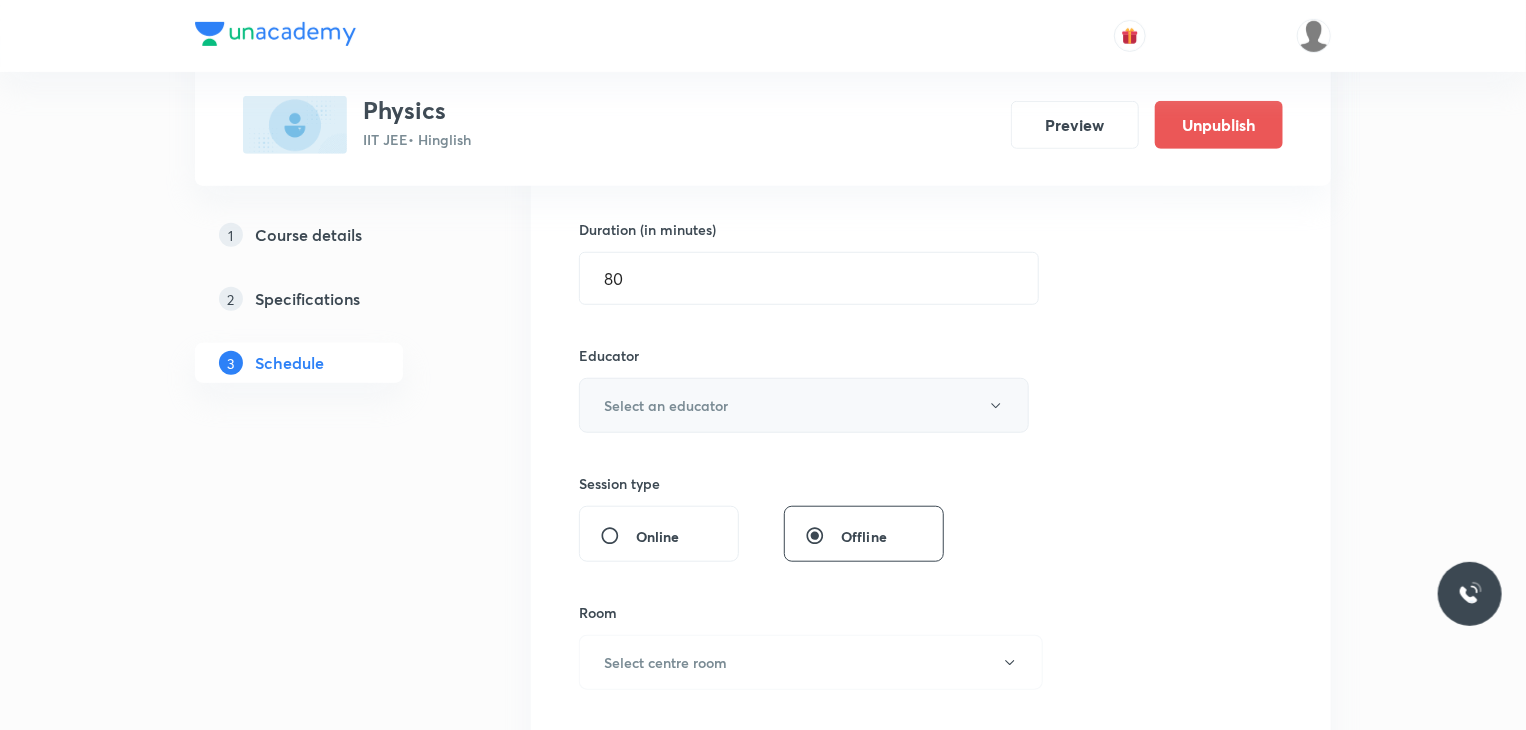 click on "Select an educator" at bounding box center [804, 405] 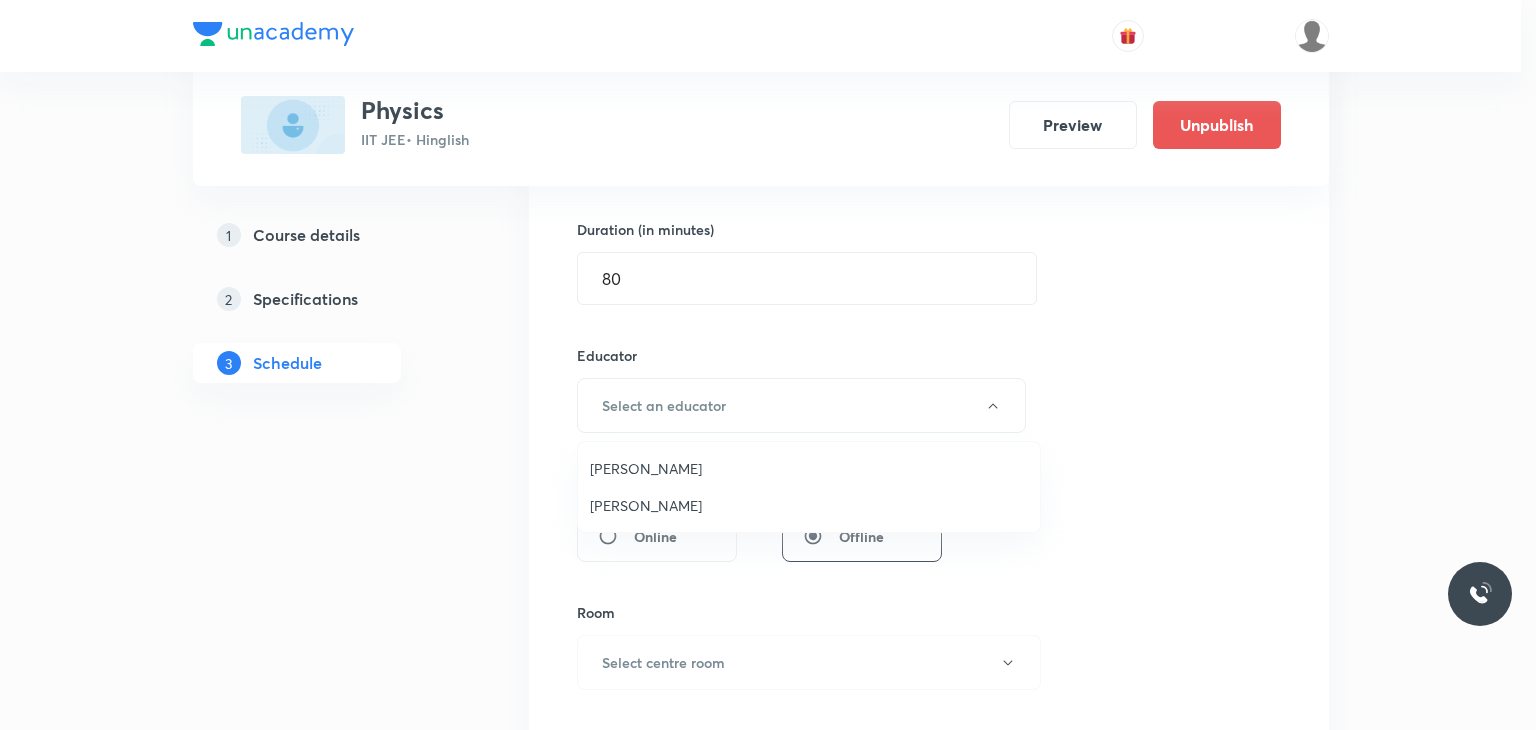 click on "Abhay Kumar" at bounding box center (809, 505) 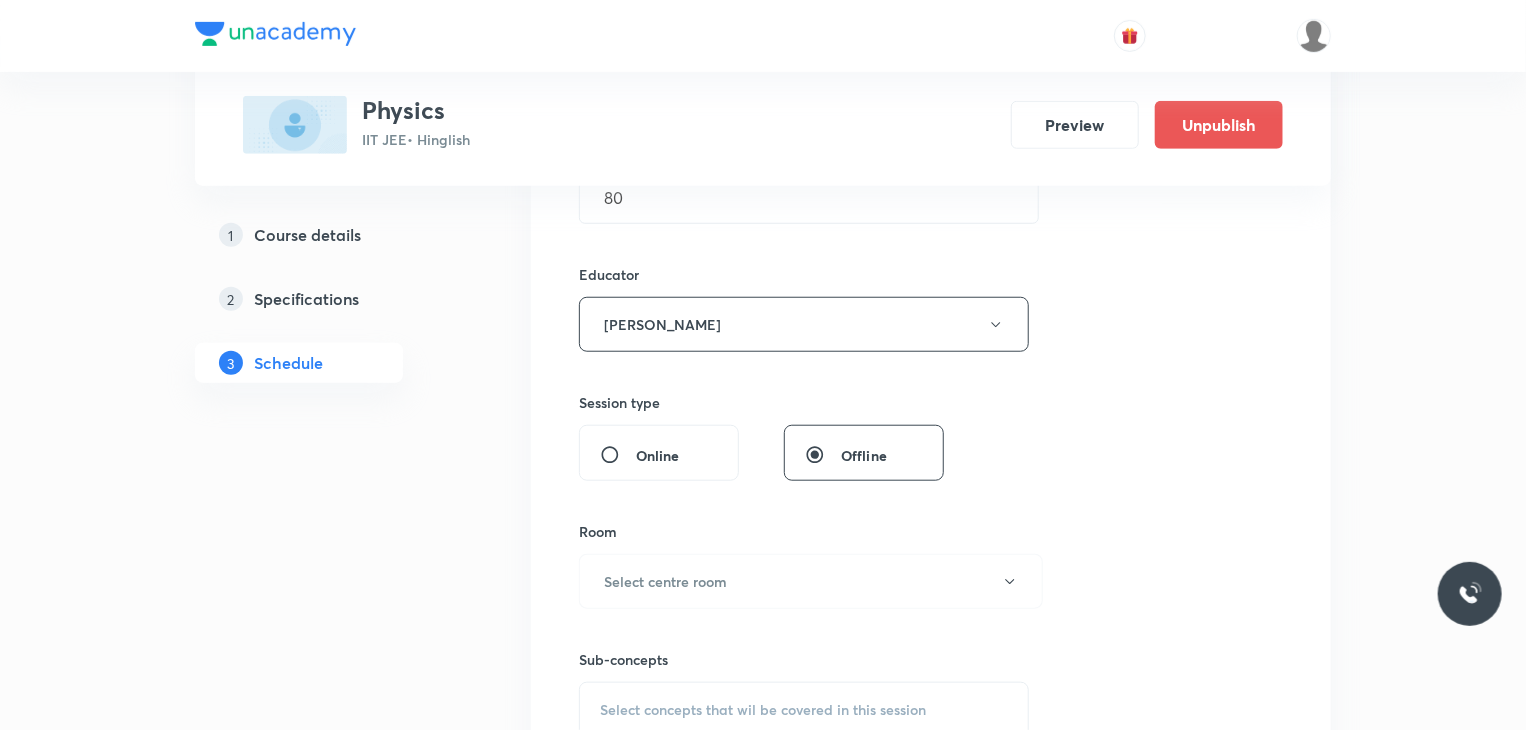 scroll, scrollTop: 800, scrollLeft: 0, axis: vertical 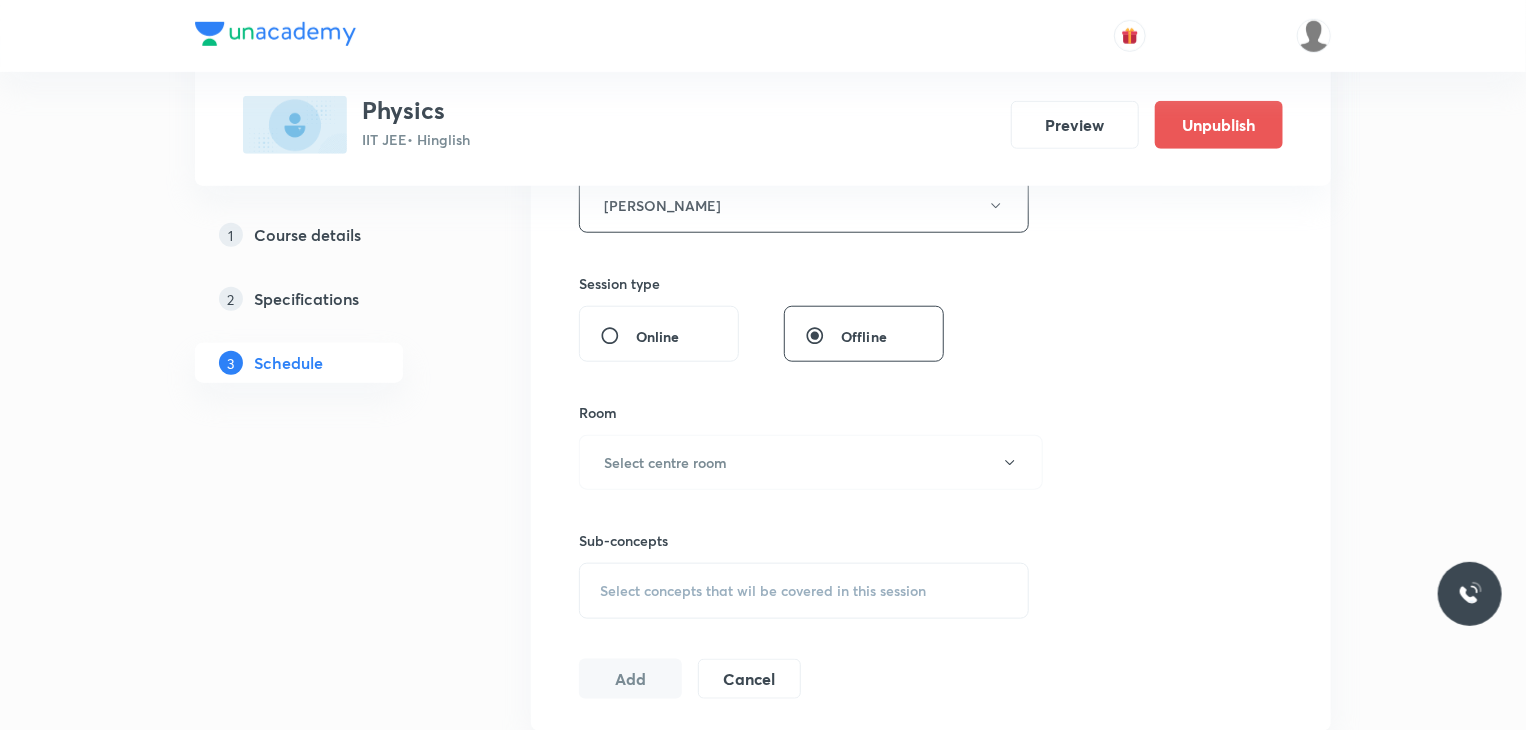click on "Room Select centre room" at bounding box center (804, 446) 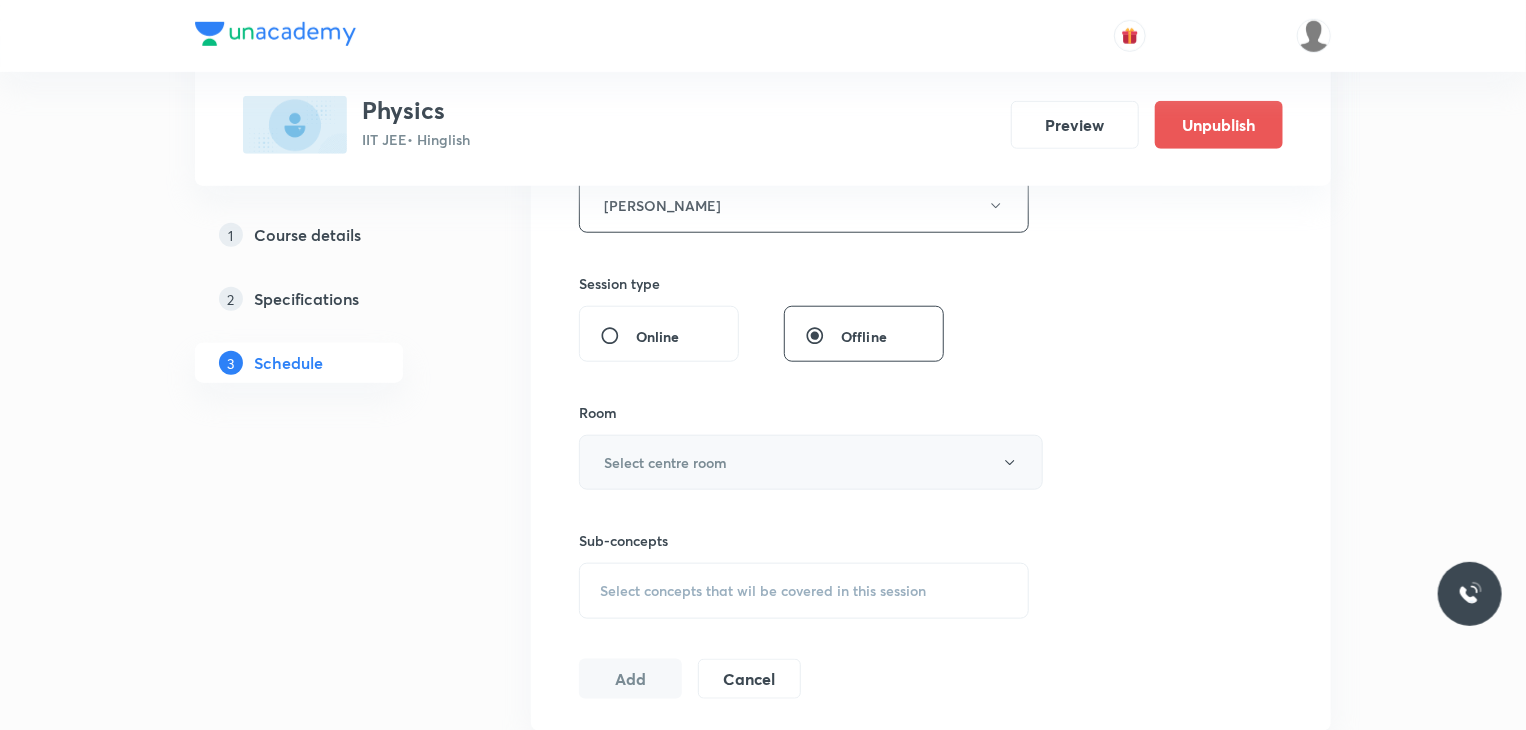 click on "Select centre room" at bounding box center (811, 462) 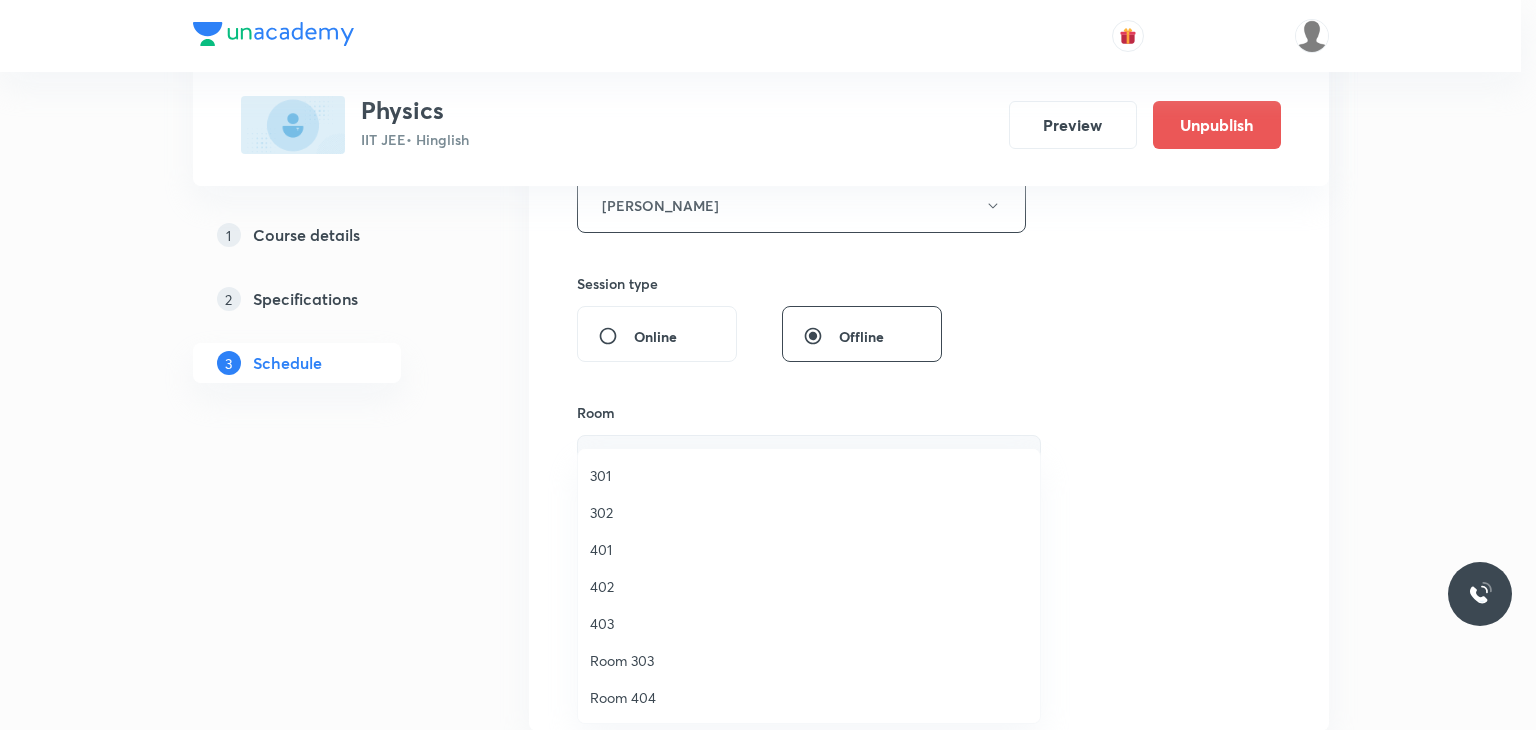 click on "301" at bounding box center (809, 475) 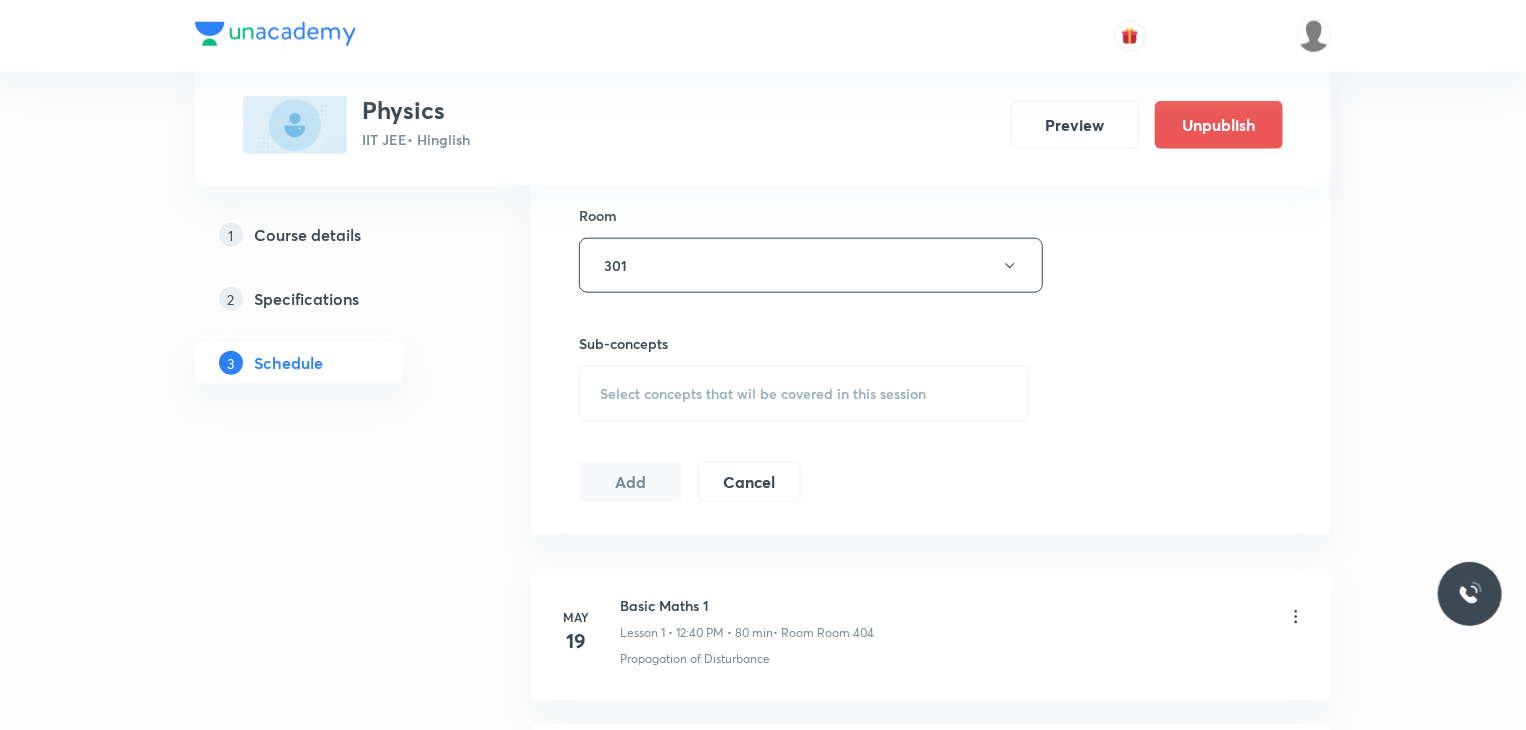 scroll, scrollTop: 1000, scrollLeft: 0, axis: vertical 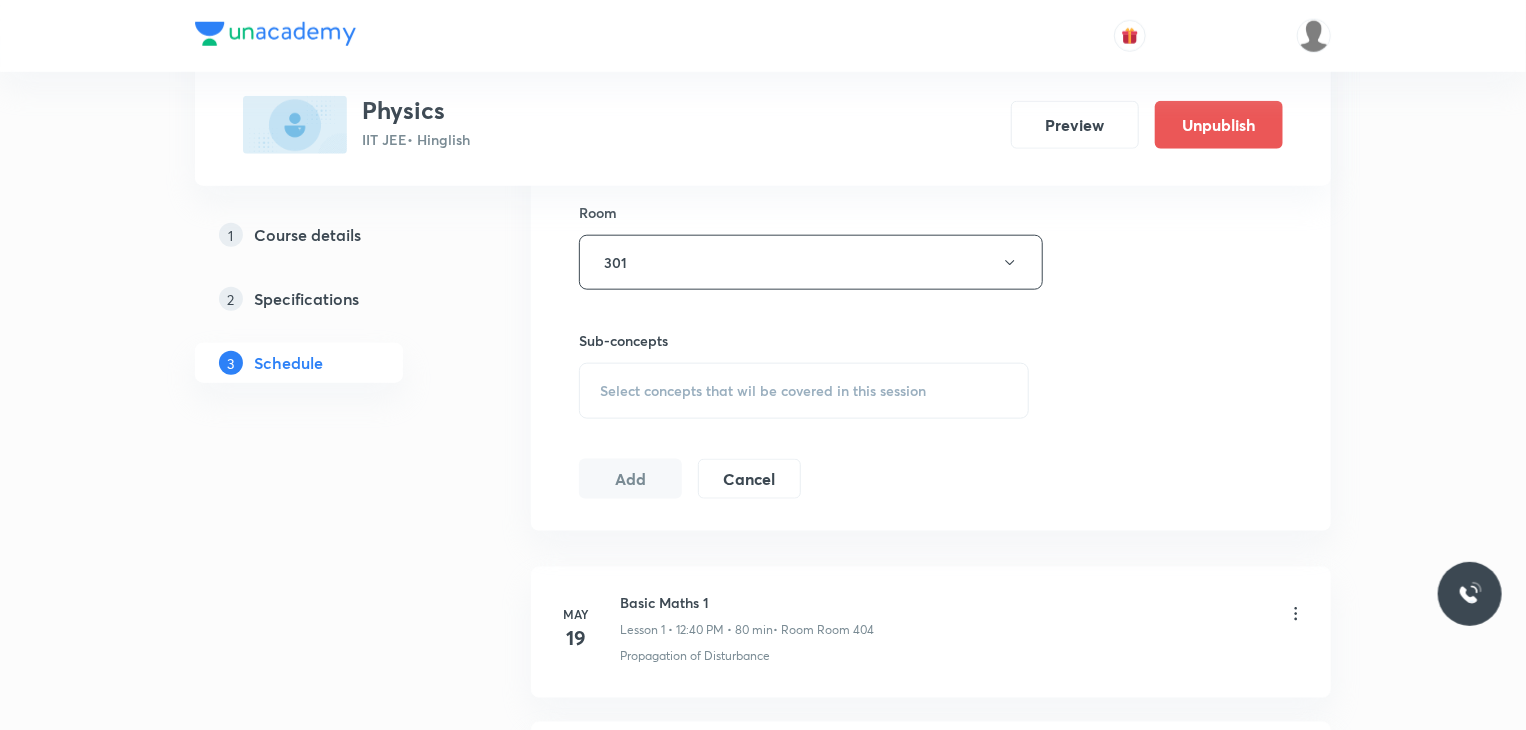 click on "Select concepts that wil be covered in this session" at bounding box center [763, 391] 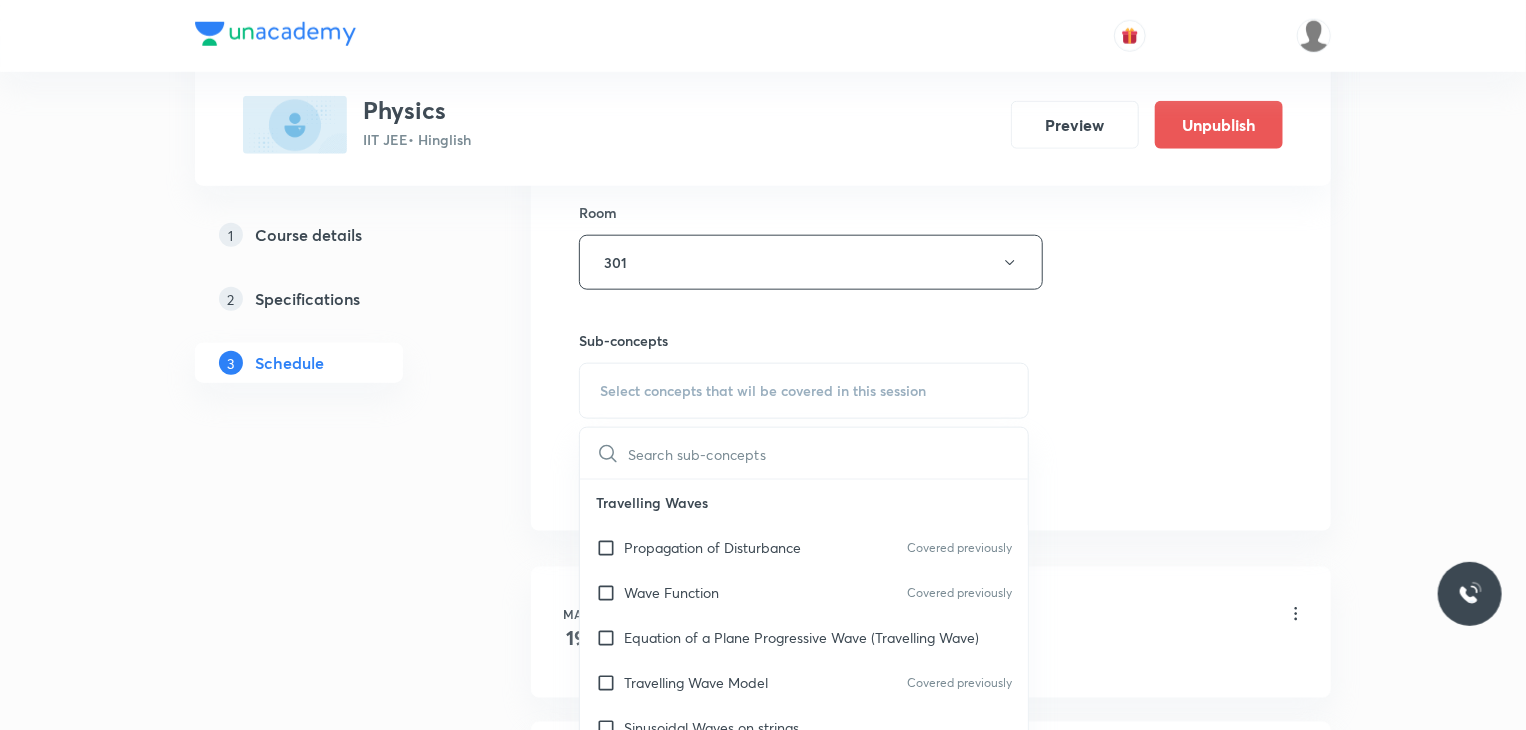 click on "Travelling Waves" at bounding box center [804, 502] 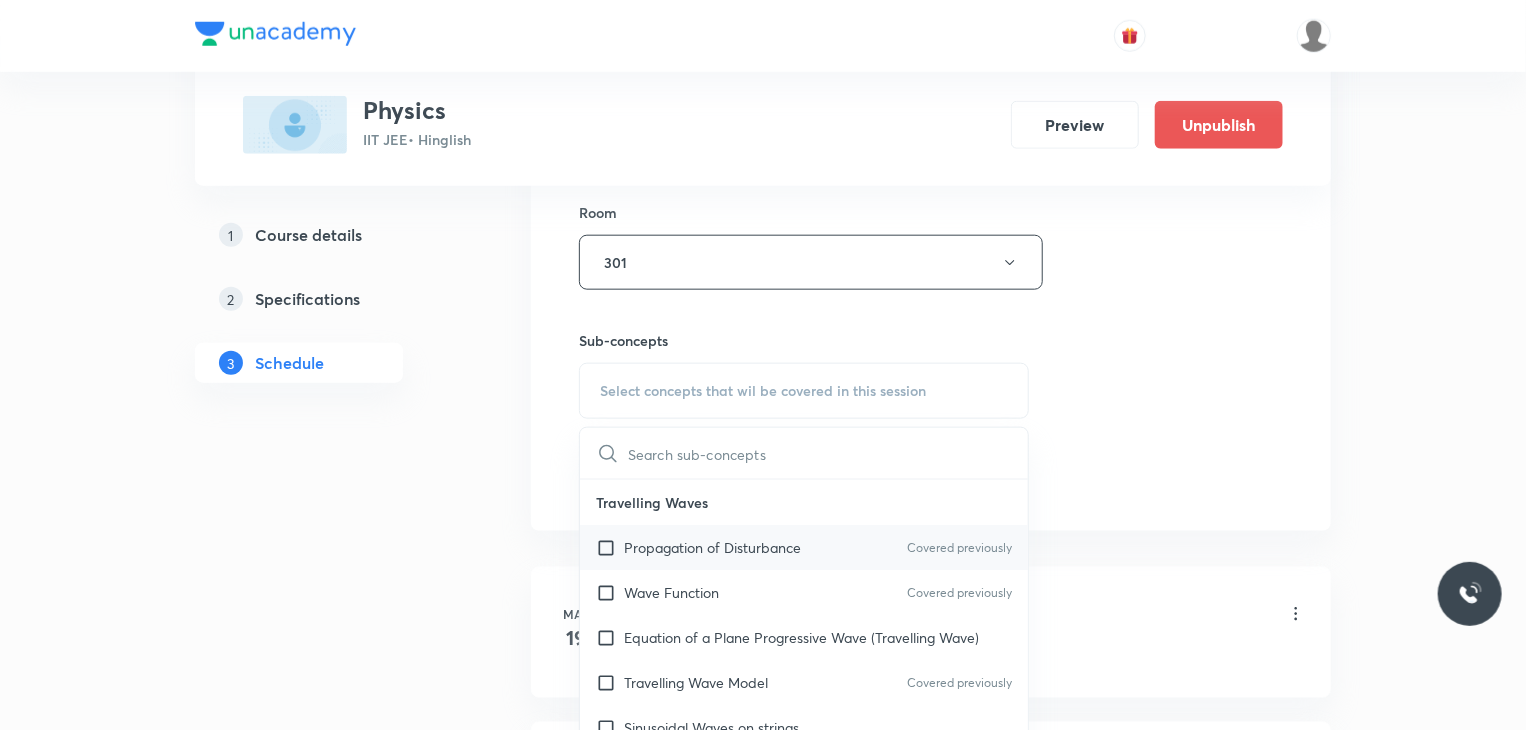 click on "Propagation of Disturbance Covered previously" at bounding box center [804, 547] 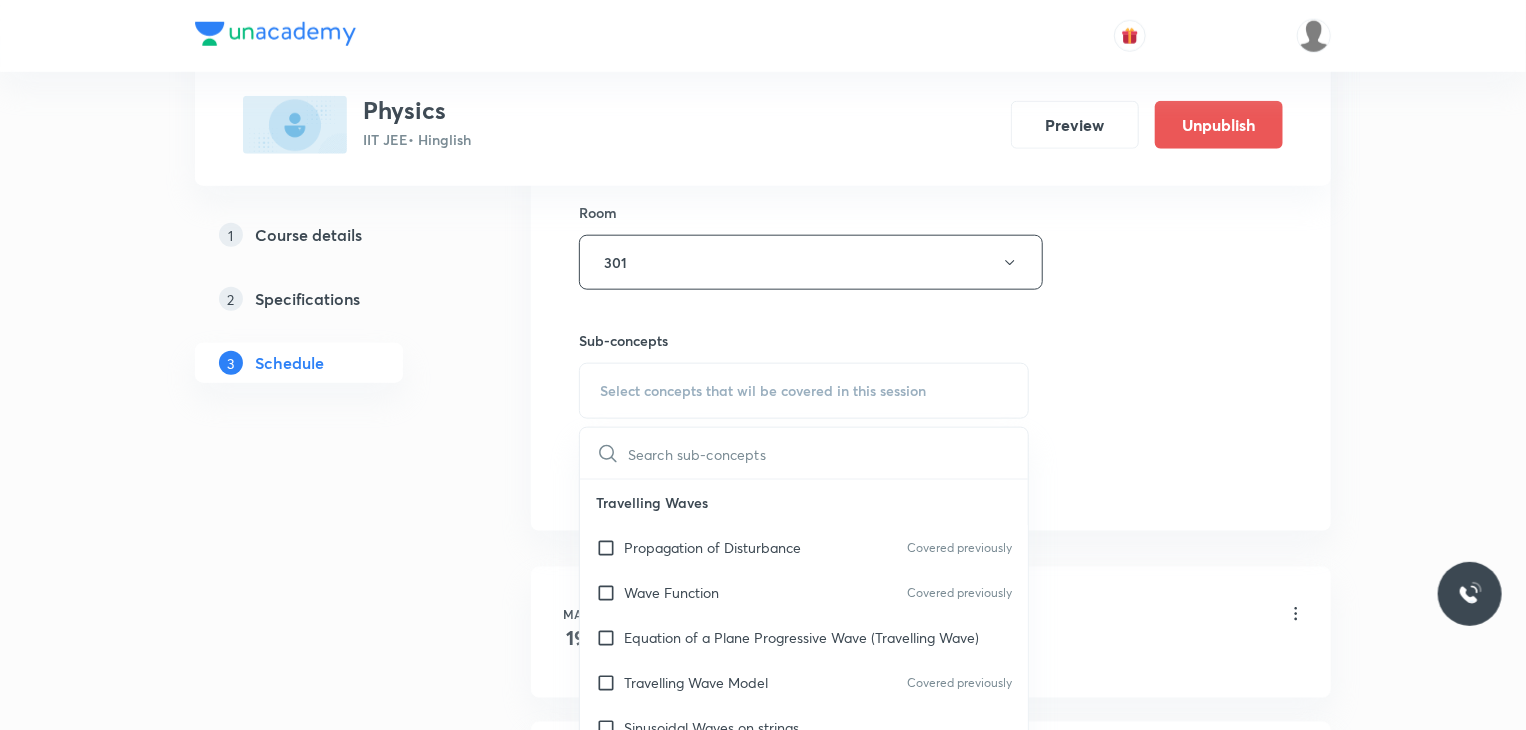 checkbox on "true" 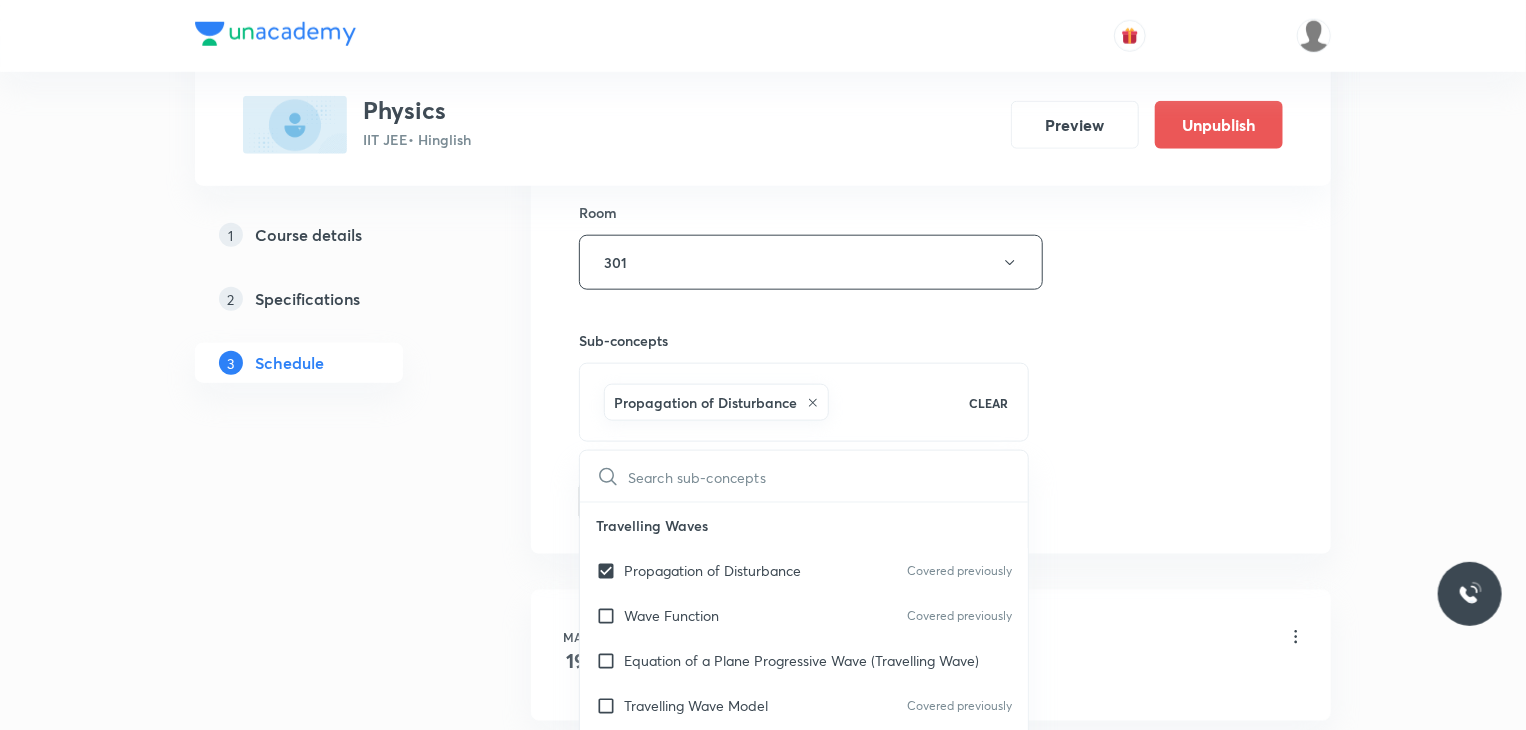 click at bounding box center [828, 476] 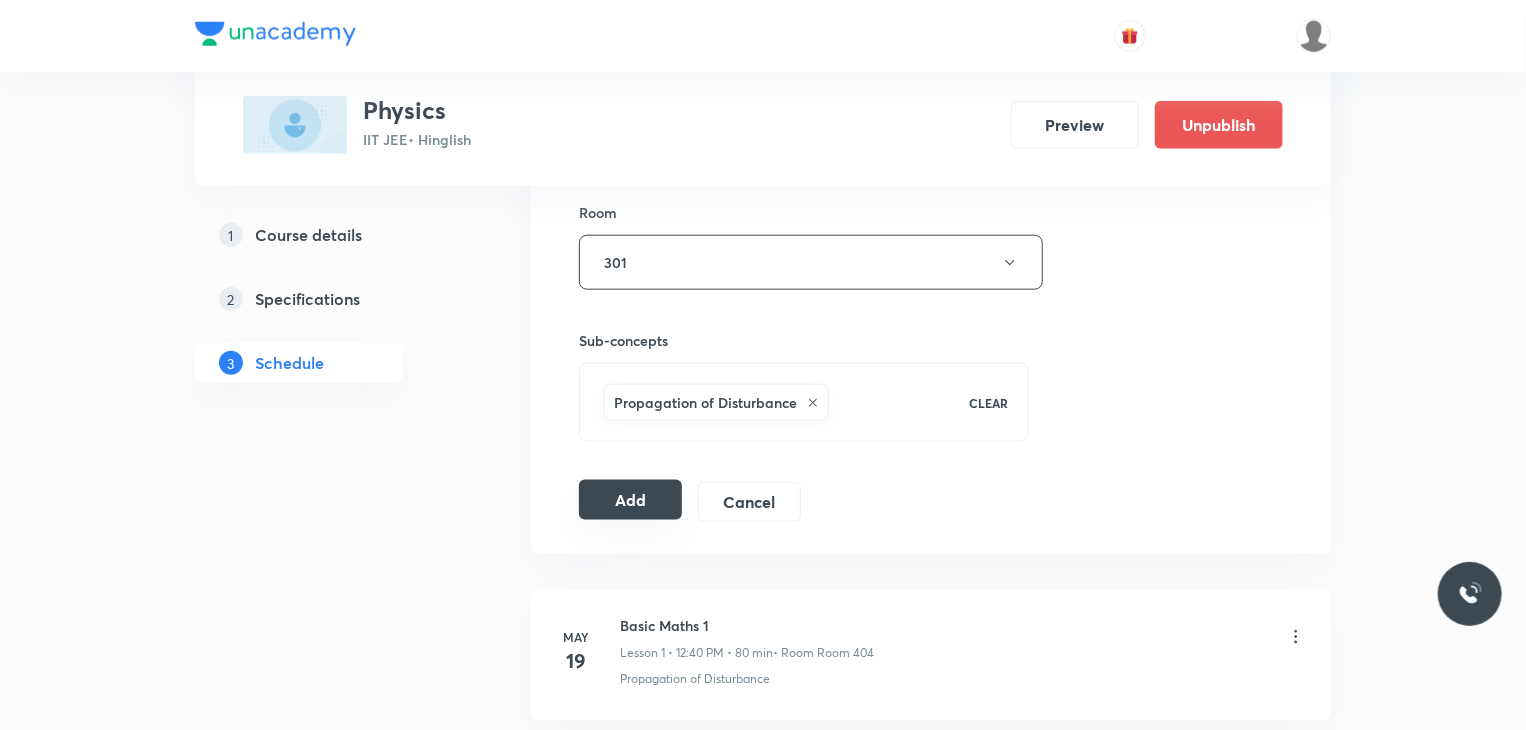 click on "Add" at bounding box center (630, 500) 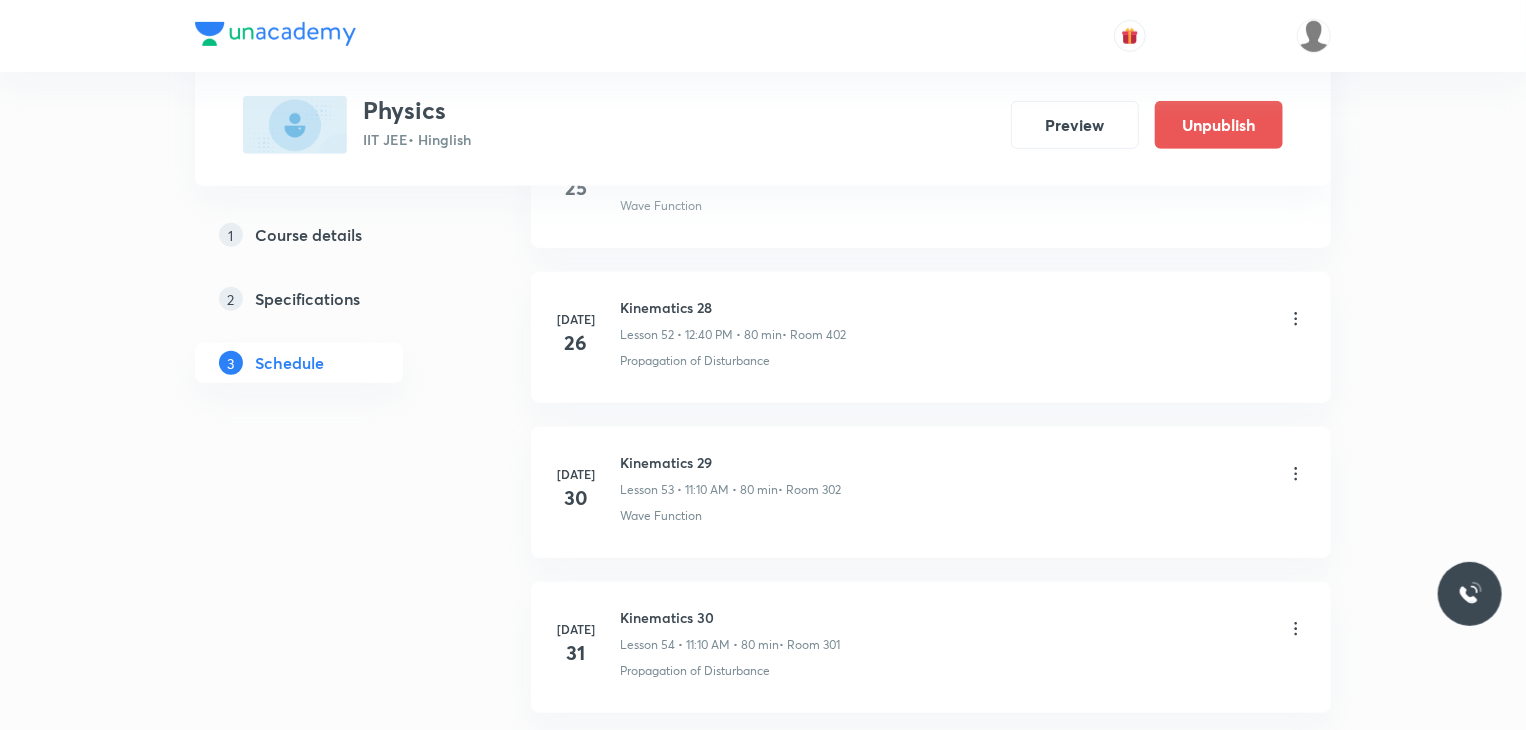 scroll, scrollTop: 8303, scrollLeft: 0, axis: vertical 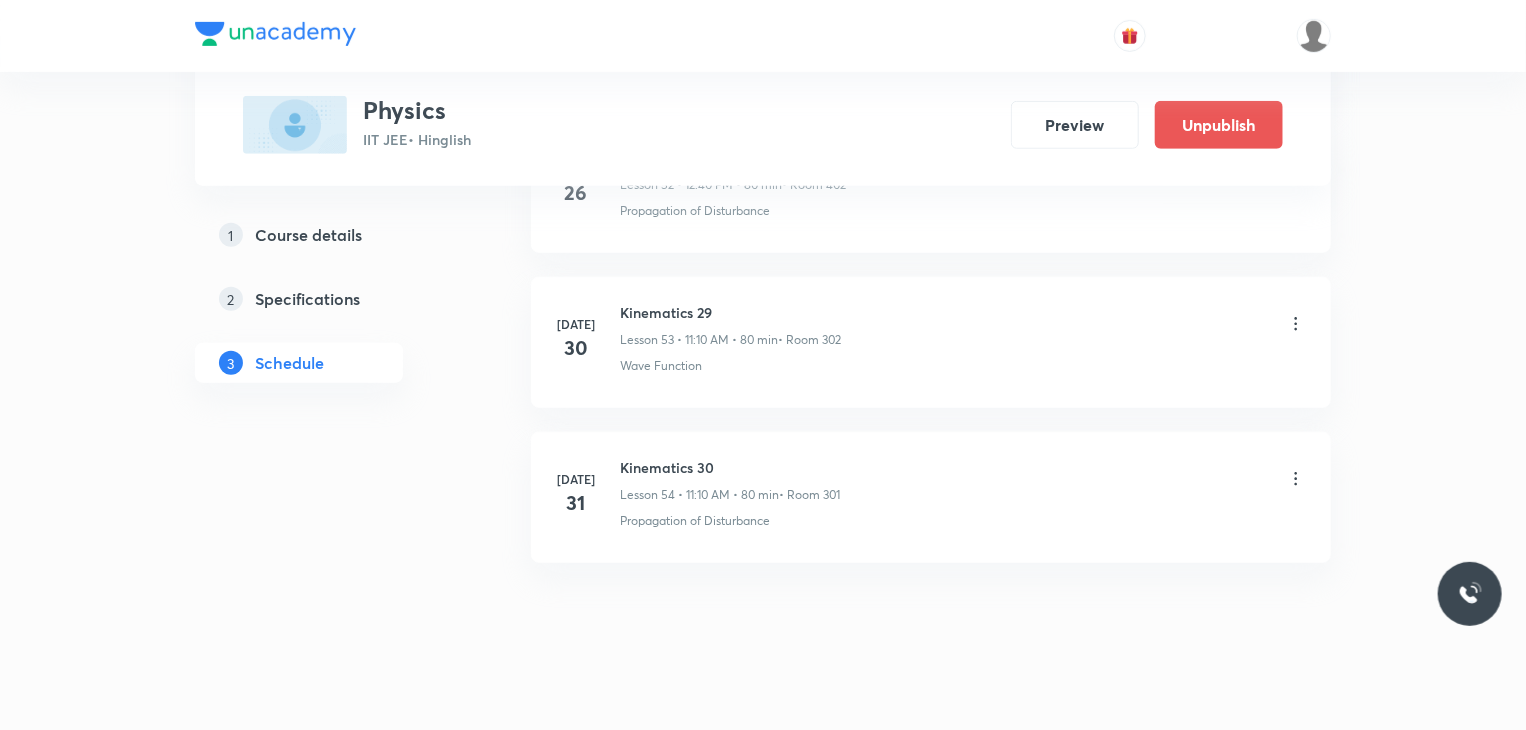 click on "Jul 31 Kinematics 30 Lesson 54 • 11:10 AM • 80 min  • Room 301 Propagation of Disturbance" at bounding box center [931, 497] 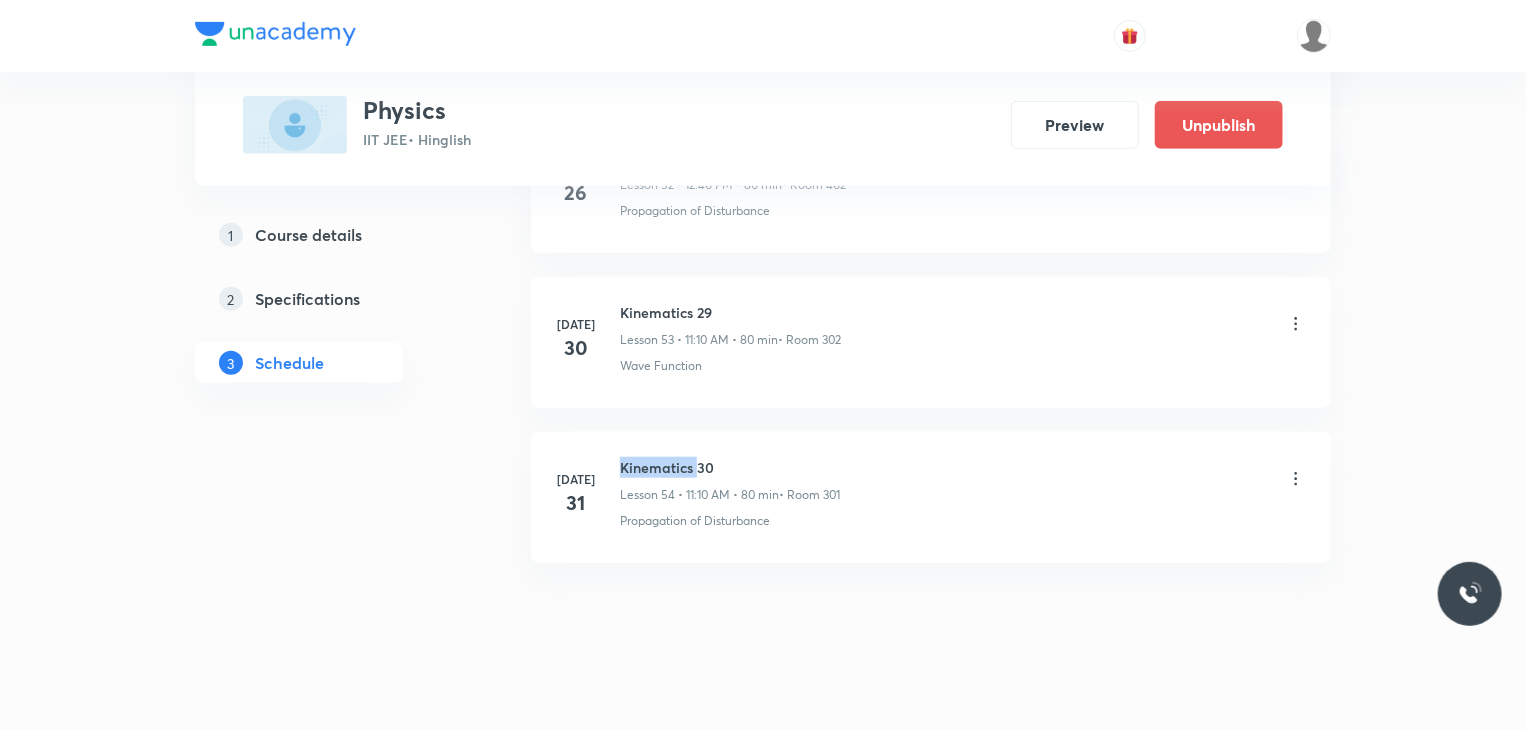 click on "Jul 31 Kinematics 30 Lesson 54 • 11:10 AM • 80 min  • Room 301 Propagation of Disturbance" at bounding box center [931, 497] 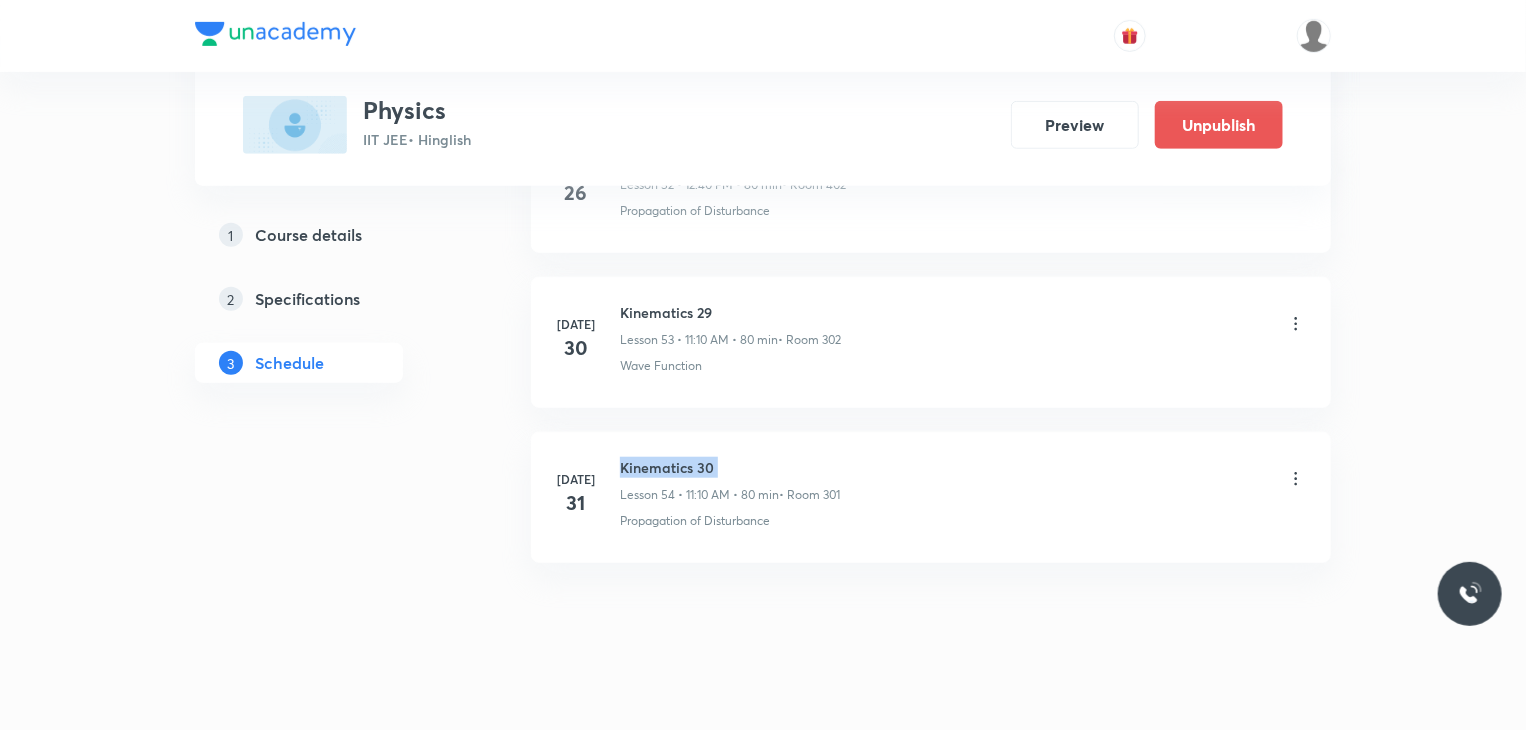 click on "Jul 31 Kinematics 30 Lesson 54 • 11:10 AM • 80 min  • Room 301 Propagation of Disturbance" at bounding box center (931, 497) 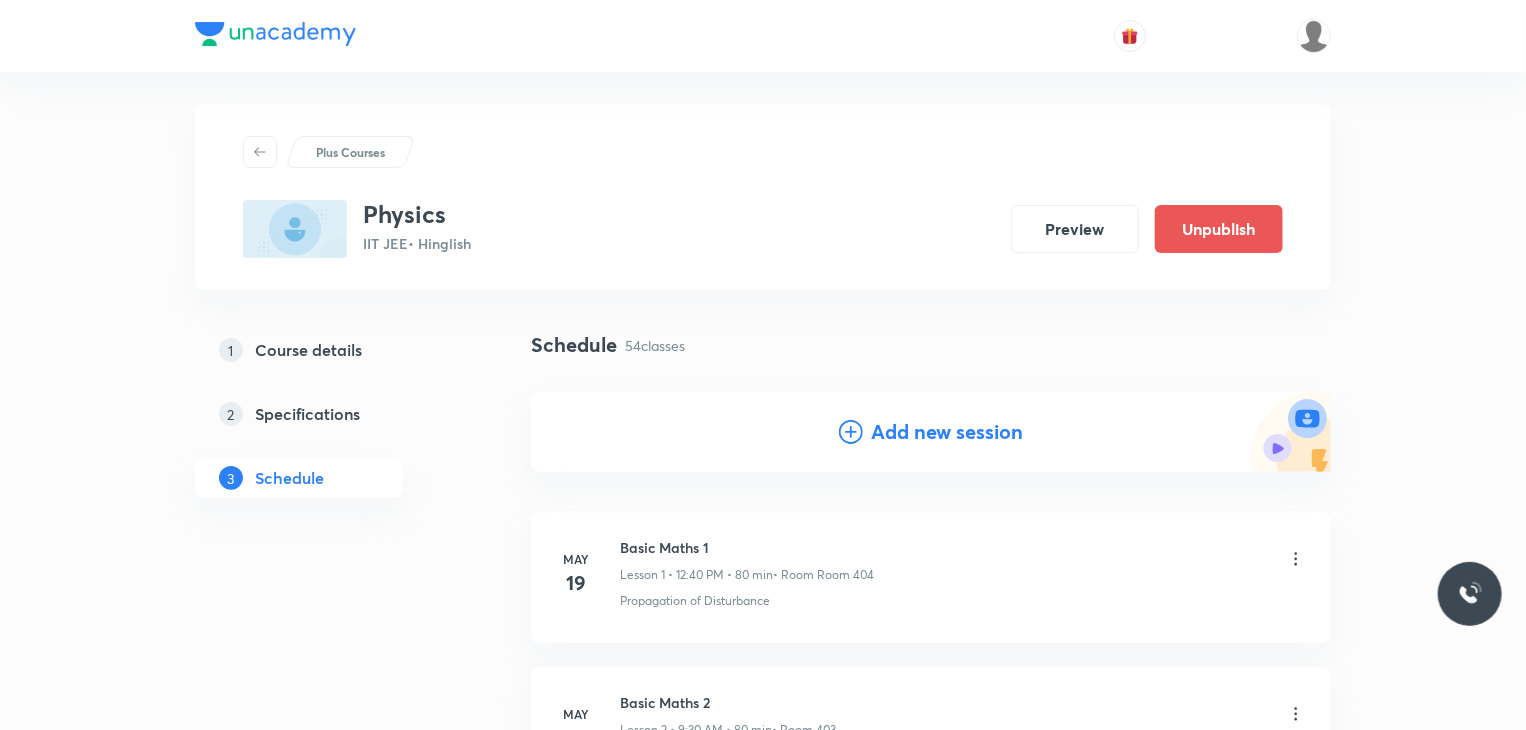 scroll, scrollTop: 0, scrollLeft: 0, axis: both 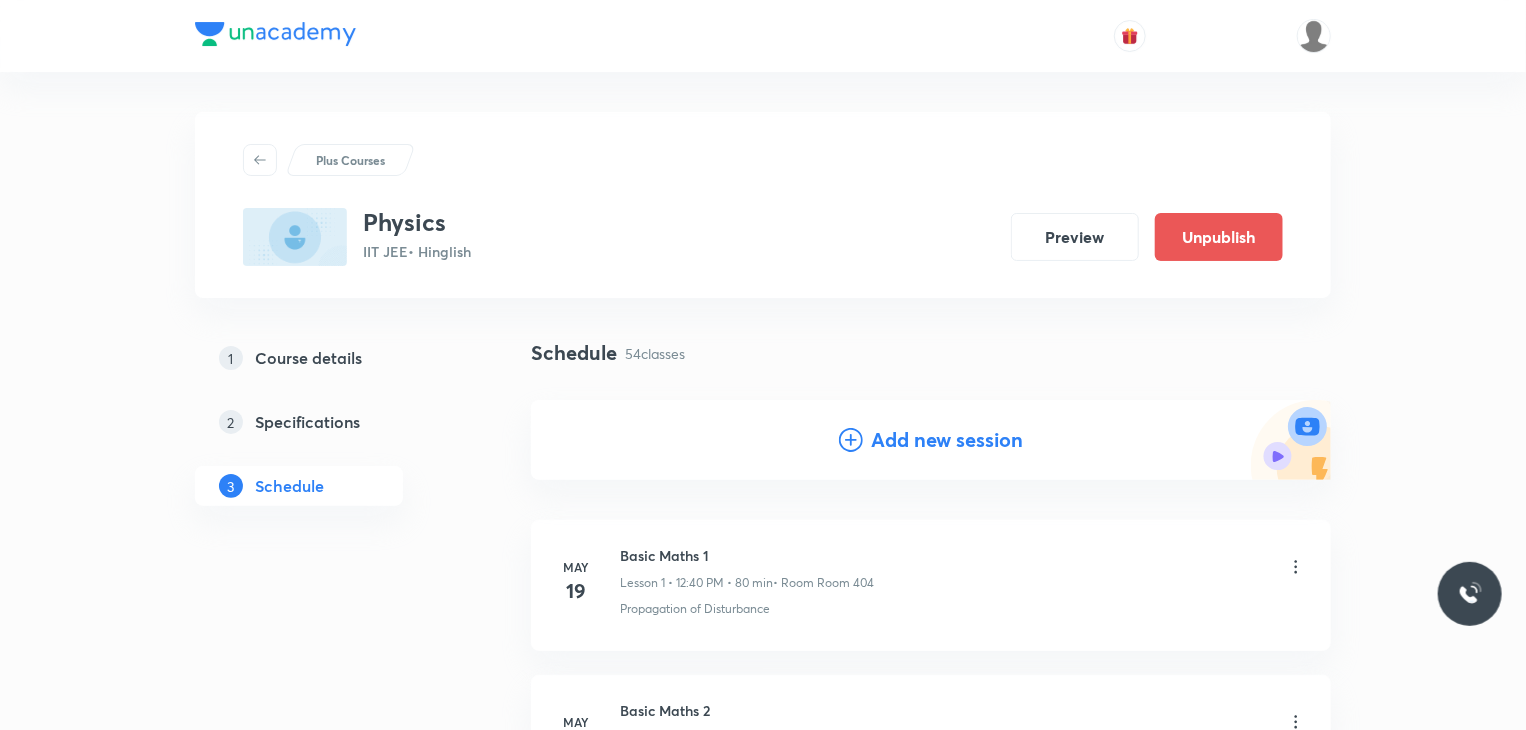 click on "Add new session" at bounding box center [931, 440] 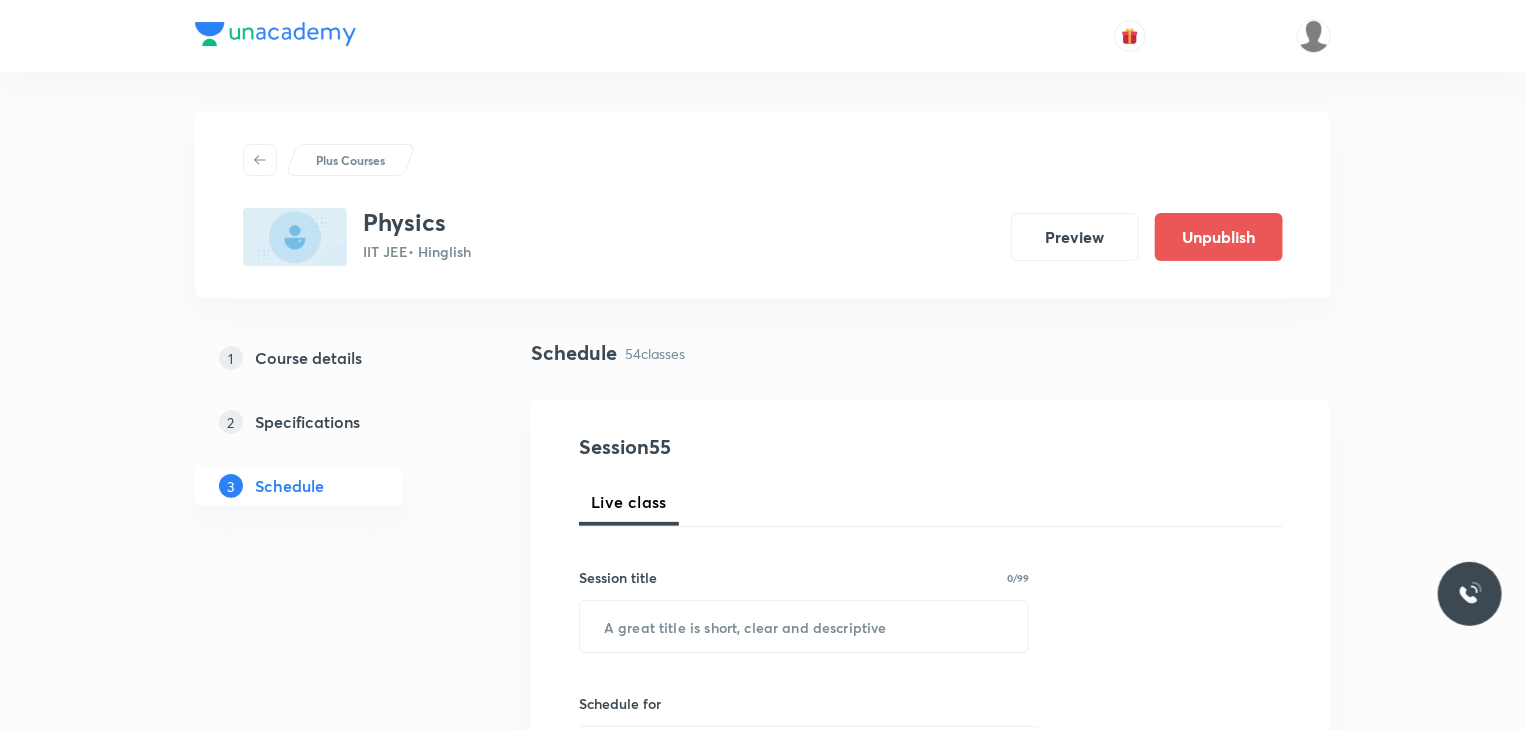 click on "Session title 0/99" at bounding box center (804, 577) 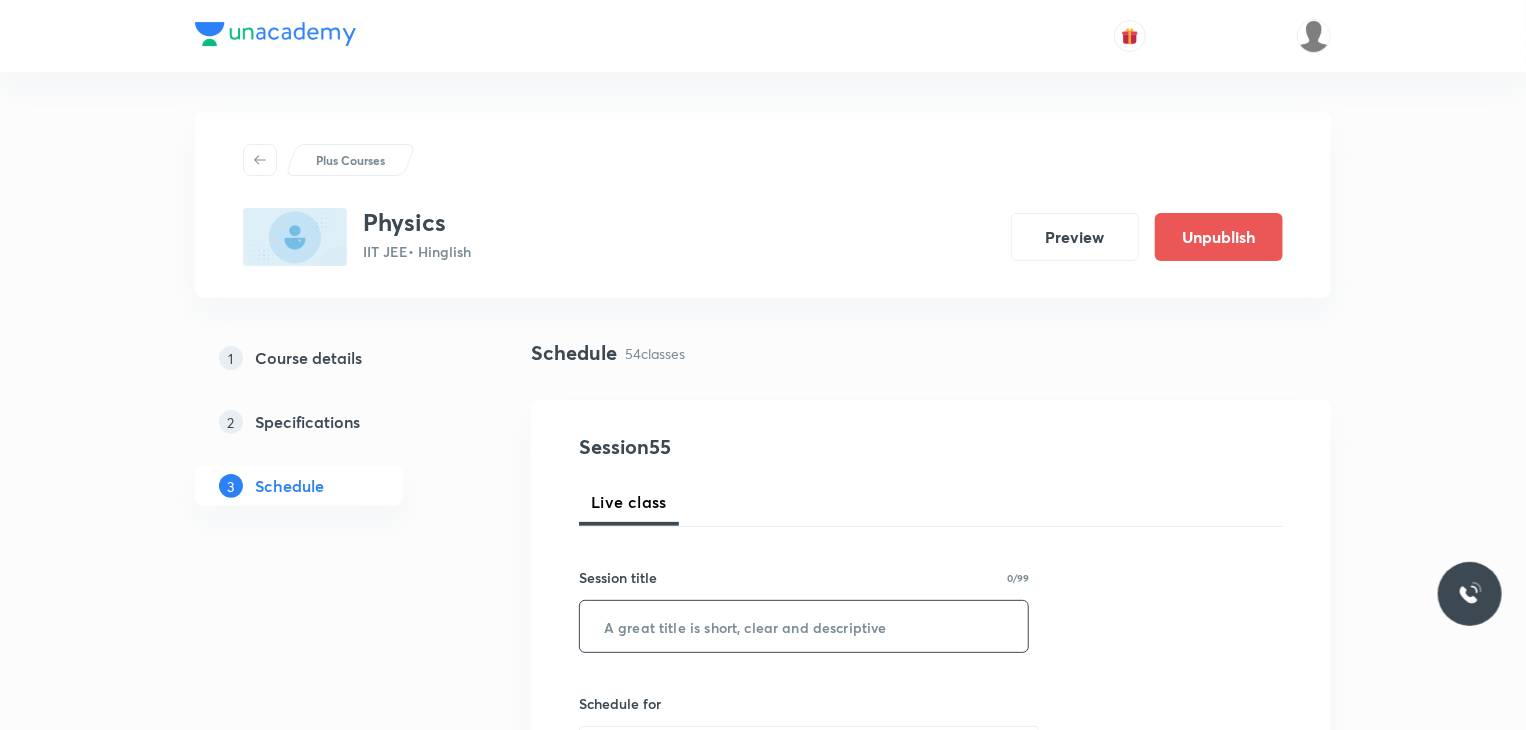 drag, startPoint x: 797, startPoint y: 613, endPoint x: 804, endPoint y: 630, distance: 18.384777 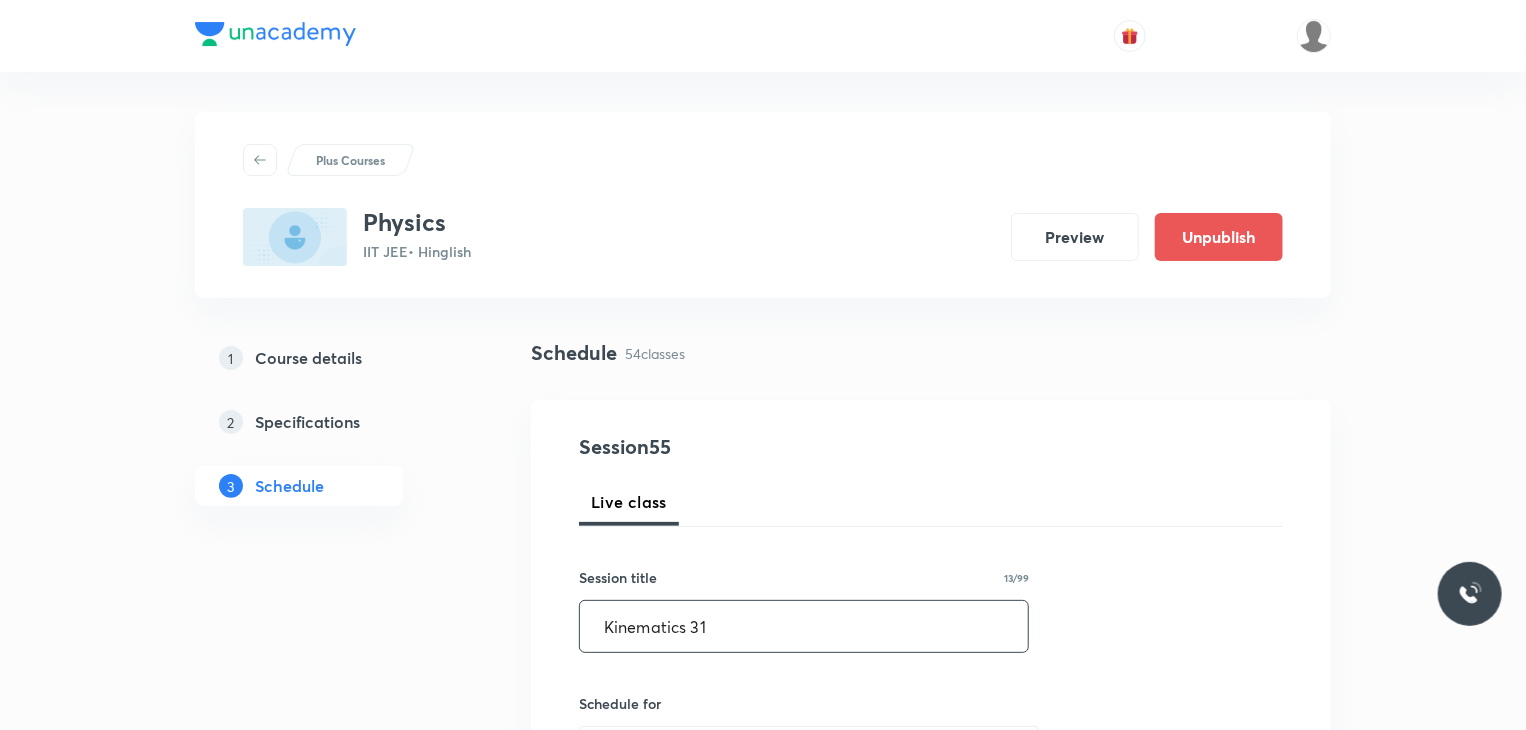 type on "Kinematics 31" 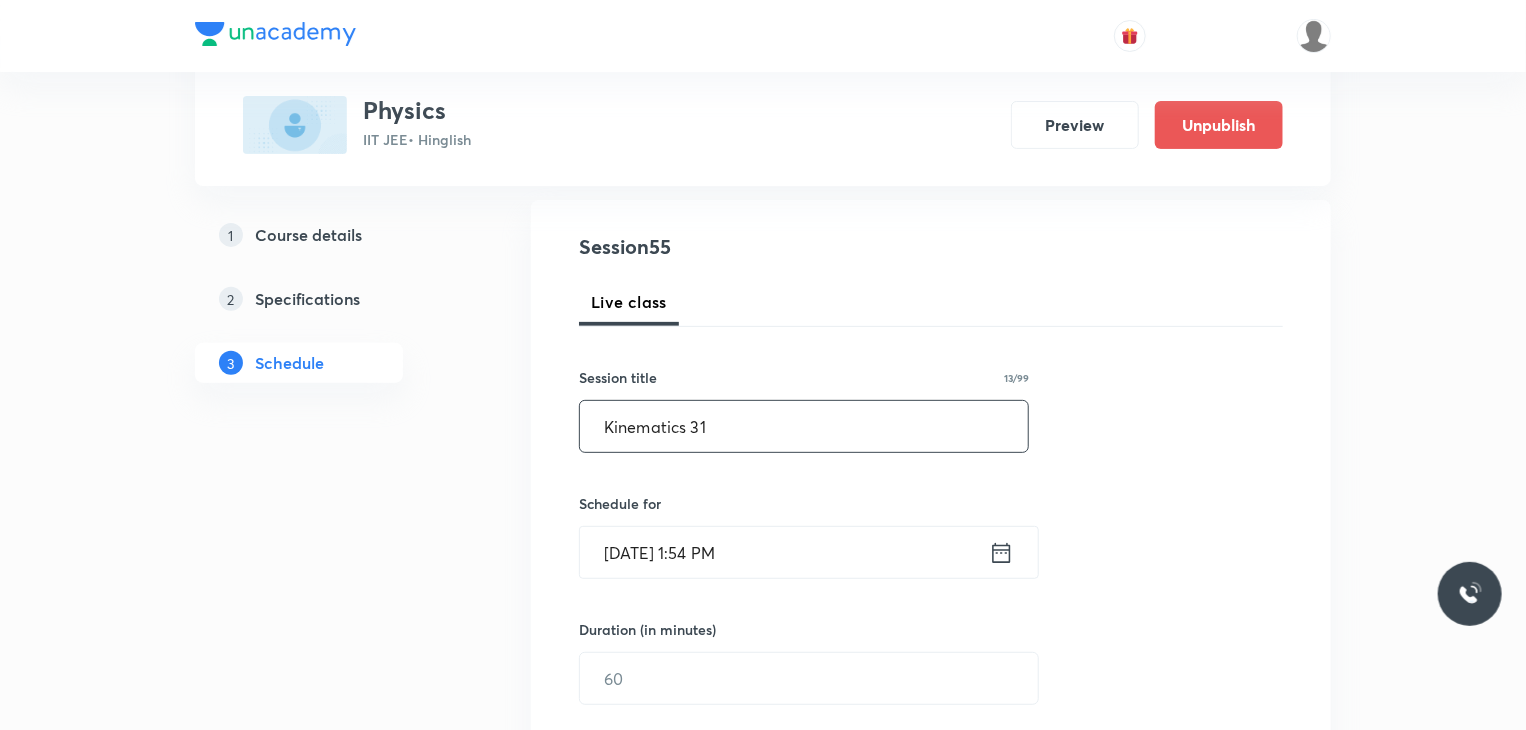 click on "Jul 30, 2025, 1:54 PM ​" at bounding box center (809, 552) 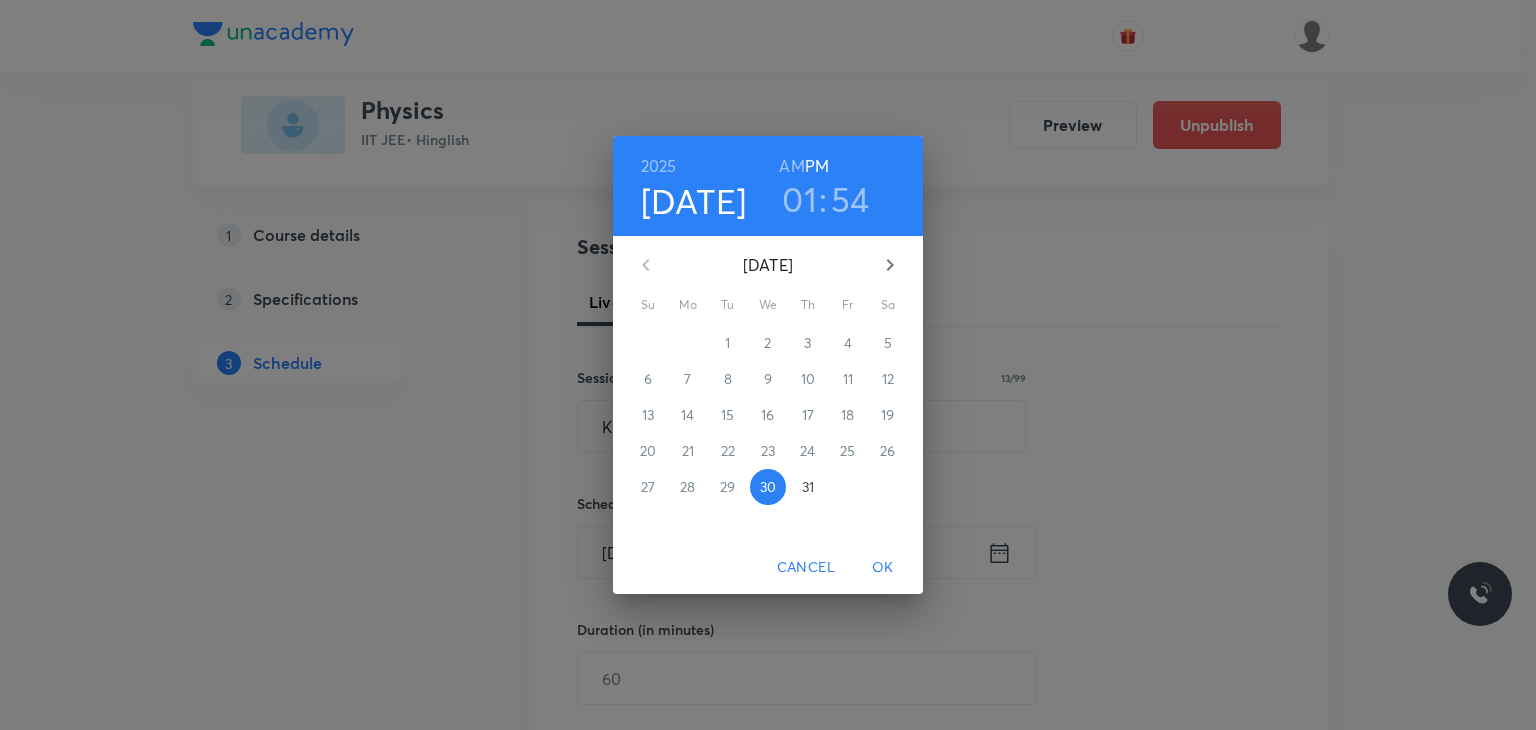 click on "31" at bounding box center (808, 487) 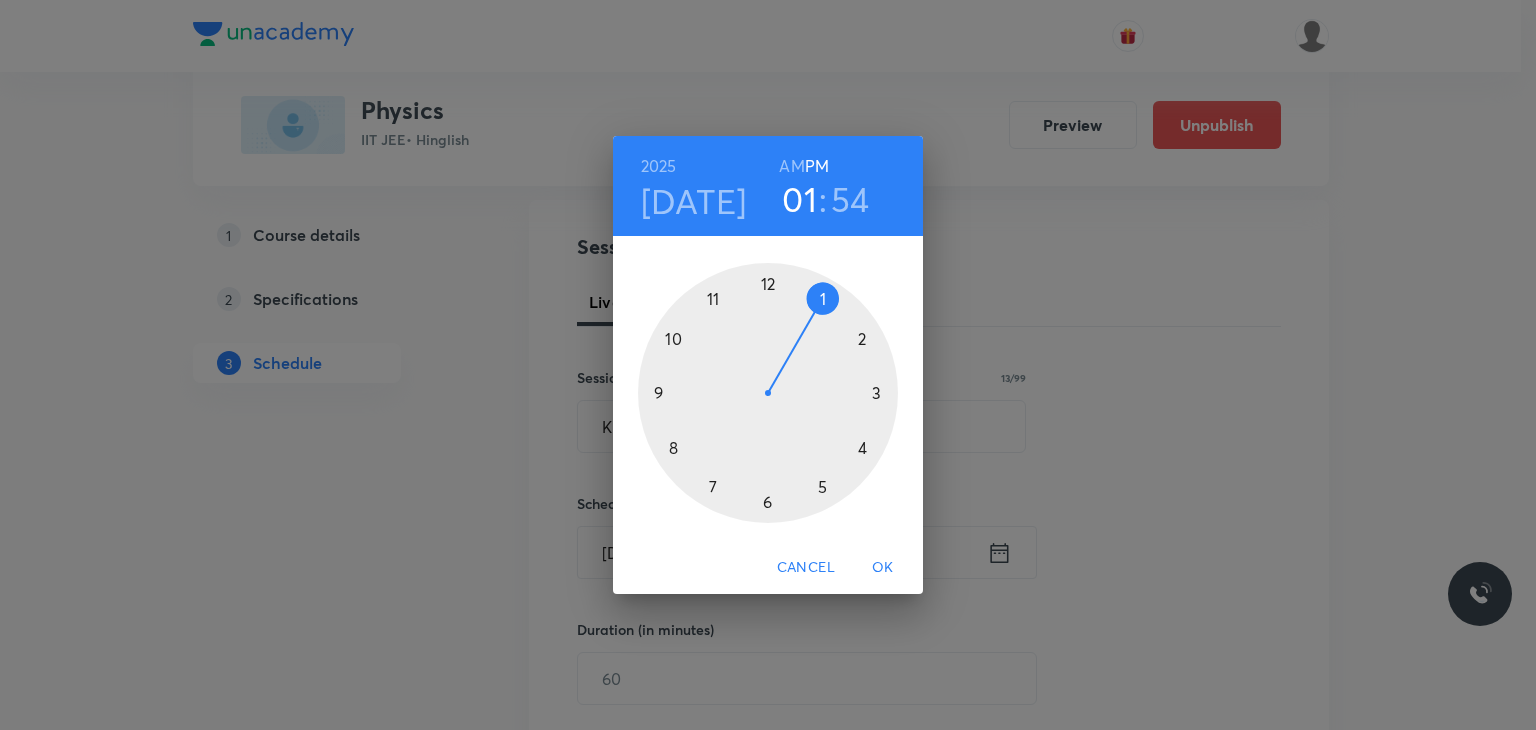 click at bounding box center [768, 393] 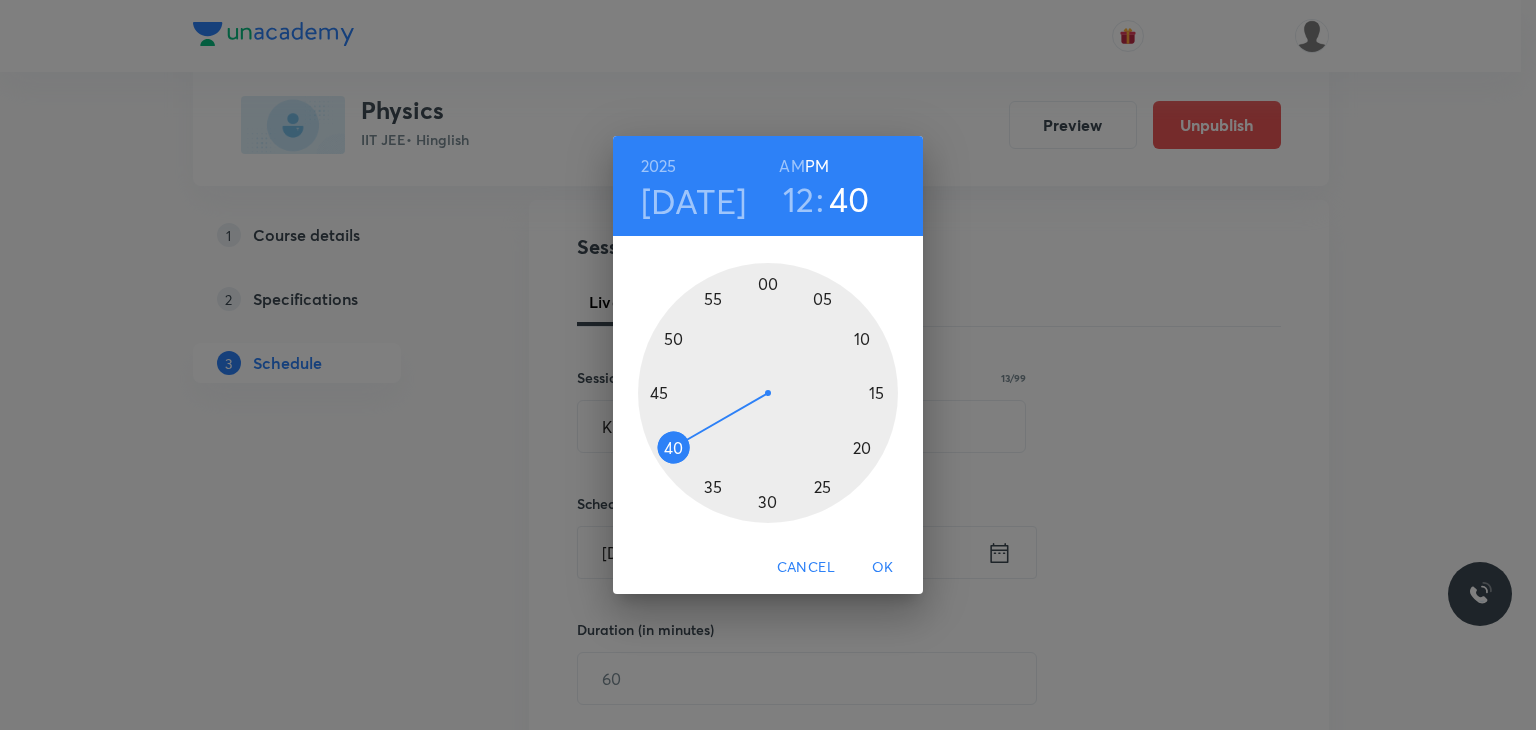 drag, startPoint x: 750, startPoint y: 361, endPoint x: 639, endPoint y: 463, distance: 150.74814 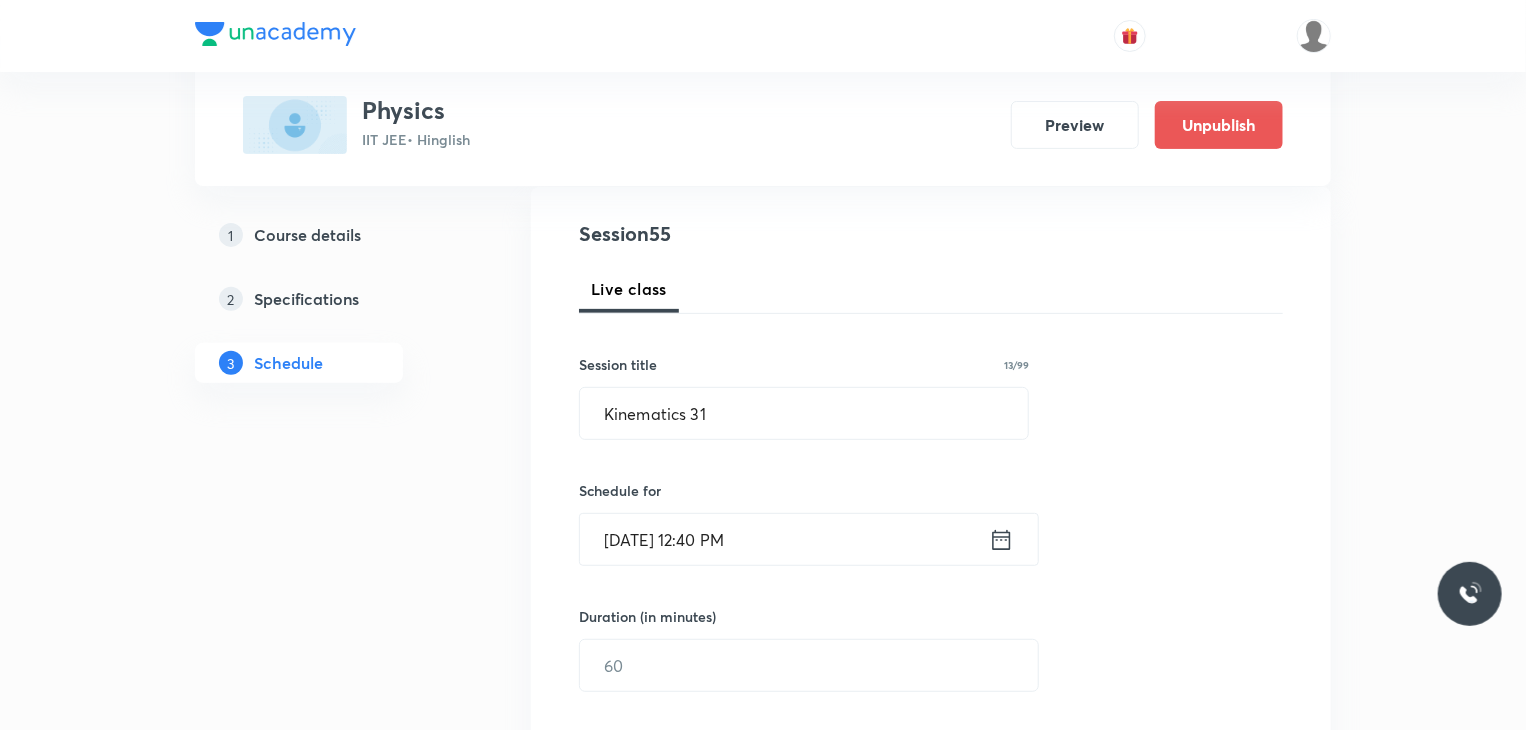 scroll, scrollTop: 300, scrollLeft: 0, axis: vertical 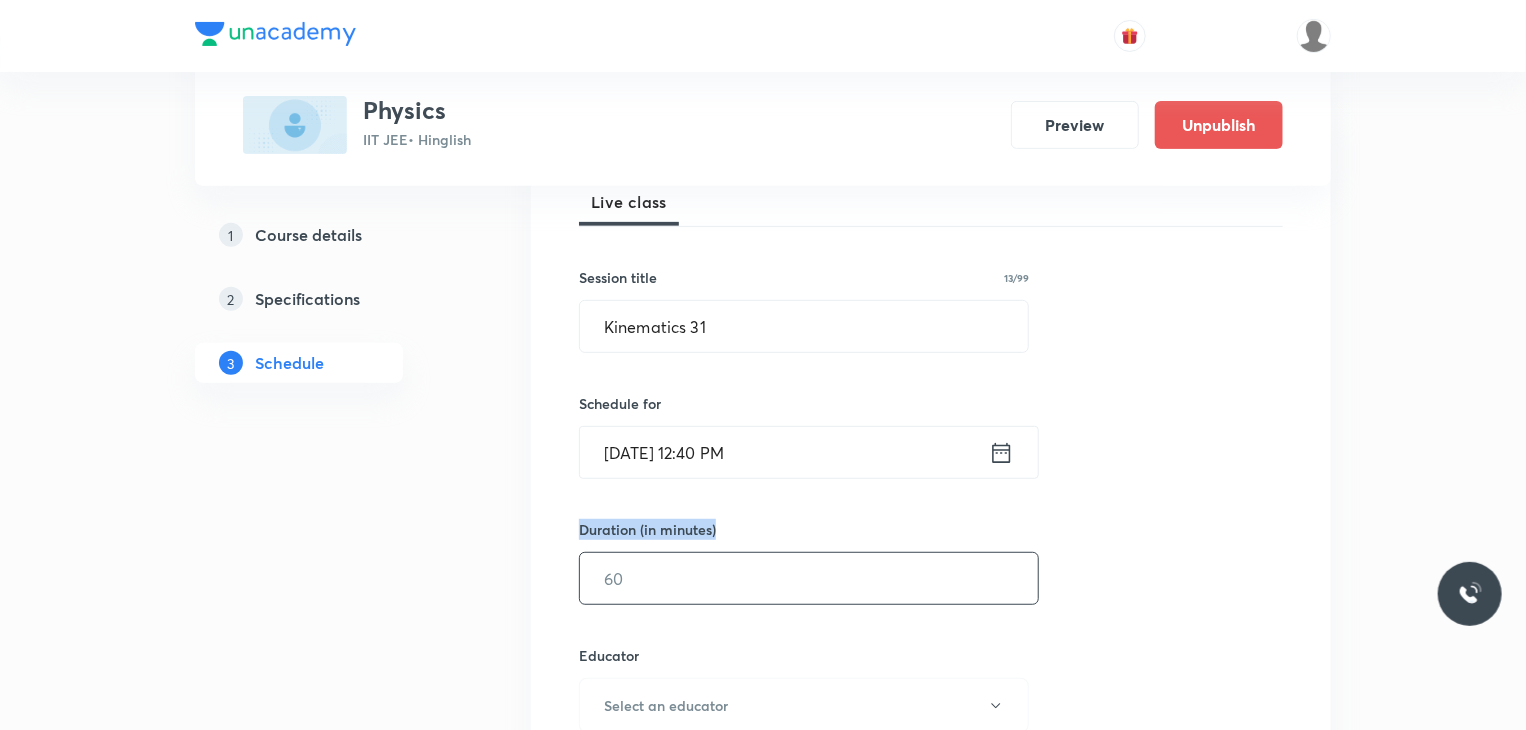 drag, startPoint x: 663, startPoint y: 497, endPoint x: 638, endPoint y: 572, distance: 79.05694 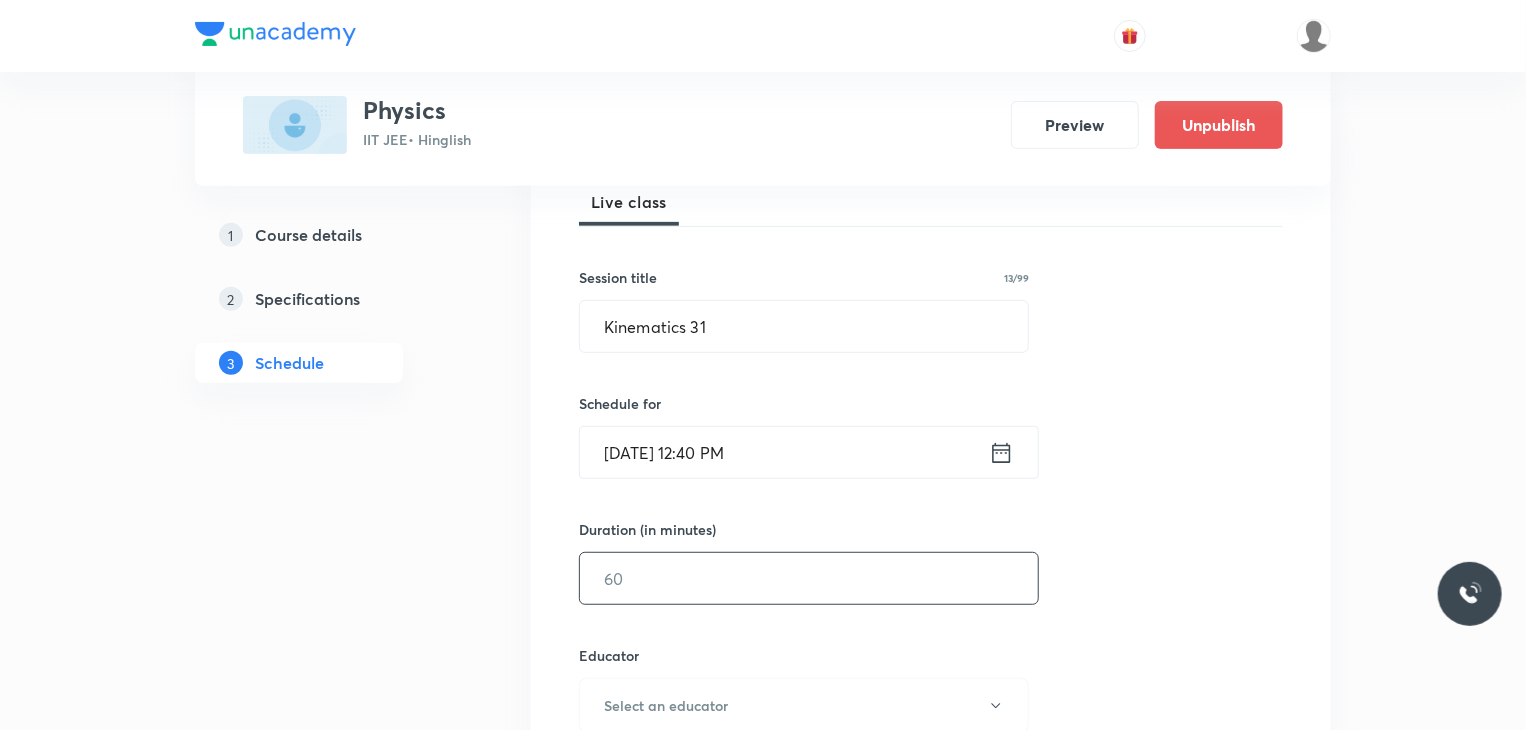click at bounding box center (809, 578) 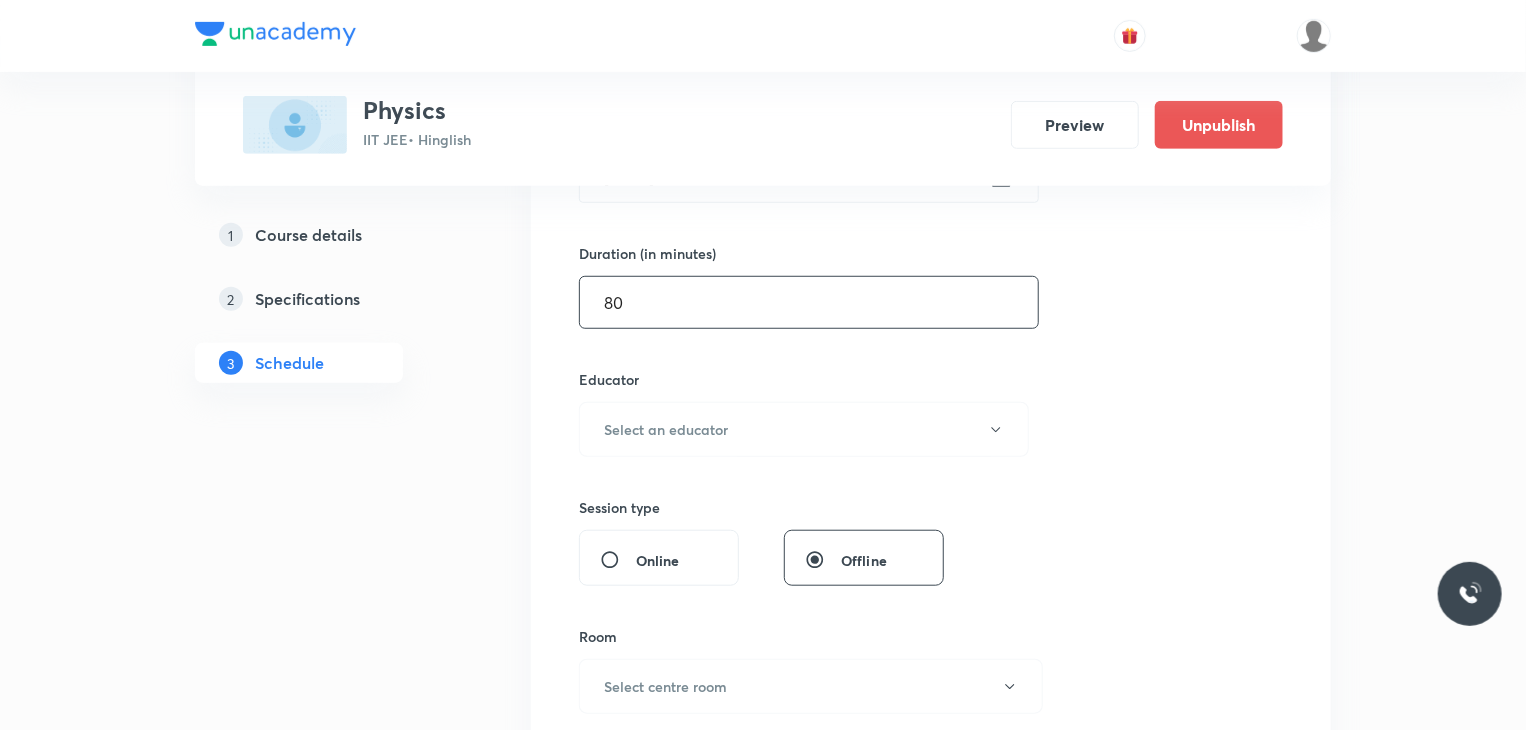 scroll, scrollTop: 600, scrollLeft: 0, axis: vertical 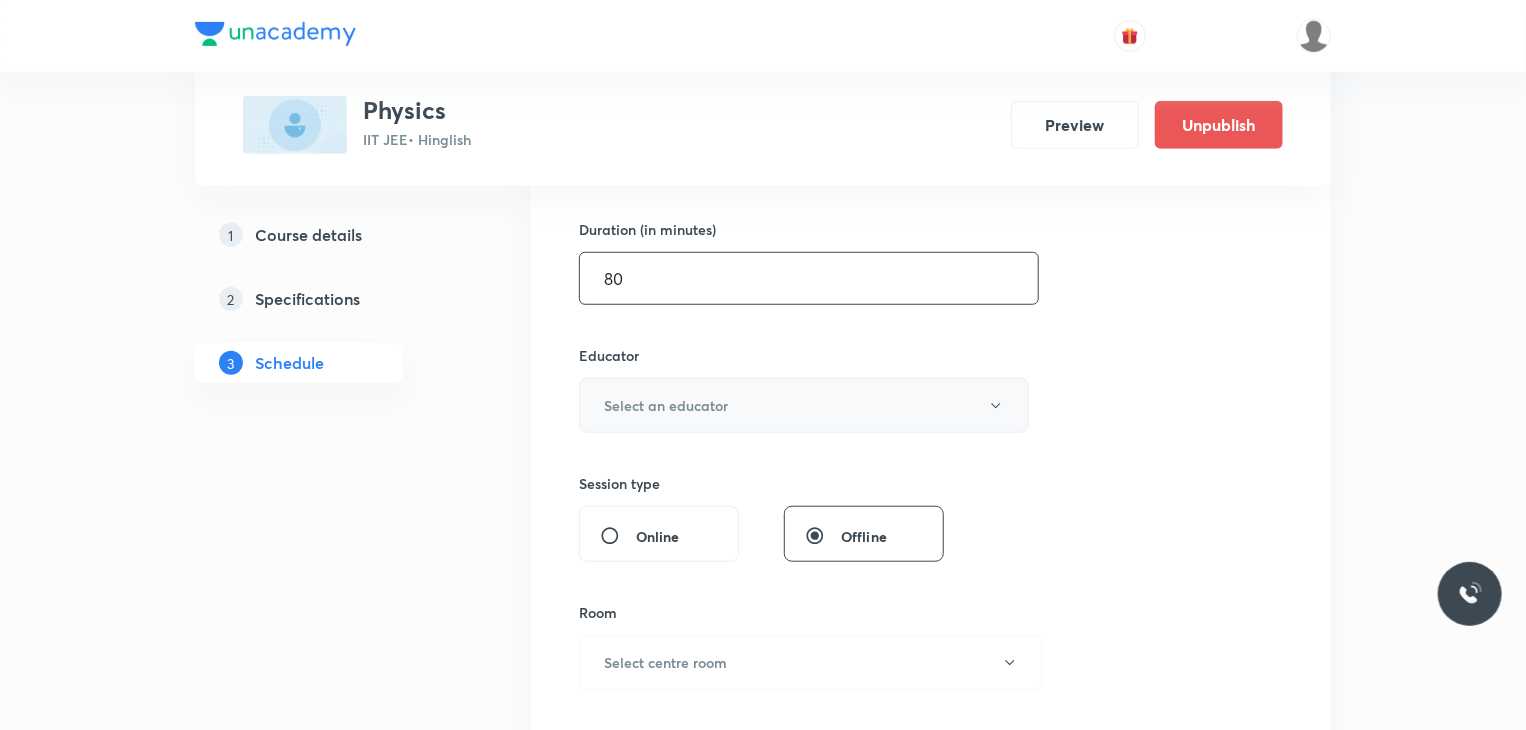 type on "80" 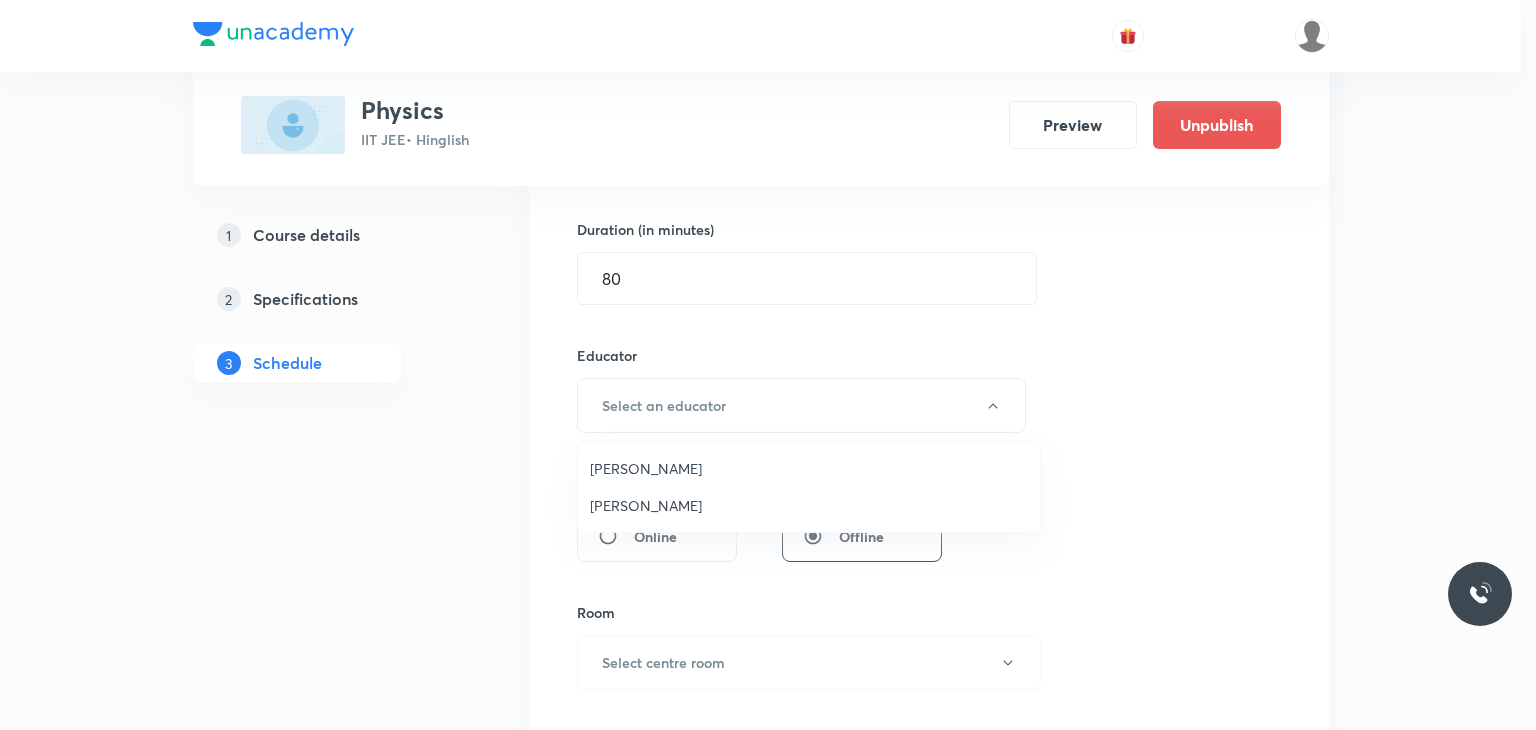 click on "Abhay Kumar" at bounding box center (809, 505) 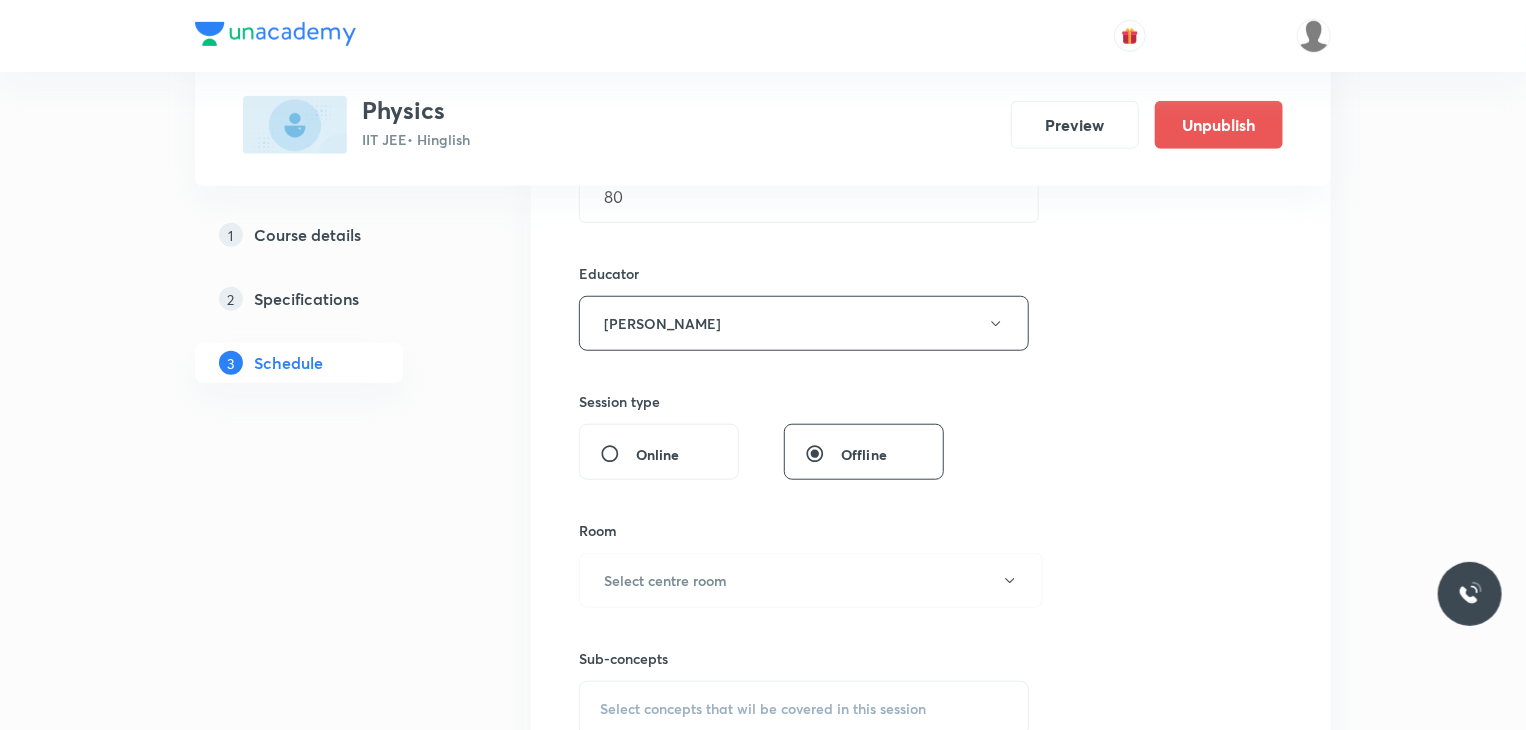 scroll, scrollTop: 800, scrollLeft: 0, axis: vertical 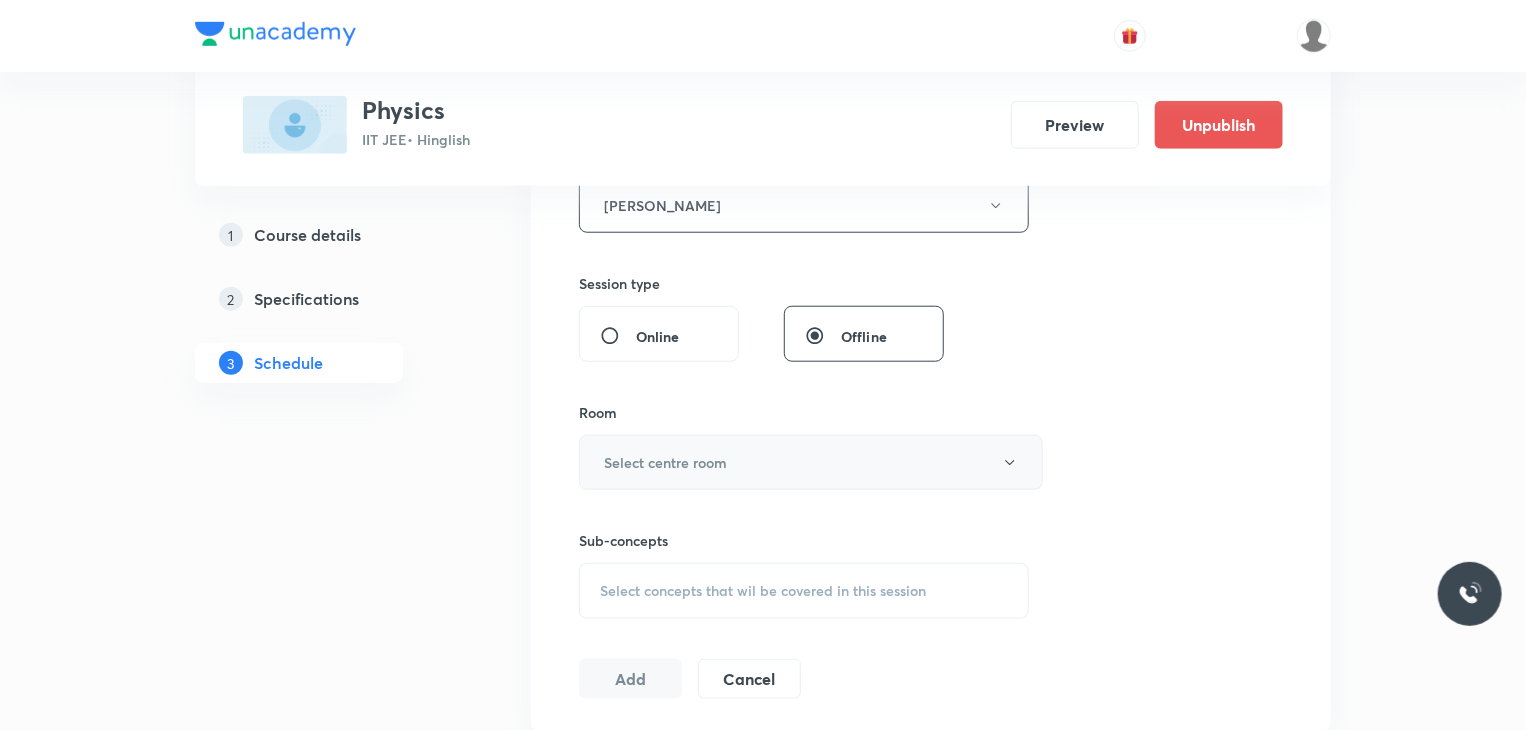 click on "Select centre room" at bounding box center [811, 462] 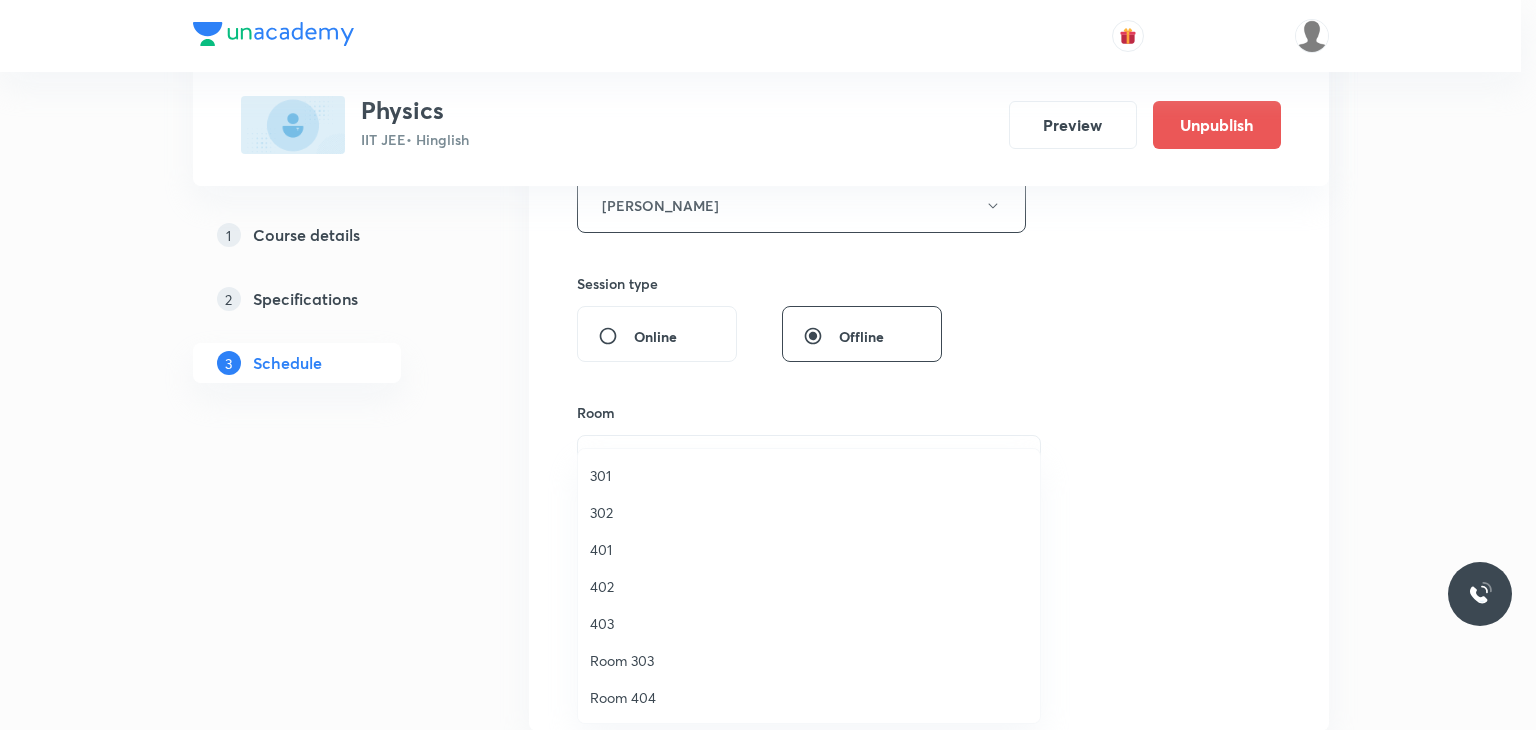 click on "302" at bounding box center [809, 512] 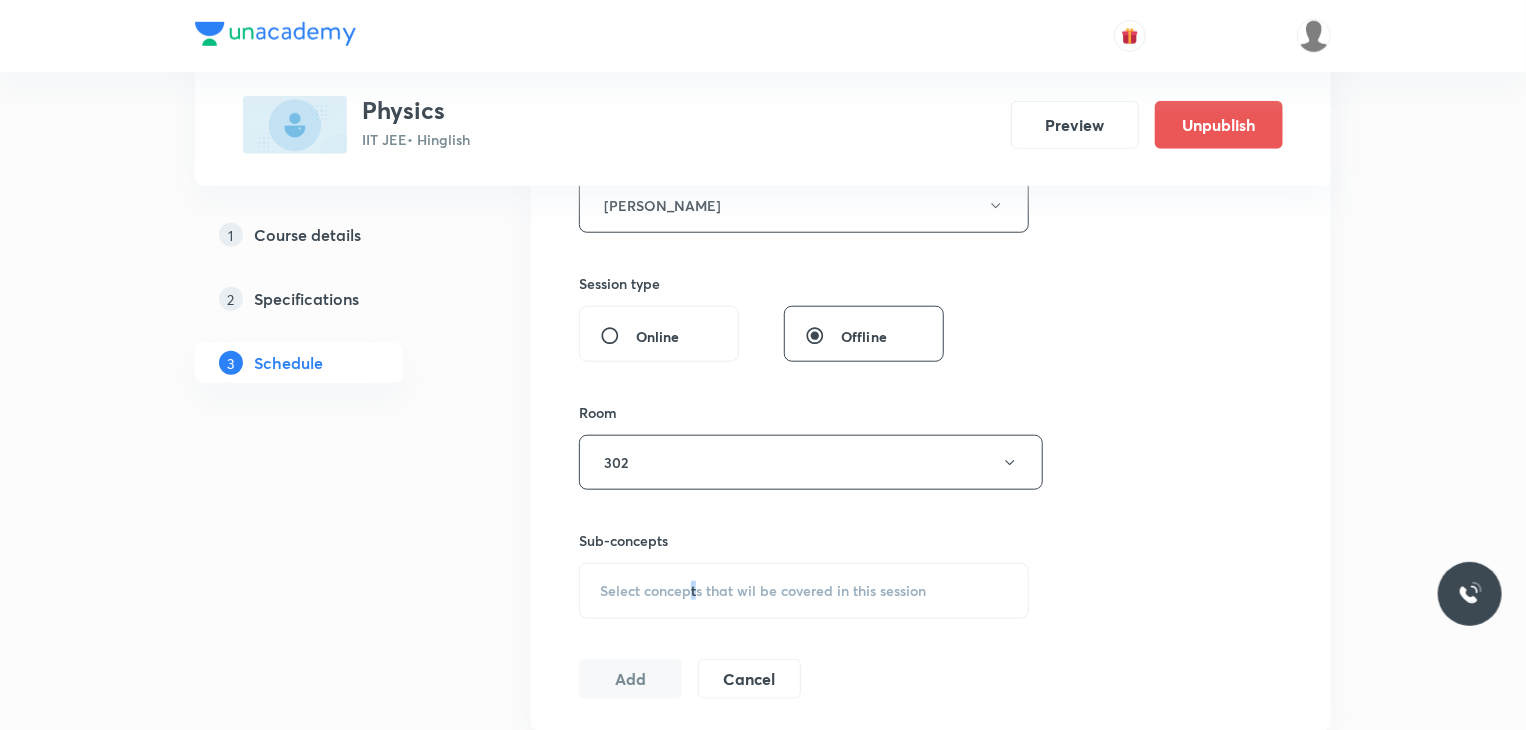 drag, startPoint x: 696, startPoint y: 581, endPoint x: 774, endPoint y: 551, distance: 83.57033 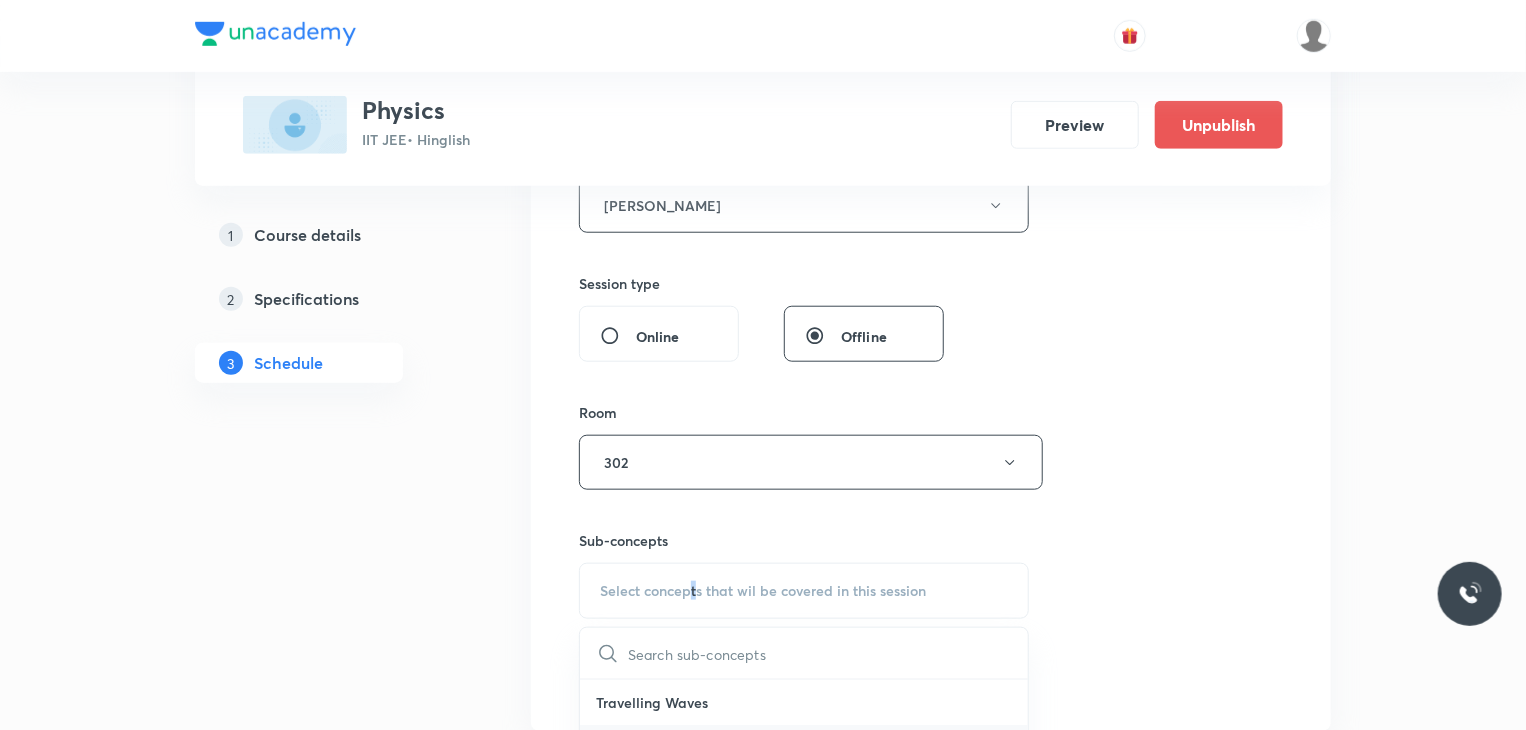 scroll, scrollTop: 1000, scrollLeft: 0, axis: vertical 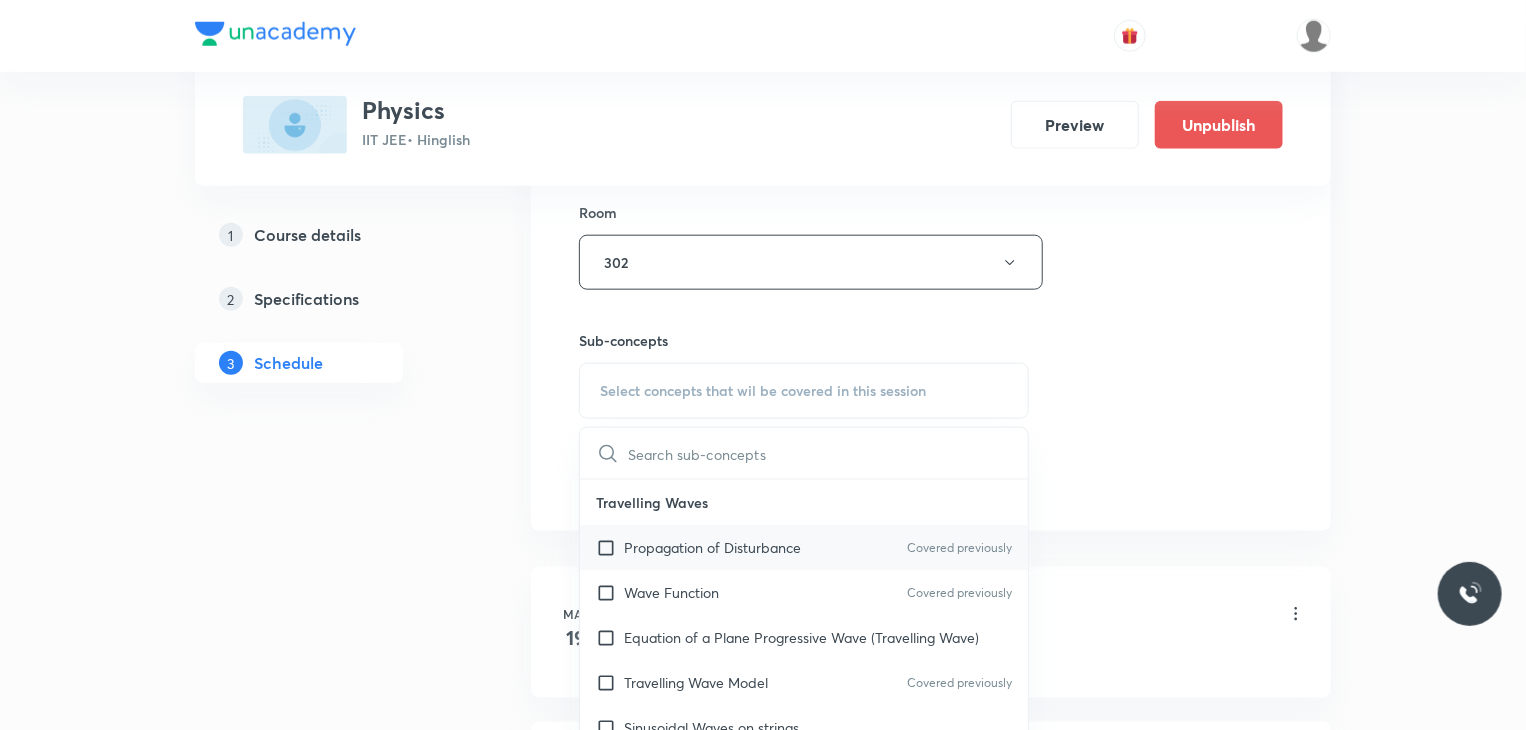 click on "Propagation of Disturbance" at bounding box center (712, 547) 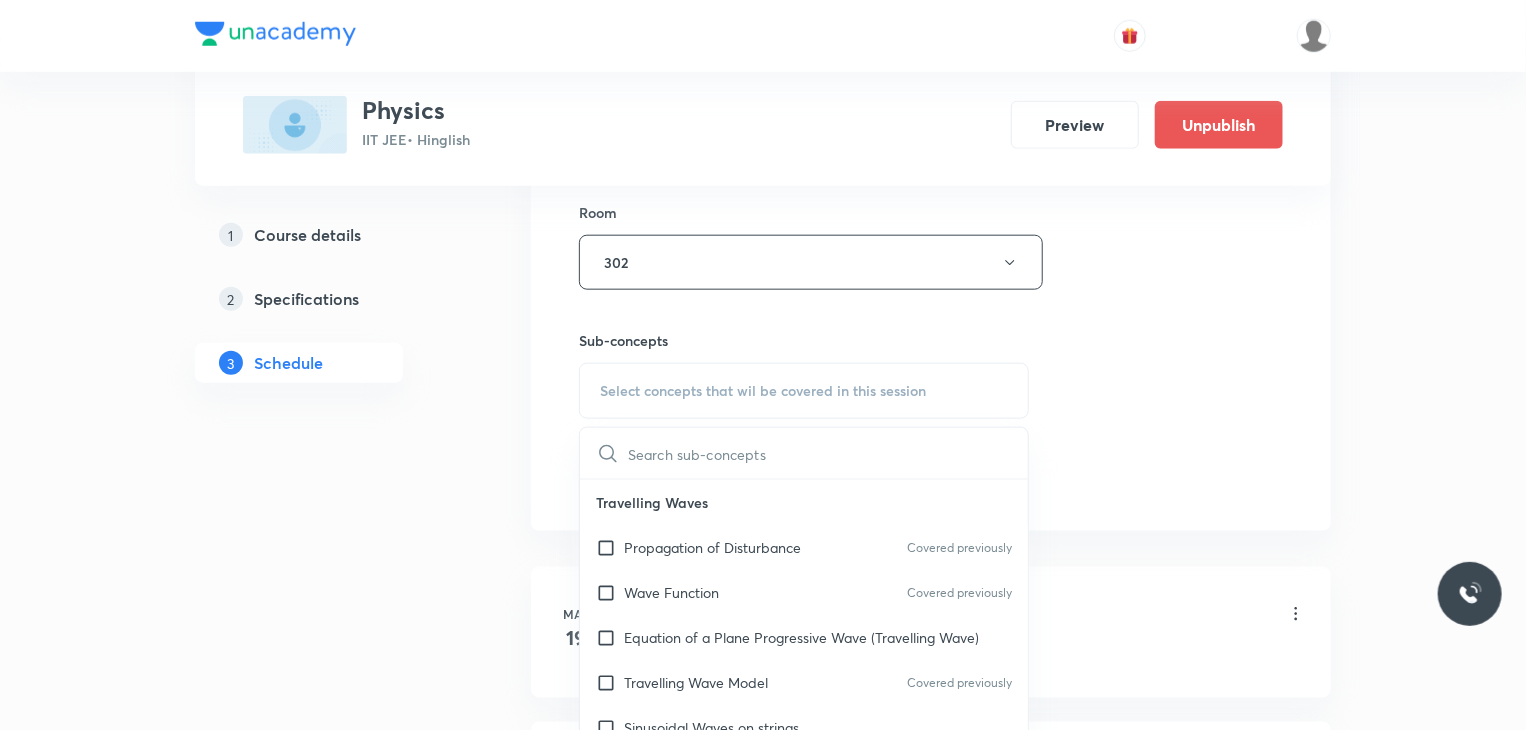 click on "Plus Courses Physics IIT JEE  • Hinglish Preview Unpublish 1 Course details 2 Specifications 3 Schedule Schedule 54  classes Session  55 Live class Session title 13/99 Kinematics 31 ​ Schedule for Jul 31, 2025, 12:40 PM ​ Duration (in minutes) 80 ​ Educator Abhay Kumar   Session type Online Offline Room 302 Sub-concepts Select concepts that wil be covered in this session ​ Travelling Waves Propagation of Disturbance Covered previously Wave Function  Covered previously Equation of a Plane Progressive Wave (Travelling Wave) Travelling Wave Model Covered previously Sinusoidal Waves on strings  Speed of Waves on String  Rate of Energy Transfer by sinusoidal waves on String Covered previously Interpretation of dy/dx in Longitudinal Waves and transverse wave  Superposition & Reflection Sound Waves Superposition of Sinusoidal Waves Propagation of Sound Waves Interference of the Waves Speed of Sound Waves Quinck's Tube Speed of Sound:Newton's Formula Reflection of Waves at Fixed End and Free End Resonance 5" at bounding box center (763, 4050) 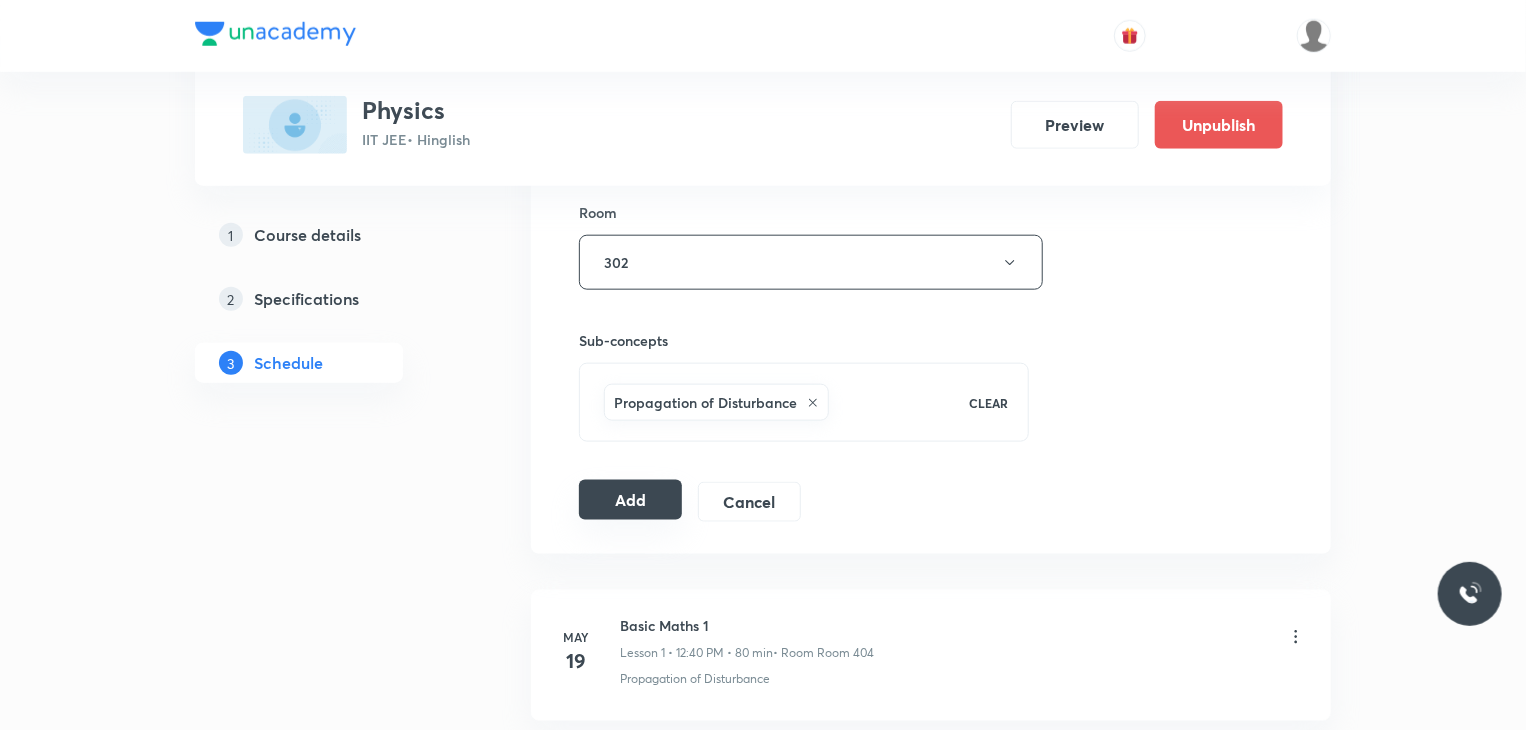 click on "Add" at bounding box center (630, 500) 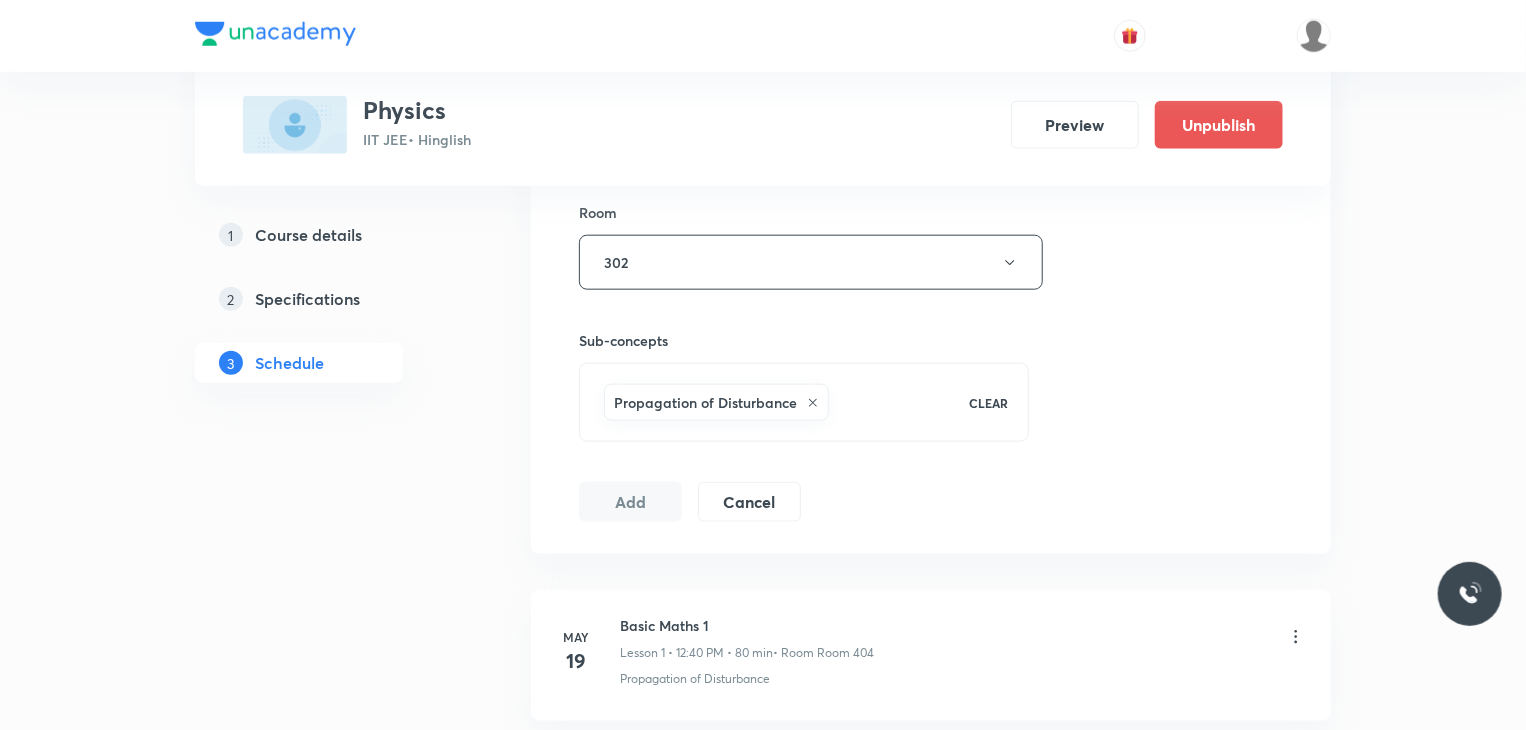 scroll, scrollTop: 9369, scrollLeft: 0, axis: vertical 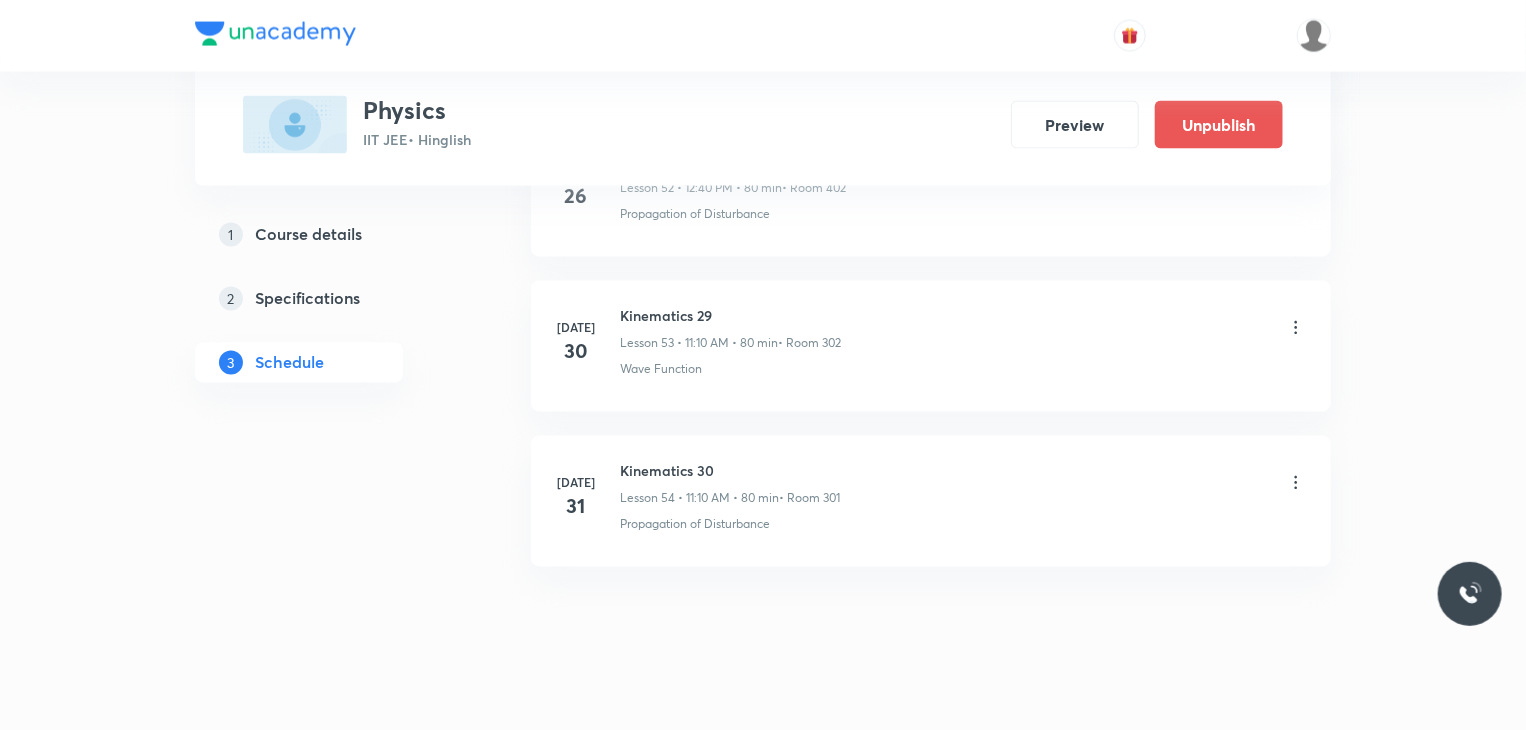 type 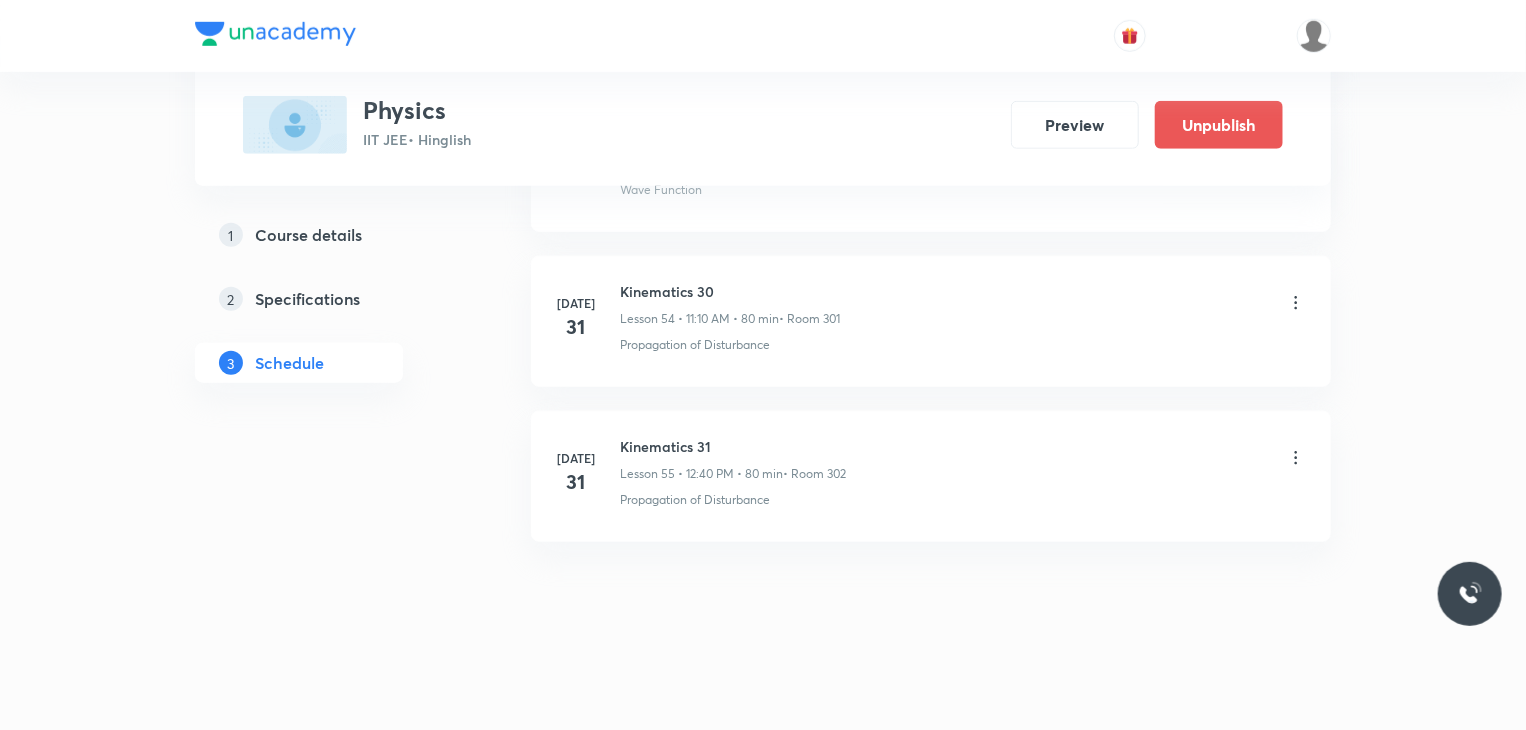 scroll, scrollTop: 8303, scrollLeft: 0, axis: vertical 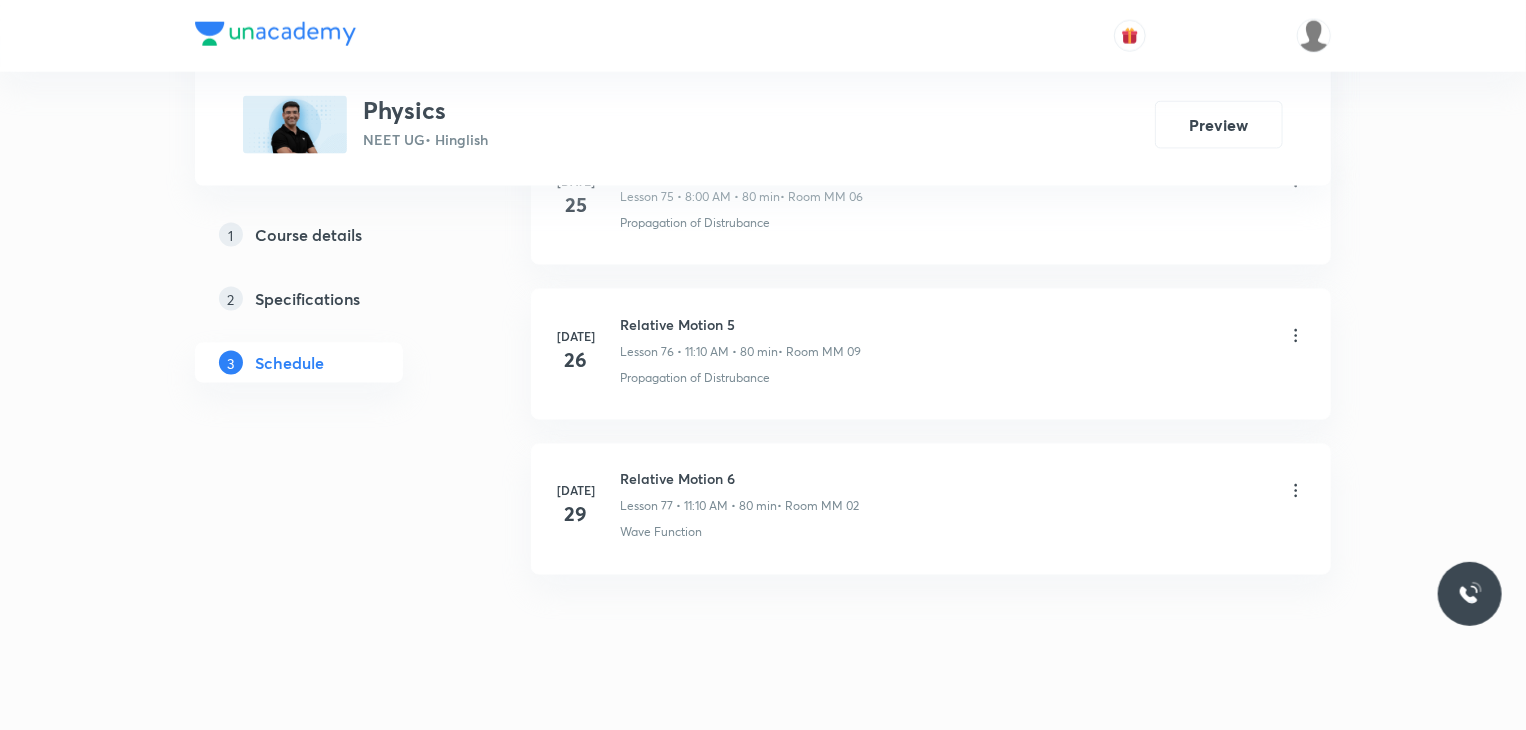 click on "[DATE]" at bounding box center [588, 506] 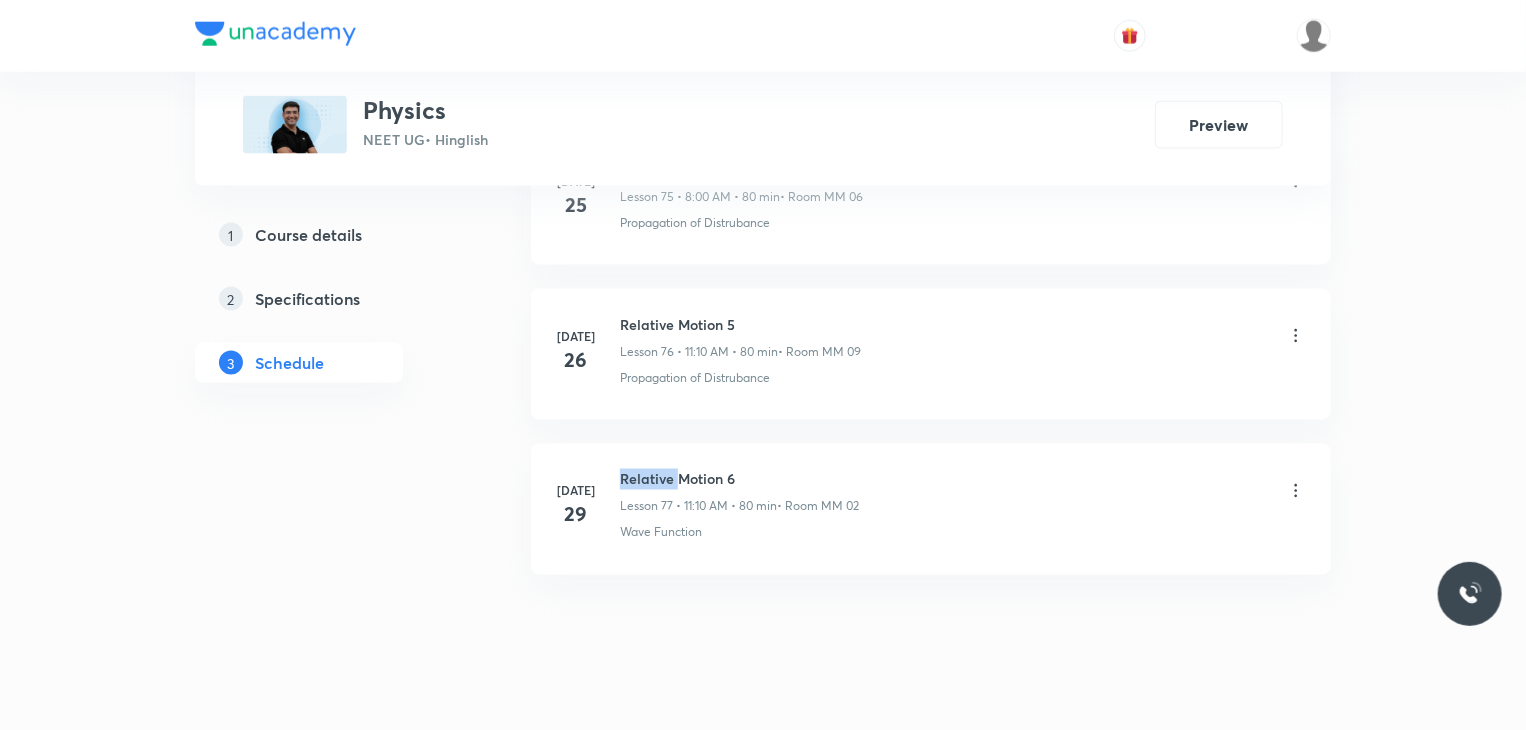 click on "Relative Motion 6" at bounding box center (739, 479) 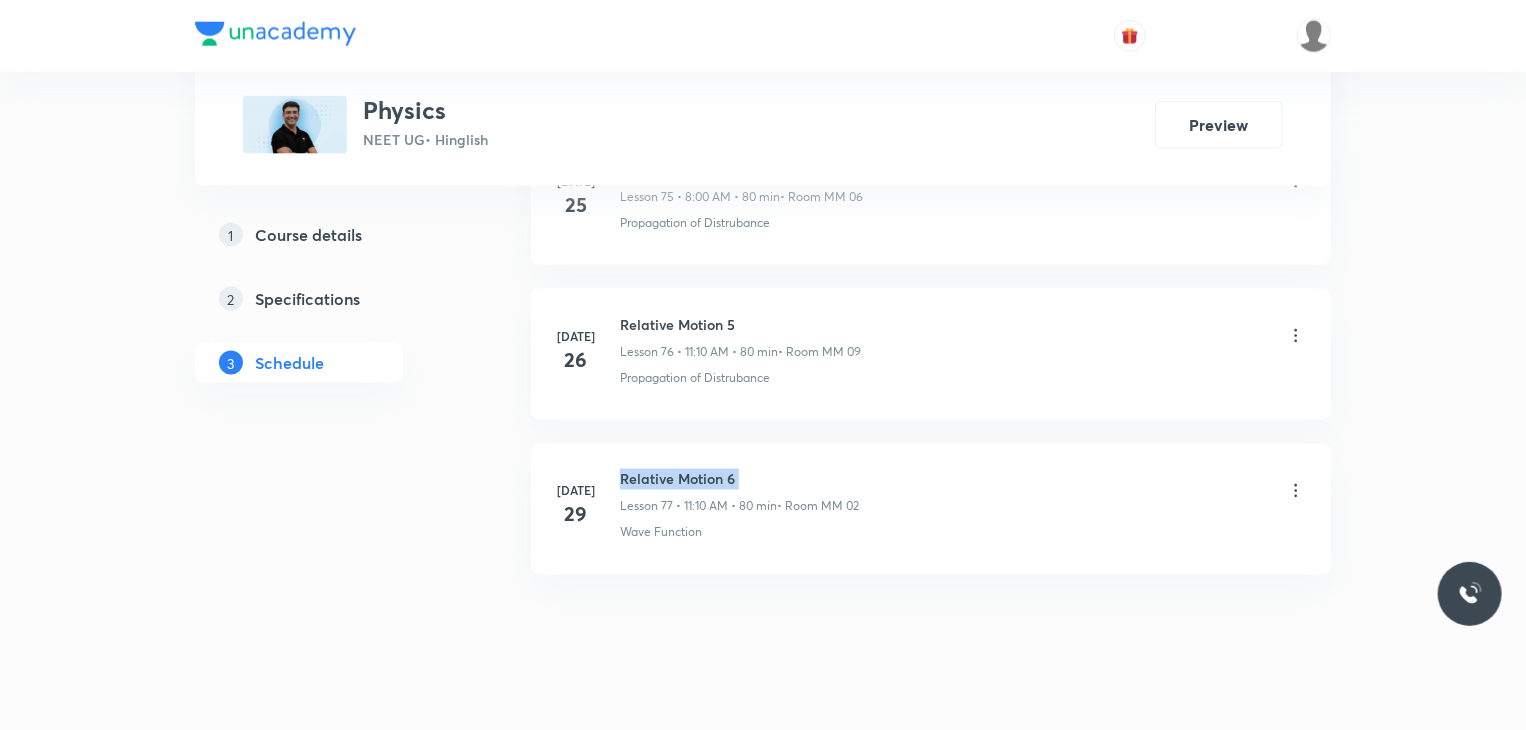 click on "Relative Motion 6" at bounding box center [739, 479] 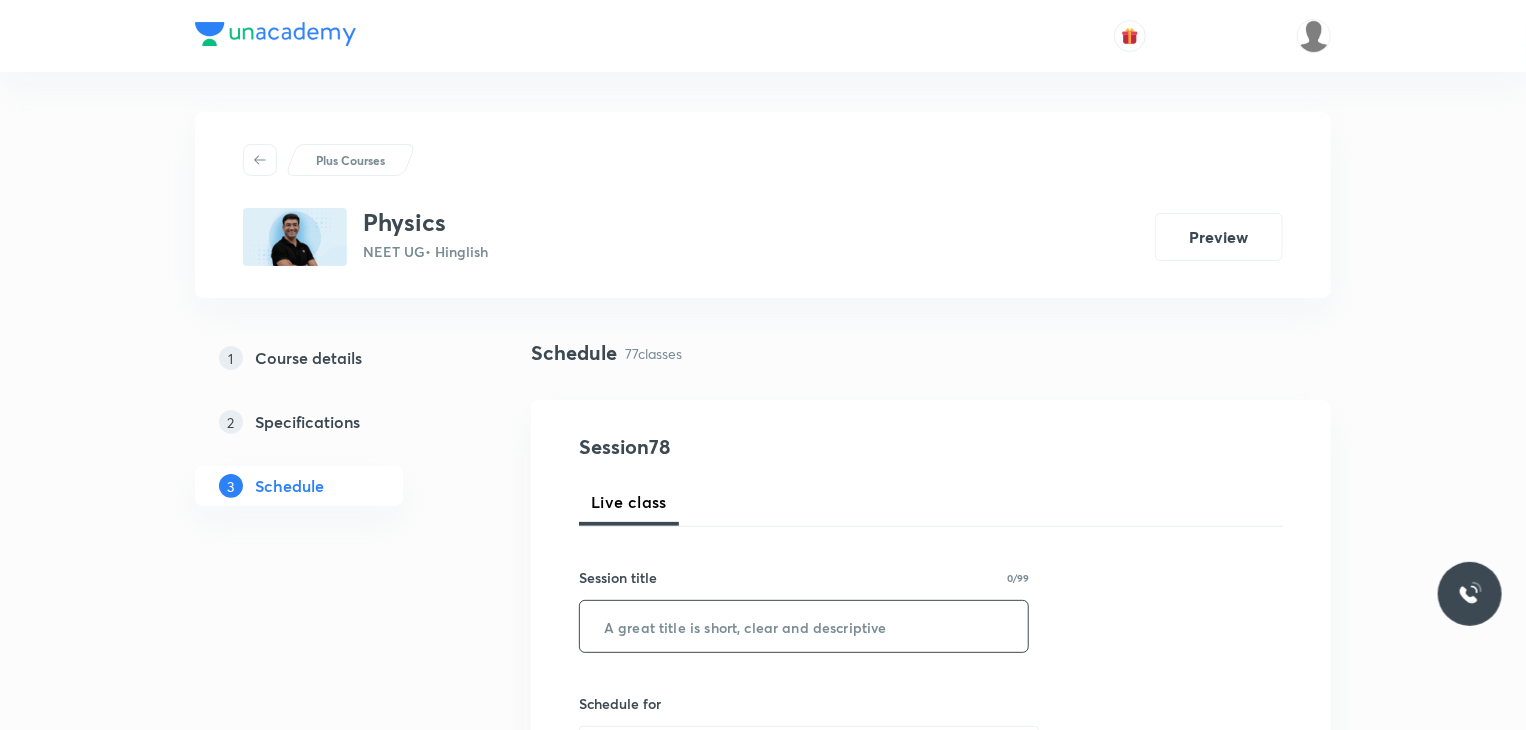 click at bounding box center [804, 626] 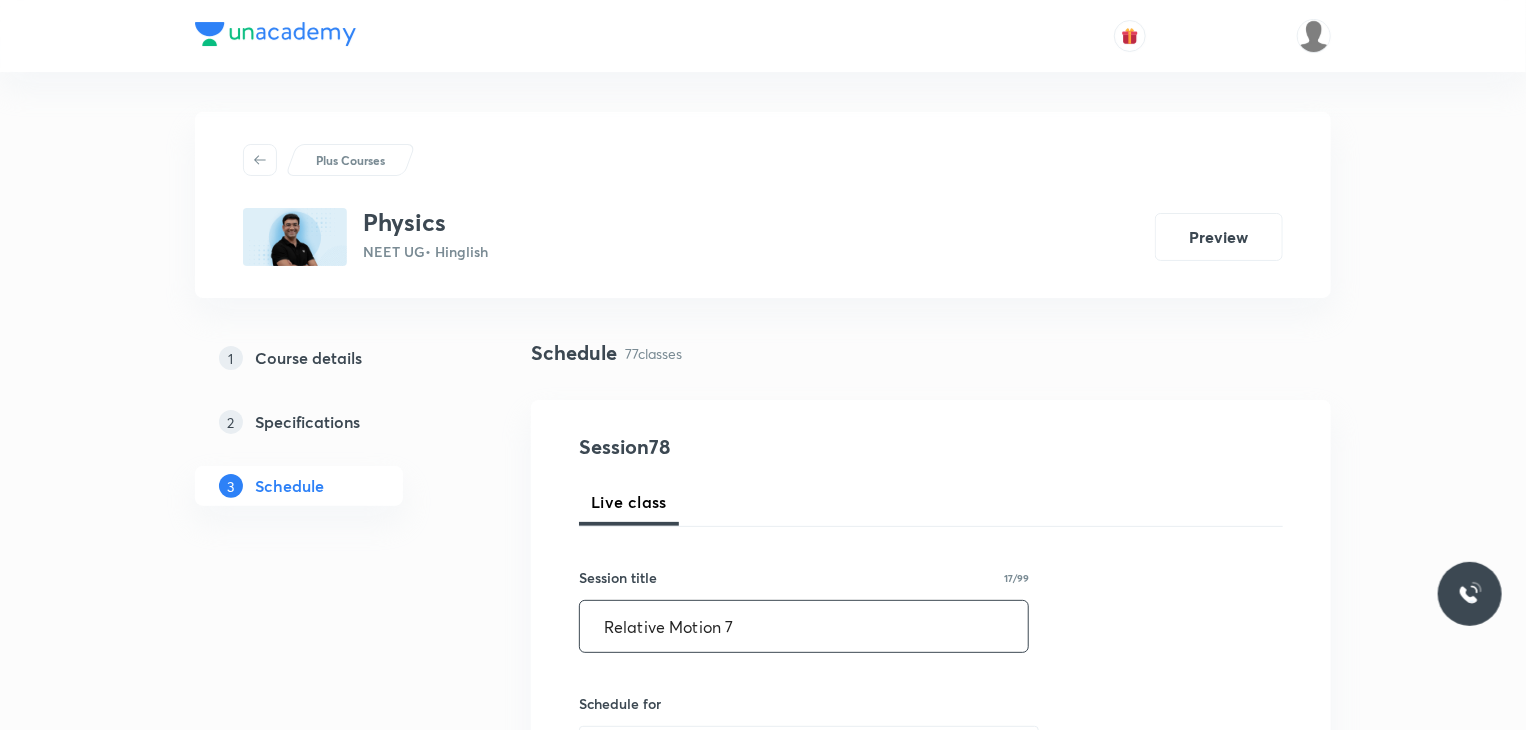 type on "Relative Motion 7" 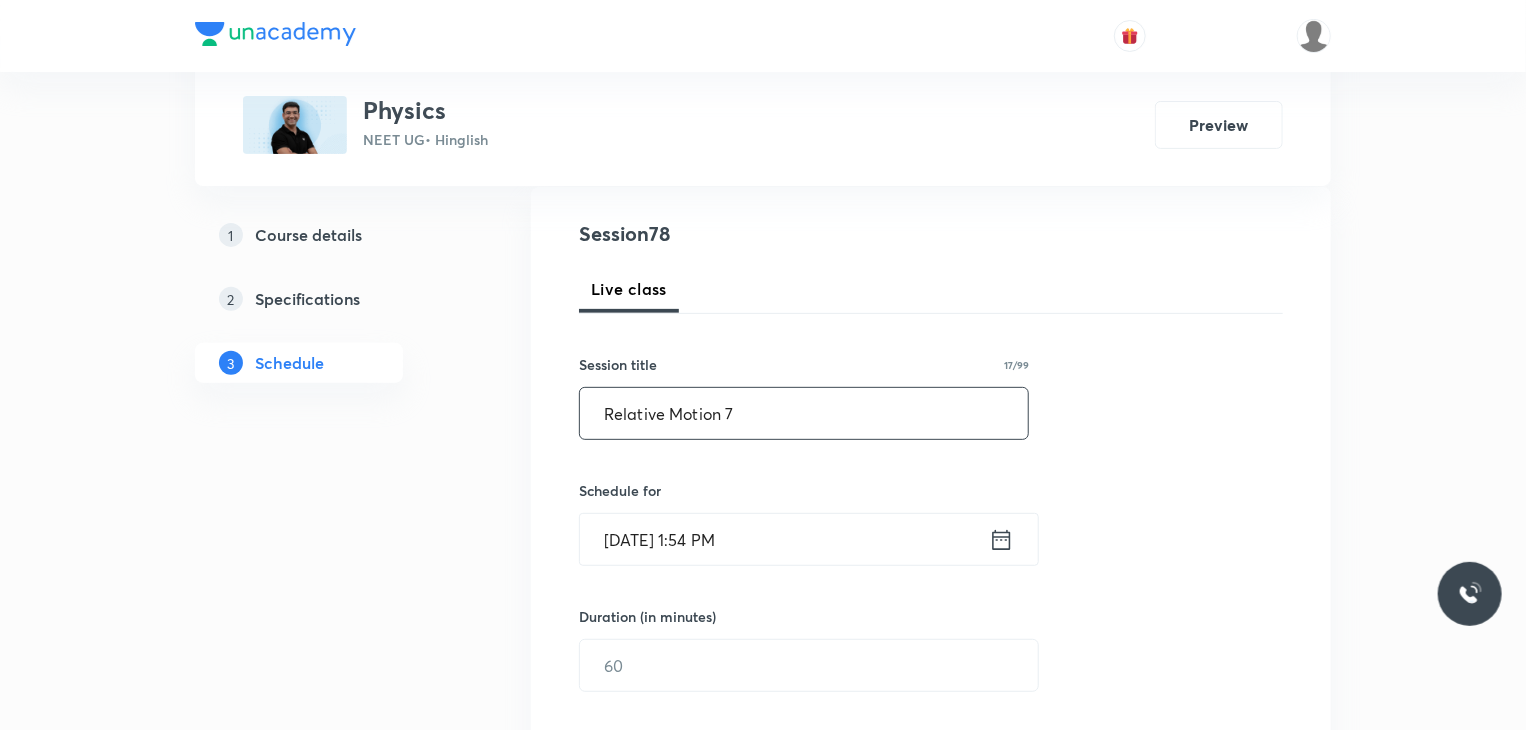 scroll, scrollTop: 300, scrollLeft: 0, axis: vertical 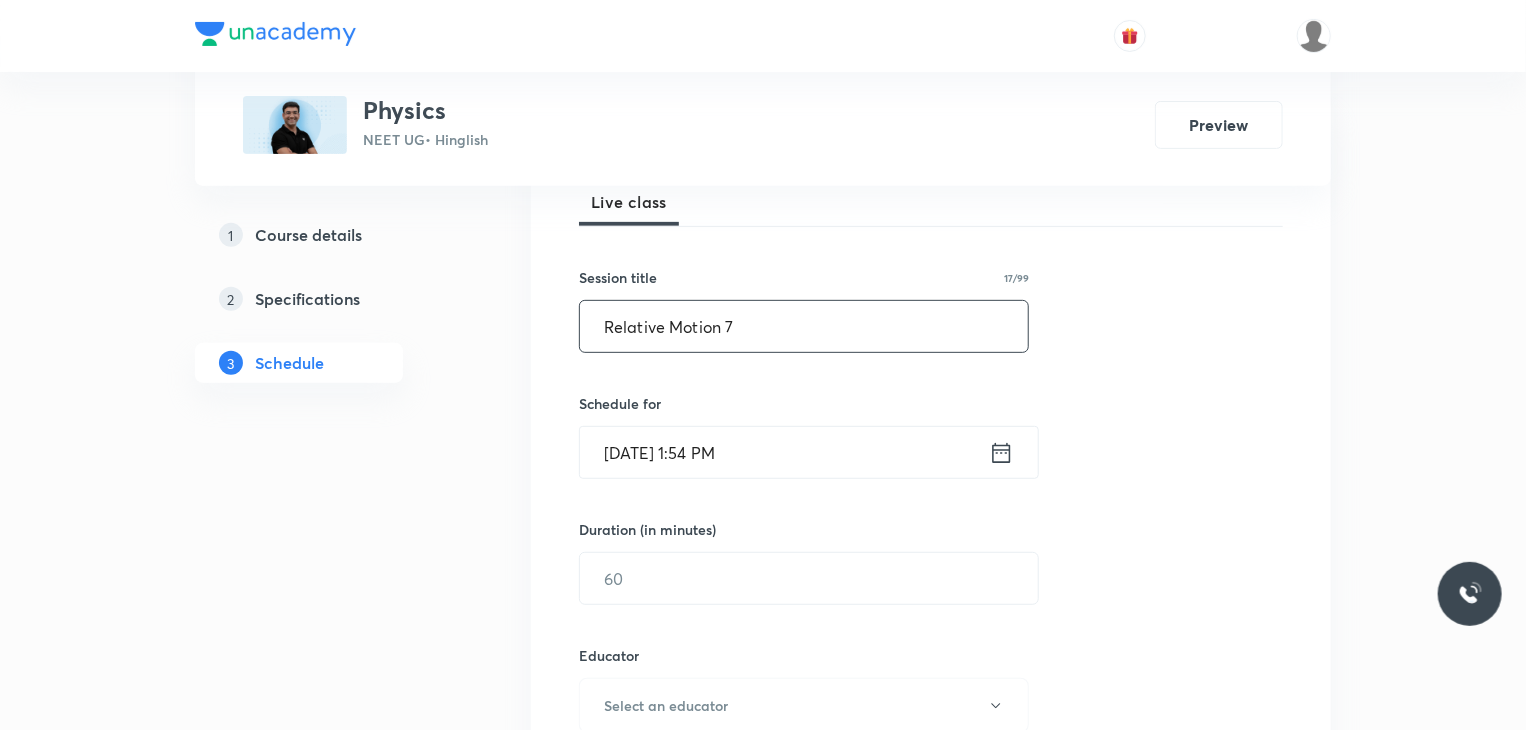 click on "Jul 30, 2025, 1:54 PM" at bounding box center [784, 452] 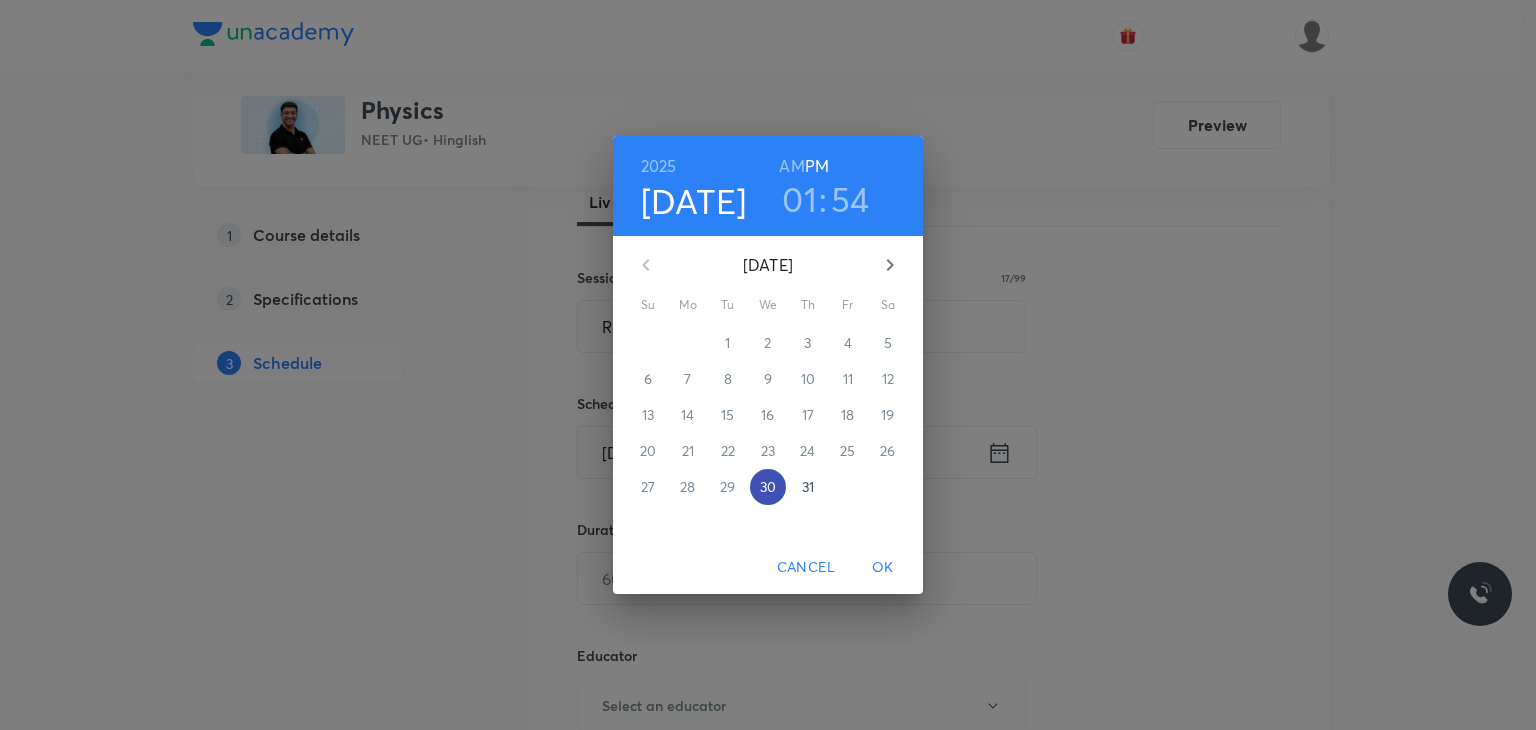 click on "30" at bounding box center [768, 487] 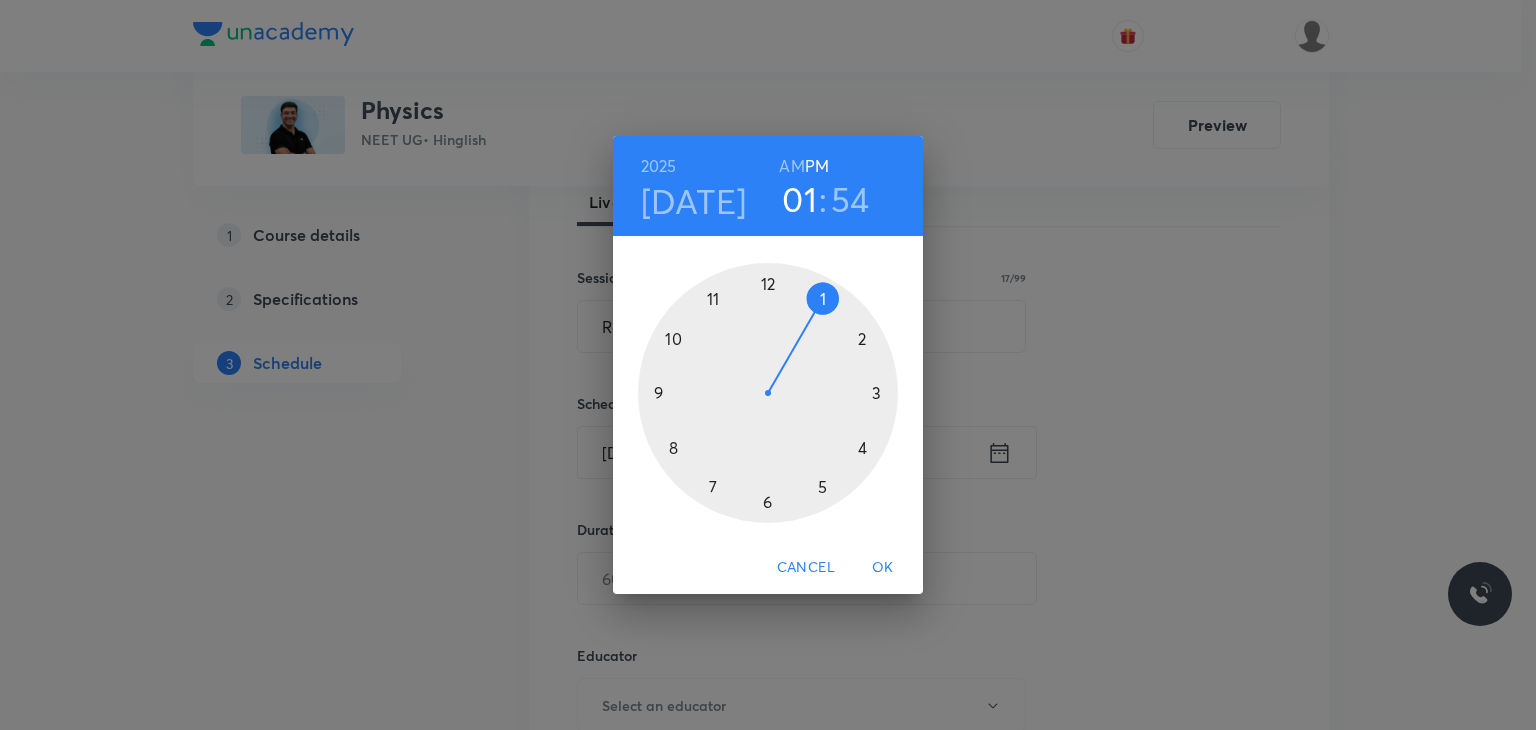 click on "2025 Jul 30 01 : 54 AM PM" at bounding box center (768, 186) 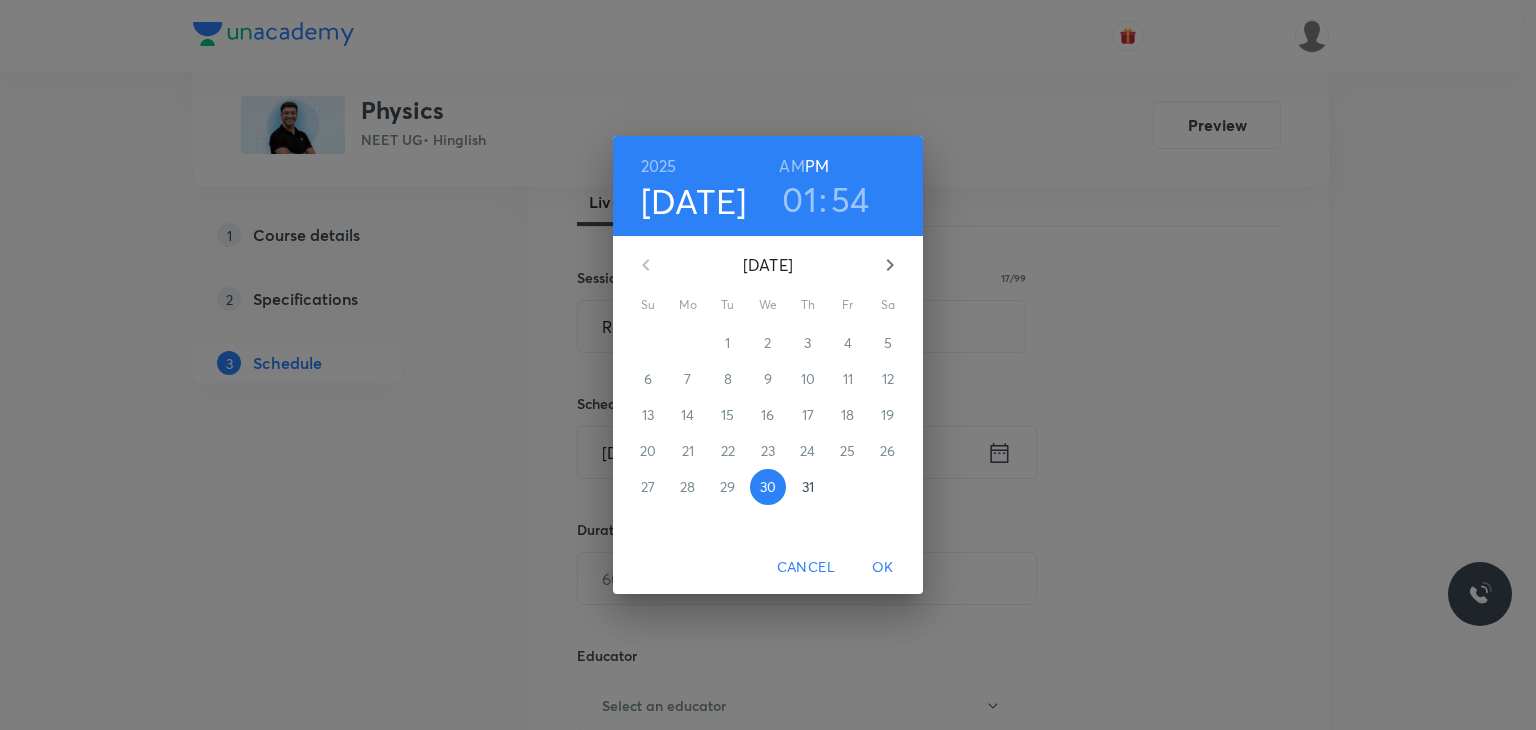 click on "31" at bounding box center (808, 487) 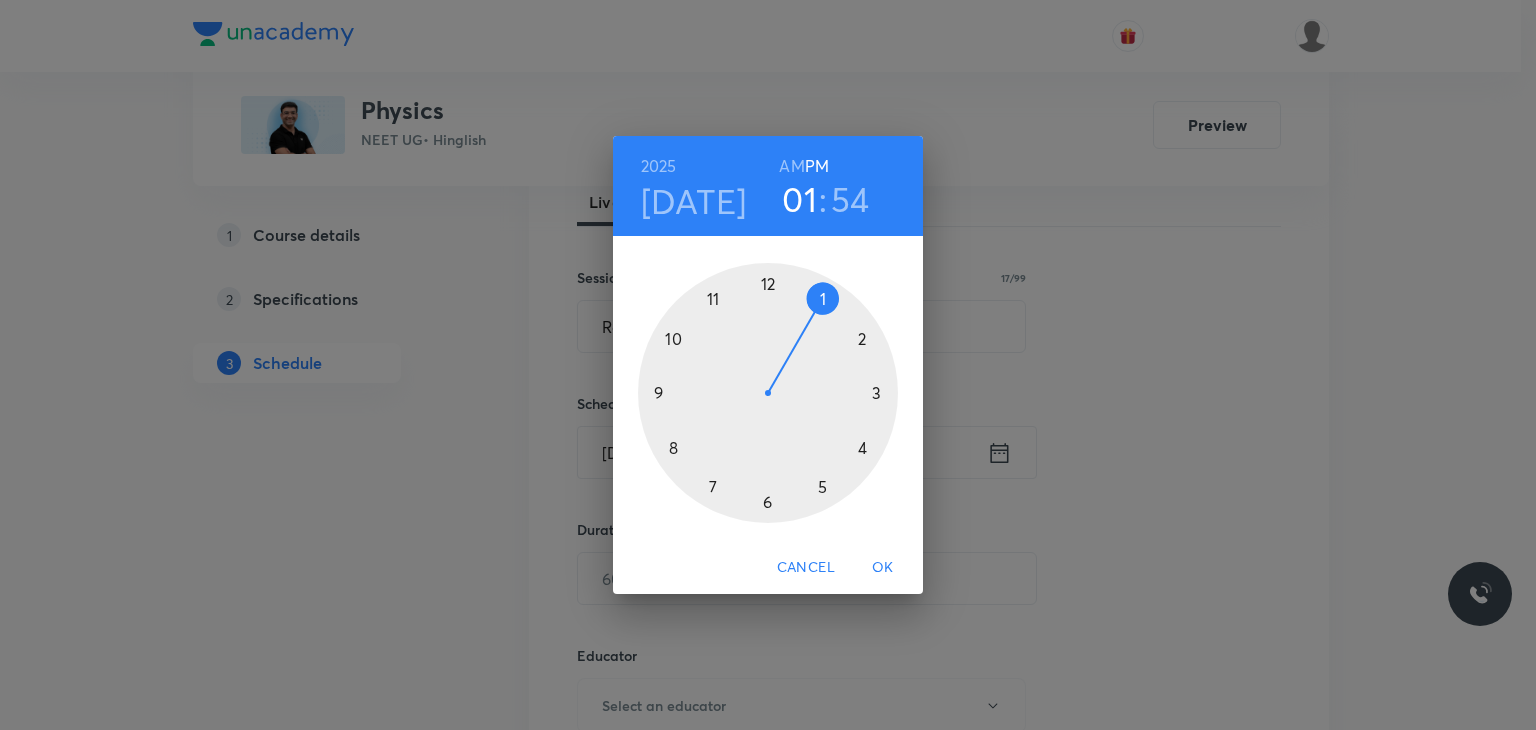 click on "AM" at bounding box center [791, 166] 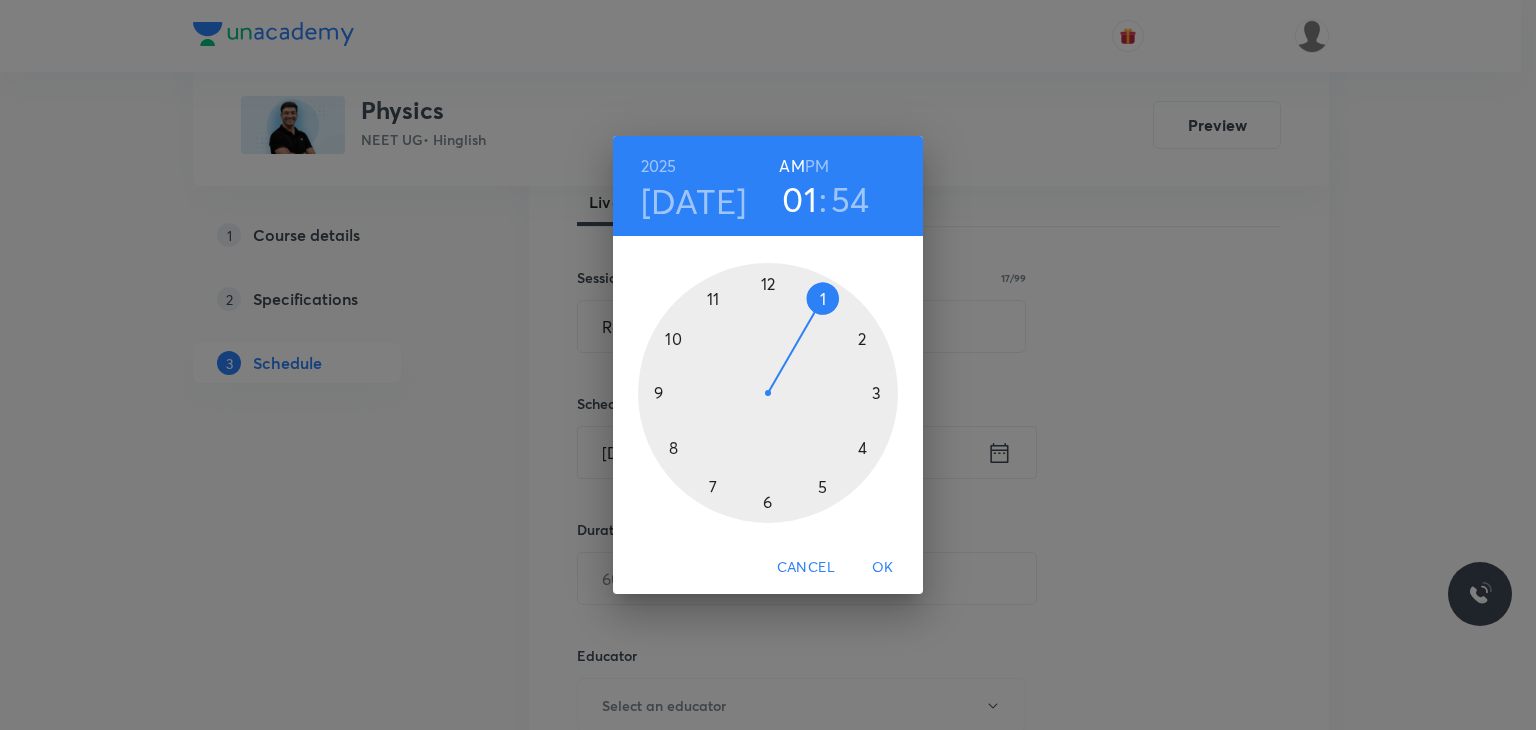 click at bounding box center (768, 393) 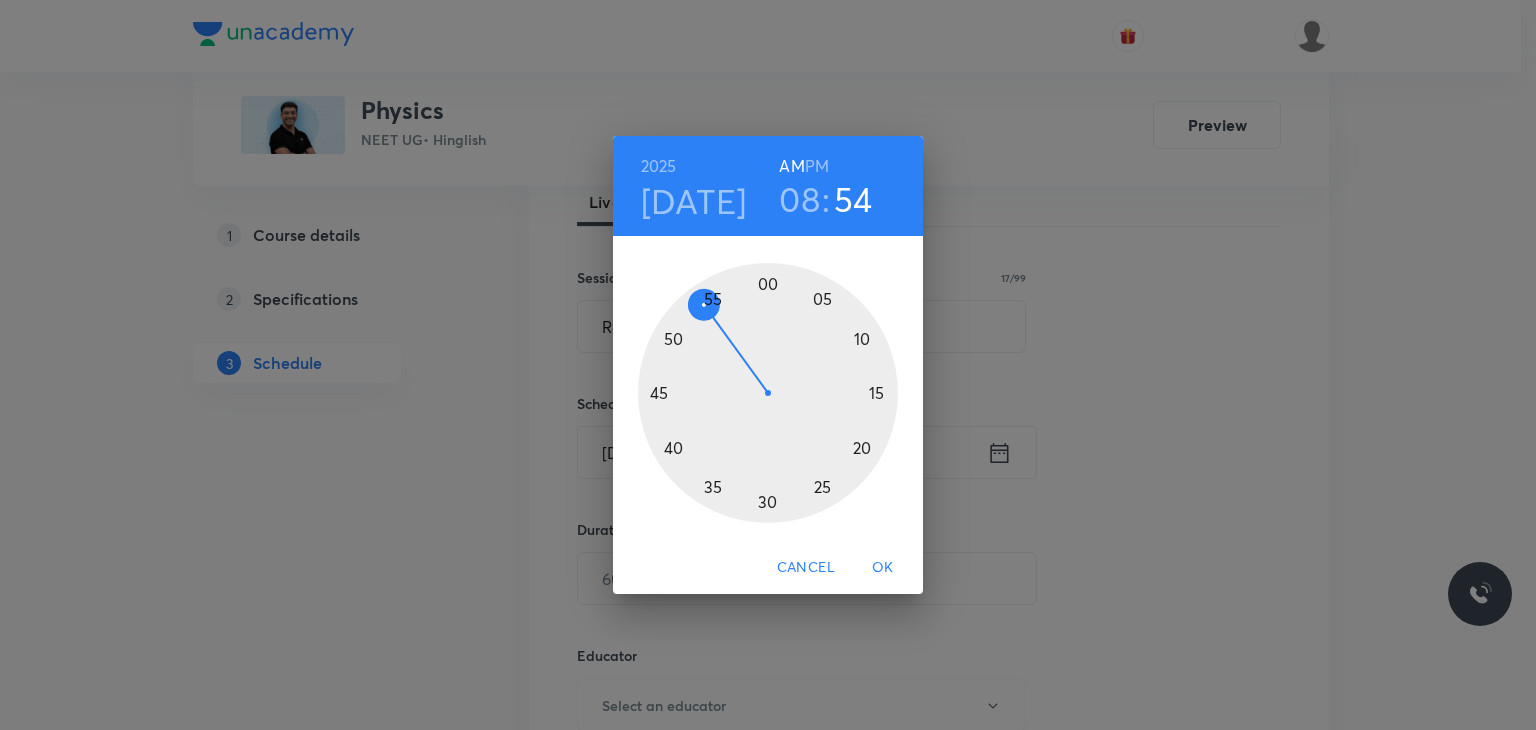 click at bounding box center (768, 393) 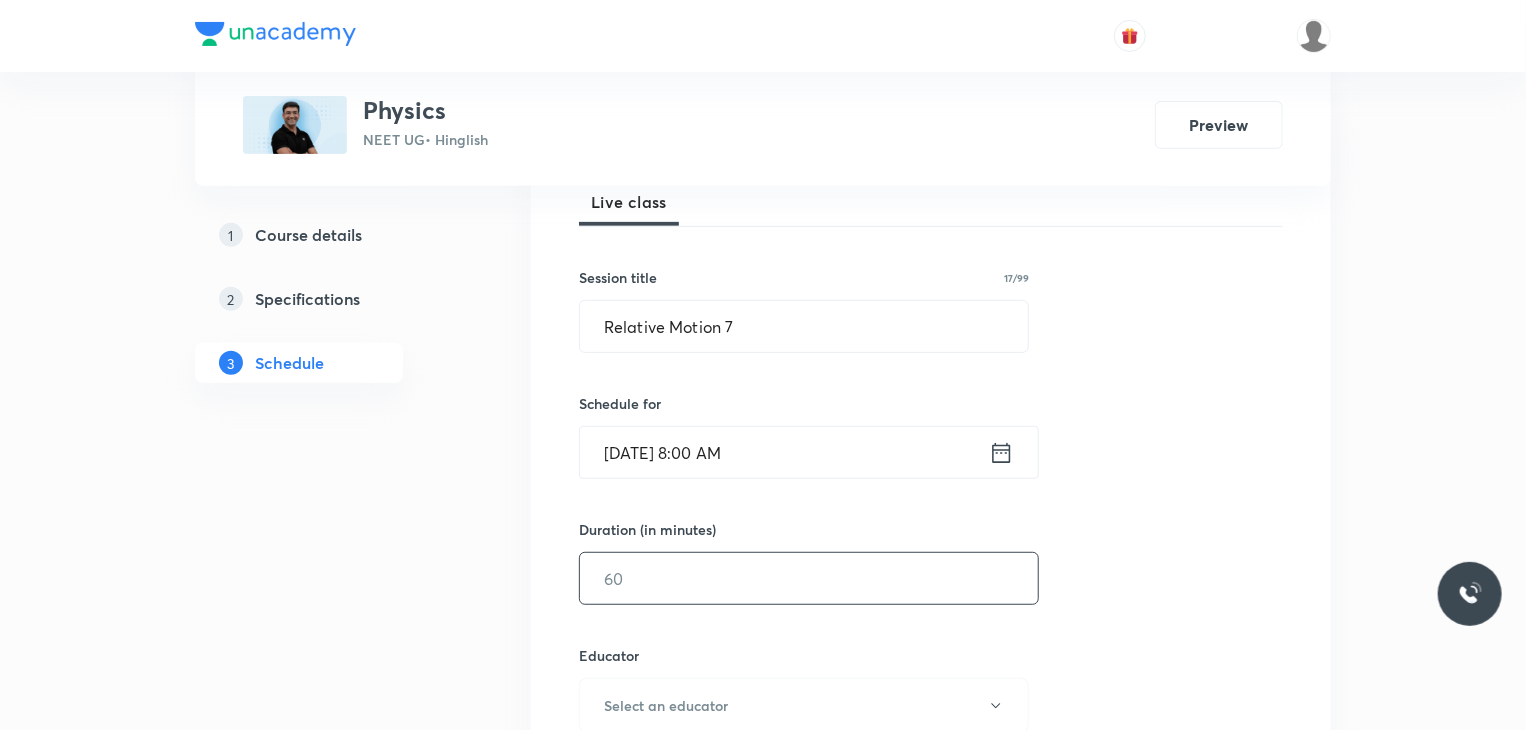 click at bounding box center (809, 578) 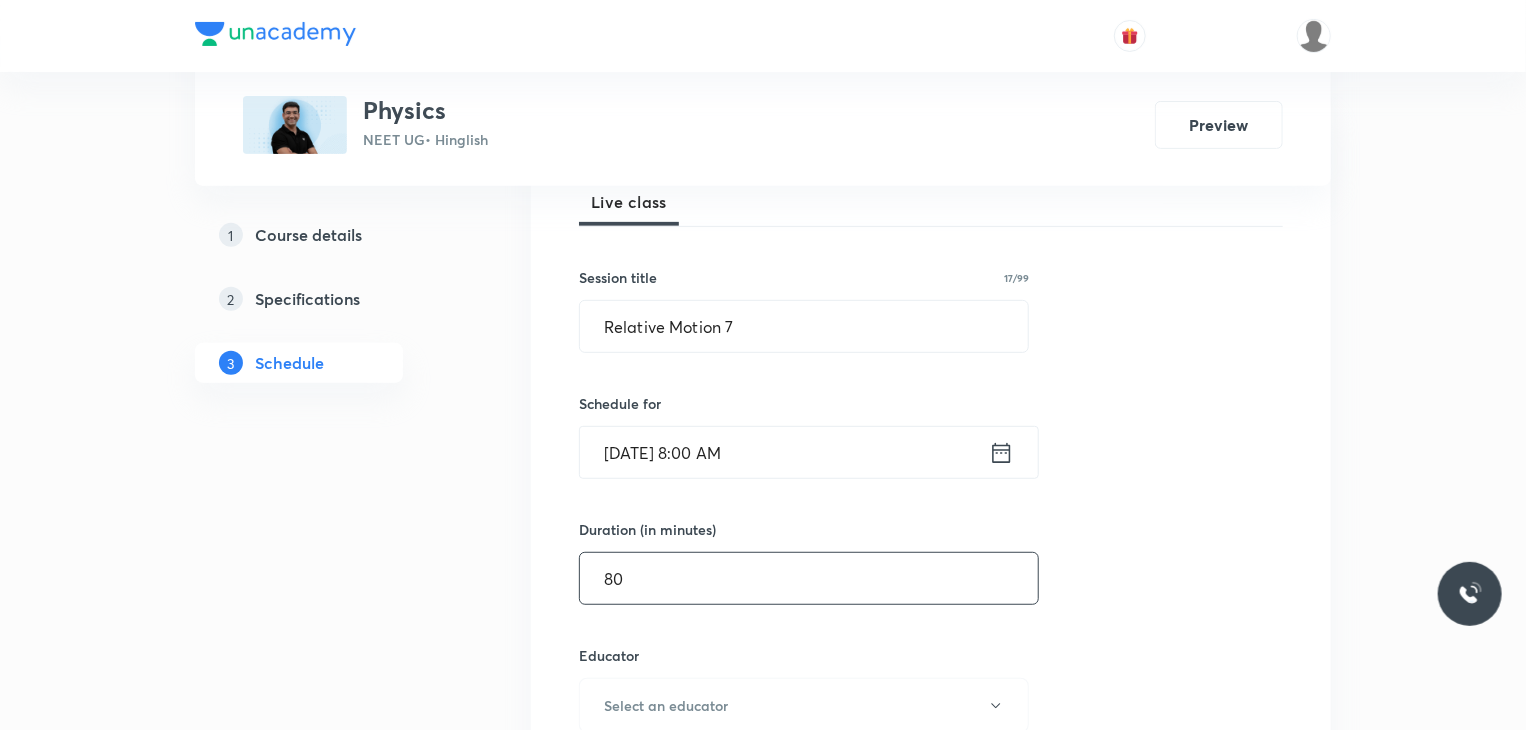 type on "80" 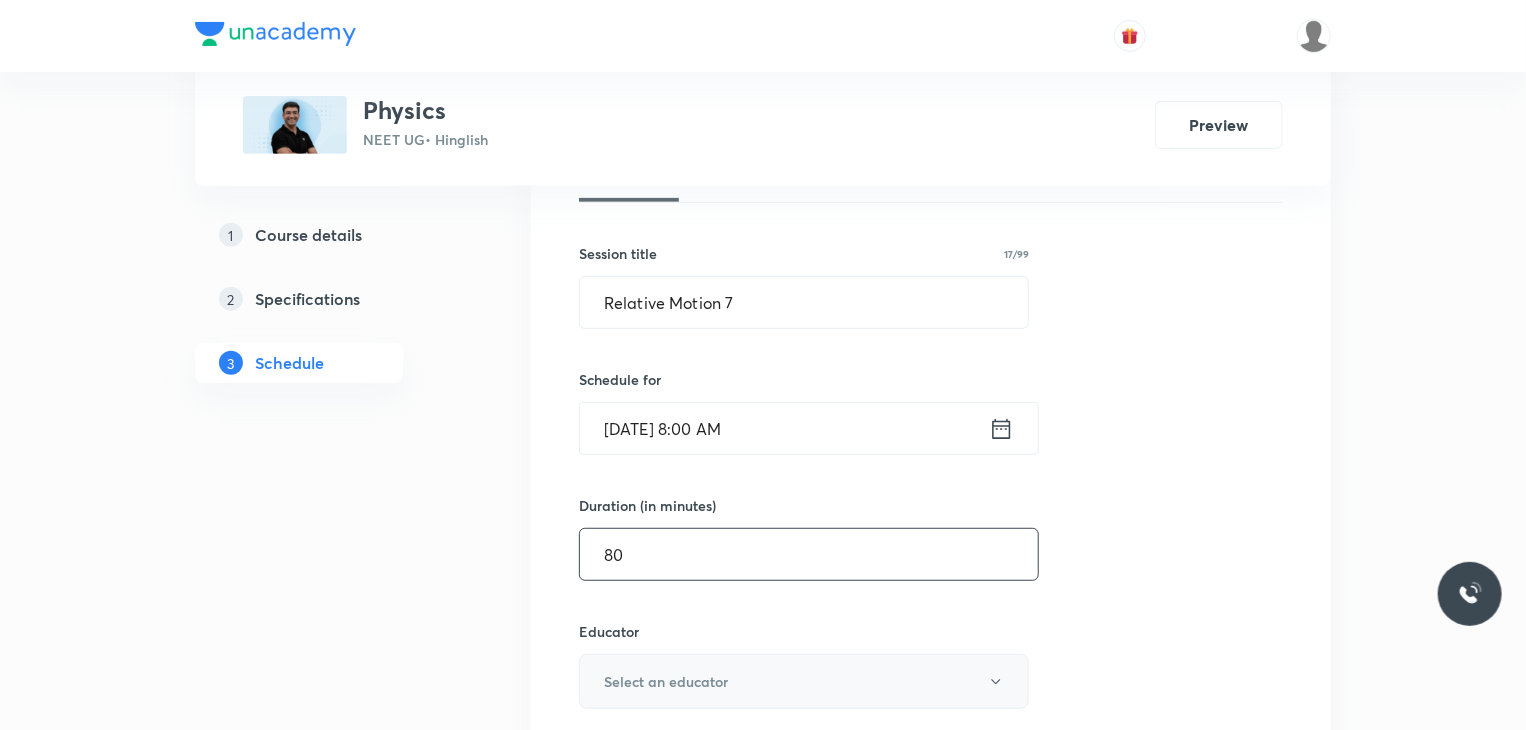 scroll, scrollTop: 500, scrollLeft: 0, axis: vertical 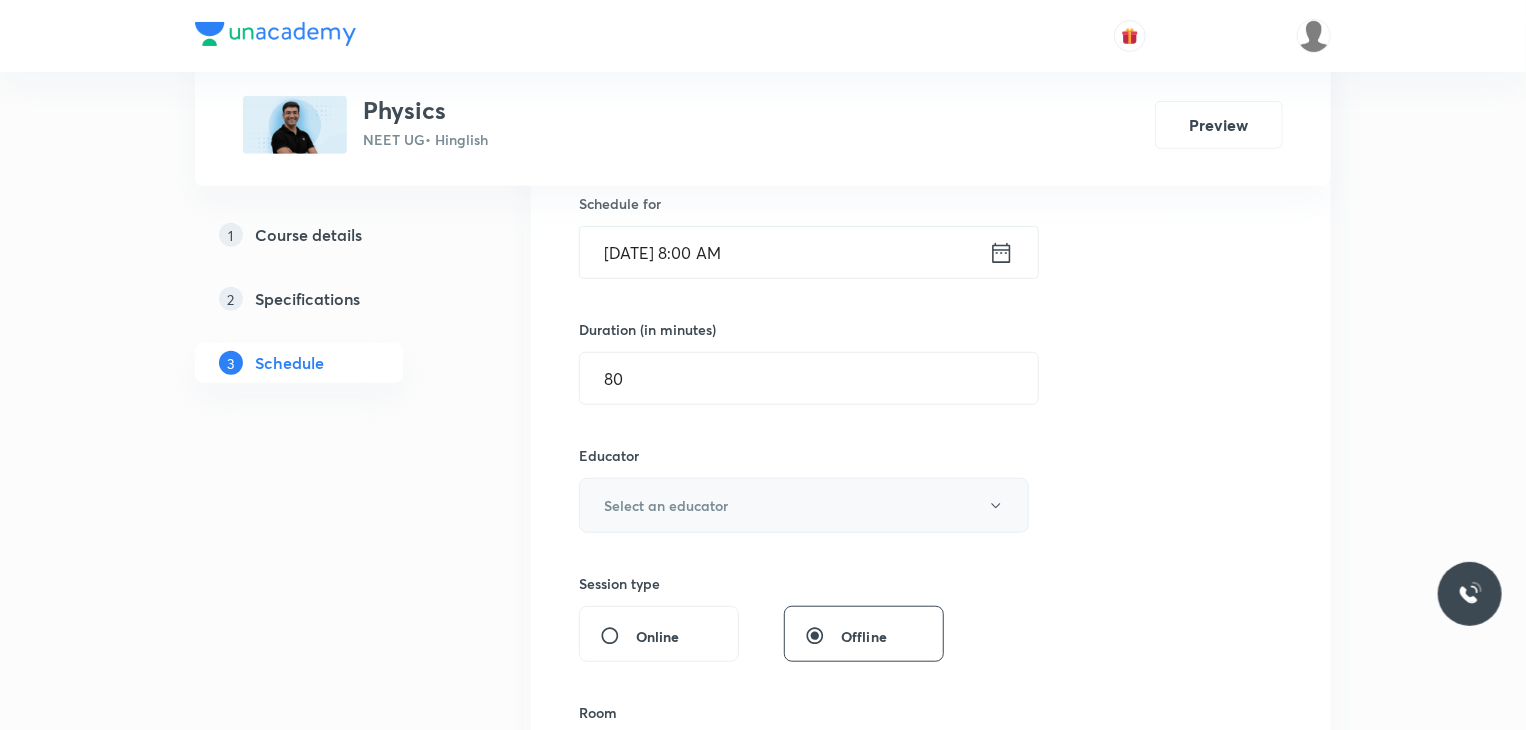 click on "Select an educator" at bounding box center [666, 505] 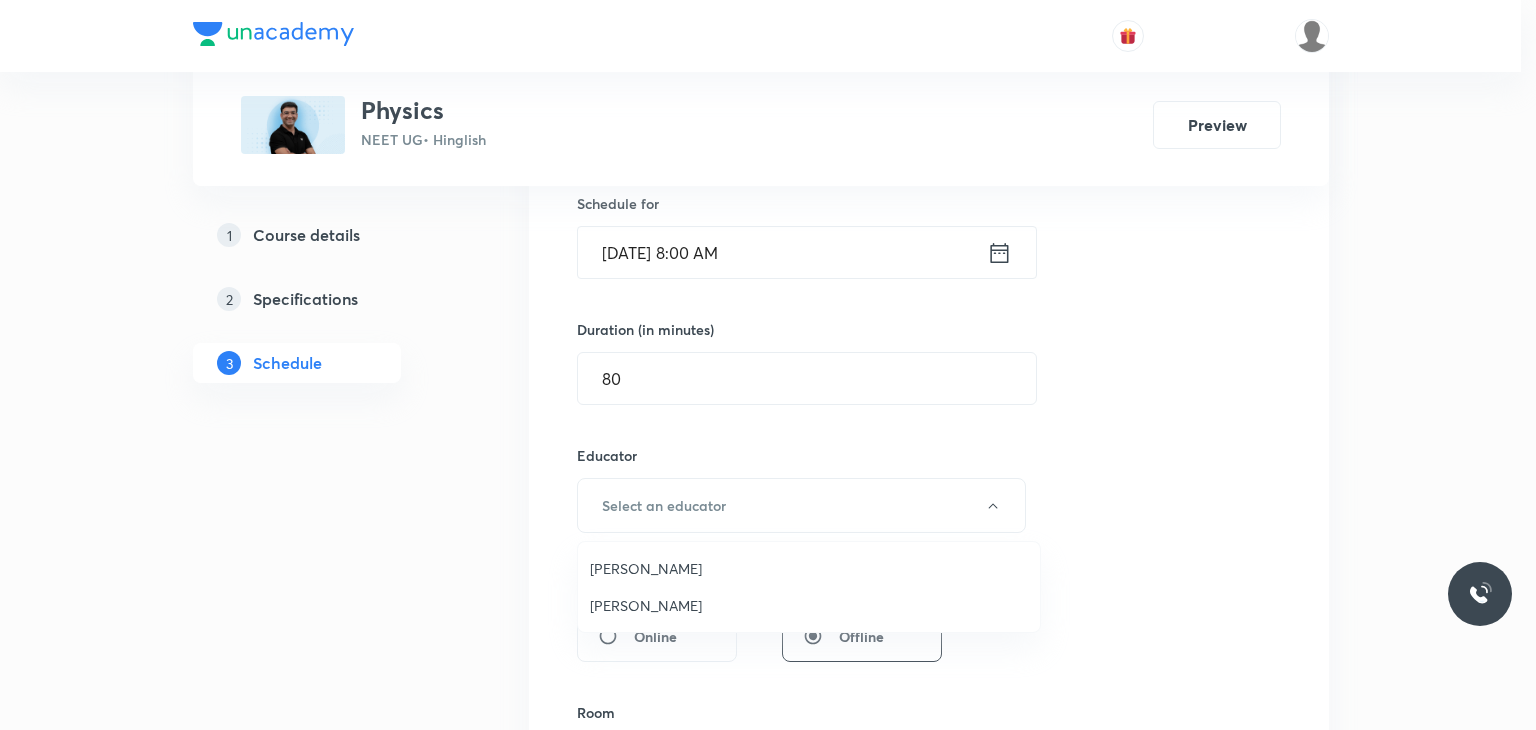 click on "Mahendra Singh" at bounding box center (809, 605) 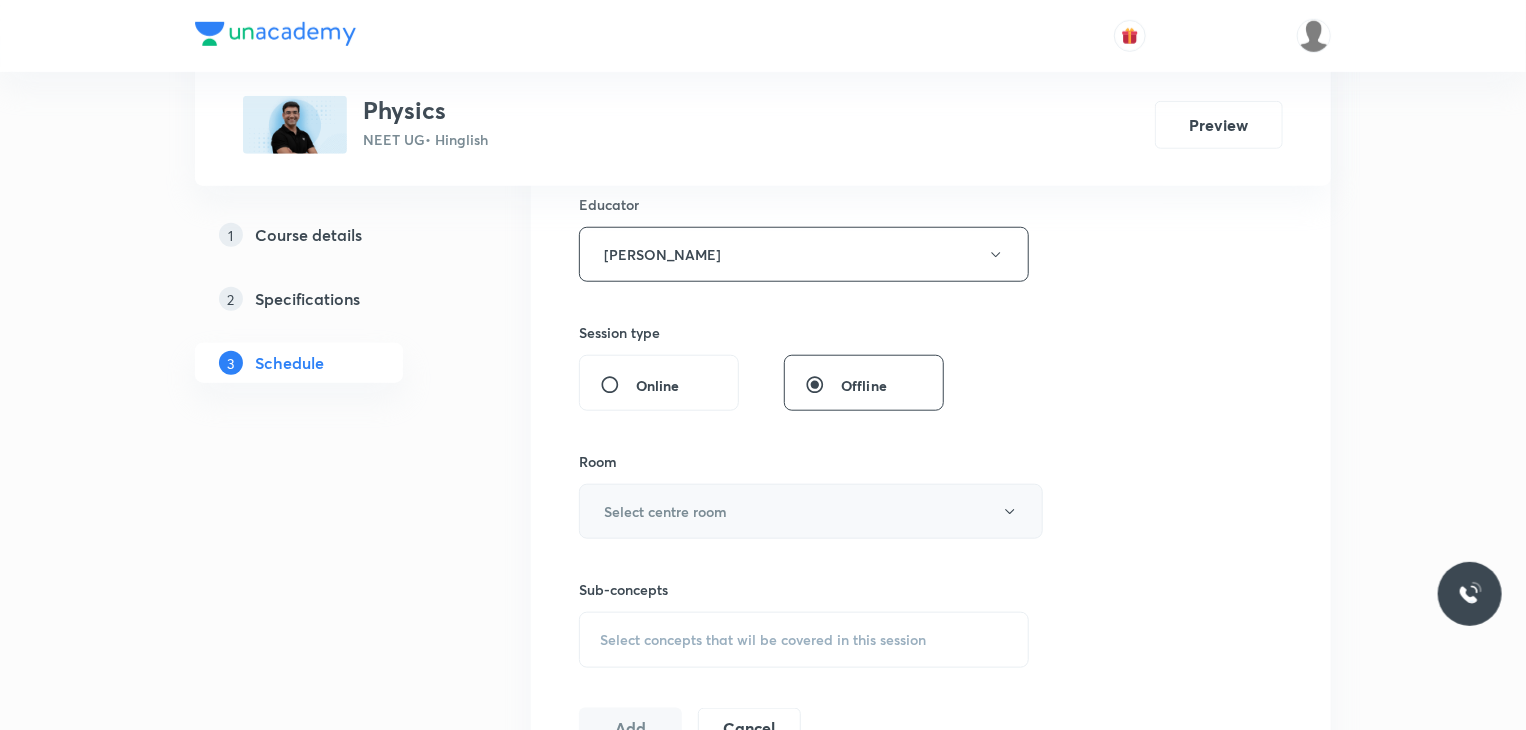 scroll, scrollTop: 800, scrollLeft: 0, axis: vertical 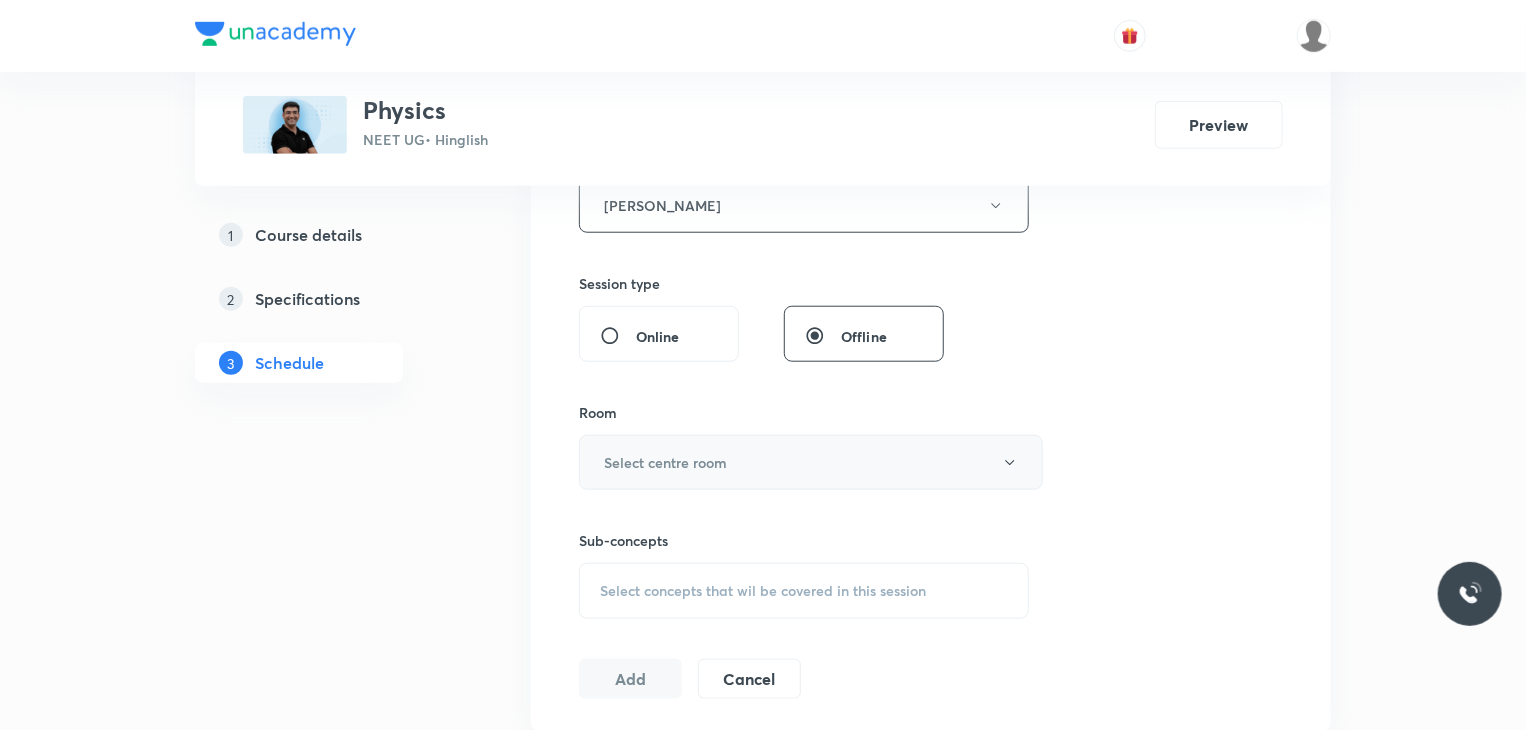 click on "Select centre room" at bounding box center [665, 462] 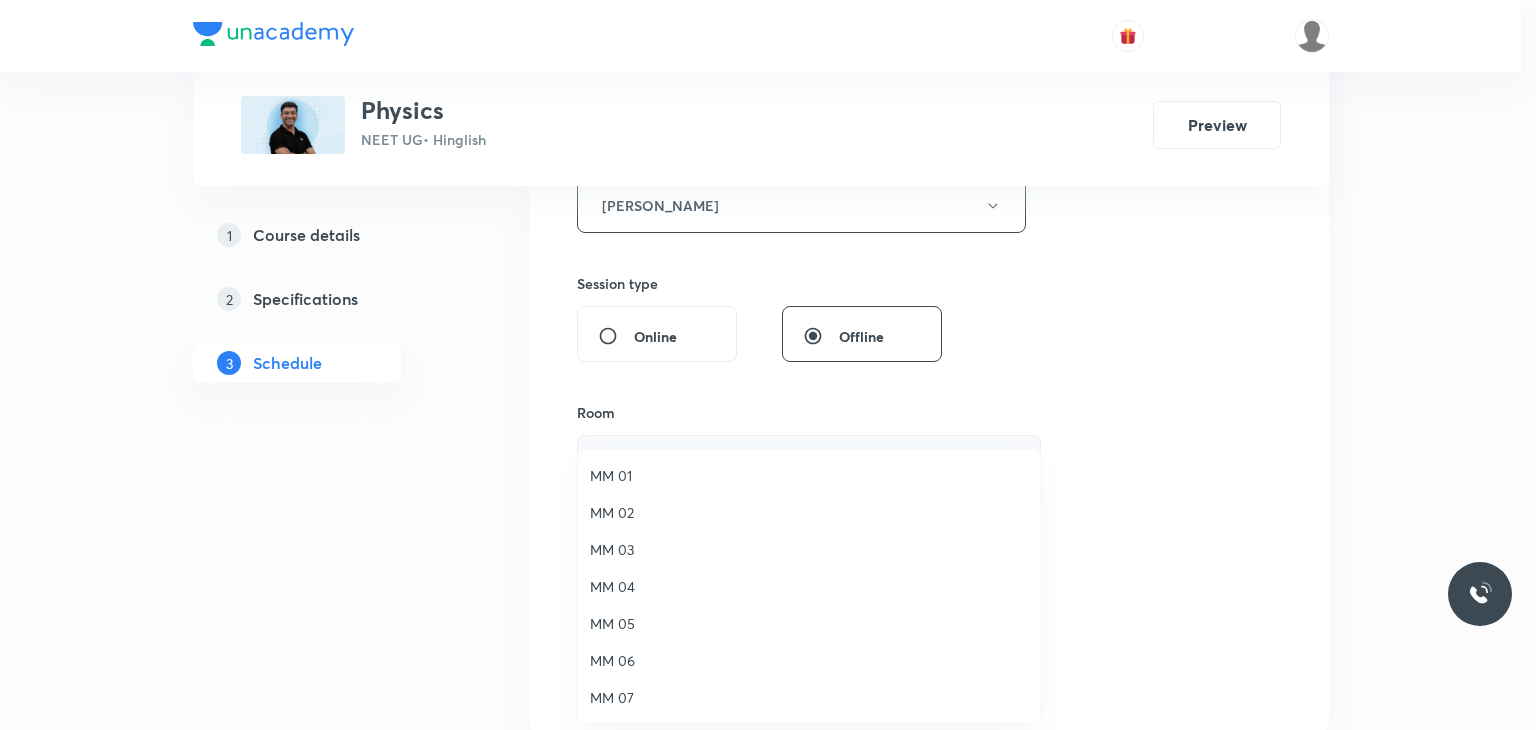 click on "MM 04" at bounding box center (809, 586) 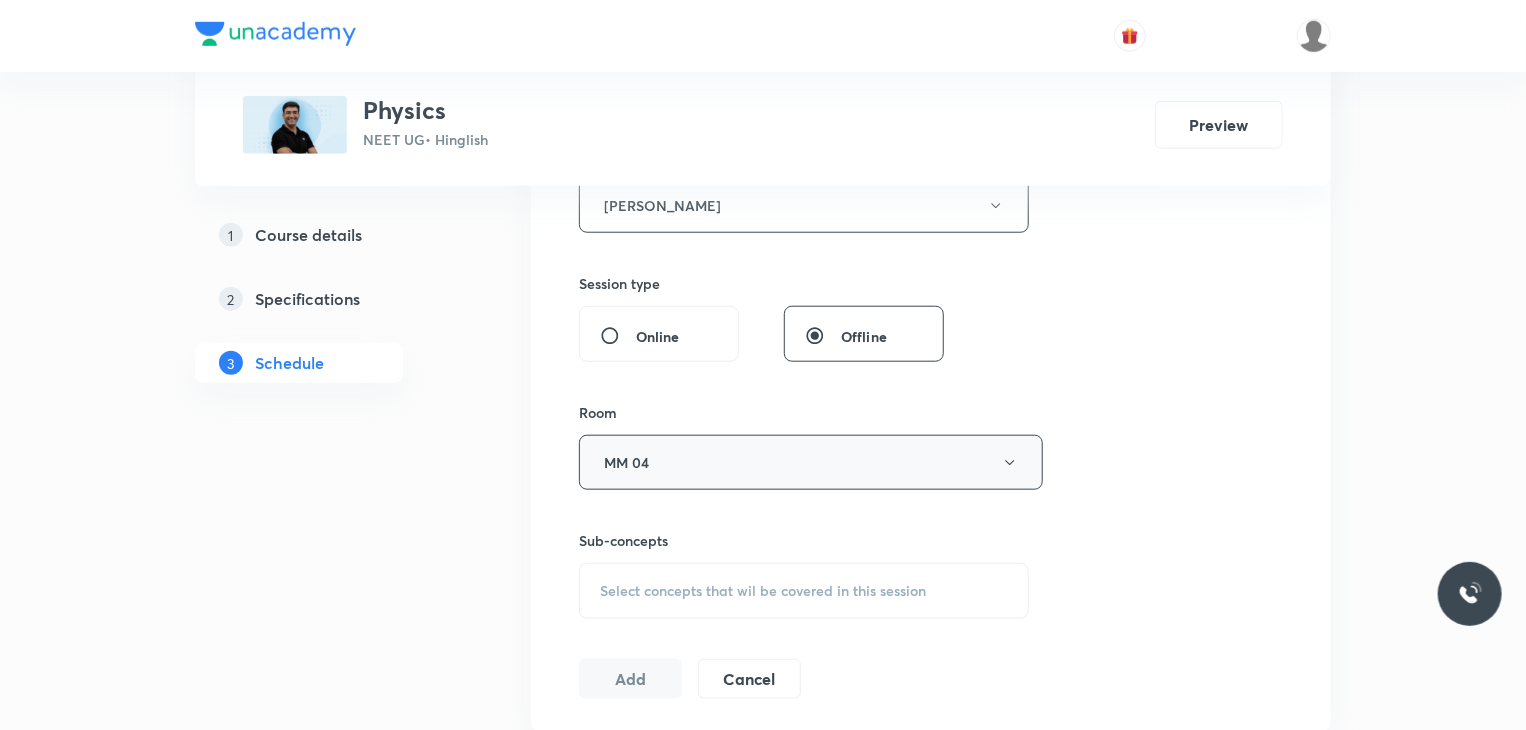 click on "Select concepts that wil be covered in this session" at bounding box center [763, 591] 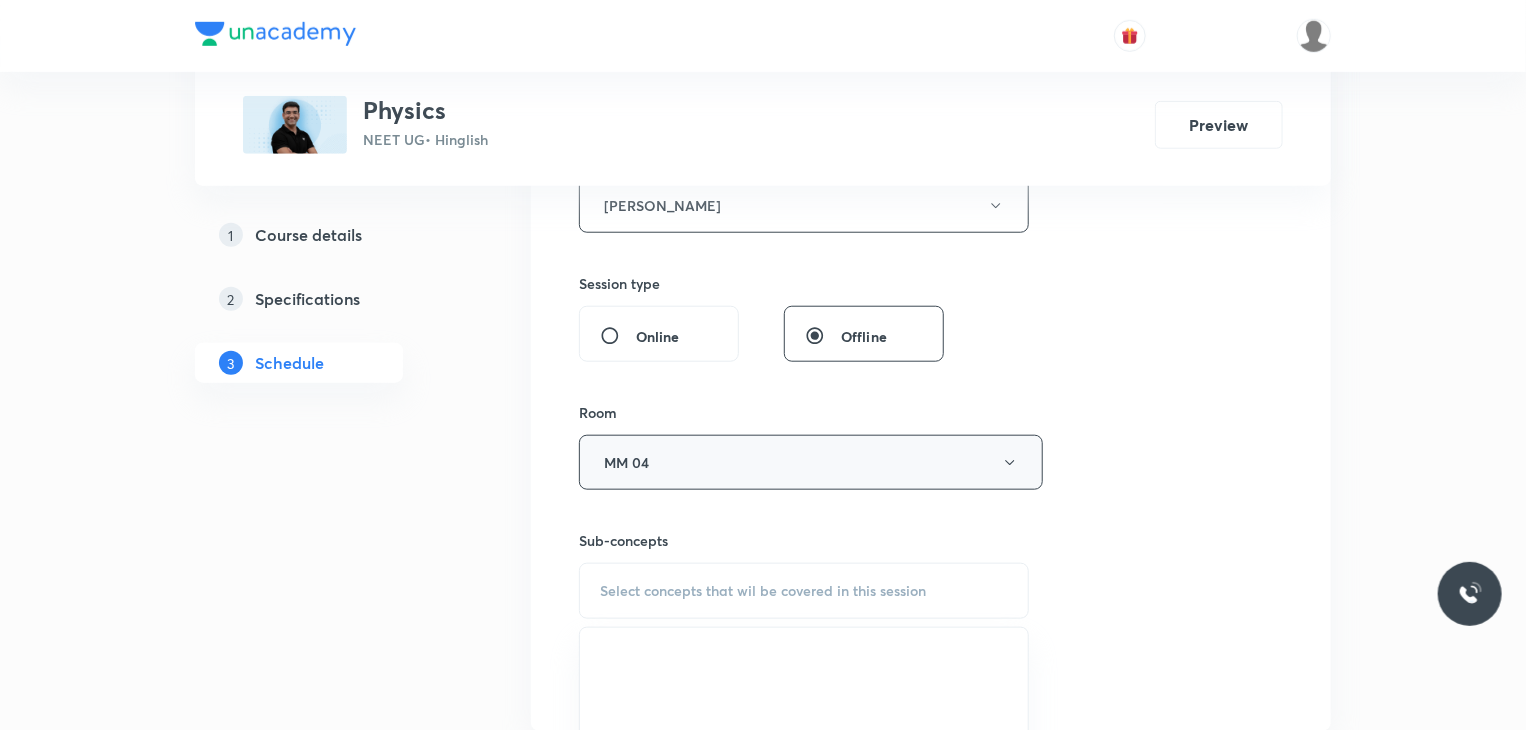 scroll, scrollTop: 900, scrollLeft: 0, axis: vertical 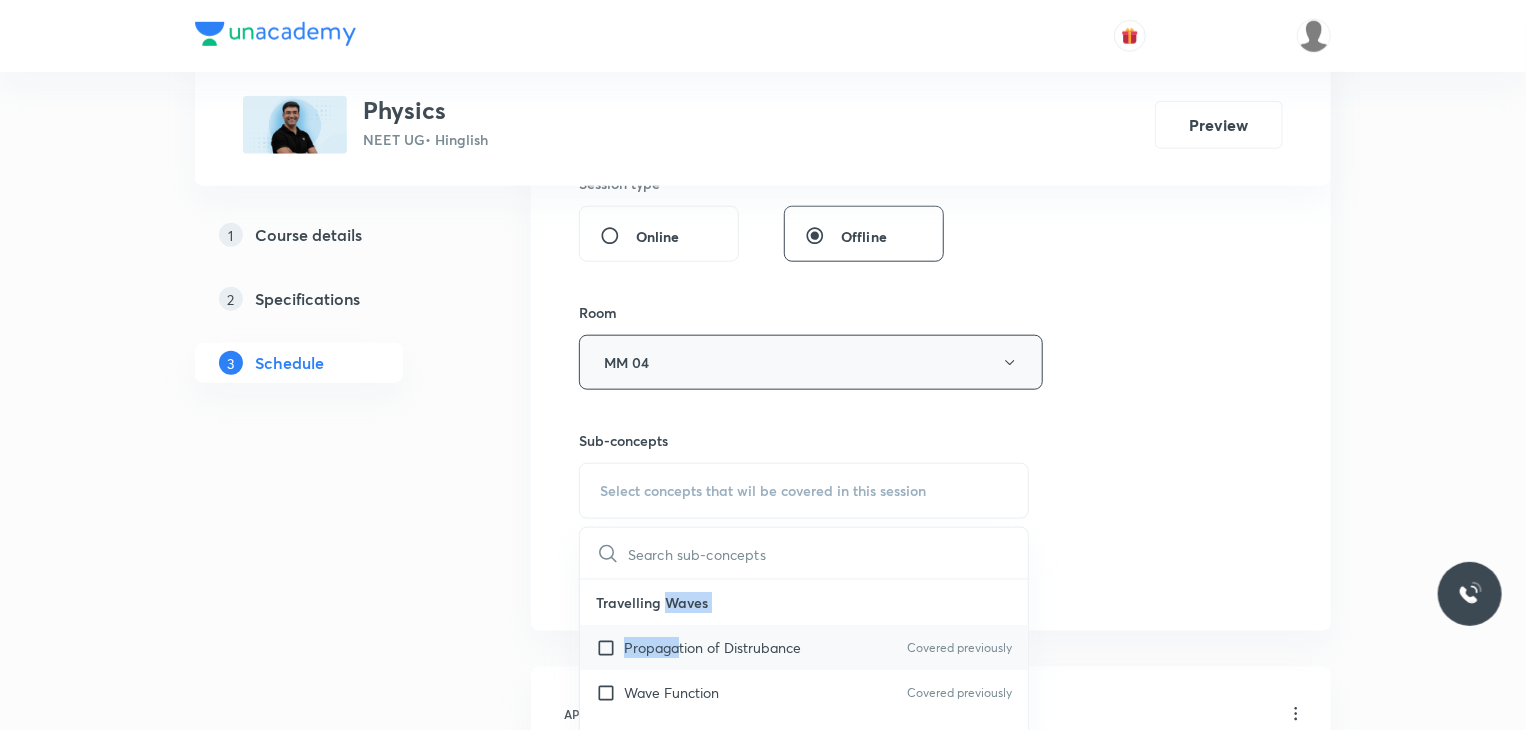 drag, startPoint x: 669, startPoint y: 609, endPoint x: 698, endPoint y: 629, distance: 35.22783 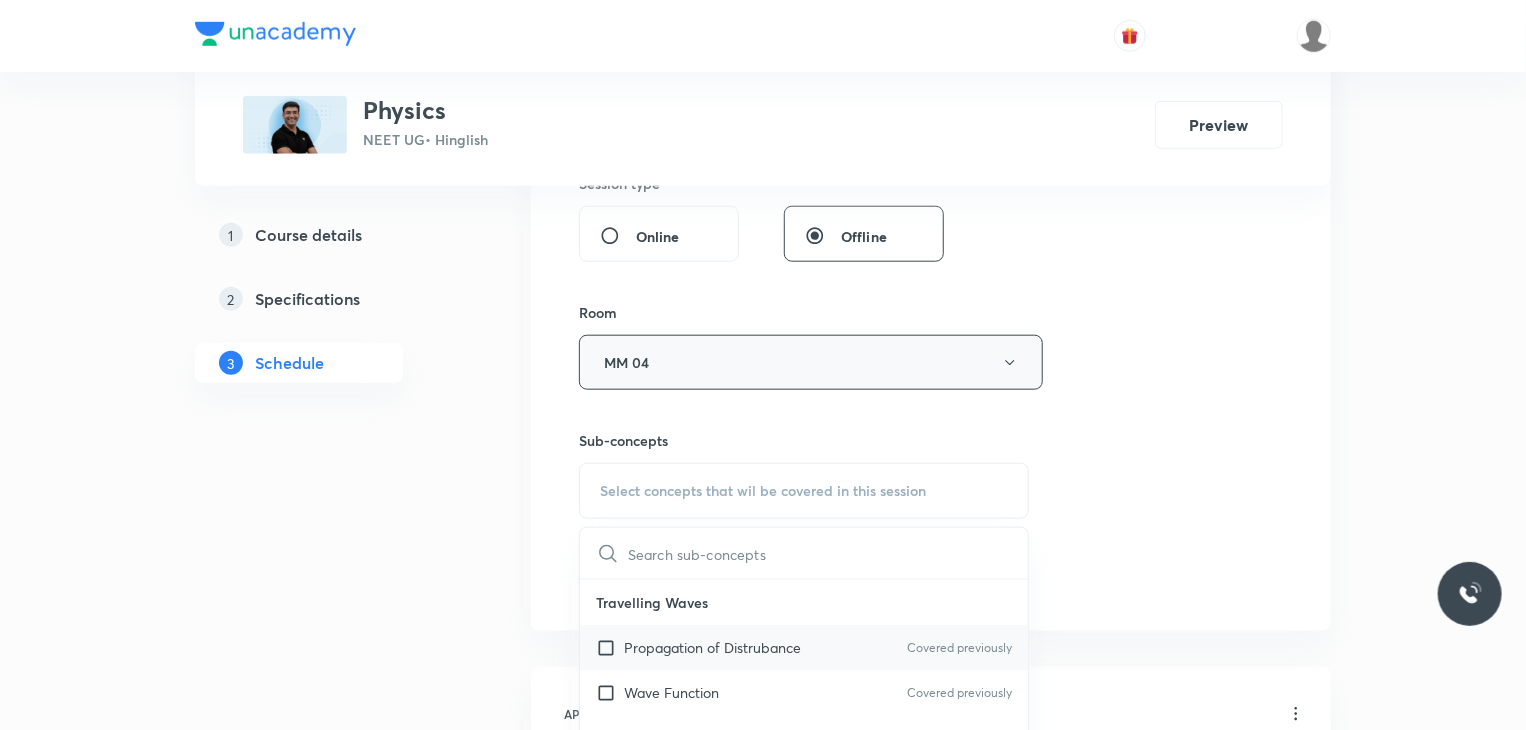click on "Propagation of Distrubance Covered previously" at bounding box center [804, 647] 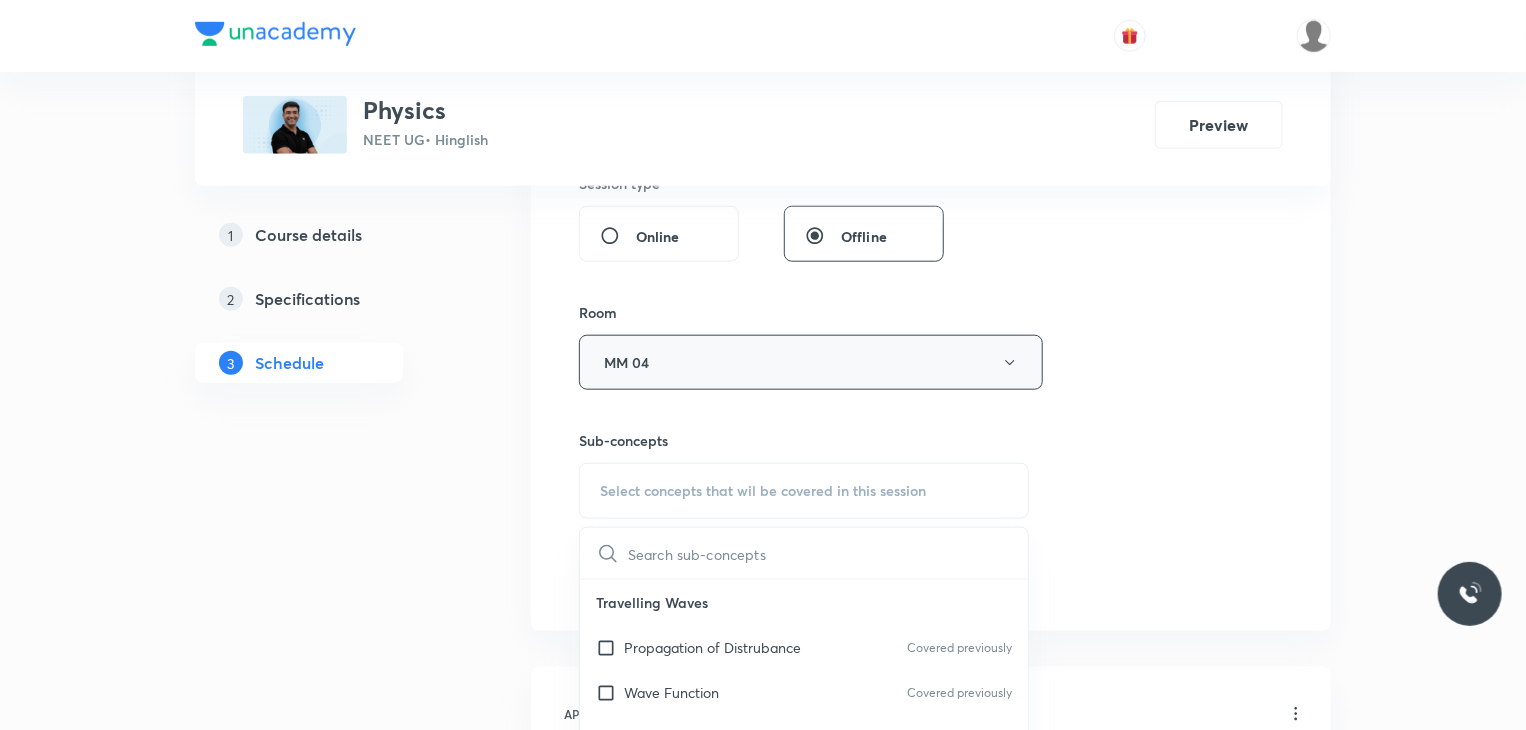 checkbox on "true" 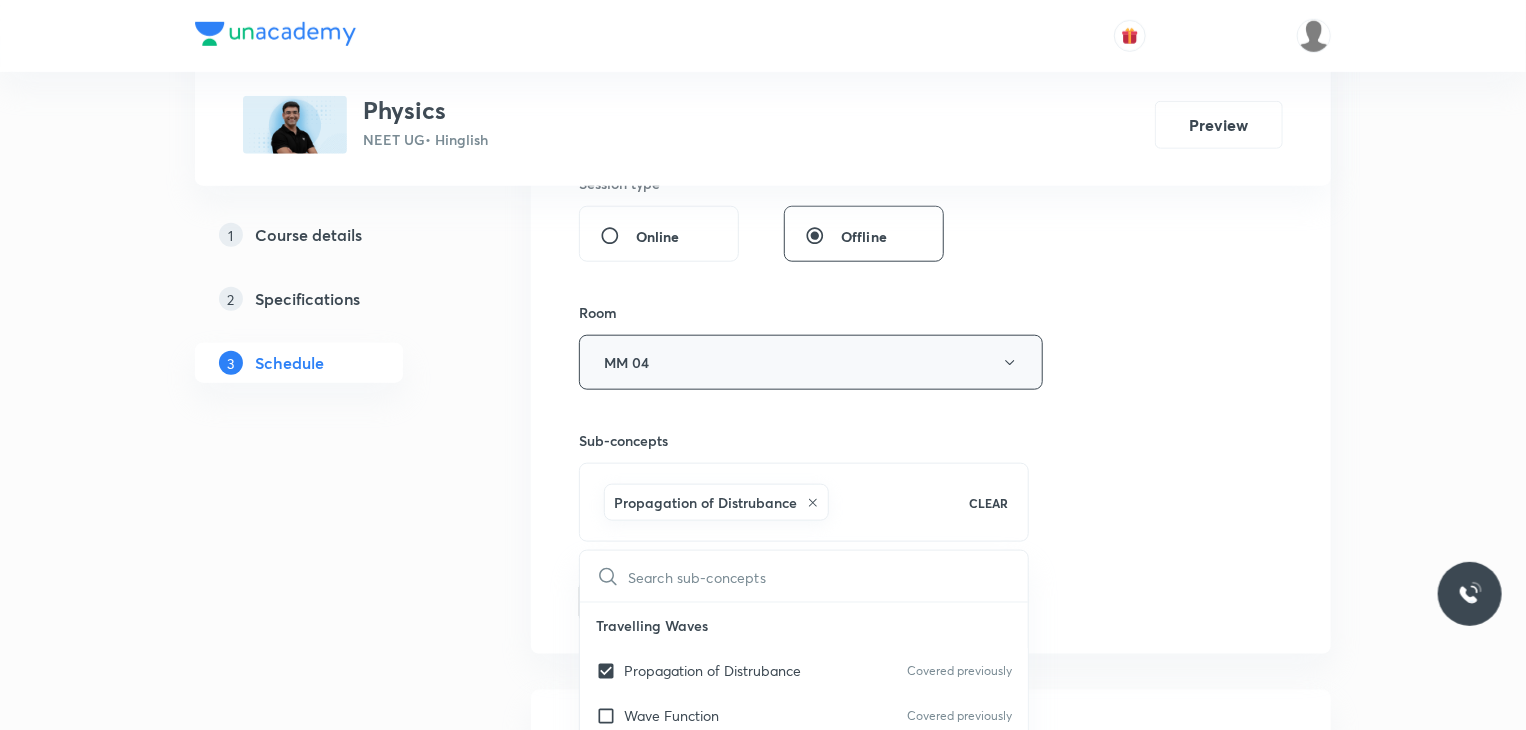 click on "Session  78 Live class Session title 17/99 Relative Motion 7 ​ Schedule for Jul 31, 2025, 8:00 AM ​ Duration (in minutes) 80 ​ Educator Mahendra Singh   Session type Online Offline Room MM 04 Sub-concepts Propagation of Distrubance CLEAR ​ Travelling Waves Propagation of Distrubance Covered previously Wave Function  Covered previously Equation of a Plane Progressive Wave (Travelling Wave) Covered previously Travelling Wave Model Covered previously Sinusoidal Waves on strings  Speed of Waves on String  Rate of Energy Transfer by sinusoidal waves on String Interpretation of dy/dx in Longitudinal Waves and transverse wave  Superposition & Reflection Superposition and Interference Superposition of Sinusoidal Waves Interference of the Waves Quinck's Tube Reflection of Waves at Fixed End and Free End Reflection and Refraction of Wave String Vibration & Air Column Standing Waves Characteristics of Statinory Waves Standing Waves in a String Fixed at Both Ends String Fixed at One End and Free From Other End" at bounding box center [931, 77] 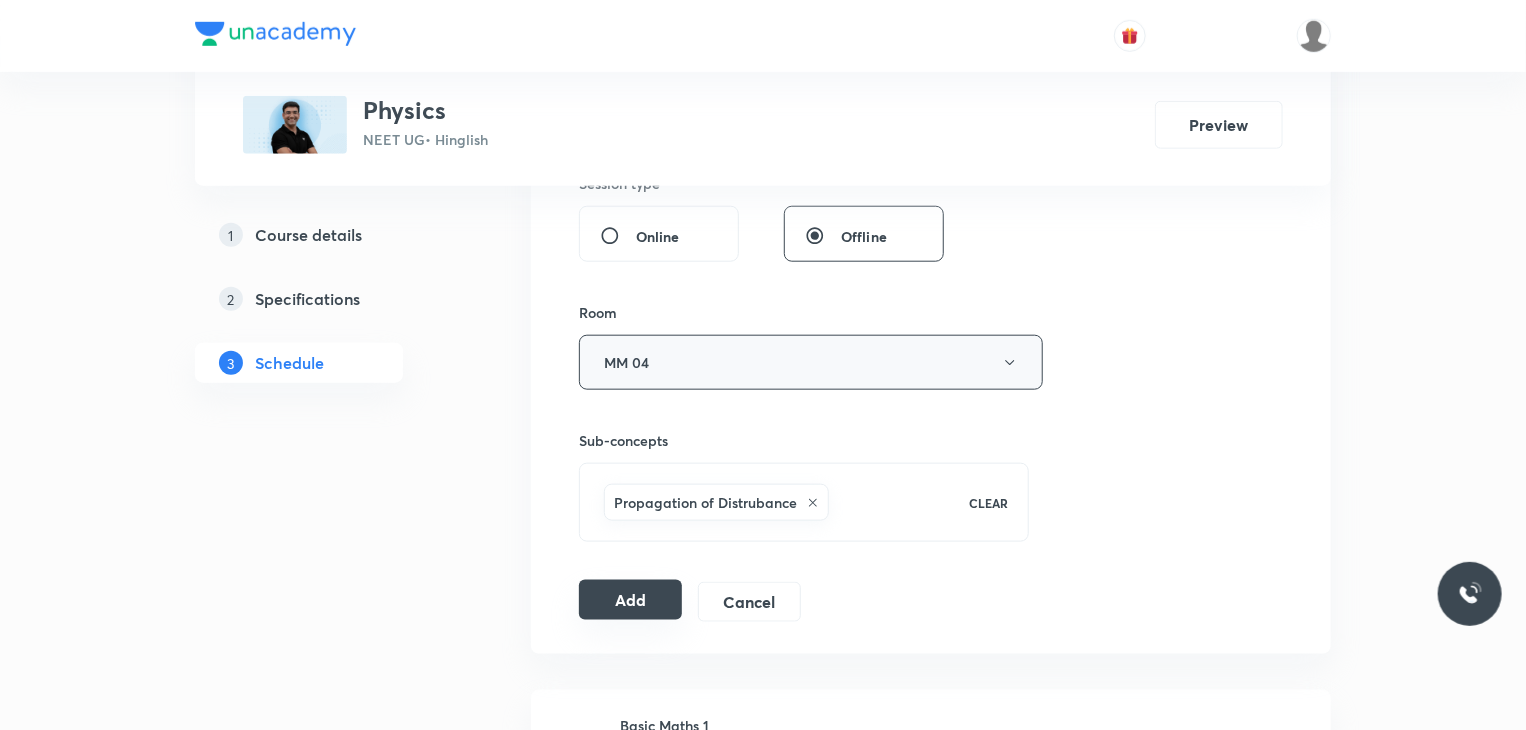click on "Add" at bounding box center [630, 600] 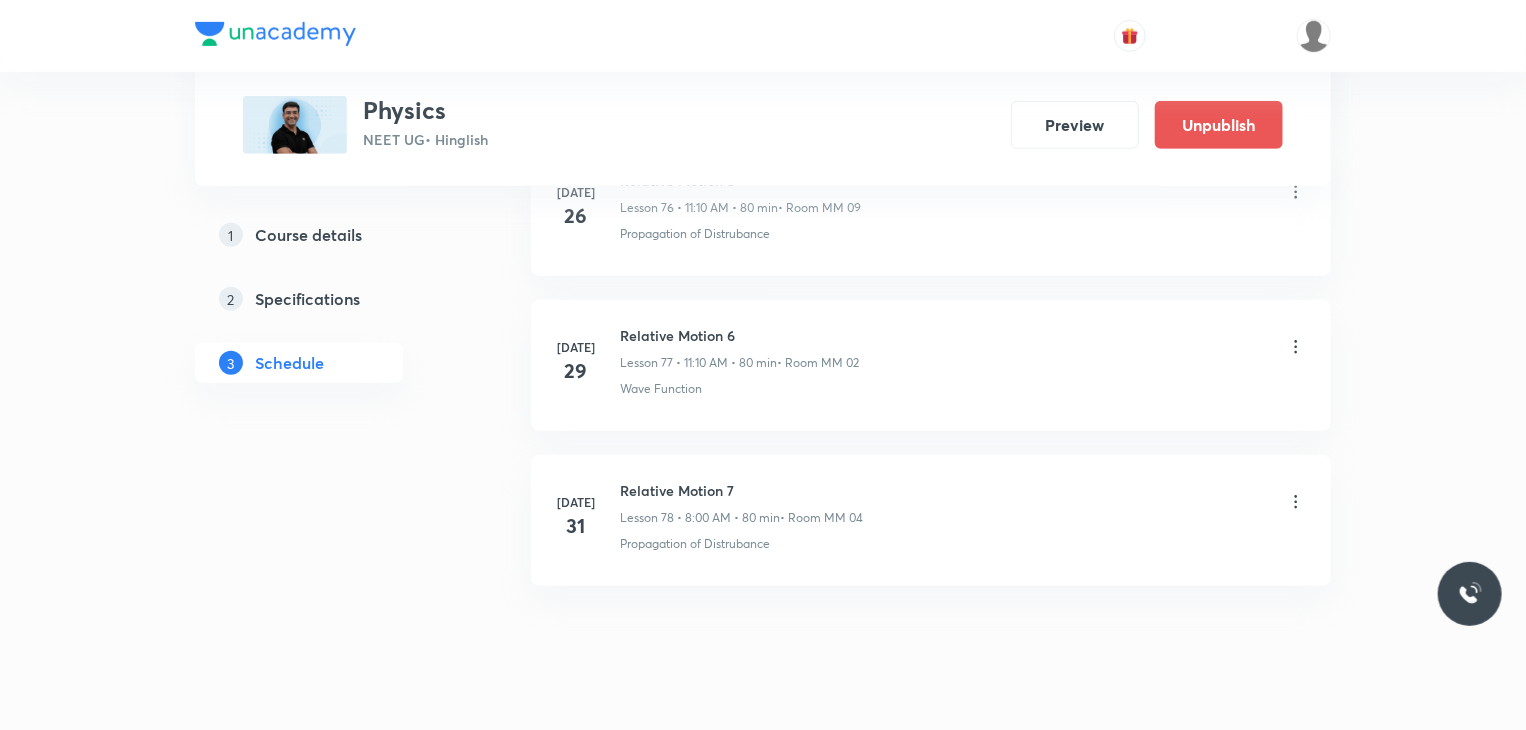 scroll, scrollTop: 12013, scrollLeft: 0, axis: vertical 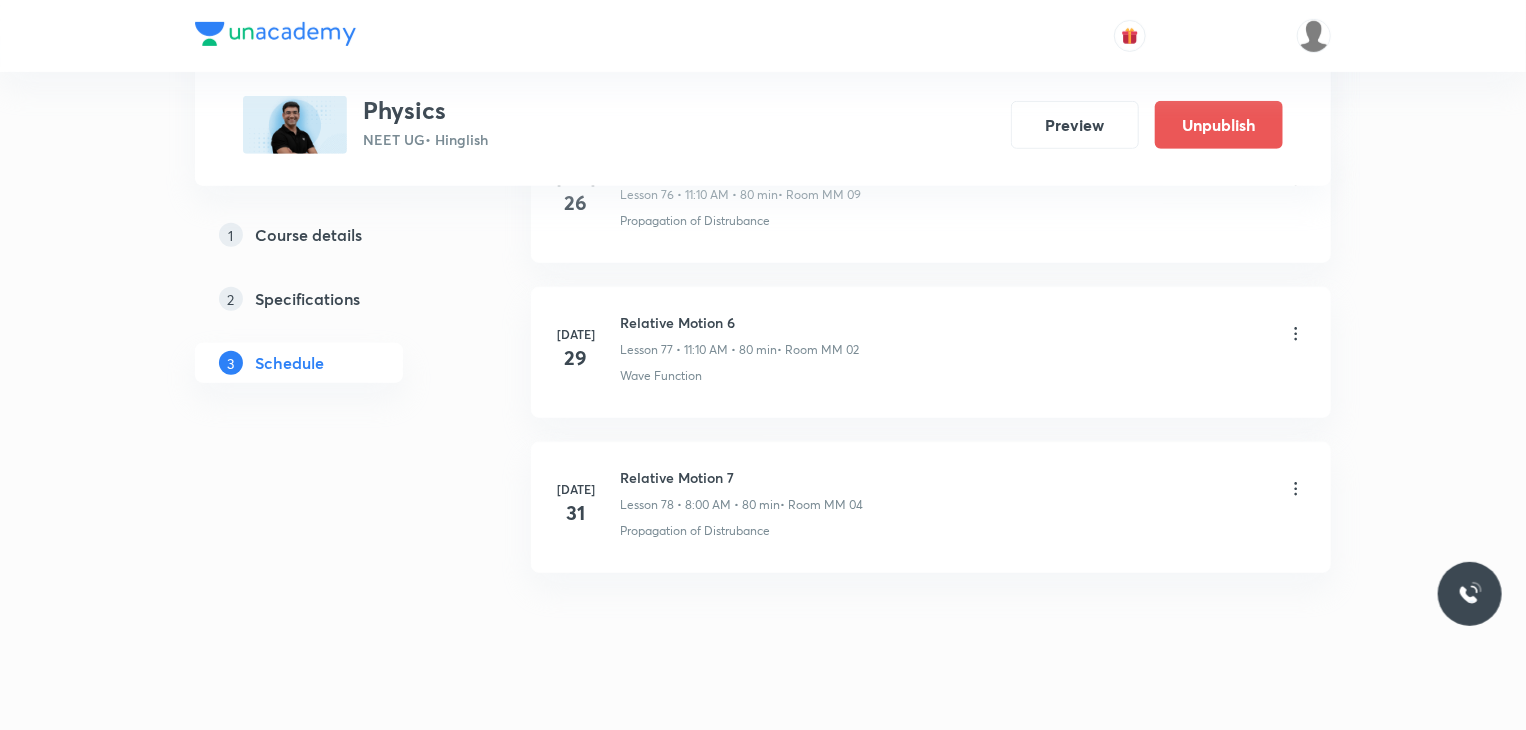 click on "Relative Motion 7" at bounding box center (741, 477) 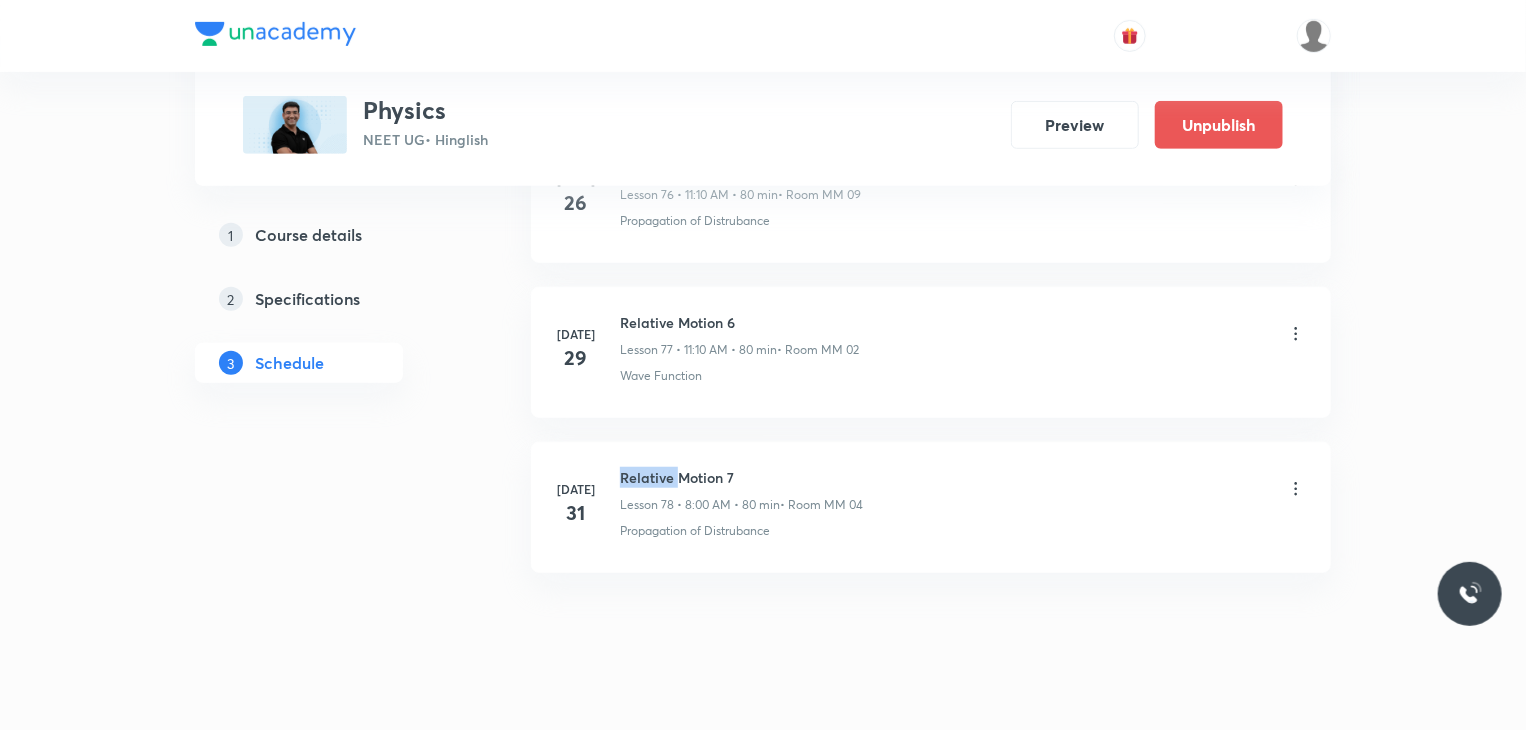 click on "Relative Motion 7" at bounding box center [741, 477] 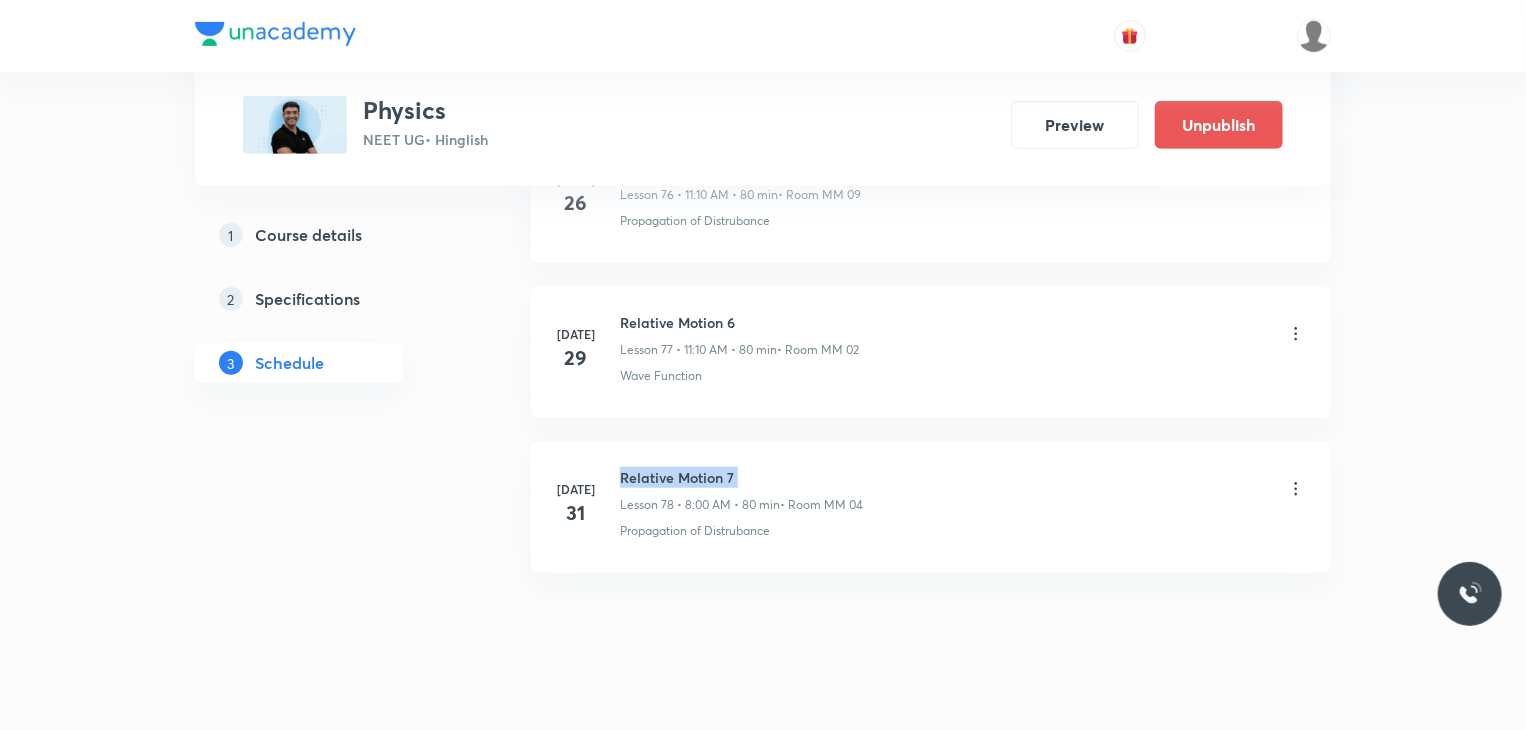 click on "Relative Motion 7" at bounding box center [741, 477] 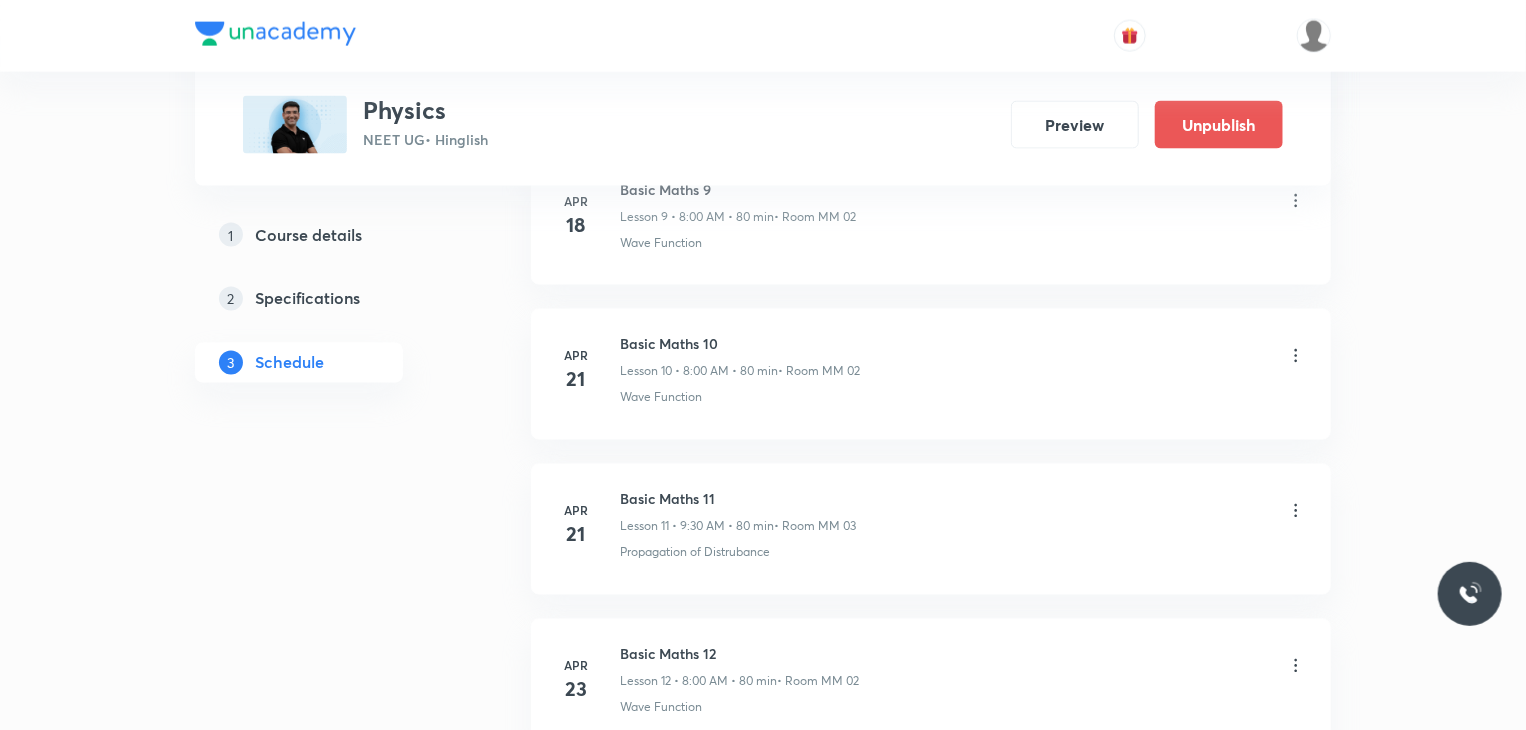 scroll, scrollTop: 0, scrollLeft: 0, axis: both 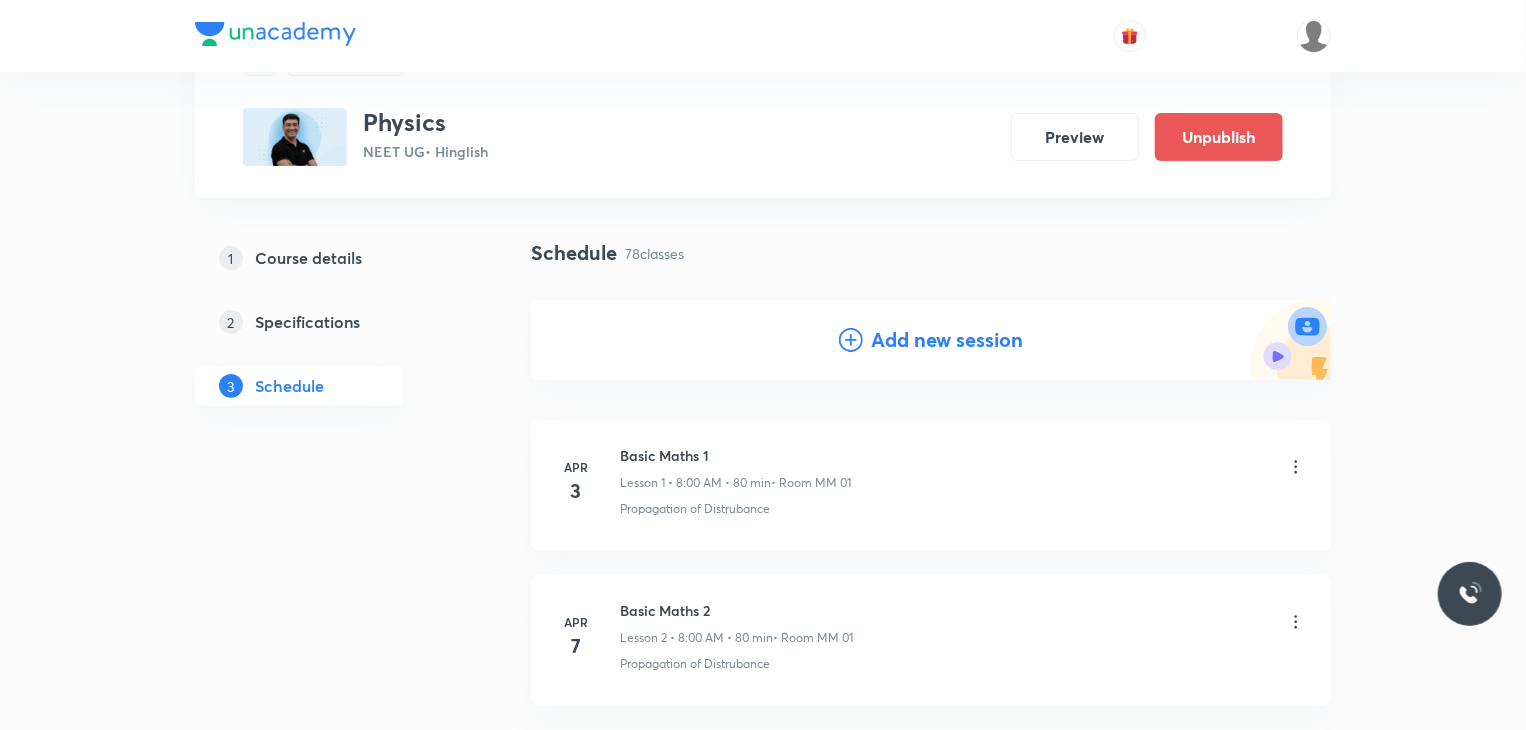 click on "Add new session" at bounding box center (947, 340) 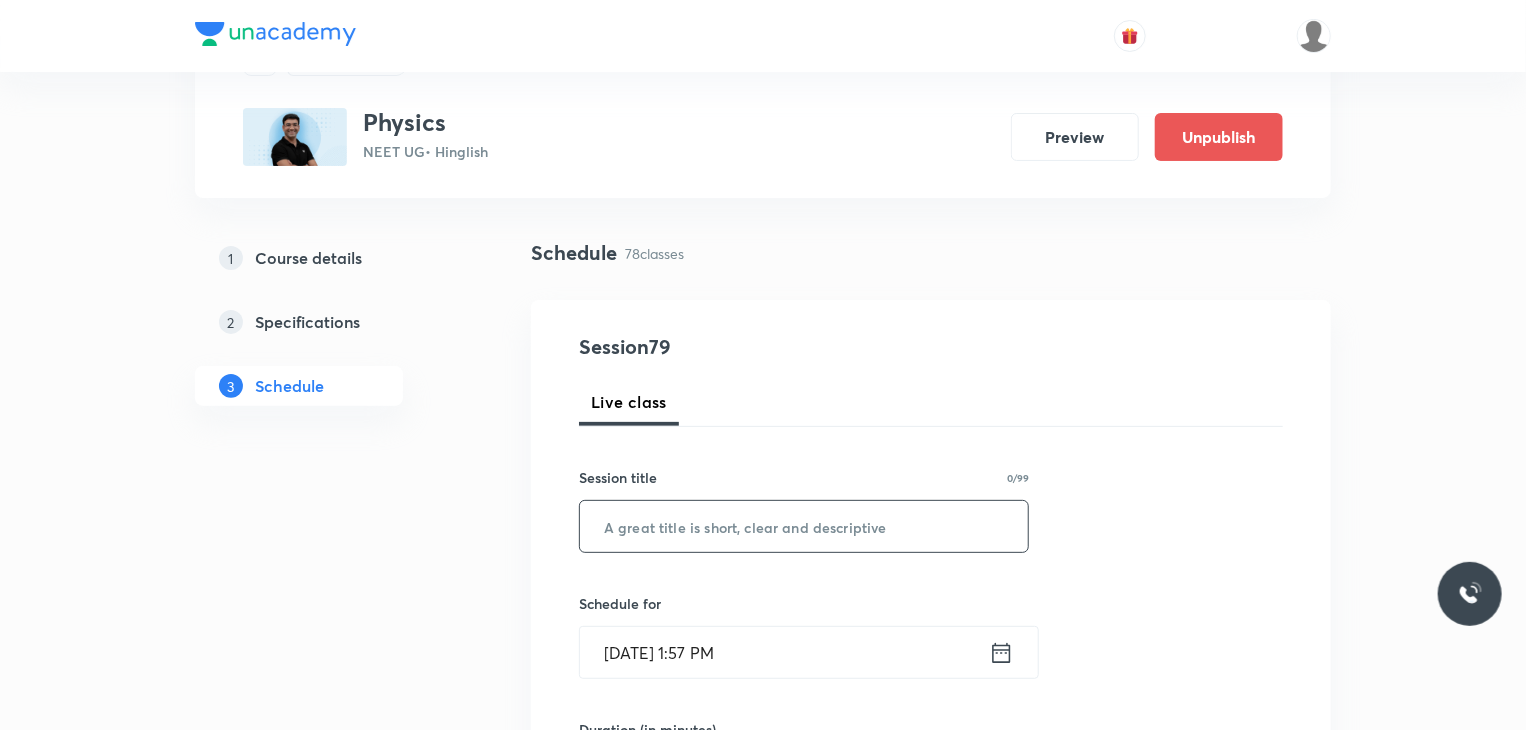 click at bounding box center (804, 526) 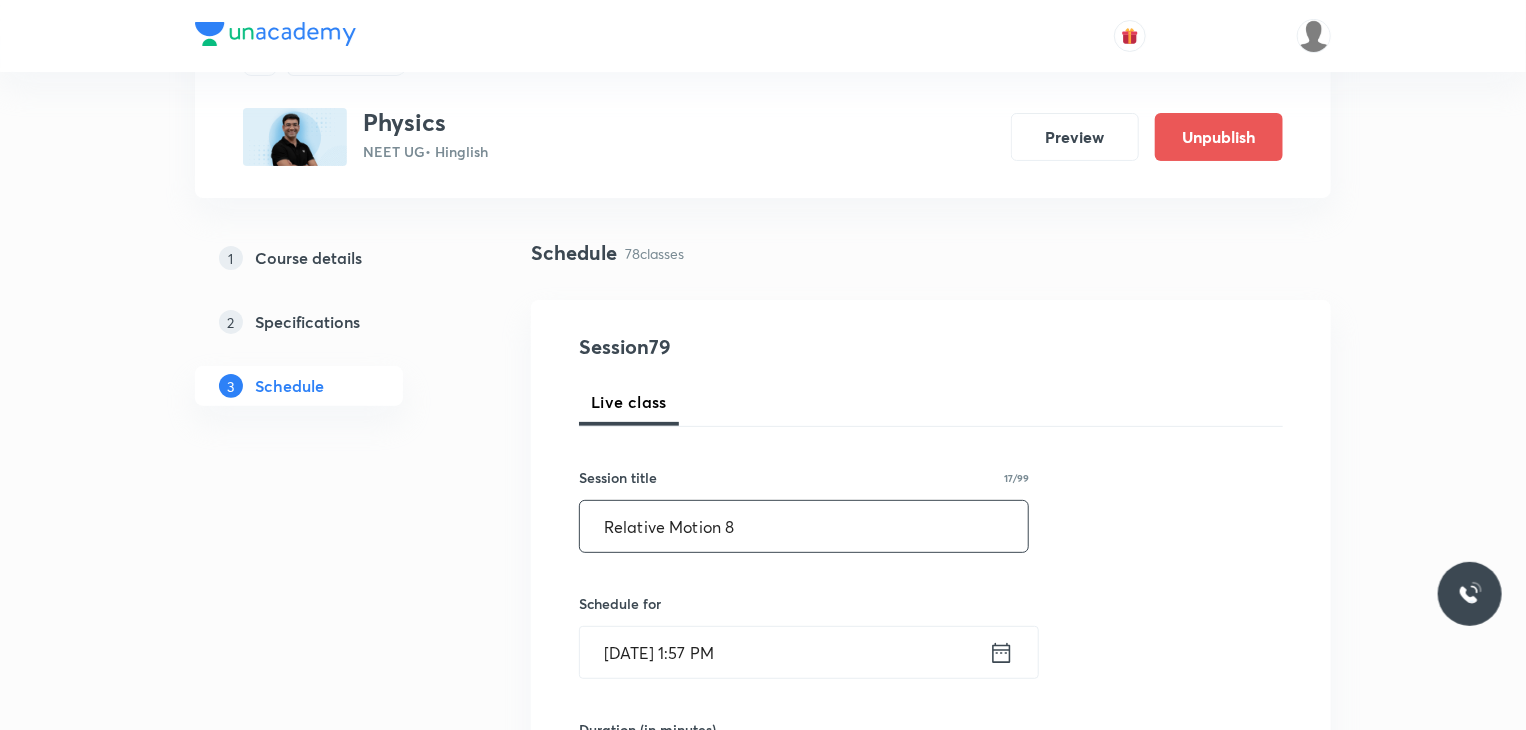type on "Relative Motion 8" 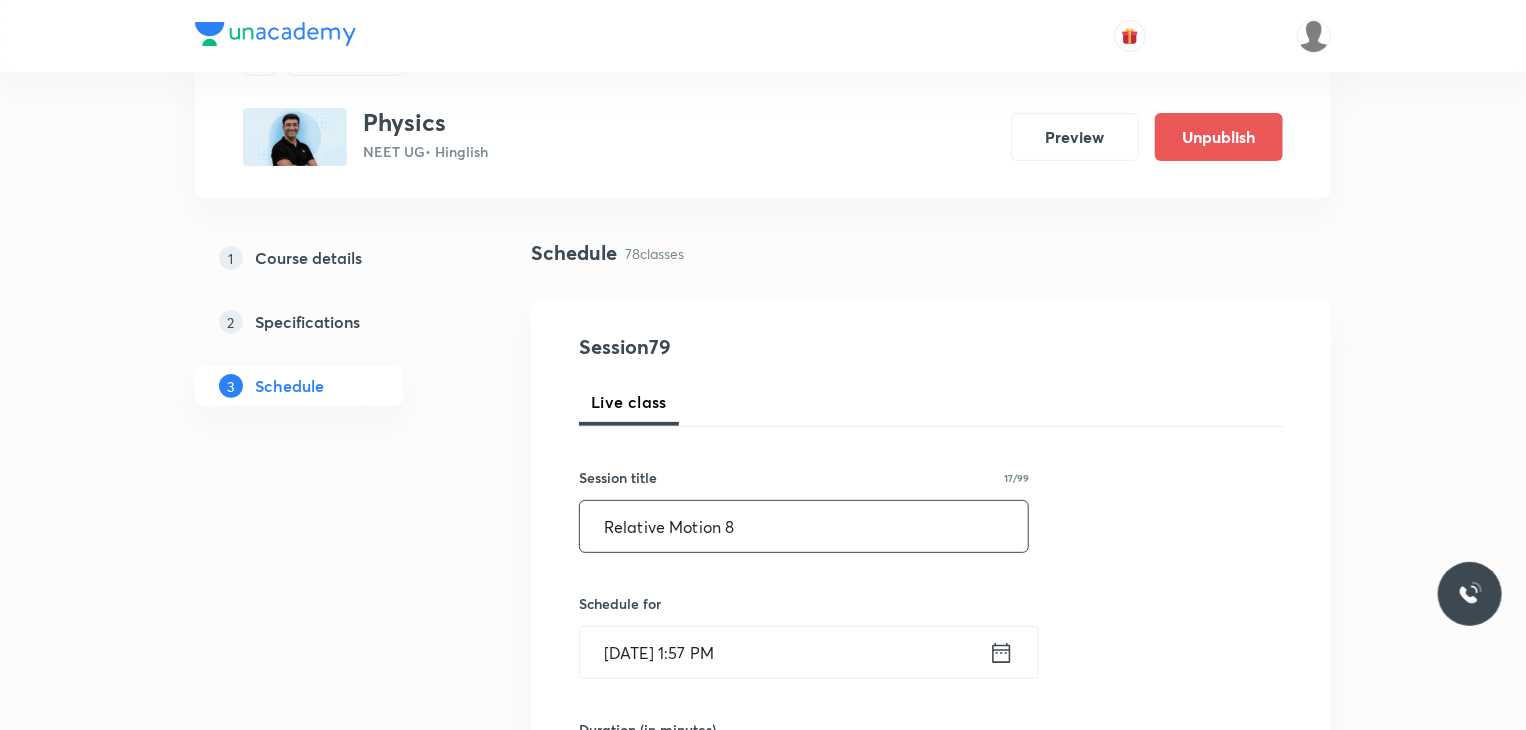 scroll, scrollTop: 300, scrollLeft: 0, axis: vertical 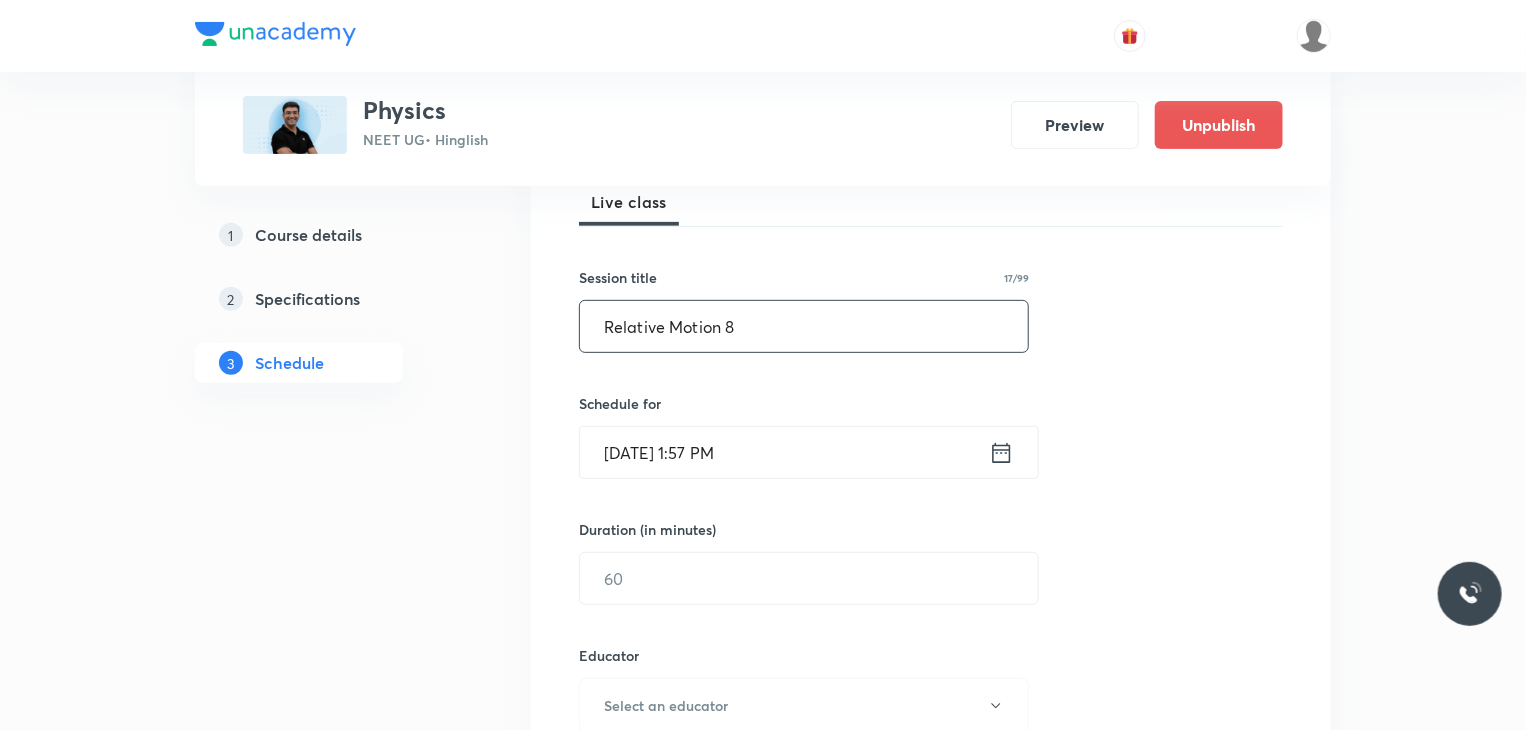 click on "Session  79 Live class Session title 17/99 Relative Motion 8 ​ Schedule for Jul 30, 2025, 1:57 PM ​ Duration (in minutes) ​ Educator Select an educator   Session type Online Offline Room Select centre room Sub-concepts Select concepts that wil be covered in this session Add Cancel" at bounding box center [931, 665] 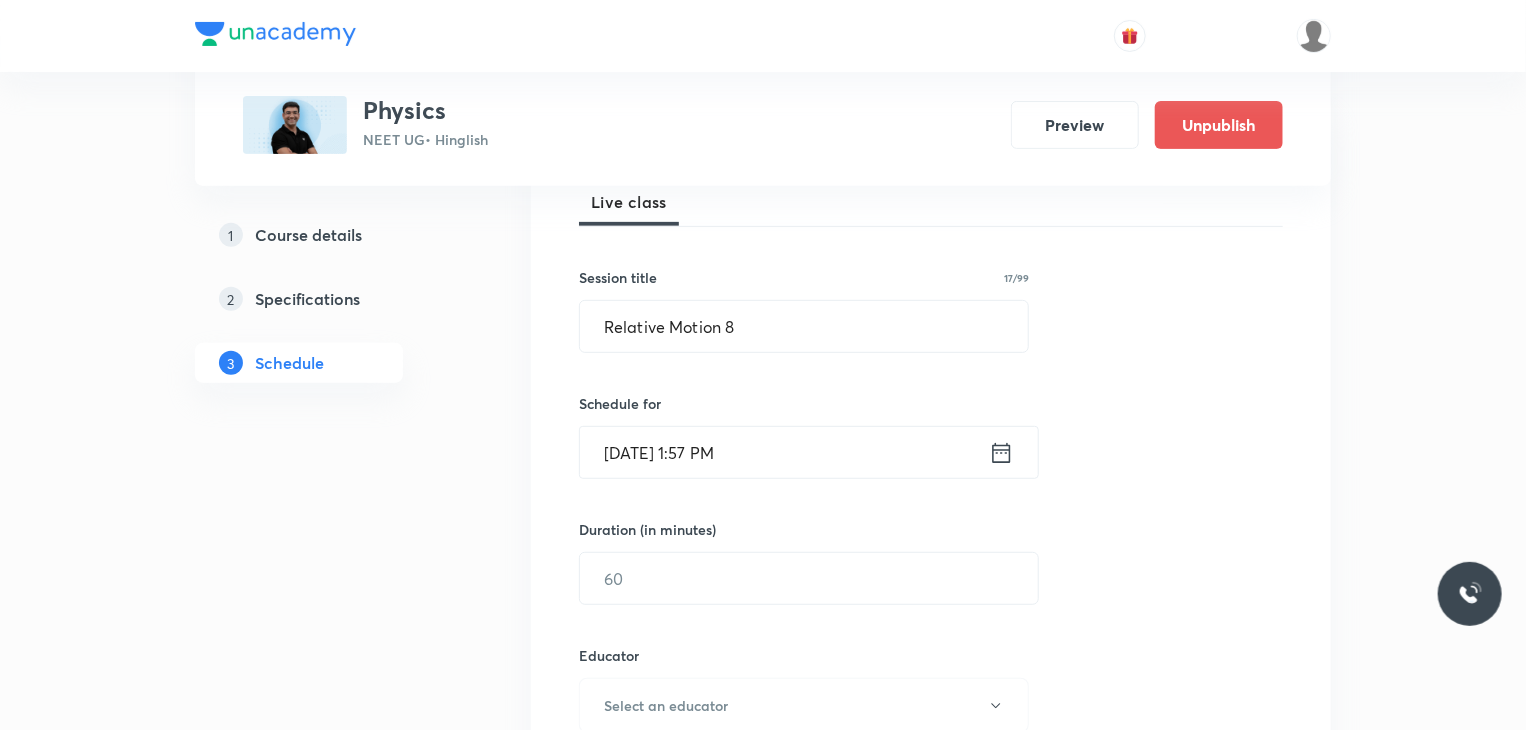 click on "Session  79 Live class Session title 17/99 Relative Motion 8 ​ Schedule for Jul 30, 2025, 1:57 PM ​ Duration (in minutes) ​ Educator Select an educator   Session type Online Offline Room Select centre room Sub-concepts Select concepts that wil be covered in this session Add Cancel" at bounding box center (931, 665) 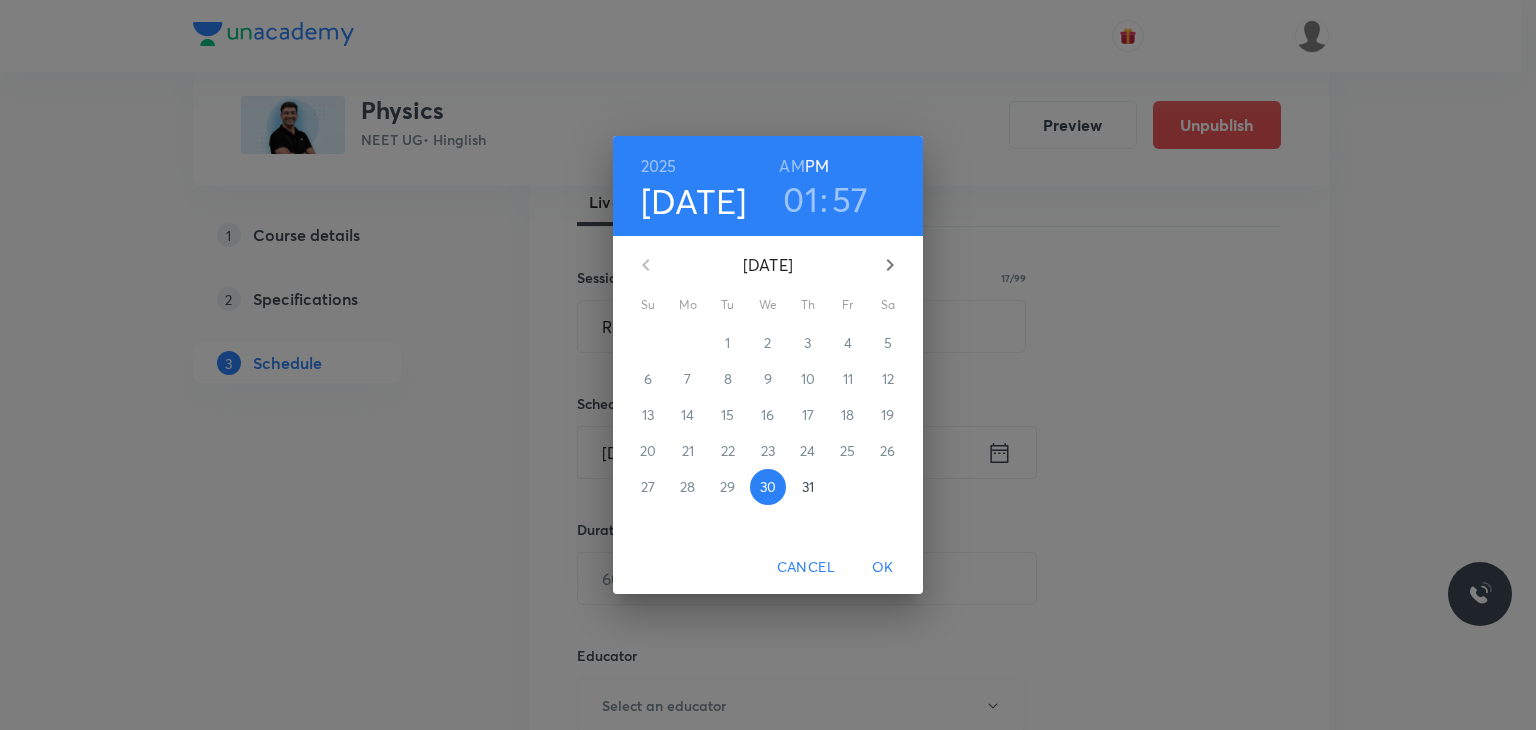 click on "31" at bounding box center [808, 487] 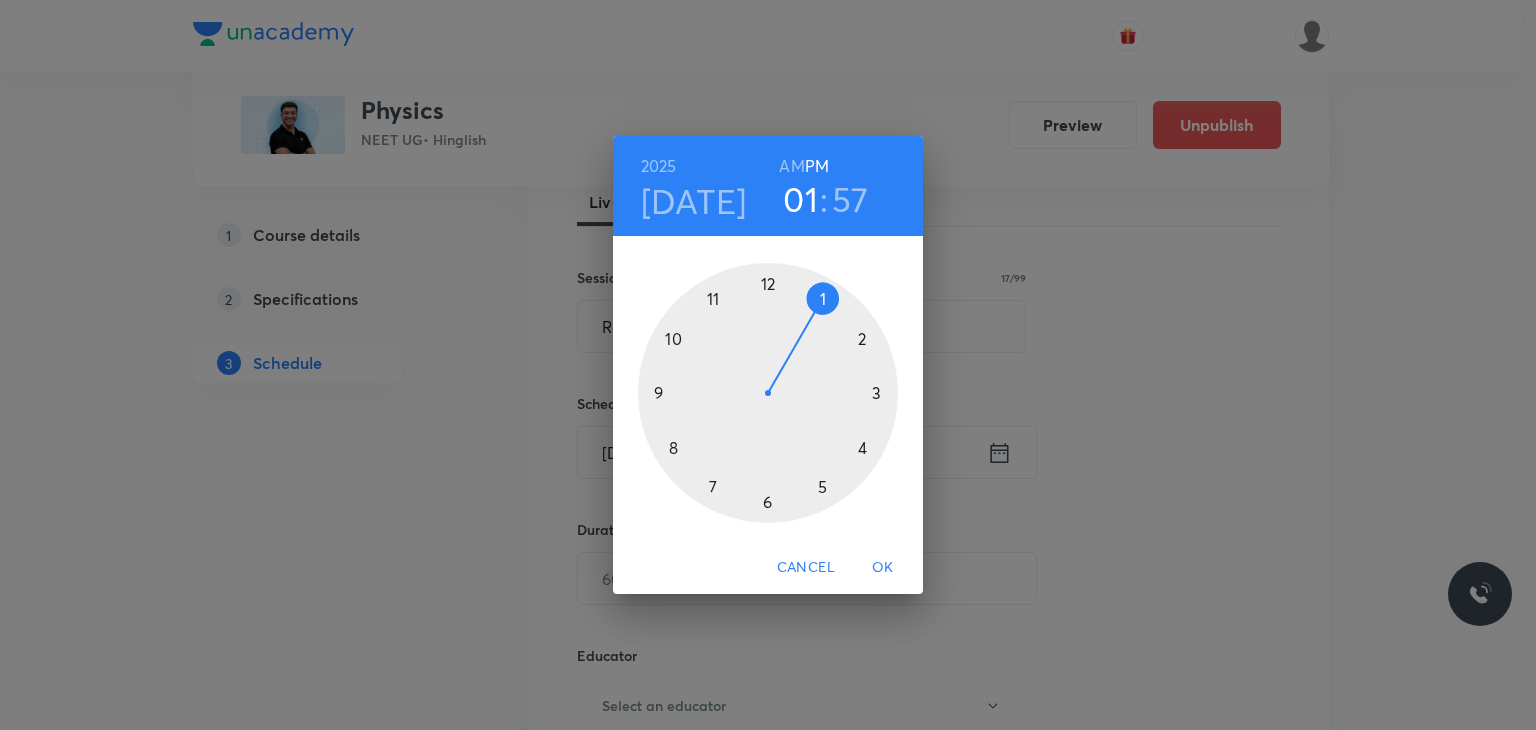 click on "AM" at bounding box center [791, 166] 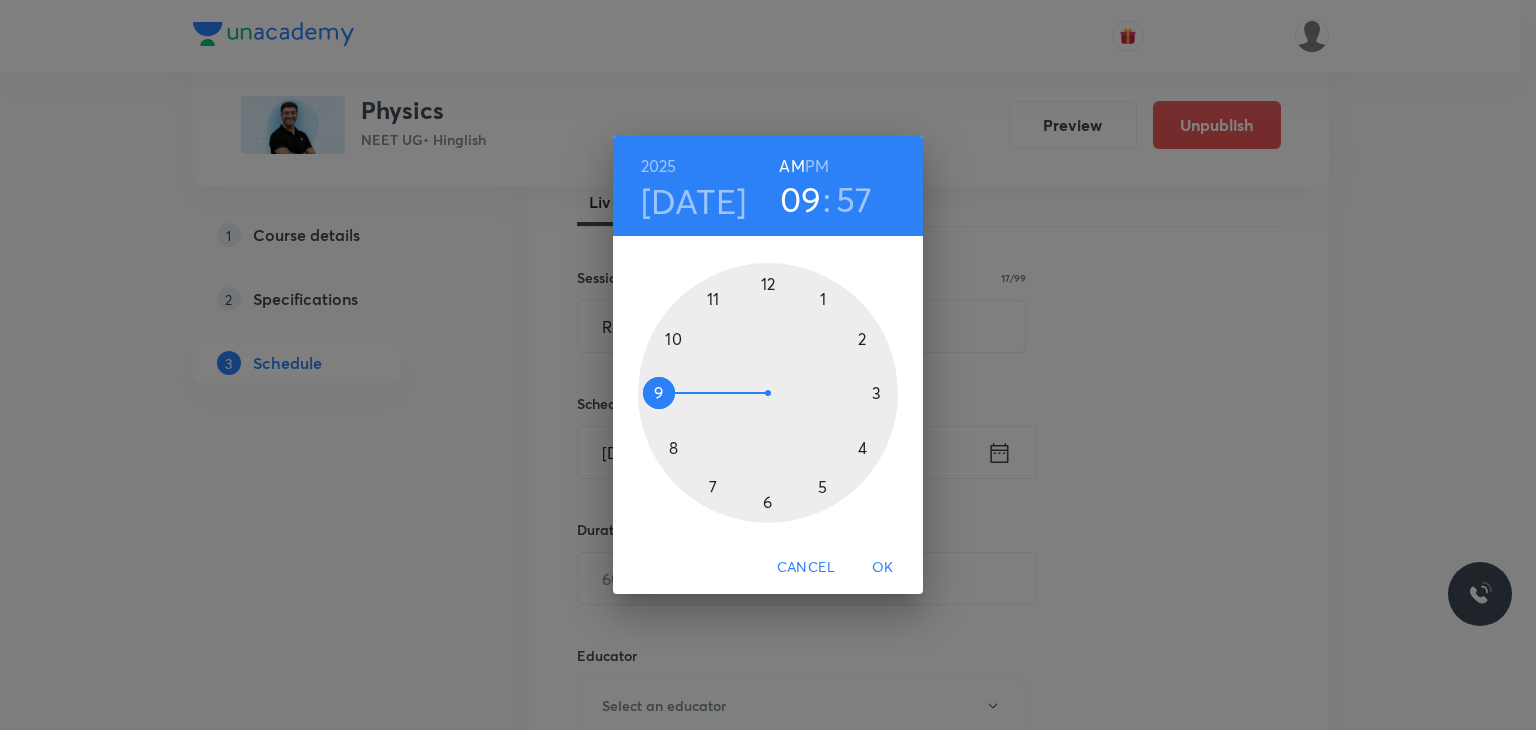 drag, startPoint x: 724, startPoint y: 256, endPoint x: 649, endPoint y: 364, distance: 131.48764 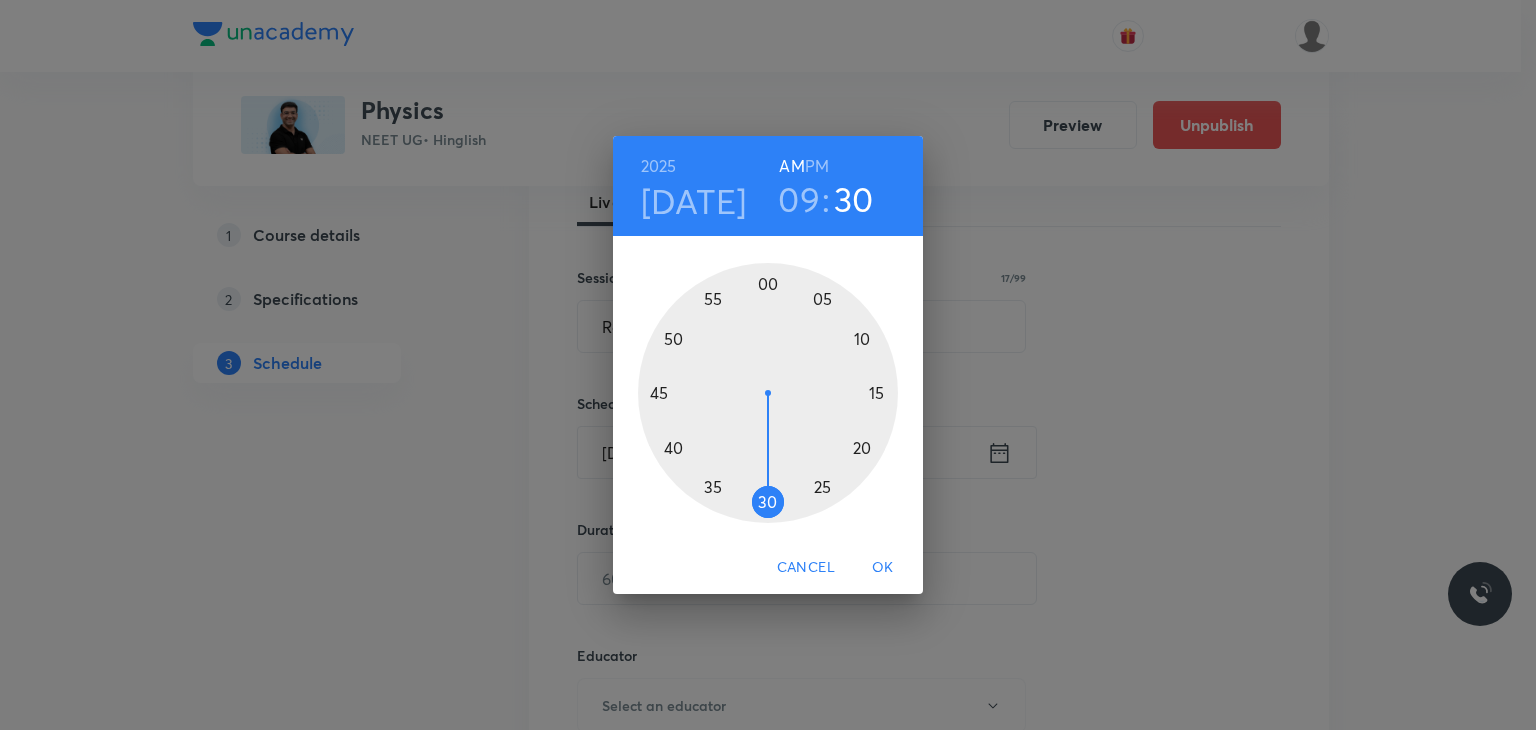 drag, startPoint x: 756, startPoint y: 509, endPoint x: 774, endPoint y: 519, distance: 20.59126 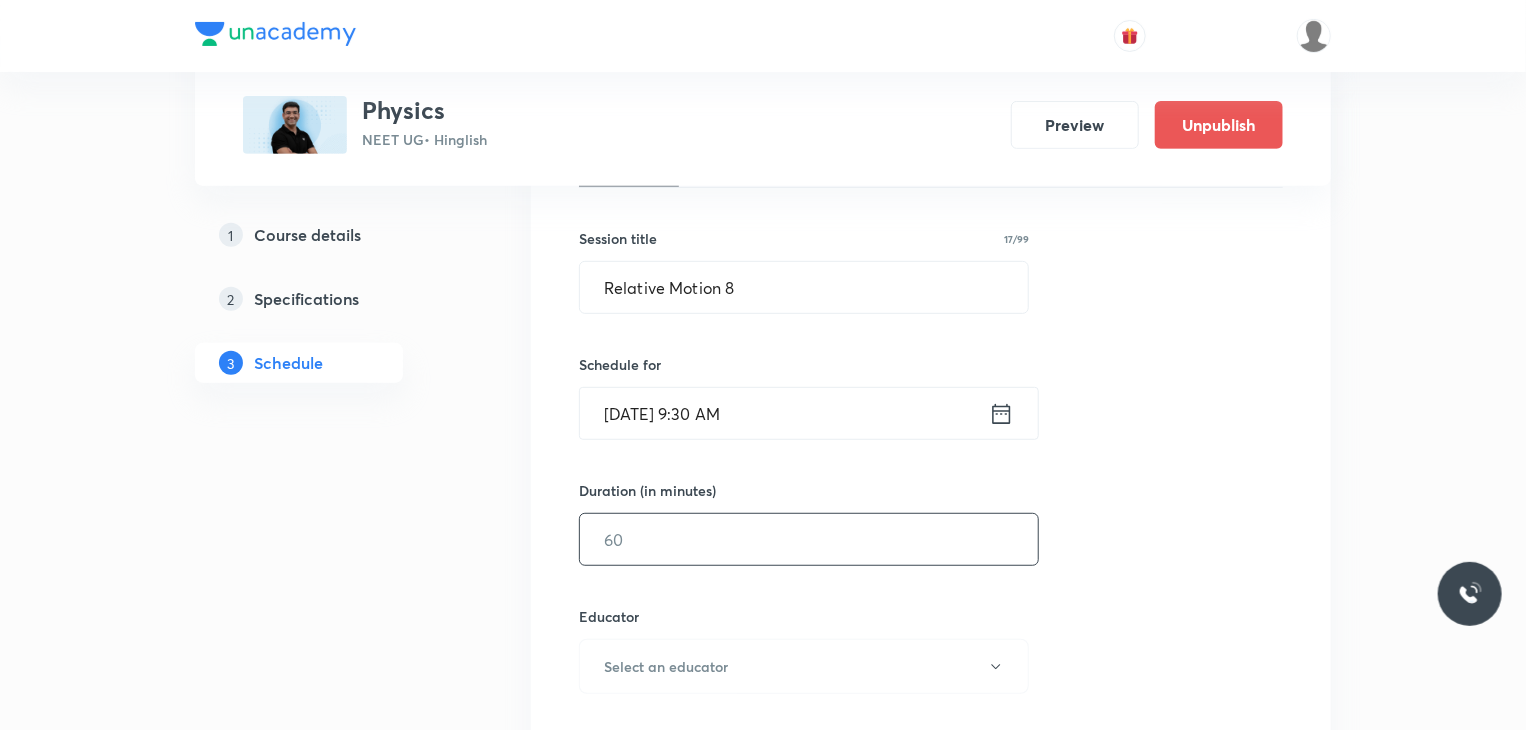 scroll, scrollTop: 400, scrollLeft: 0, axis: vertical 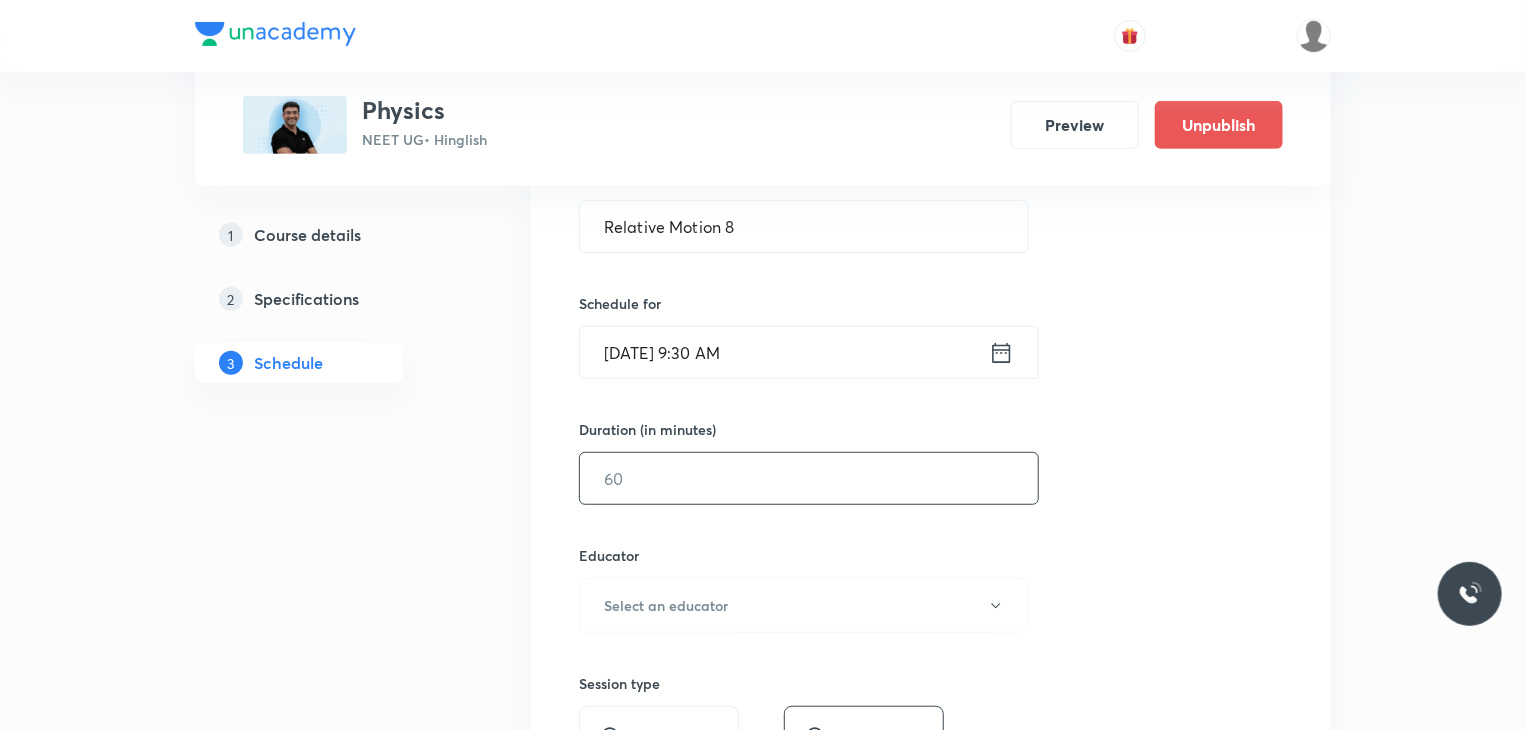 click at bounding box center [809, 478] 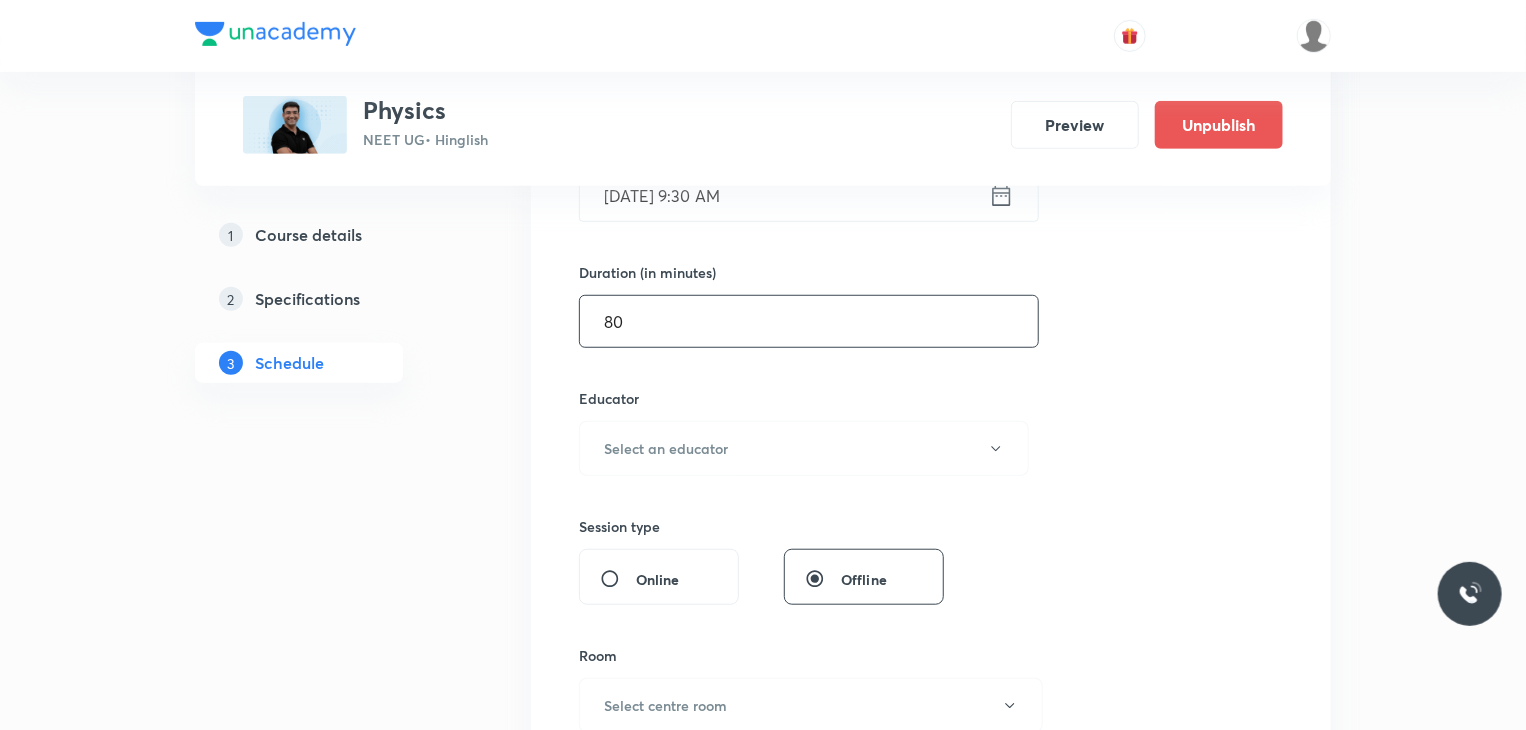 scroll, scrollTop: 600, scrollLeft: 0, axis: vertical 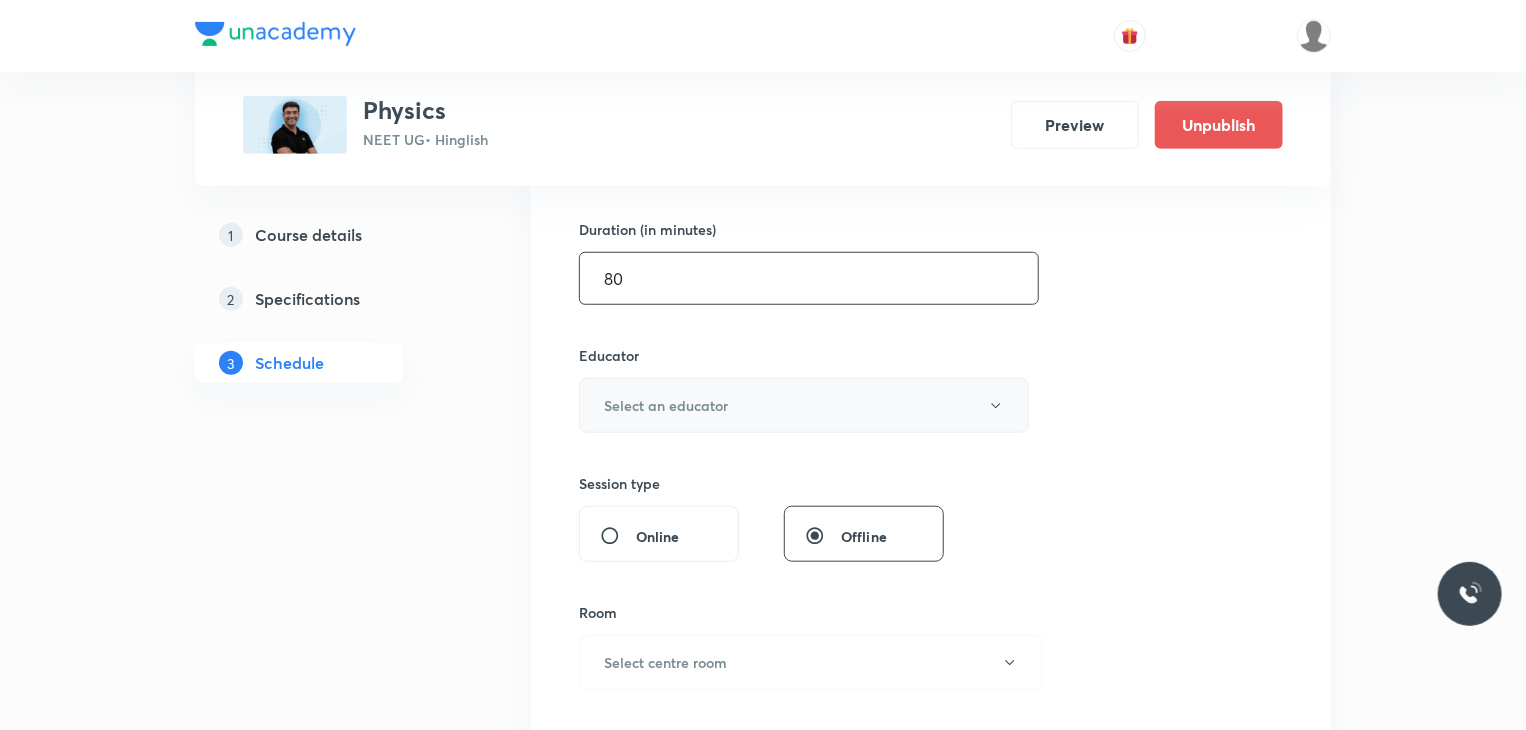 type on "80" 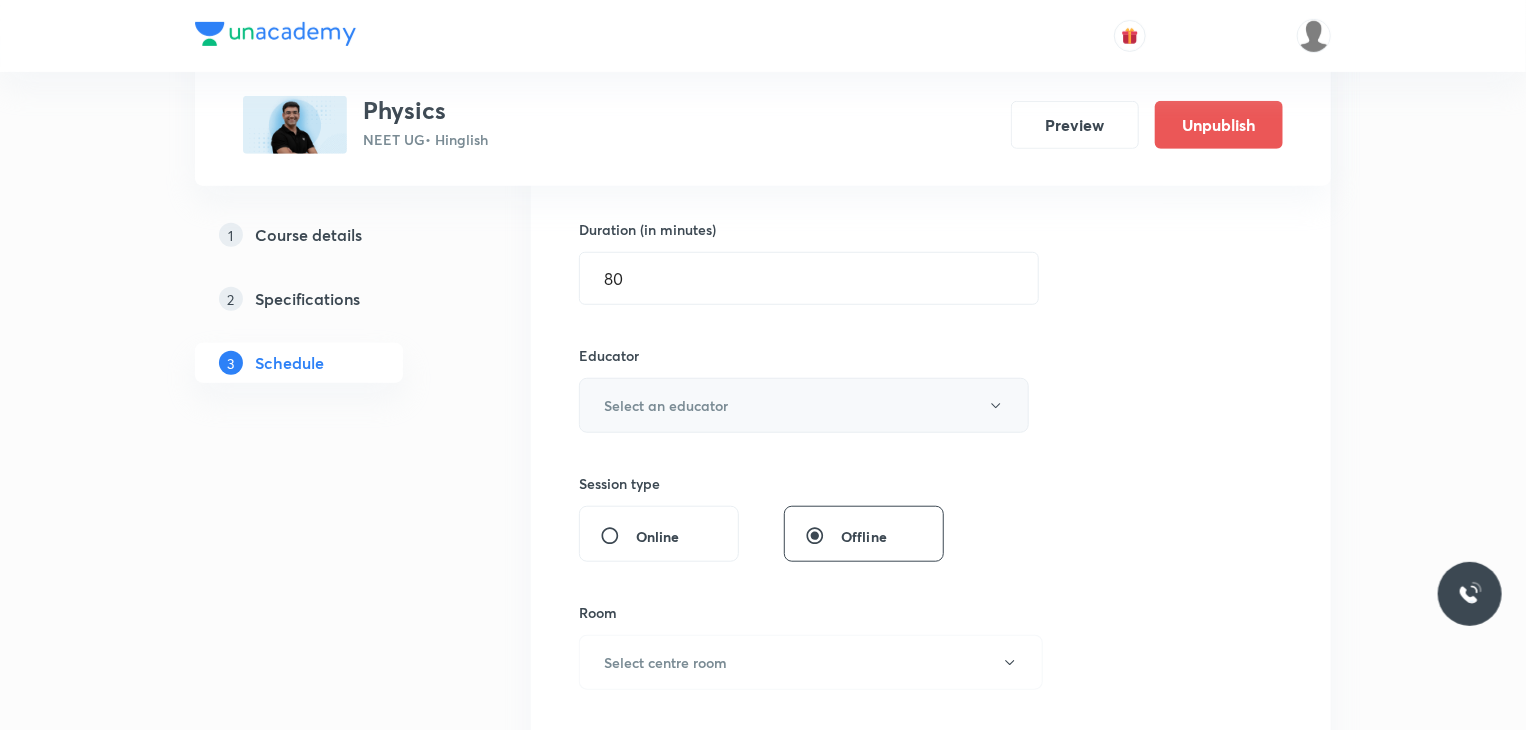 click on "Select an educator" at bounding box center [666, 405] 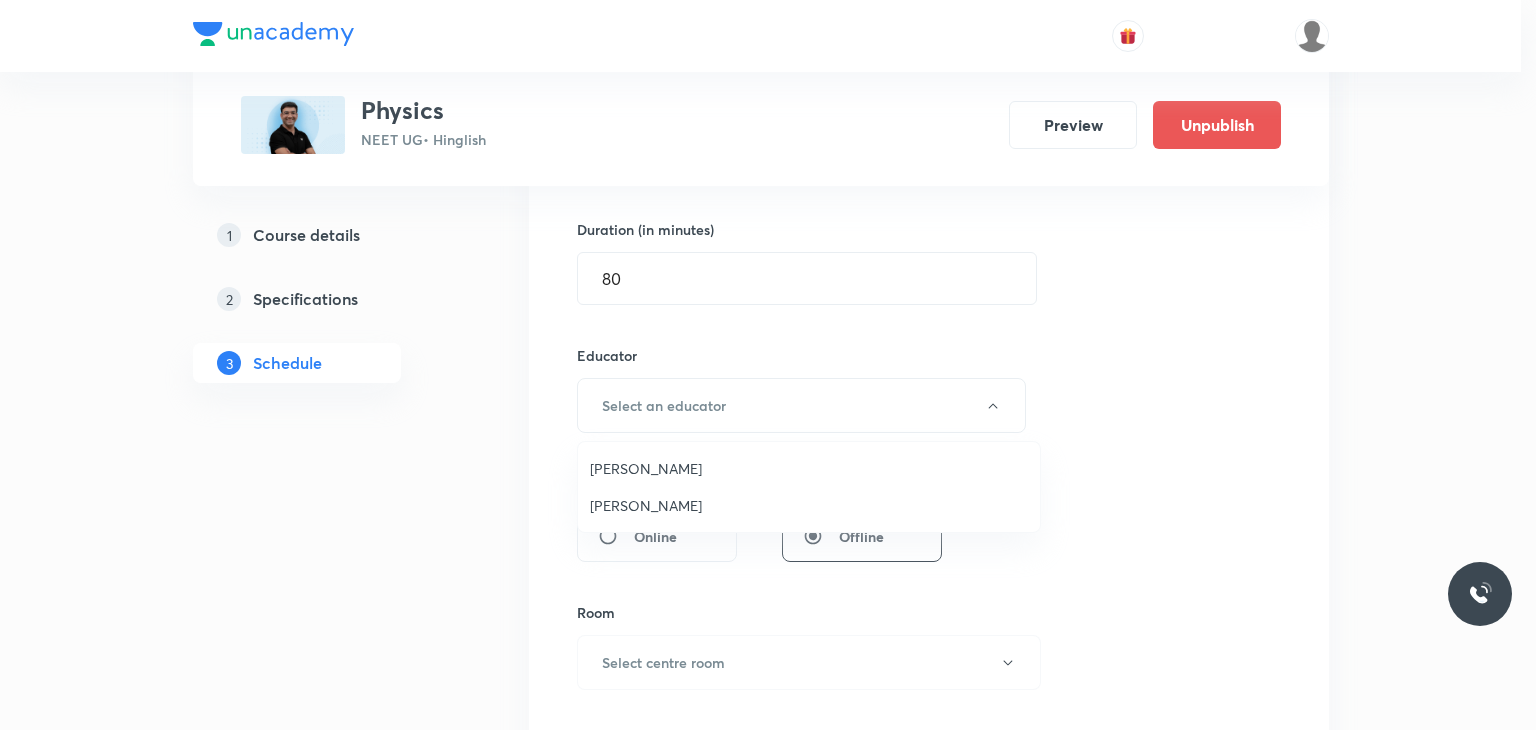 click on "Mahendra Singh" at bounding box center [809, 505] 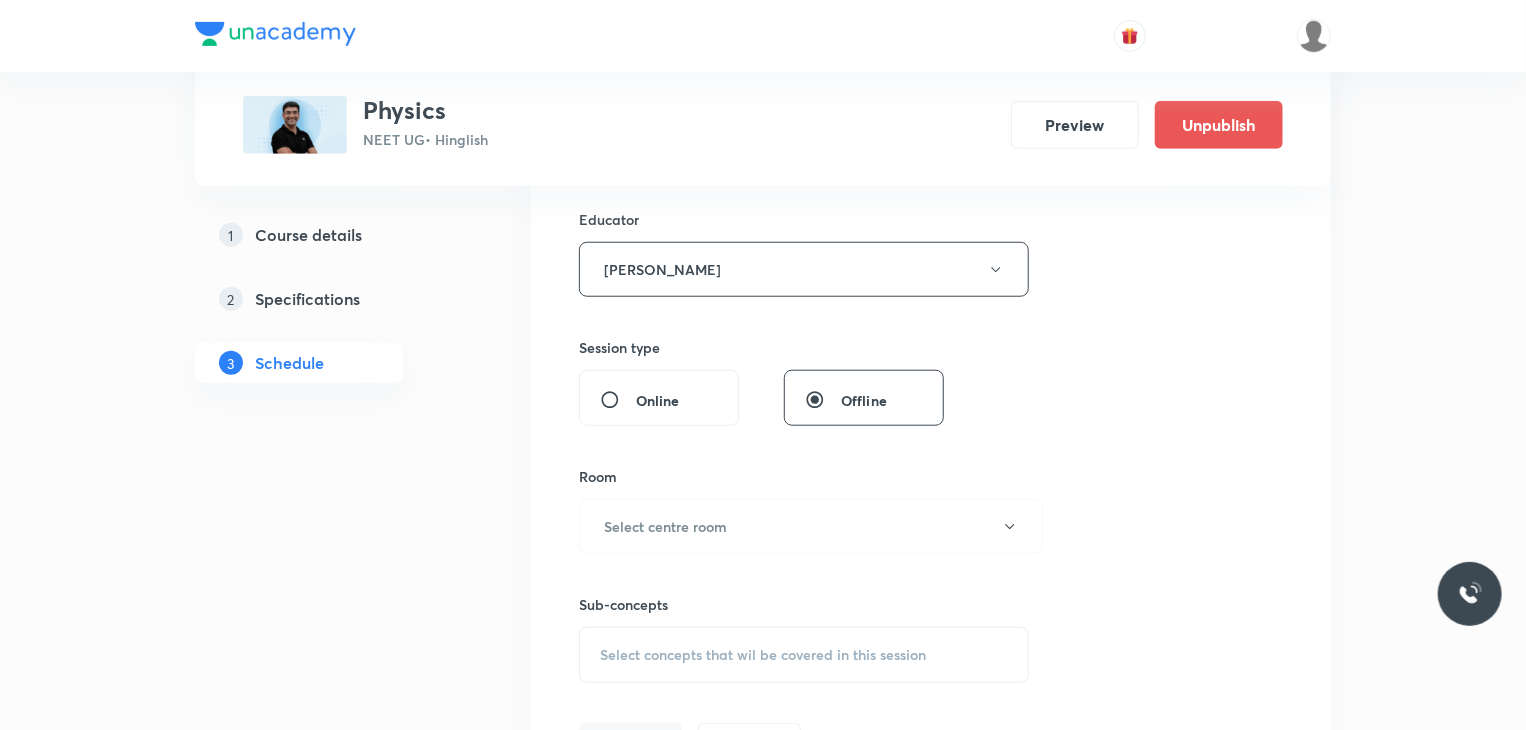 scroll, scrollTop: 800, scrollLeft: 0, axis: vertical 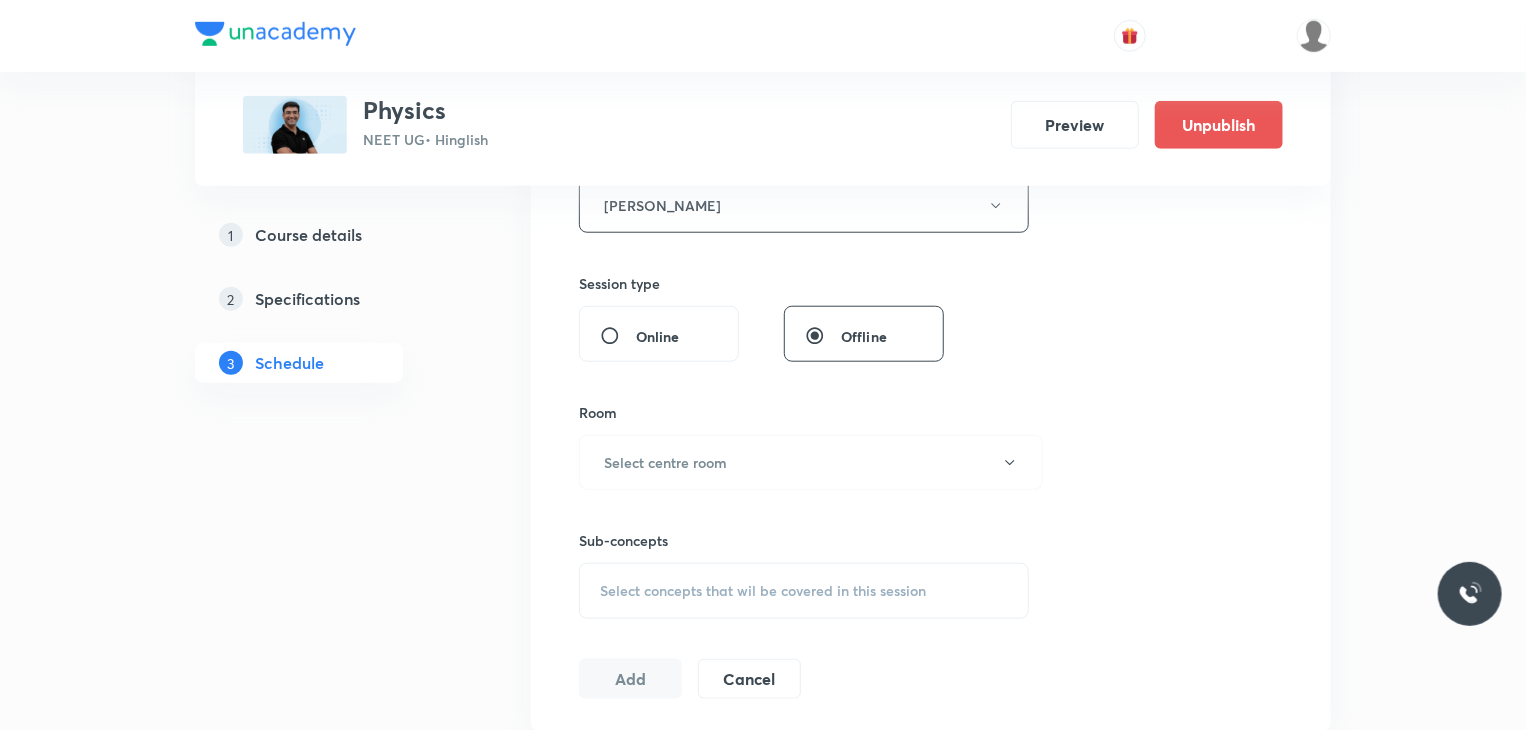 click on "Select centre room" at bounding box center (811, 462) 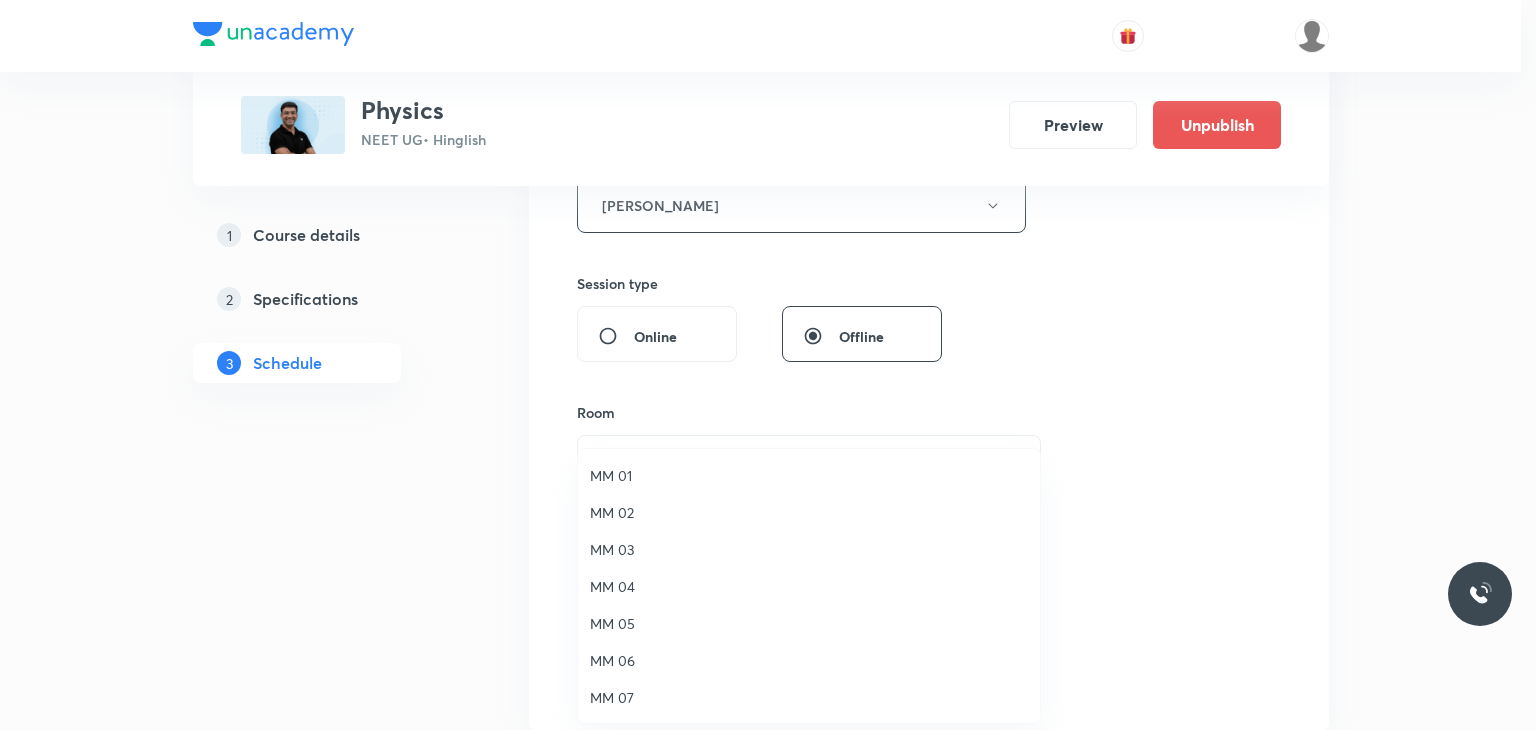 click on "MM 03" at bounding box center [809, 549] 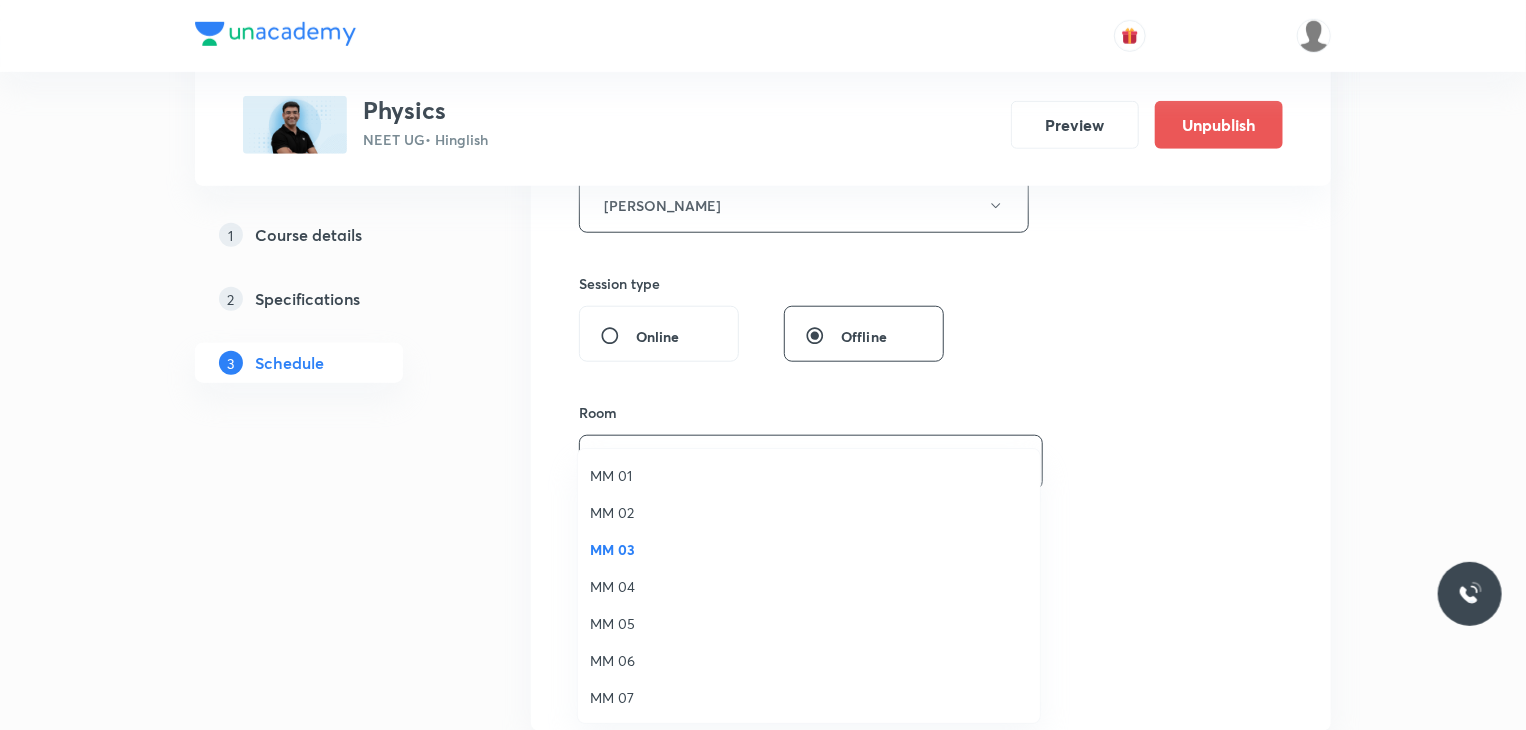 drag, startPoint x: 712, startPoint y: 583, endPoint x: 728, endPoint y: 537, distance: 48.703182 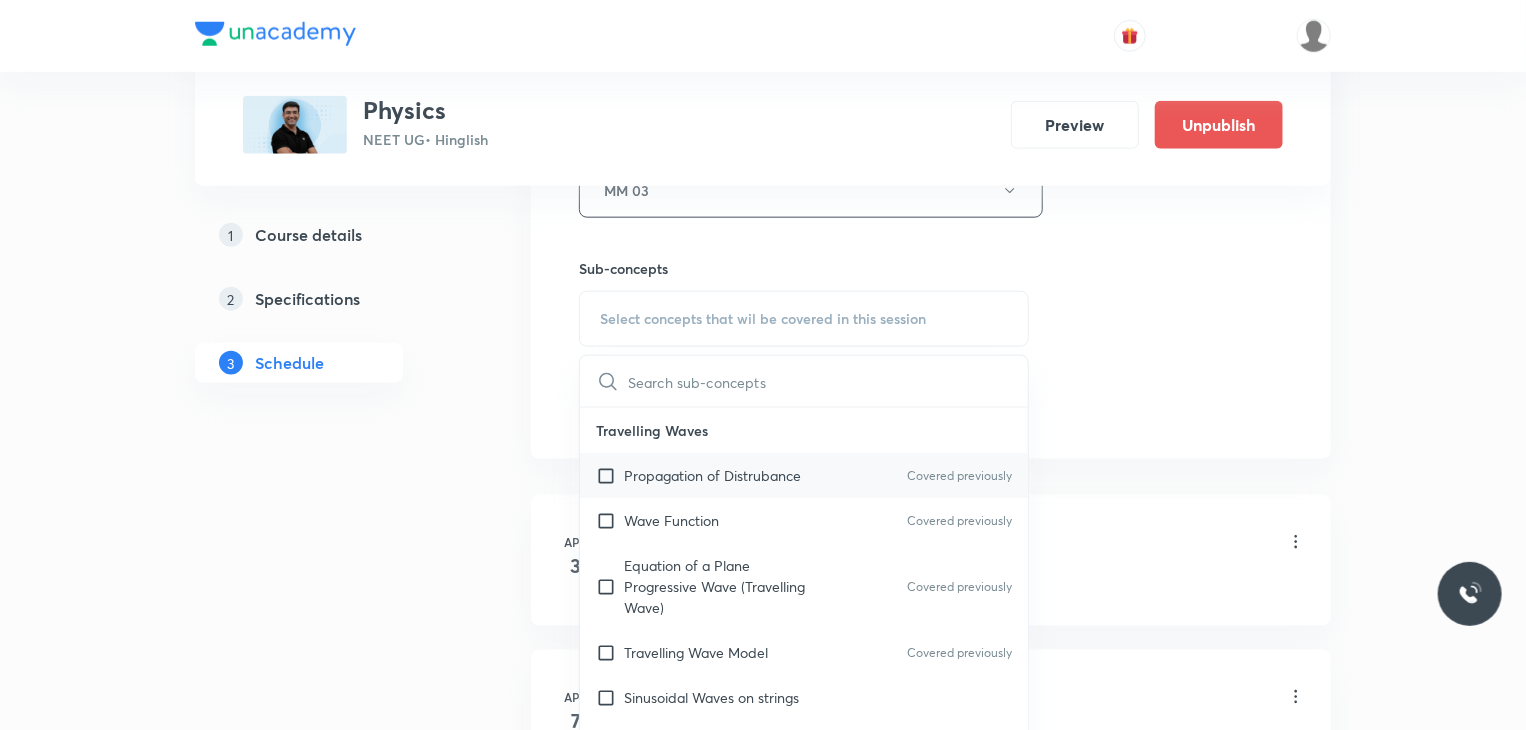 scroll, scrollTop: 1100, scrollLeft: 0, axis: vertical 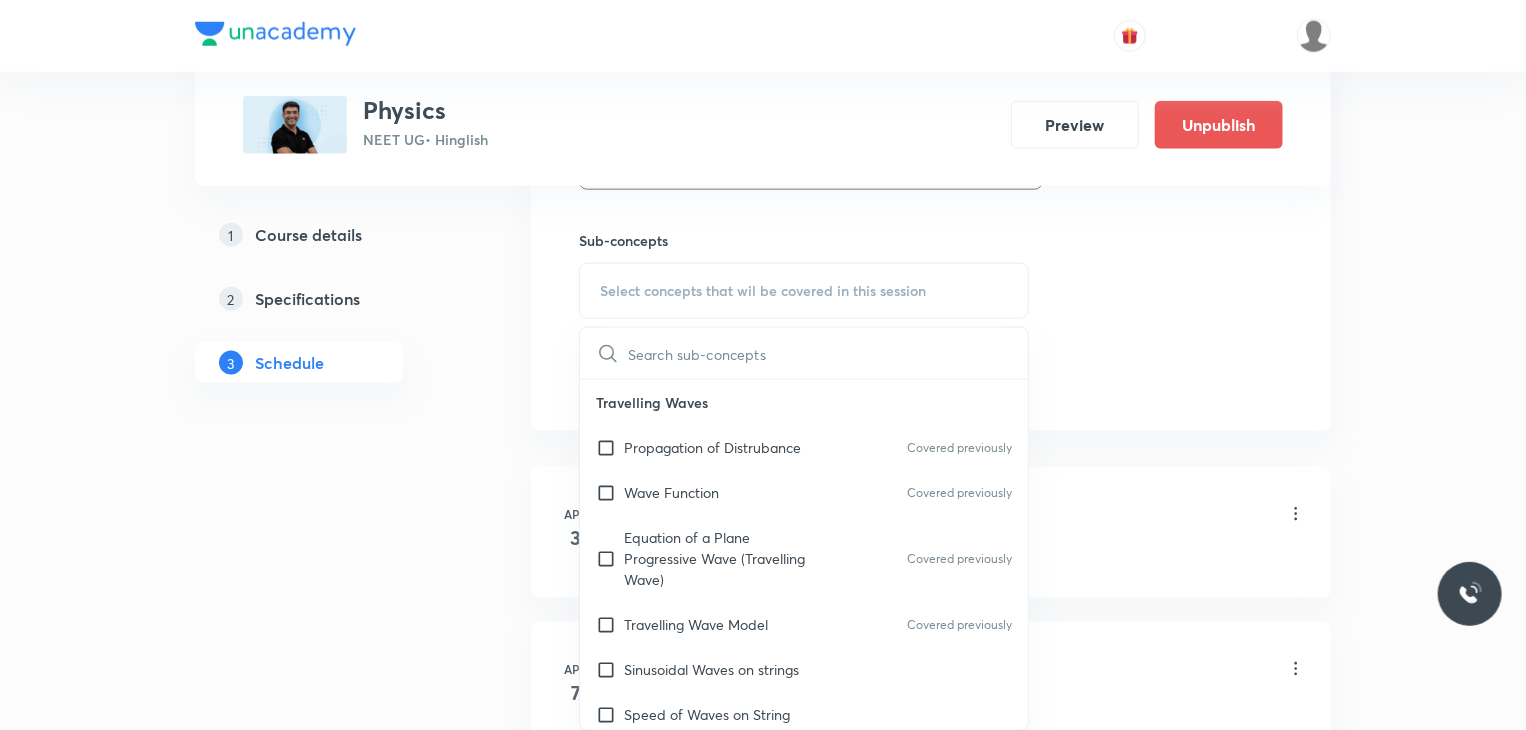 drag, startPoint x: 789, startPoint y: 432, endPoint x: 1347, endPoint y: 391, distance: 559.5043 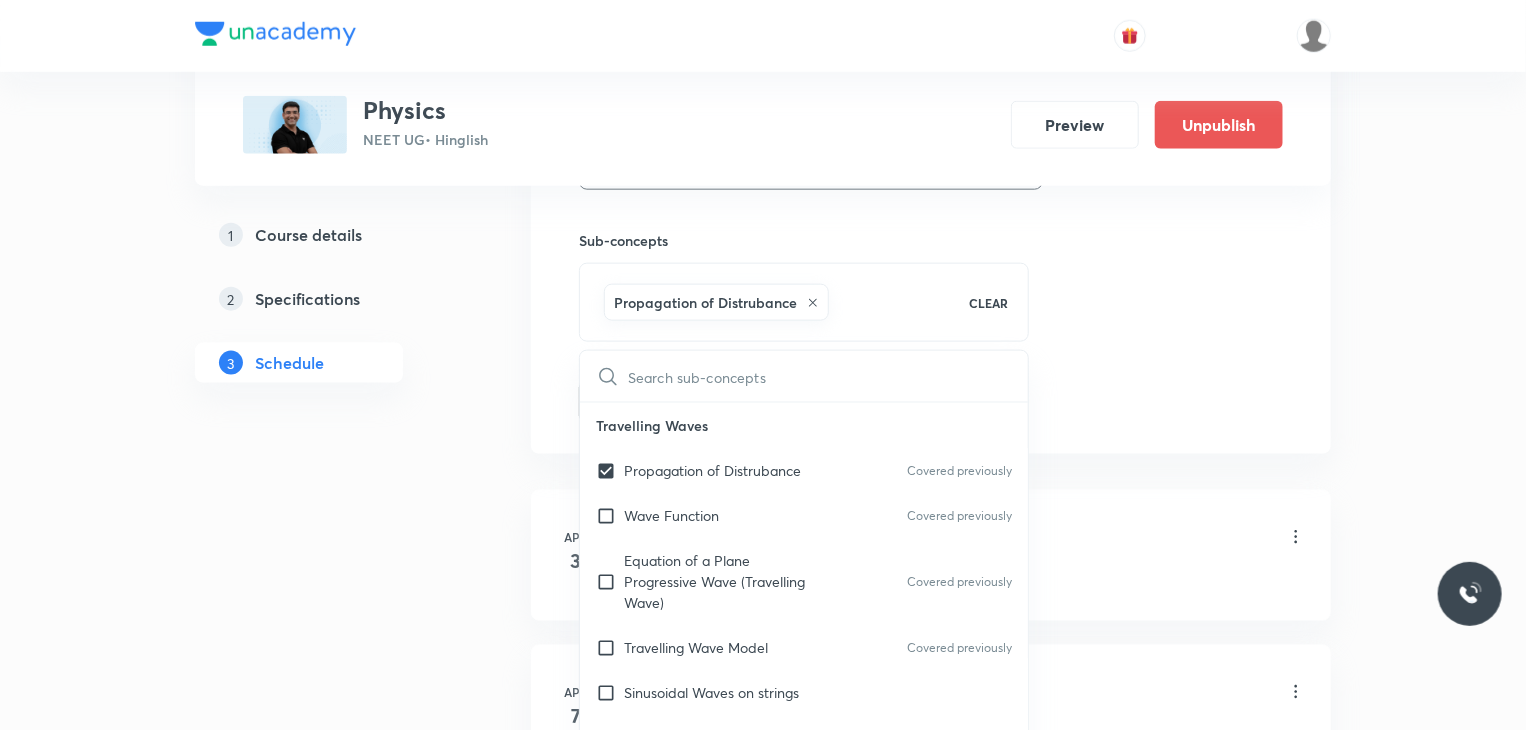 click on "Plus Courses Physics NEET UG  • Hinglish Preview Unpublish 1 Course details 2 Specifications 3 Schedule Schedule 78  classes Session  79 Live class Session title 17/99 Relative Motion 8 ​ Schedule for Jul 31, 2025, 9:30 AM ​ Duration (in minutes) 80 ​ Educator Mahendra Singh   Session type Online Offline Room MM 03 Sub-concepts Propagation of Distrubance CLEAR ​ Travelling Waves Propagation of Distrubance Covered previously Wave Function  Covered previously Equation of a Plane Progressive Wave (Travelling Wave) Covered previously Travelling Wave Model Covered previously Sinusoidal Waves on strings  Speed of Waves on String  Rate of Energy Transfer by sinusoidal waves on String Interpretation of dy/dx in Longitudinal Waves and transverse wave  Superposition & Reflection Superposition and Interference Superposition of Sinusoidal Waves Interference of the Waves Quinck's Tube Reflection of Waves at Fixed End and Free End Reflection and Refraction of Wave String Vibration & Air Column Standing Waves Heat" at bounding box center (763, 5822) 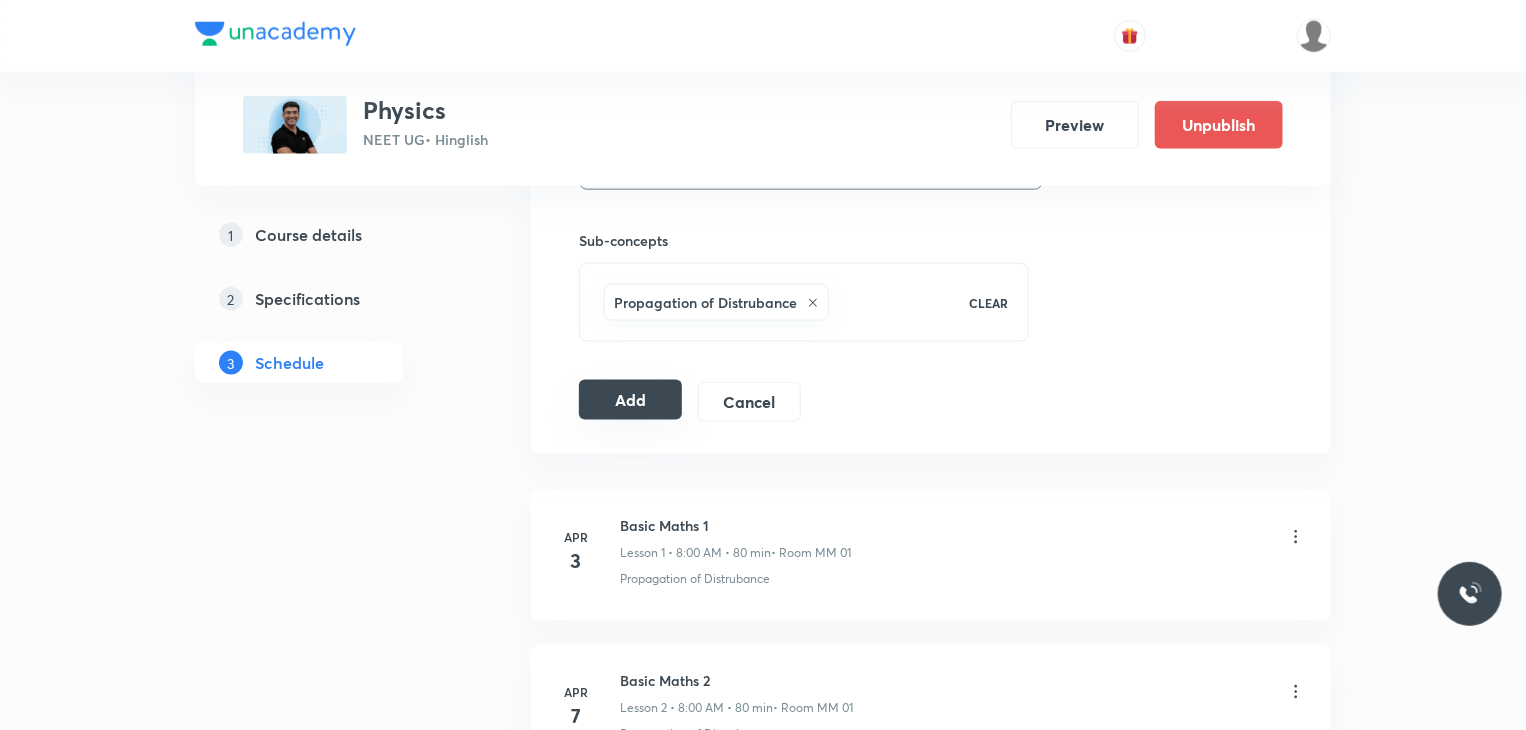 click on "Add" at bounding box center (630, 400) 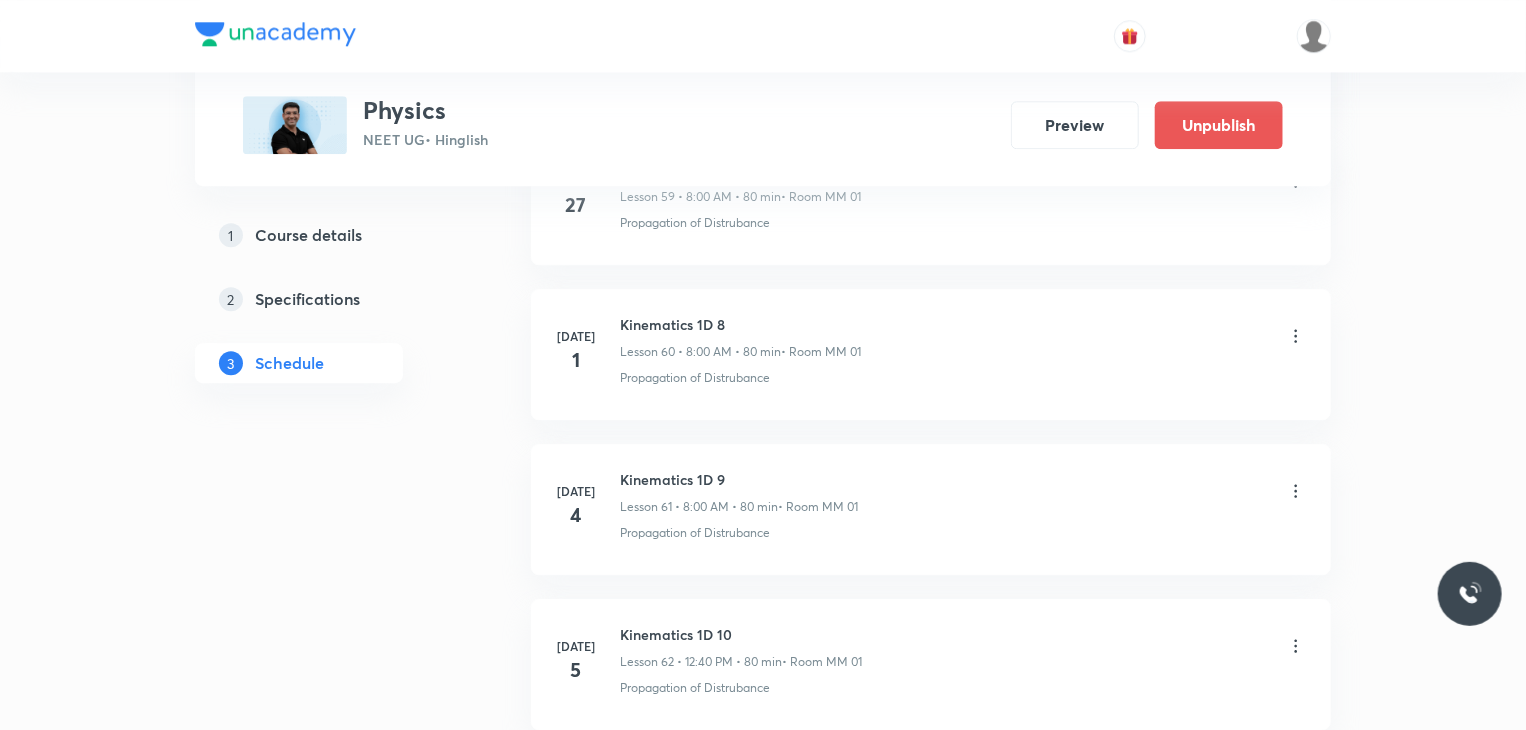 scroll, scrollTop: 13080, scrollLeft: 0, axis: vertical 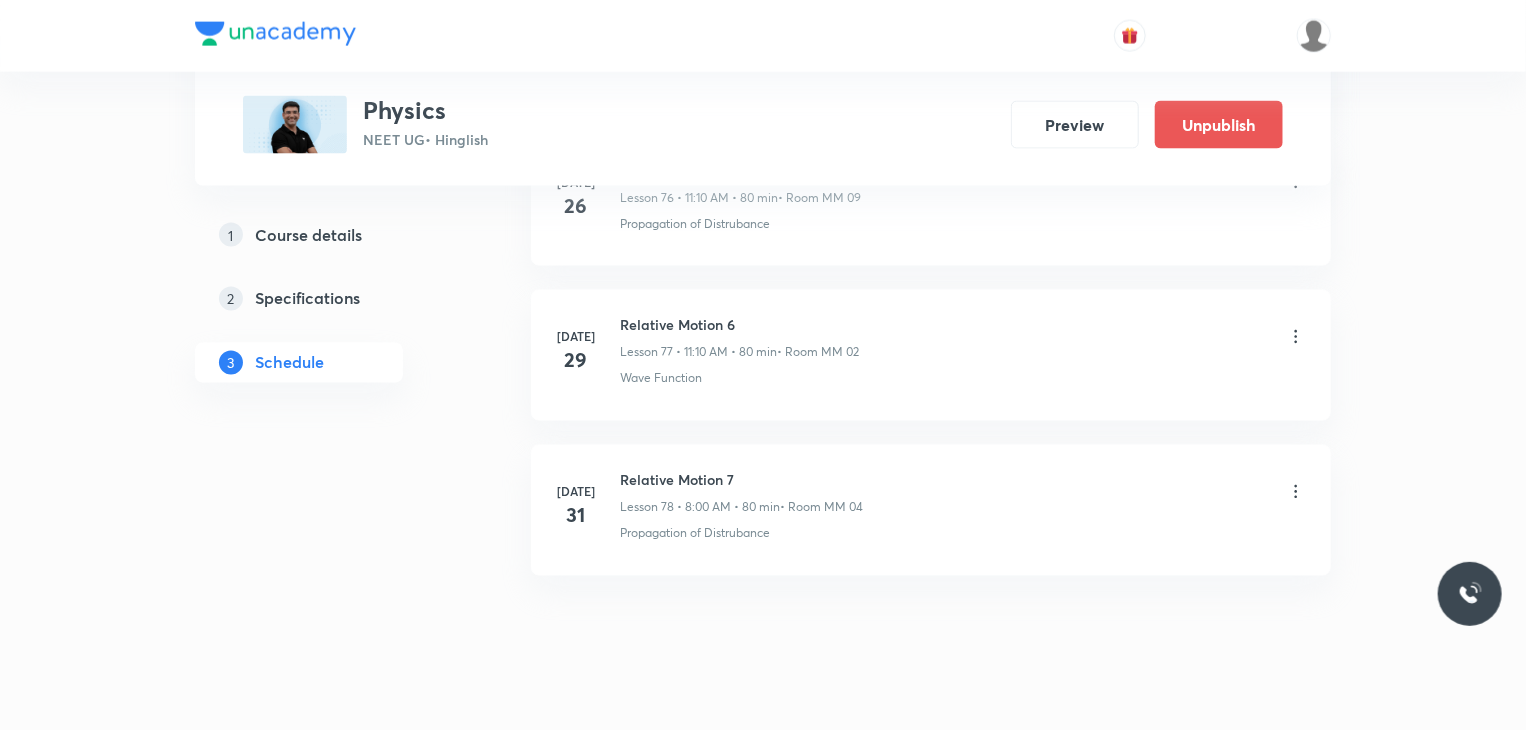 click on "Schedule 78  classes Session  79 Live class Session title 17/99 Relative Motion 8 ​ Schedule for Jul 31, 2025, 9:30 AM ​ Duration (in minutes) 80 ​ Educator Mahendra Singh   Session type Online Offline Room MM 03 Sub-concepts Propagation of Distrubance CLEAR Add Cancel Apr 3 Basic Maths 1 Lesson 1 • 8:00 AM • 80 min  • Room MM 01 Propagation of Distrubance Apr 7 Basic Maths 2 Lesson 2 • 8:00 AM • 80 min  • Room MM 01 Propagation of Distrubance Apr 7 Basic Maths 3 Lesson 3 • 9:30 AM • 80 min  • Room MM 01 Wave Function  Apr 9 Basic Maths 4 Lesson 4 • 8:00 AM • 80 min  • Room MM 02 Propagation of Distrubance Apr 11 Basic Maths 5 Lesson 5 • 8:00 AM • 80 min  • Room MM 02 Wave Function  Apr 14 Basic Maths 6 Lesson 6 • 8:30 AM • 50 min  • Room MM 05 Wave Function  Apr 14 Basic Maths 7 Lesson 7 • 9:30 AM • 80 min  • Room MM 02 Propagation of Distrubance Apr 16 Basic Maths 8 Lesson 8 • 8:00 AM • 80 min  • Room MM 02 Wave Function  Apr 18 Basic Maths 9 Apr" at bounding box center [931, -6007] 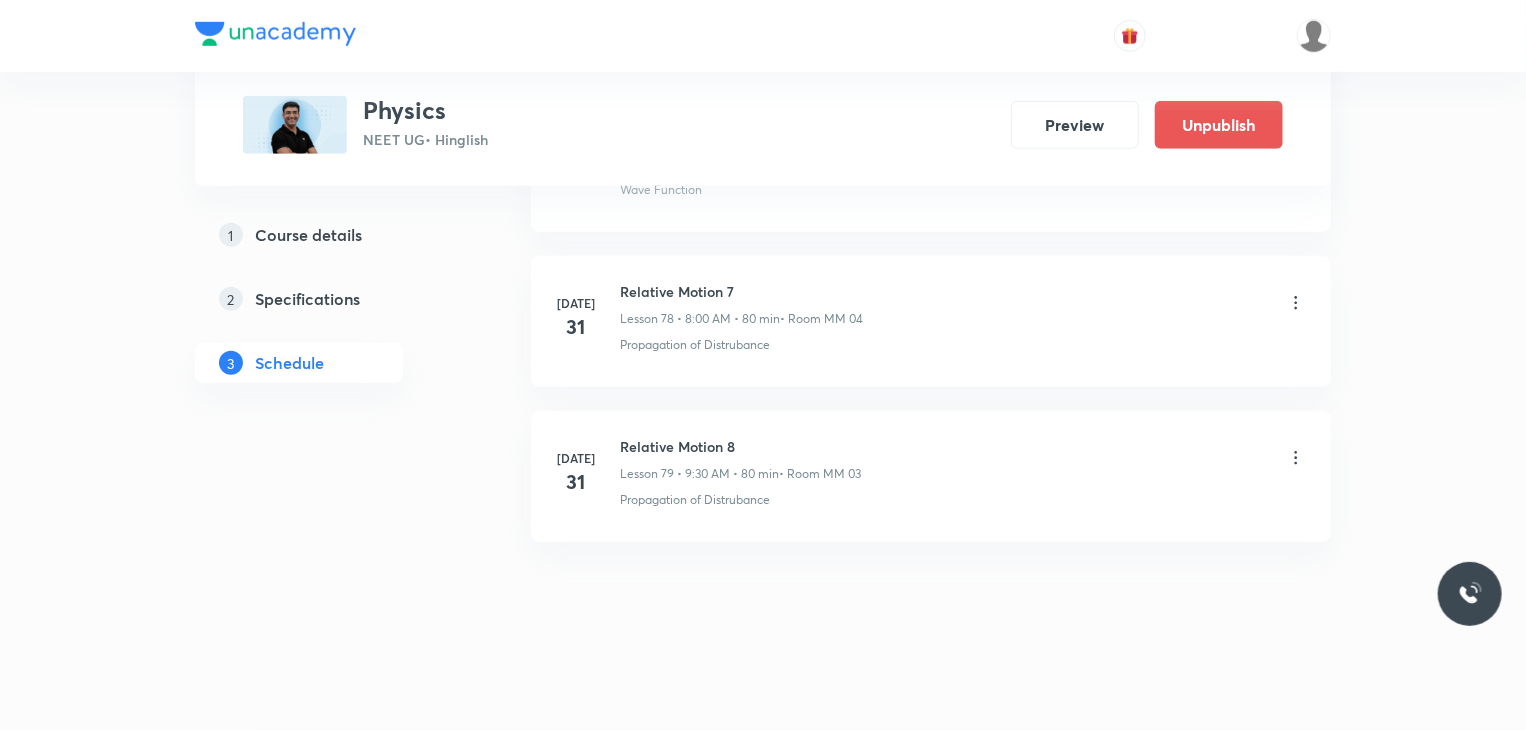 scroll, scrollTop: 12168, scrollLeft: 0, axis: vertical 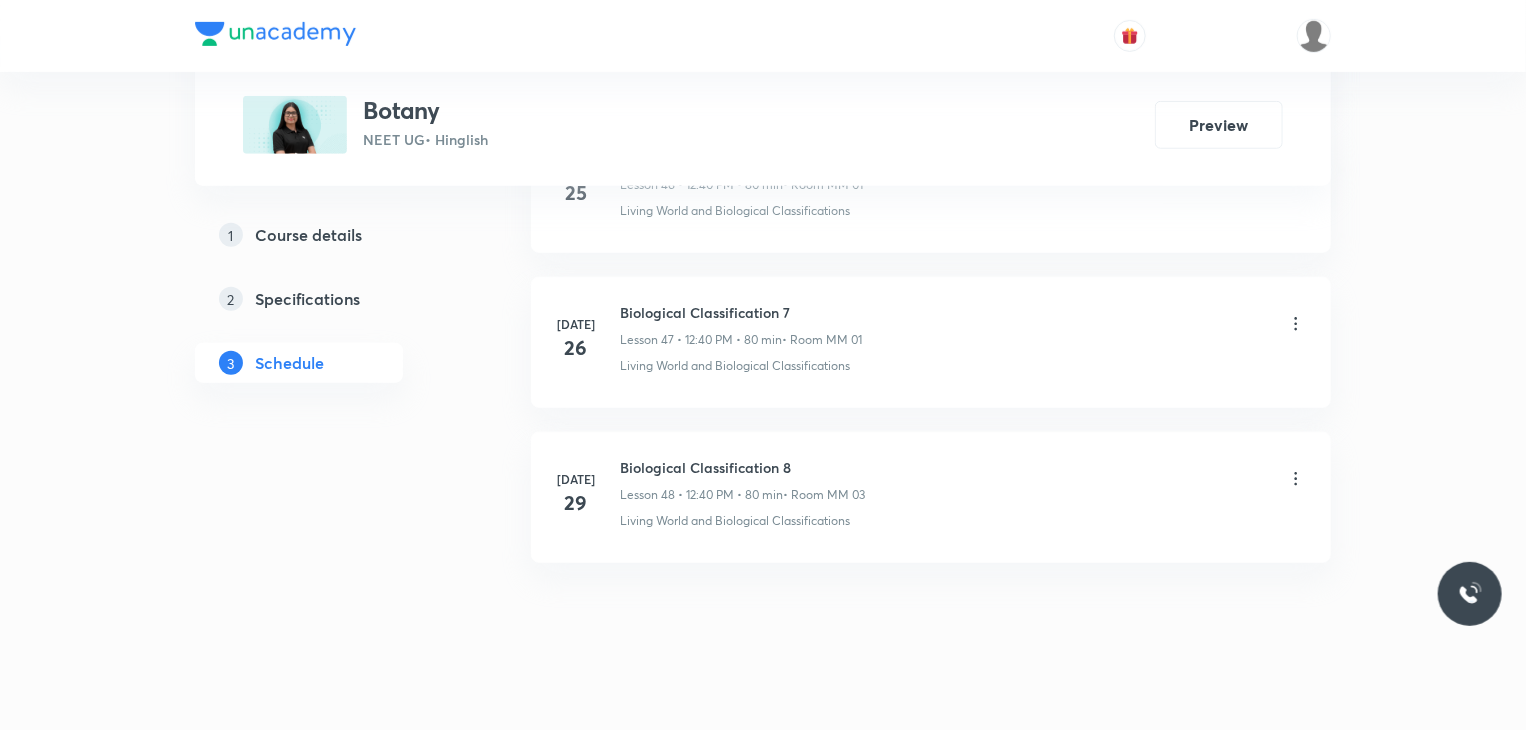 click on "Biological Classification 8" at bounding box center [742, 467] 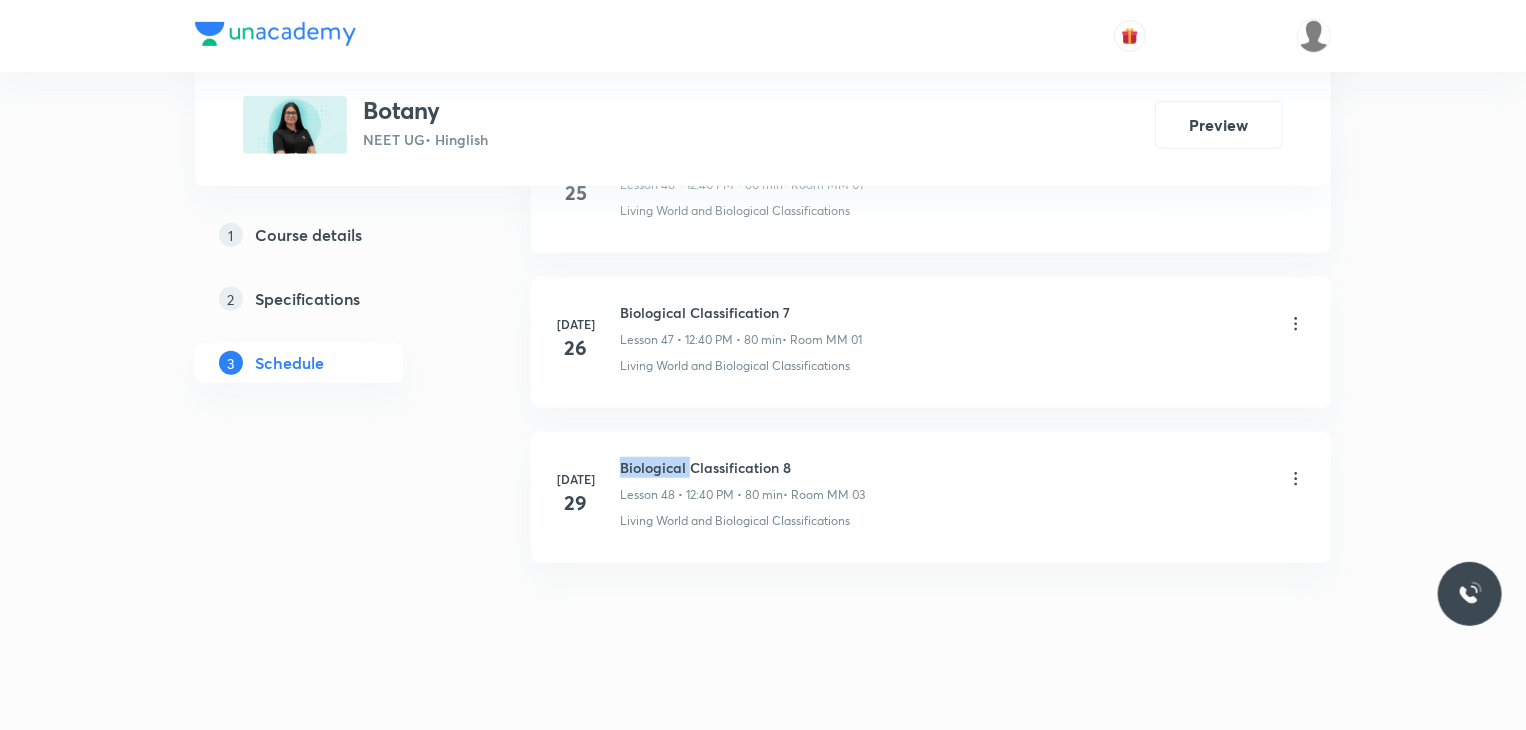click on "Biological Classification 8" at bounding box center (742, 467) 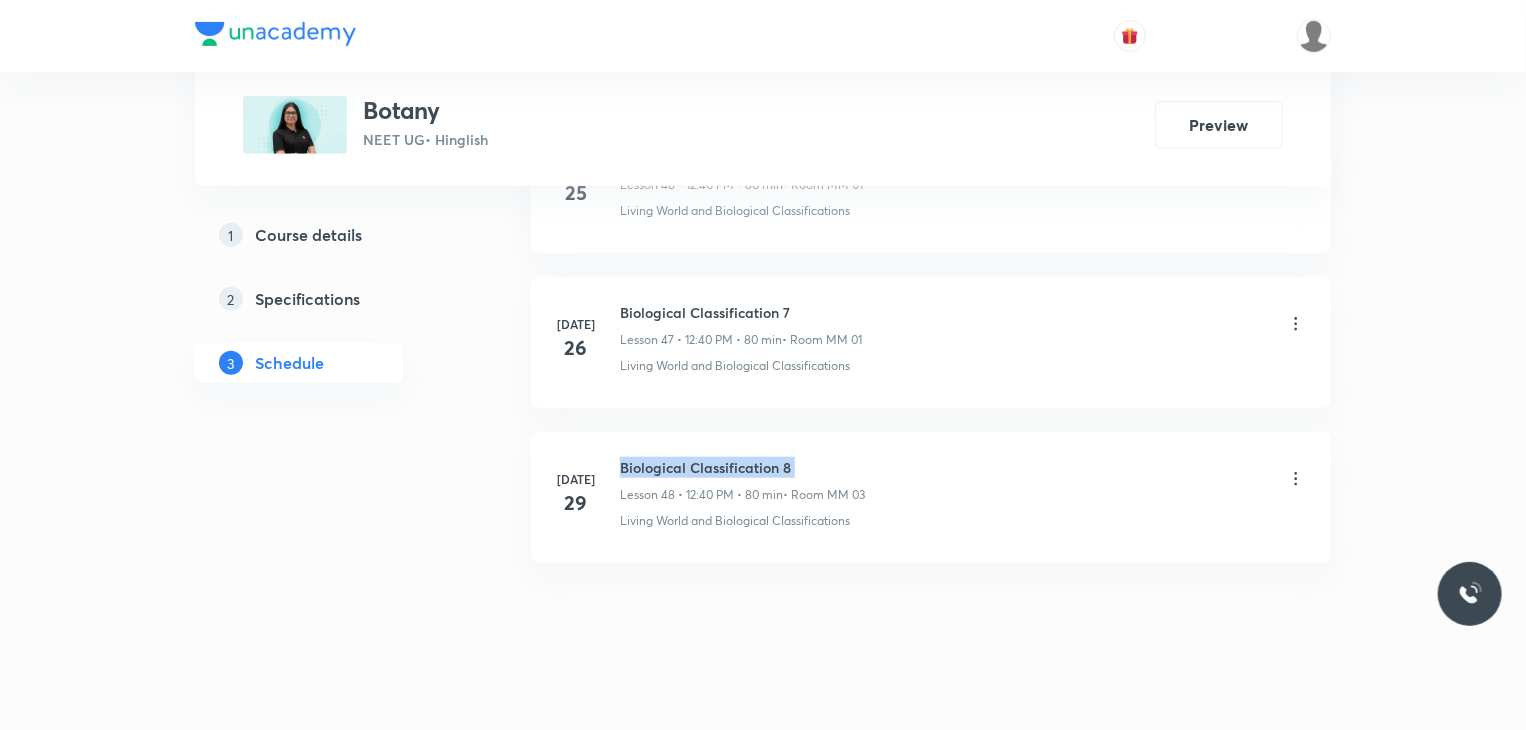 click on "Biological Classification 8" at bounding box center [742, 467] 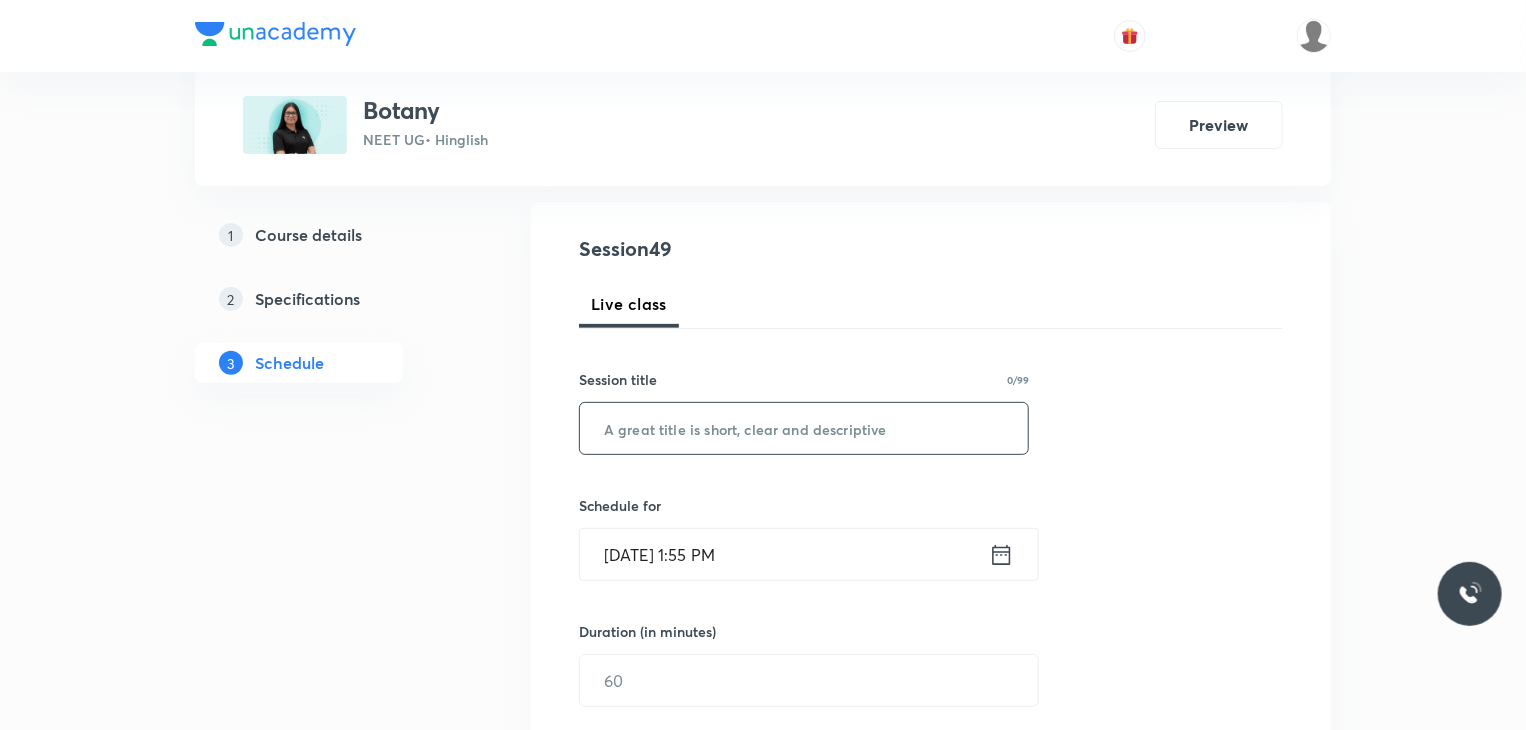 scroll, scrollTop: 91, scrollLeft: 0, axis: vertical 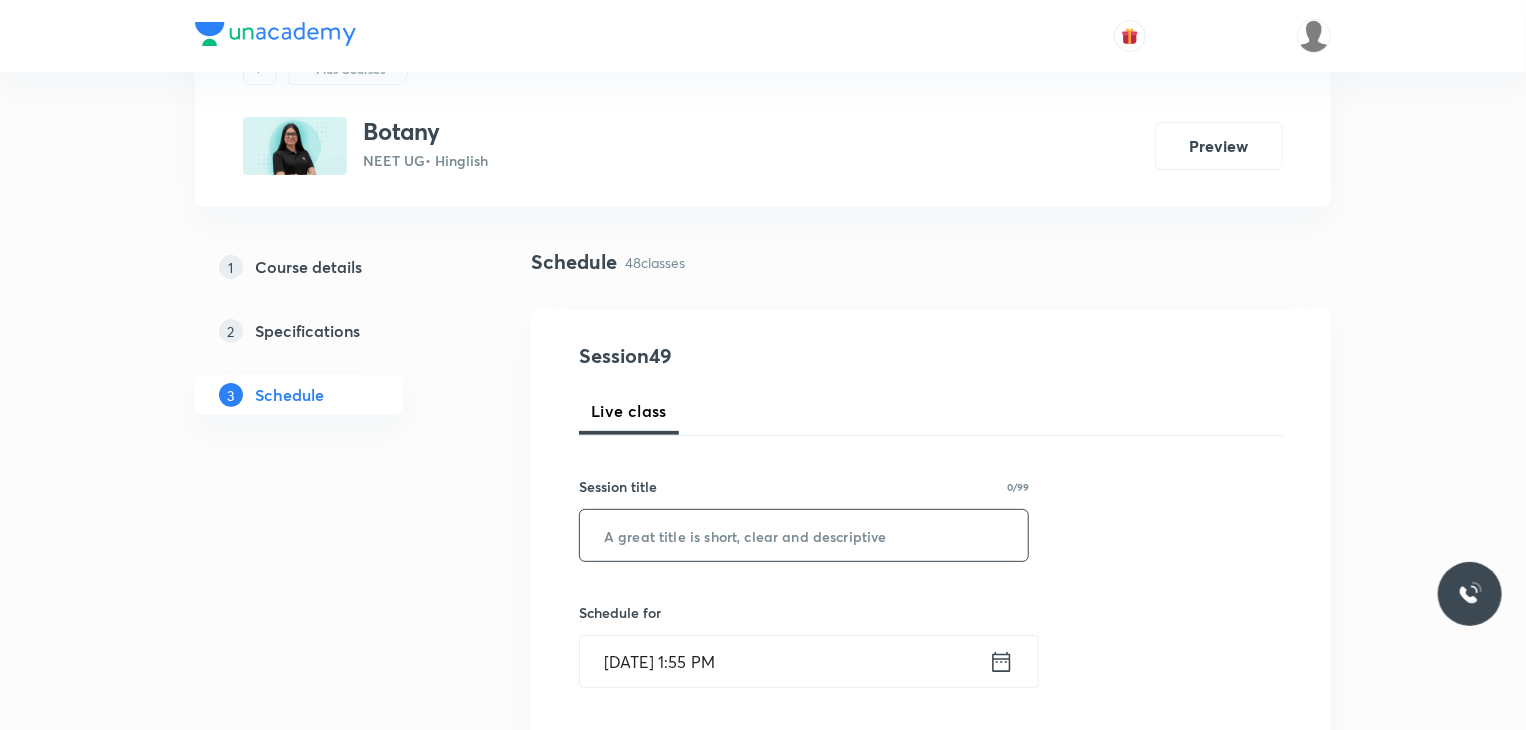 click at bounding box center [804, 535] 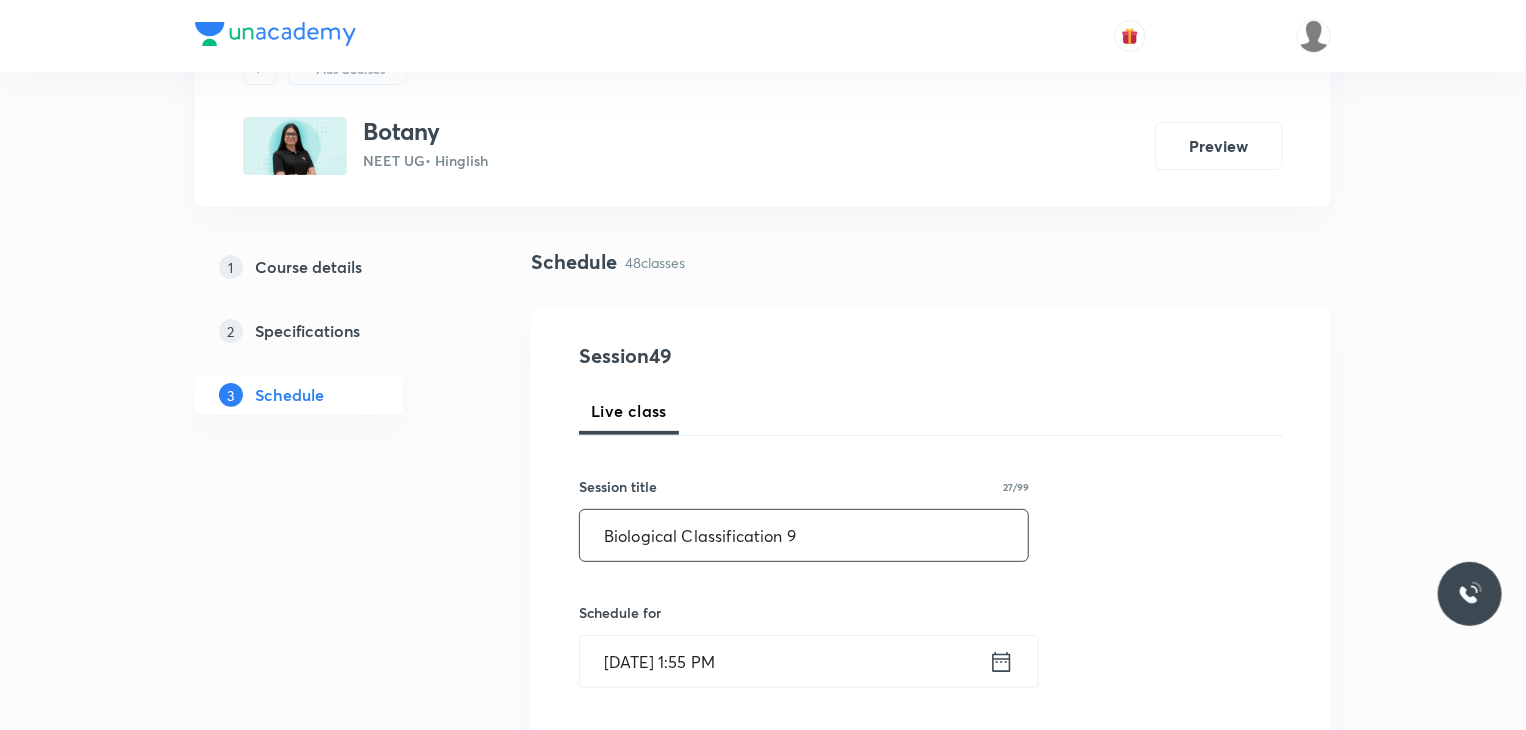 type on "Biological Classification 9" 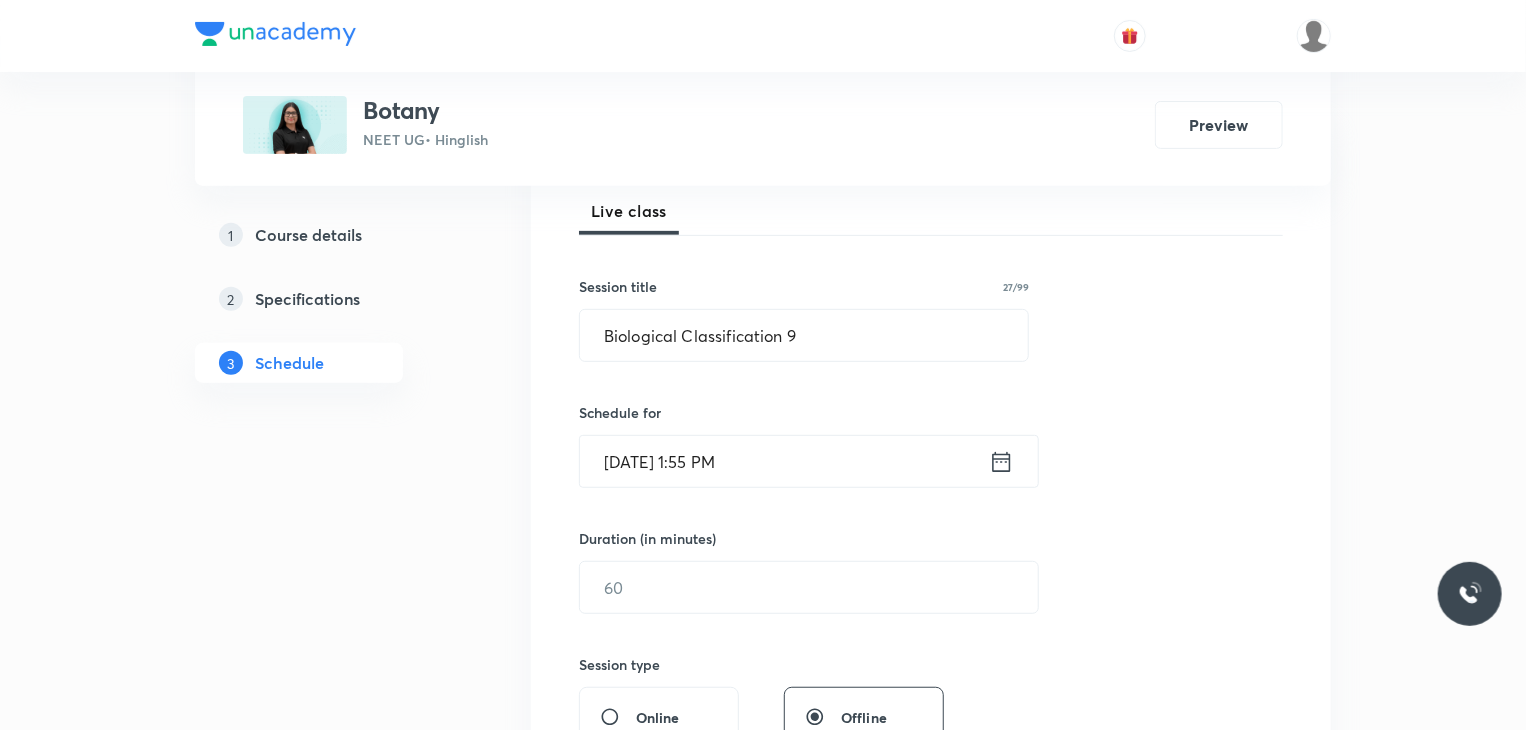 click on "Jul 30, 2025, 1:55 PM" at bounding box center [784, 461] 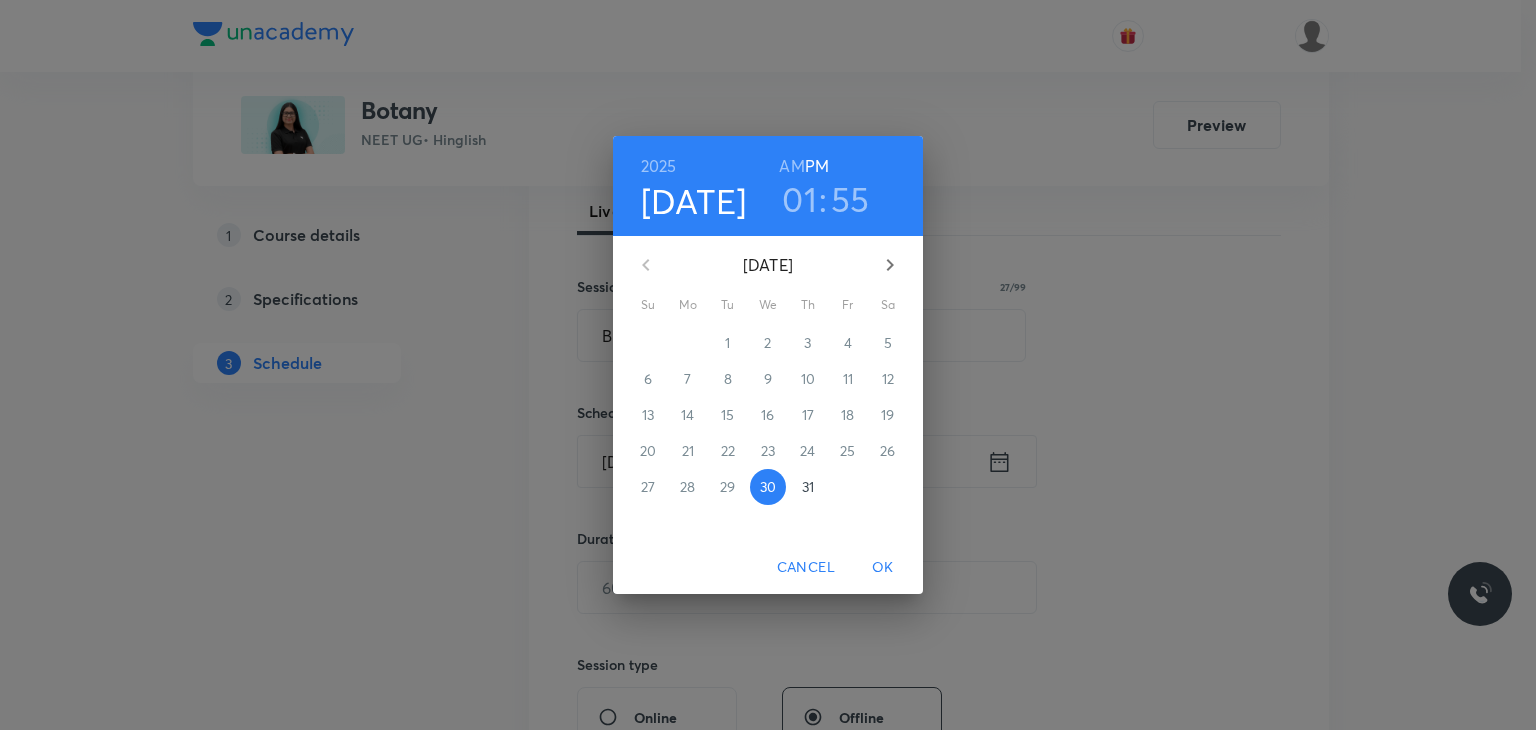 click on "31" at bounding box center [808, 487] 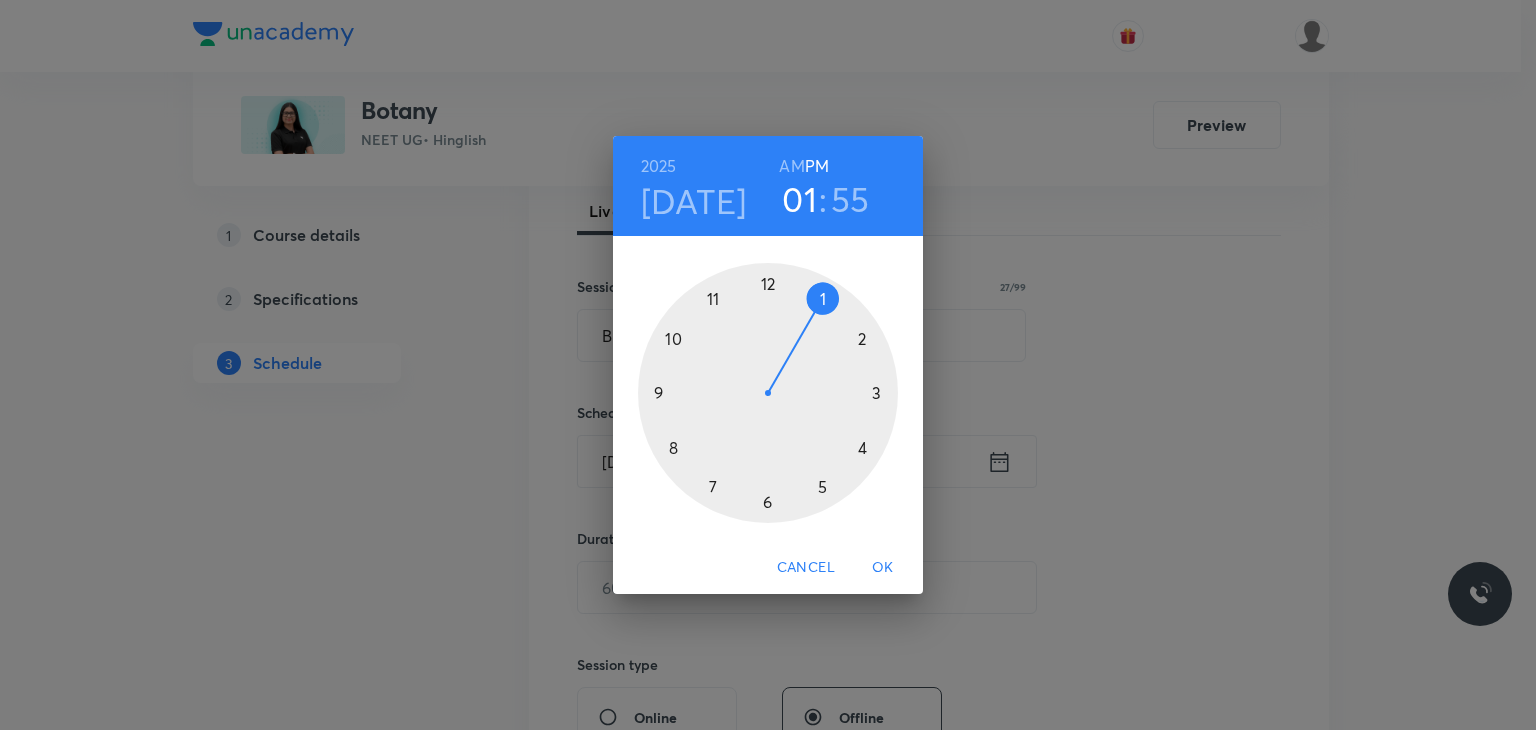 click on "AM" at bounding box center (791, 166) 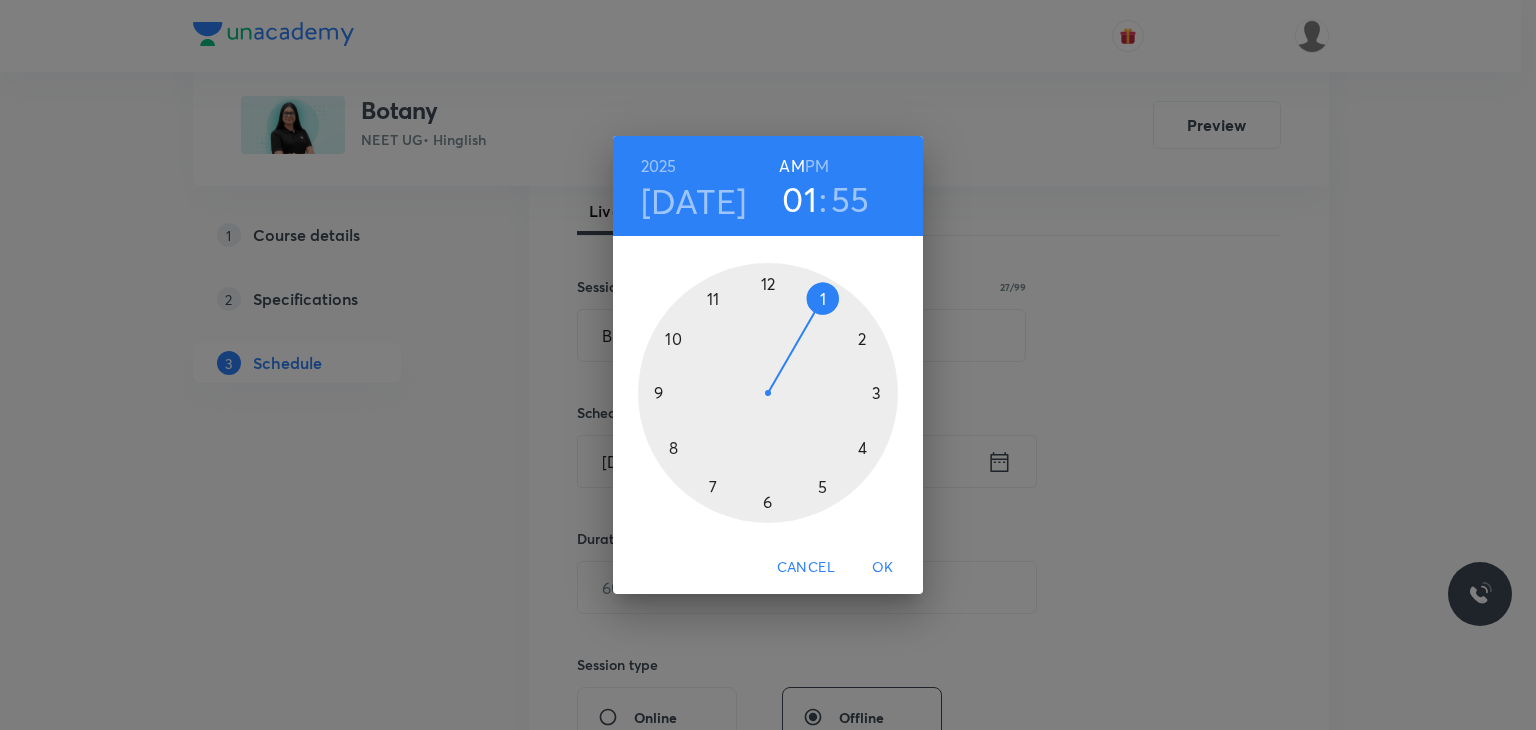 click at bounding box center [768, 393] 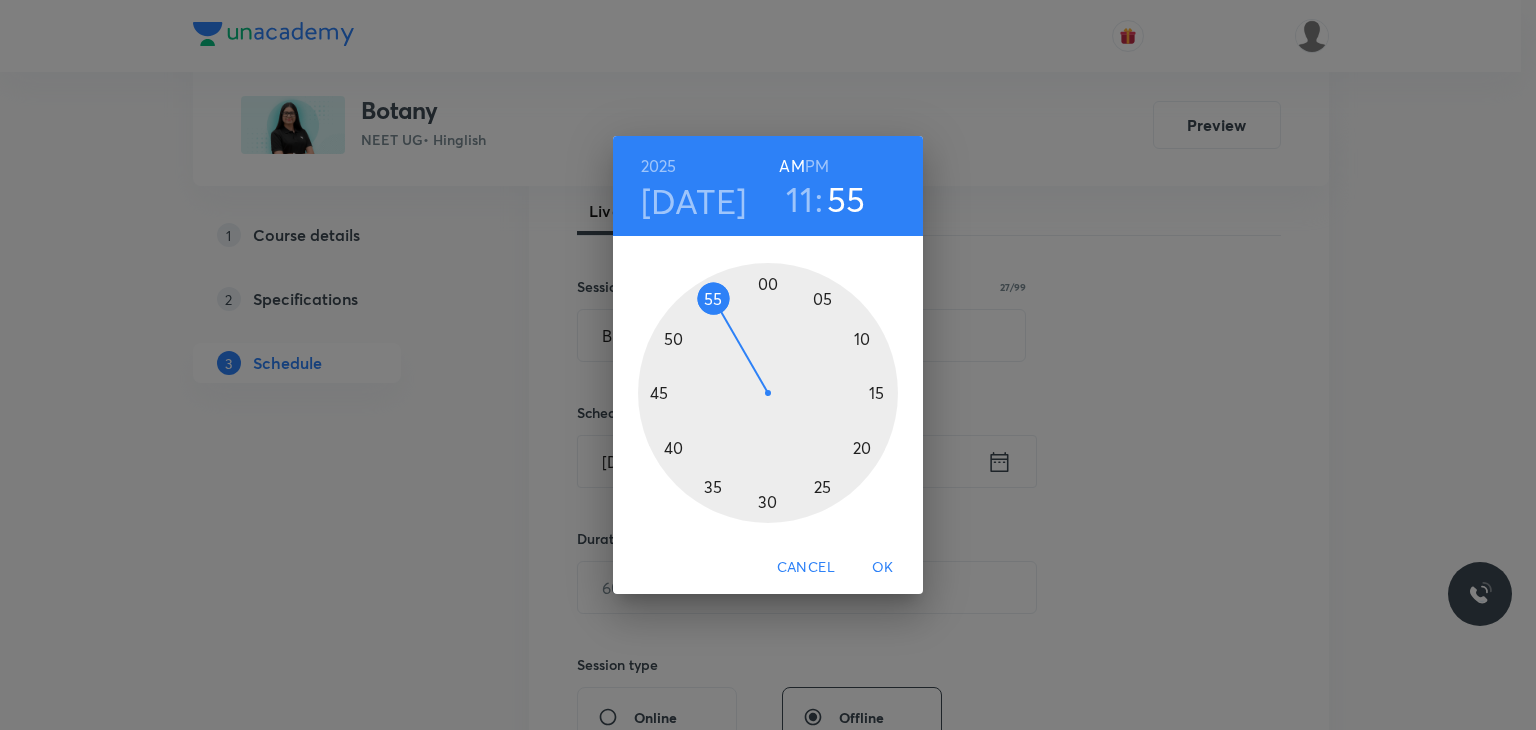 click at bounding box center (768, 393) 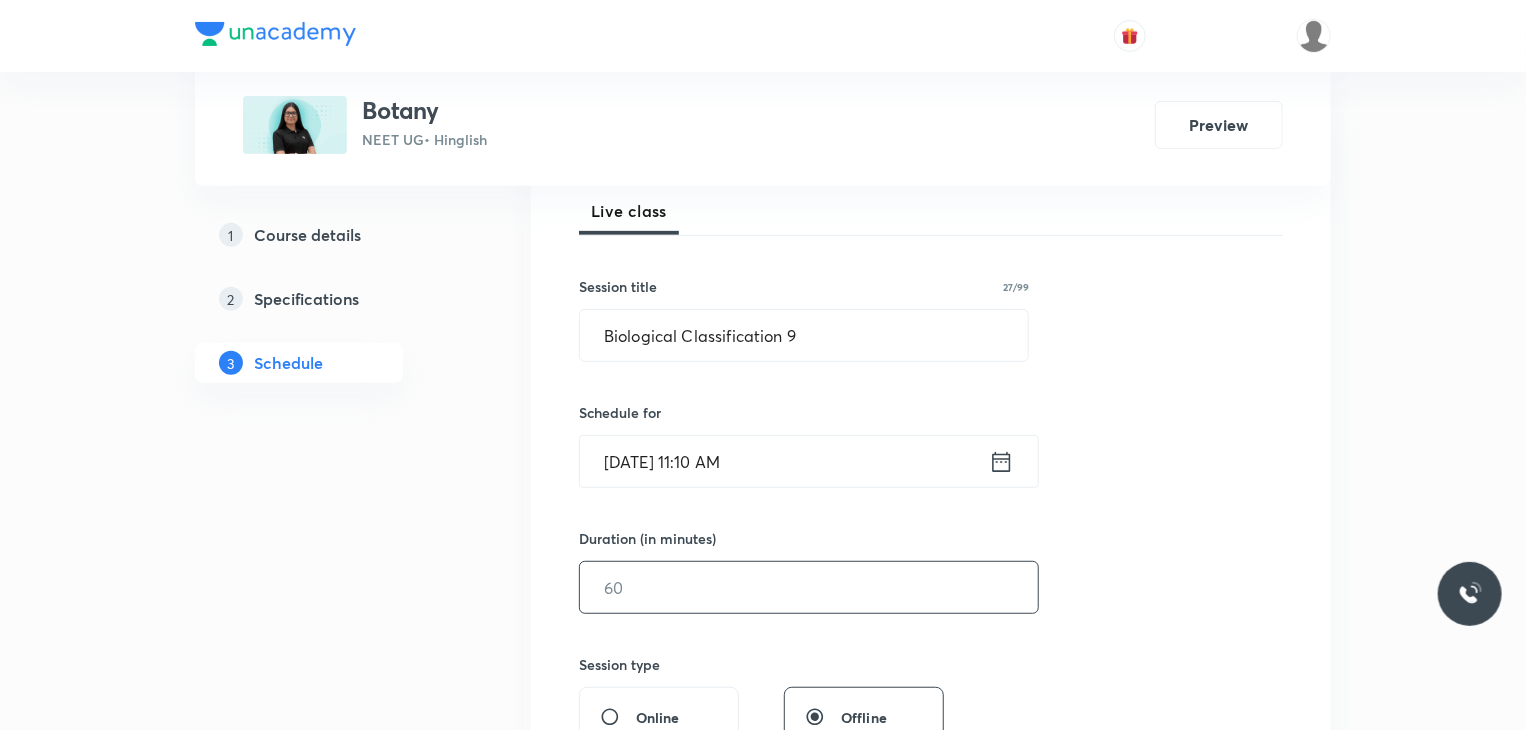 click at bounding box center [809, 587] 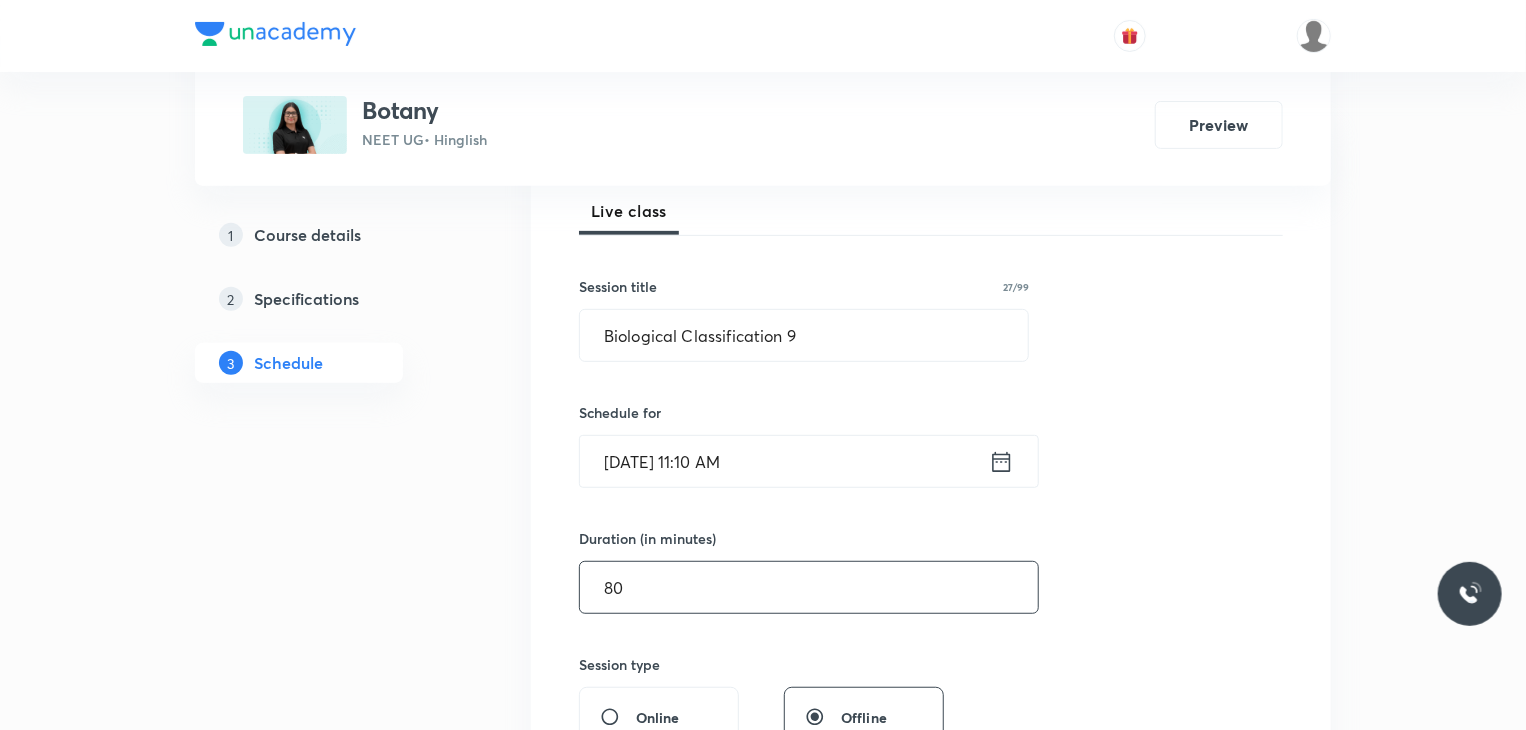type on "80" 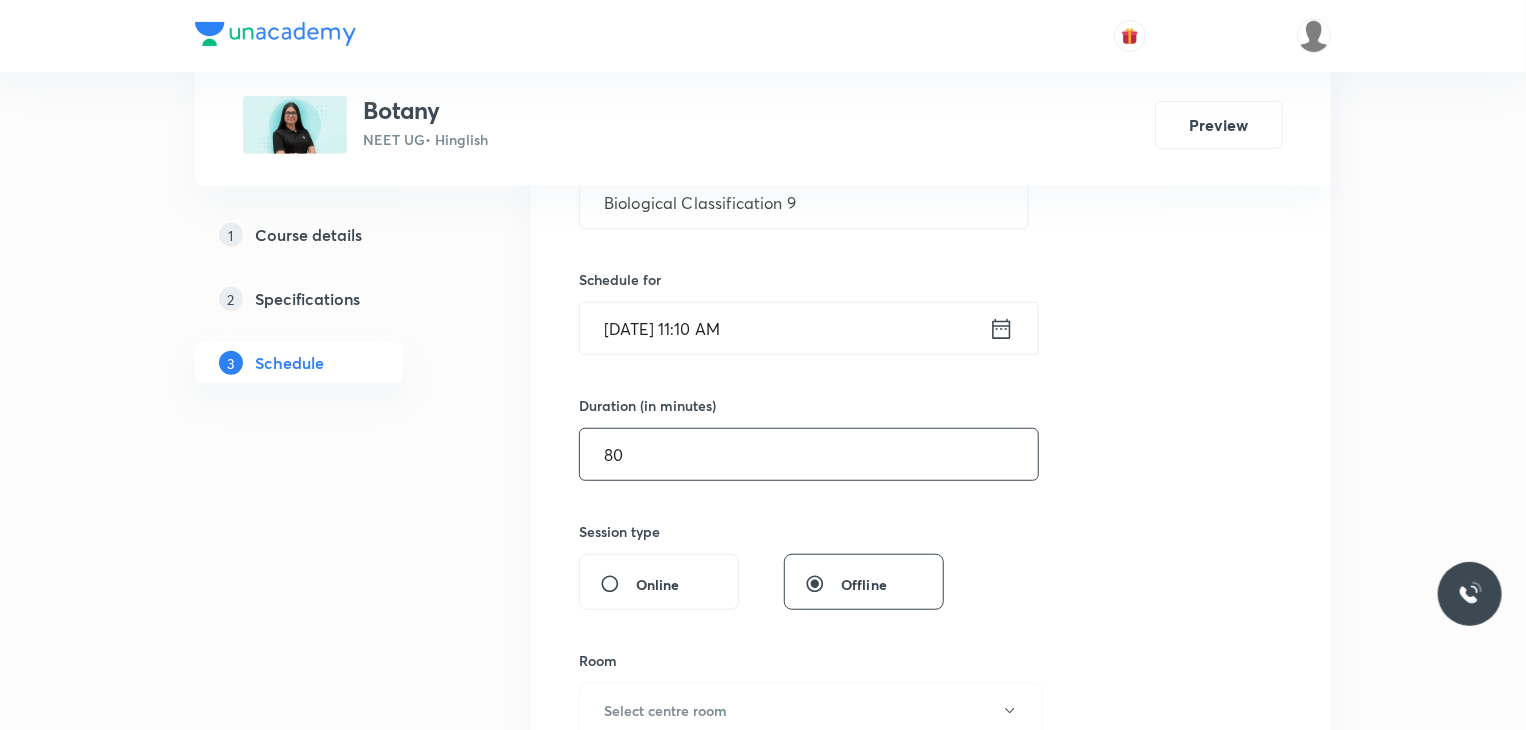 scroll, scrollTop: 591, scrollLeft: 0, axis: vertical 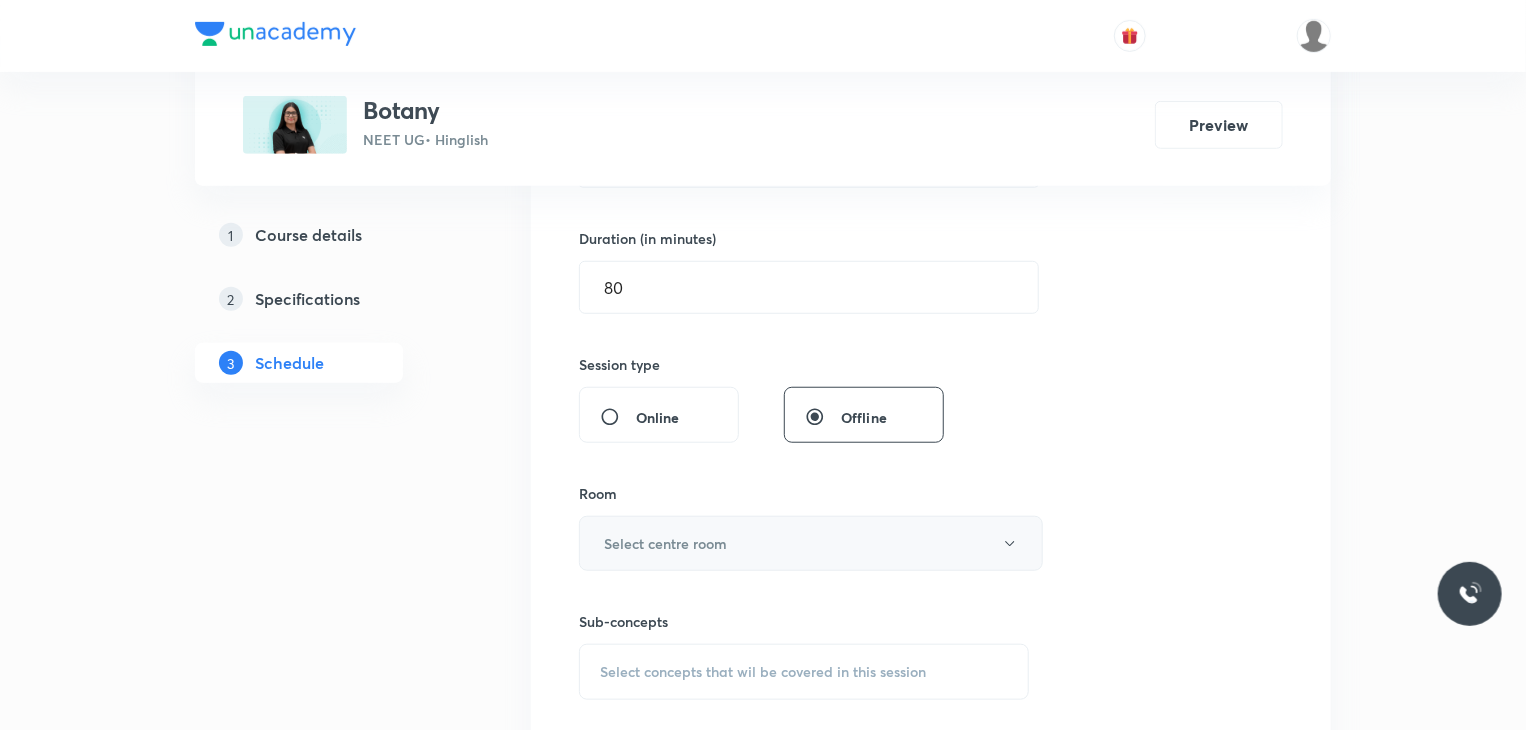 click on "Select centre room" at bounding box center [665, 543] 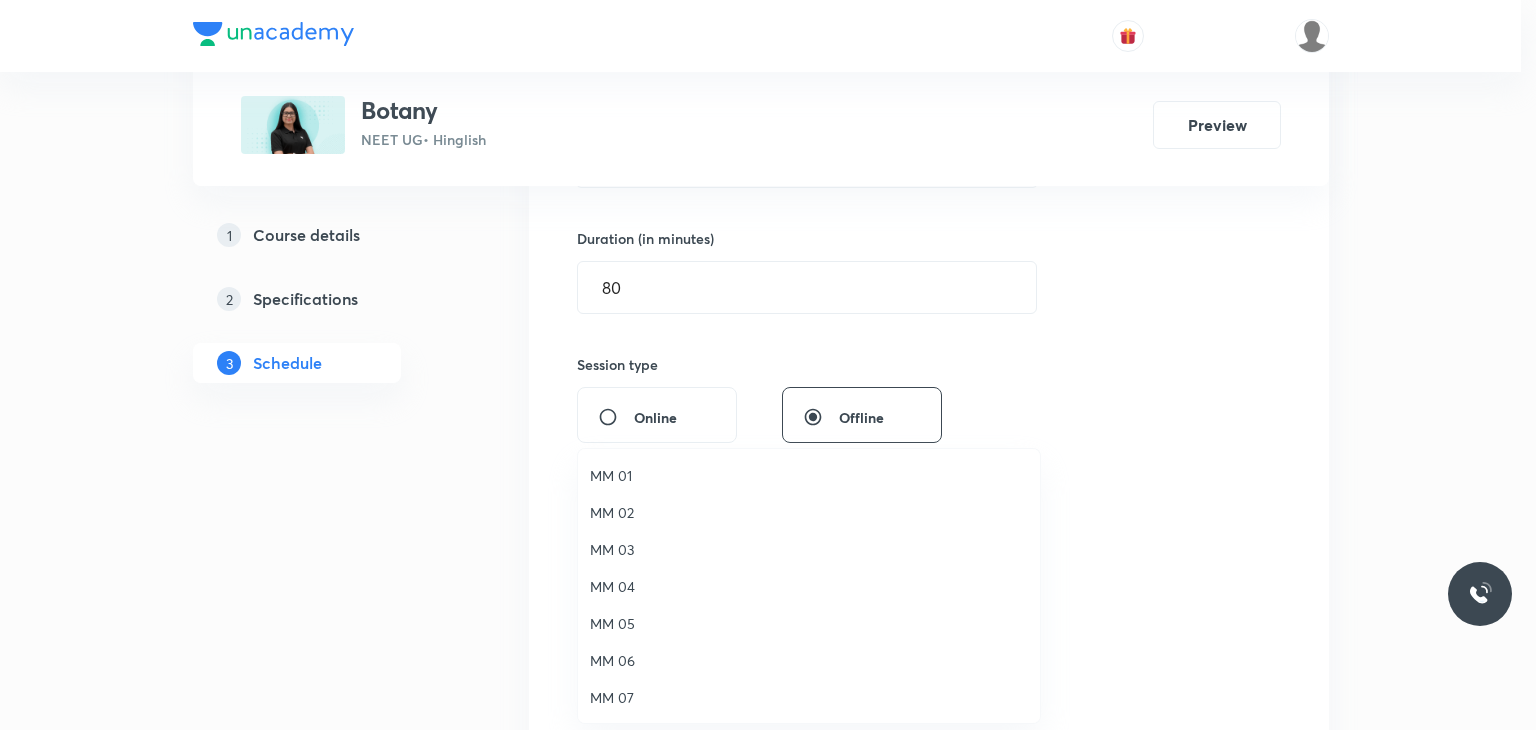 click on "MM 05" at bounding box center (809, 623) 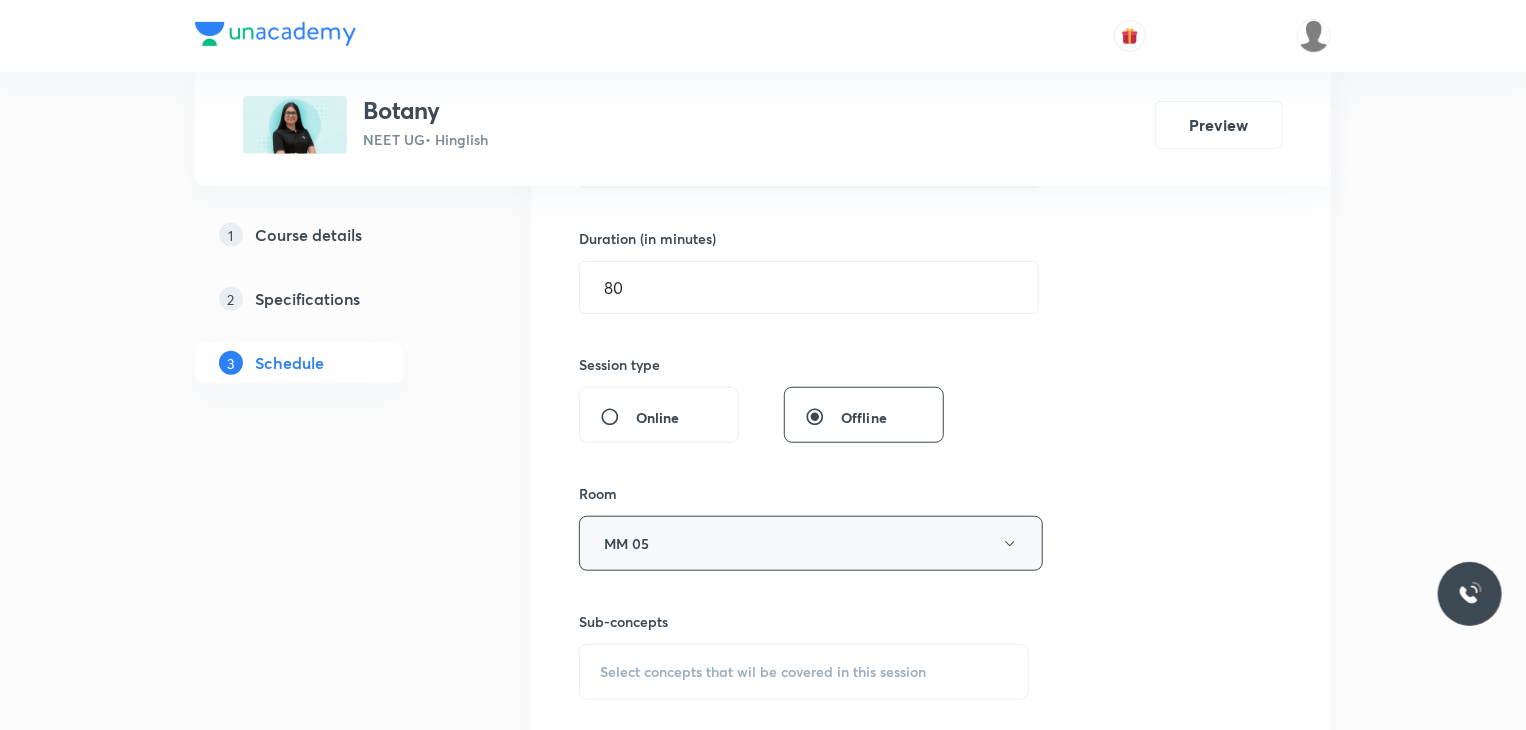 click on "Sub-concepts Select concepts that wil be covered in this session" at bounding box center [804, 655] 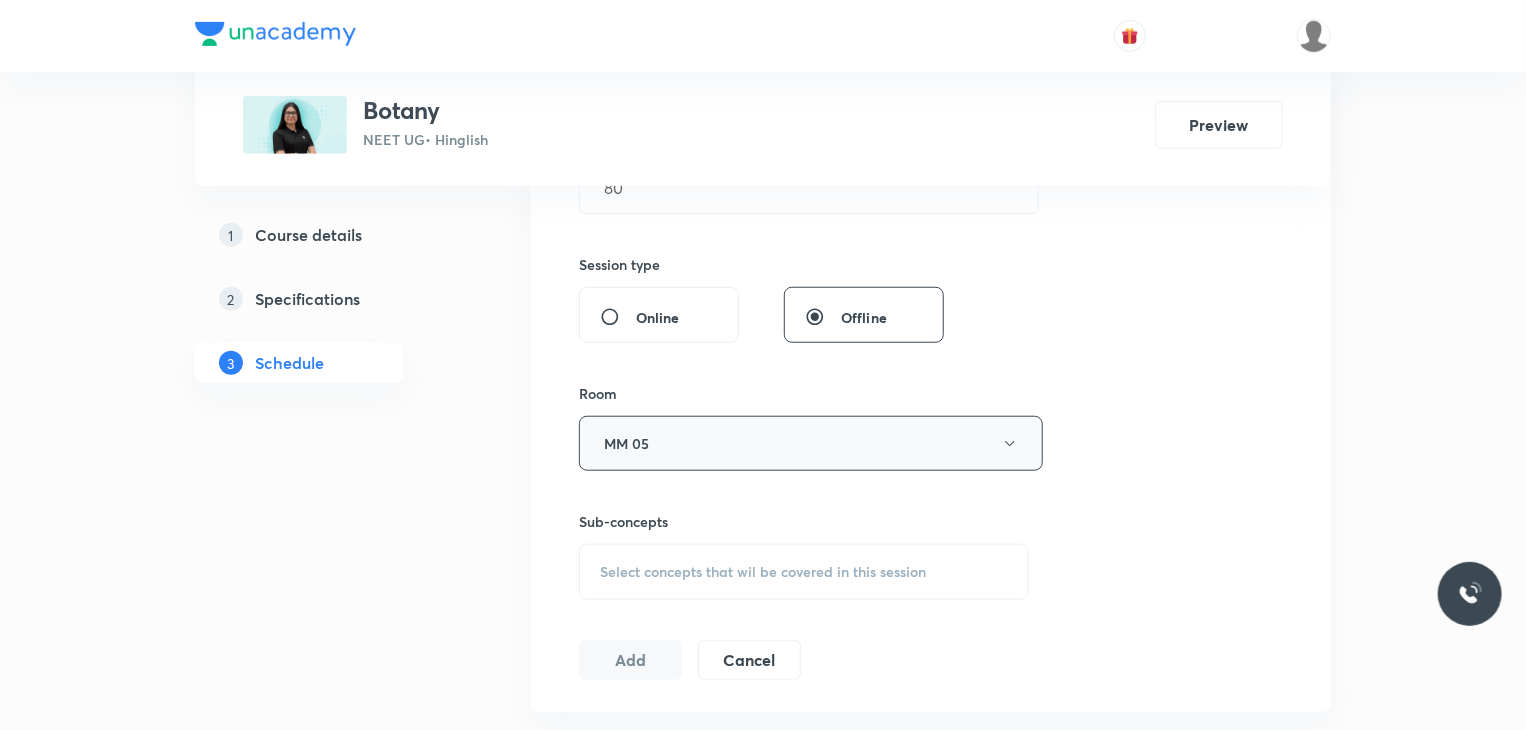 click on "Select concepts that wil be covered in this session" at bounding box center [804, 572] 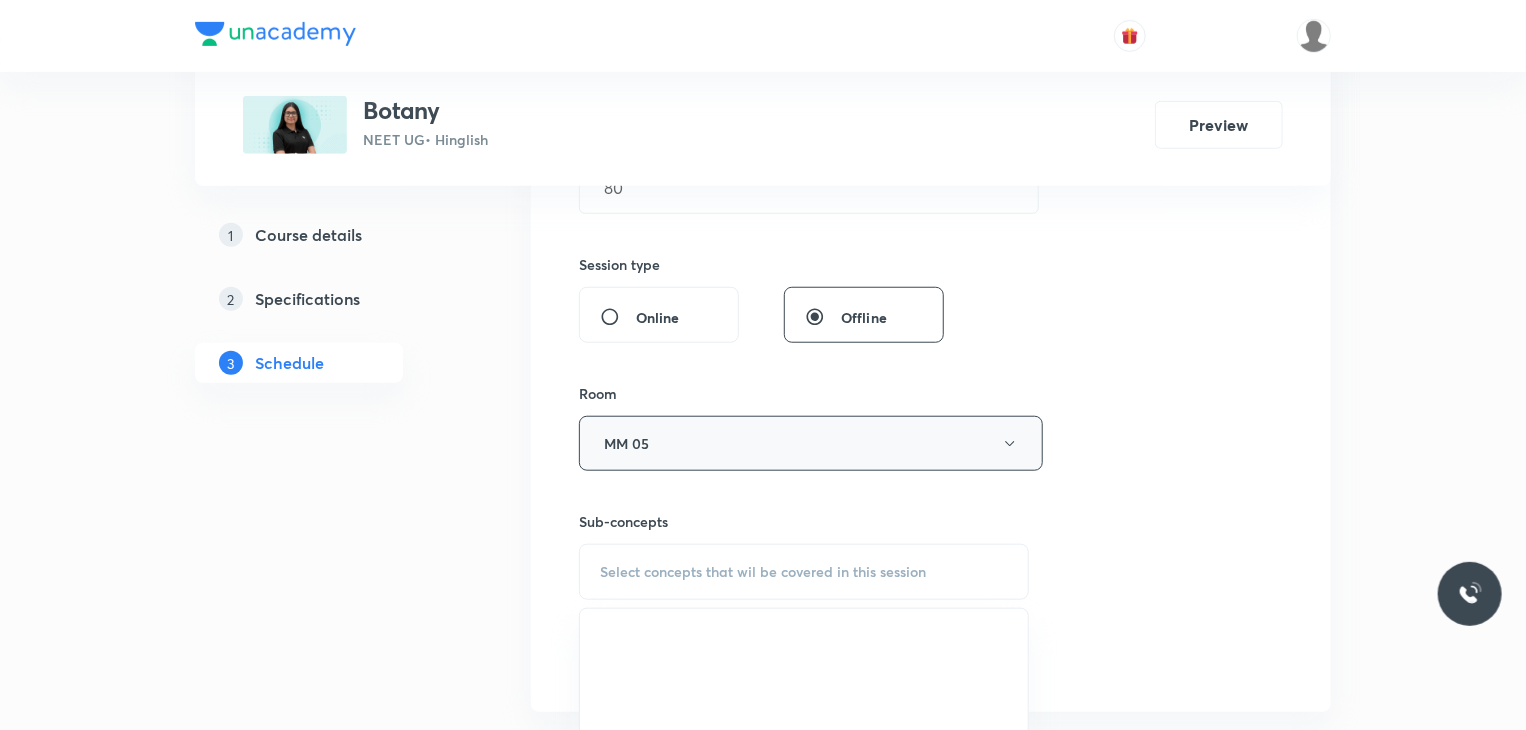 scroll, scrollTop: 791, scrollLeft: 0, axis: vertical 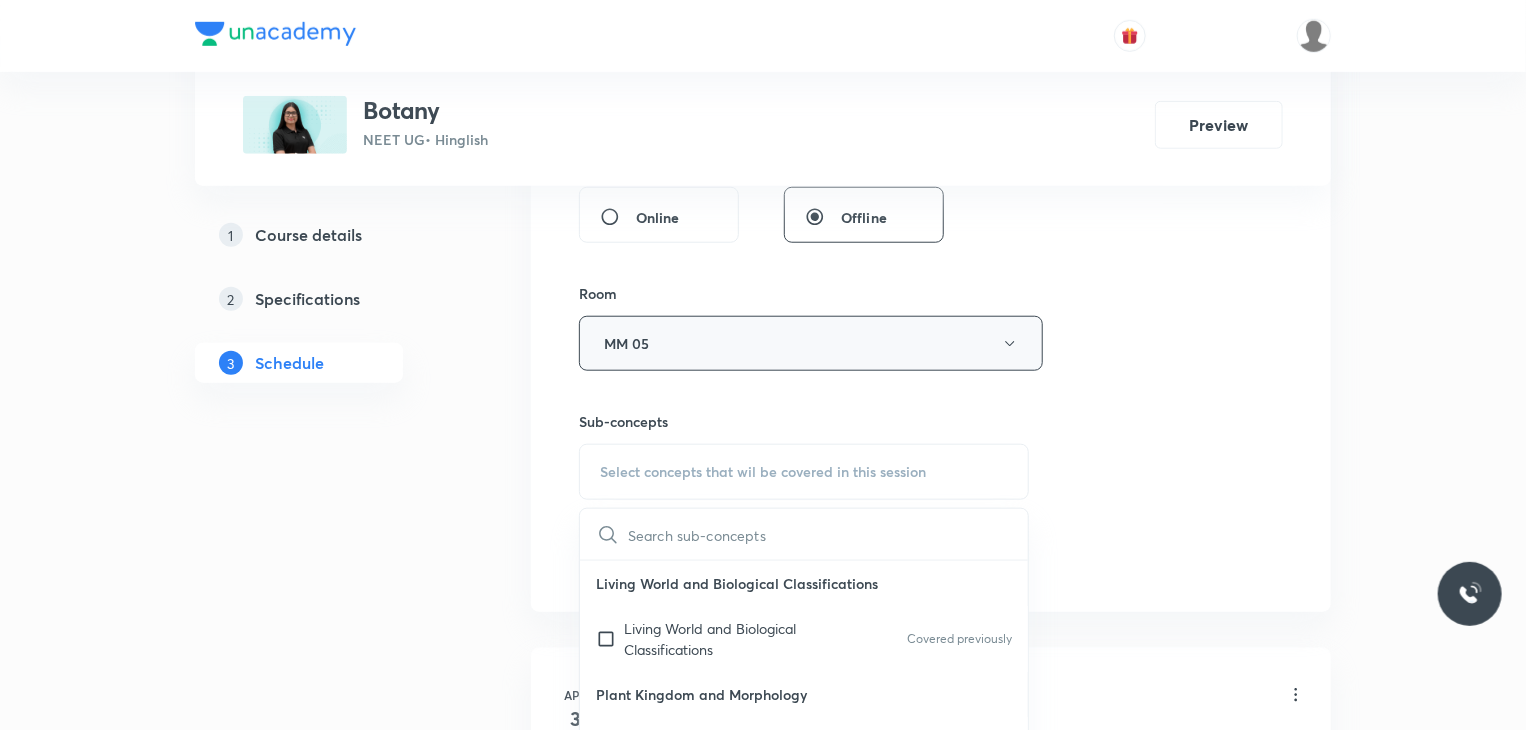 click on "Living World and Biological Classifications" at bounding box center (725, 639) 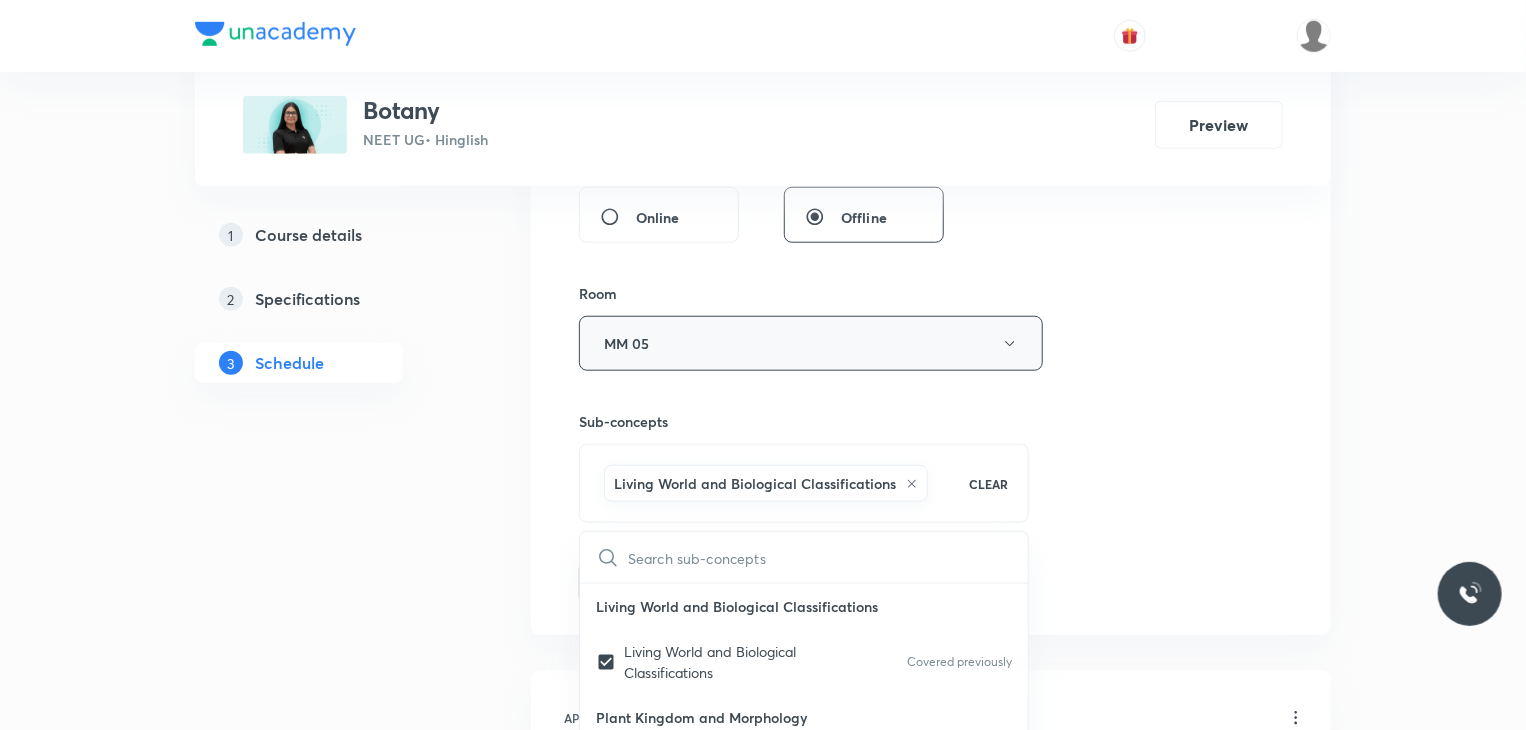 click on "Session  49 Live class Session title 27/99 Biological Classification 9 ​ Schedule for Jul 31, 2025, 11:10 AM ​ Duration (in minutes) 80 ​   Session type Online Offline Room MM 05 Sub-concepts Living World and Biological Classifications  CLEAR ​ Living World and Biological Classifications  Living World and Biological Classifications  Covered previously Plant Kingdom and  Morphology Plant Kingdom and  Morphology Covered previously Principle of Inheritance &  Variation Principle of Inheritance &  Variation Molecular Basis of Inheritance, Molecular Basis of Inheritance Anatomy of Flowering Plants, Photosynthesis, Anatomy of Flowering Plants, Photosynthesis, Respiration, Plant Growth & Development Respiration, Plant Growth & Development Biological Classification, Plant Kingdom, Morphology of Flowering Plants Biological Classification, Plant Kingdom, Morphology of Flowering Plants Organism & Populations,Ecosystem, Biodiversity & Conservation Organism & Populations, Ecosystem, Biodiversity & Conservation Add" at bounding box center [931, 122] 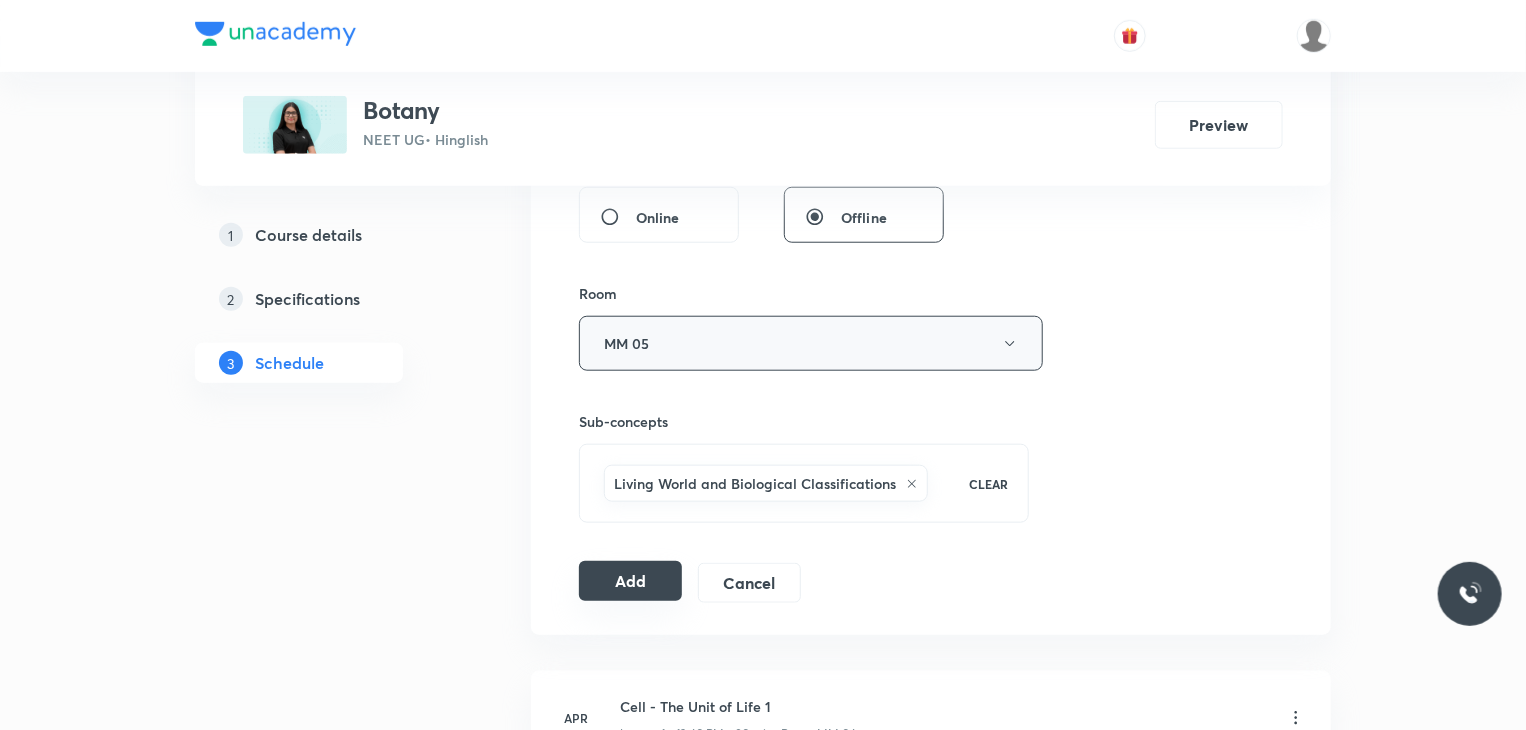 click on "Add" at bounding box center (630, 581) 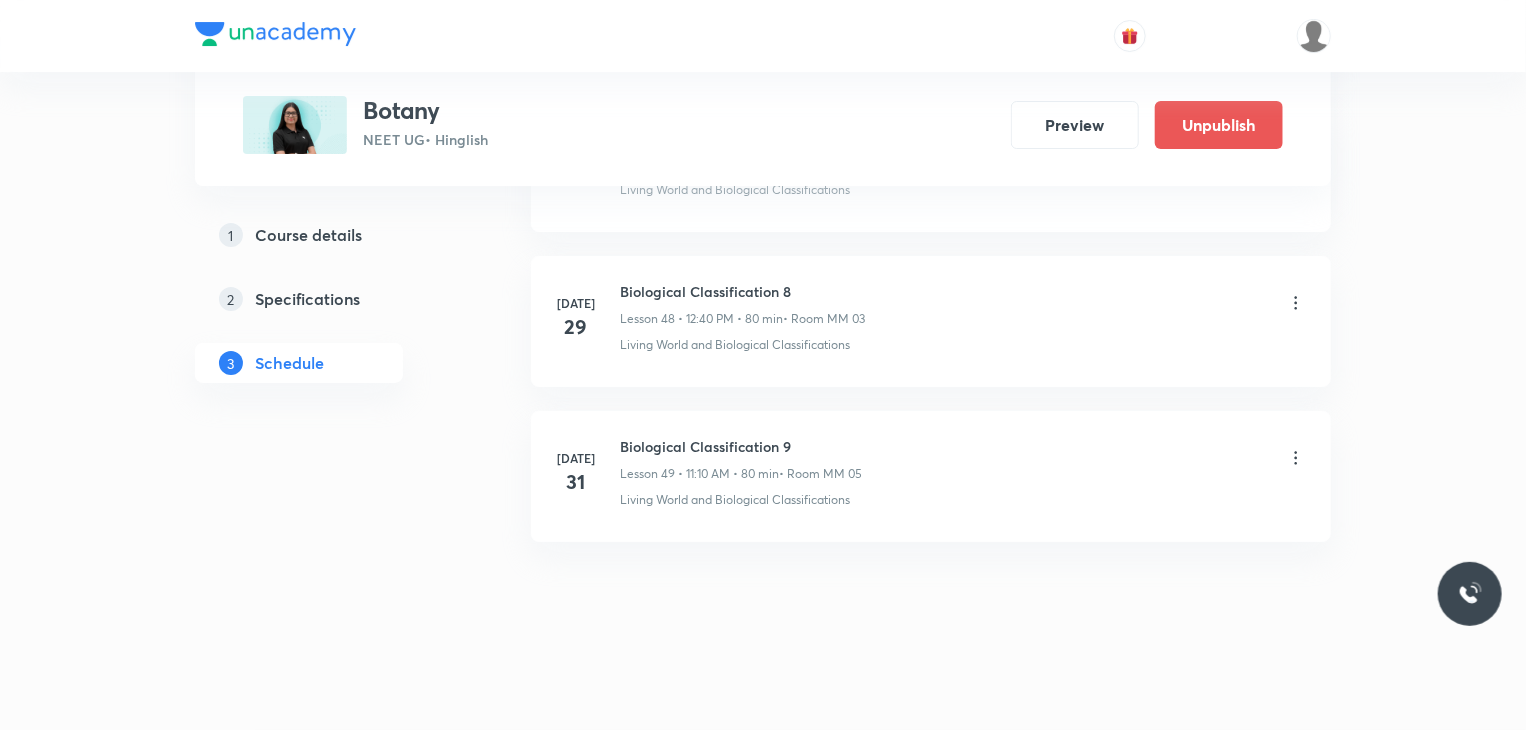 scroll, scrollTop: 7375, scrollLeft: 0, axis: vertical 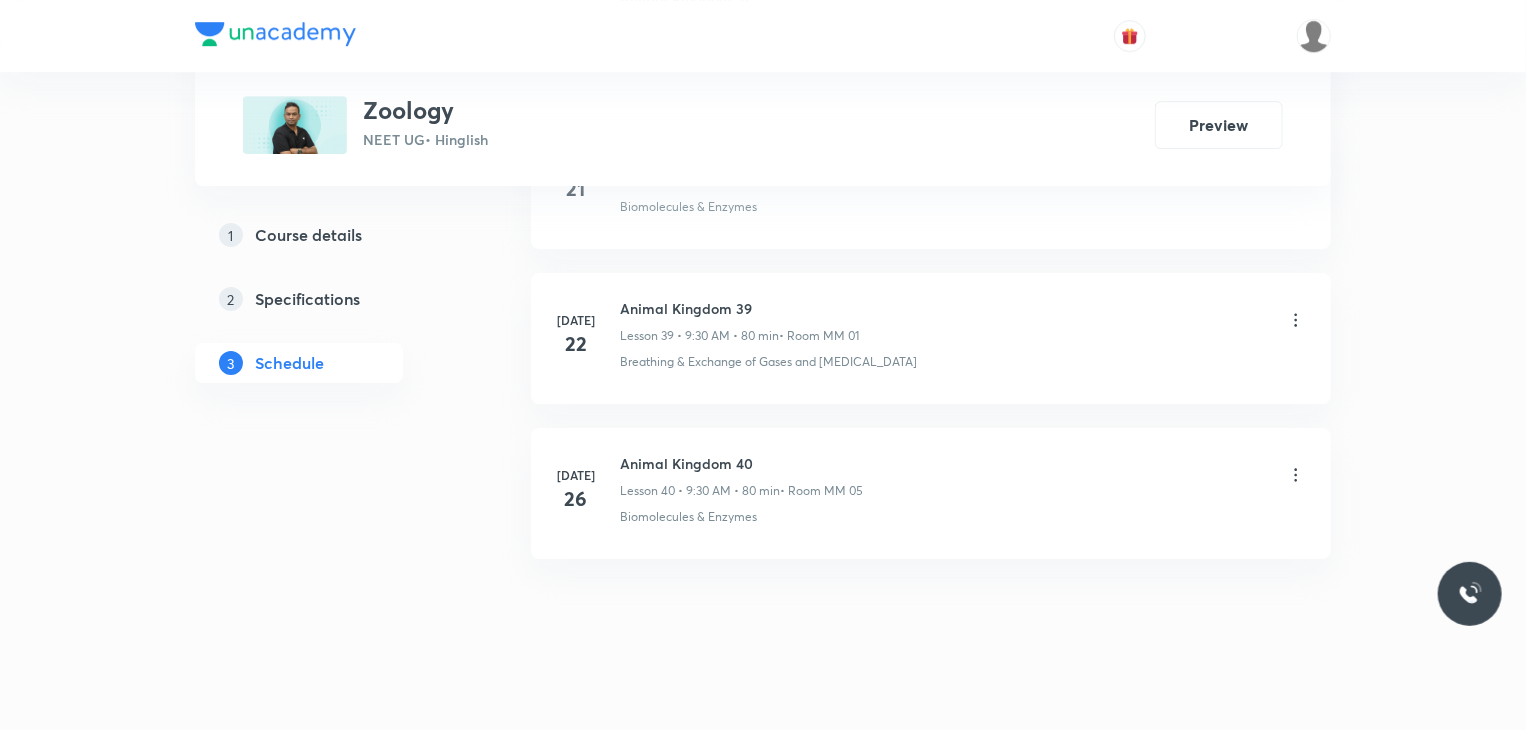 click on "[DATE] Animal Kingdom 40 Lesson 40 • 9:30 AM • 80 min  • Room MM 05 Biomolecules & Enzymes" at bounding box center [931, 493] 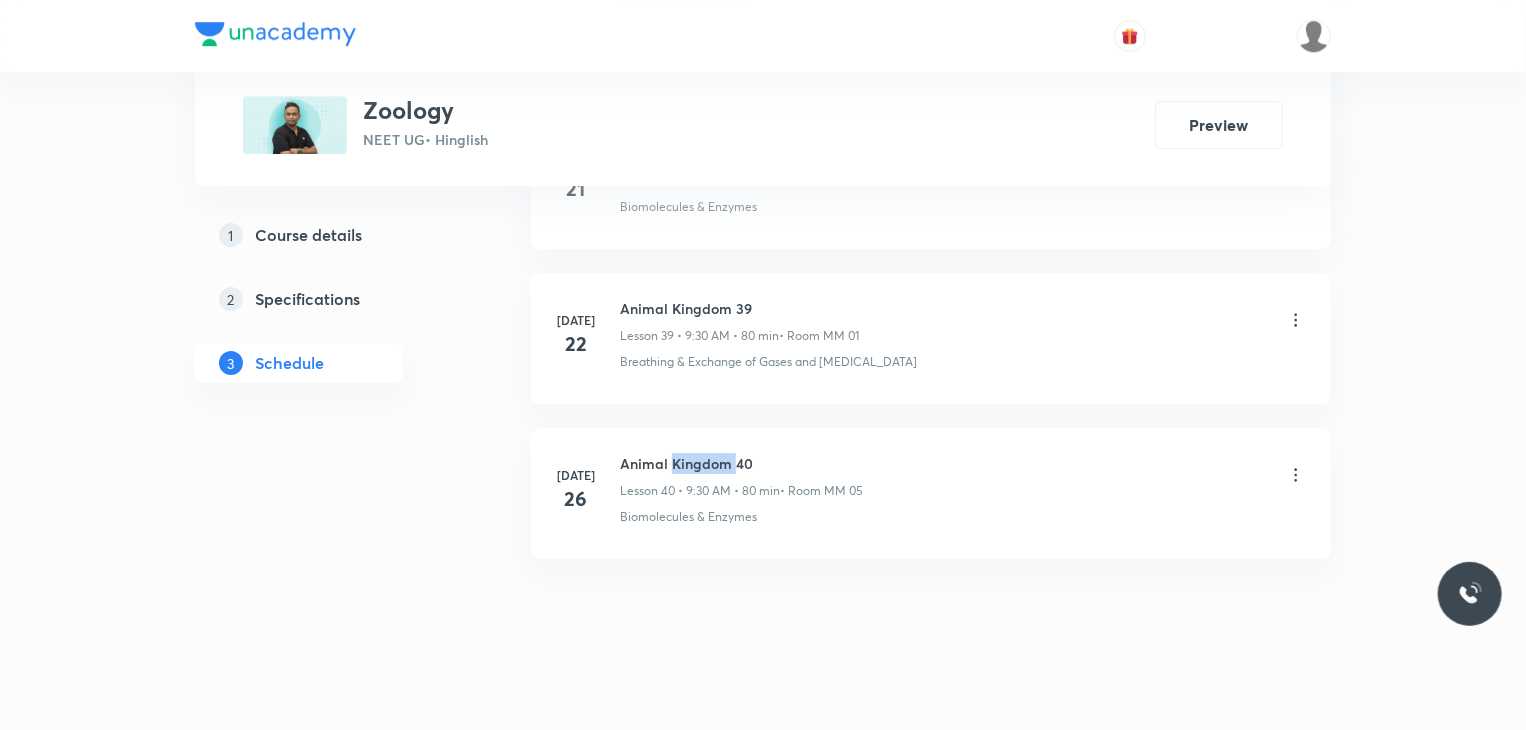 click on "[DATE] Animal Kingdom 40 Lesson 40 • 9:30 AM • 80 min  • Room MM 05 Biomolecules & Enzymes" at bounding box center [931, 493] 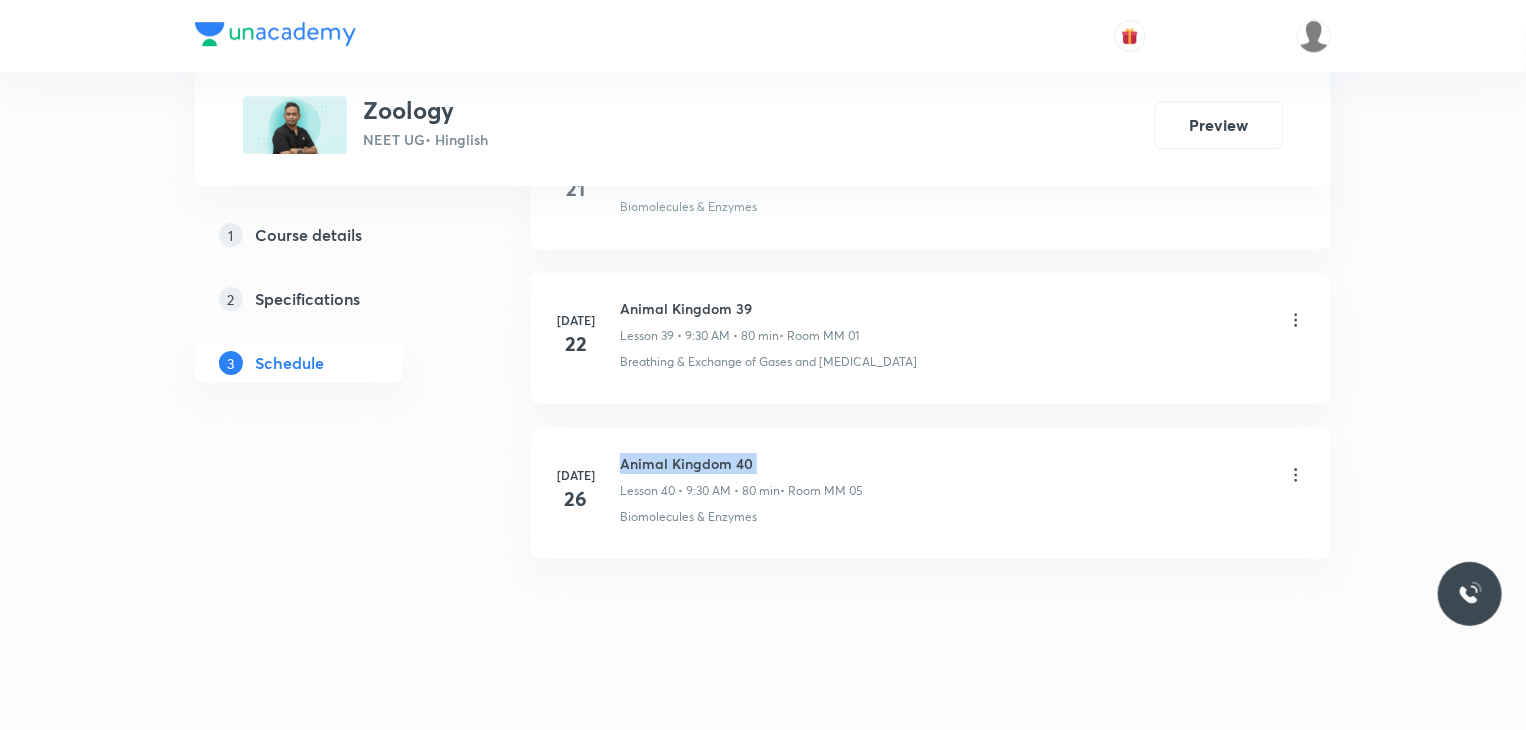 click on "[DATE] Animal Kingdom 40 Lesson 40 • 9:30 AM • 80 min  • Room MM 05 Biomolecules & Enzymes" at bounding box center [931, 493] 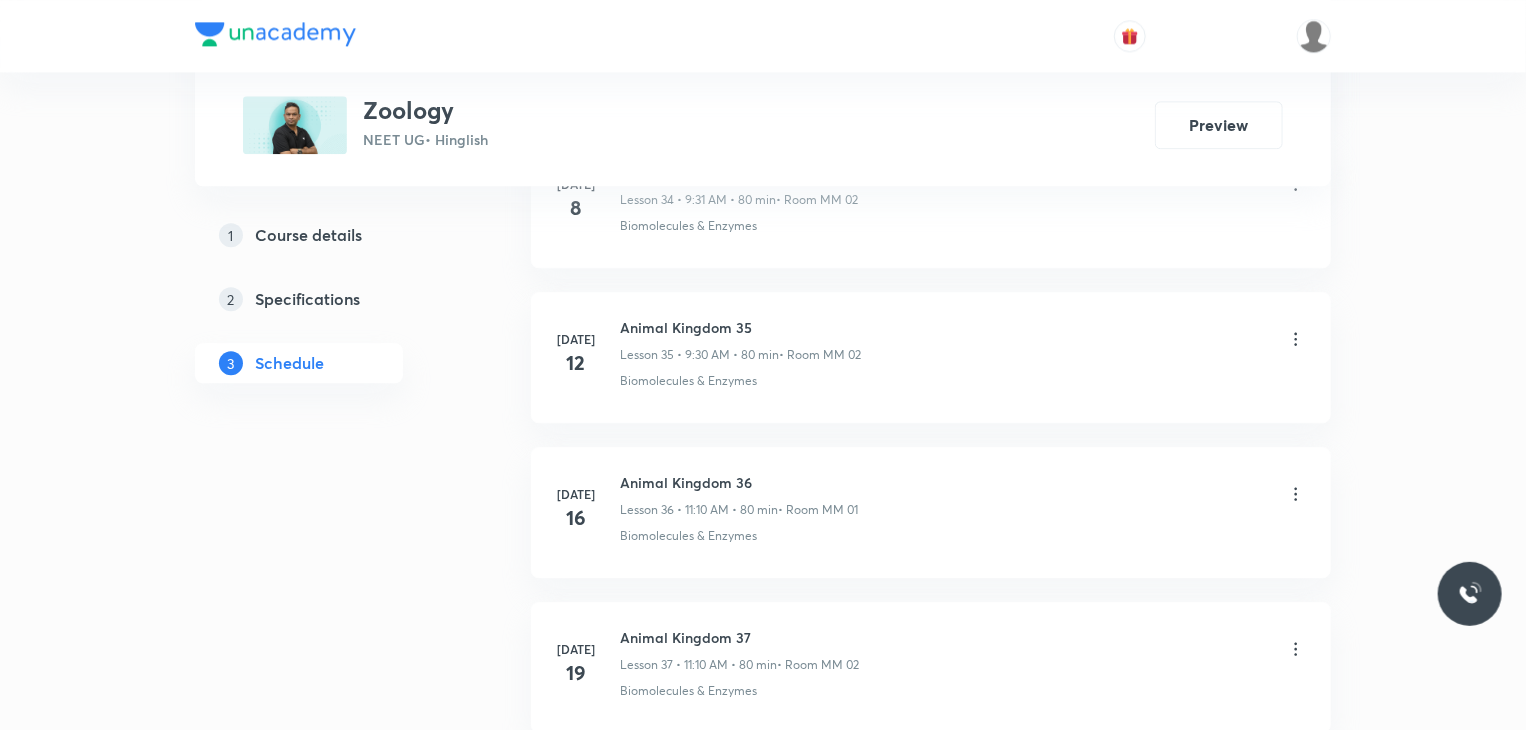 scroll, scrollTop: 0, scrollLeft: 0, axis: both 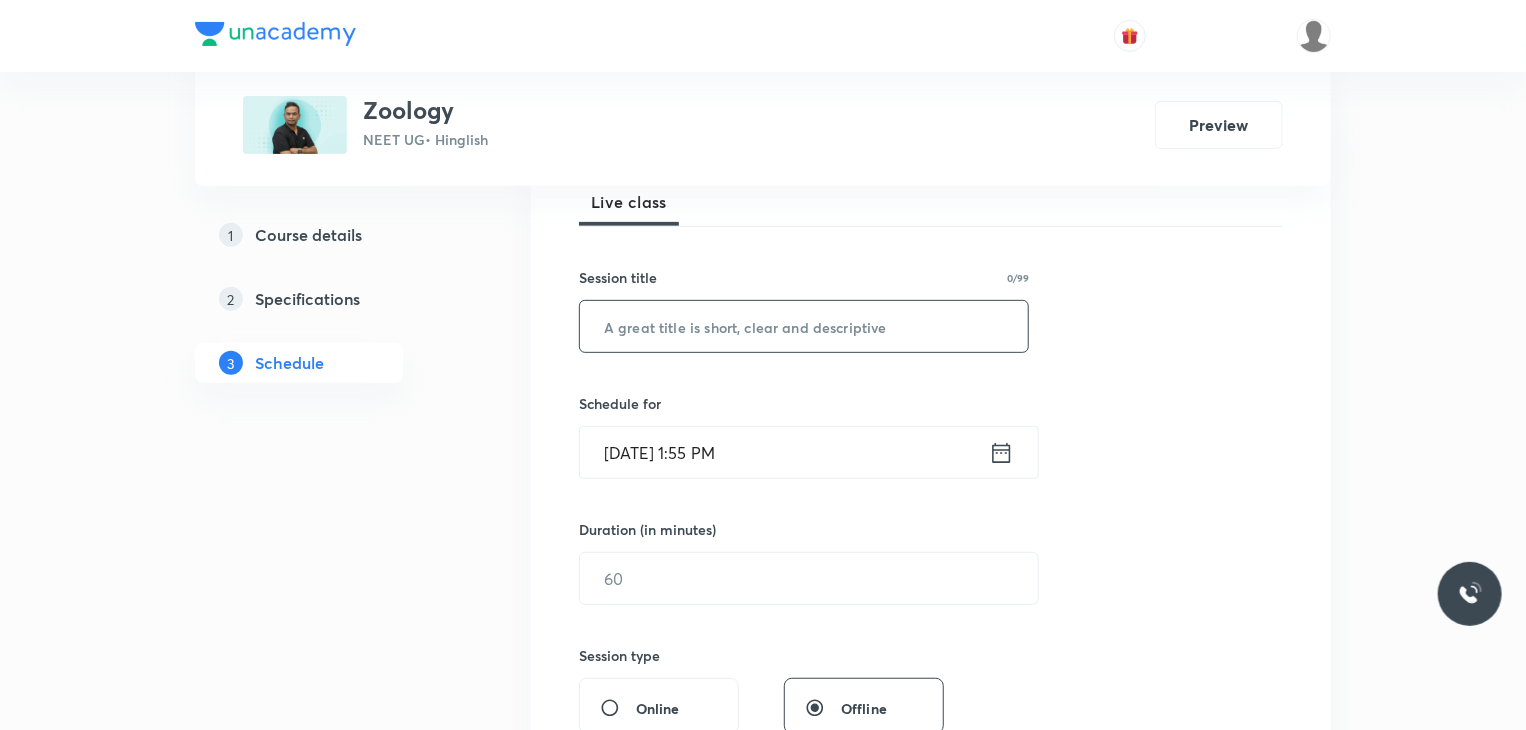 click at bounding box center (804, 326) 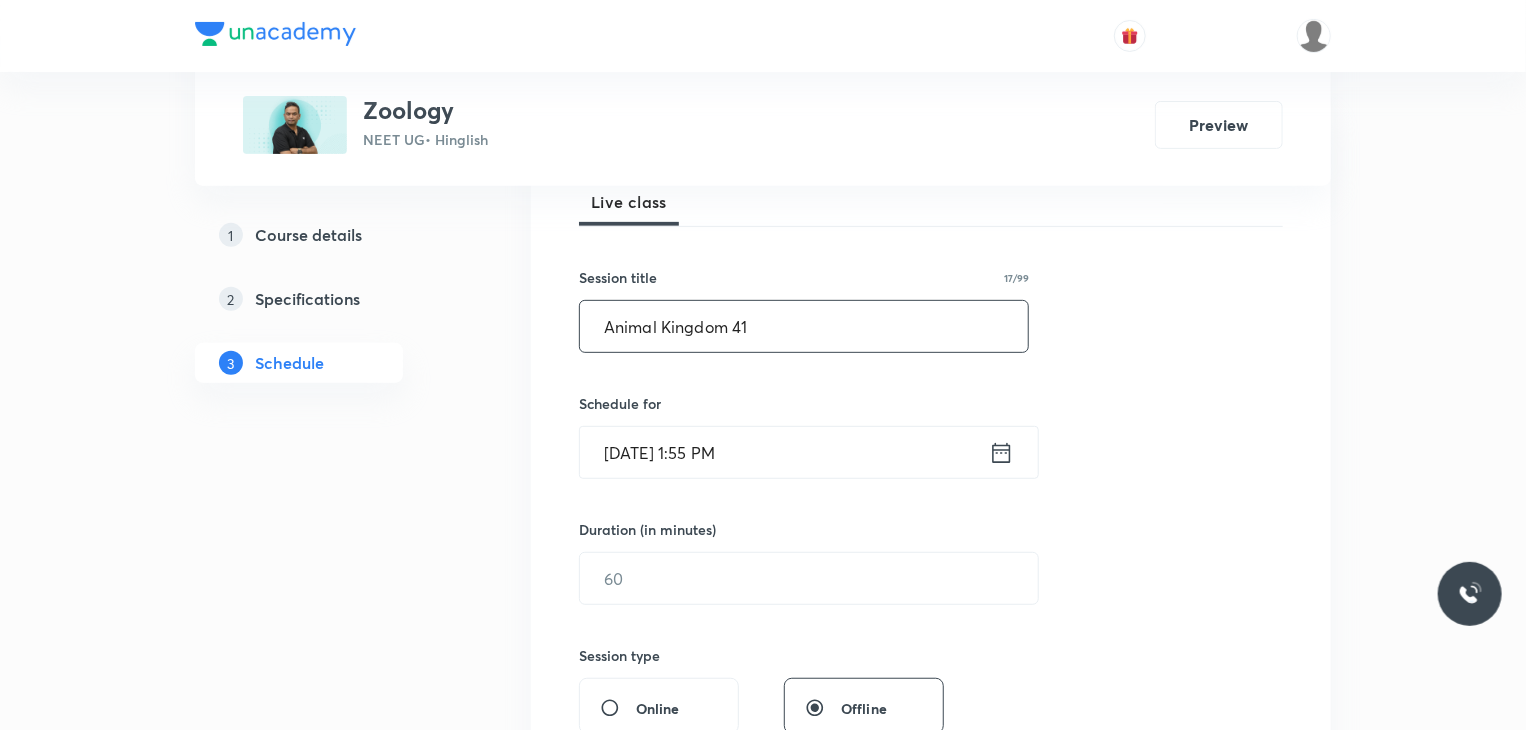 type on "Animal Kingdom 41" 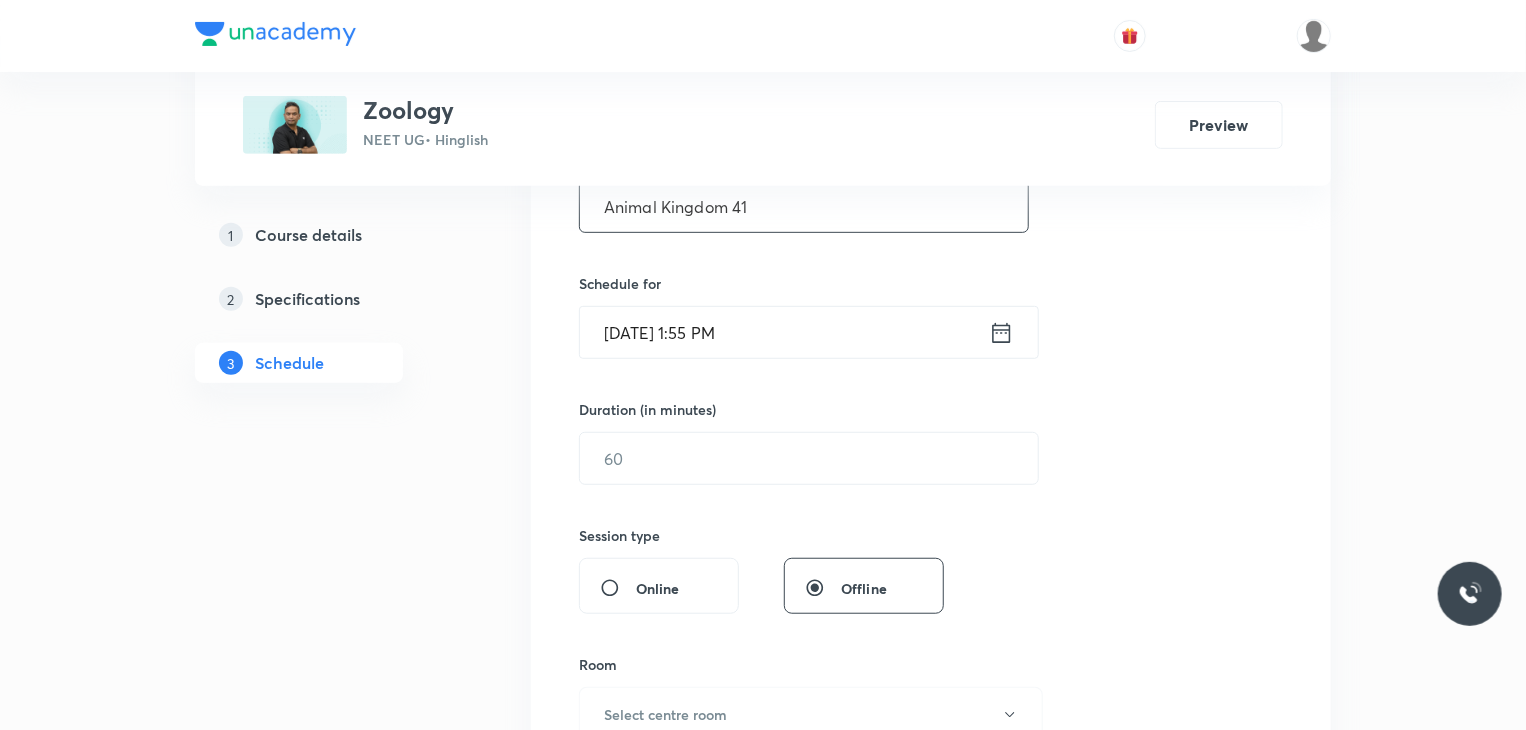 scroll, scrollTop: 500, scrollLeft: 0, axis: vertical 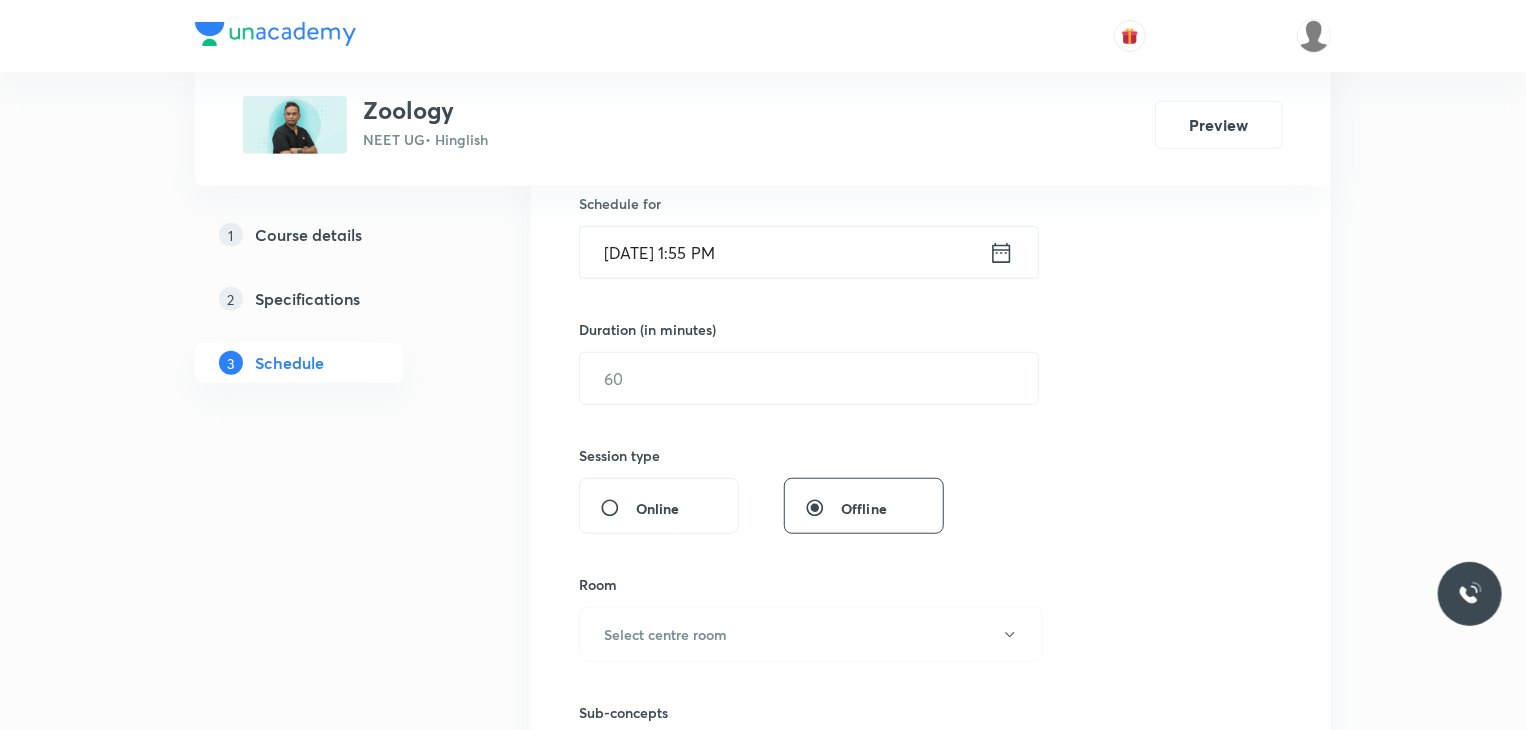 click on "[DATE] 1:55 PM" at bounding box center (784, 252) 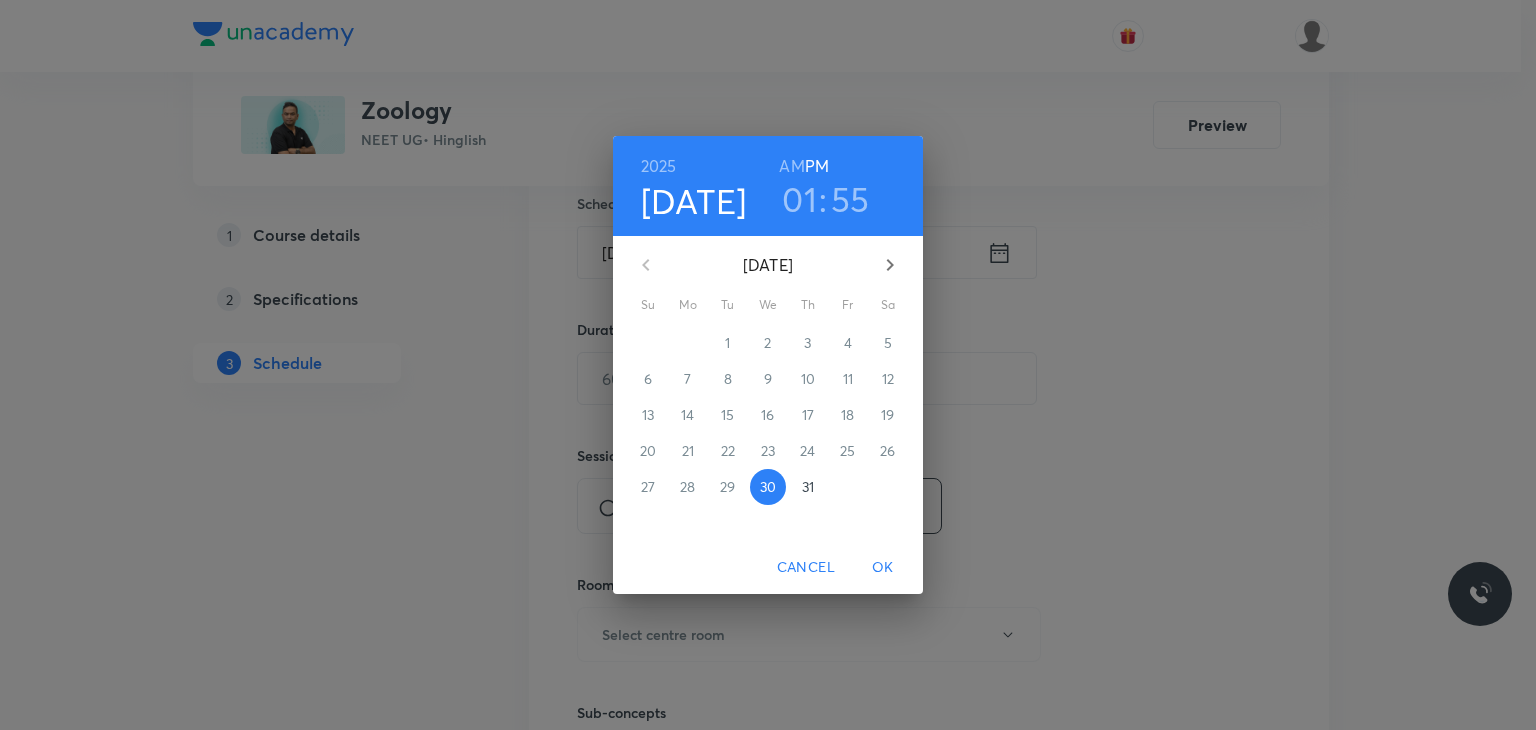 click on "31" at bounding box center [808, 487] 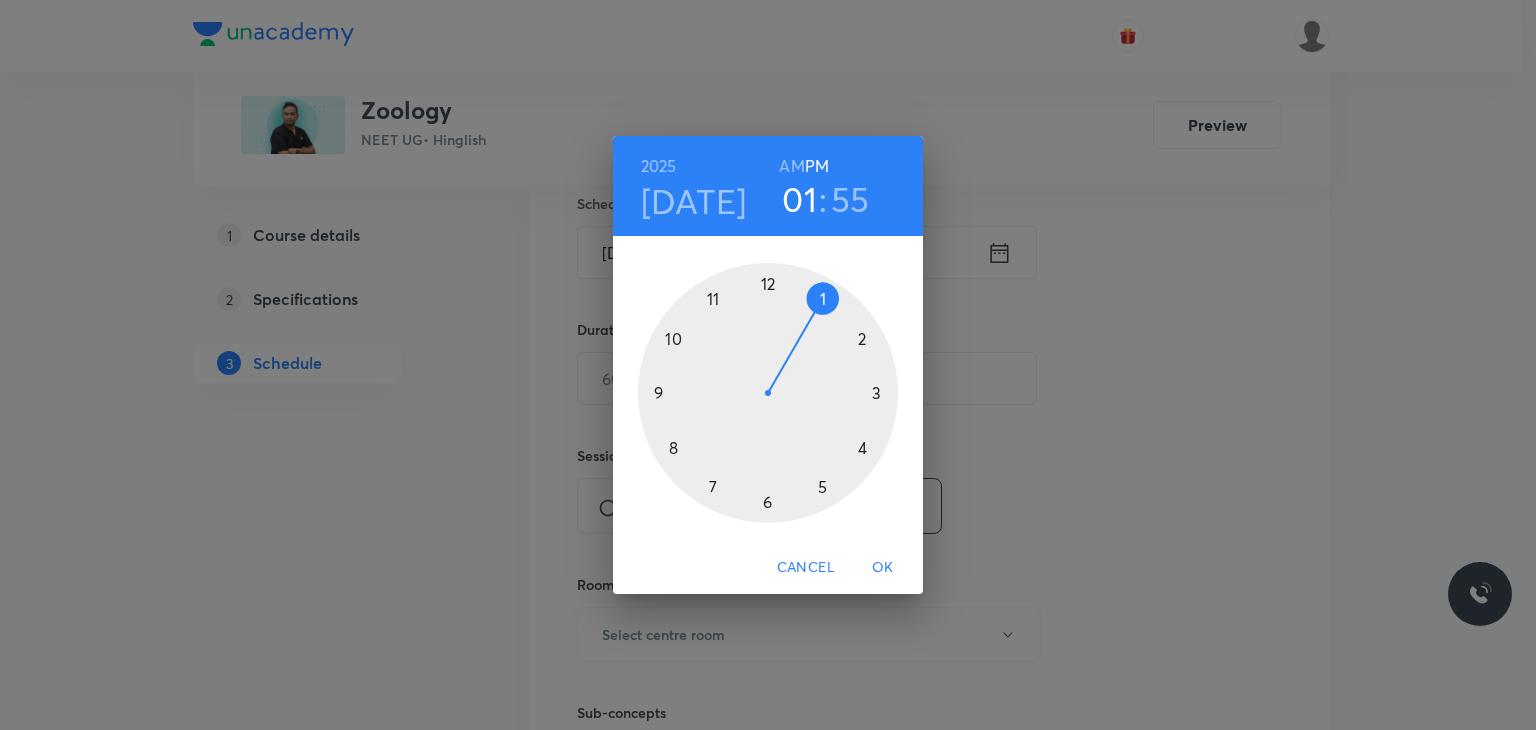click at bounding box center (768, 393) 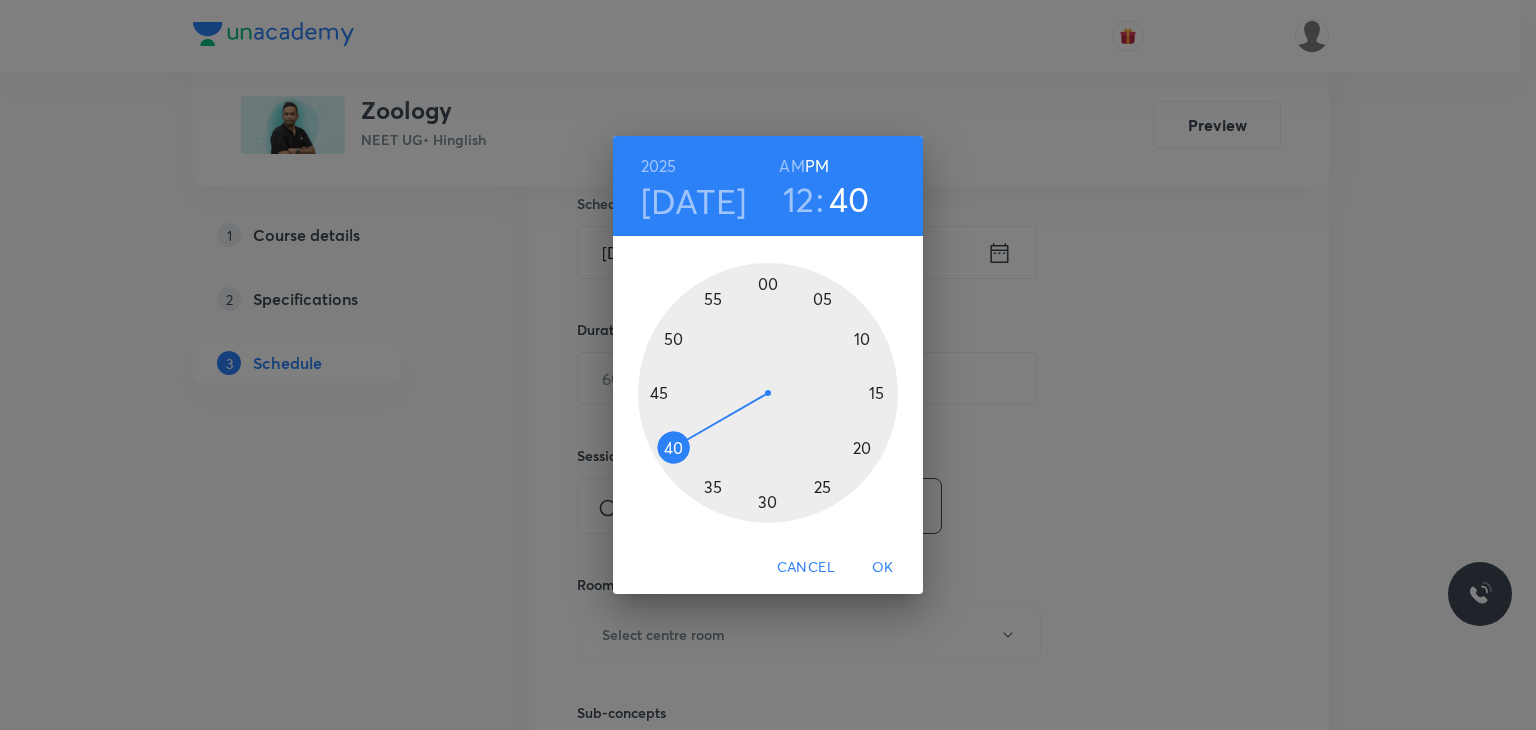 drag, startPoint x: 692, startPoint y: 454, endPoint x: 648, endPoint y: 460, distance: 44.407207 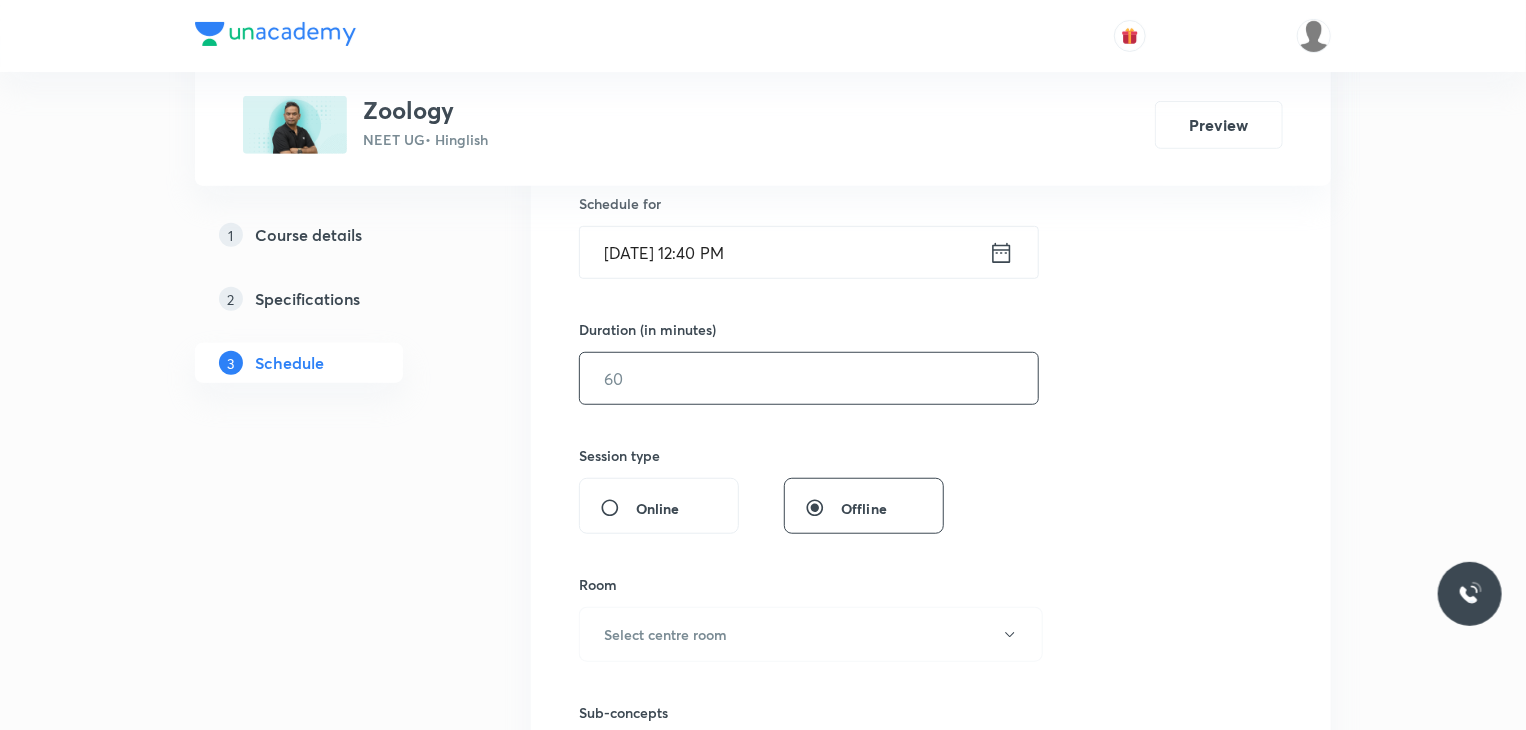 click at bounding box center [809, 378] 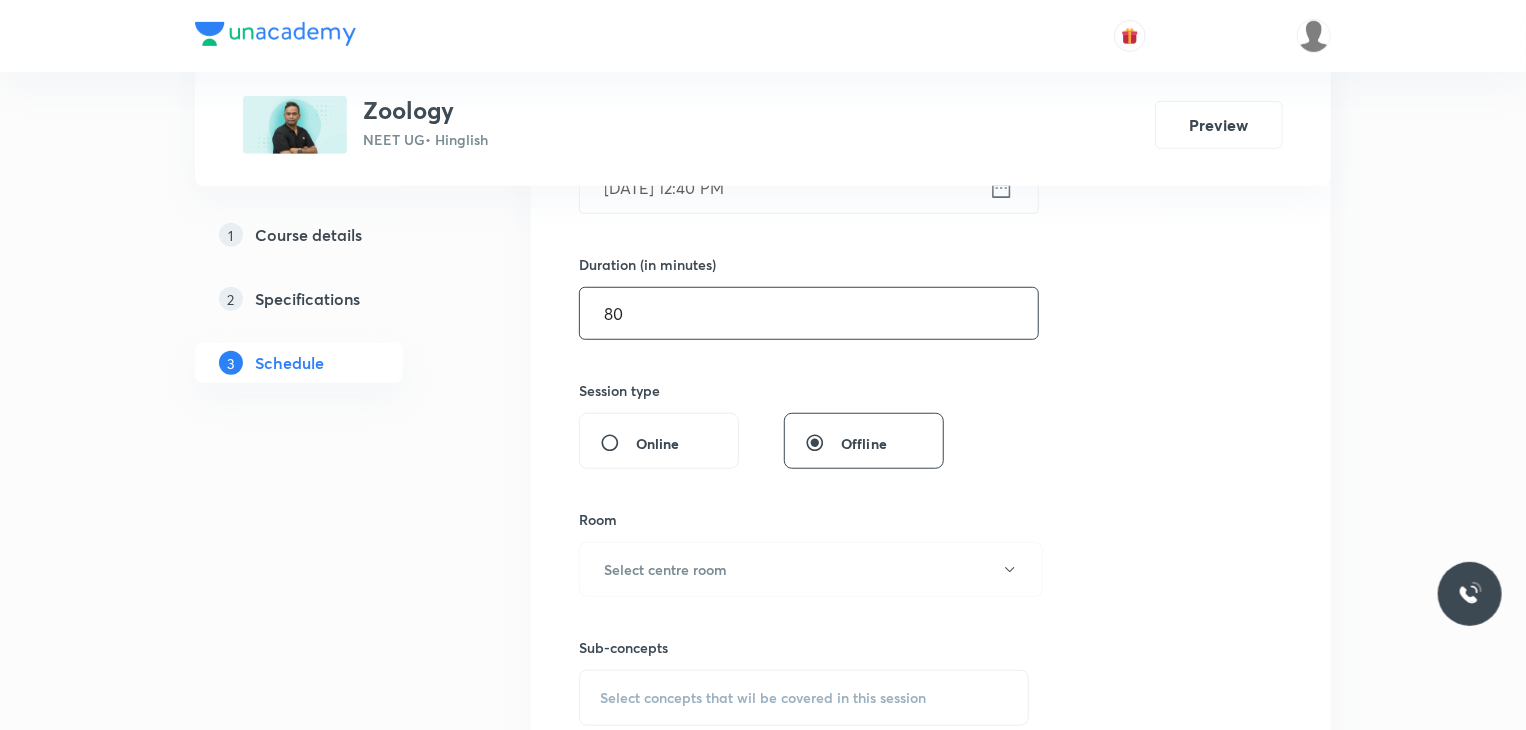 scroll, scrollTop: 600, scrollLeft: 0, axis: vertical 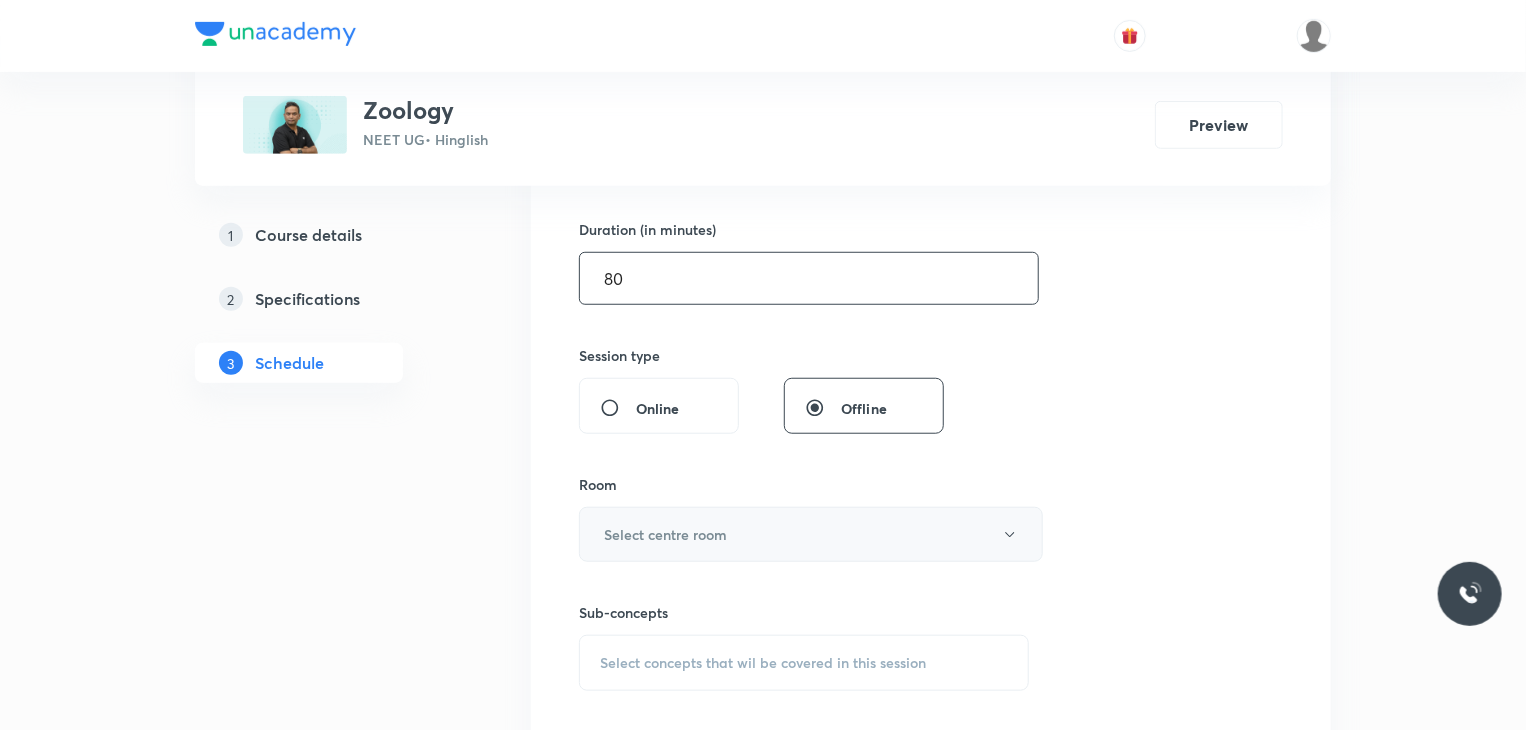 type on "80" 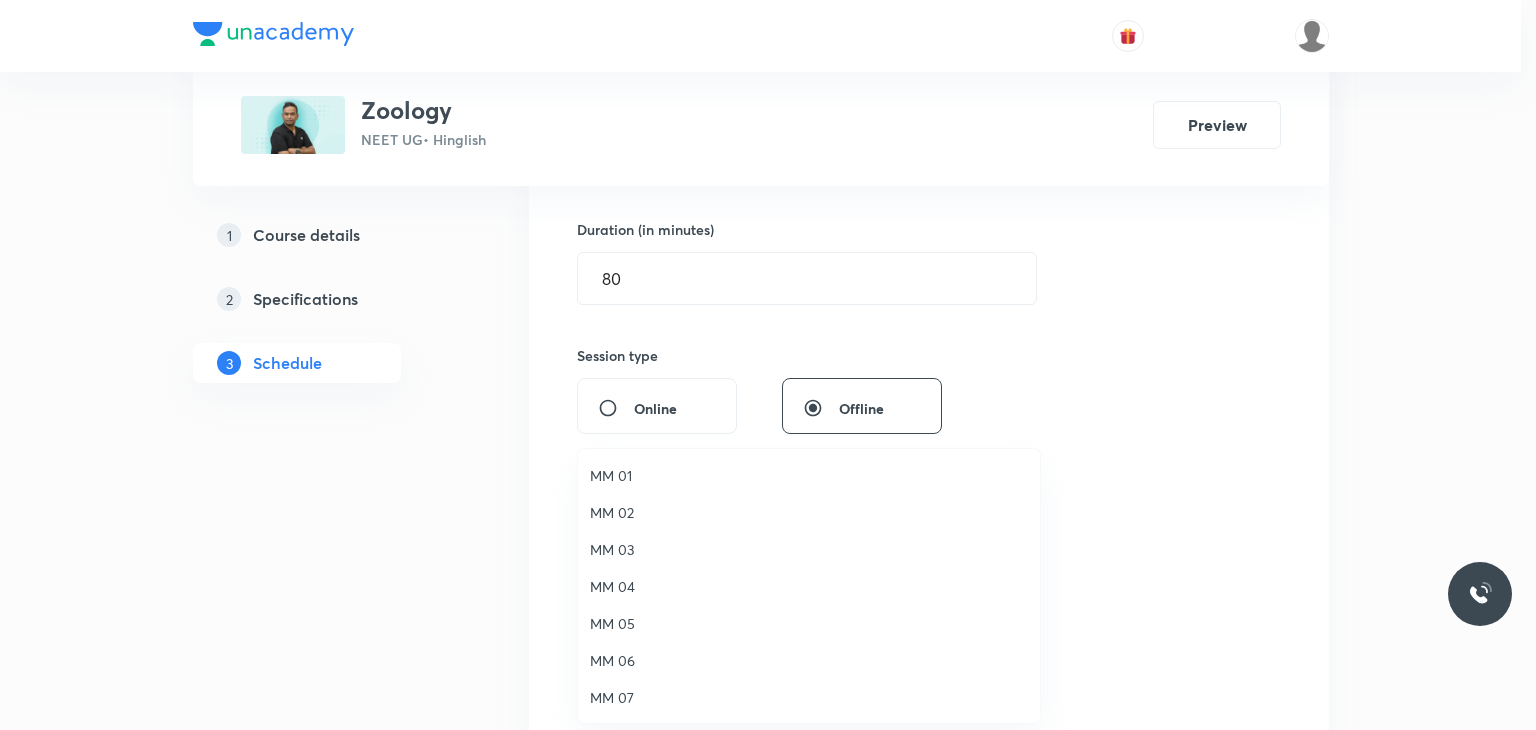 click on "MM 03" at bounding box center [809, 549] 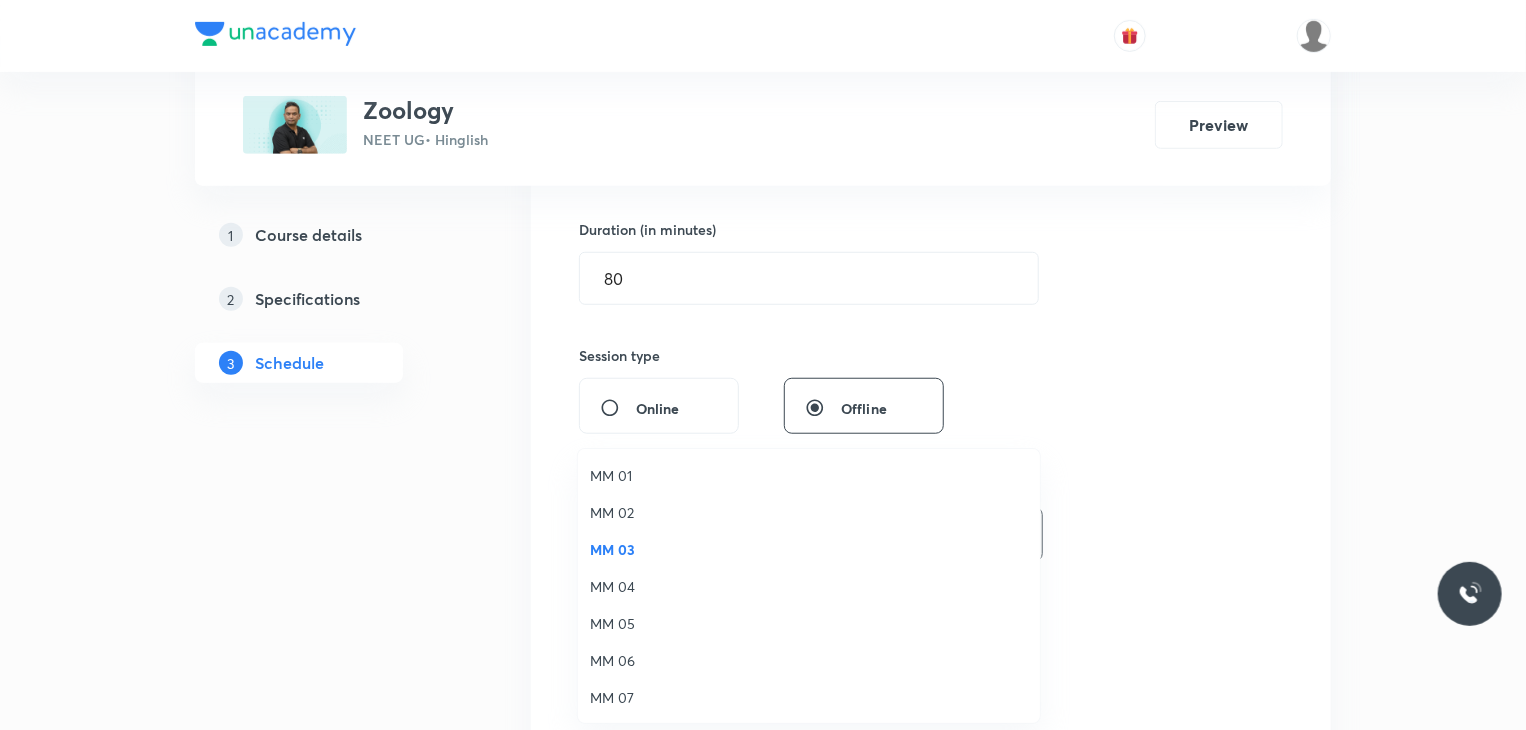 click on "Select concepts that wil be covered in this session" at bounding box center [804, 663] 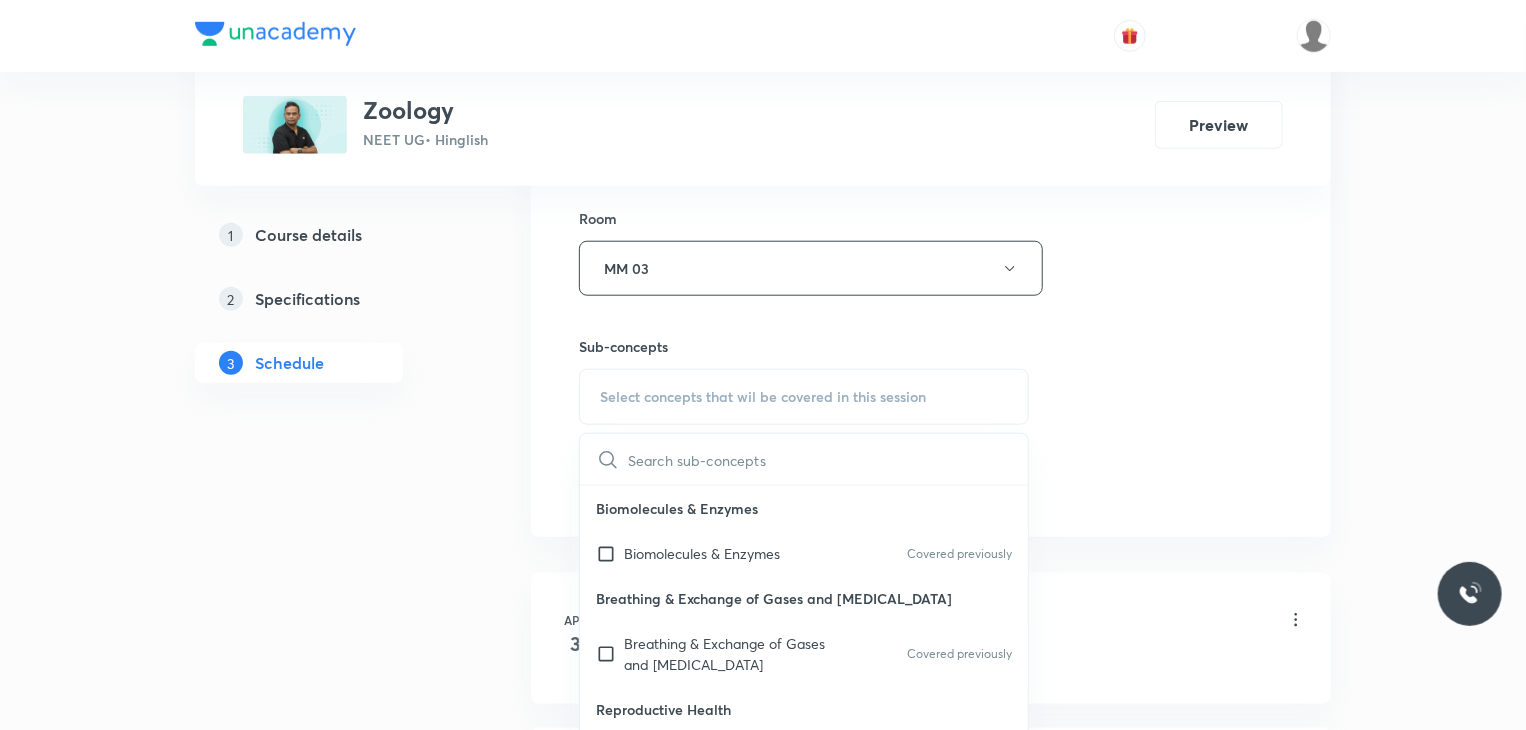 scroll, scrollTop: 900, scrollLeft: 0, axis: vertical 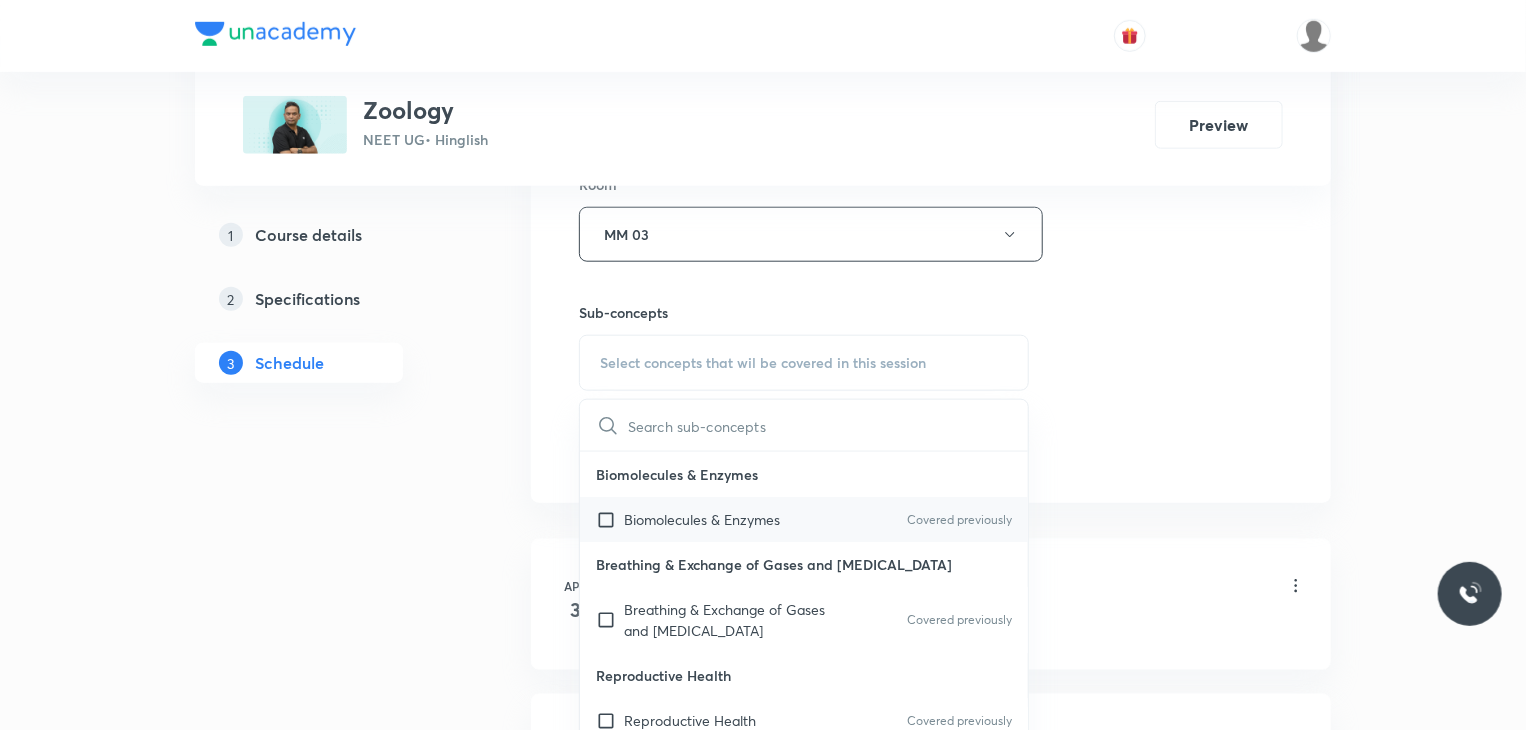 click on "Biomolecules & Enzymes Covered previously" at bounding box center (804, 519) 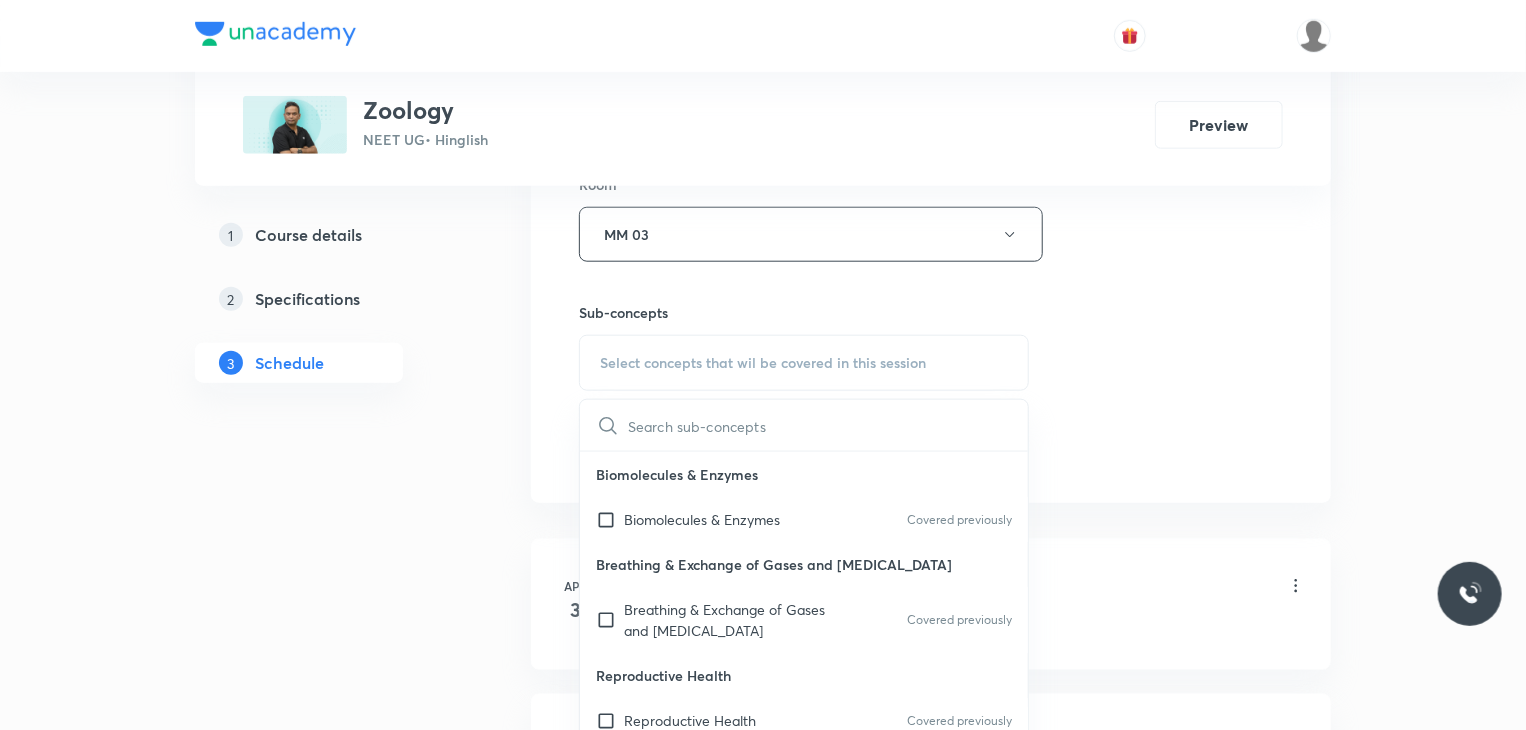 checkbox on "true" 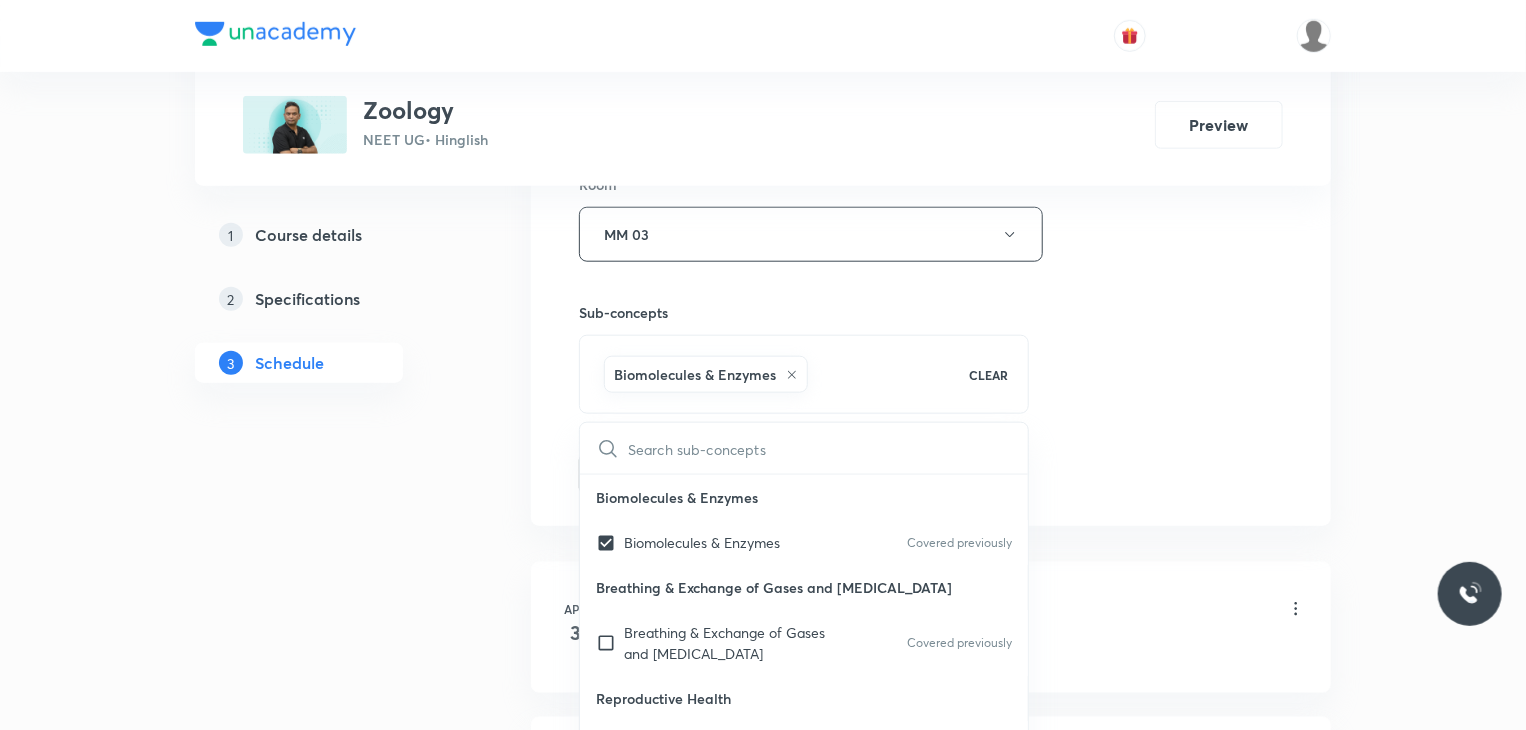 click on "Session  41 Live class Session title 17/99 Animal Kingdom 41 ​ Schedule for [DATE] 12:40 PM ​ Duration (in minutes) 80 ​   Session type Online Offline Room MM 03 Sub-concepts Biomolecules & Enzymes CLEAR ​ Biomolecules & Enzymes Biomolecules & Enzymes Covered previously Breathing & Exchange of Gases and [MEDICAL_DATA] Breathing & Exchange of Gases and [MEDICAL_DATA] Covered previously Reproductive Health Reproductive Health Covered previously Excretory product and their elimination, Locomotion Excretory product and their elimination, Locomotion Origin & Evolution Origin & Evolution Biomolecules & Enzymes, [MEDICAL_DATA] & Circulation and Breathing & Exchange of Gases Biomolecules & Enzymes, [MEDICAL_DATA] & Circulation and Breathing & Exchange of Gases Neural Control & Coordination, Chemical Control & Coordination Neural Control & Coordination, Chemical Control & Coordination Excretory Products and their Elimination Excretory Products and their Elimination Add Cancel" at bounding box center (931, 13) 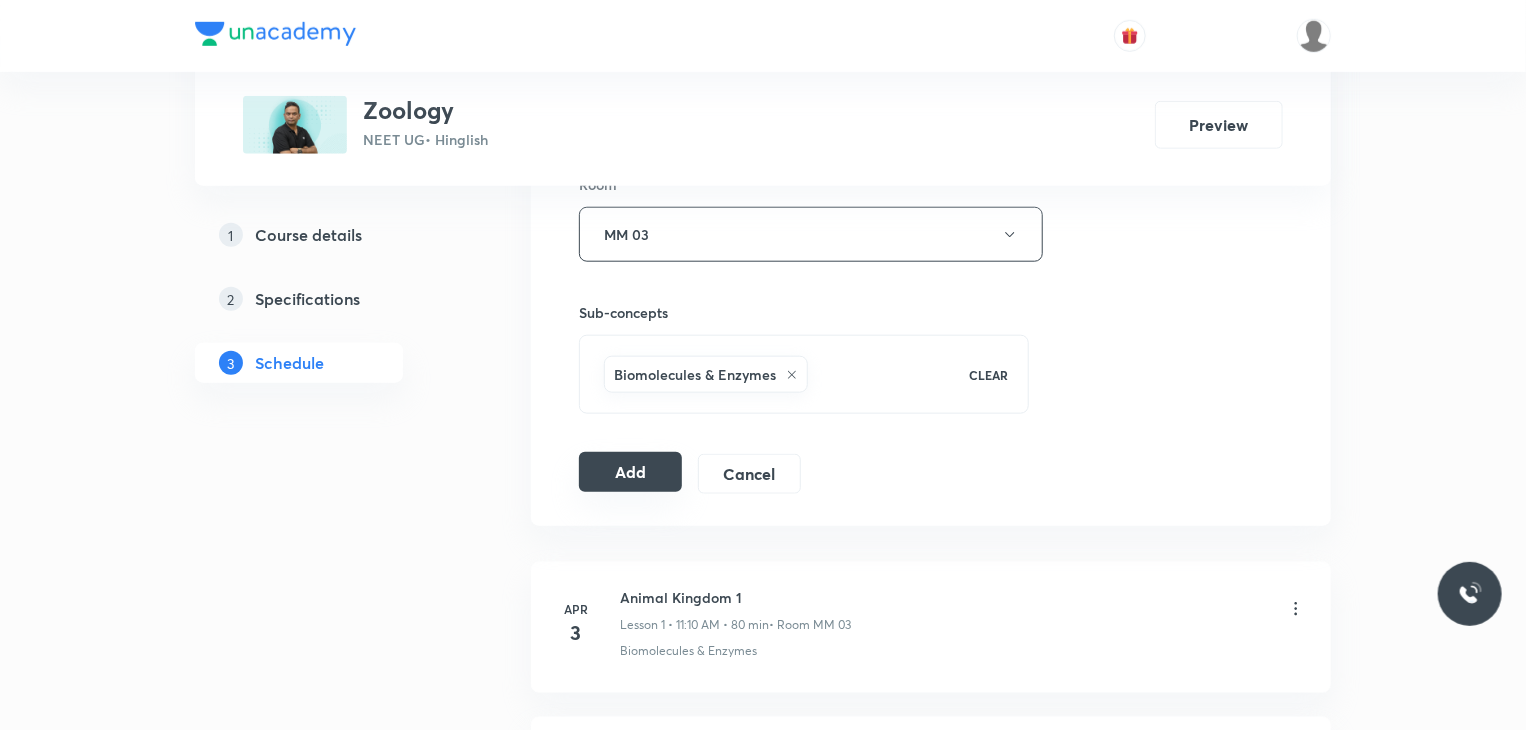 click on "Add" at bounding box center [630, 472] 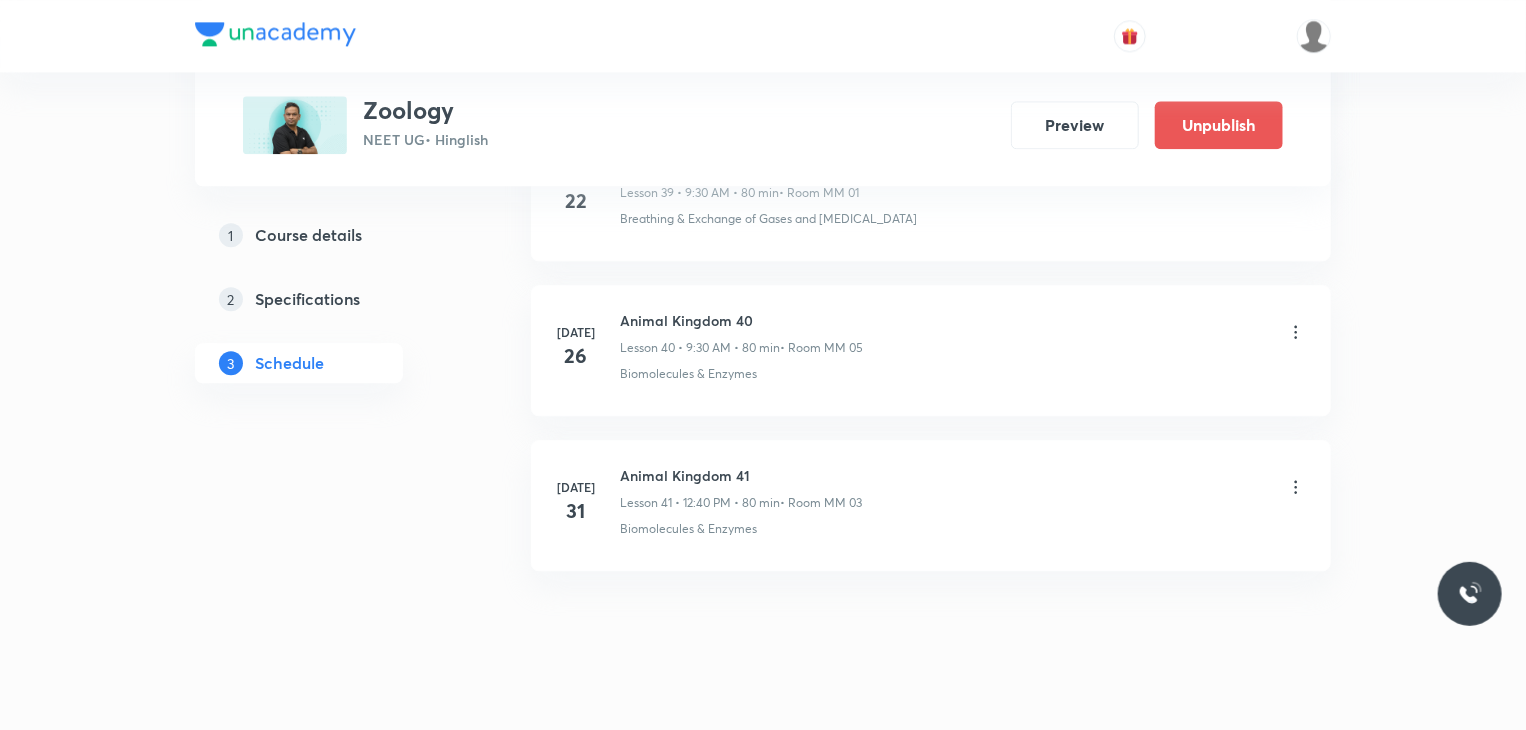 scroll, scrollTop: 6292, scrollLeft: 0, axis: vertical 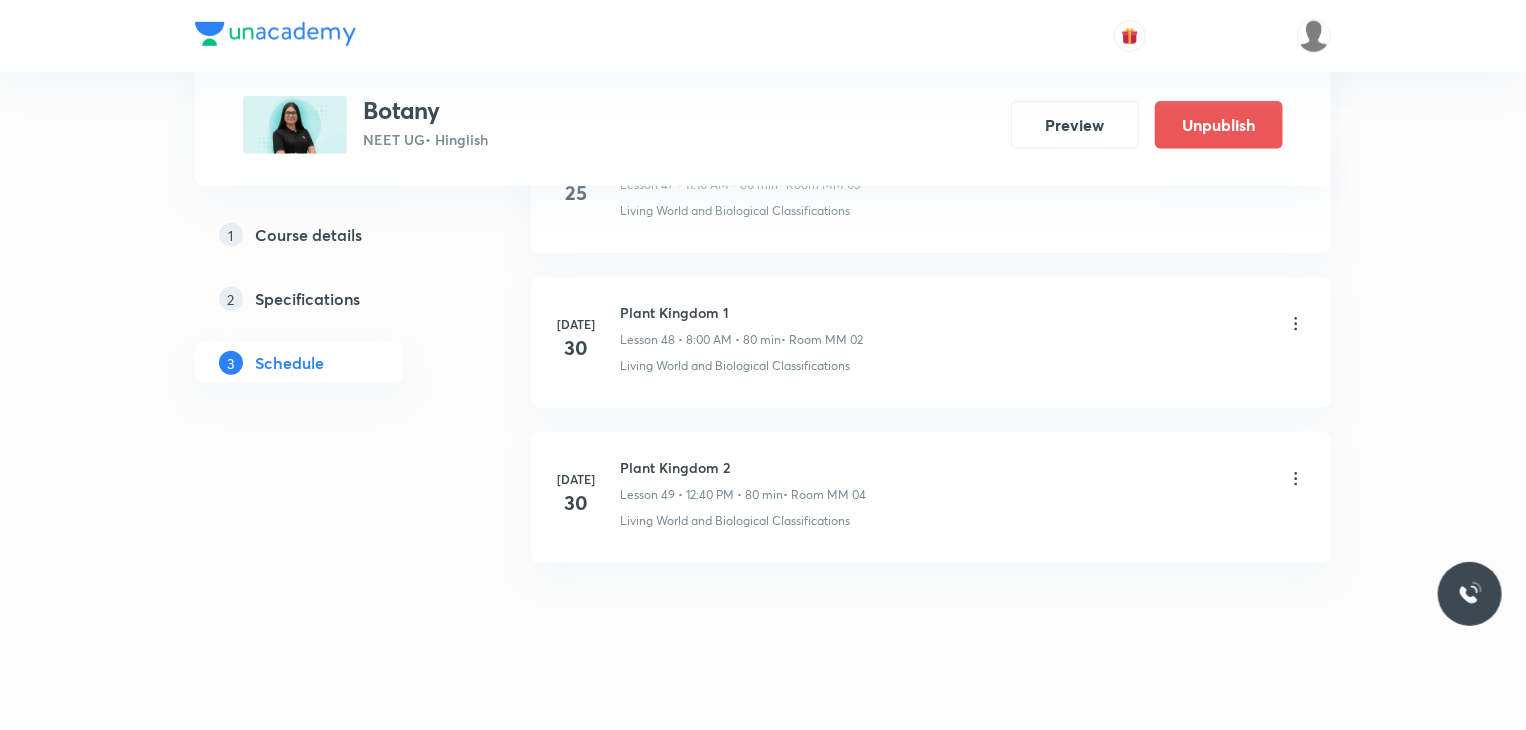 click on "Jul 30 Plant Kingdom 2 Lesson 49 • 12:40 PM • 80 min  • Room MM 04 Living World and Biological Classifications" at bounding box center [931, 497] 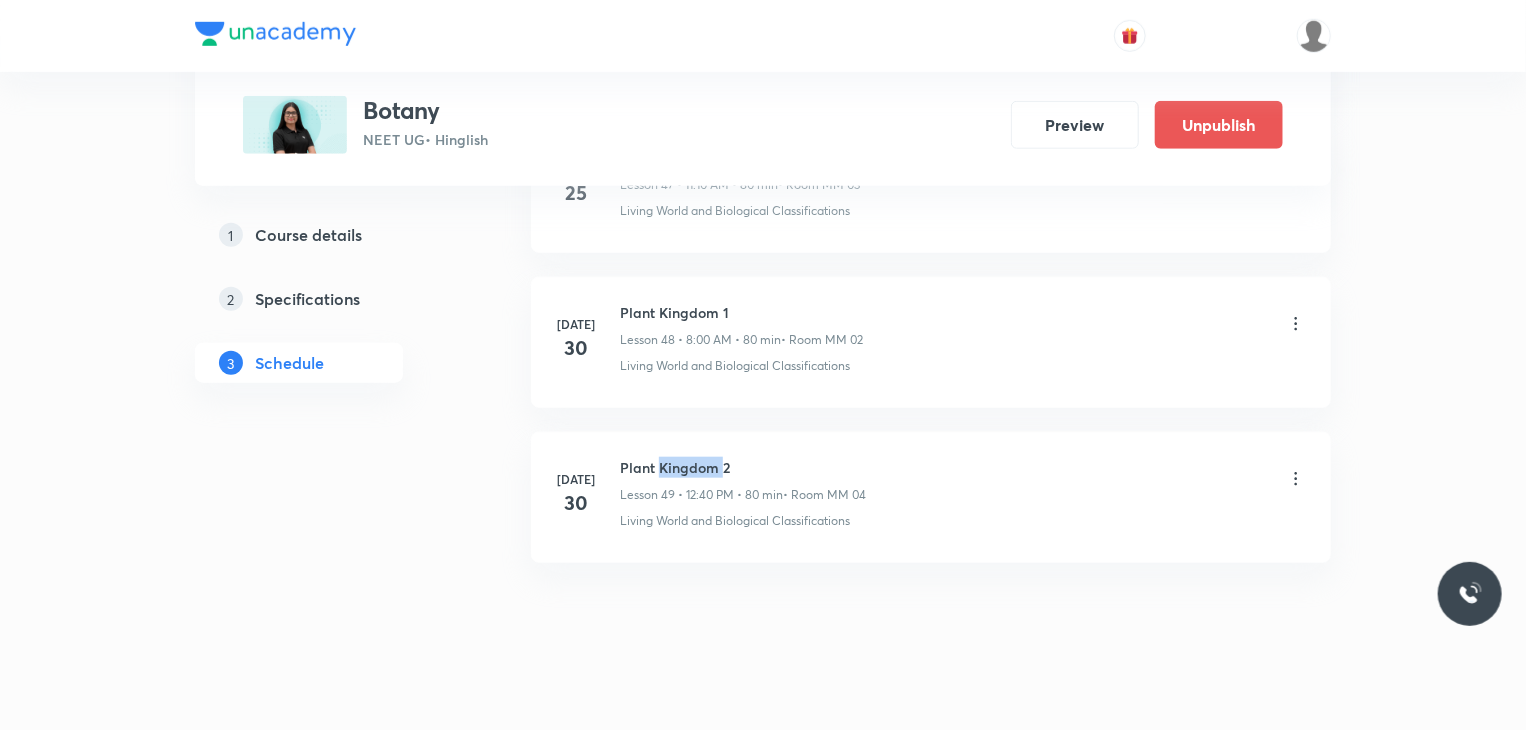 click on "Jul 30 Plant Kingdom 2 Lesson 49 • 12:40 PM • 80 min  • Room MM 04 Living World and Biological Classifications" at bounding box center [931, 497] 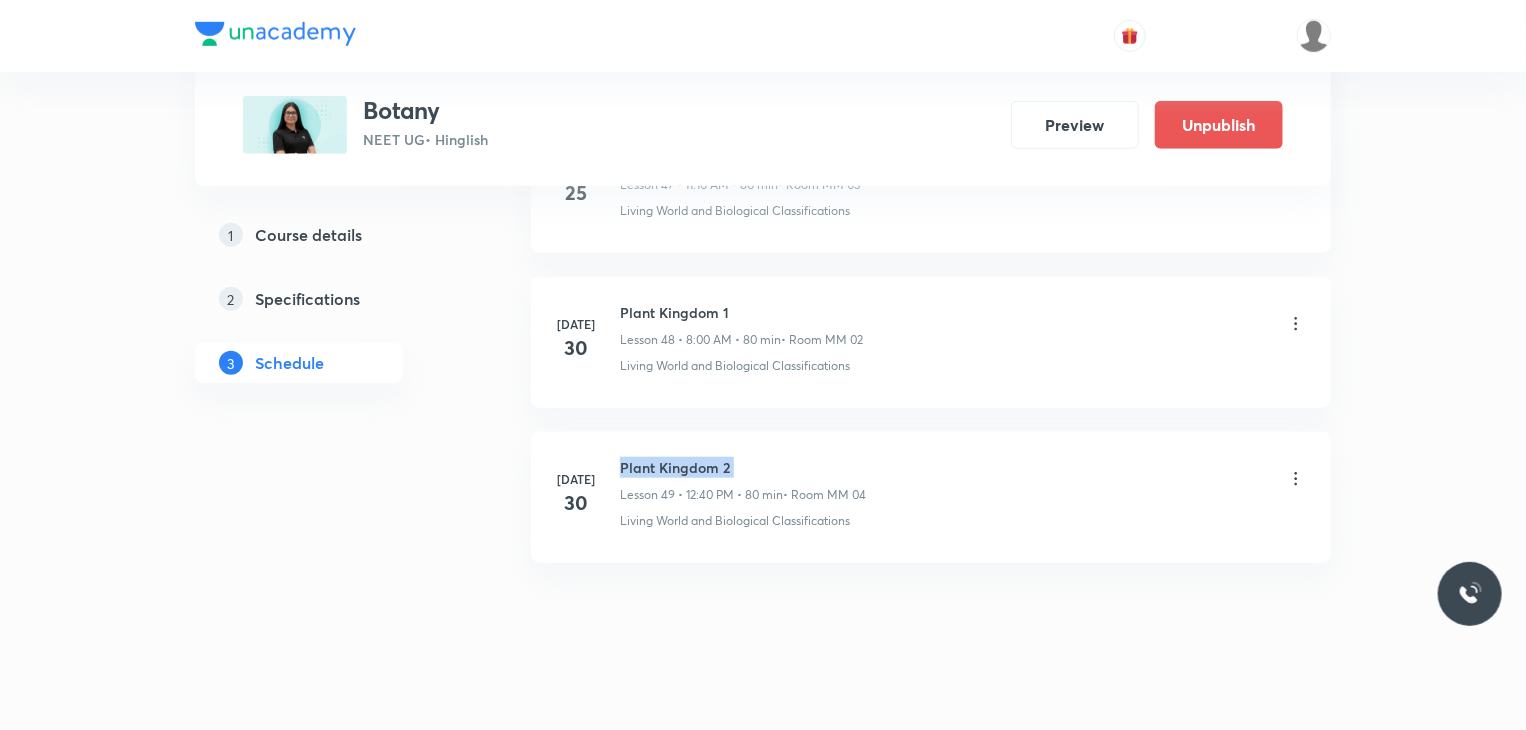 click on "Jul 30 Plant Kingdom 2 Lesson 49 • 12:40 PM • 80 min  • Room MM 04 Living World and Biological Classifications" at bounding box center (931, 497) 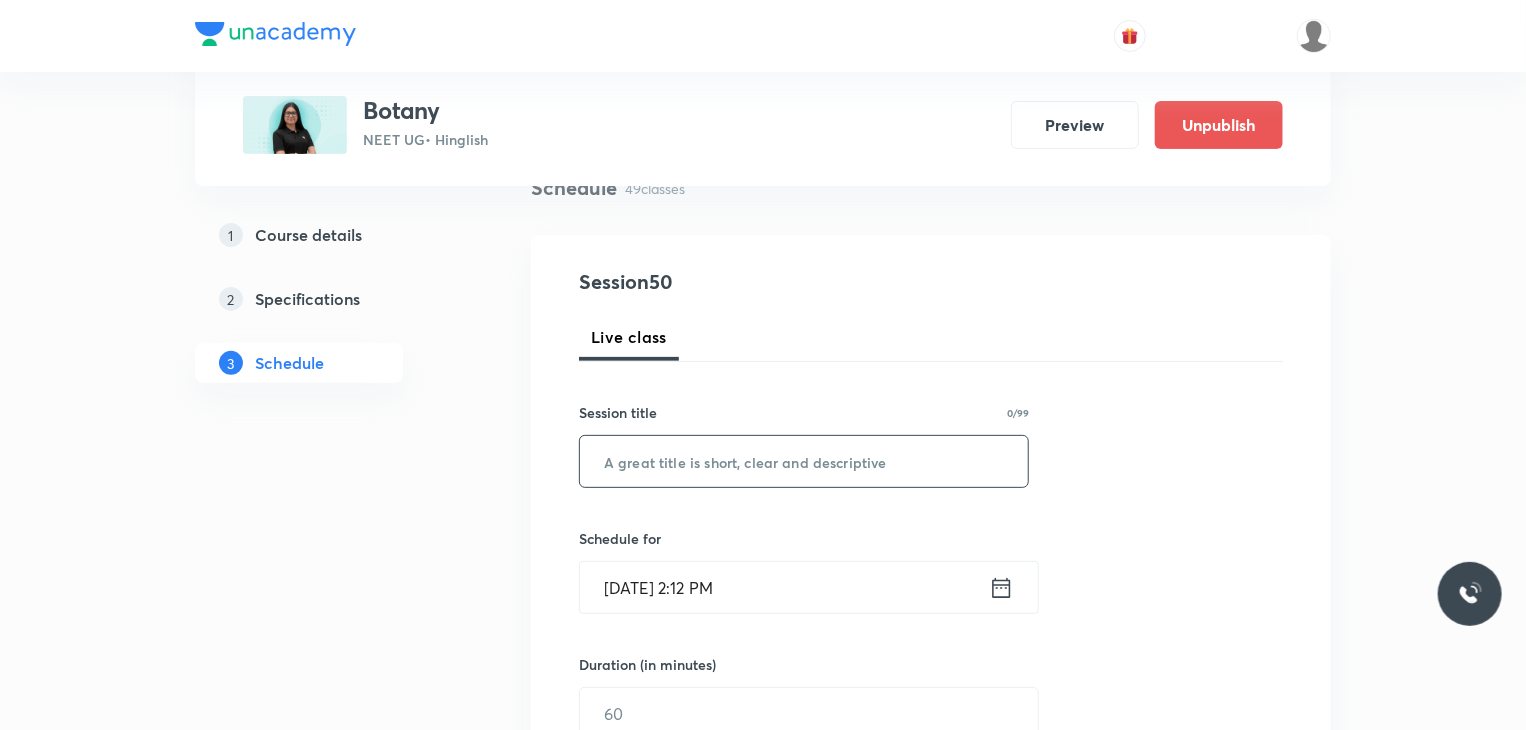 scroll, scrollTop: 200, scrollLeft: 0, axis: vertical 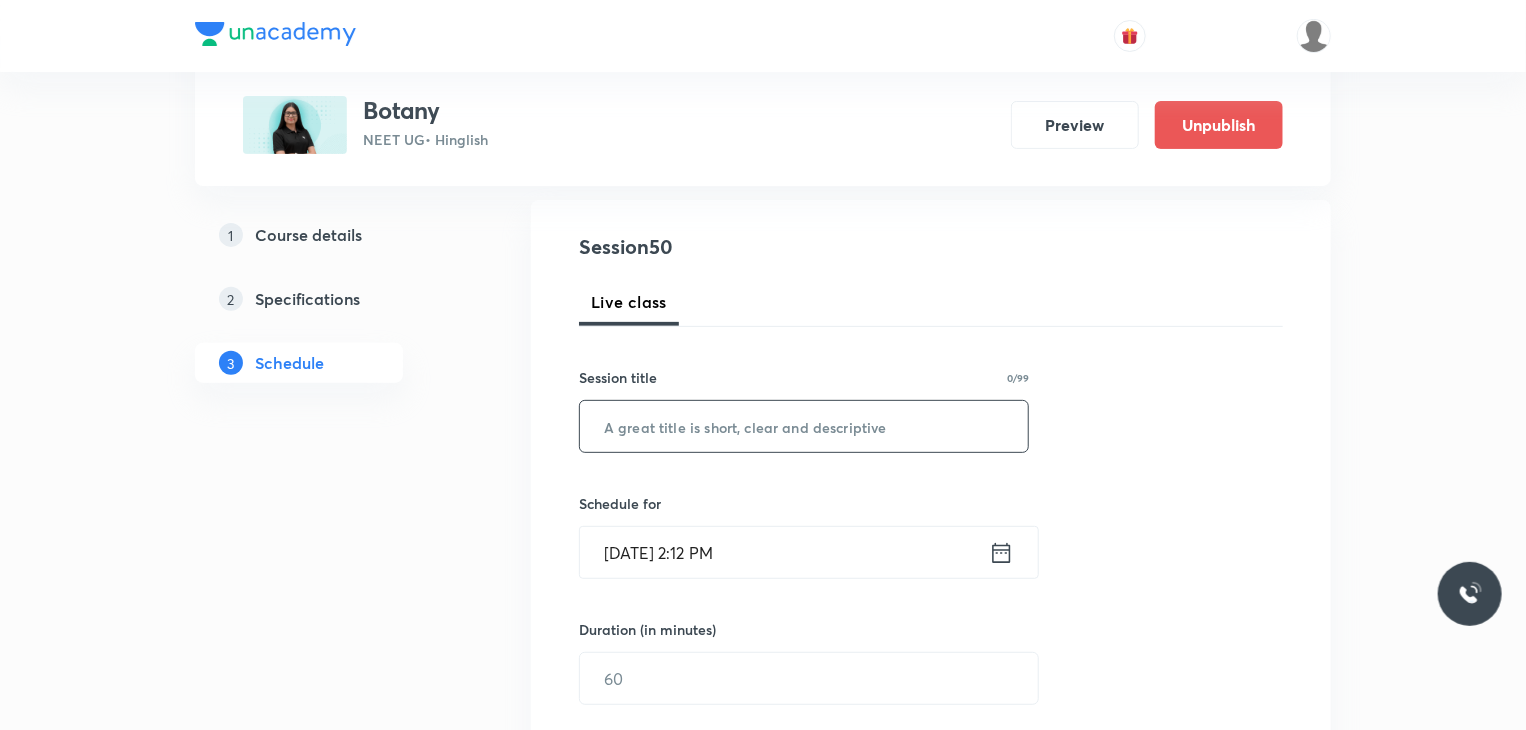 click at bounding box center [804, 426] 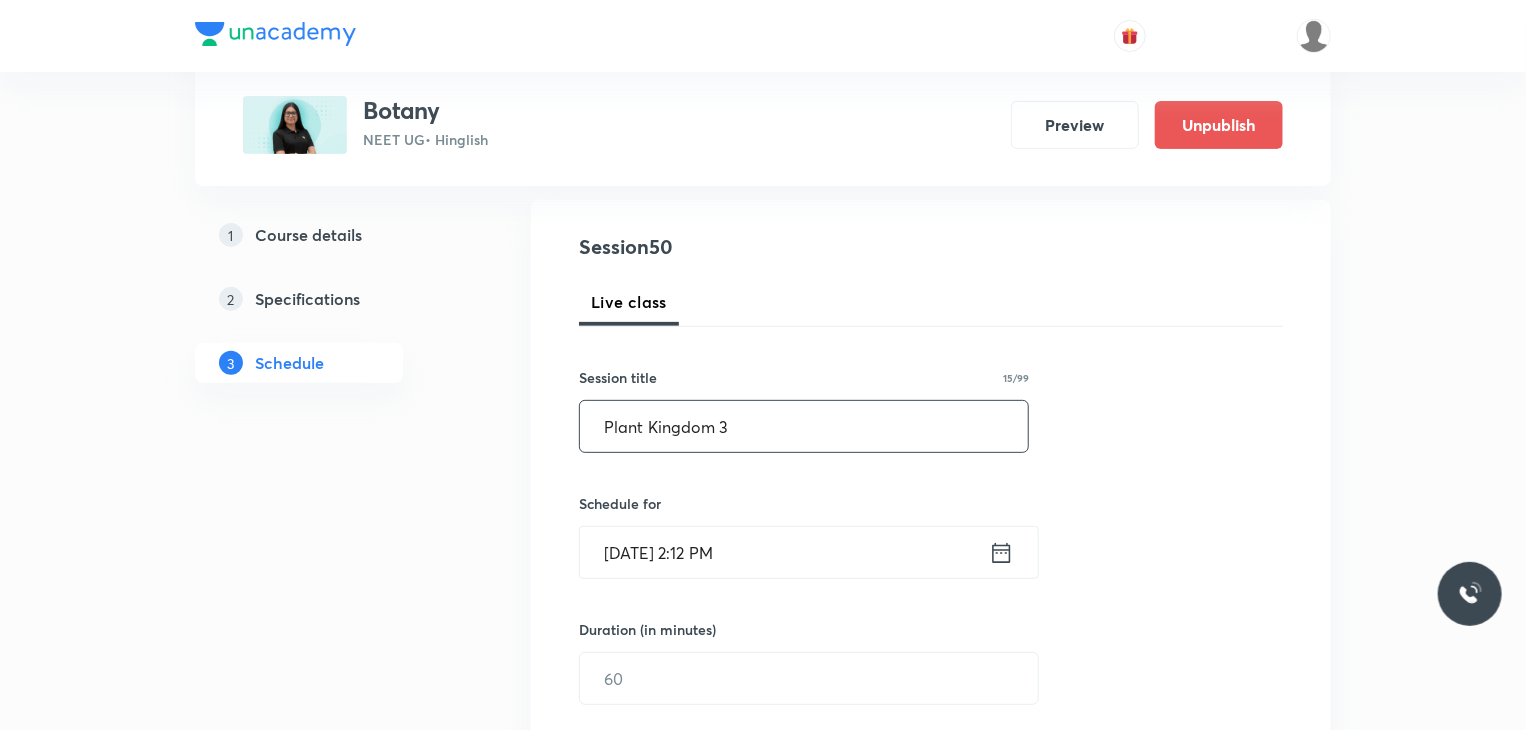 type on "Plant Kingdom 3" 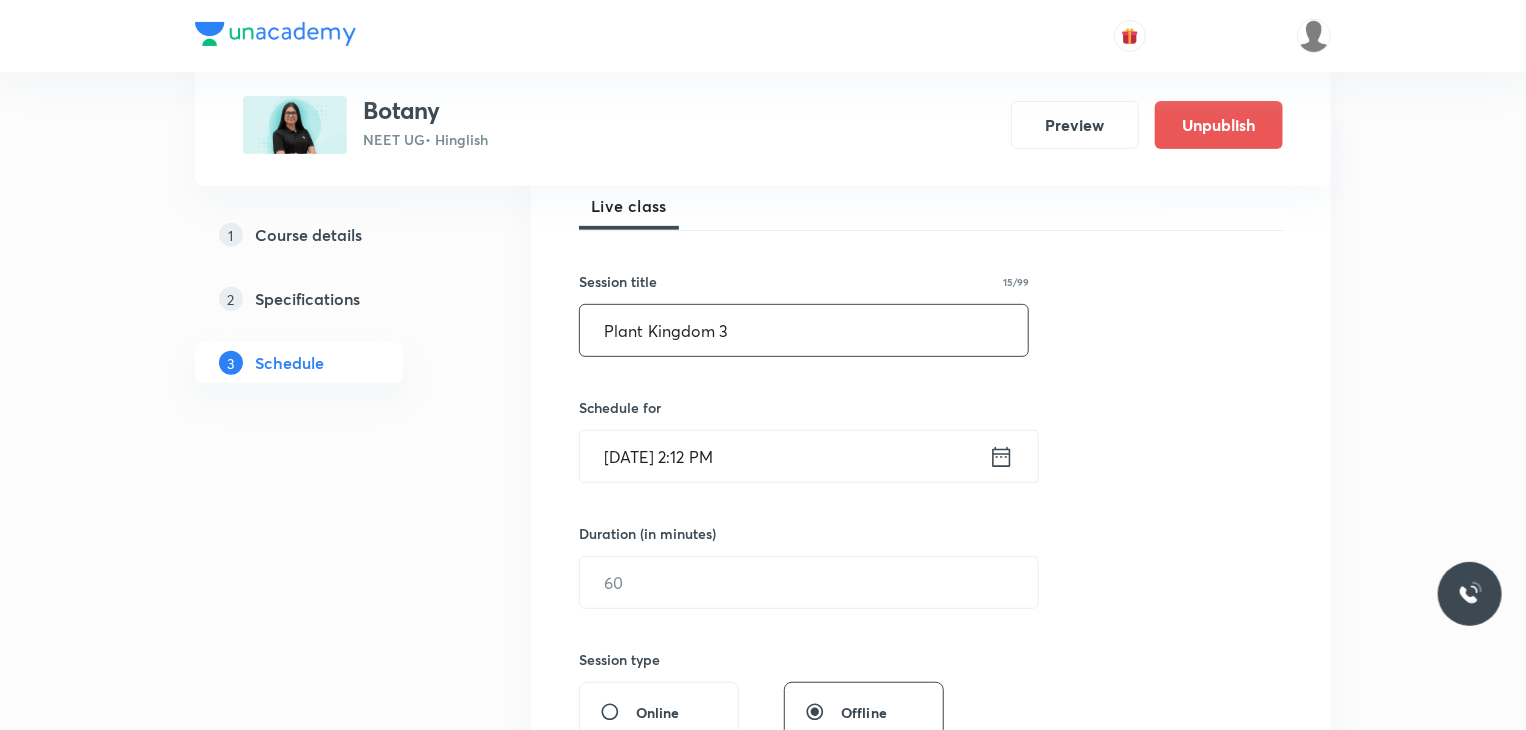 scroll, scrollTop: 400, scrollLeft: 0, axis: vertical 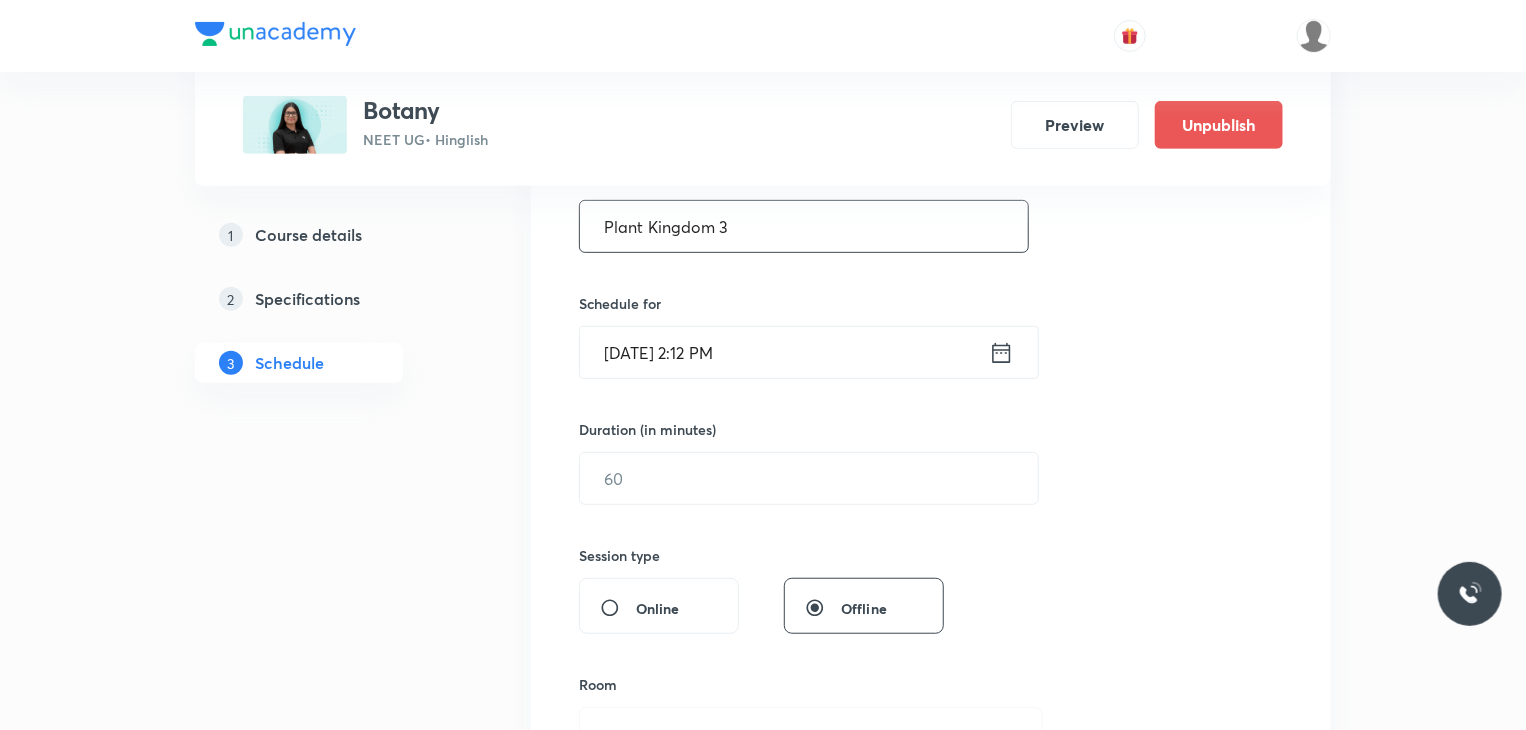 click on "Schedule for Jul 30, 2025, 2:12 PM ​" at bounding box center (804, 336) 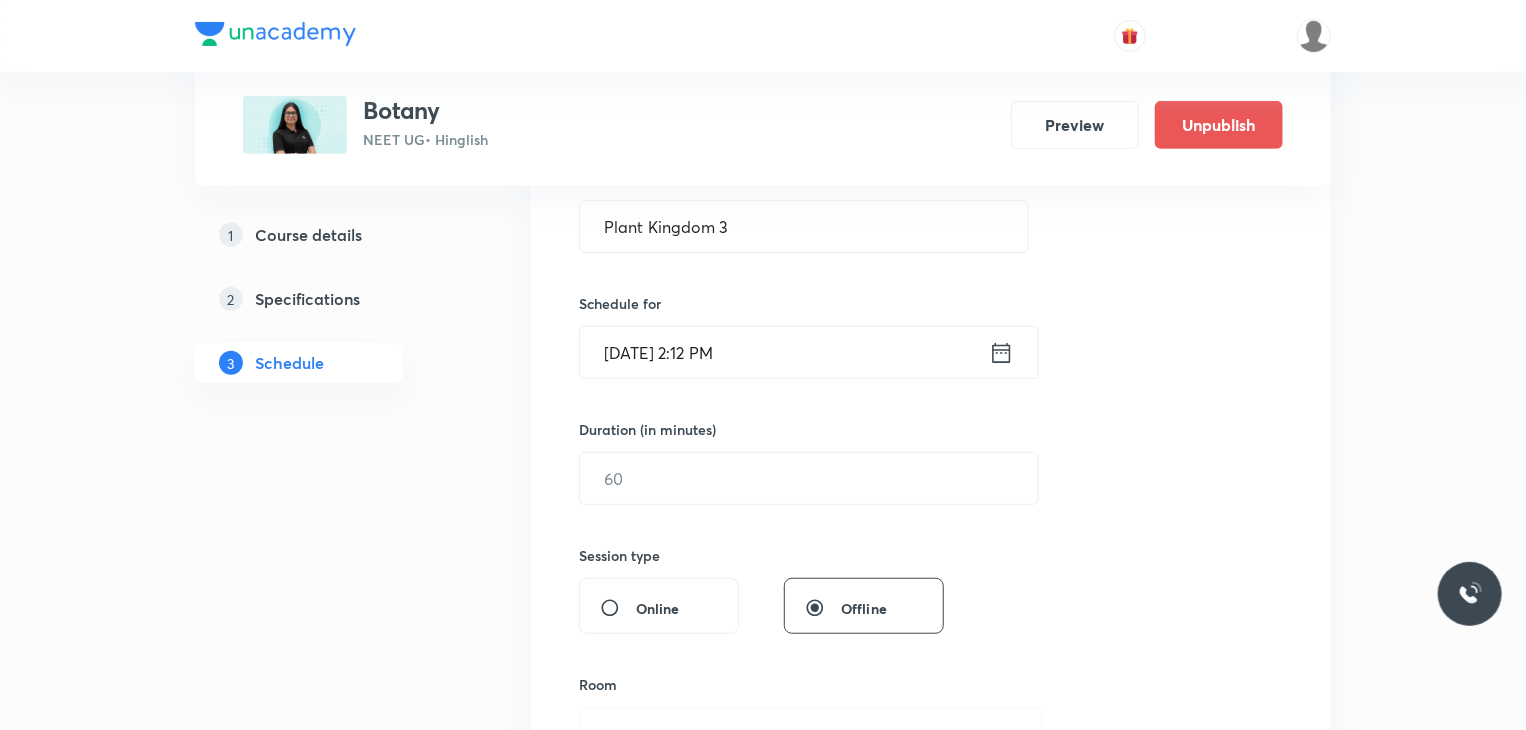 click on "[DATE] 2:12 PM" at bounding box center [784, 352] 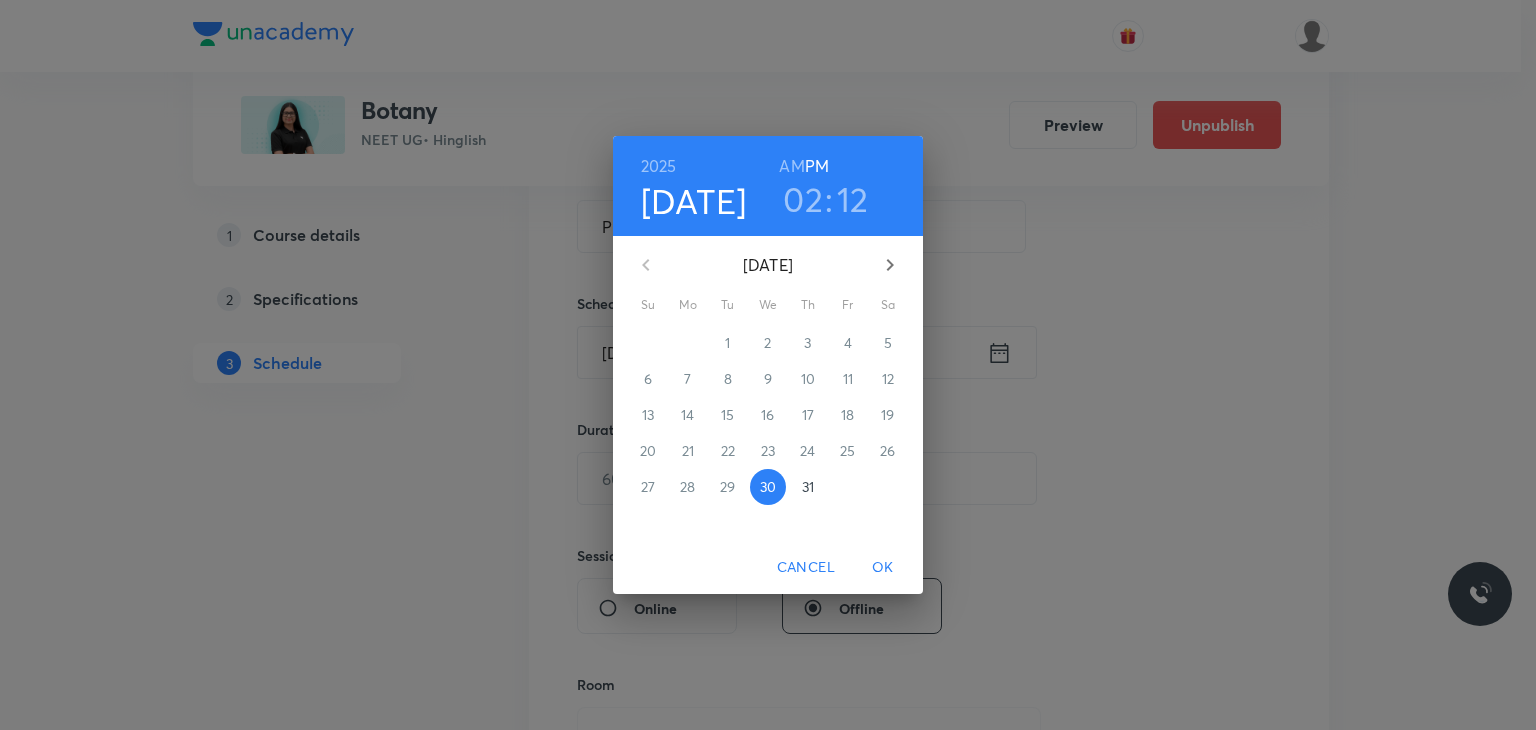 click on "31" at bounding box center (808, 487) 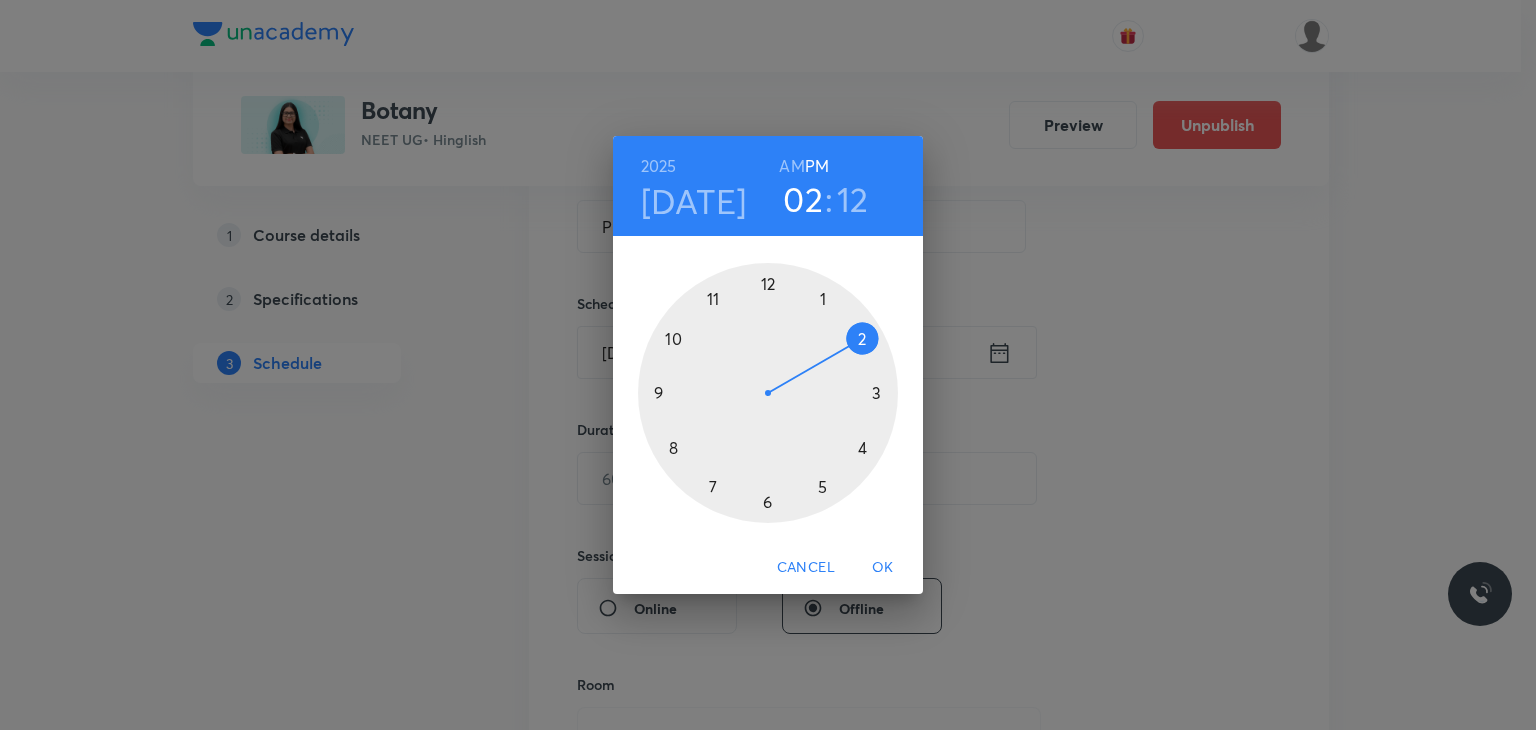 click on "AM" at bounding box center (791, 166) 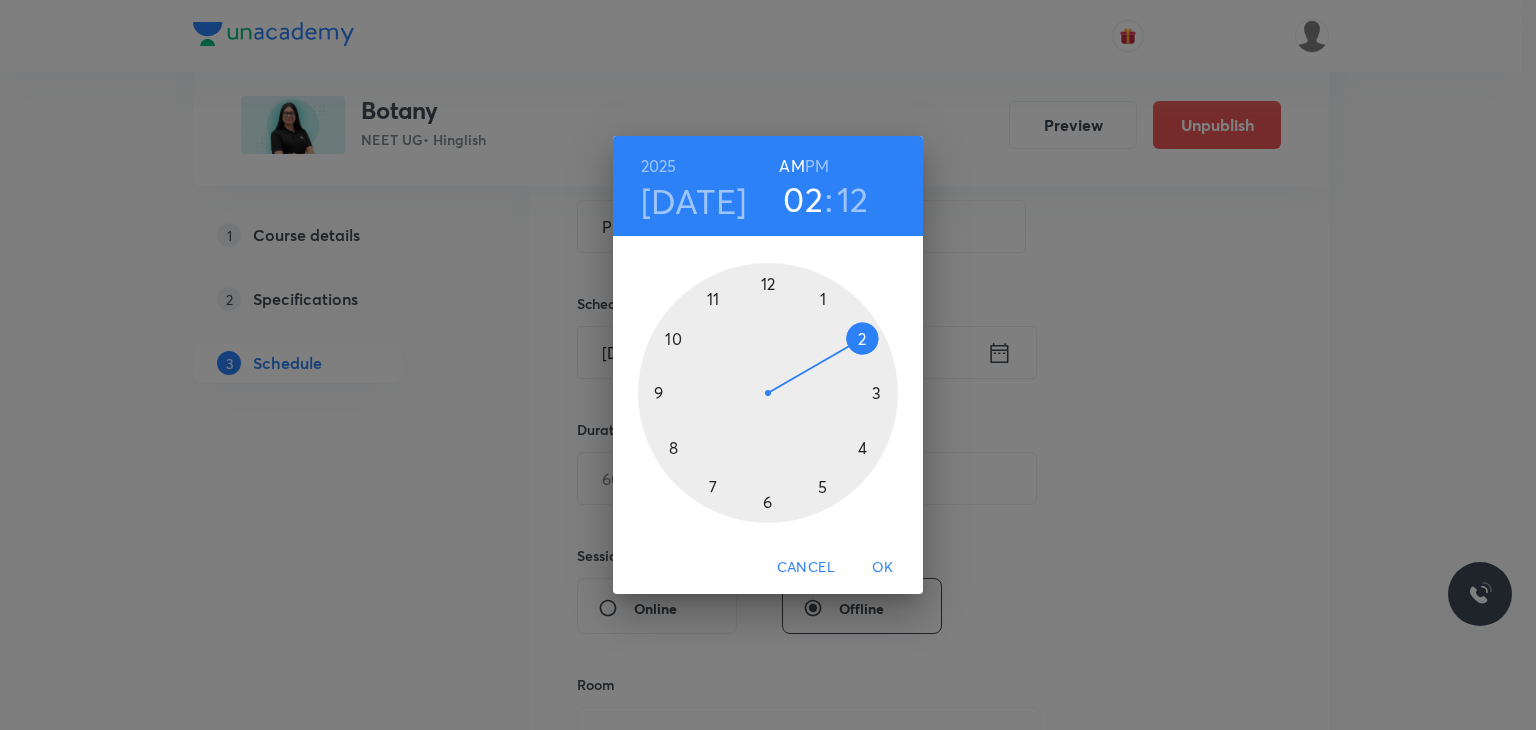 type 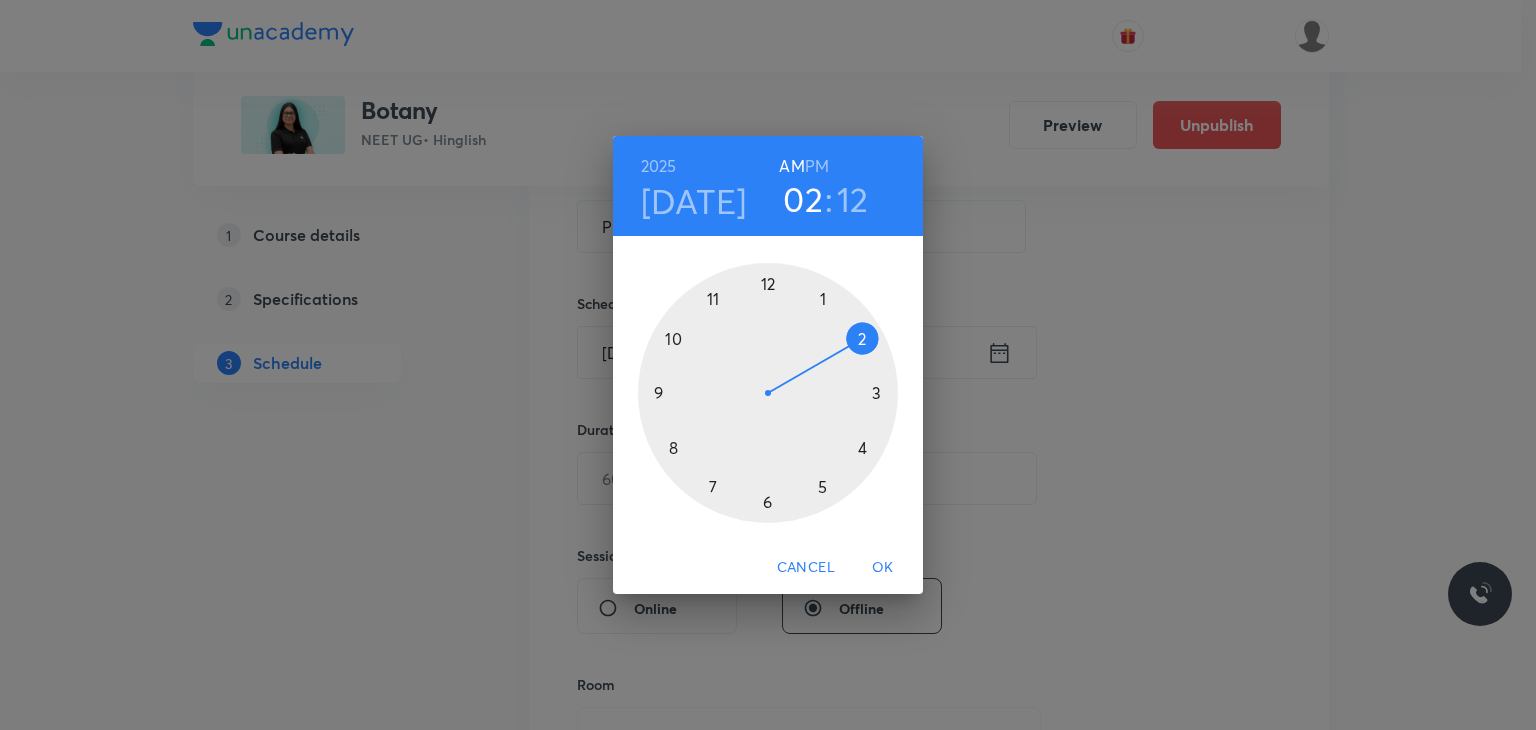 click at bounding box center (768, 393) 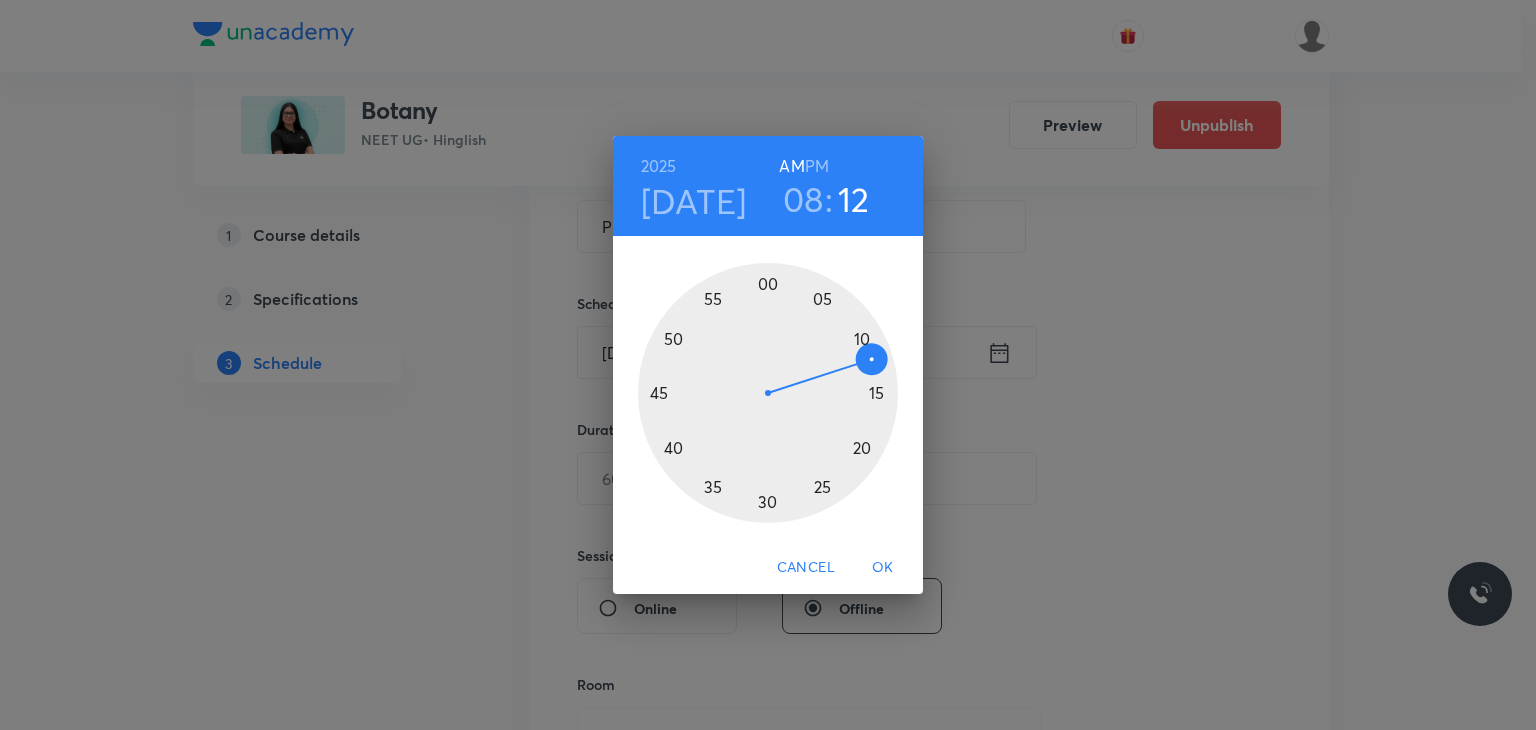 click at bounding box center [768, 393] 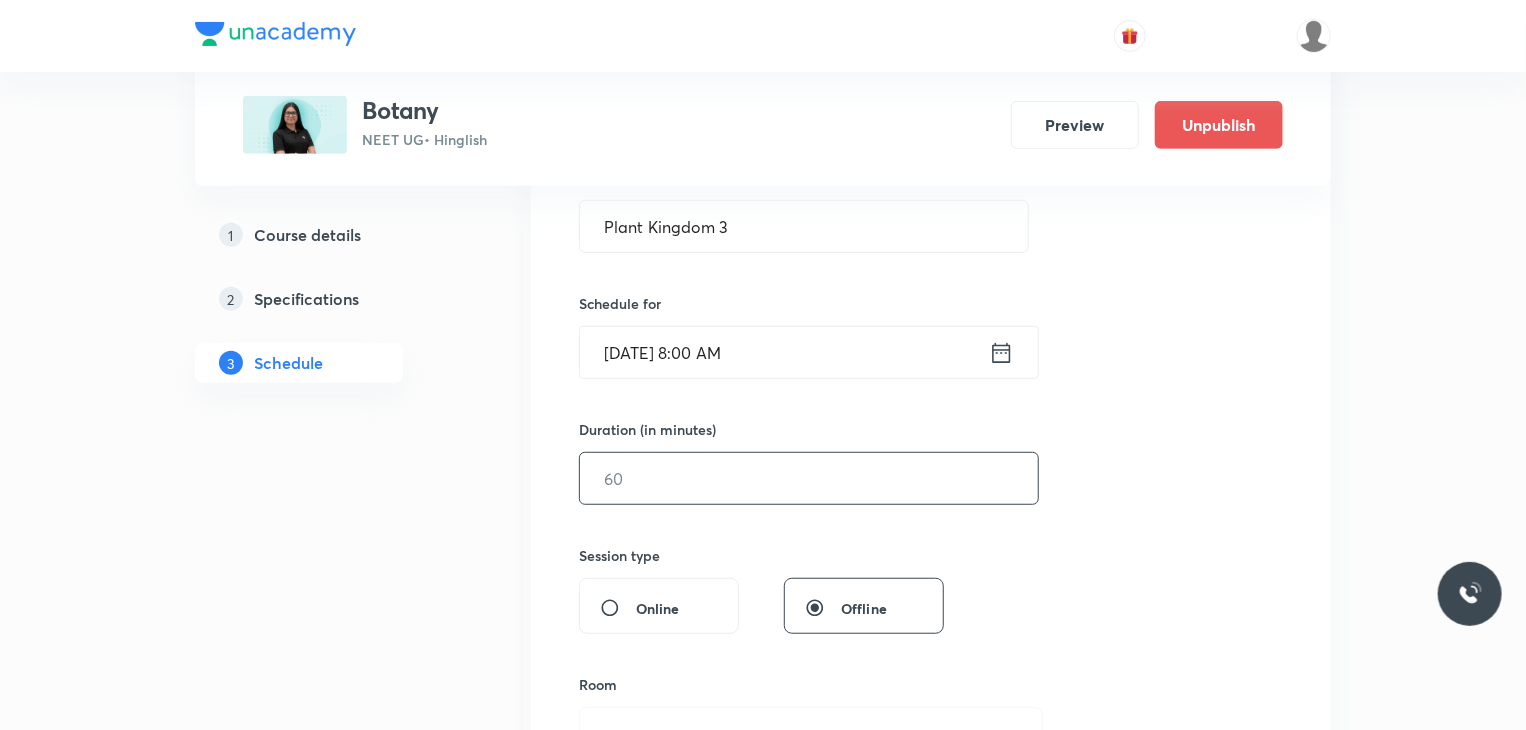 click at bounding box center [809, 478] 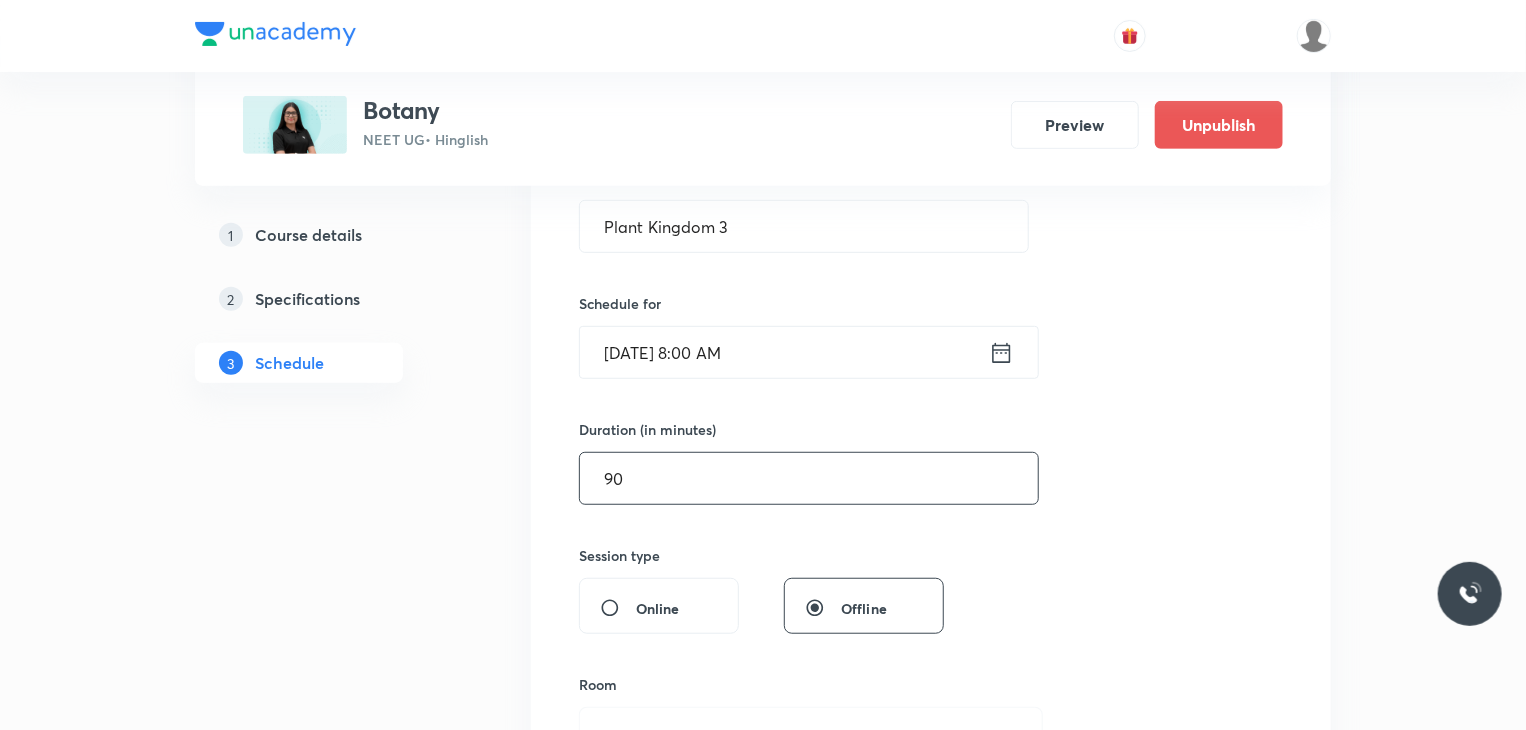 type on "9" 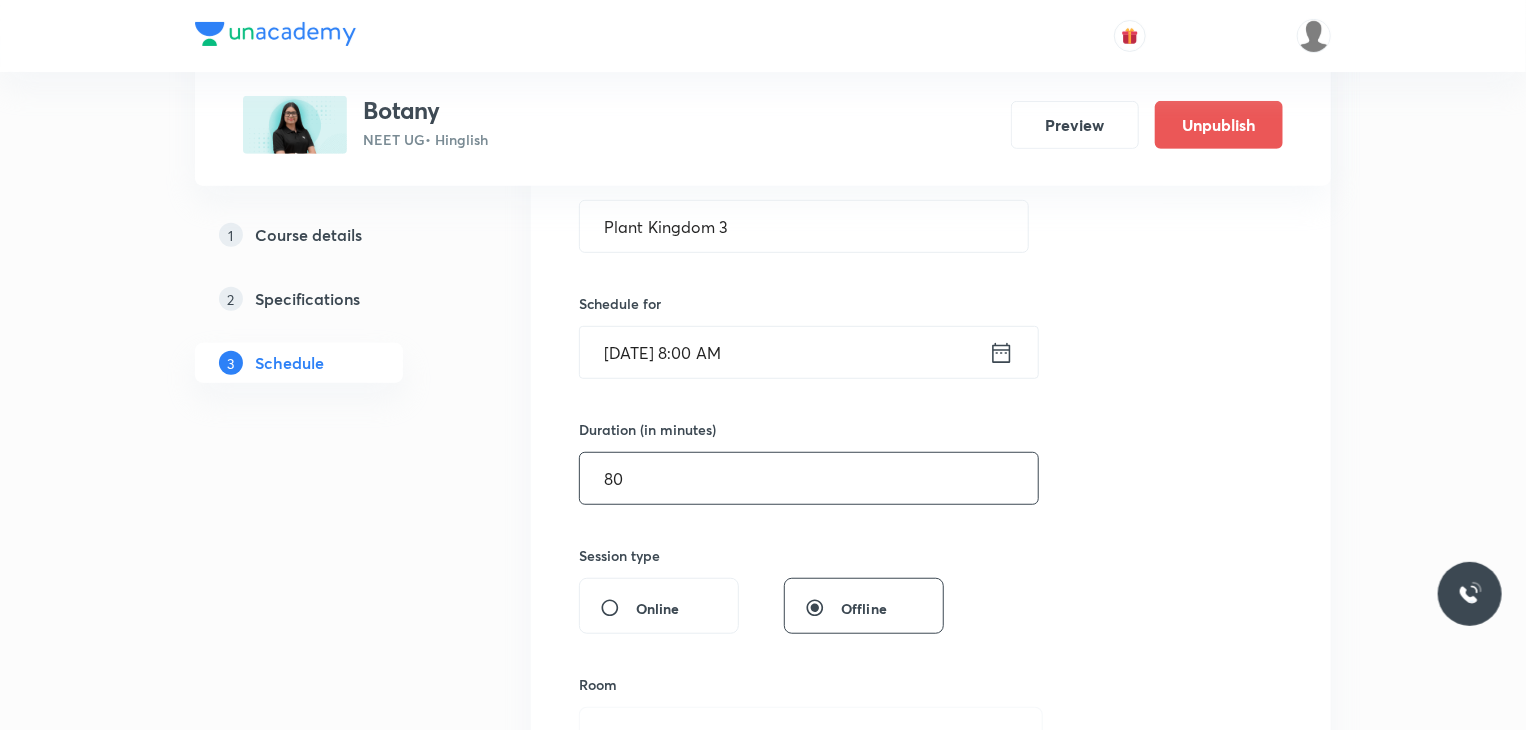 type on "80" 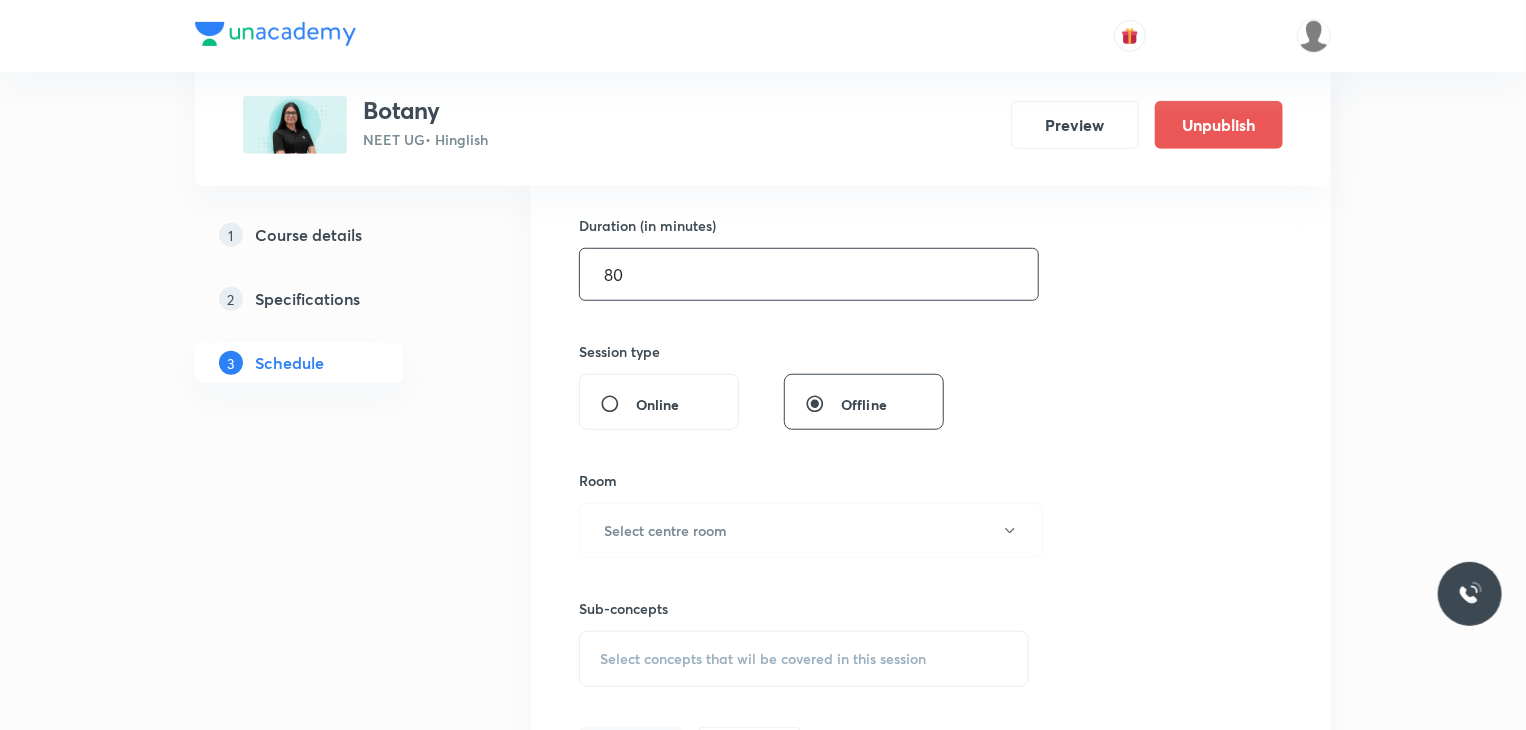 scroll, scrollTop: 600, scrollLeft: 0, axis: vertical 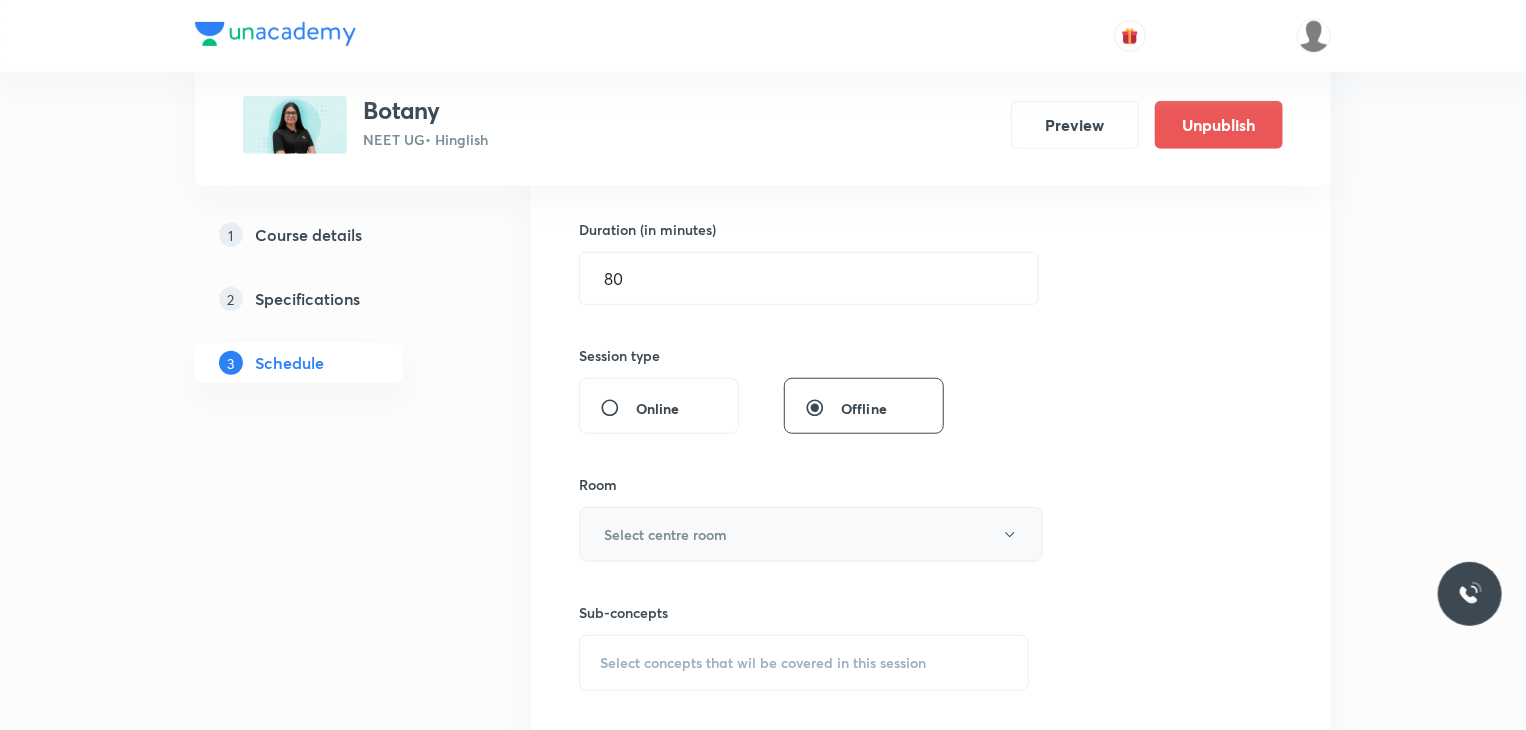 click on "Select centre room" at bounding box center (811, 534) 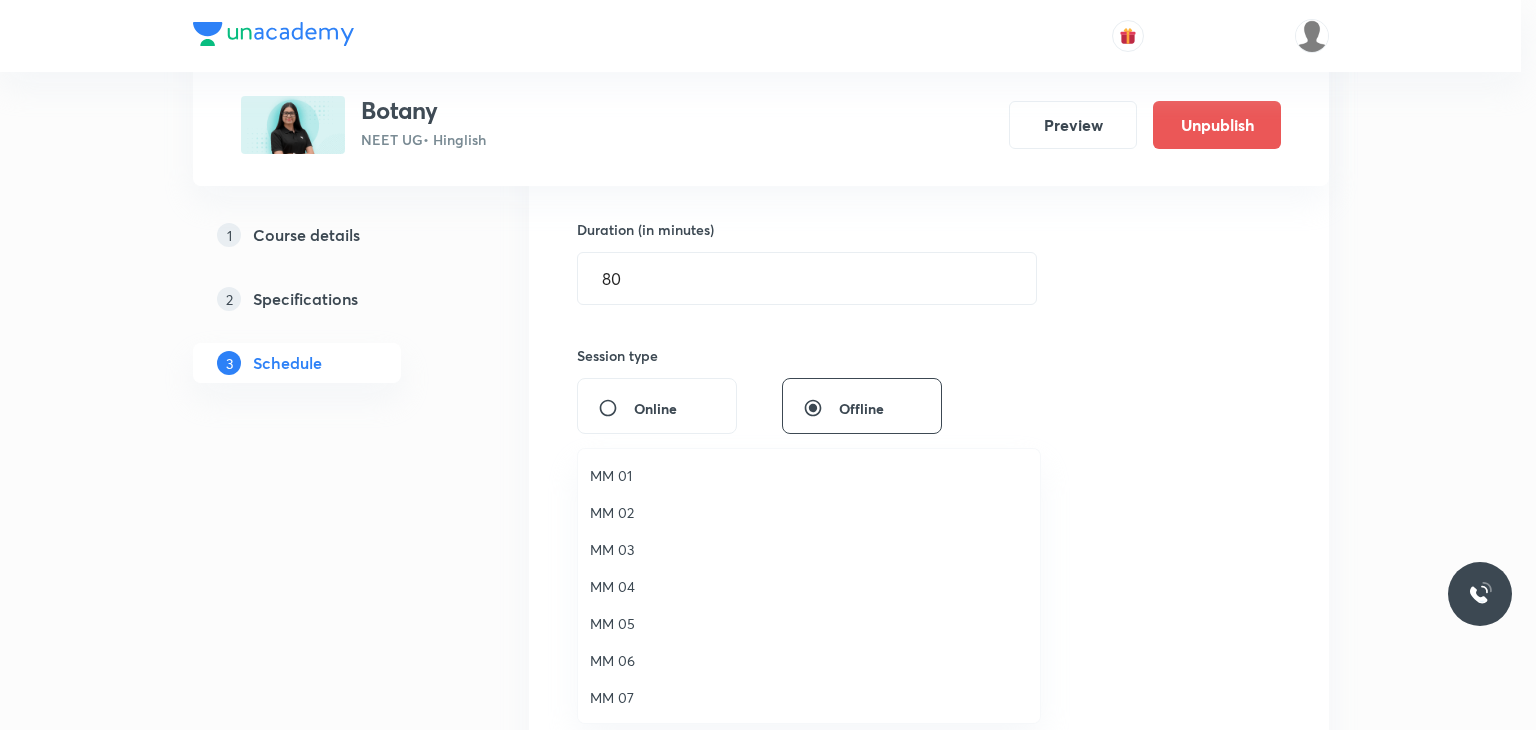 click on "MM 03" at bounding box center [809, 549] 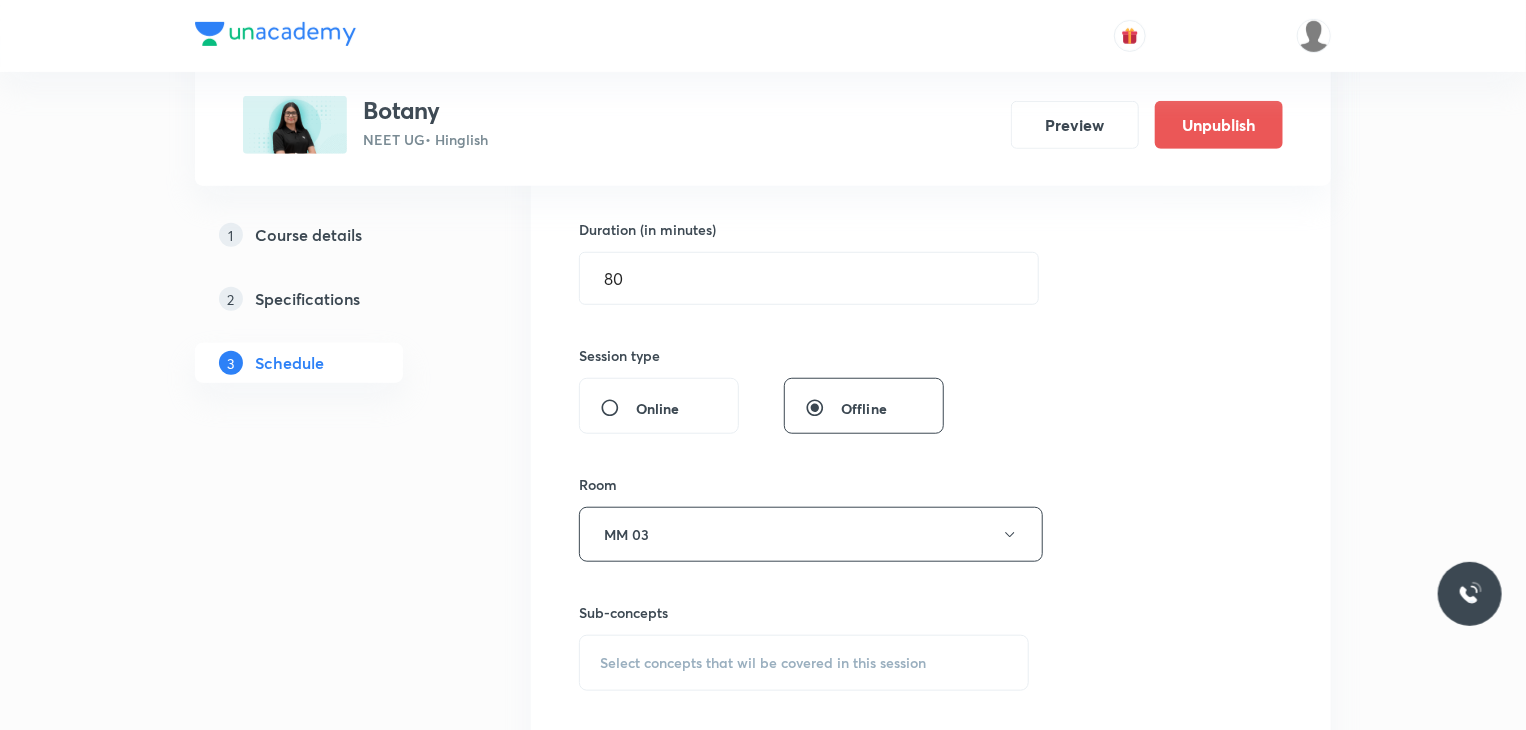click on "Select concepts that wil be covered in this session" at bounding box center (763, 663) 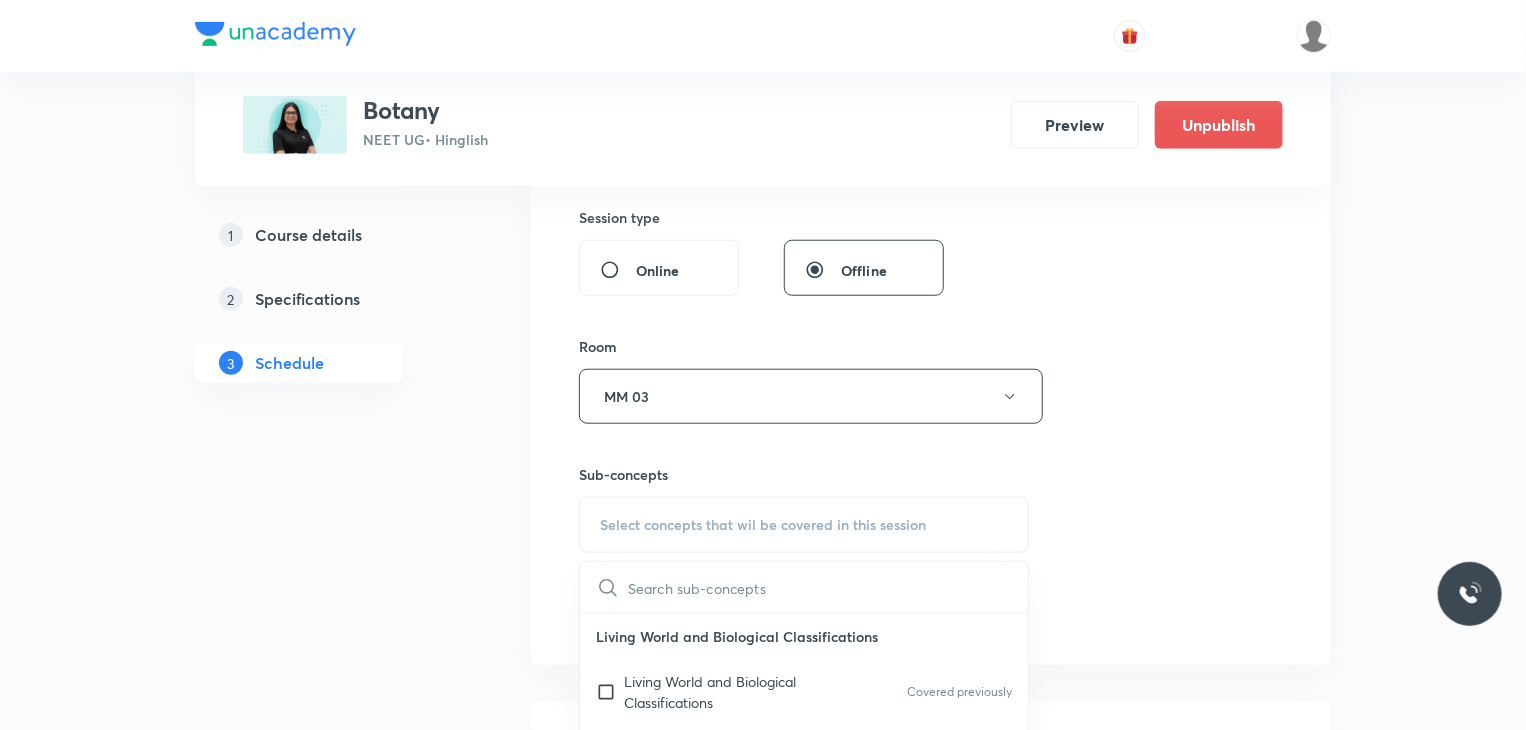 scroll, scrollTop: 800, scrollLeft: 0, axis: vertical 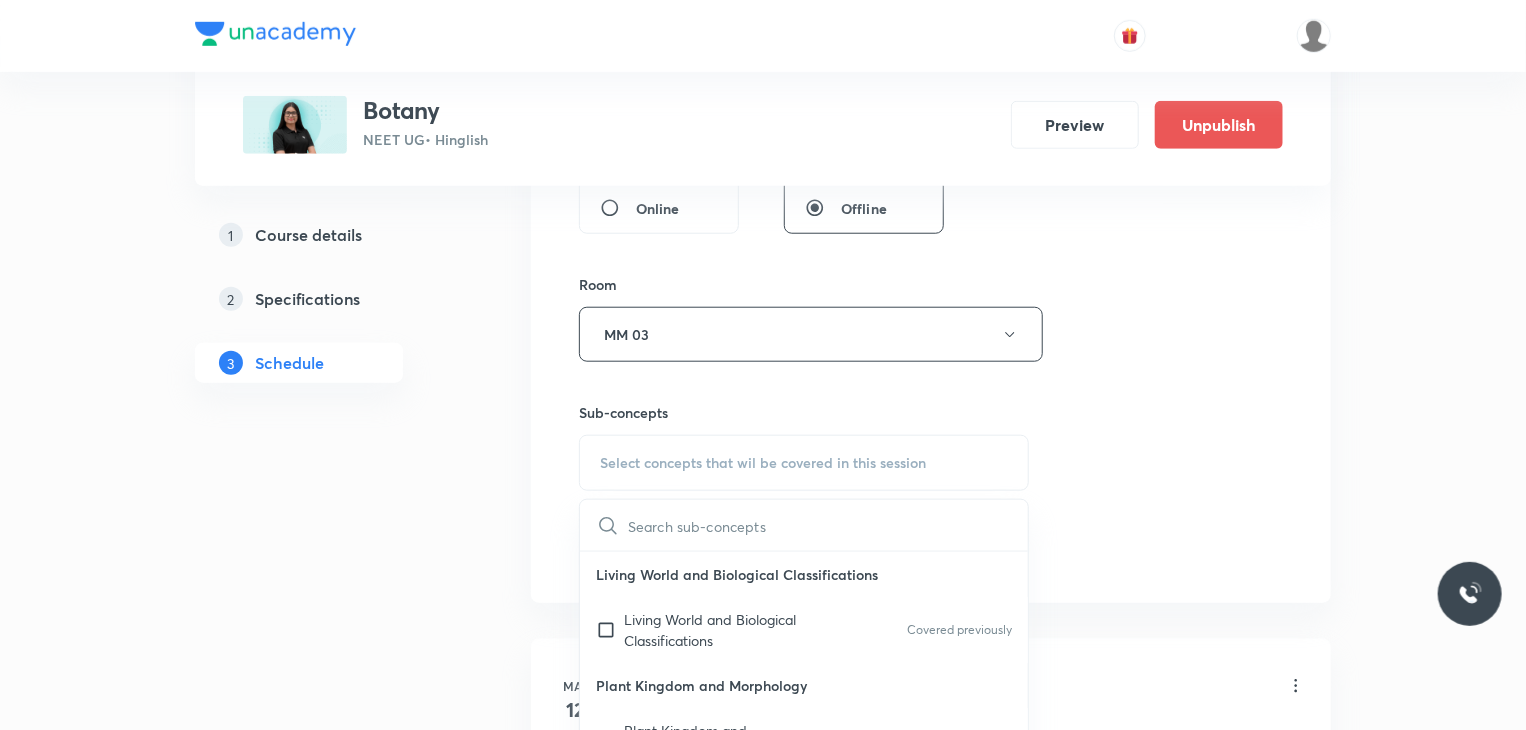 click on "Living World and Biological Classifications" at bounding box center (804, 574) 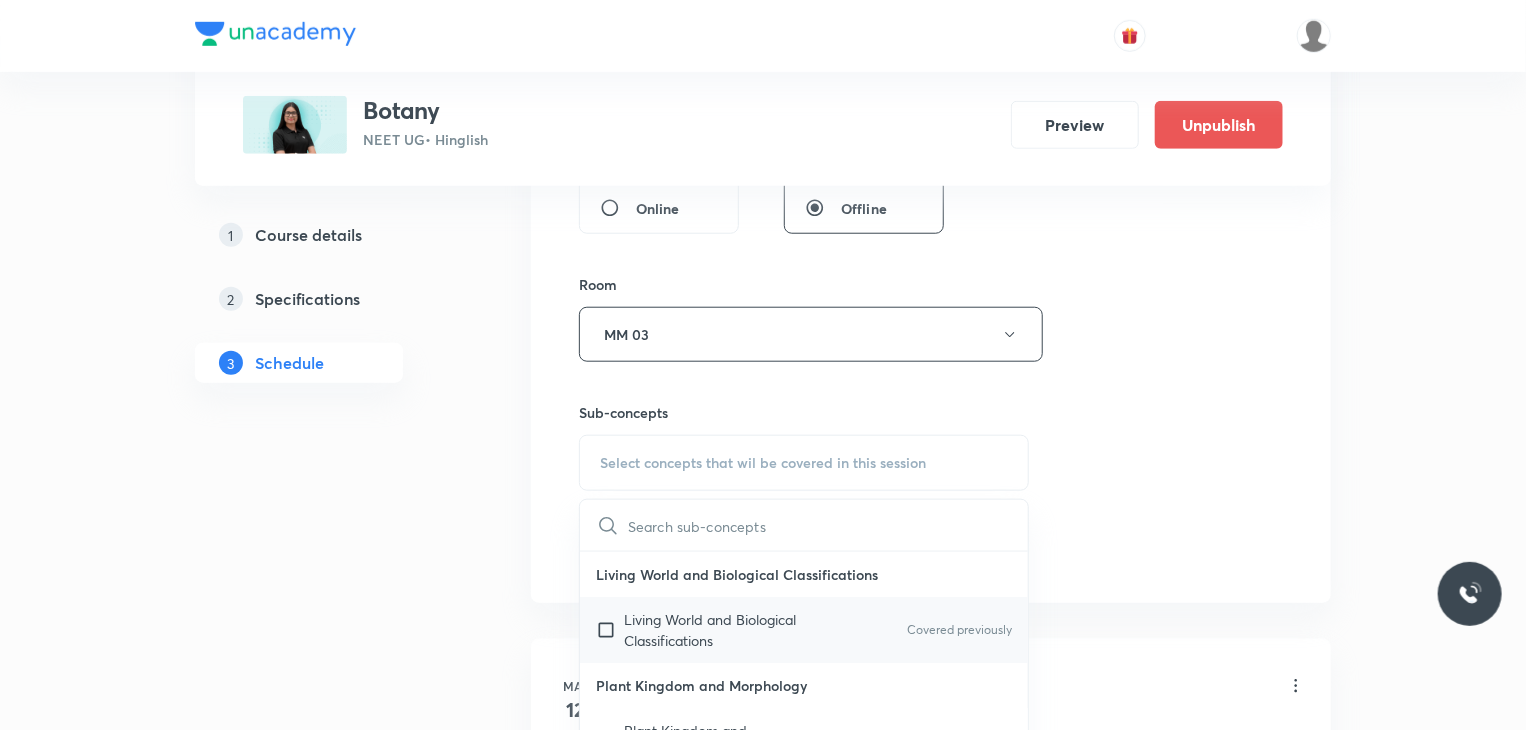 click on "Living World and Biological Classifications  Covered previously" at bounding box center (804, 630) 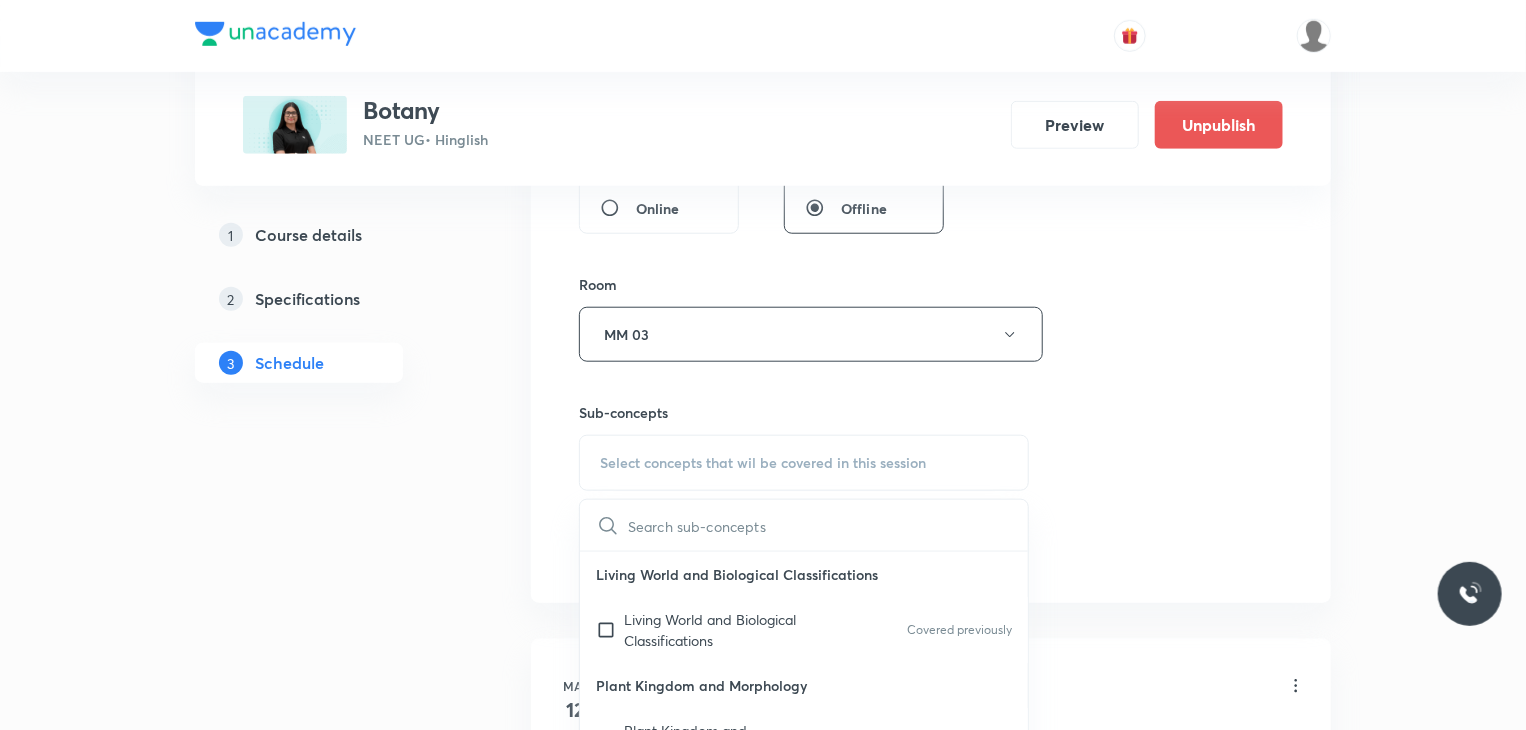 checkbox on "true" 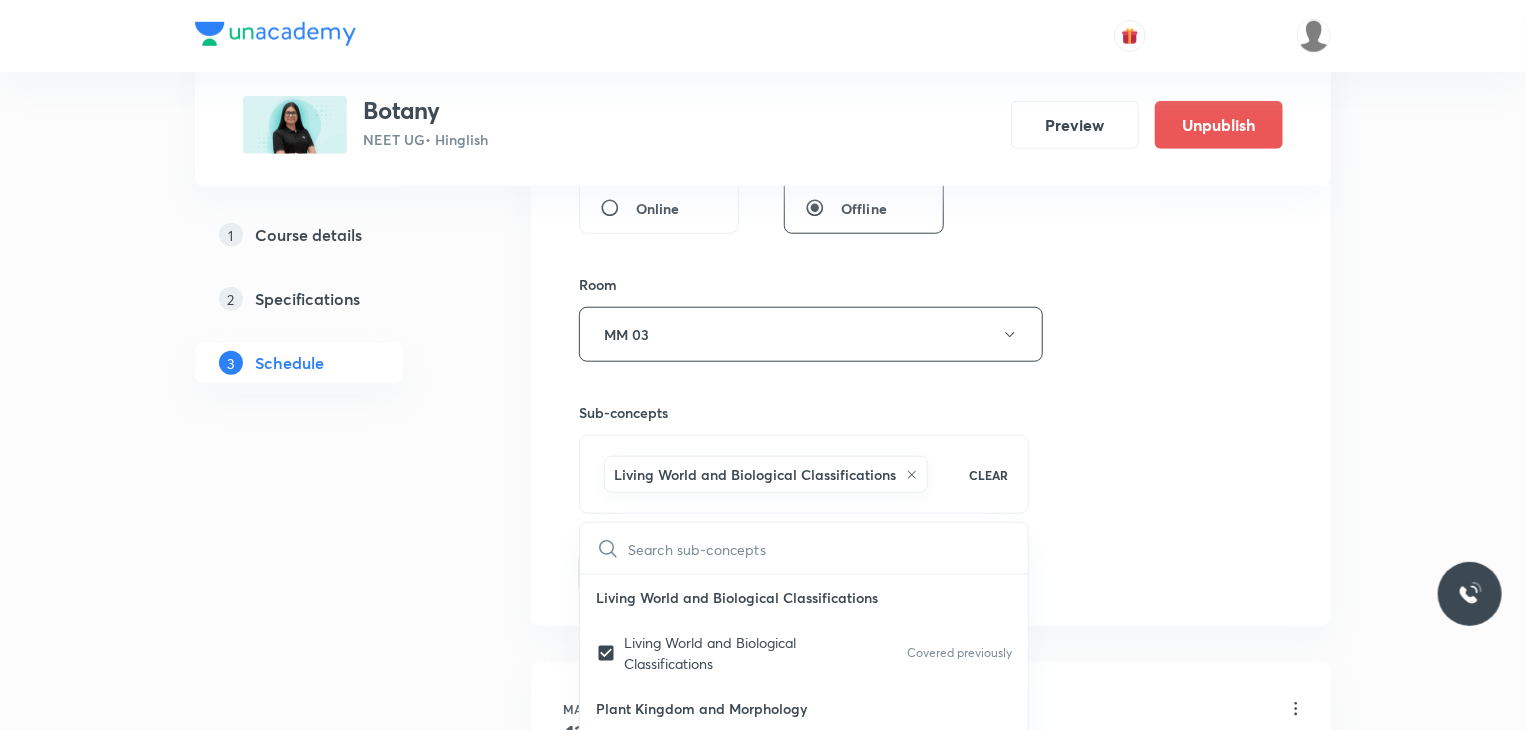 click on "Session  50 Live class Session title 15/99 Plant Kingdom 3 ​ Schedule for Jul 31, 2025, 8:00 AM ​ Duration (in minutes) 80 ​   Session type Online Offline Room MM 03 Sub-concepts Living World and Biological Classifications  CLEAR ​ Living World and Biological Classifications  Living World and Biological Classifications  Covered previously Plant Kingdom and  Morphology Plant Kingdom and  Morphology Covered previously Principle of Inheritance &  Variation Principle of Inheritance &  Variation Molecular Basis of Inheritance, Molecular Basis of Inheritance Anatomy of Flowering Plants, Photosynthesis, Anatomy of Flowering Plants, Photosynthesis, Respiration, Plant Growth & Development Respiration, Plant Growth & Development Biological Classification, Plant Kingdom, Morphology of Flowering Plants Biological Classification, Plant Kingdom, Morphology of Flowering Plants Organism & Populations,Ecosystem, Biodiversity & Conservation Organism & Populations, Ecosystem, Biodiversity & Conservation Add Cancel" at bounding box center [931, 113] 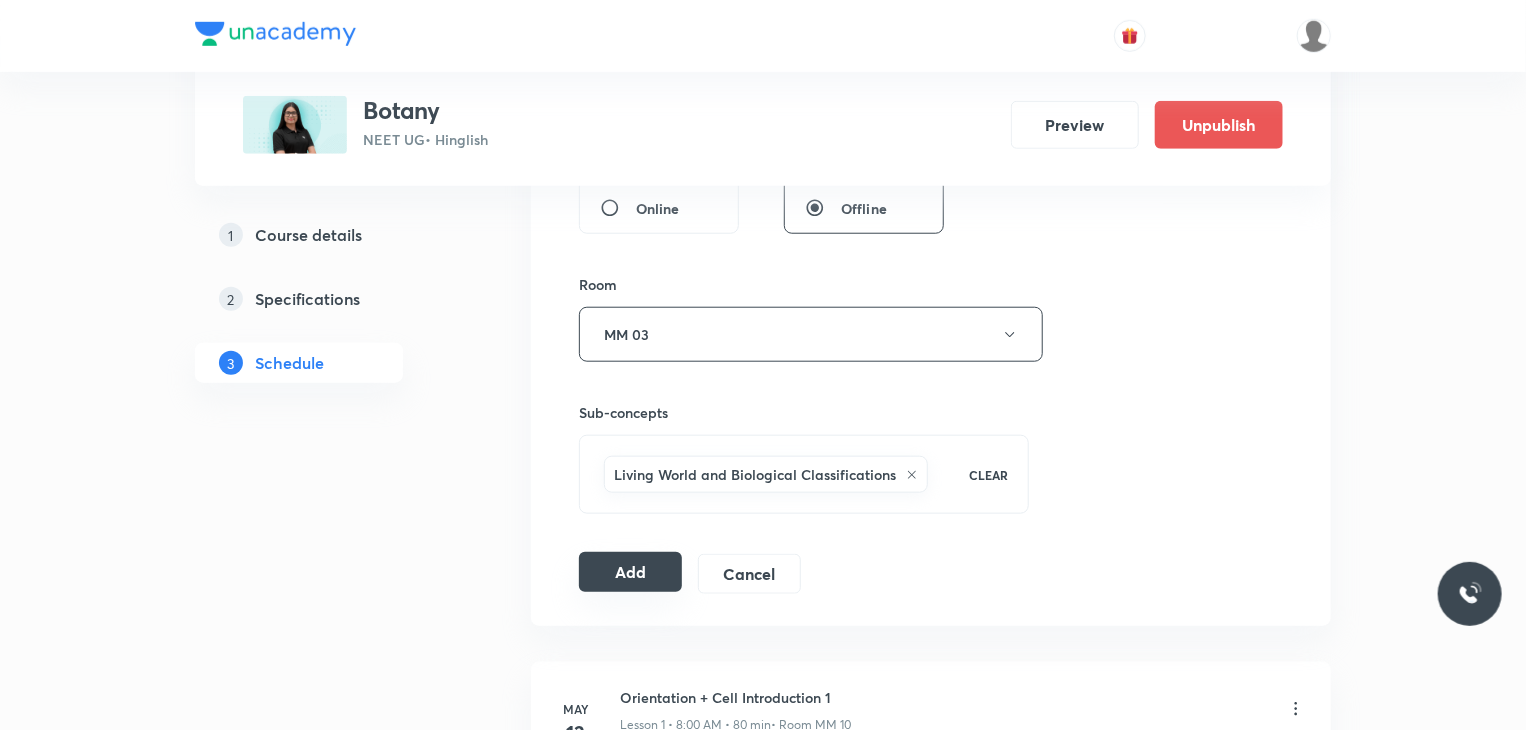 click on "Add" at bounding box center (630, 572) 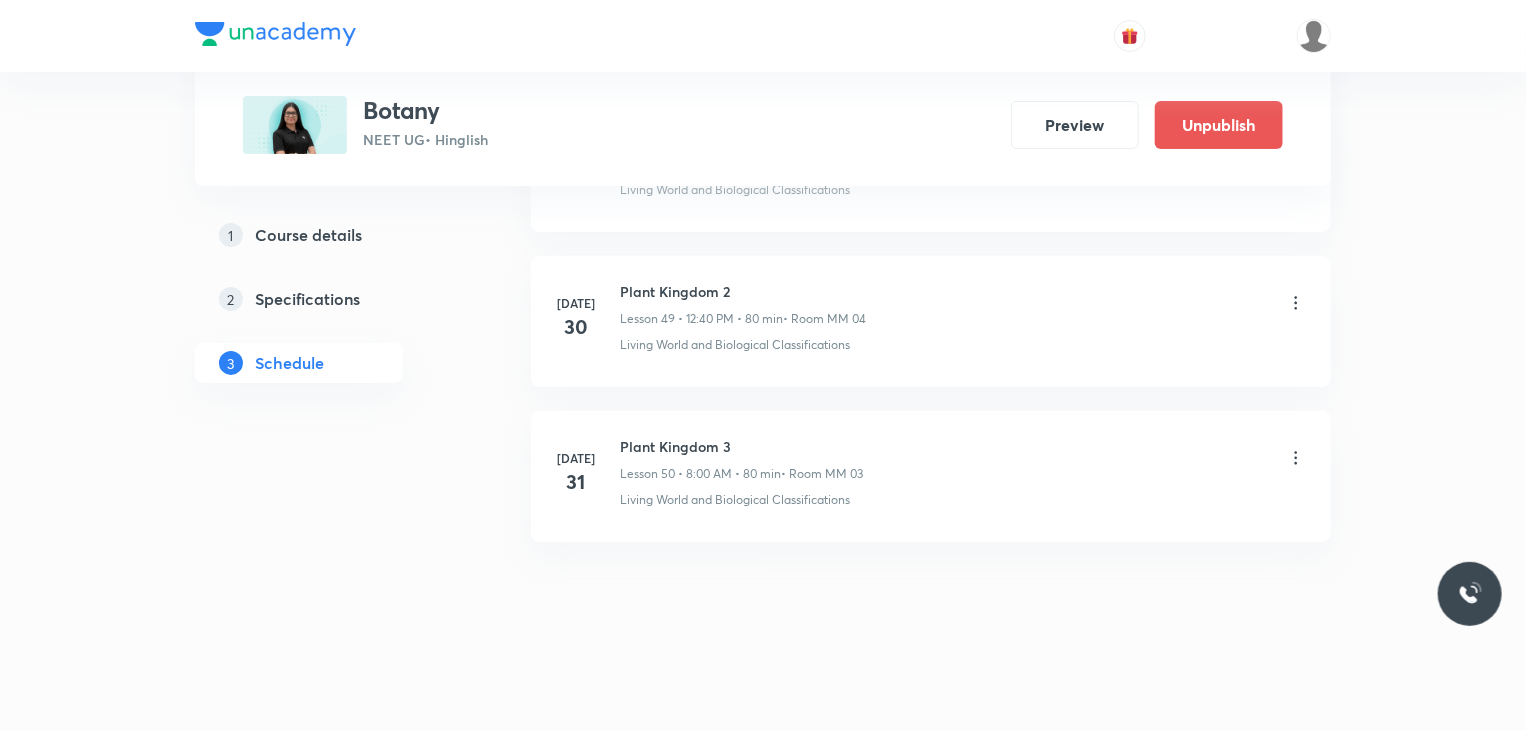scroll, scrollTop: 7529, scrollLeft: 0, axis: vertical 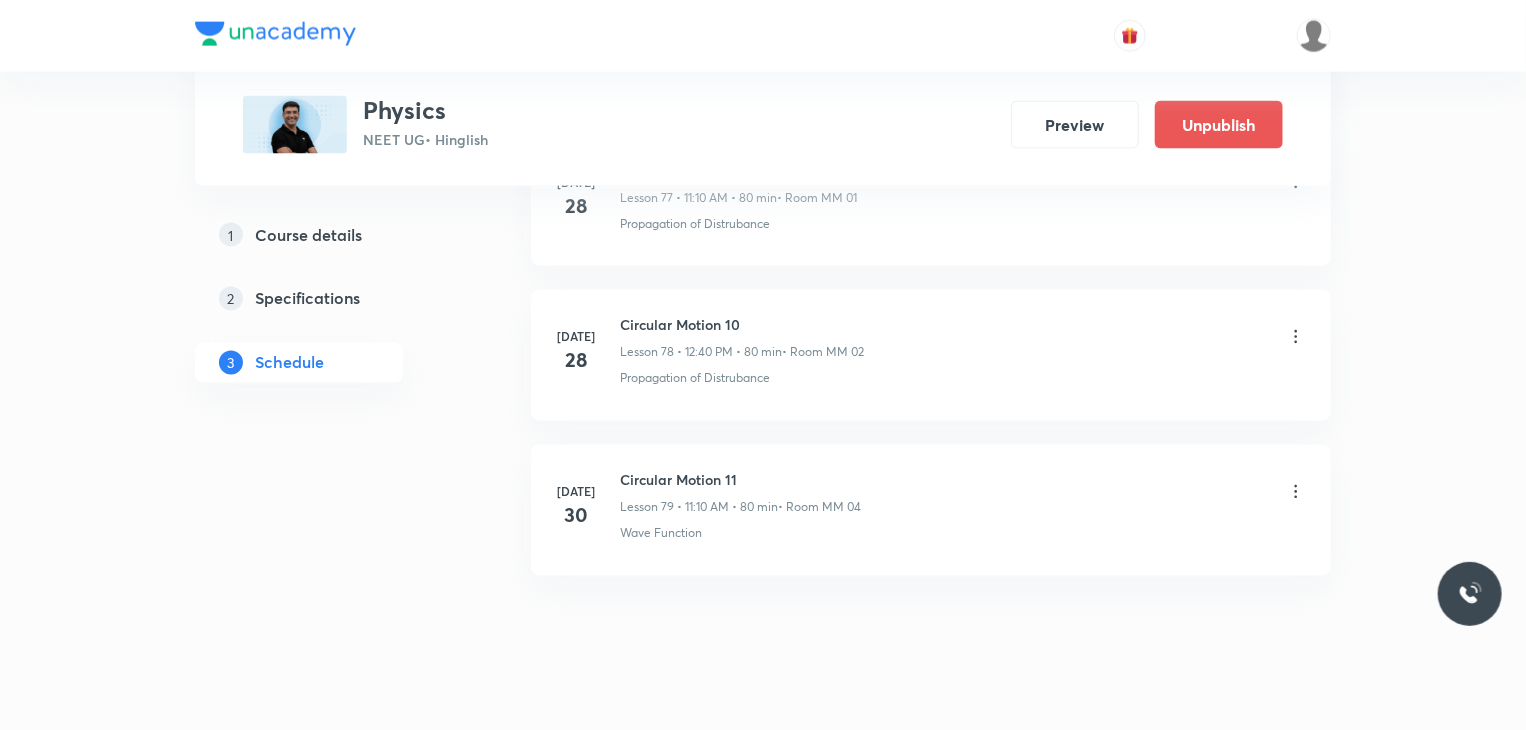 click on "Circular Motion 11" at bounding box center [740, 480] 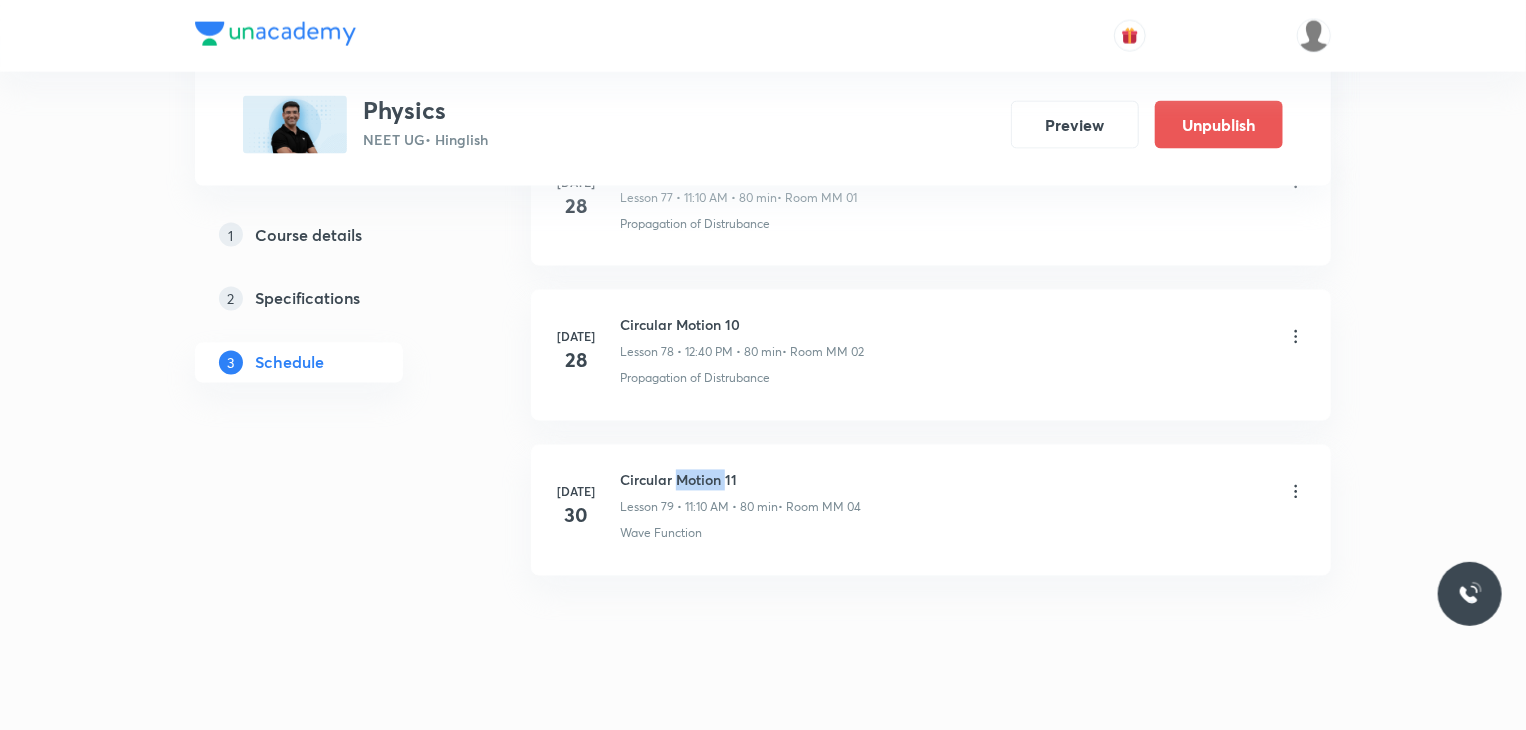 click on "Circular Motion 11" at bounding box center [740, 480] 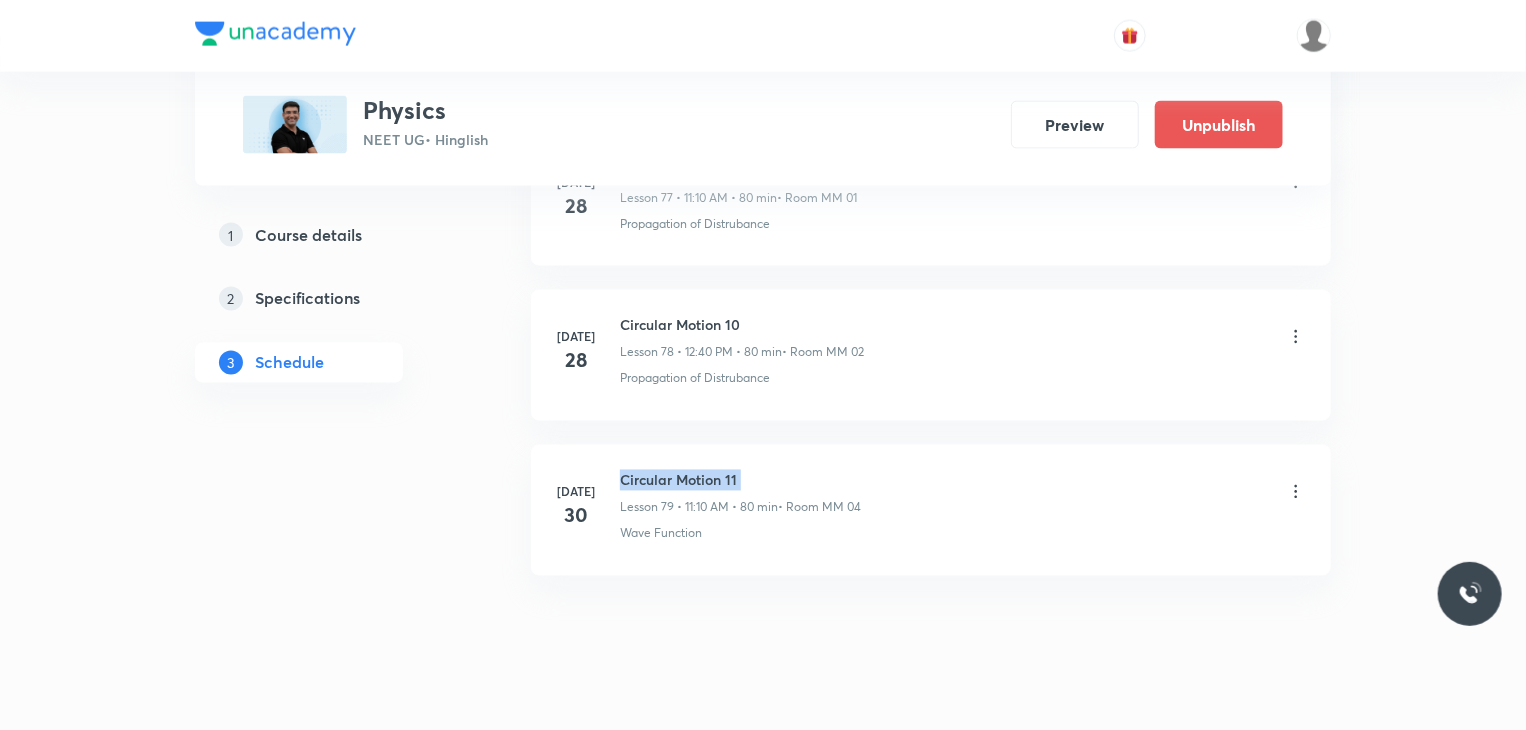 click on "Circular Motion 11" at bounding box center (740, 480) 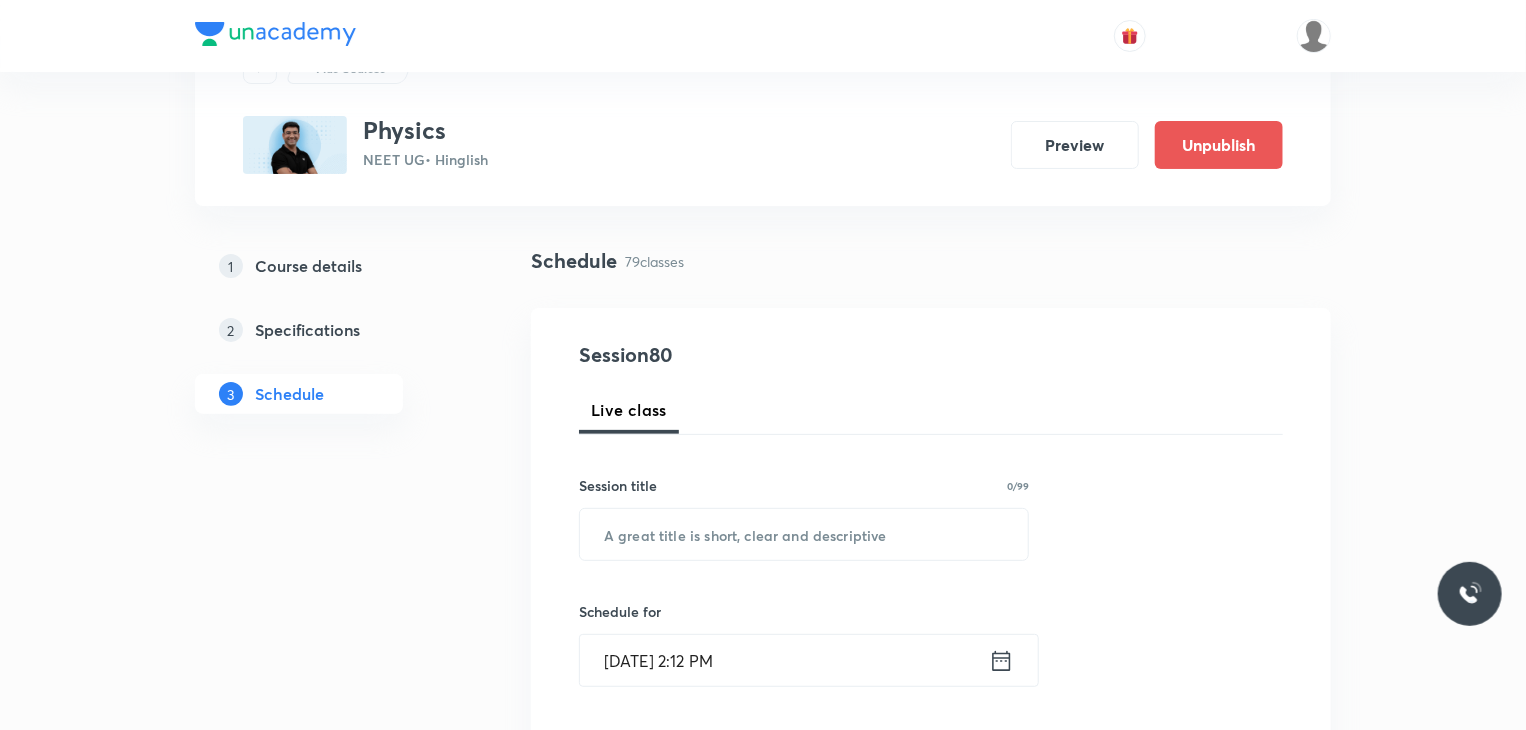 scroll, scrollTop: 200, scrollLeft: 0, axis: vertical 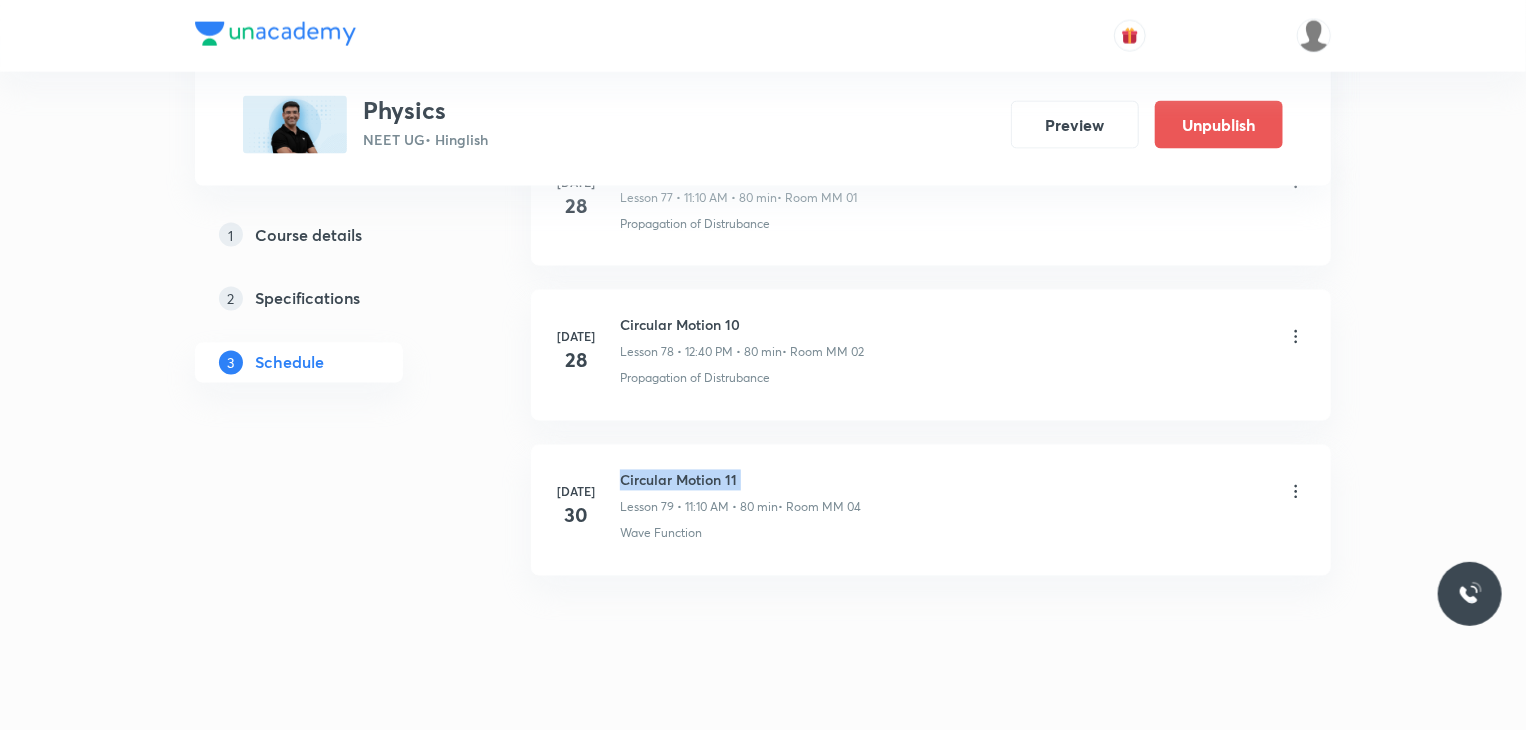 copy on "Circular Motion 11" 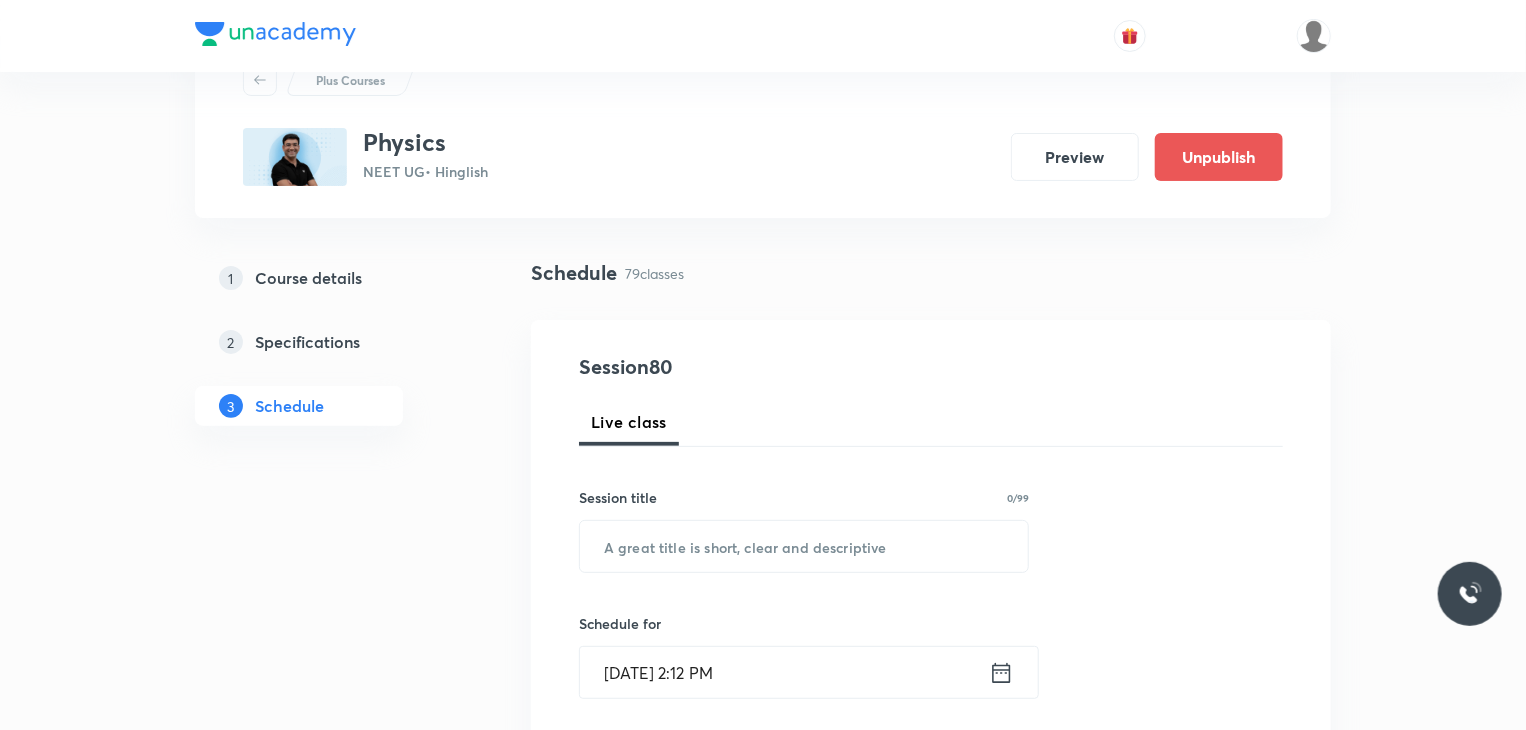scroll, scrollTop: 100, scrollLeft: 0, axis: vertical 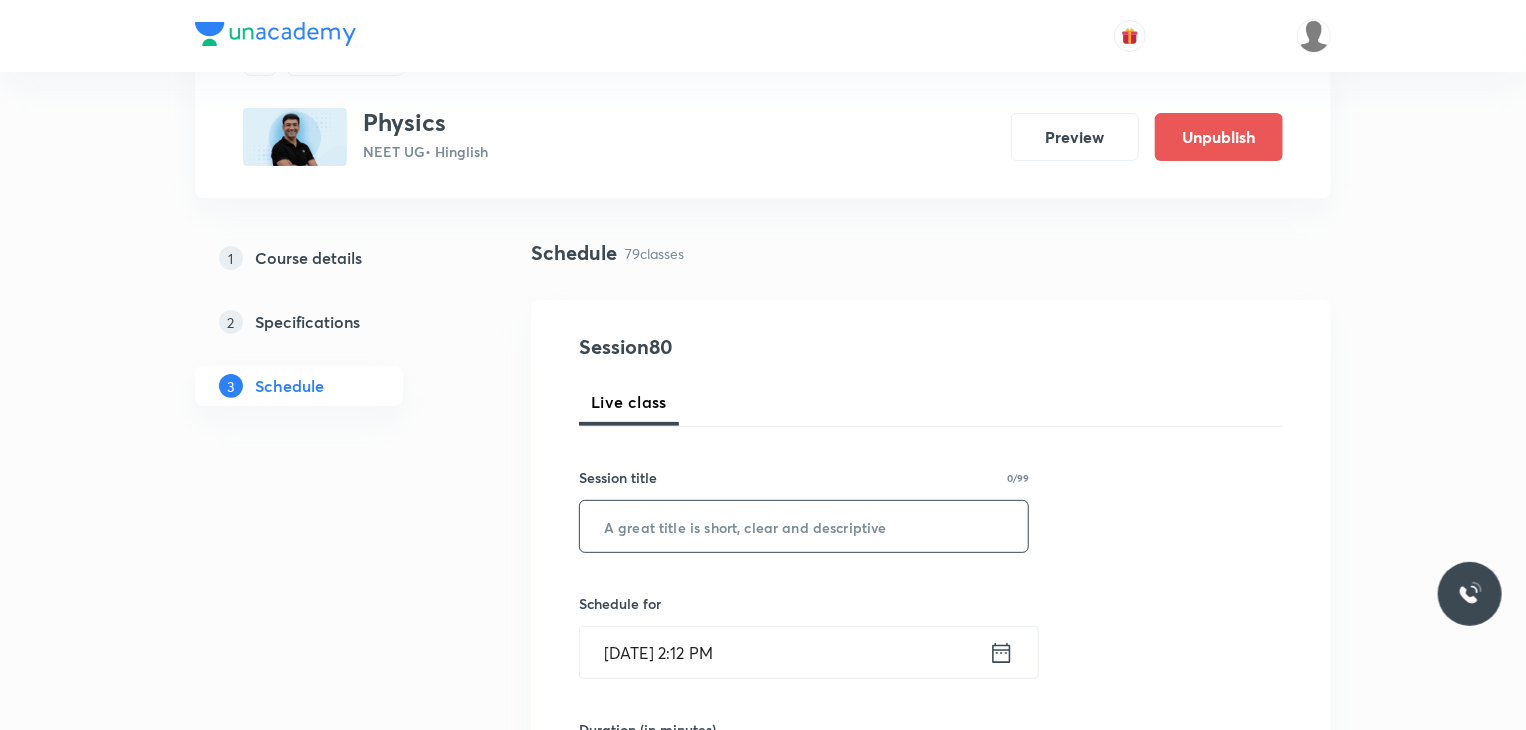click at bounding box center [804, 526] 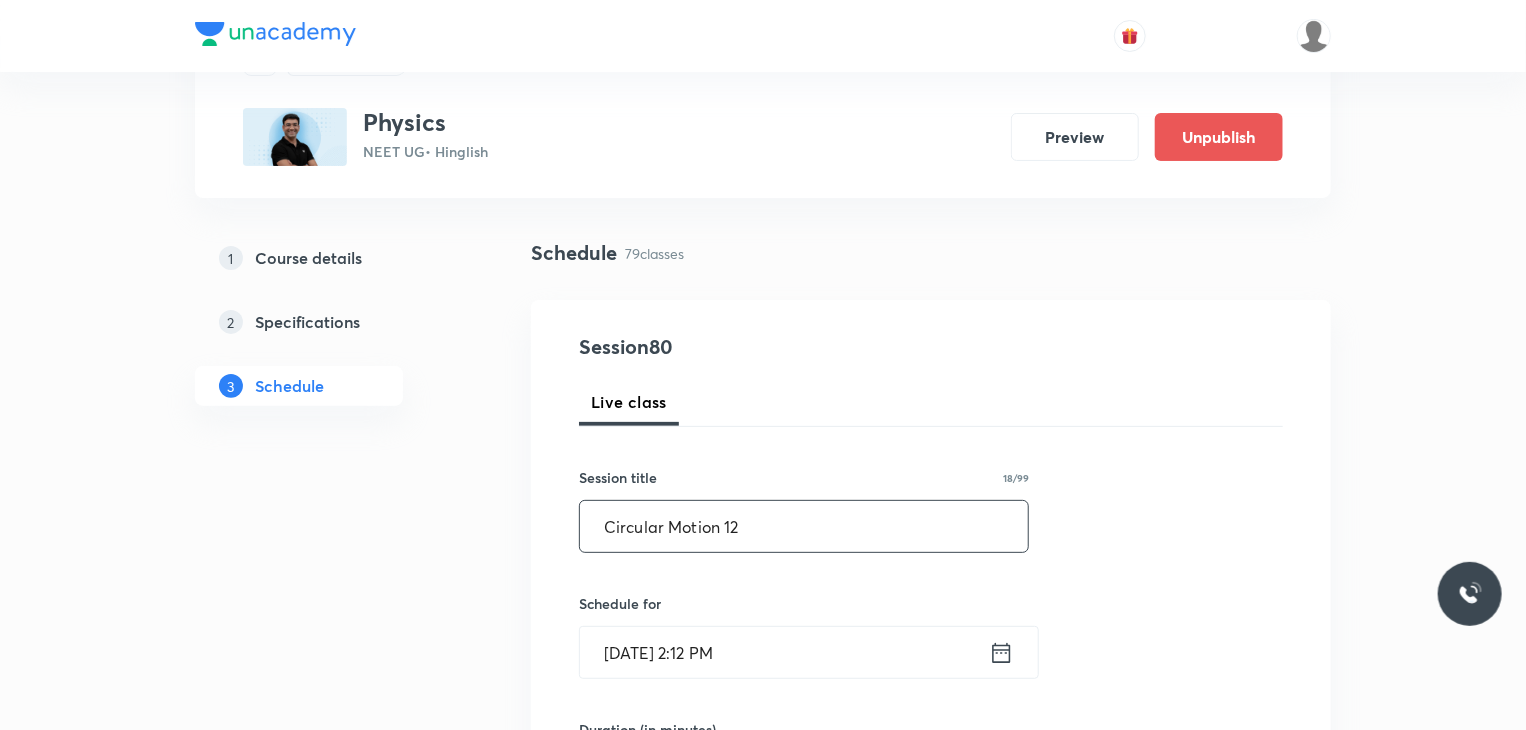 type on "Circular Motion 12" 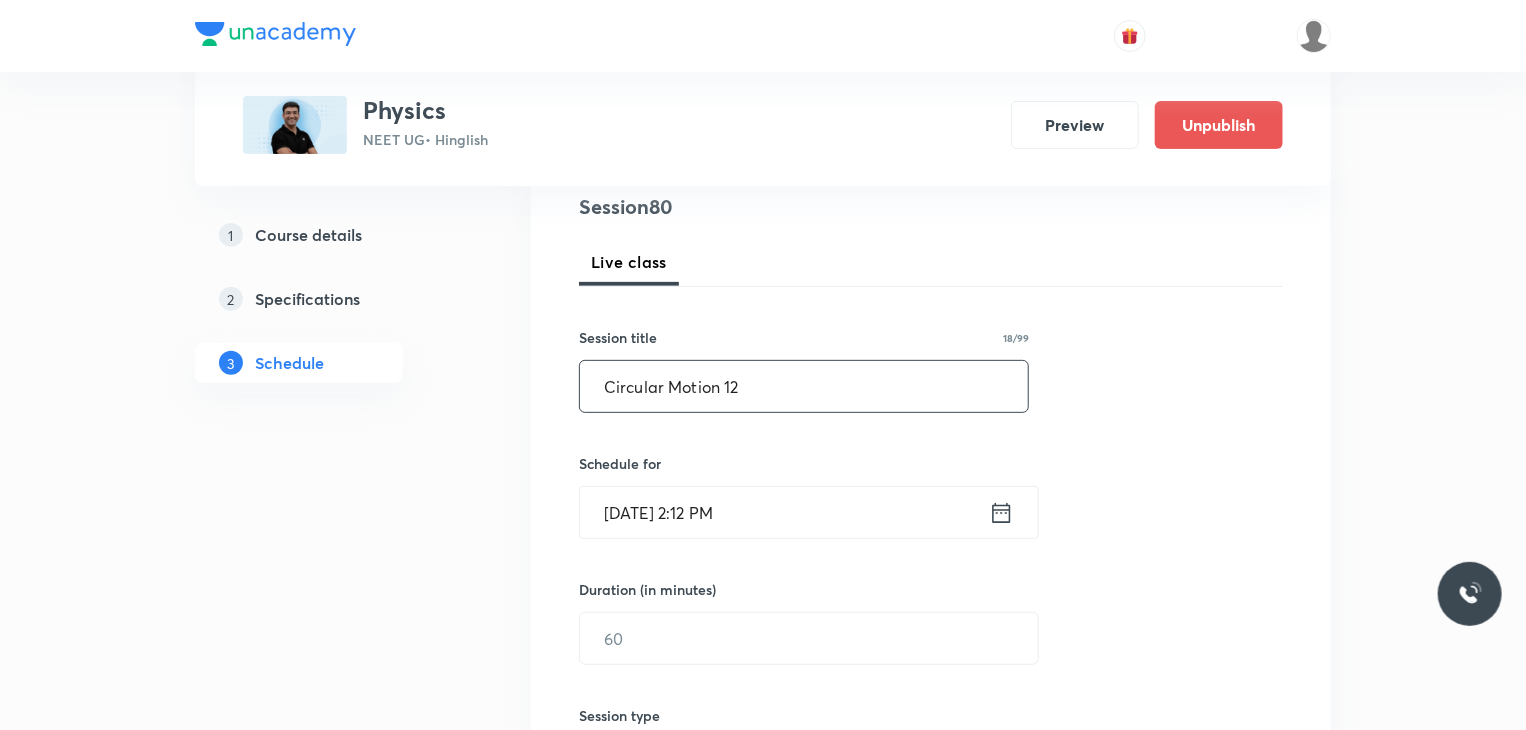 scroll, scrollTop: 400, scrollLeft: 0, axis: vertical 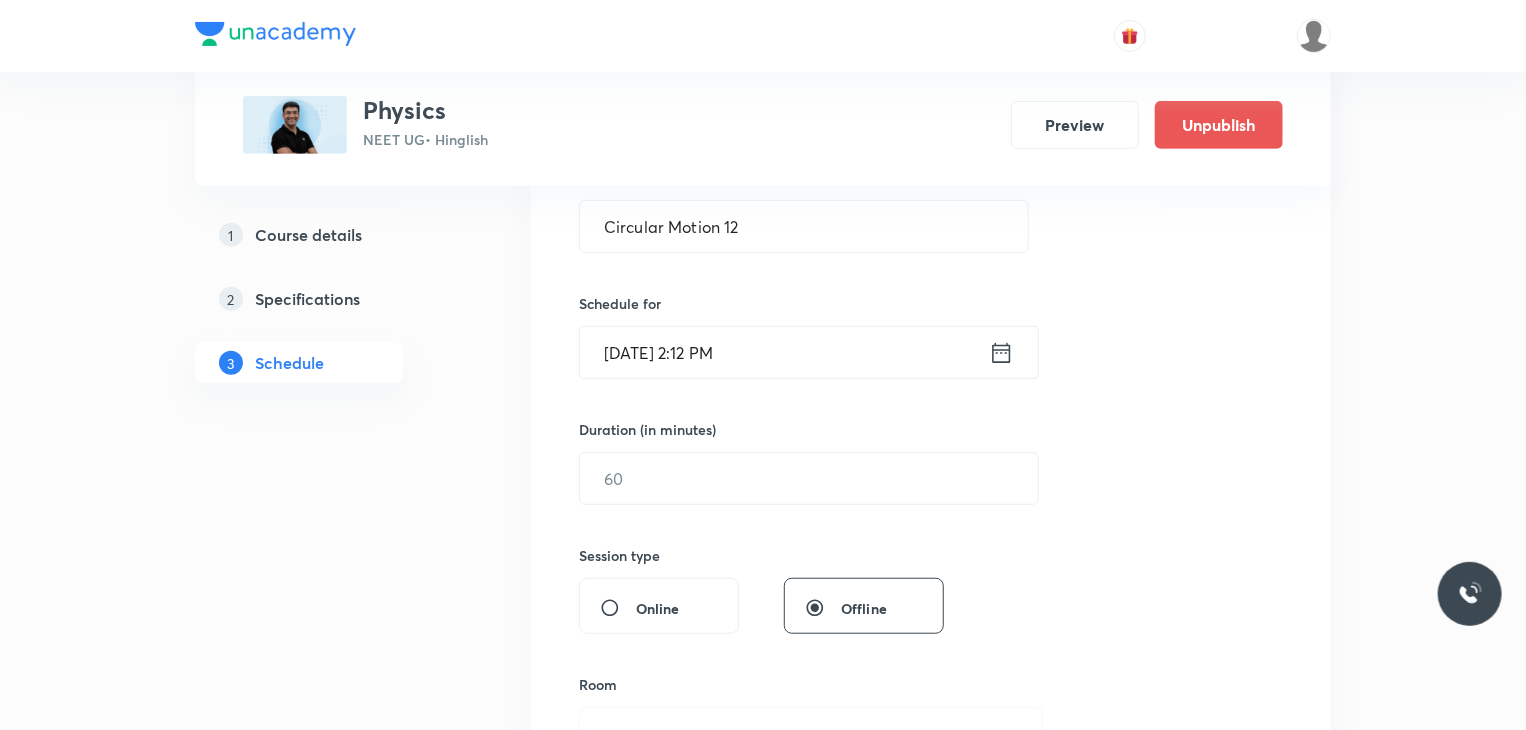 click on "Jul 30, 2025, 2:12 PM" at bounding box center (784, 352) 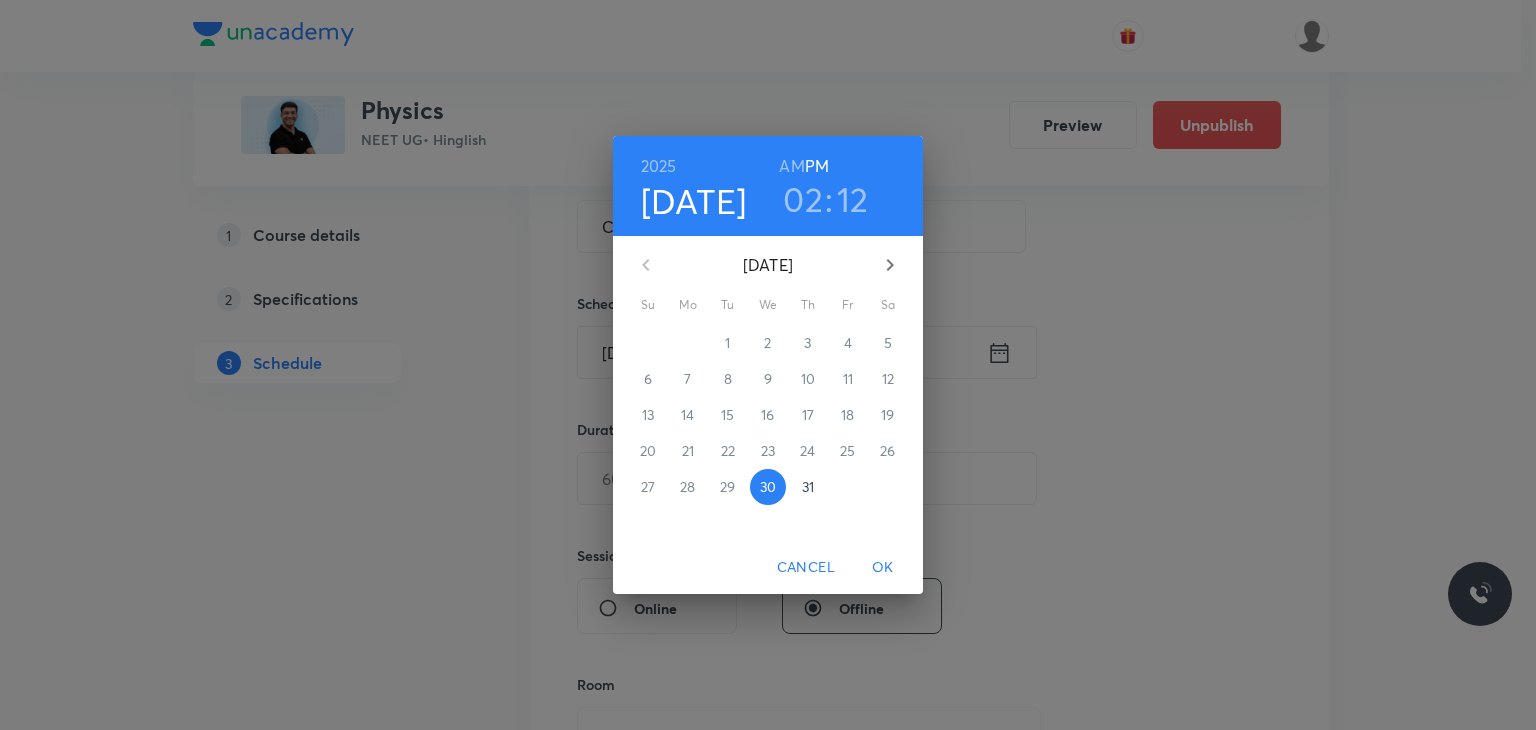 click on "31" at bounding box center [808, 487] 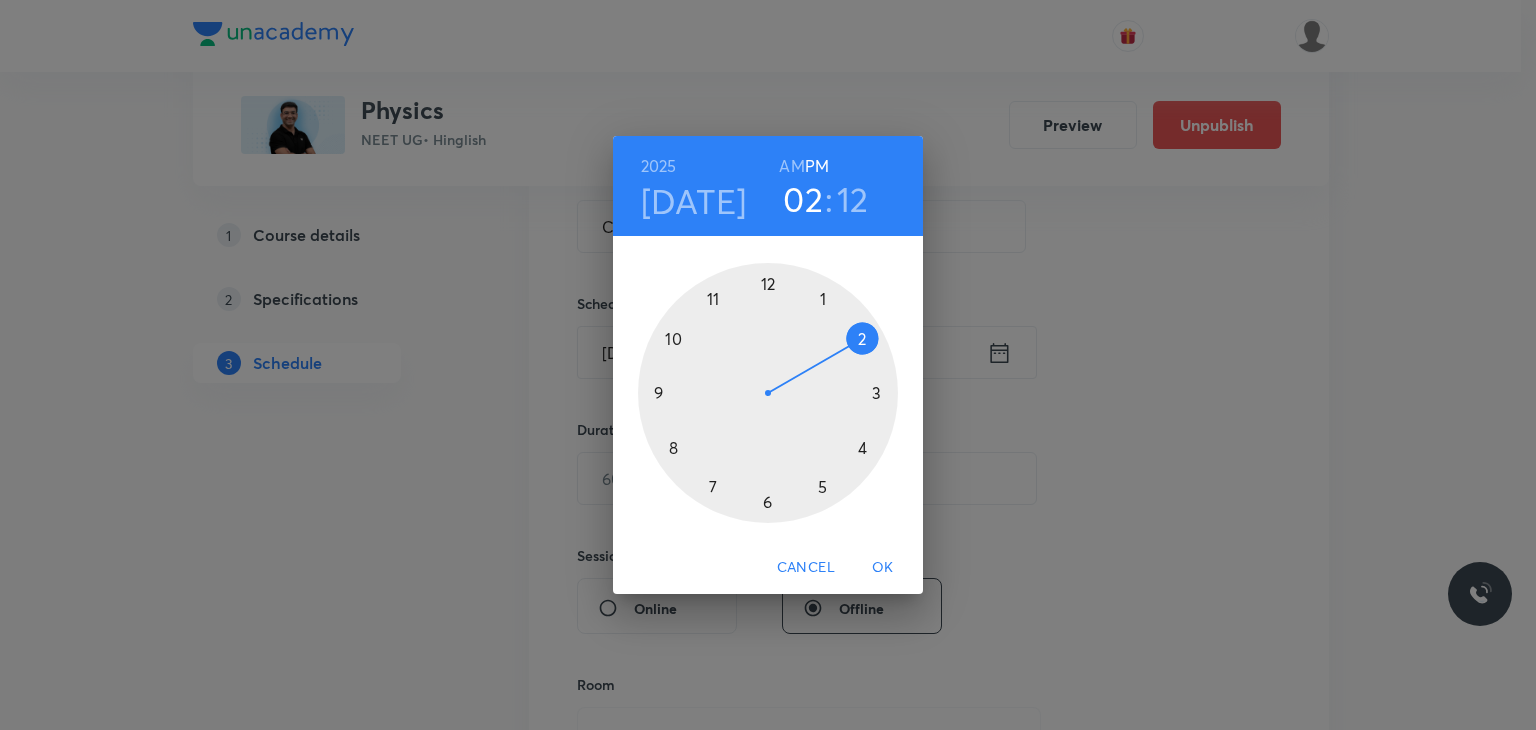 click on "AM" at bounding box center (791, 166) 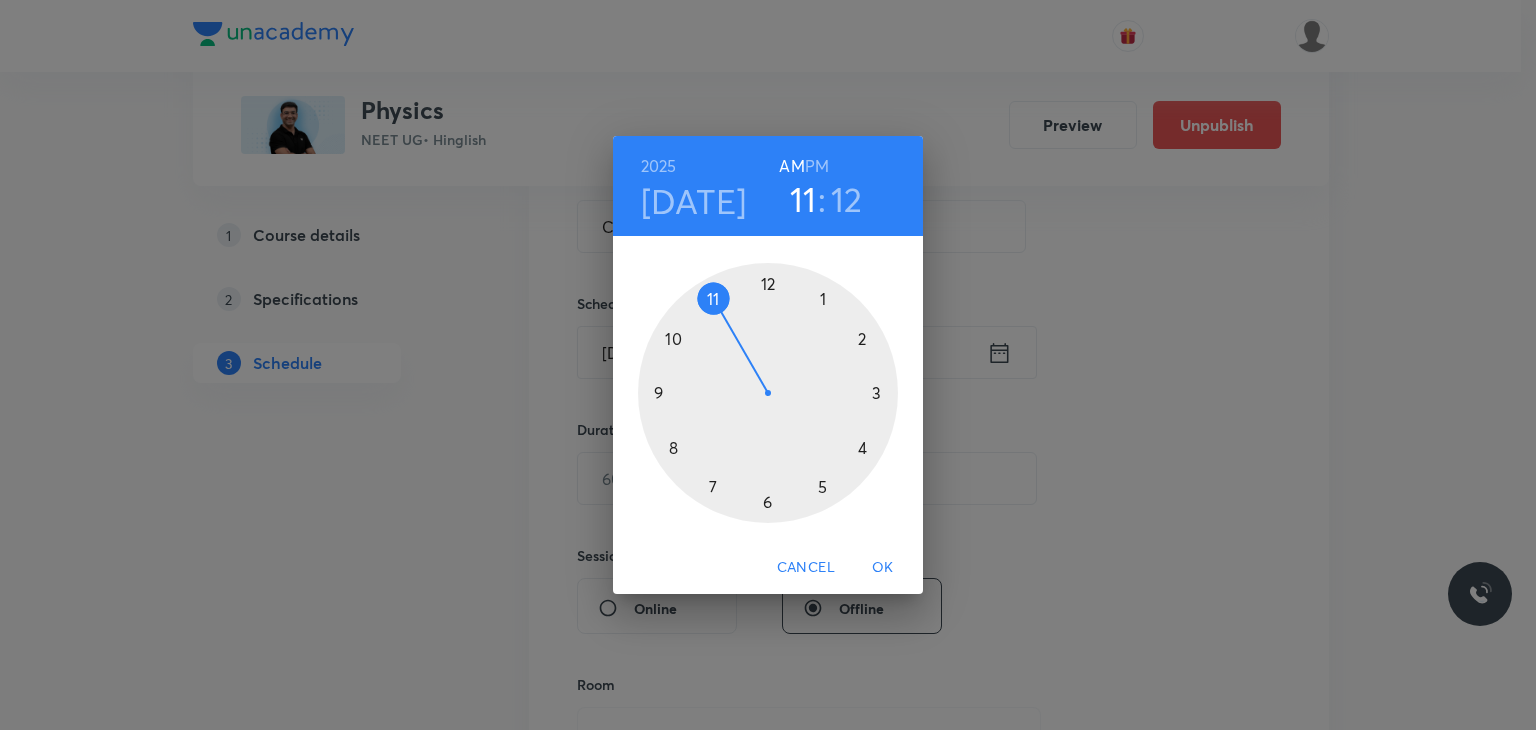 drag, startPoint x: 736, startPoint y: 327, endPoint x: 704, endPoint y: 321, distance: 32.55764 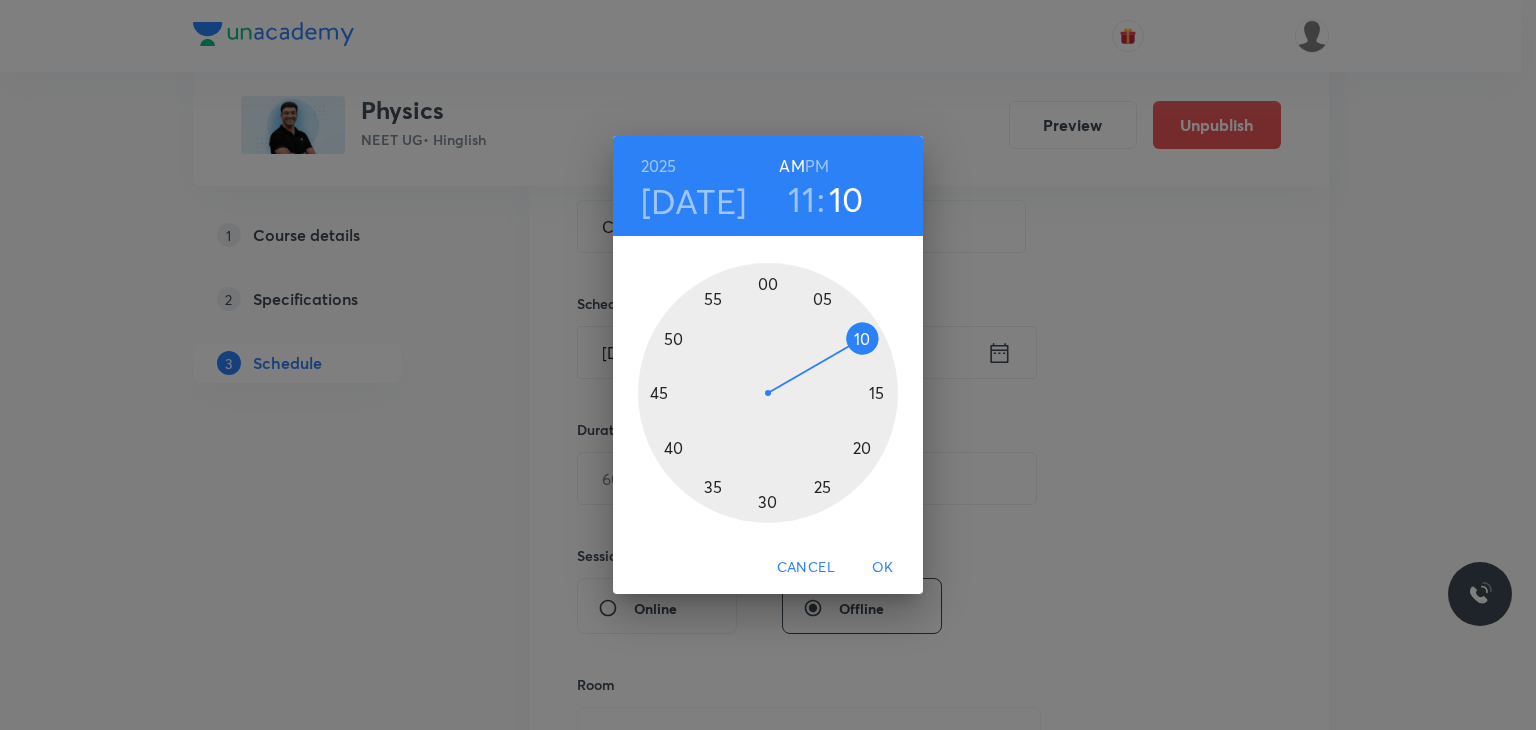drag, startPoint x: 894, startPoint y: 317, endPoint x: 885, endPoint y: 324, distance: 11.401754 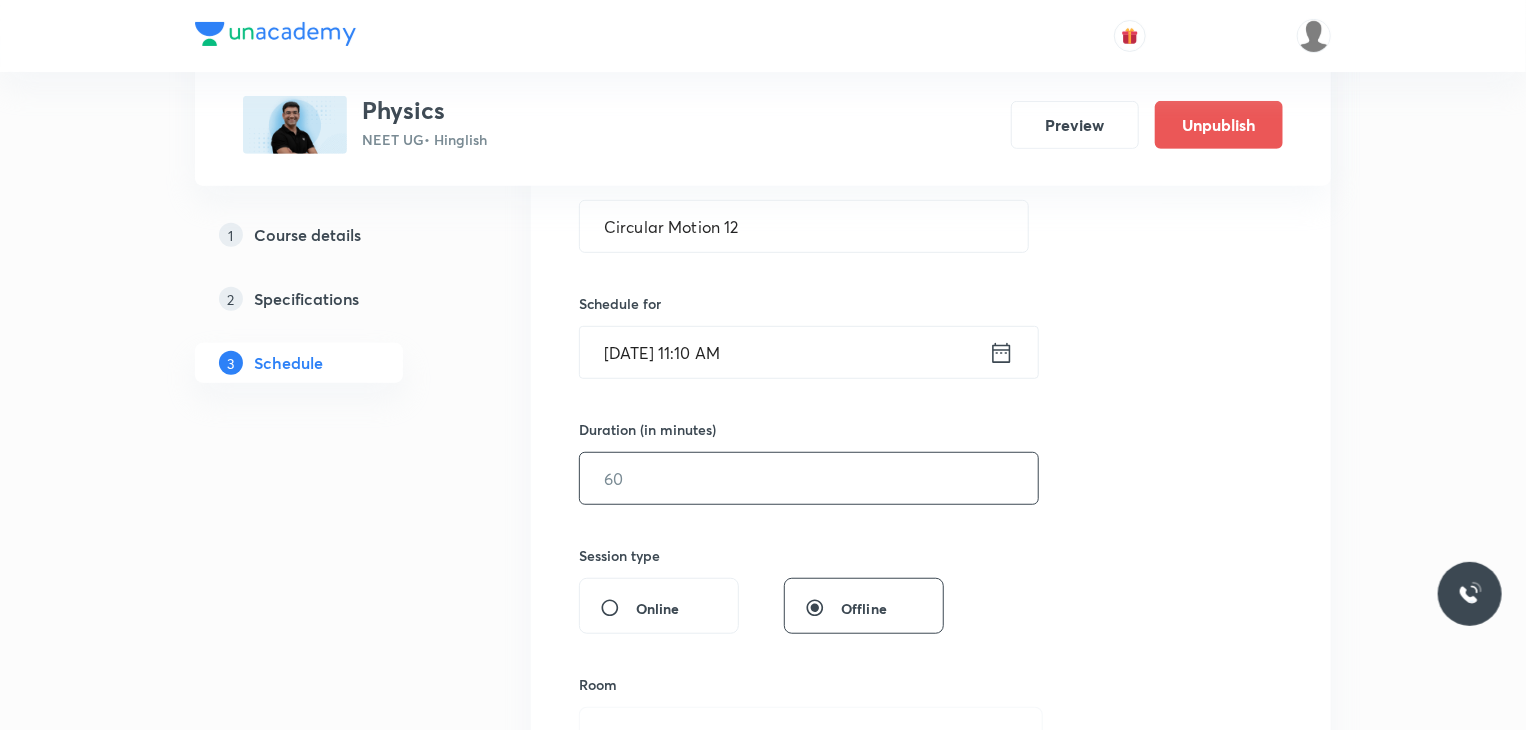 click at bounding box center (809, 478) 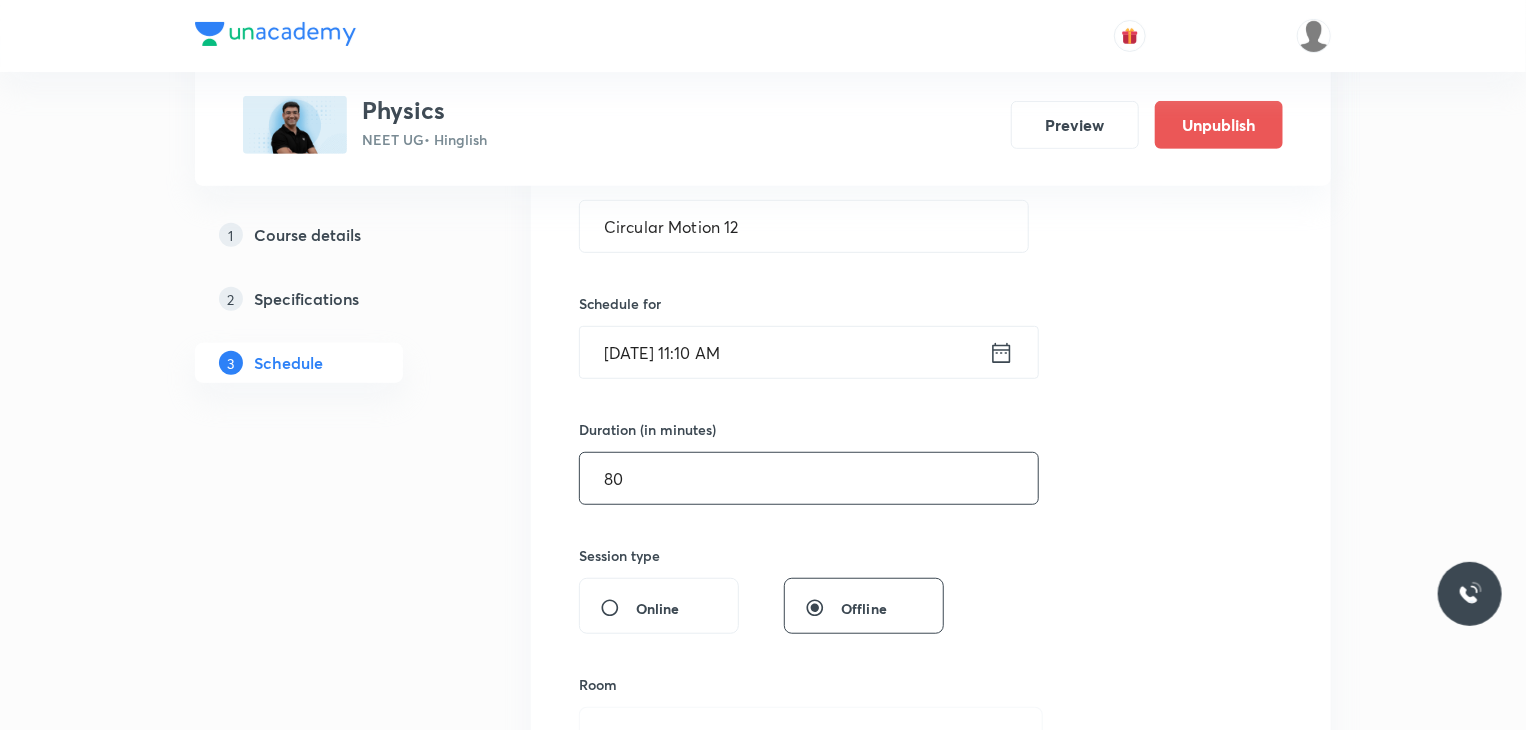 type on "80" 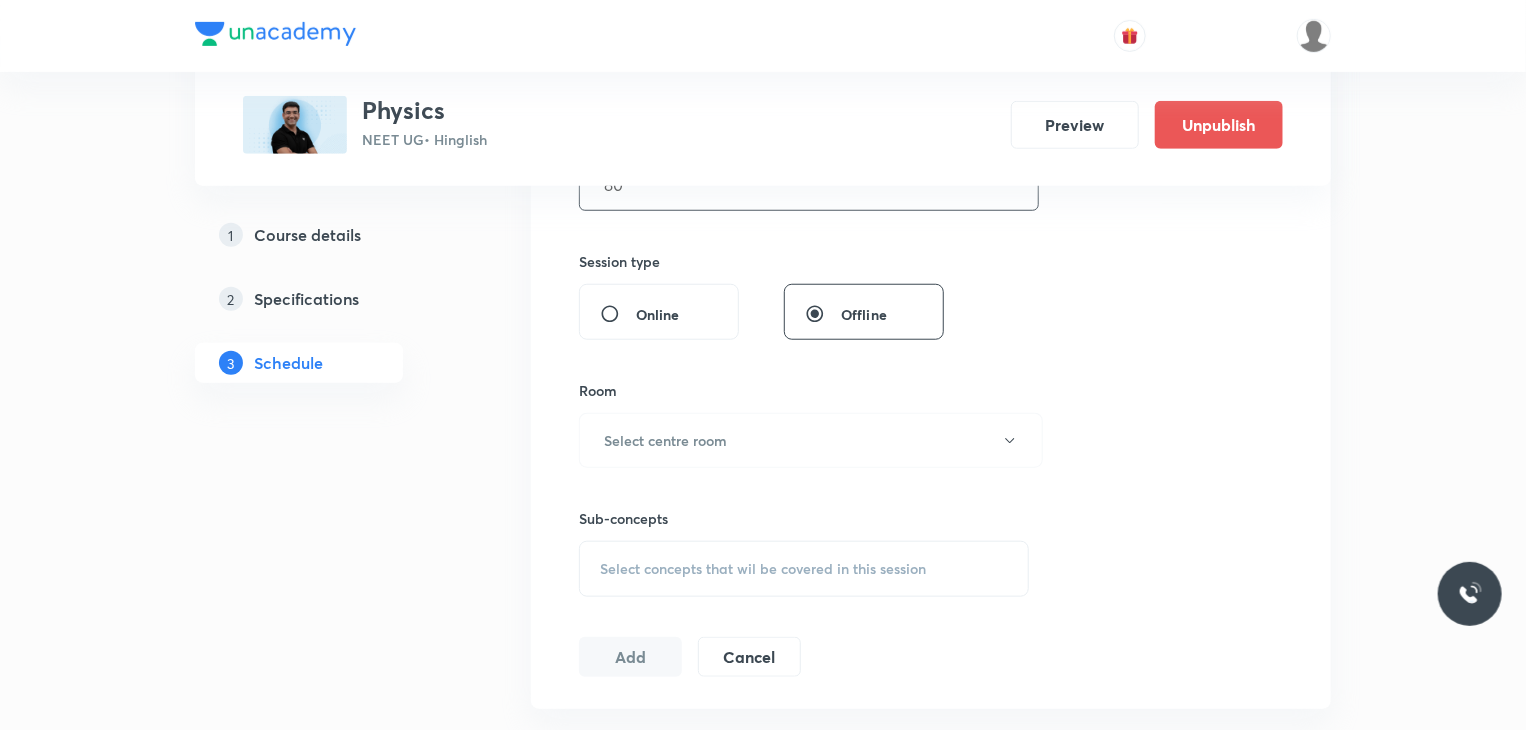 scroll, scrollTop: 700, scrollLeft: 0, axis: vertical 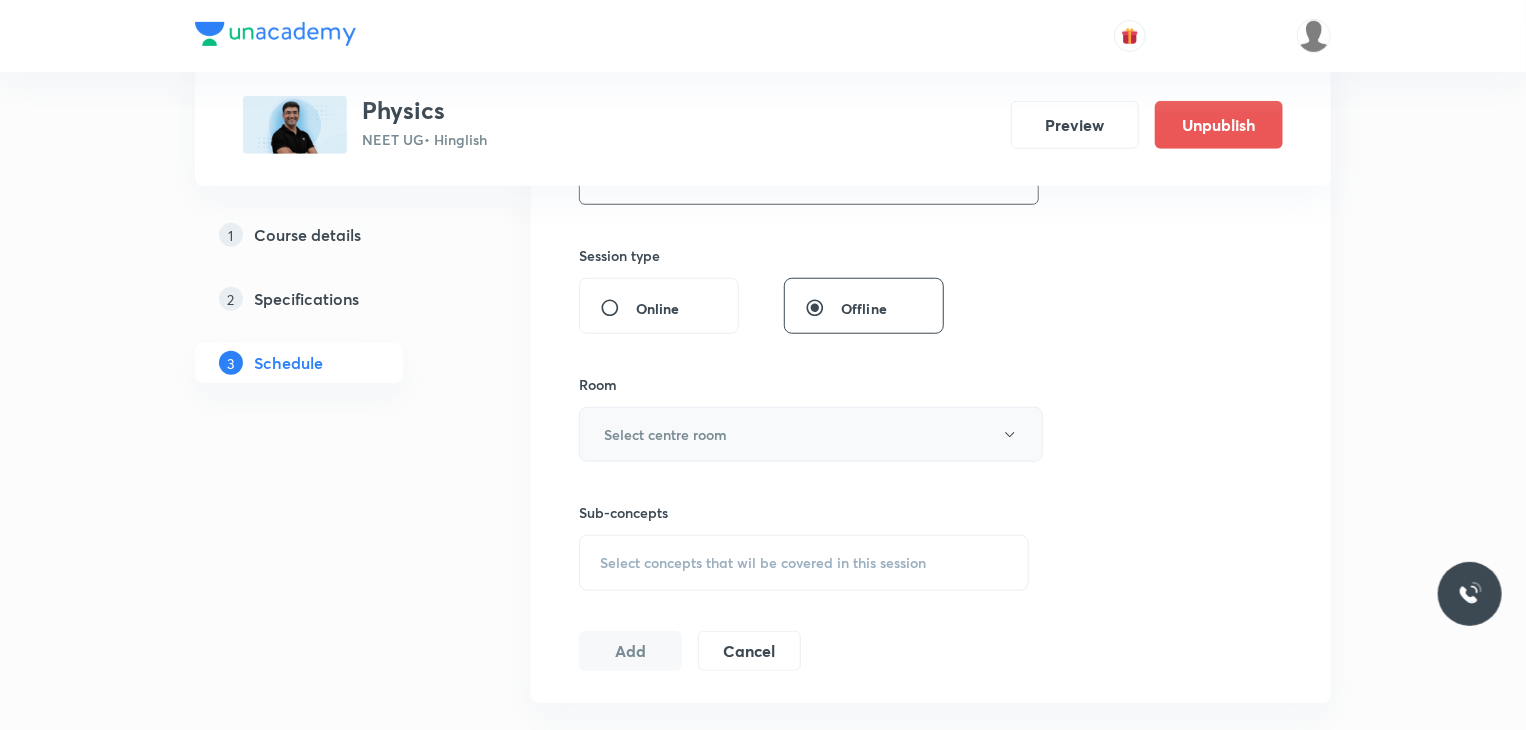 click on "Select centre room" at bounding box center (811, 434) 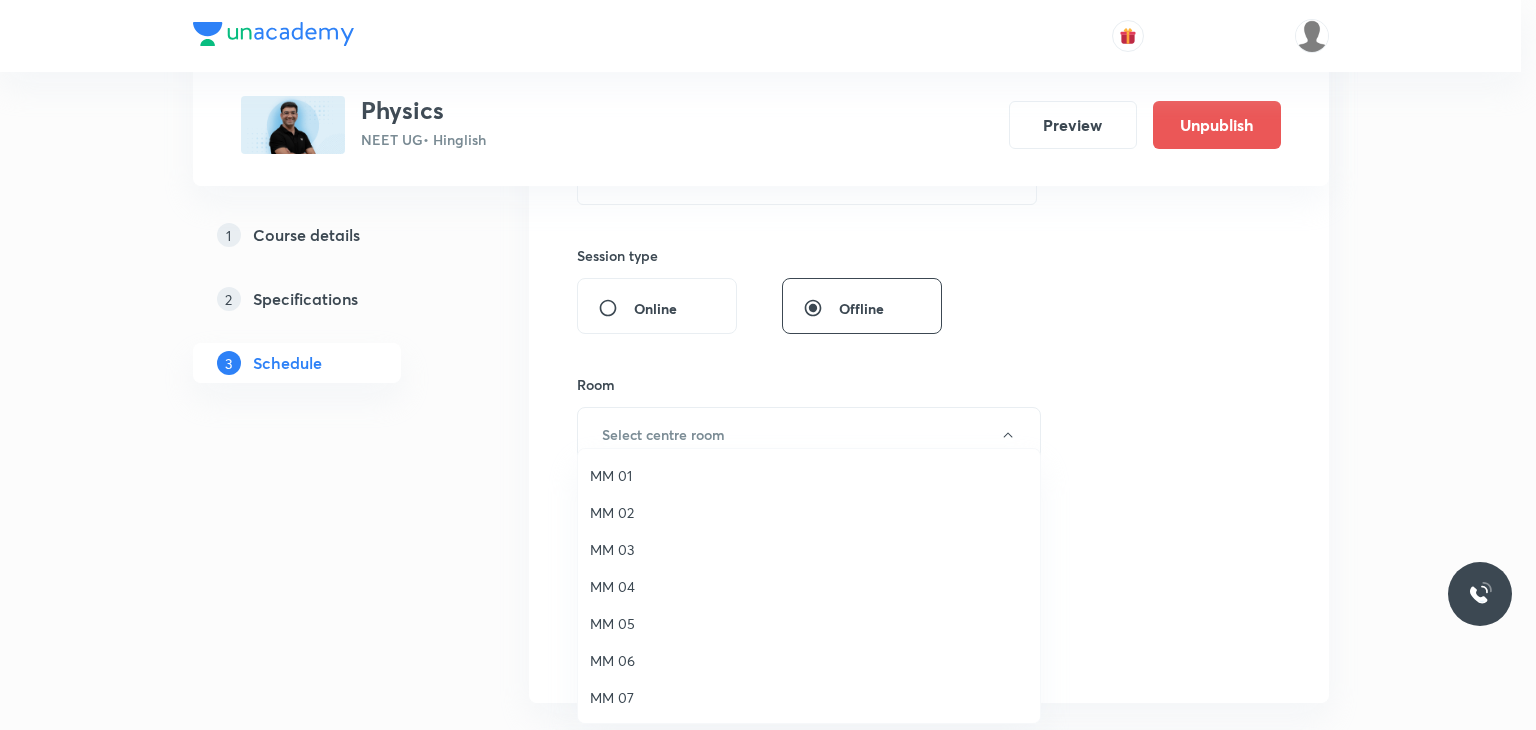 click on "MM 02" at bounding box center [809, 512] 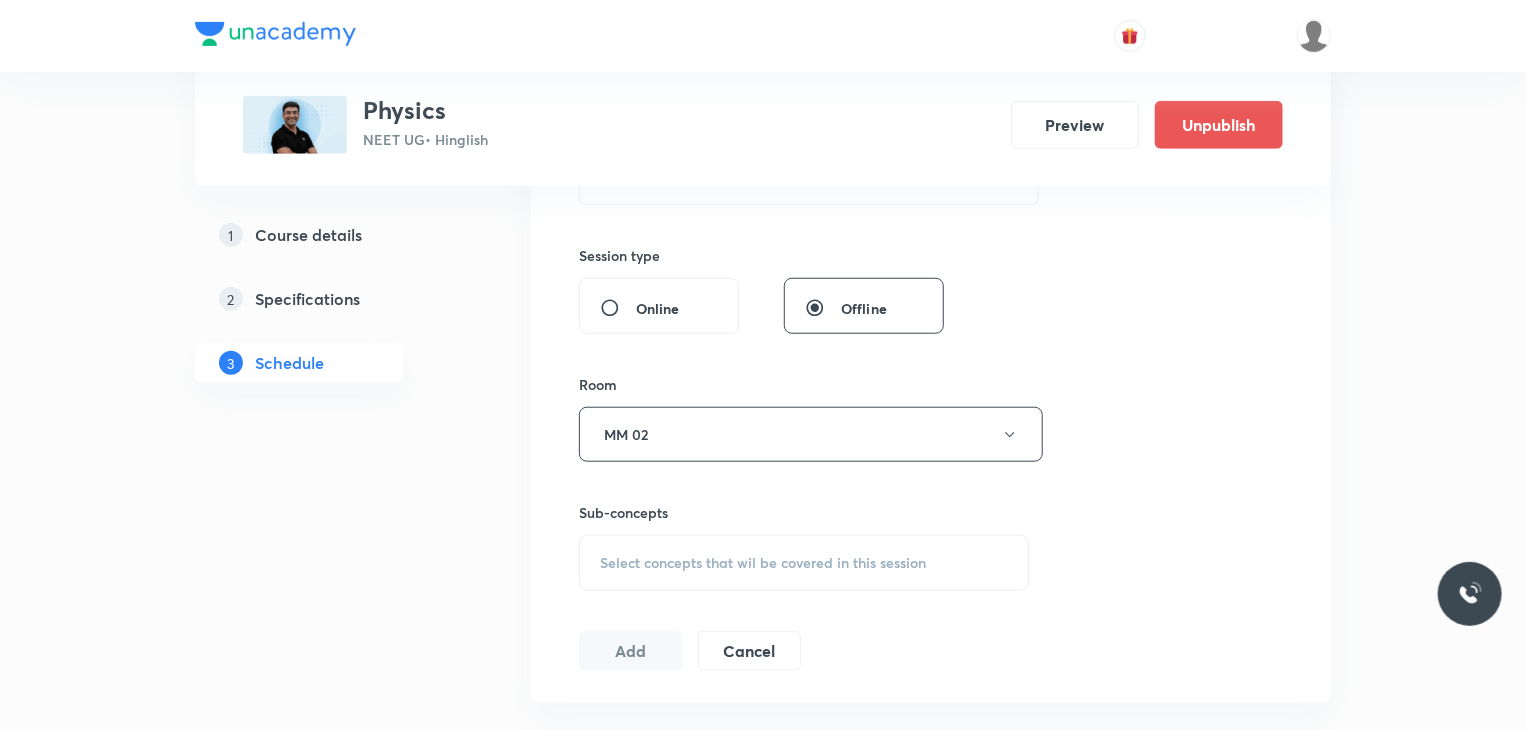 click on "Select concepts that wil be covered in this session" at bounding box center [804, 563] 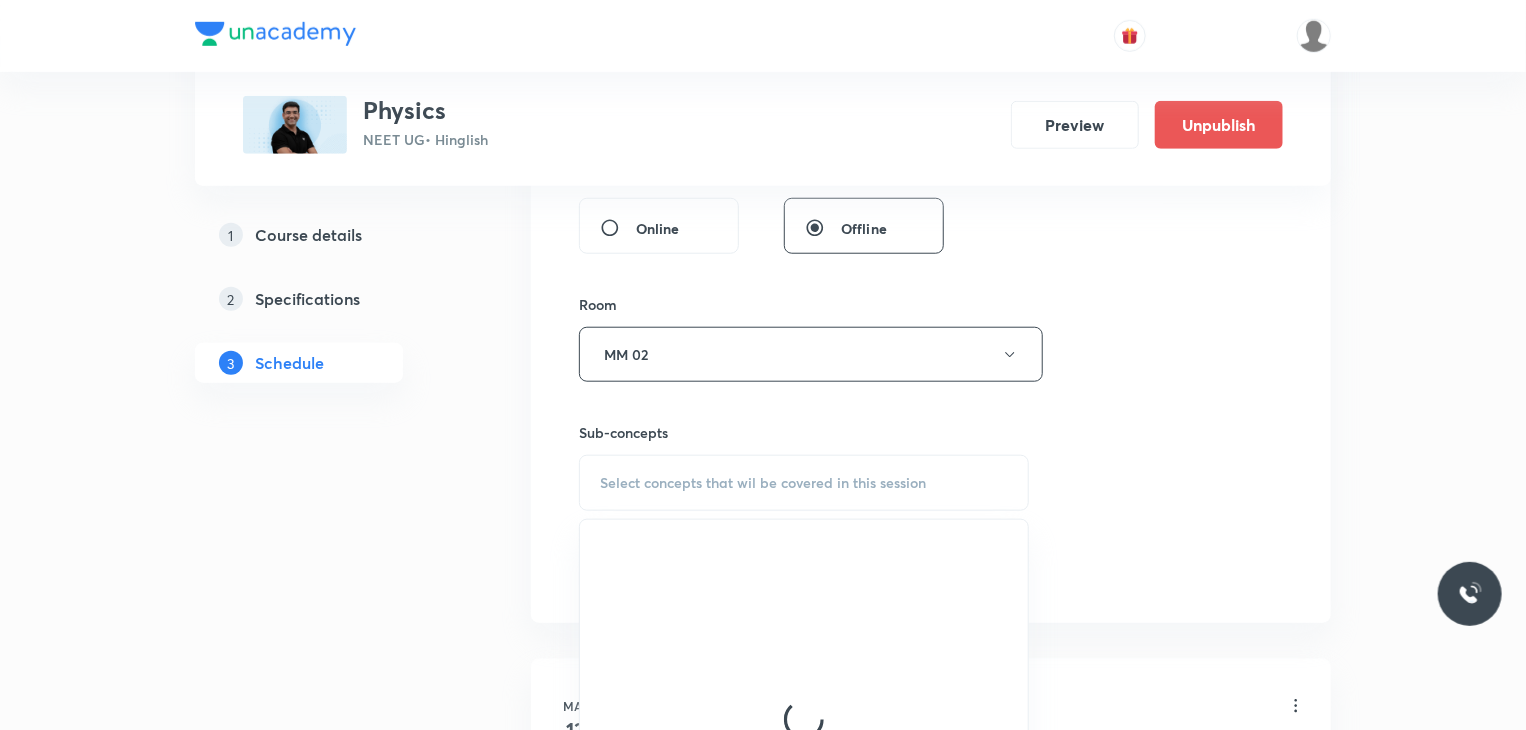 scroll, scrollTop: 900, scrollLeft: 0, axis: vertical 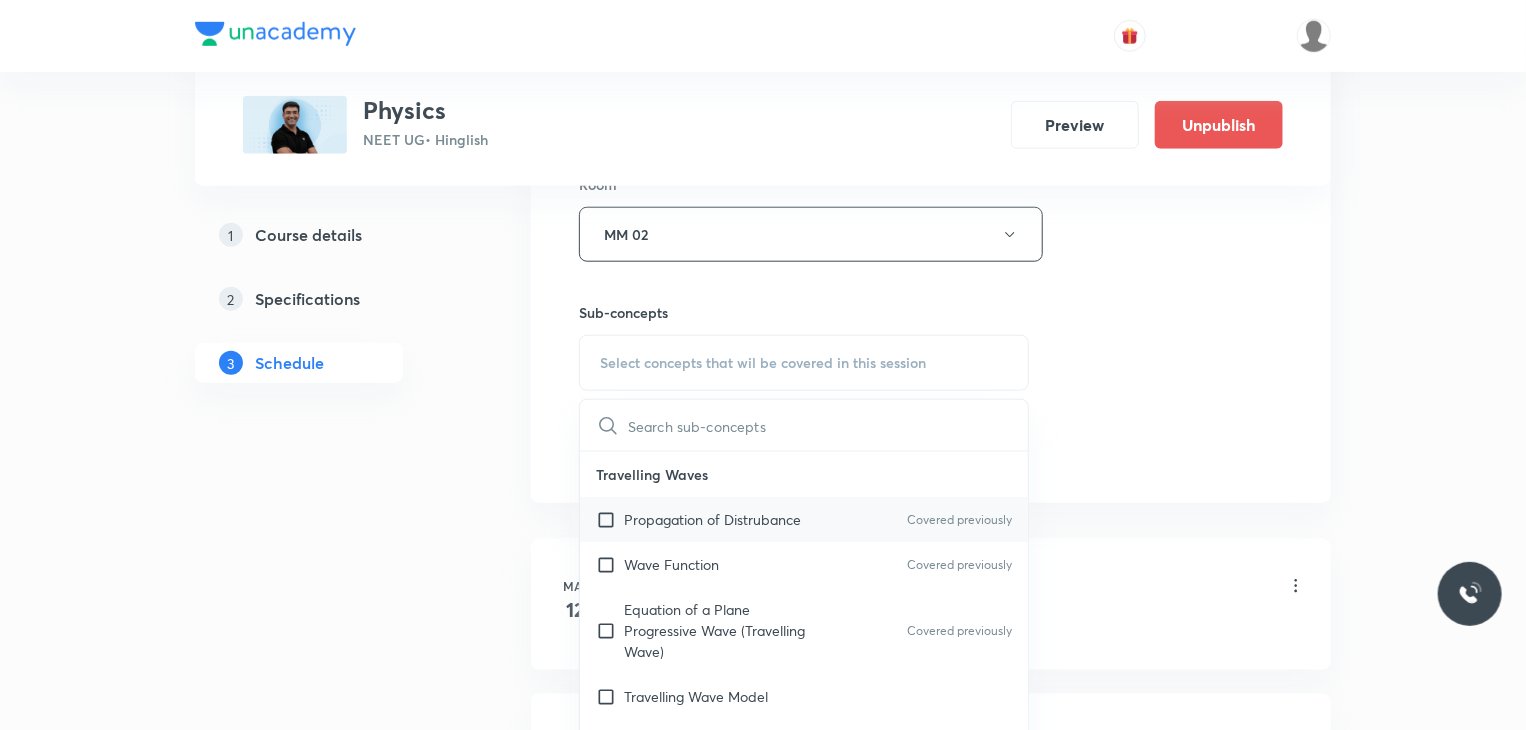 click on "Propagation of Distrubance" at bounding box center [712, 519] 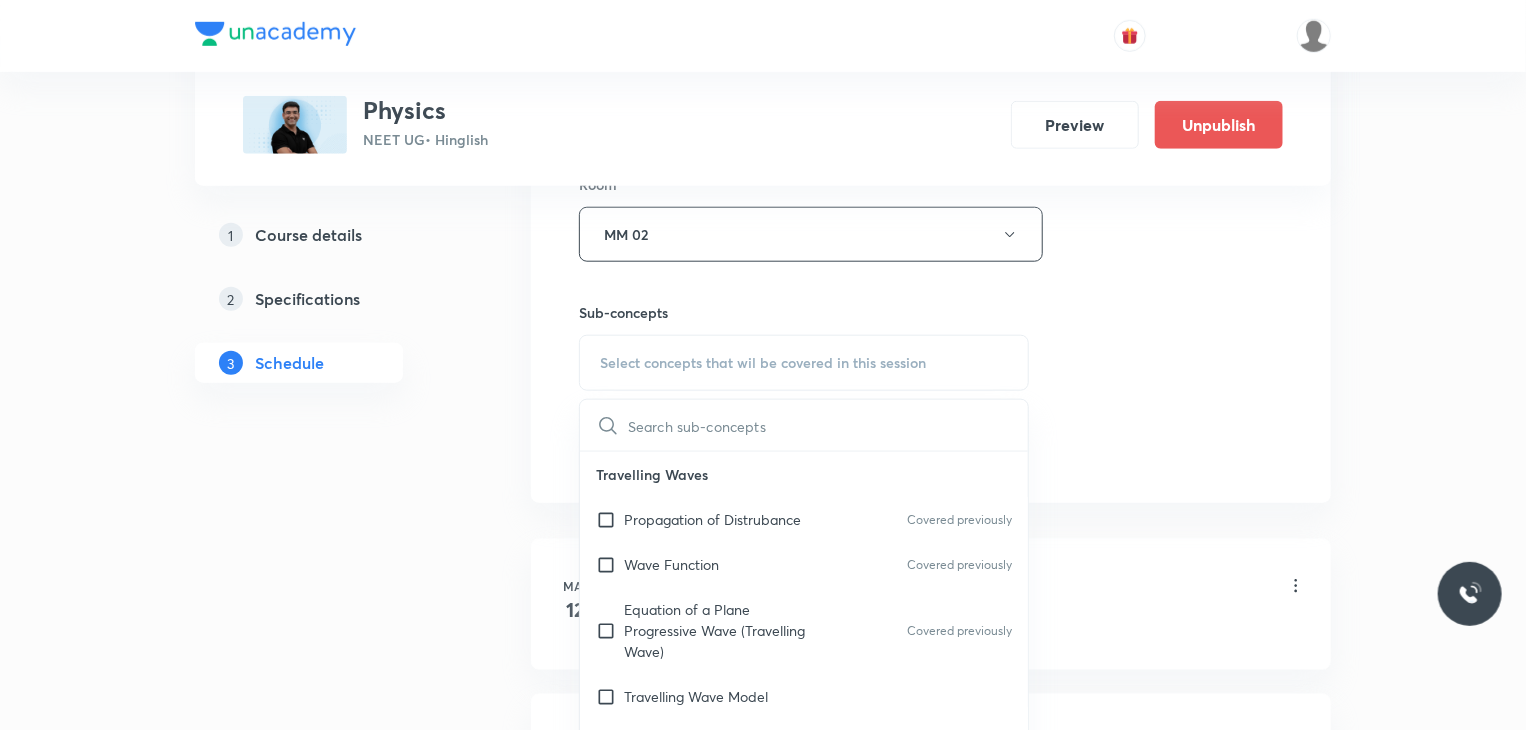 checkbox on "true" 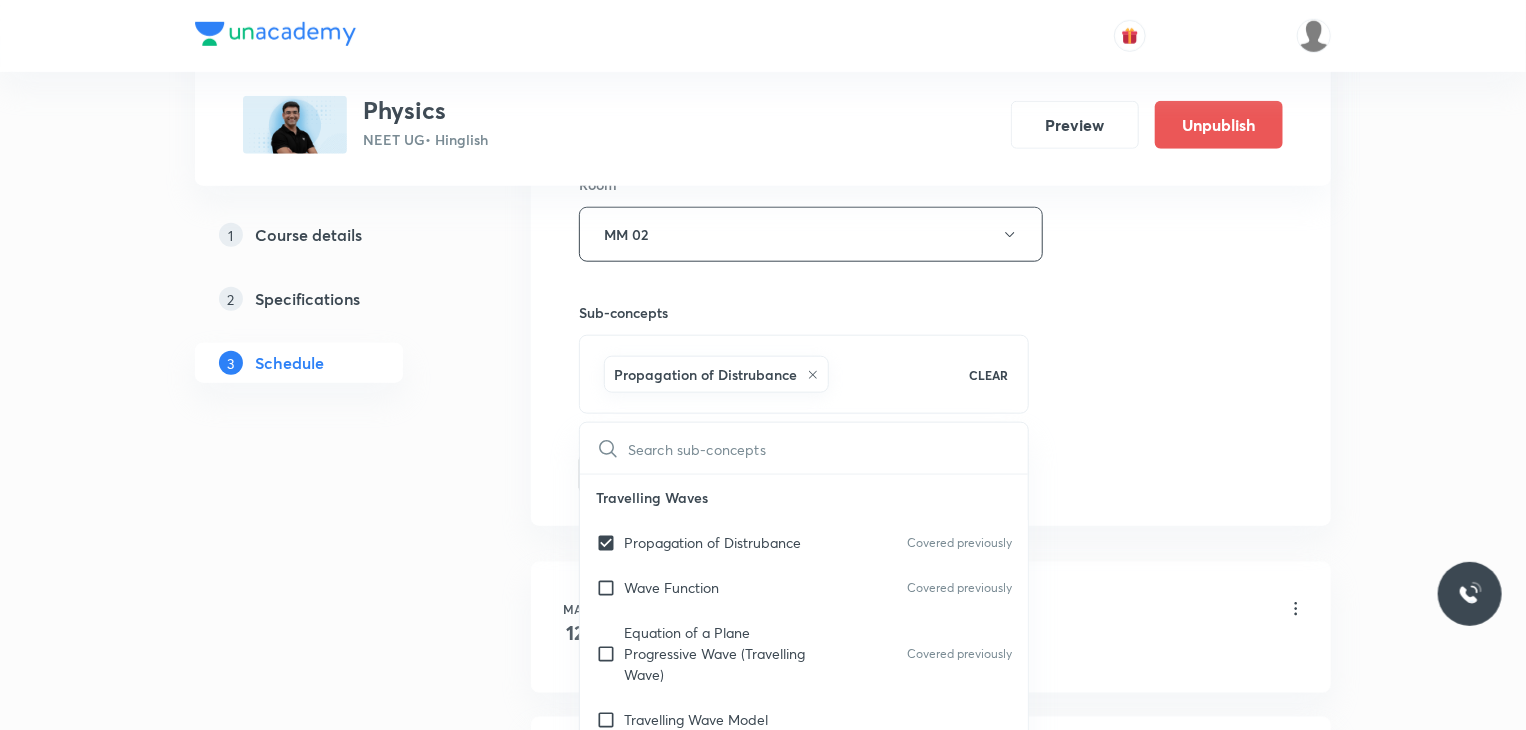 click on "Session  80 Live class Session title 18/99 Circular Motion 12 ​ Schedule for Jul 31, 2025, 11:10 AM ​ Duration (in minutes) 80 ​   Session type Online Offline Room MM 02 Sub-concepts Propagation of Distrubance CLEAR ​ Travelling Waves Propagation of Distrubance Covered previously Wave Function  Covered previously Equation of a Plane Progressive Wave (Travelling Wave) Covered previously Travelling Wave Model Sinusoidal Waves on strings  Speed of Waves on String  Rate of Energy Transfer by sinusoidal waves on String Interpretation of dy/dx in Longitudinal Waves and transverse wave  Covered previously Superposition & Reflection Superposition and Interference Superposition of Sinusoidal Waves Interference of the Waves Quinck's Tube Reflection of Waves at Fixed End and Free End Reflection and Refraction of Wave String Vibration & Air Column Standing Waves Characteristics of Statinory Waves Standing Waves in a String Fixed at Both Ends String Fixed at One End and Free From Other End Sonometer Resonance Heat" at bounding box center (931, 13) 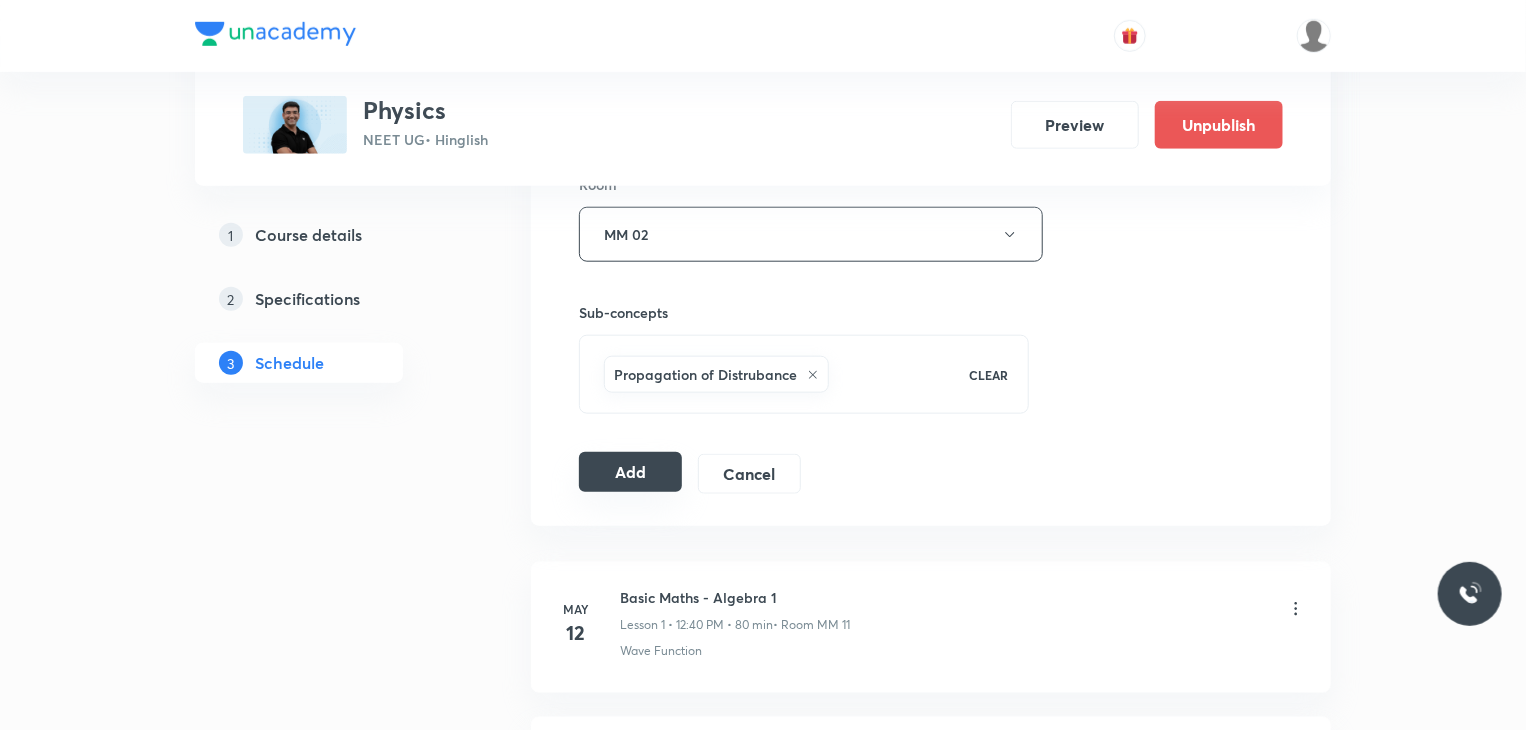 click on "Add" at bounding box center [630, 472] 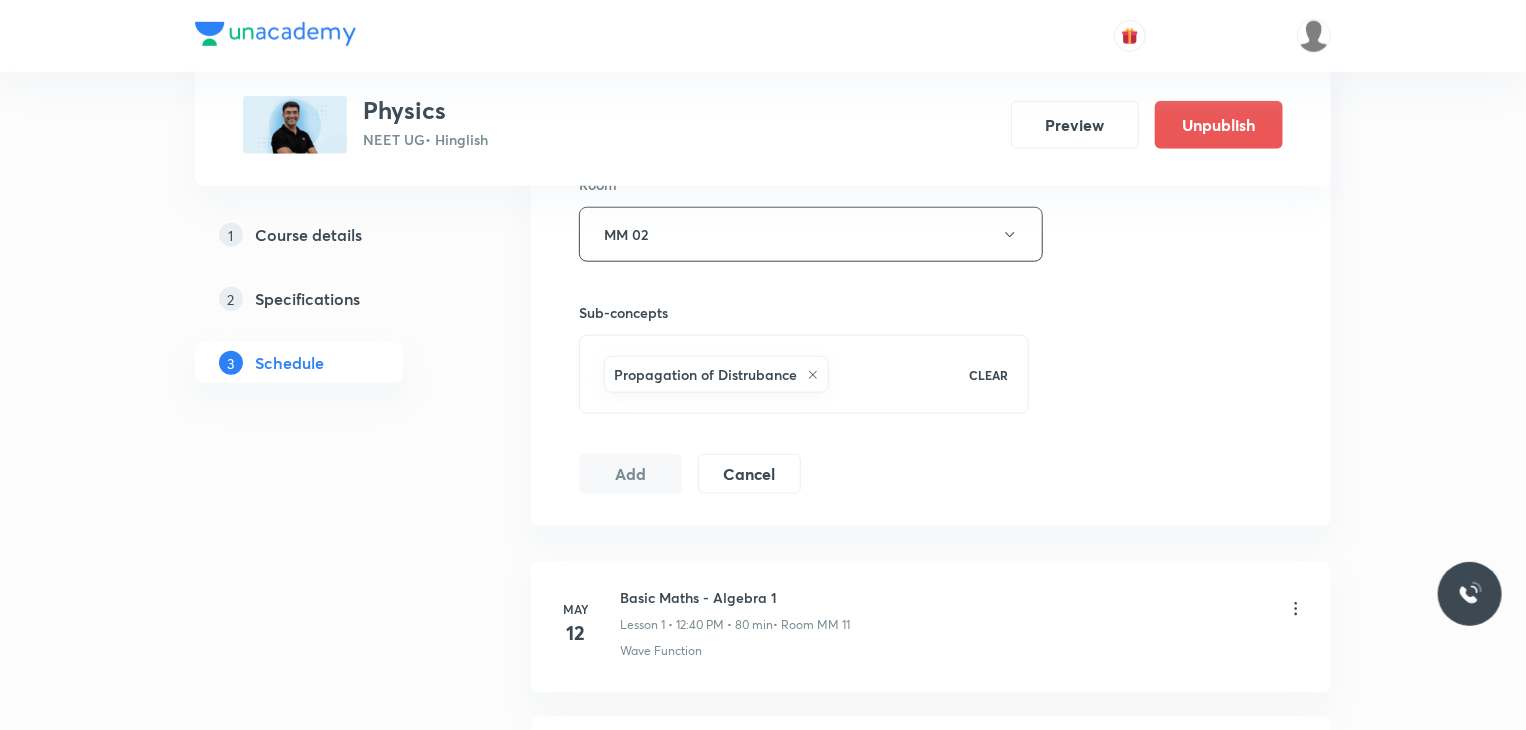 scroll, scrollTop: 13107, scrollLeft: 0, axis: vertical 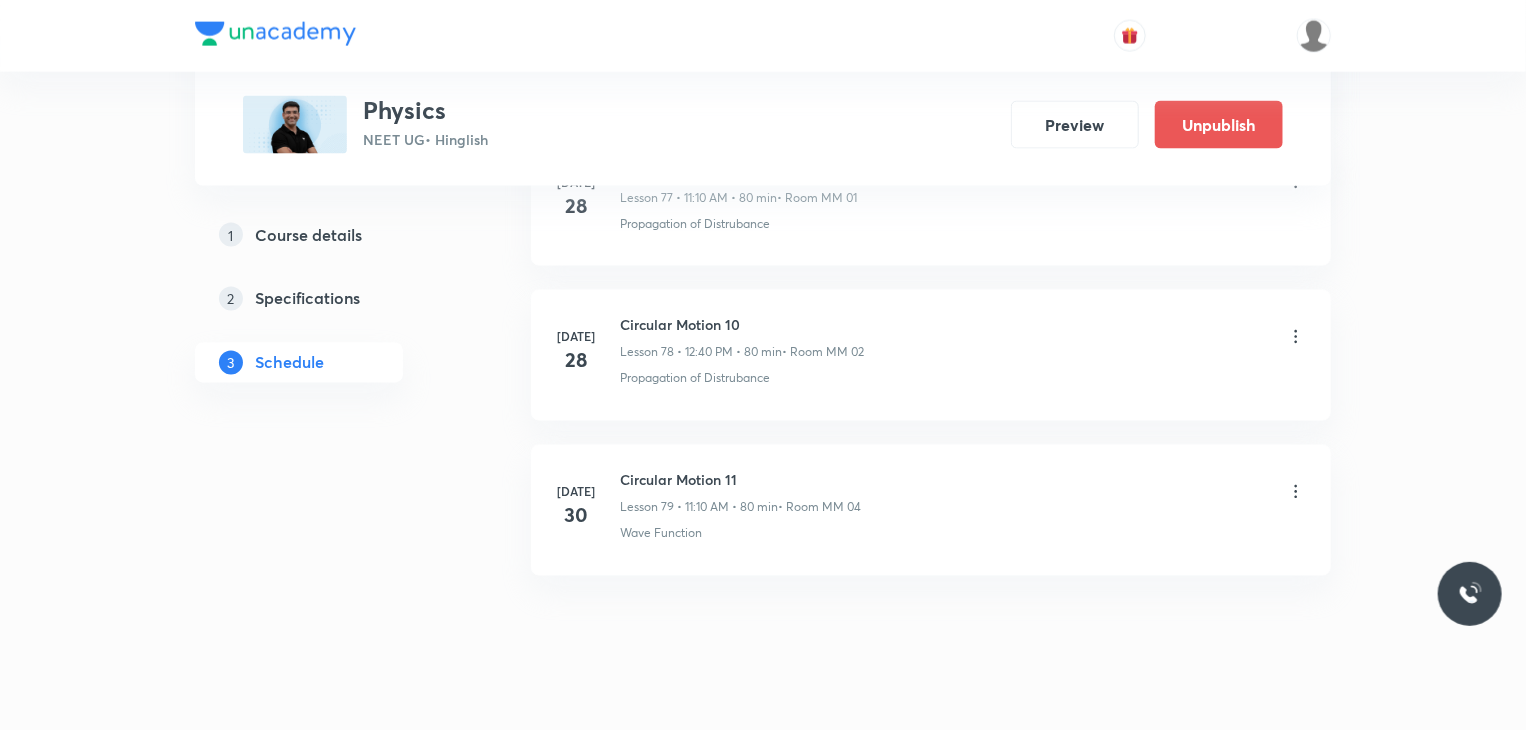 type 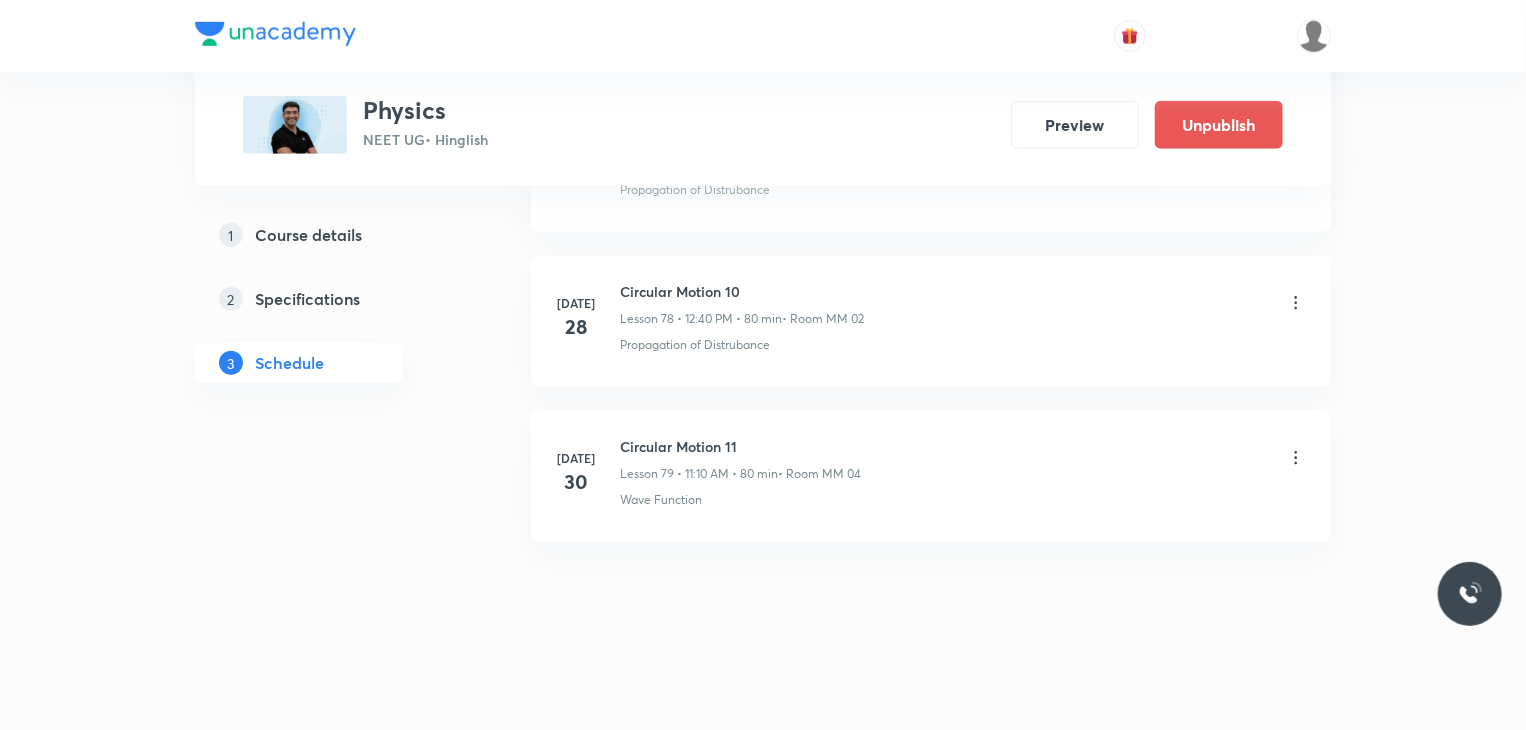 scroll, scrollTop: 12168, scrollLeft: 0, axis: vertical 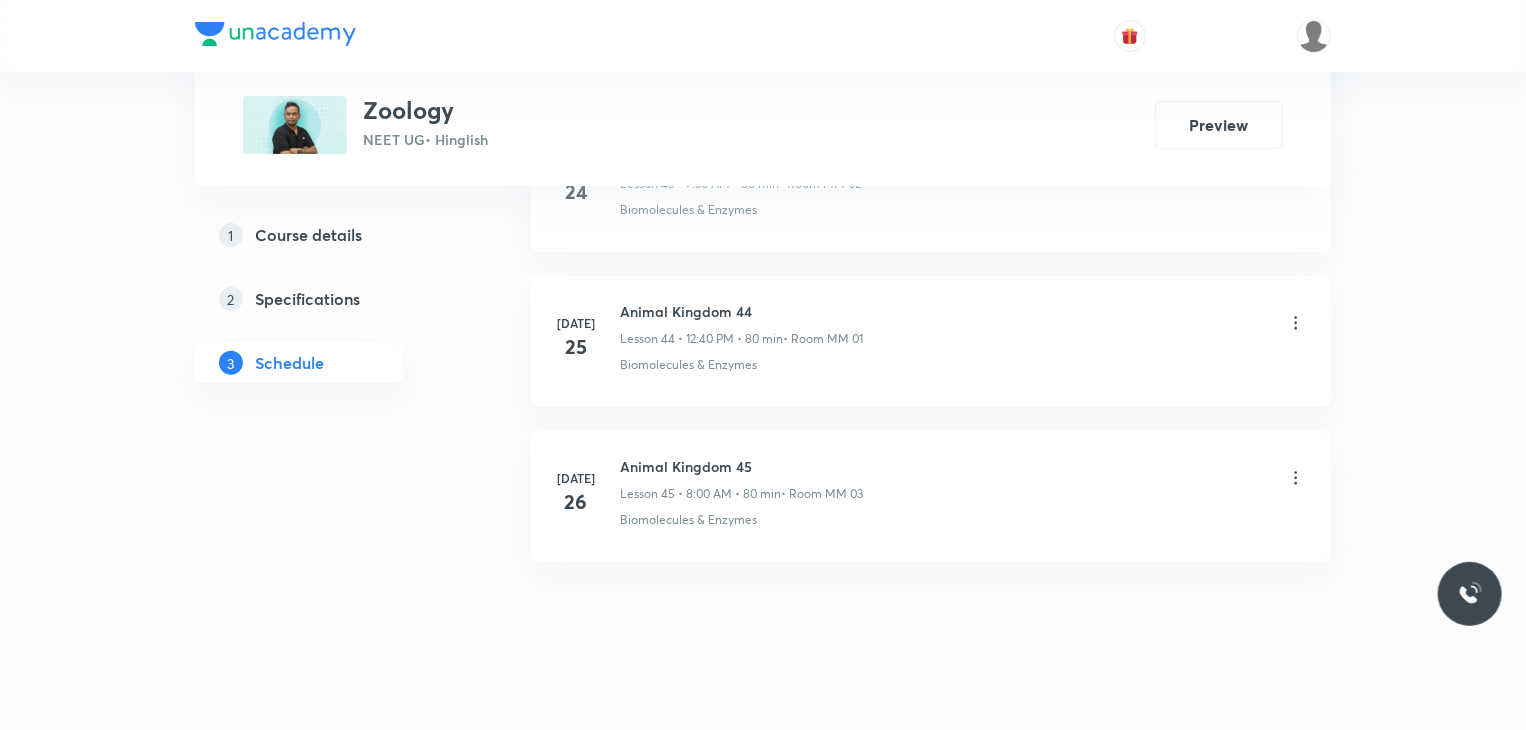 click on "Schedule" at bounding box center [289, 363] 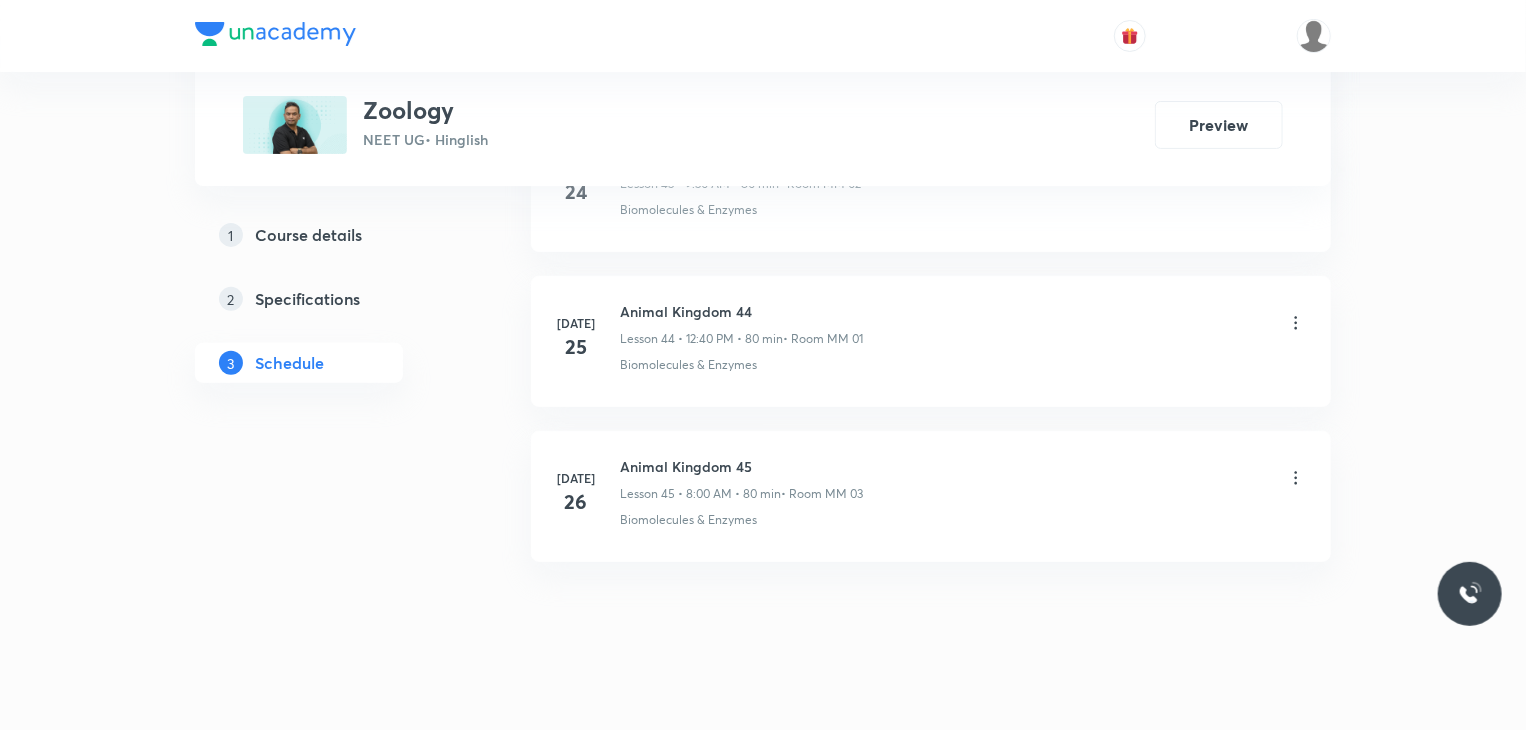 click on "Animal Kingdom 45" at bounding box center [741, 466] 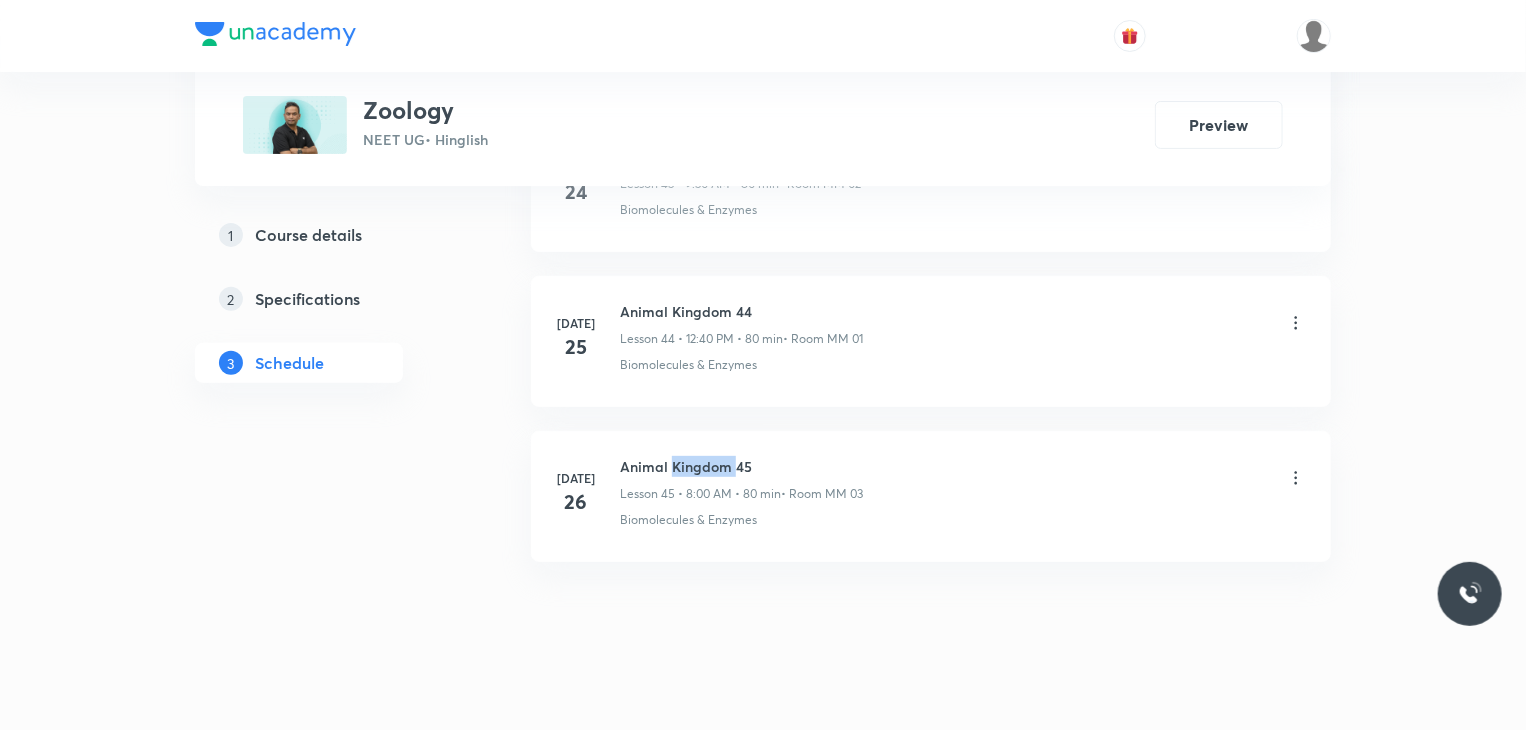 click on "Animal Kingdom 45" at bounding box center (741, 466) 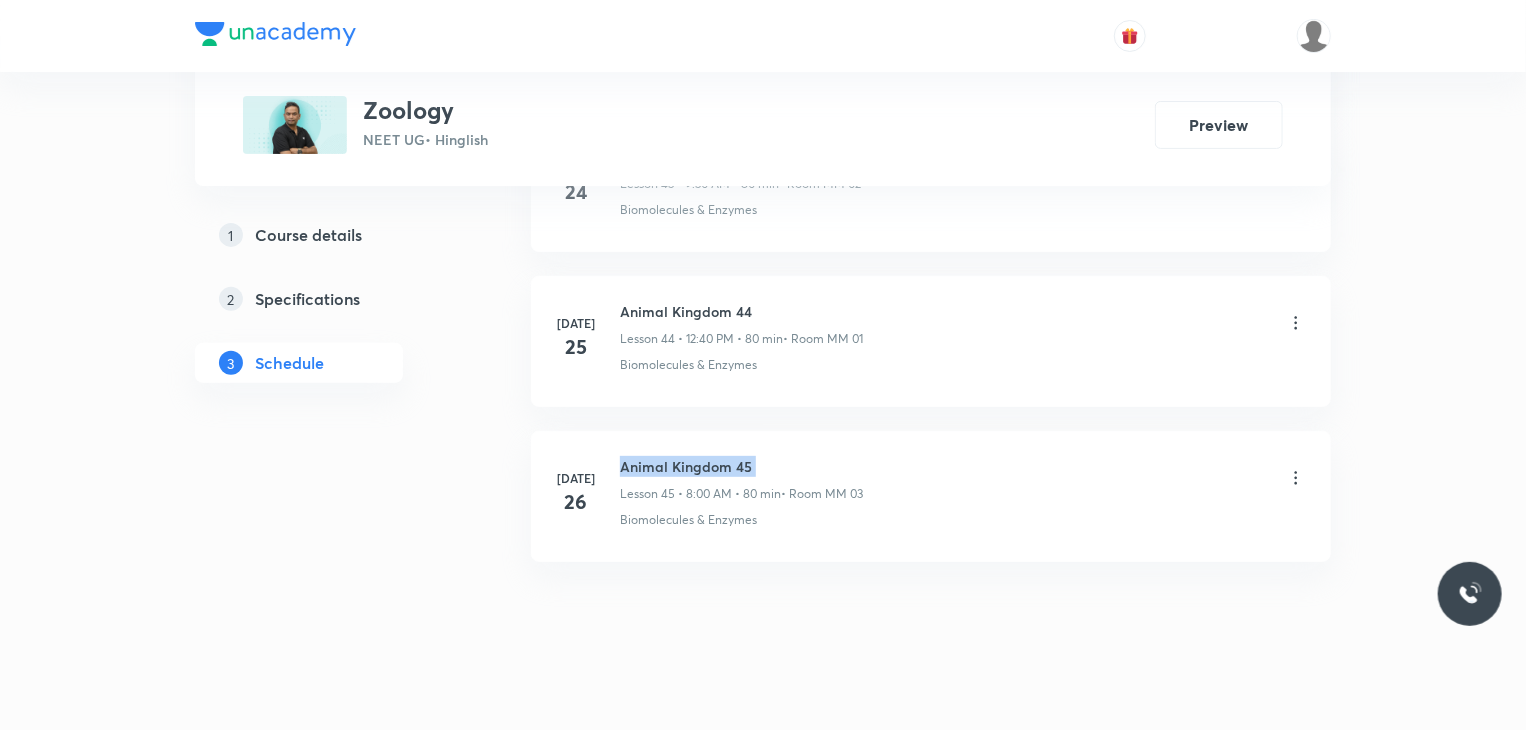 click on "Animal Kingdom 45" at bounding box center [741, 466] 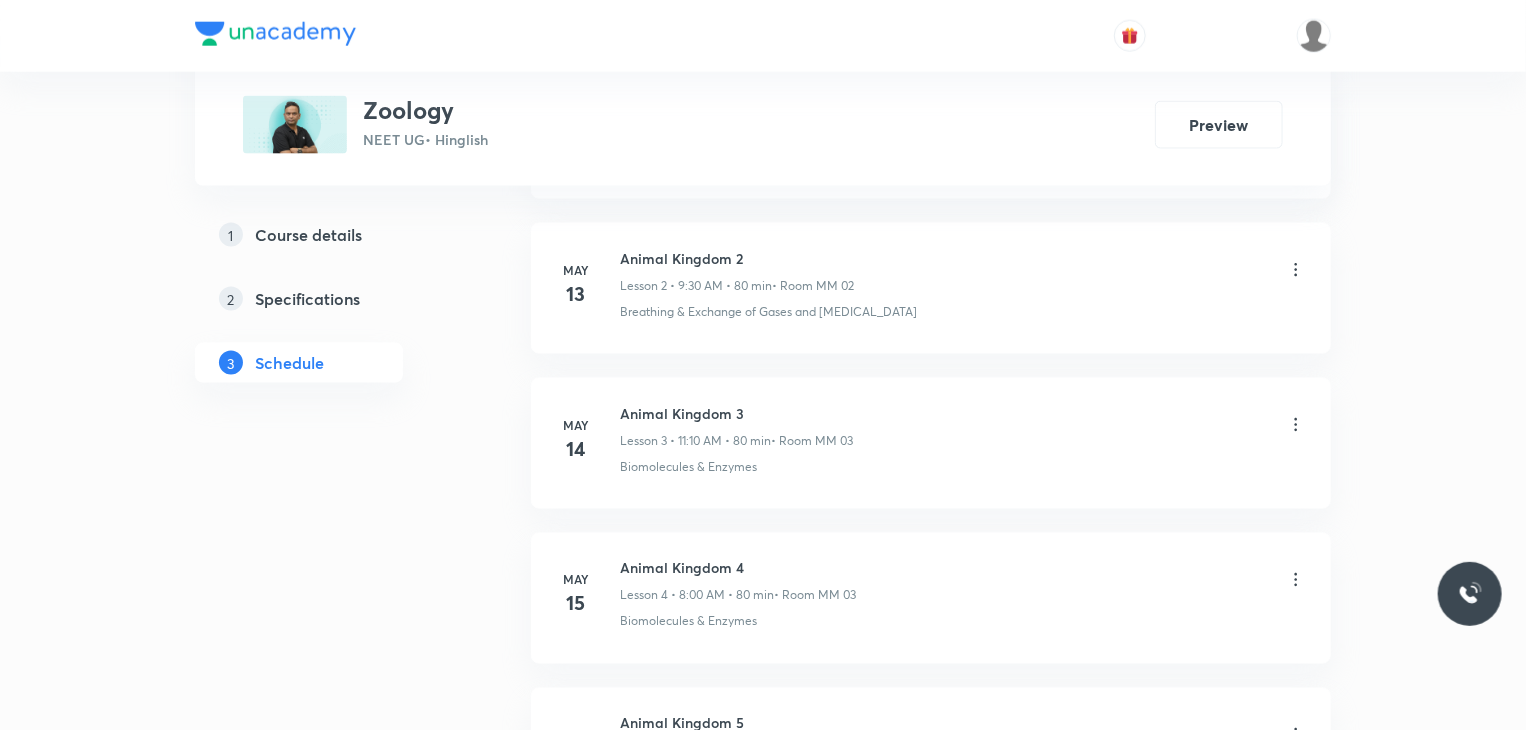 scroll, scrollTop: 0, scrollLeft: 0, axis: both 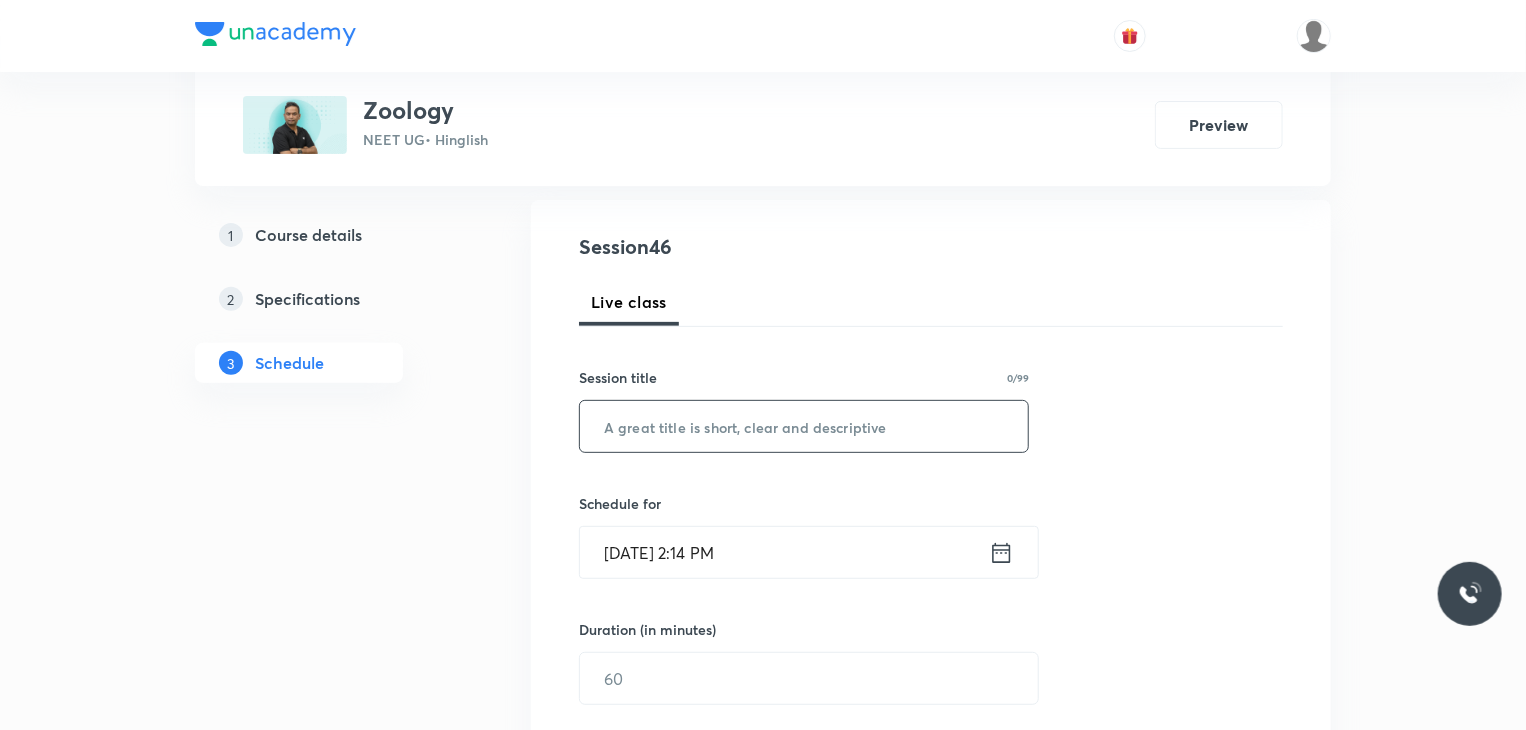 click at bounding box center [804, 426] 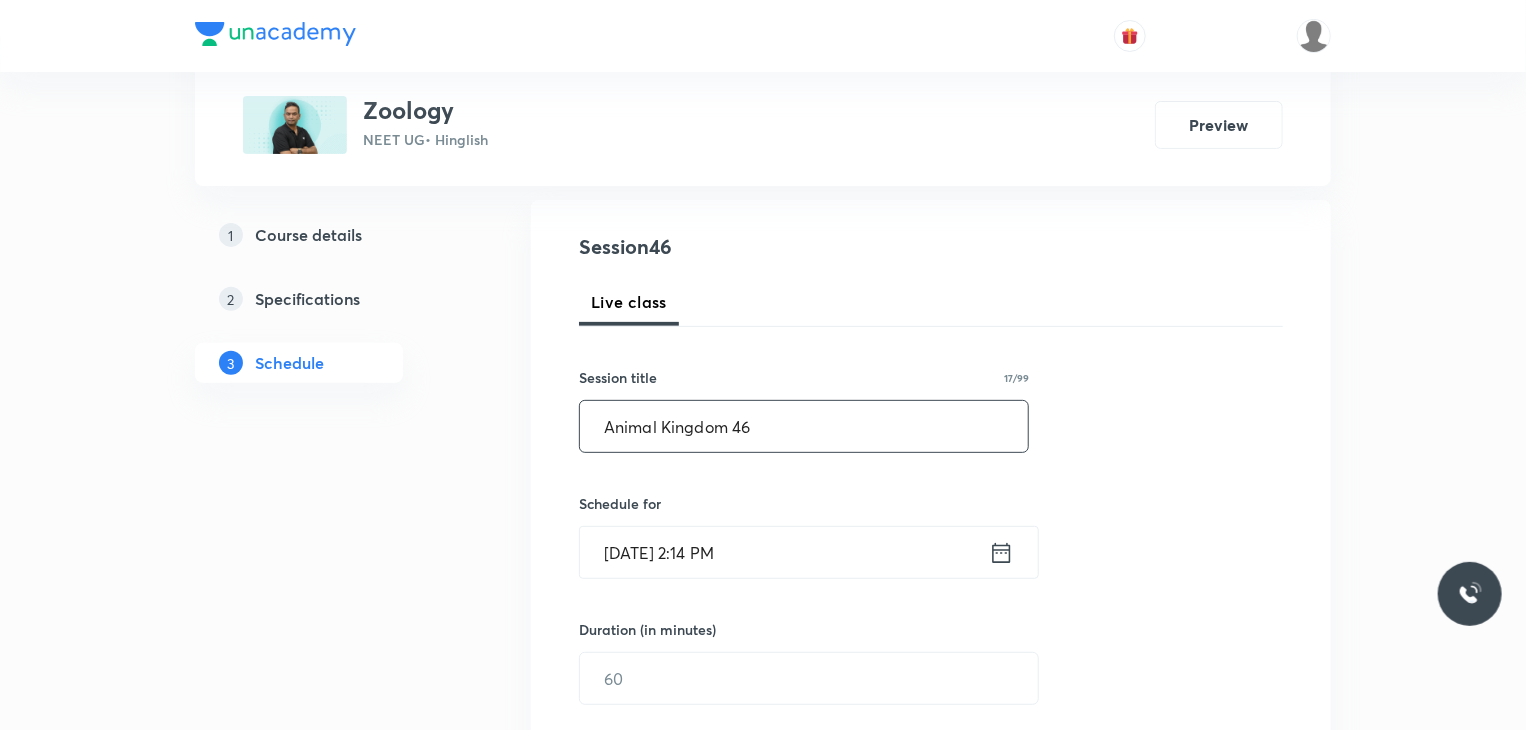 type on "Animal Kingdom 46" 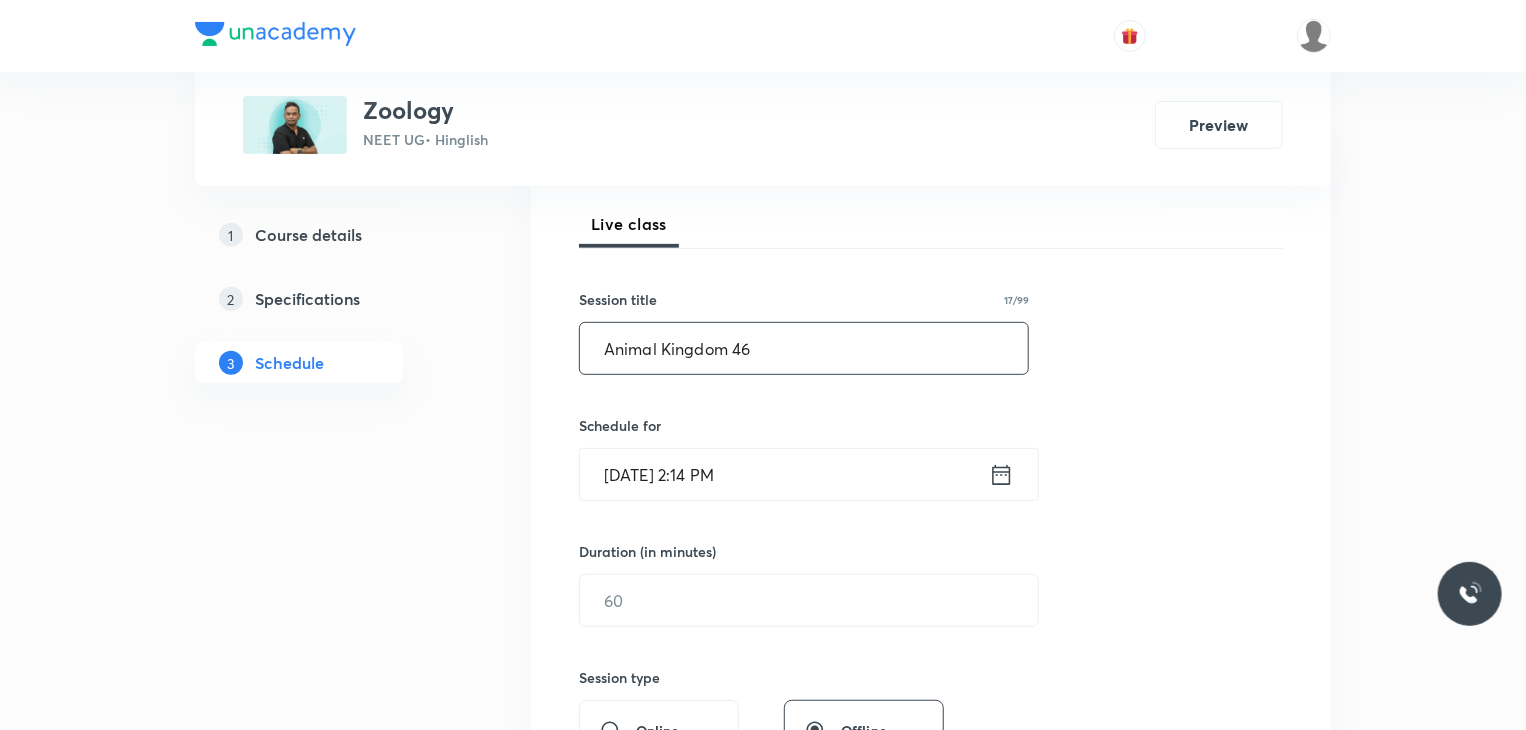 scroll, scrollTop: 300, scrollLeft: 0, axis: vertical 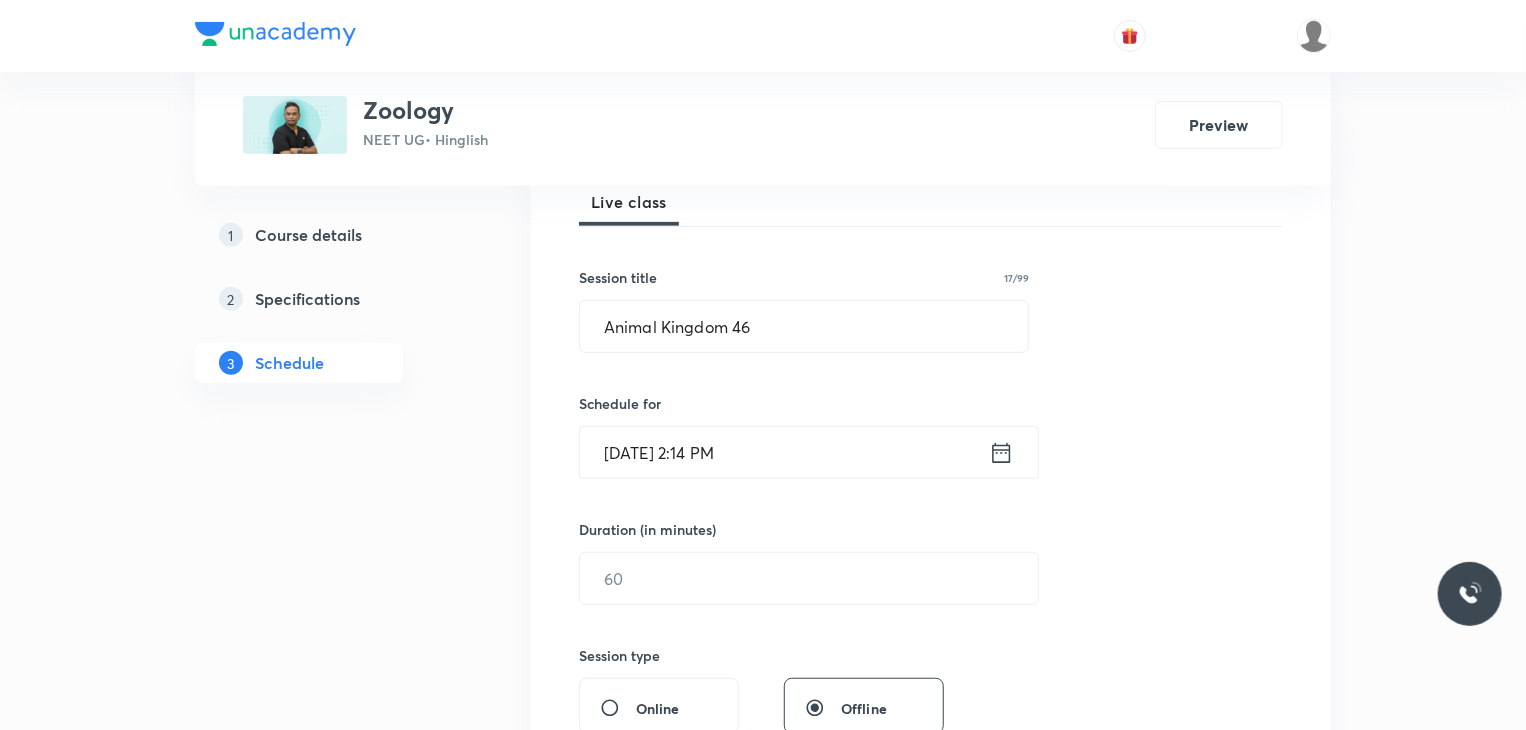click on "[DATE] 2:14 PM" at bounding box center [784, 452] 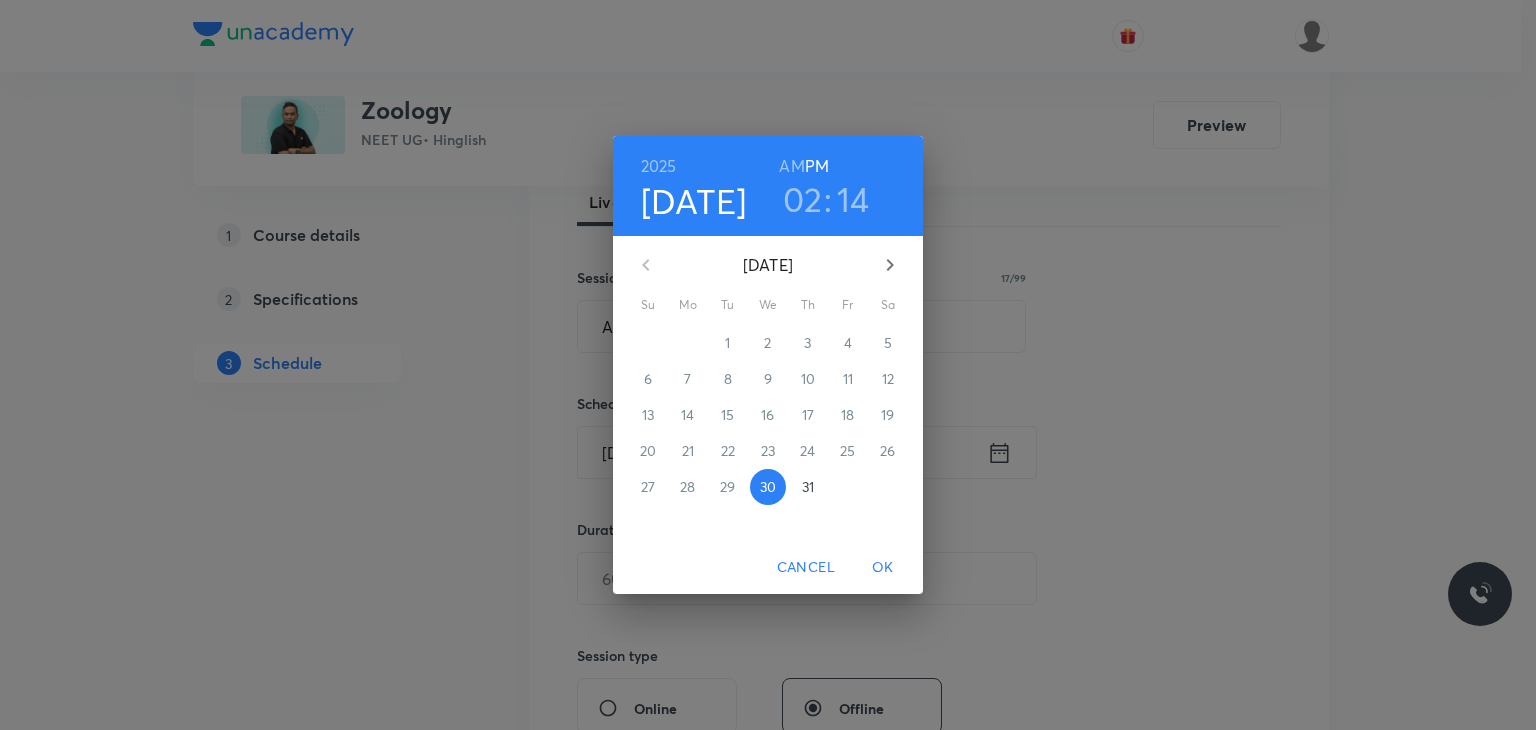drag, startPoint x: 804, startPoint y: 496, endPoint x: 804, endPoint y: 485, distance: 11 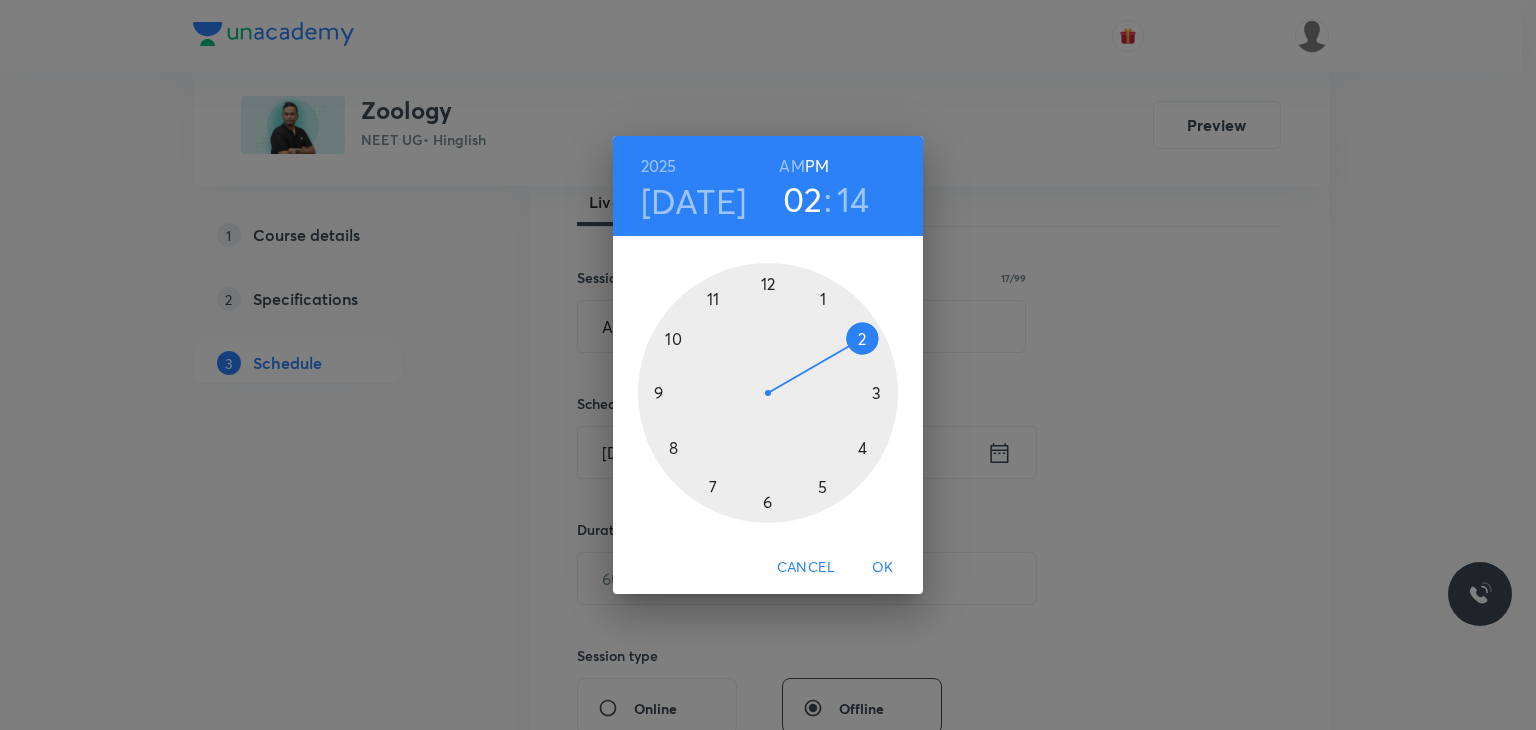 click on "AM" at bounding box center (791, 166) 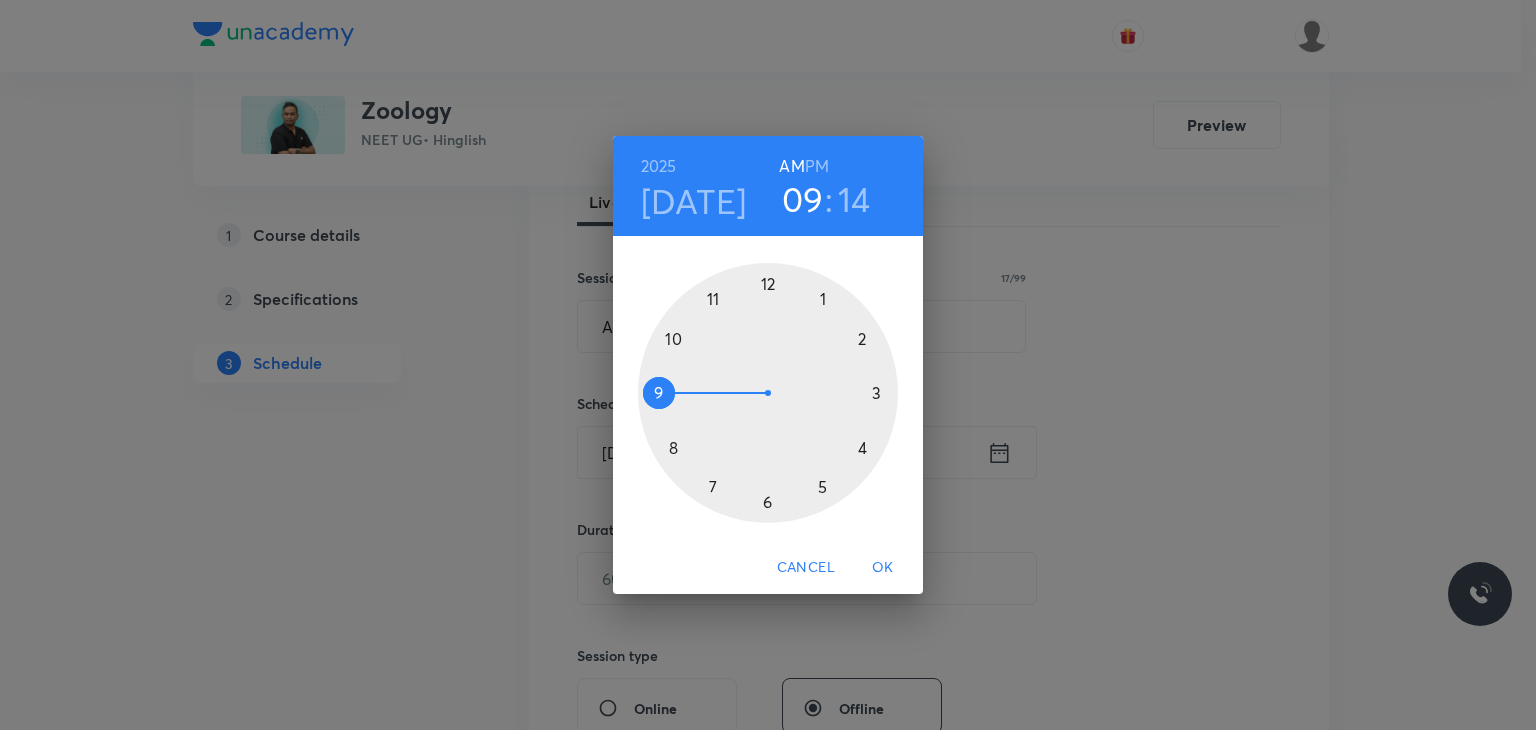 drag, startPoint x: 720, startPoint y: 346, endPoint x: 696, endPoint y: 387, distance: 47.507893 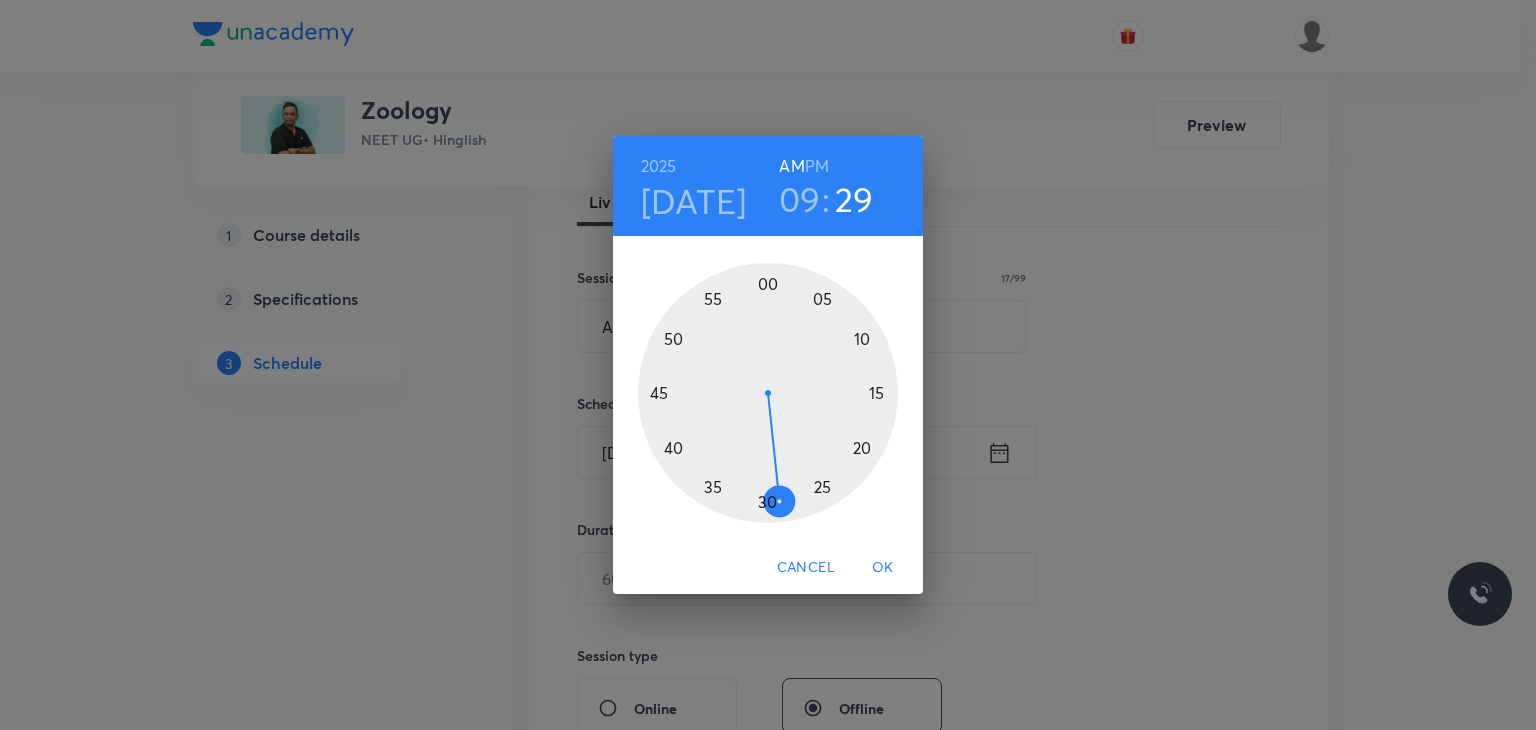 click at bounding box center [768, 393] 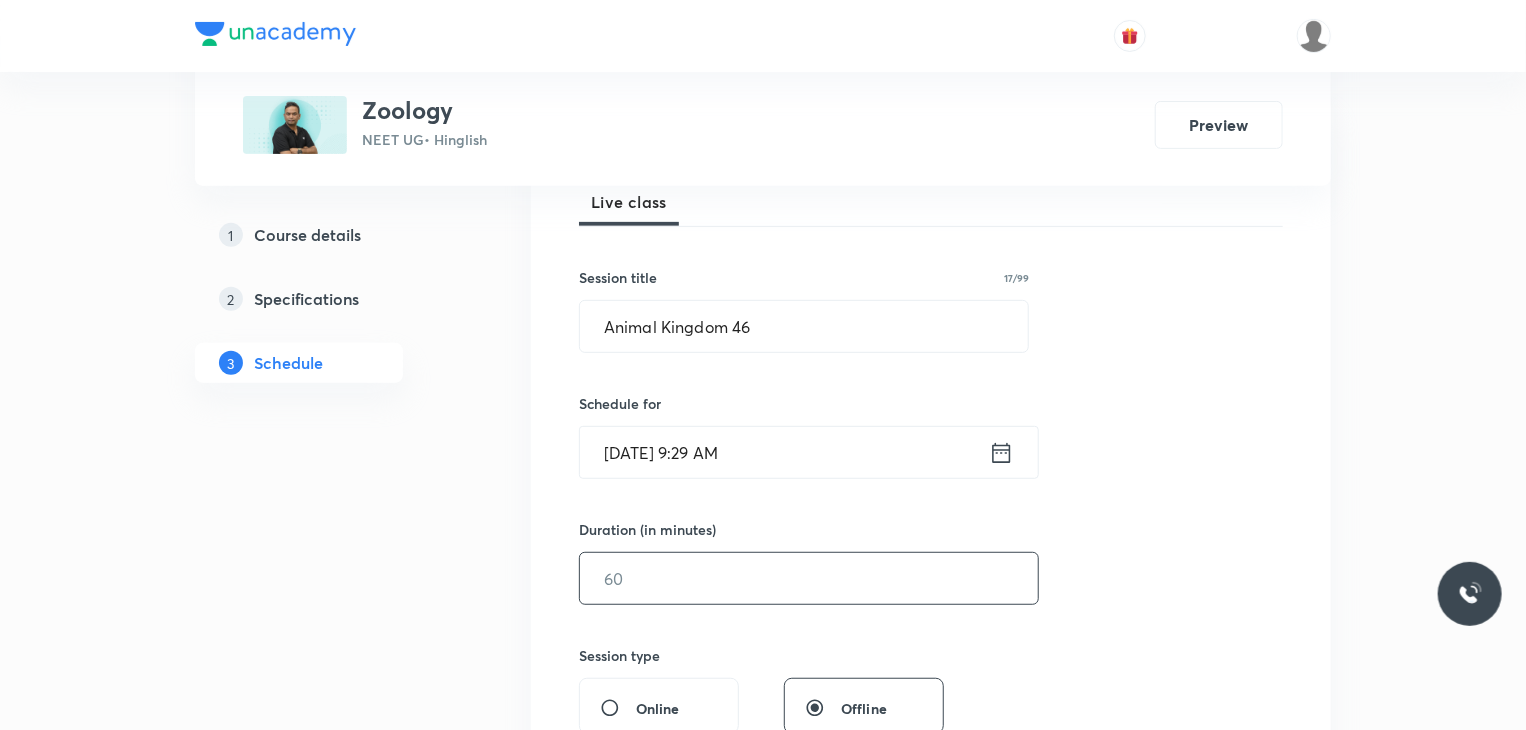 click on "Duration (in minutes) ​" at bounding box center [761, 562] 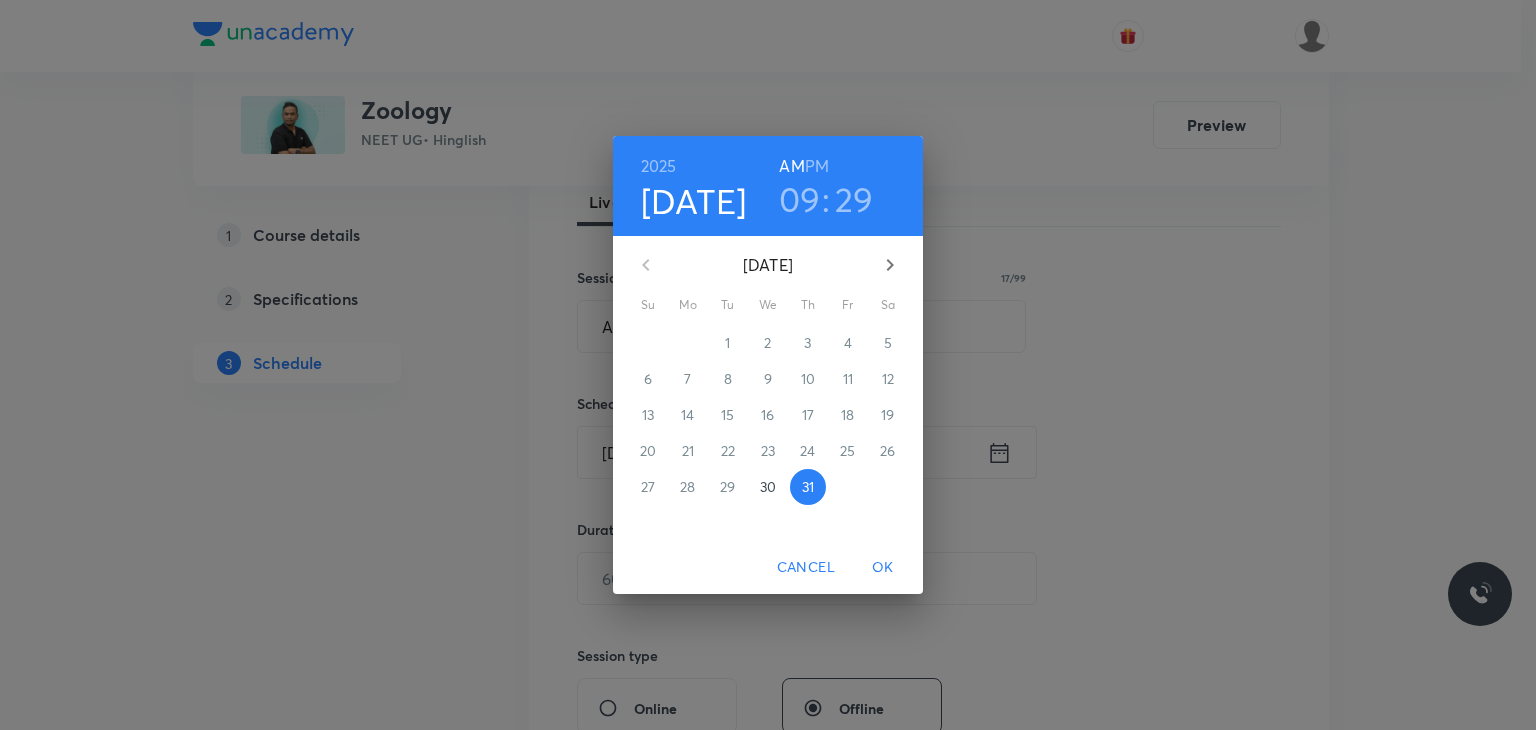 click on "29" at bounding box center (854, 199) 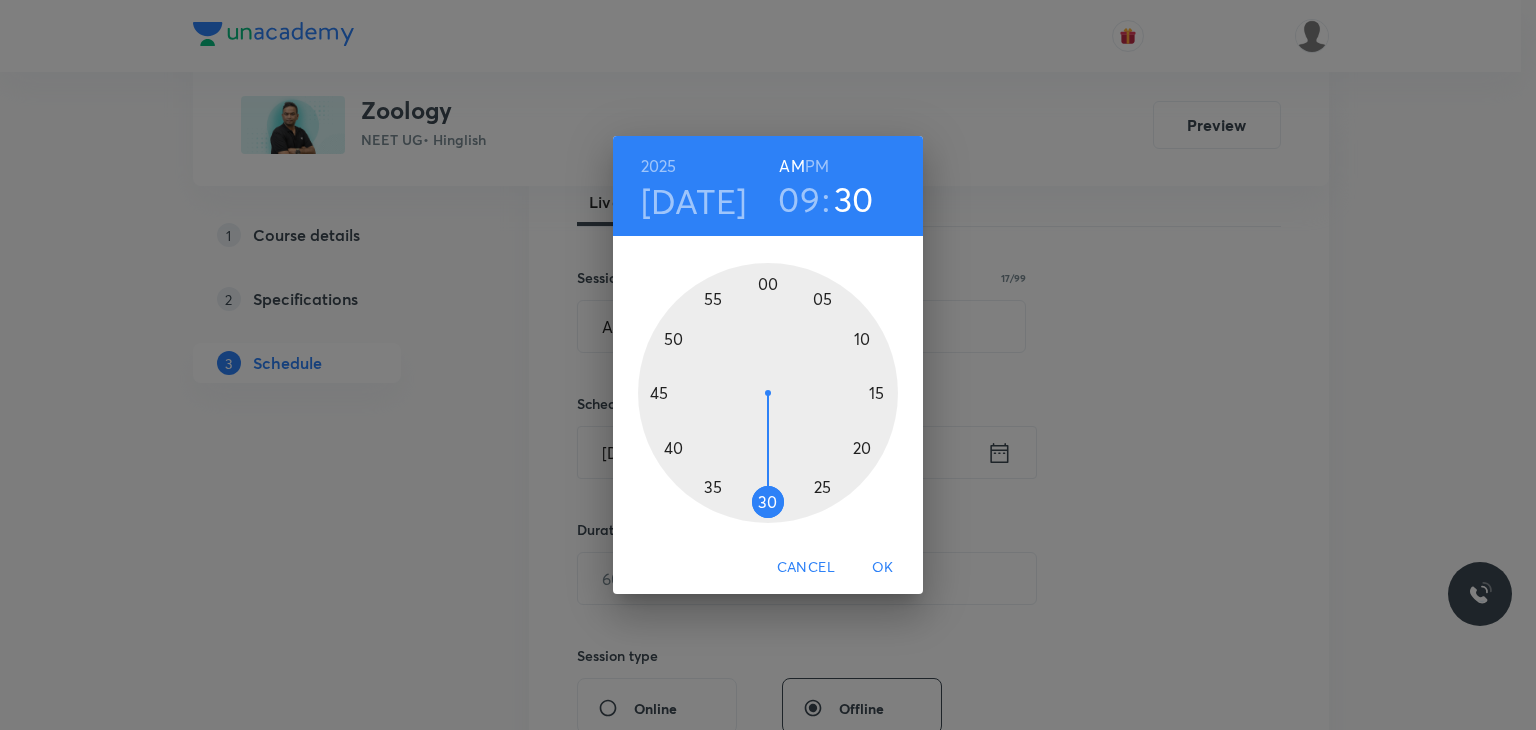 drag, startPoint x: 773, startPoint y: 481, endPoint x: 770, endPoint y: 508, distance: 27.166155 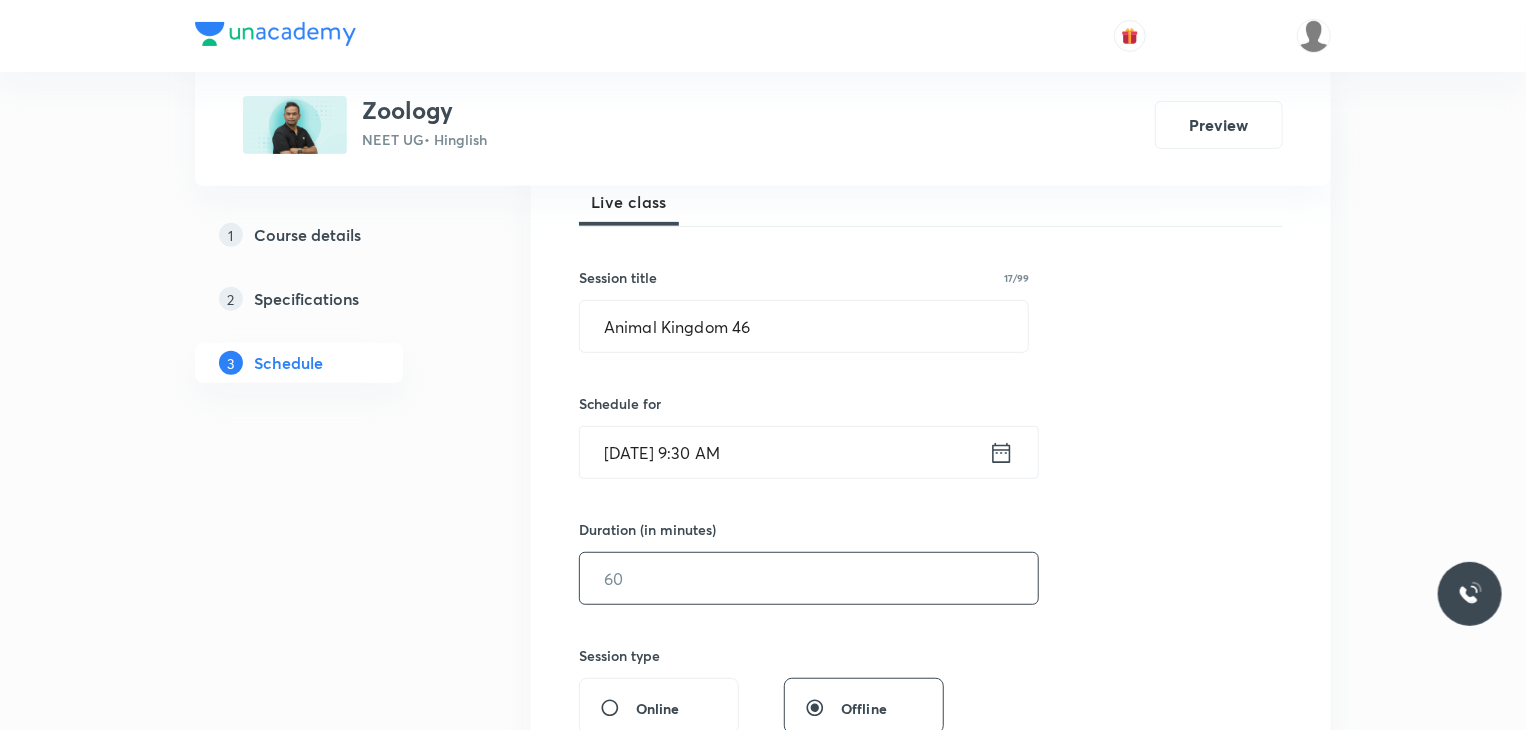 click at bounding box center (809, 578) 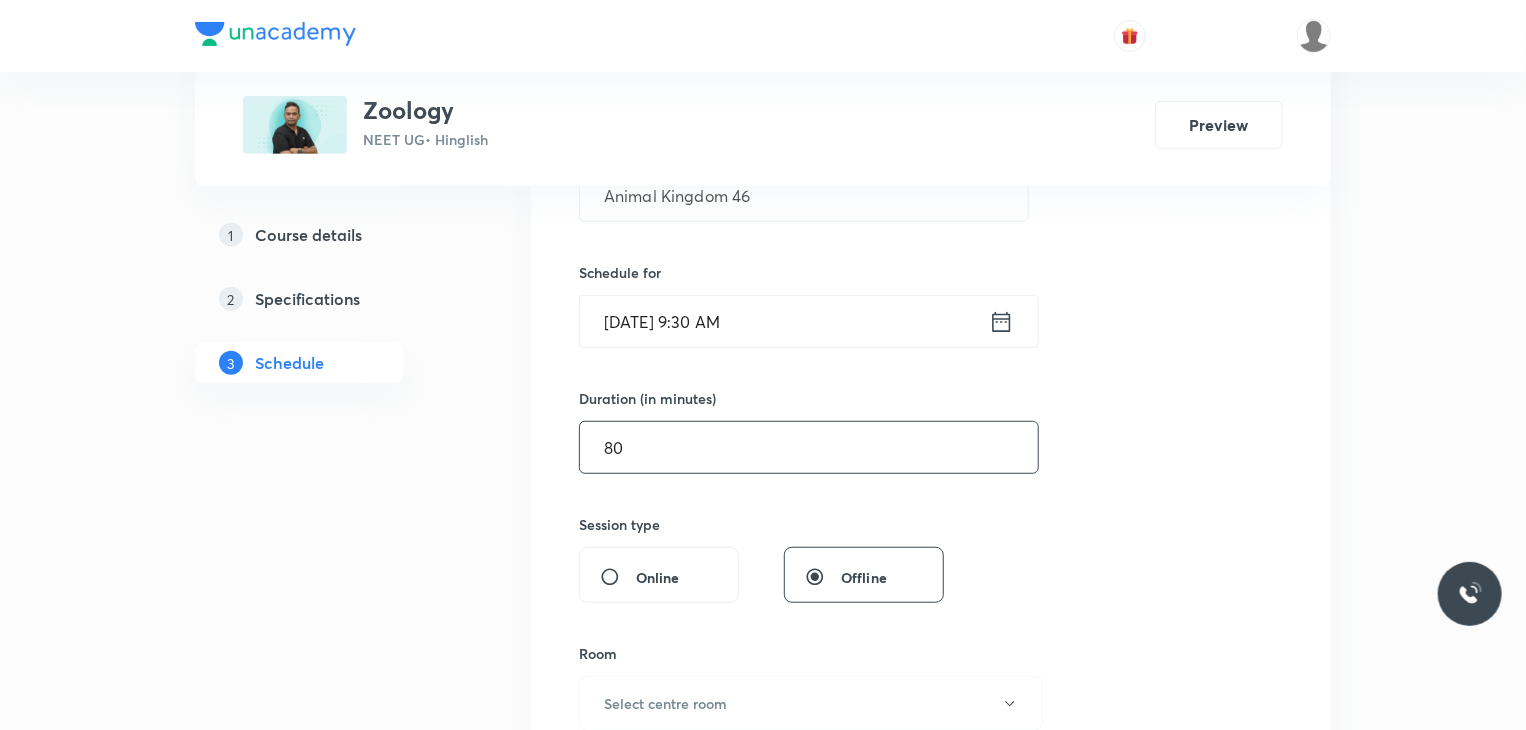 scroll, scrollTop: 700, scrollLeft: 0, axis: vertical 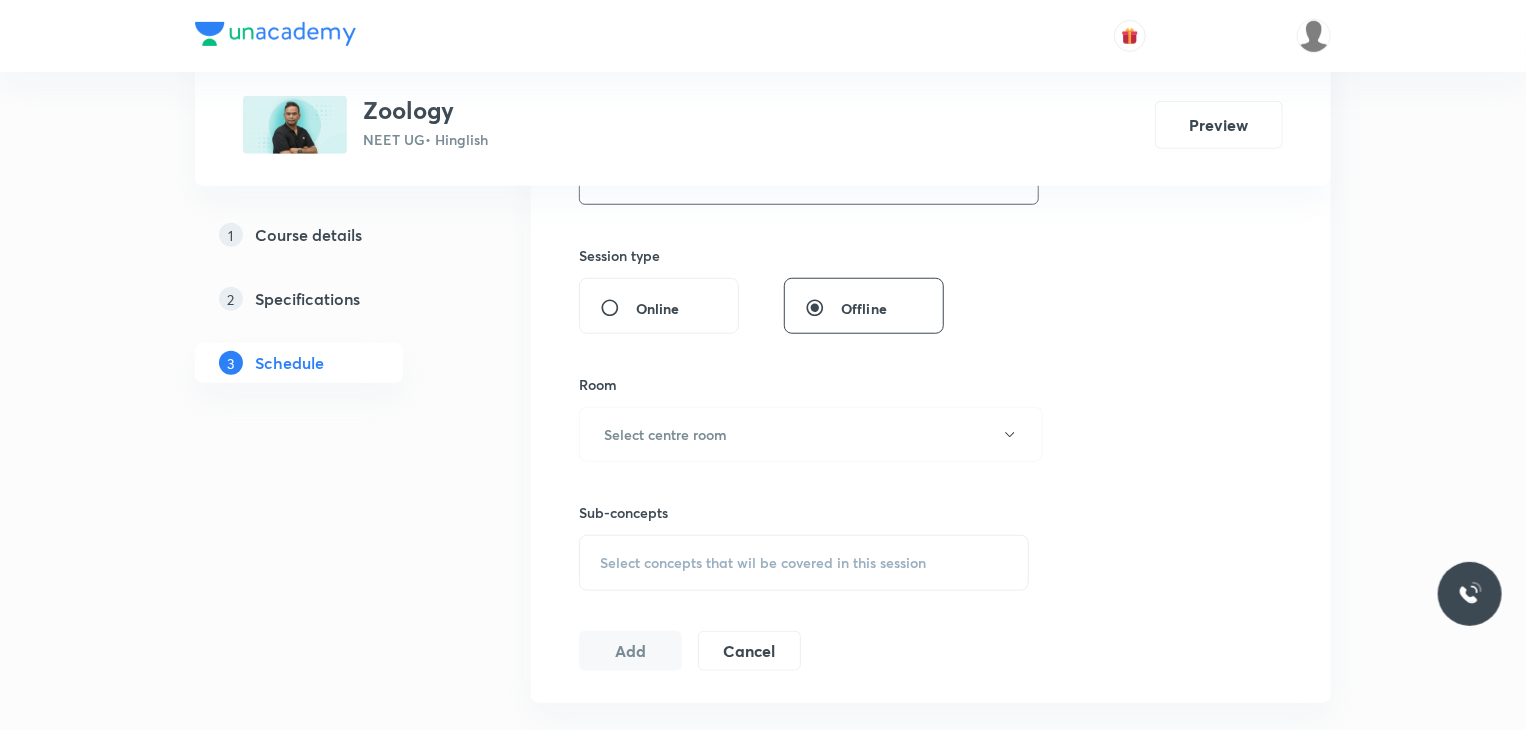 type on "80" 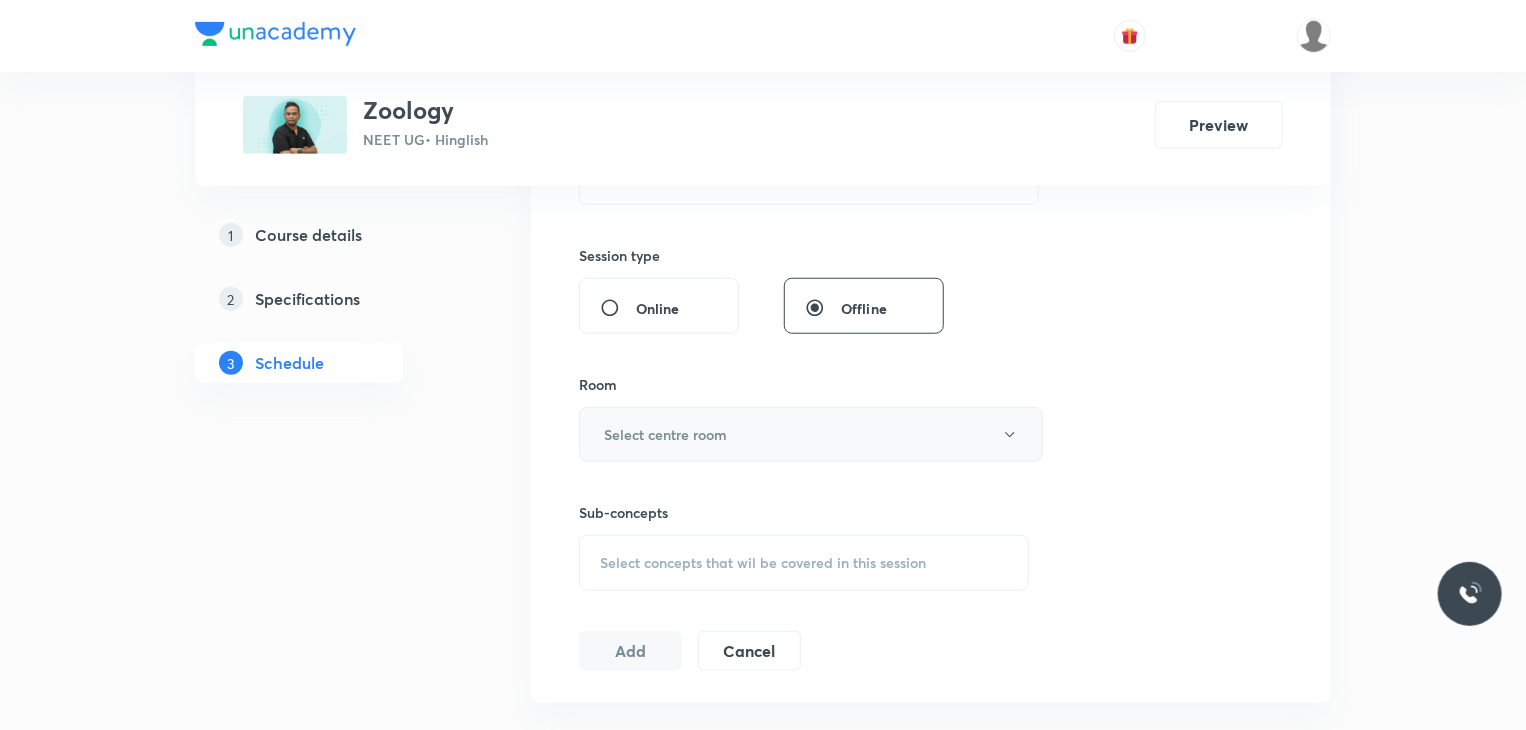 drag, startPoint x: 708, startPoint y: 382, endPoint x: 708, endPoint y: 410, distance: 28 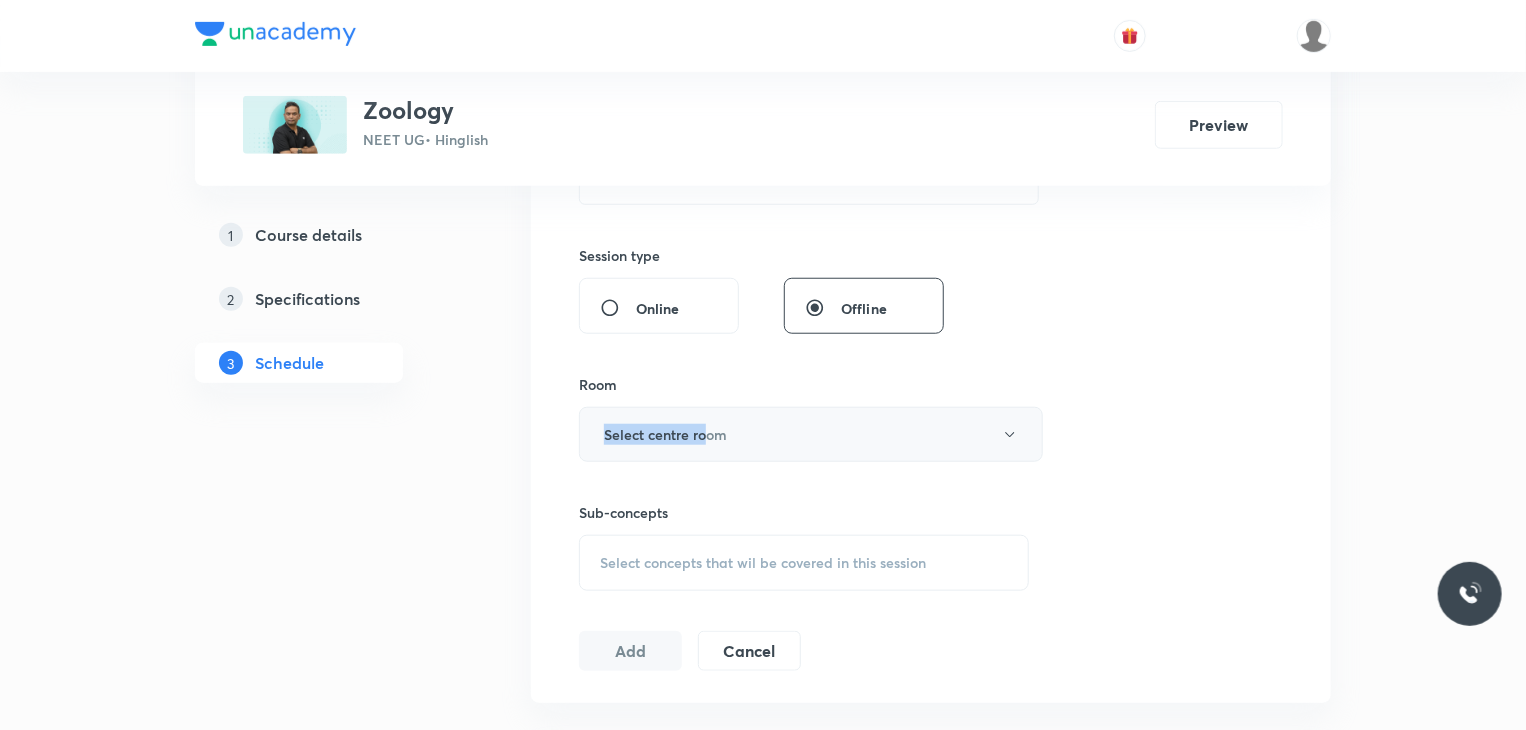 click on "Select centre room" at bounding box center [811, 434] 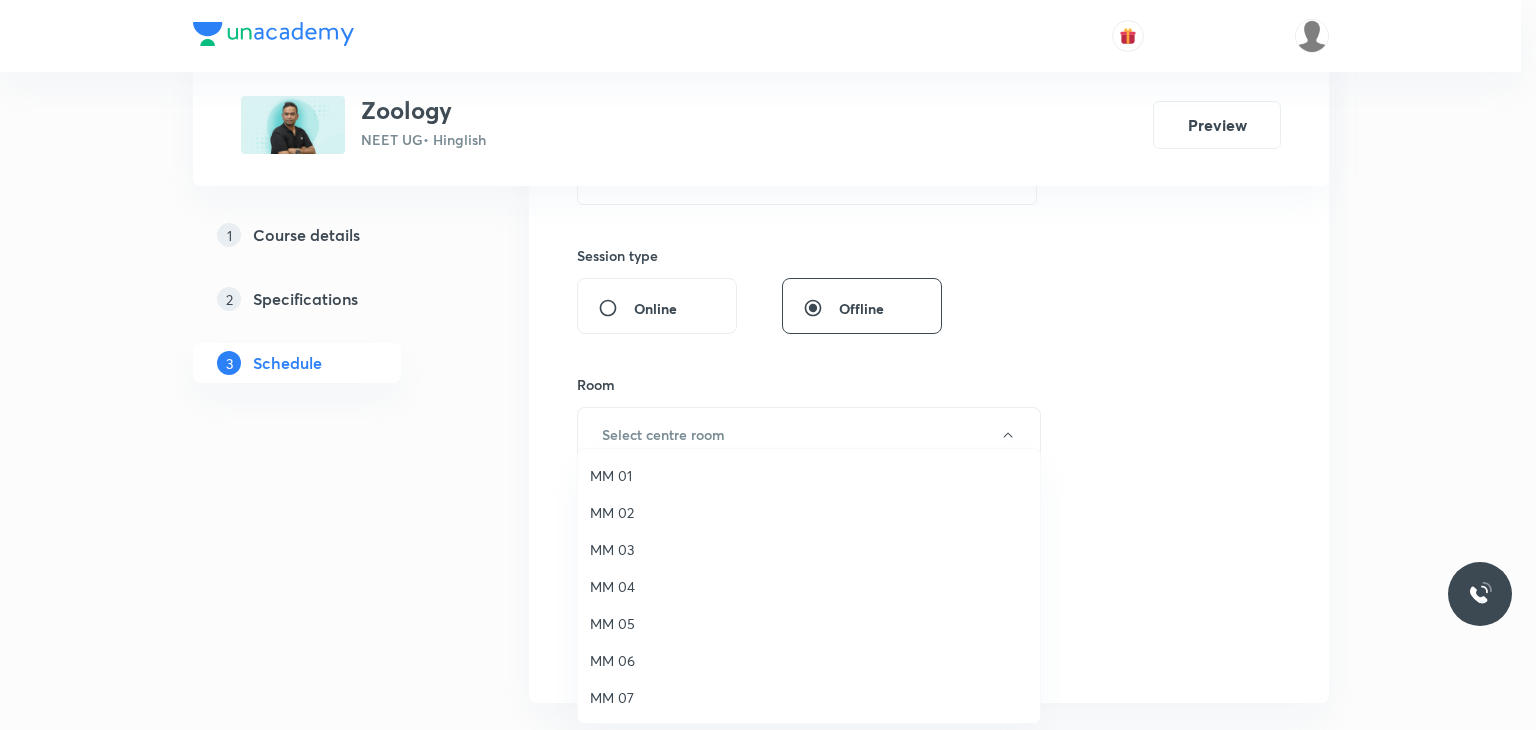 drag, startPoint x: 720, startPoint y: 505, endPoint x: 737, endPoint y: 549, distance: 47.169907 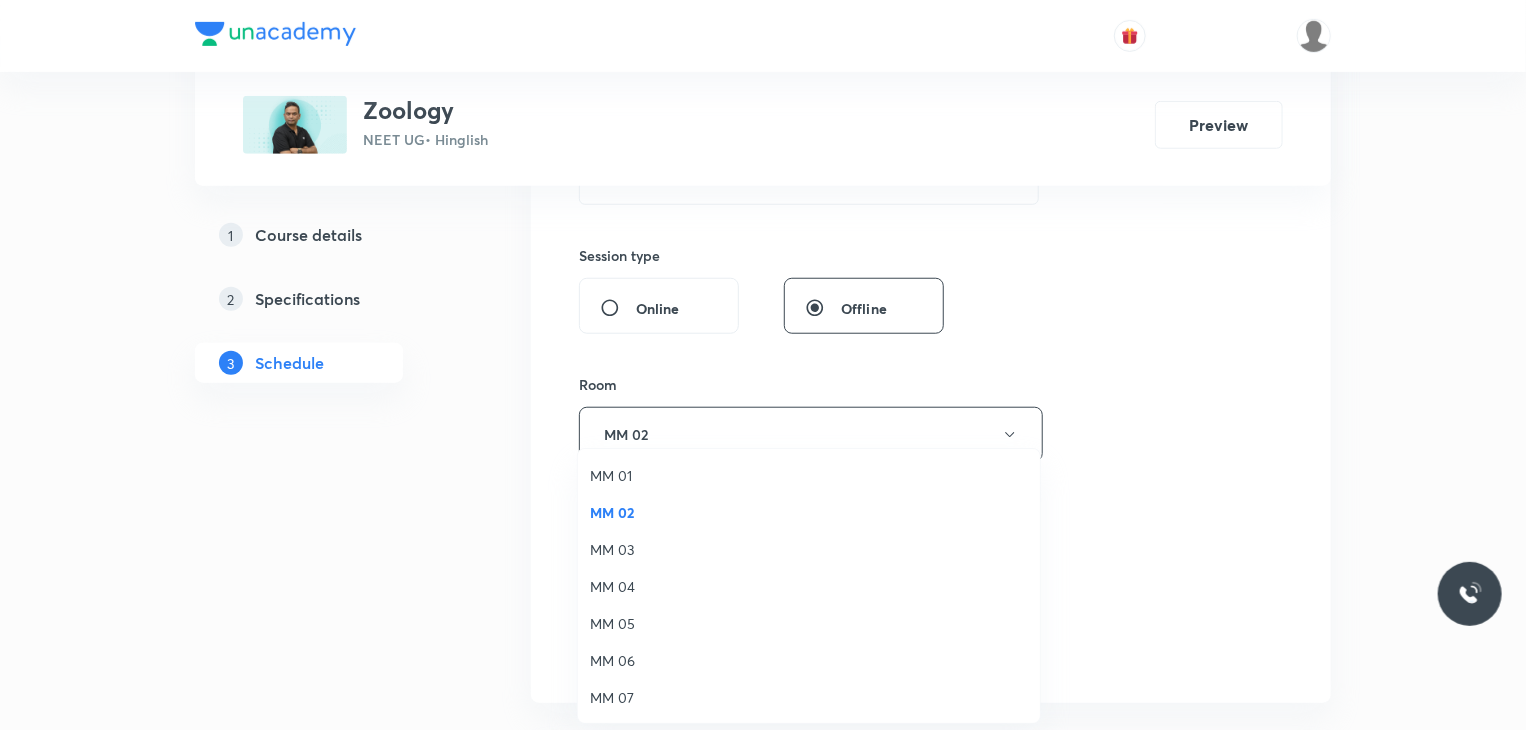 drag, startPoint x: 782, startPoint y: 577, endPoint x: 792, endPoint y: 574, distance: 10.440307 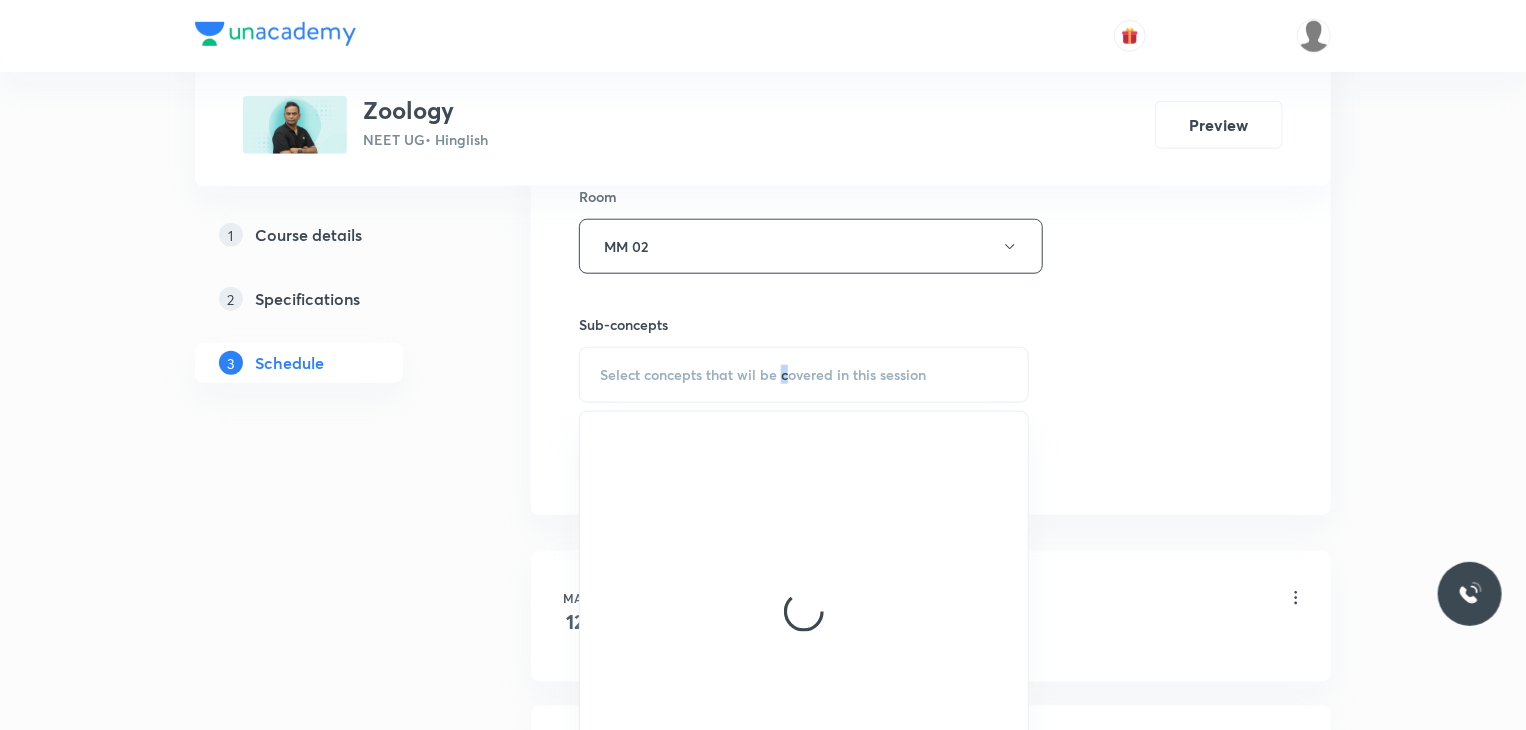 scroll, scrollTop: 900, scrollLeft: 0, axis: vertical 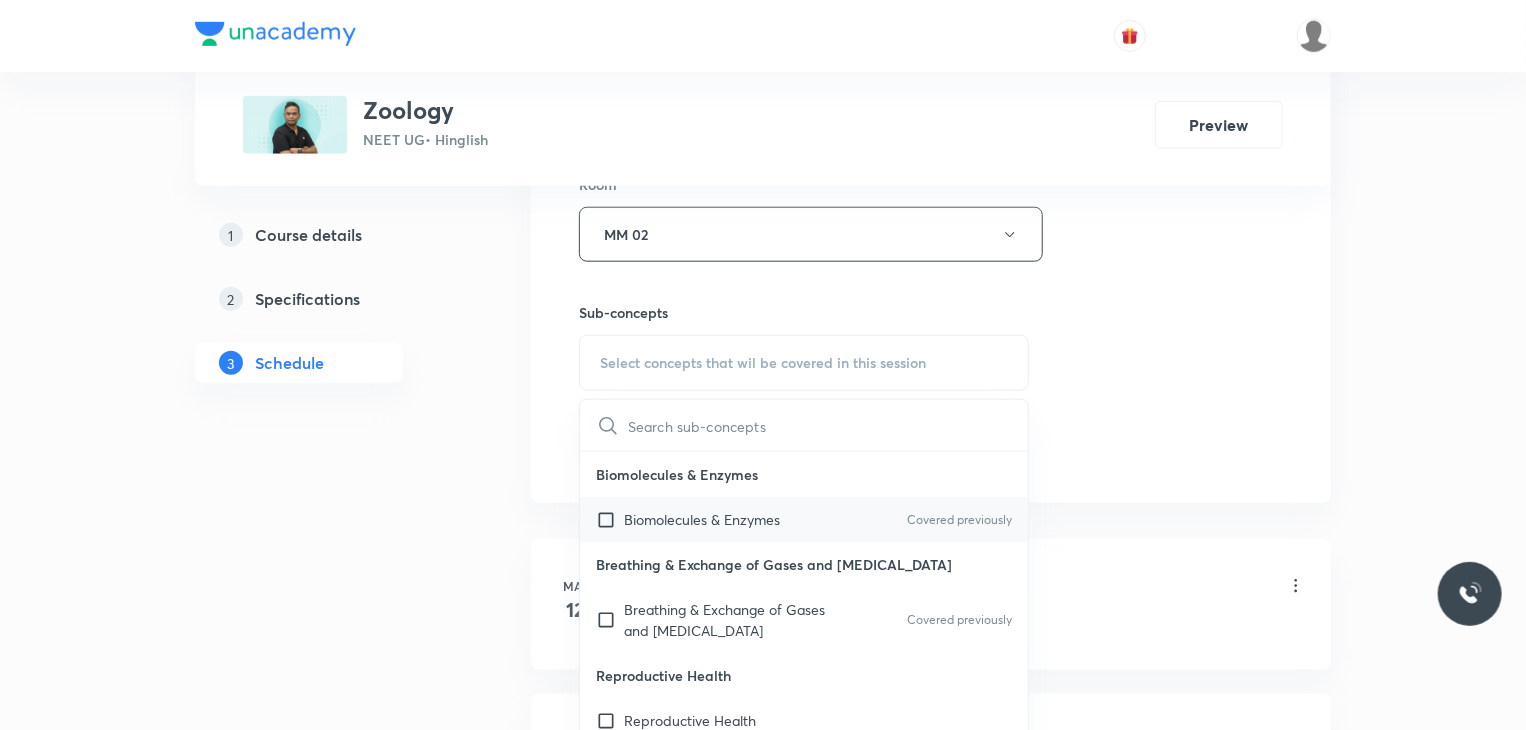 click on "Biomolecules & Enzymes Covered previously" at bounding box center (804, 519) 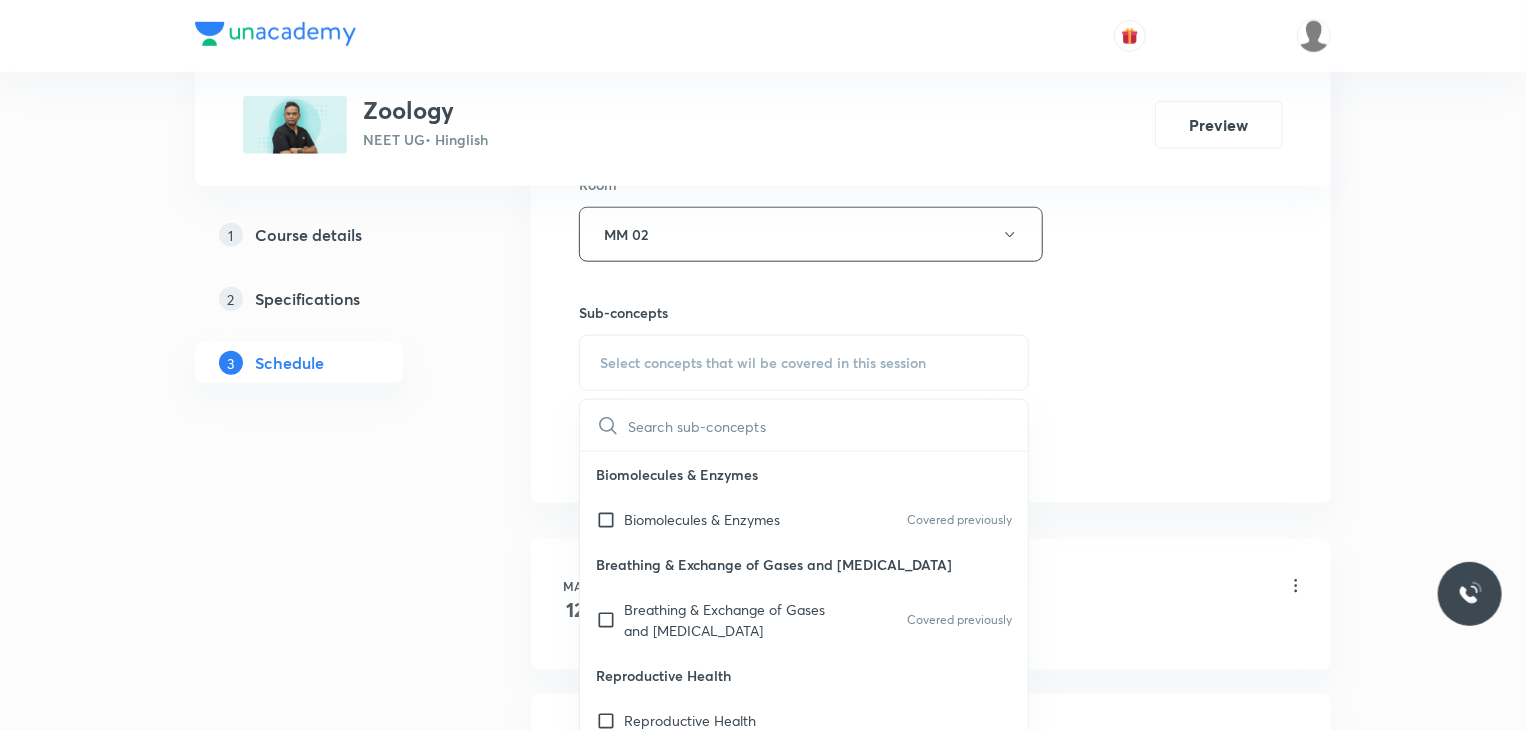 checkbox on "true" 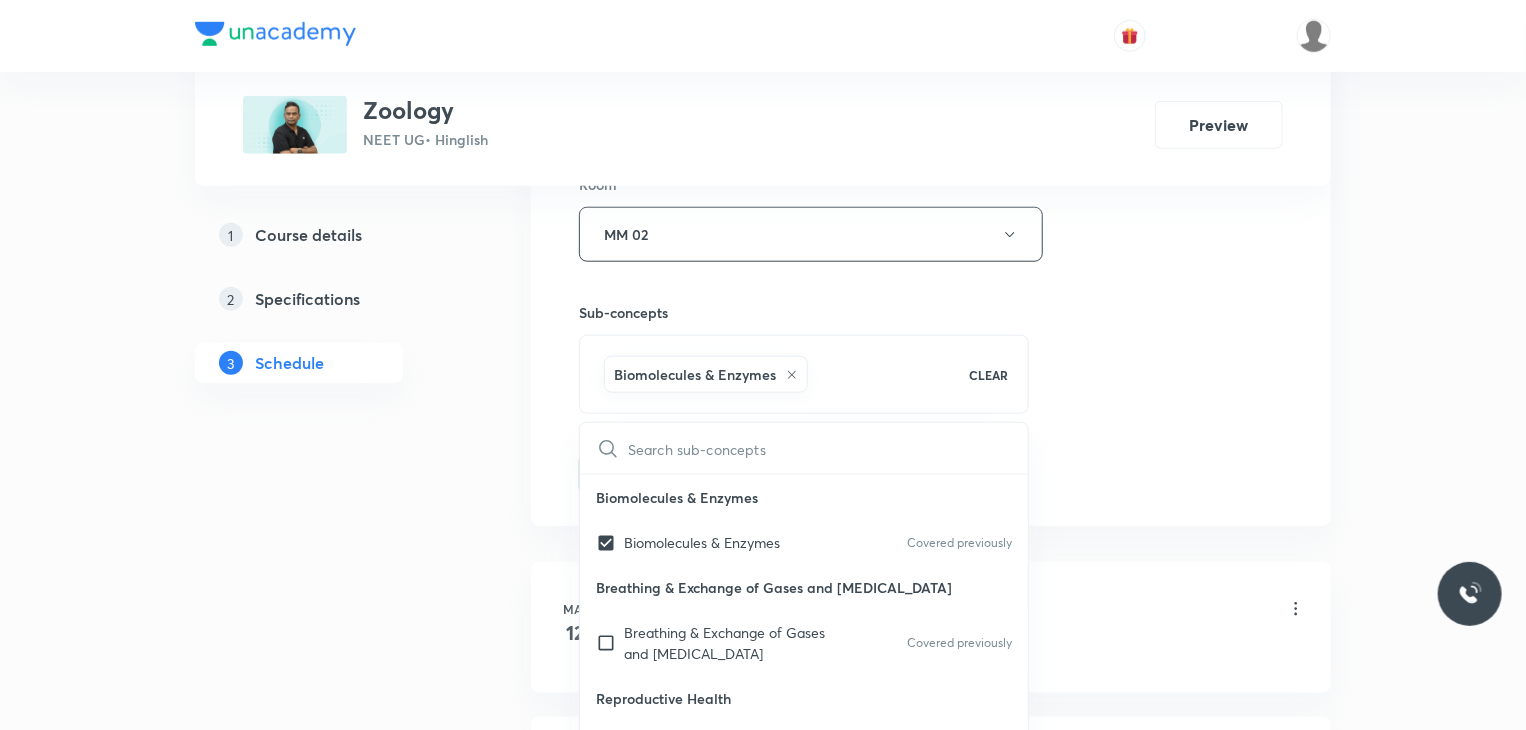 click on "Plus Courses Zoology NEET UG  • Hinglish Preview 1 Course details 2 Specifications 3 Schedule Schedule 45  classes Session  46 Live class Session title 17/99 Animal Kingdom 46 ​ Schedule for [DATE] 9:30 AM ​ Duration (in minutes) 80 ​   Session type Online Offline Room MM 02 Sub-concepts Biomolecules & Enzymes CLEAR ​ Biomolecules & Enzymes Biomolecules & Enzymes Covered previously Breathing & Exchange of Gases and [MEDICAL_DATA] Breathing & Exchange of Gases and [MEDICAL_DATA] Covered previously Reproductive Health Reproductive Health Excretory product and their elimination, Locomotion Excretory product and their elimination, Locomotion Origin & Evolution Origin & Evolution Biomolecules & Enzymes, [MEDICAL_DATA] & Circulation and Breathing & Exchange of Gases Biomolecules & Enzymes, [MEDICAL_DATA] & Circulation and Breathing & Exchange of Gases Neural Control & Coordination, Chemical Control & Coordination Neural Control & Coordination, Chemical Control & Coordination Add Cancel [DATE] Animal Kingdom 1" at bounding box center [763, 3400] 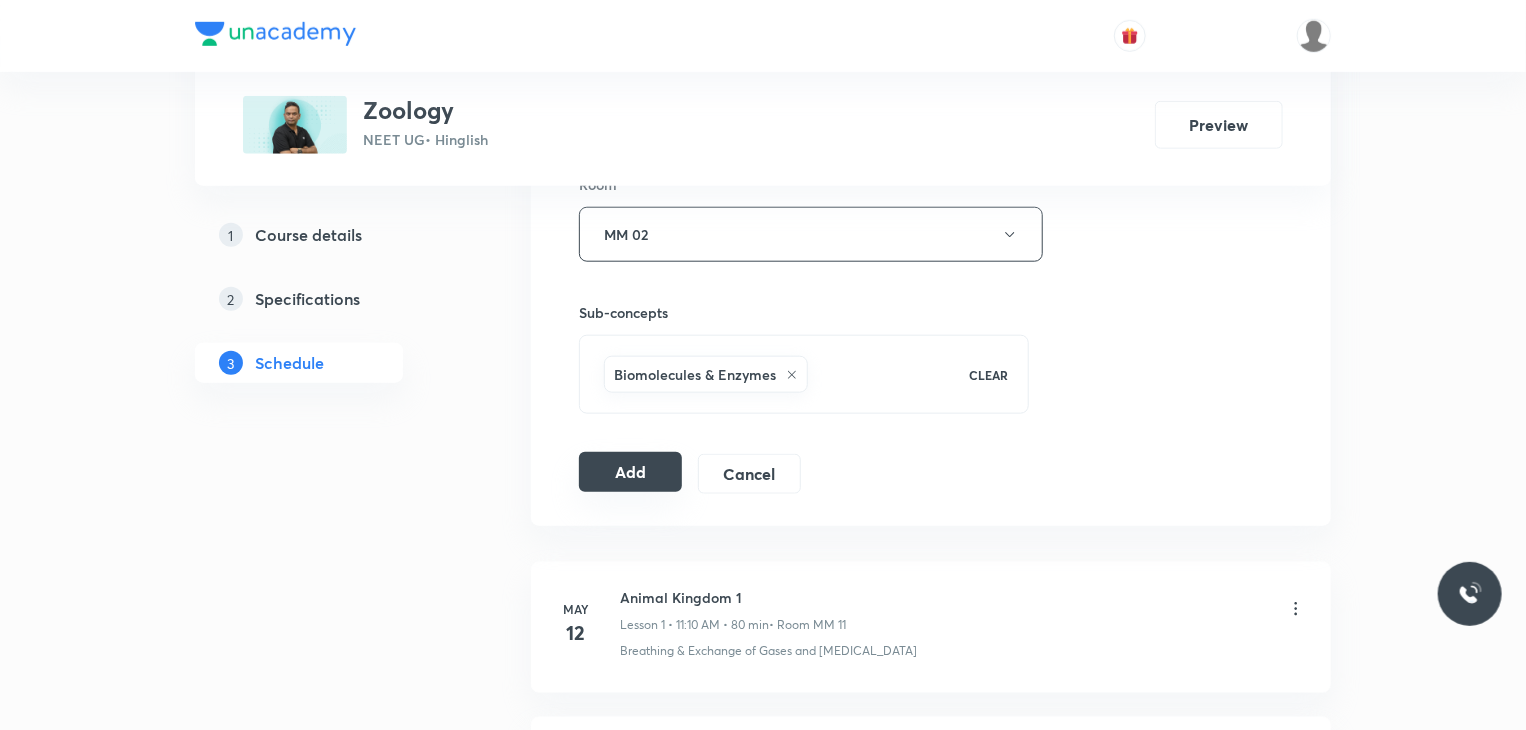 click on "Add" at bounding box center [630, 472] 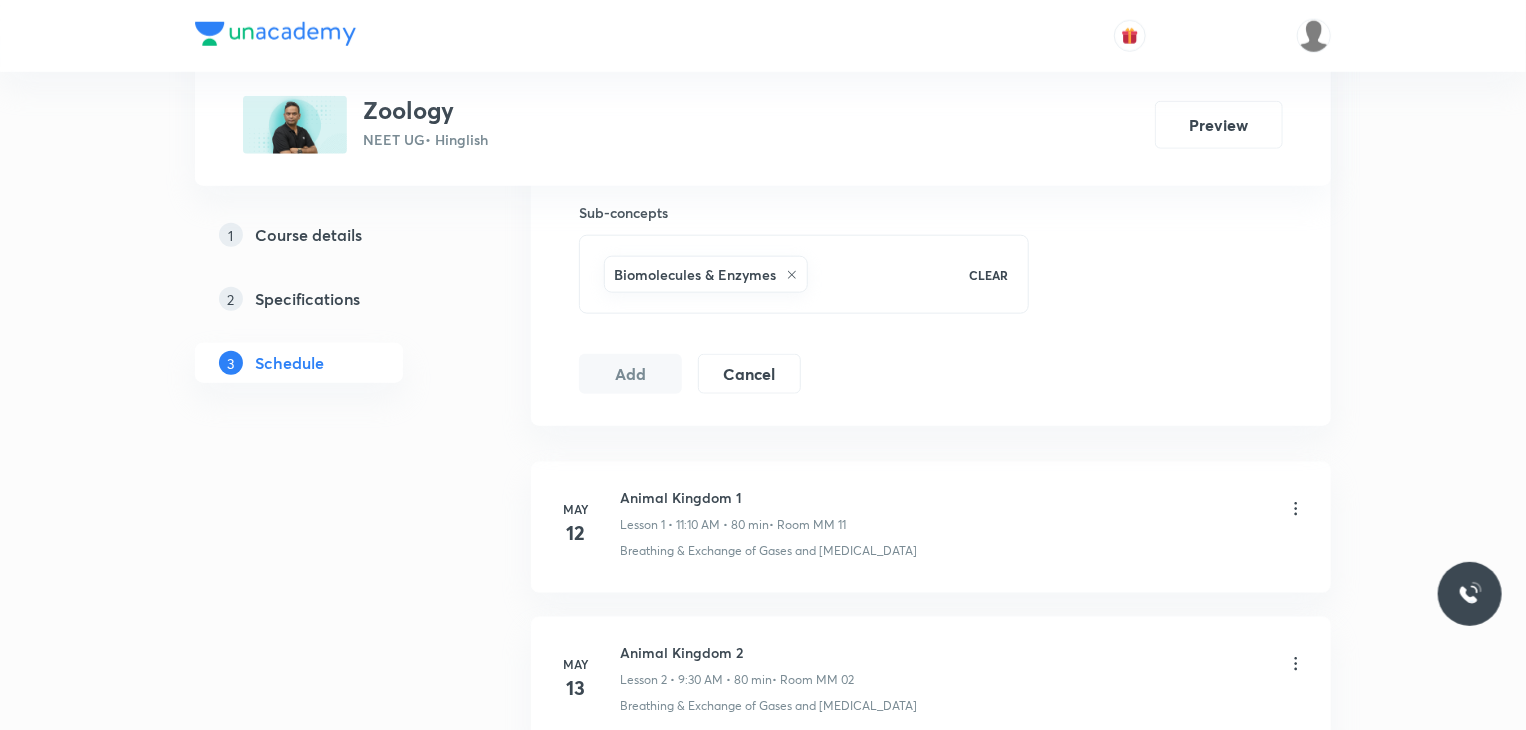 scroll, scrollTop: 7851, scrollLeft: 0, axis: vertical 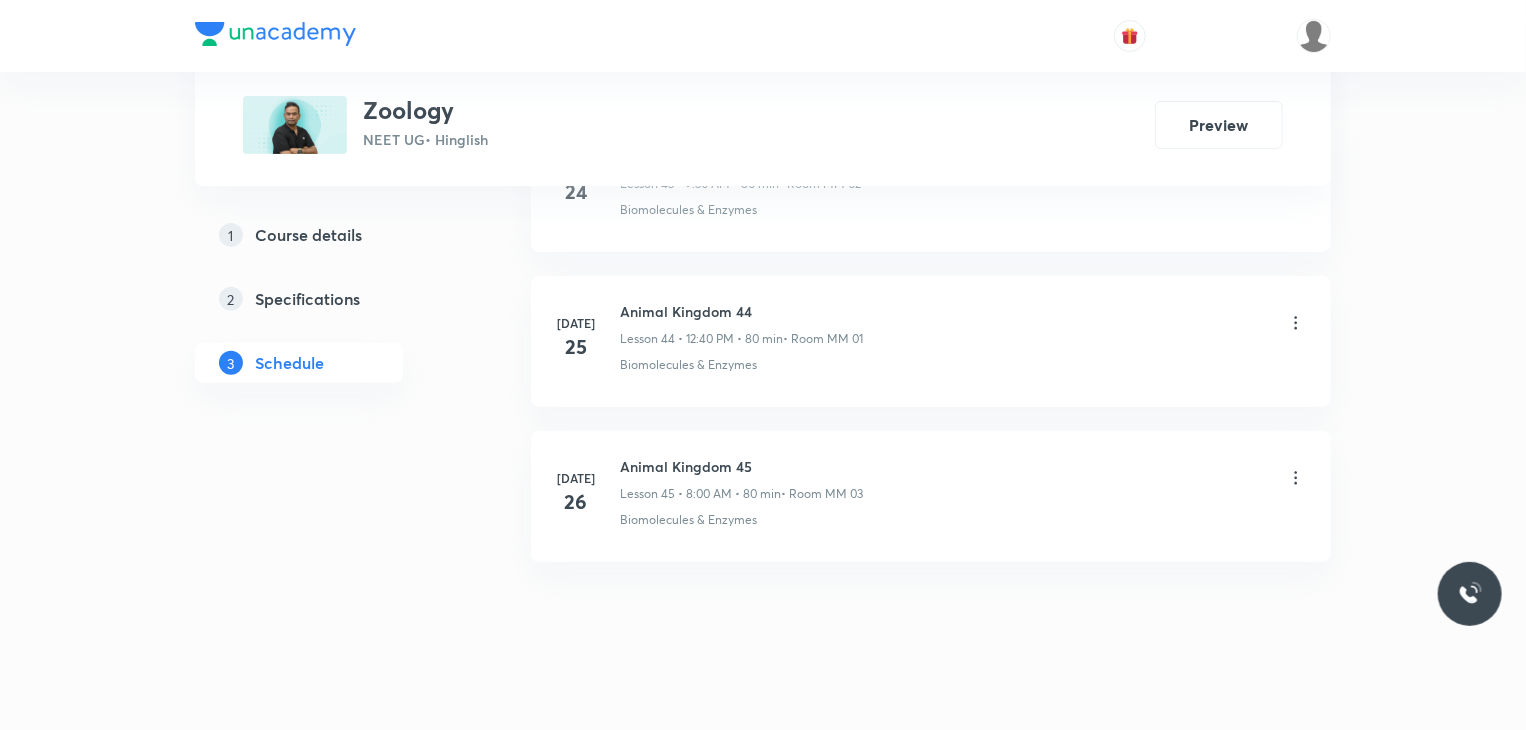 type 